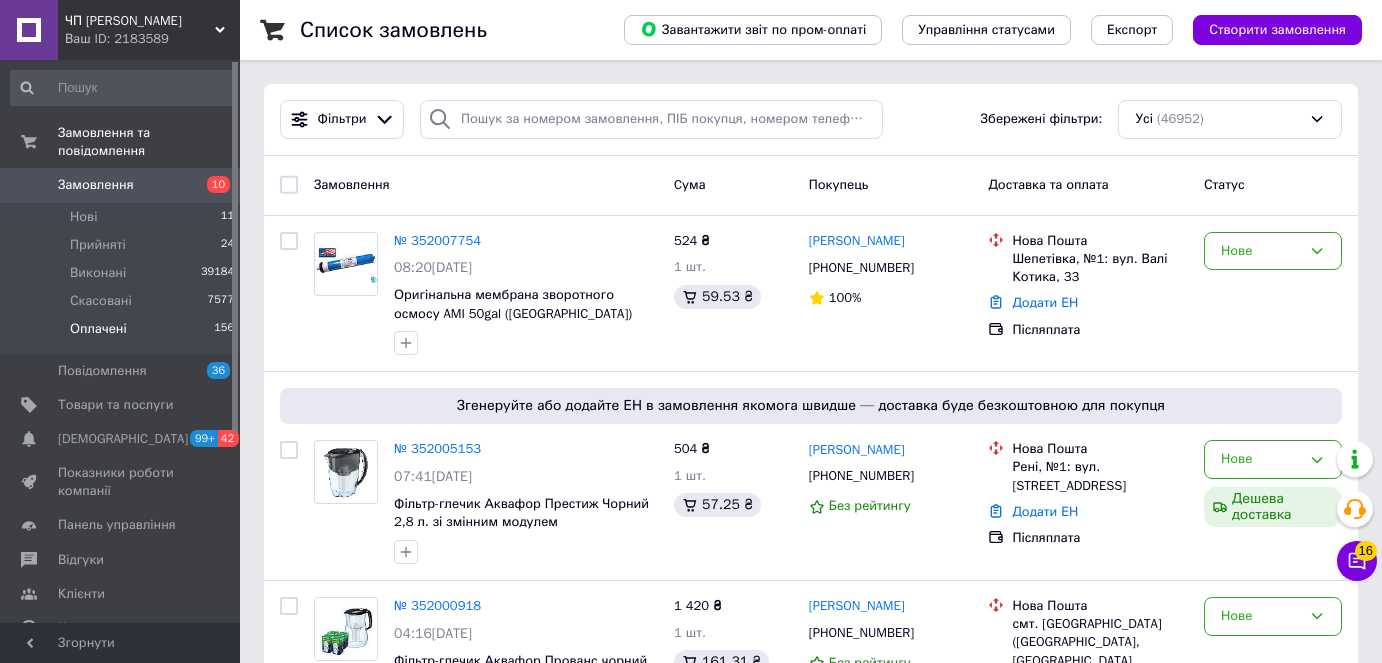scroll, scrollTop: 0, scrollLeft: 0, axis: both 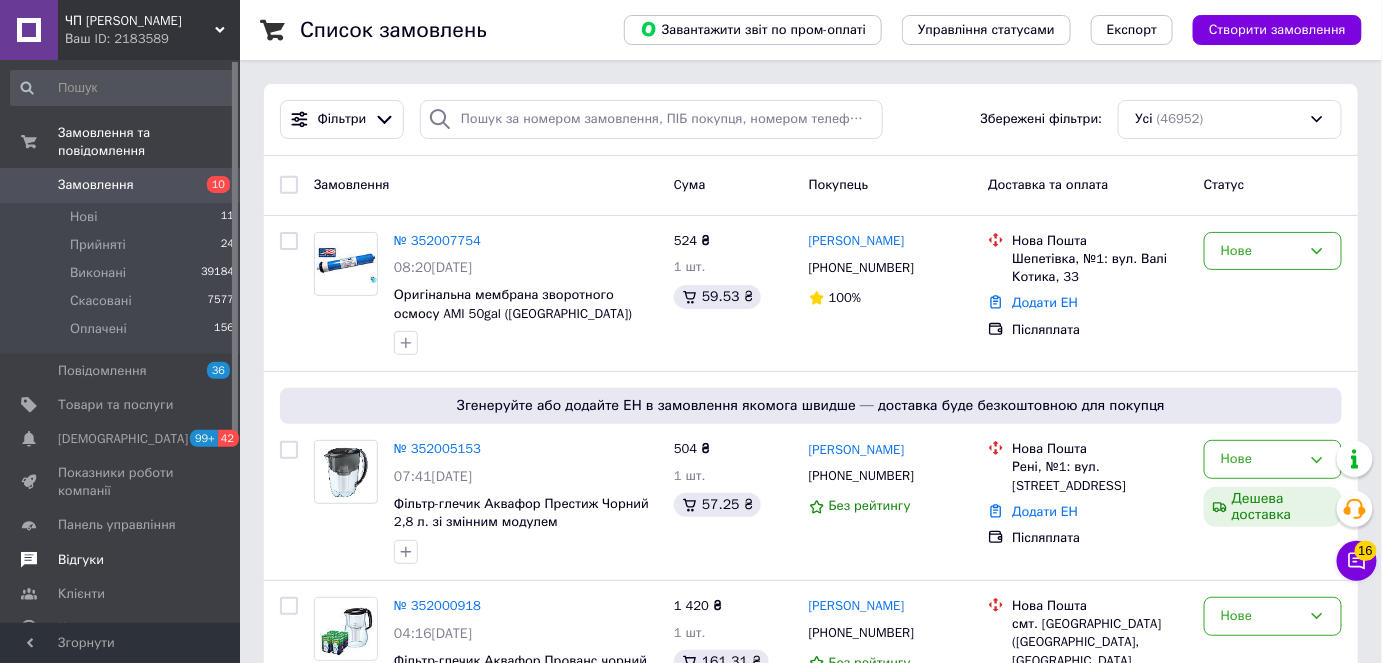 click on "Відгуки" at bounding box center [81, 560] 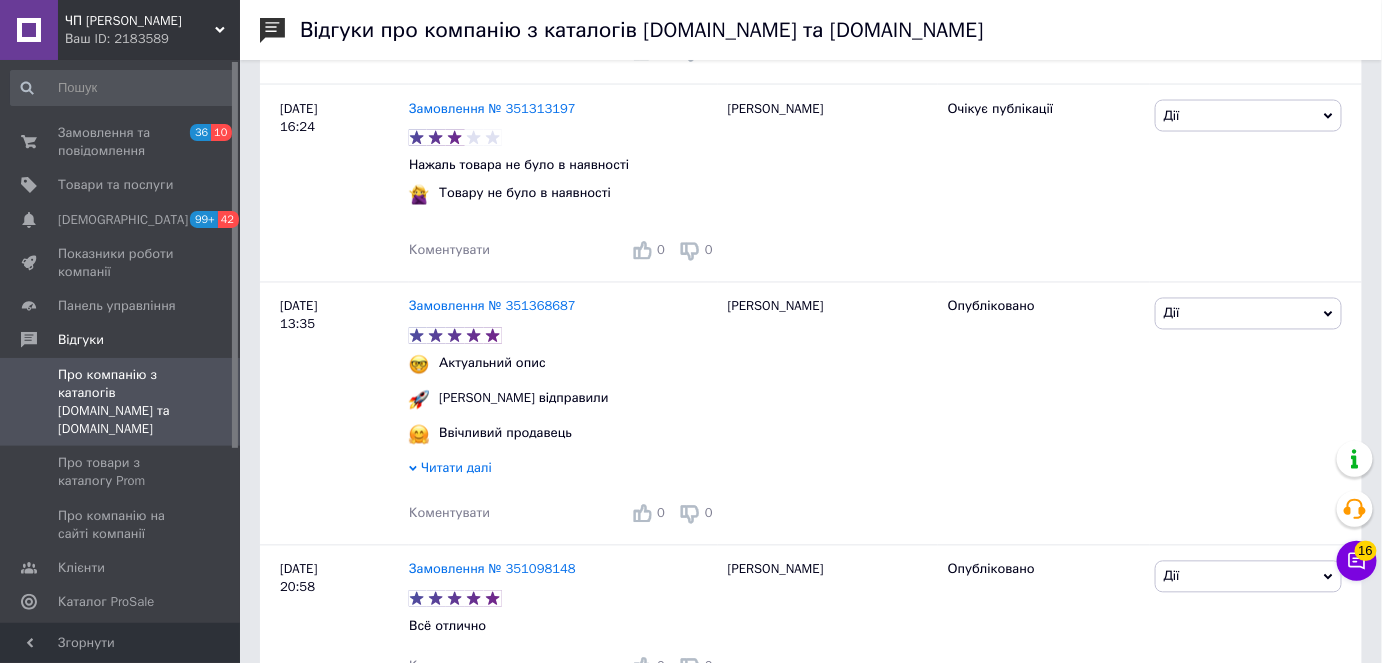 scroll, scrollTop: 909, scrollLeft: 0, axis: vertical 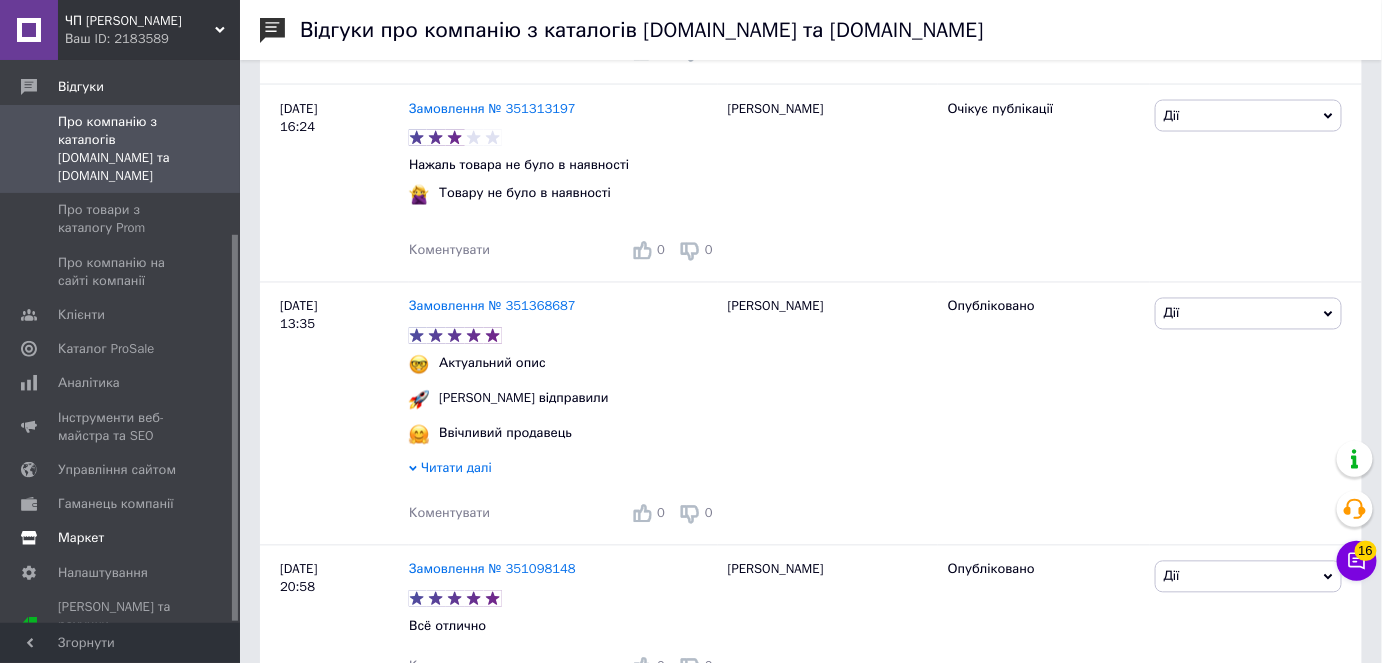 click on "Маркет" at bounding box center [81, 538] 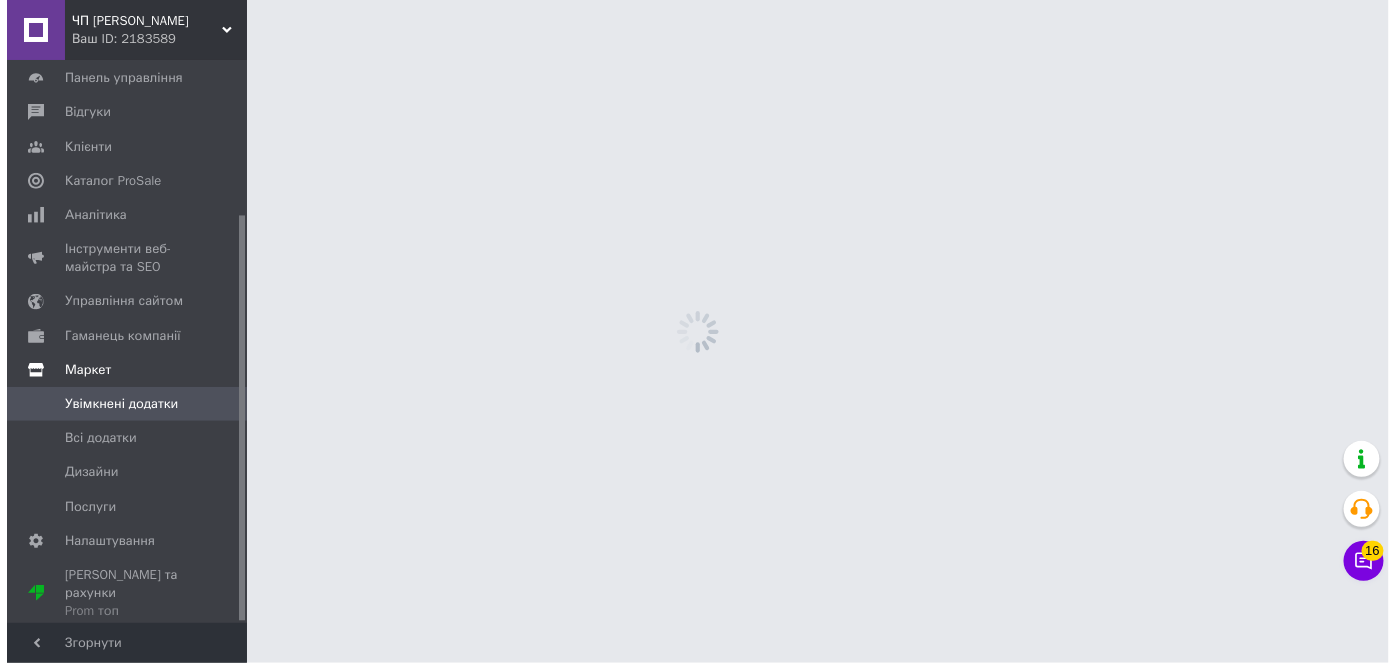 scroll, scrollTop: 0, scrollLeft: 0, axis: both 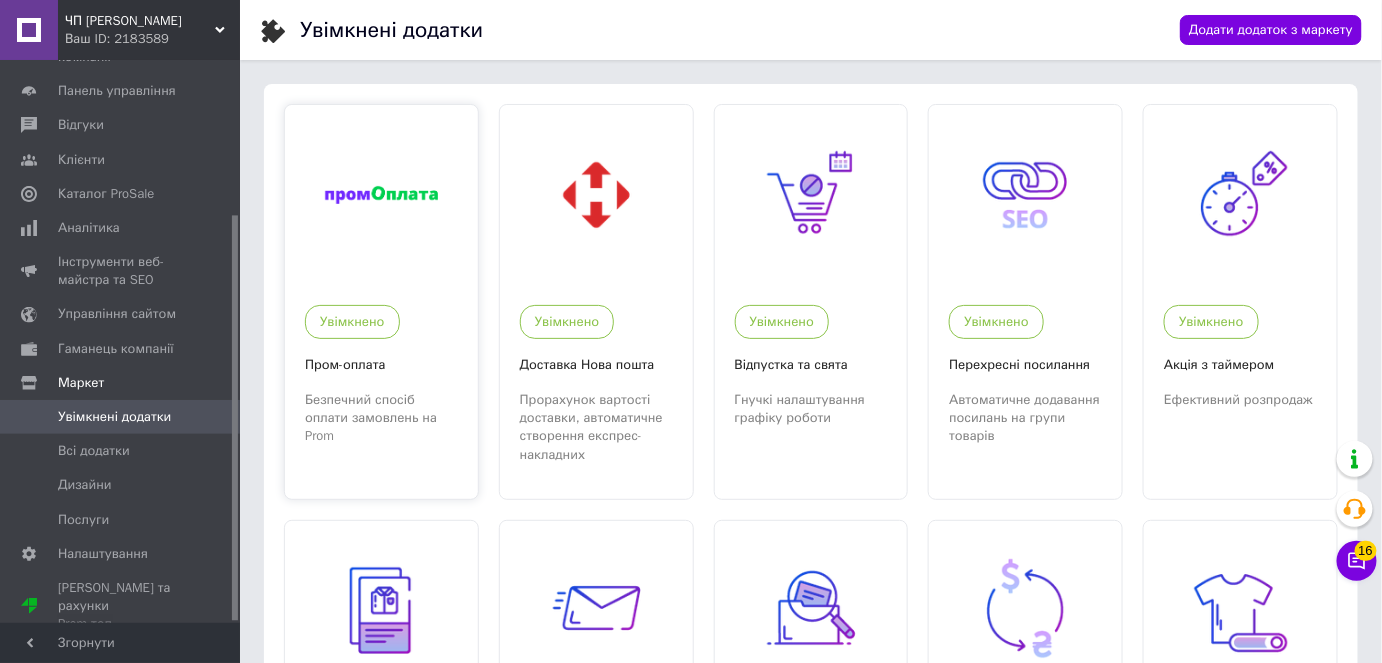click at bounding box center [381, 195] 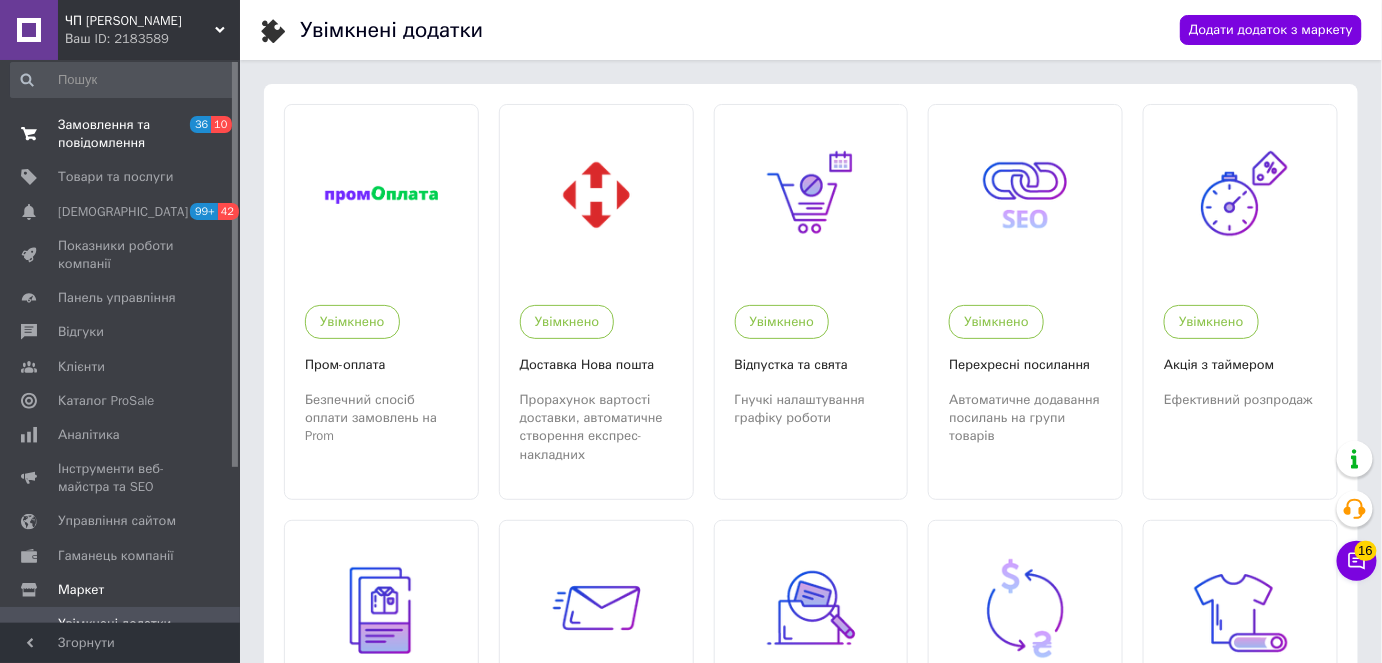 scroll, scrollTop: 0, scrollLeft: 0, axis: both 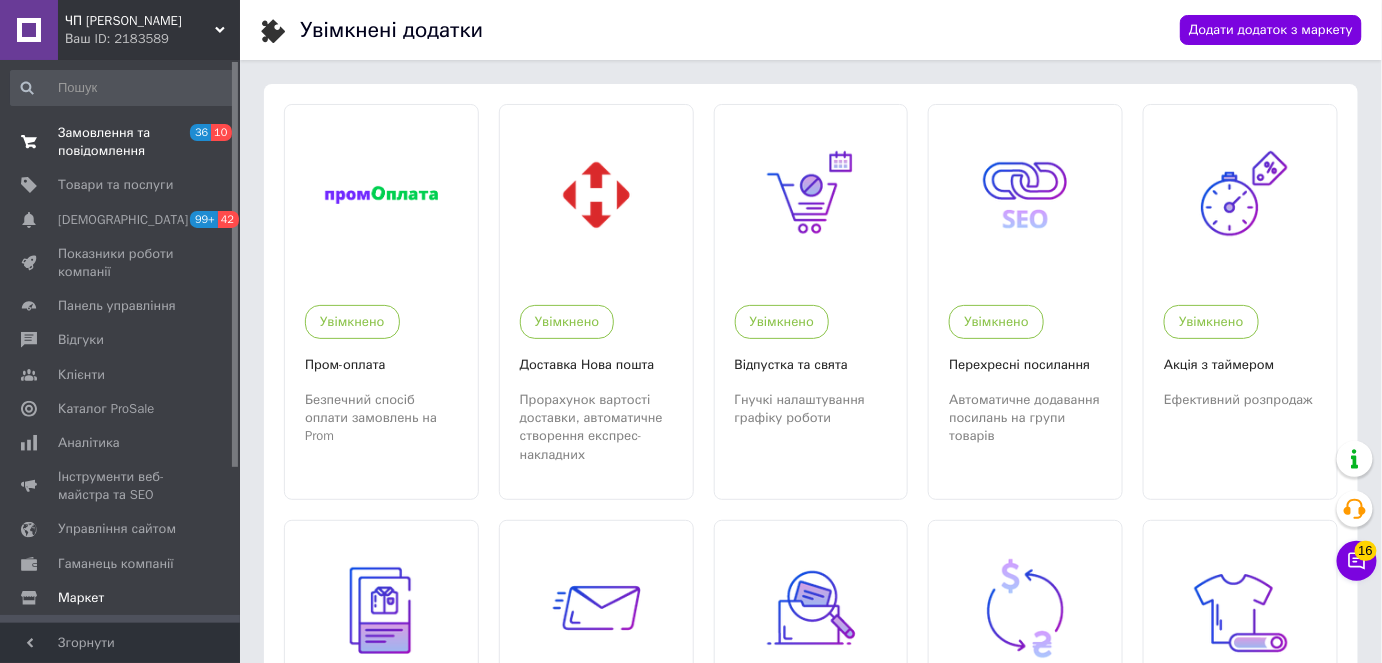 click on "Замовлення та повідомлення" at bounding box center [121, 142] 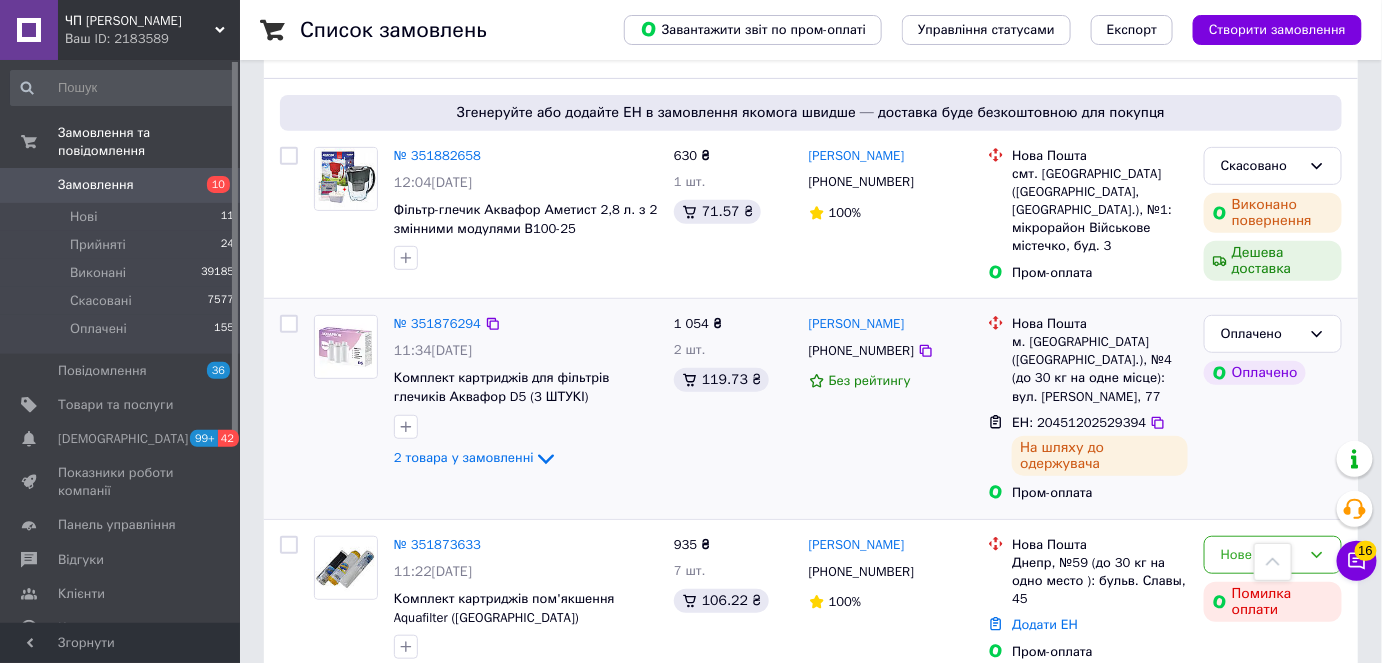 scroll, scrollTop: 2909, scrollLeft: 0, axis: vertical 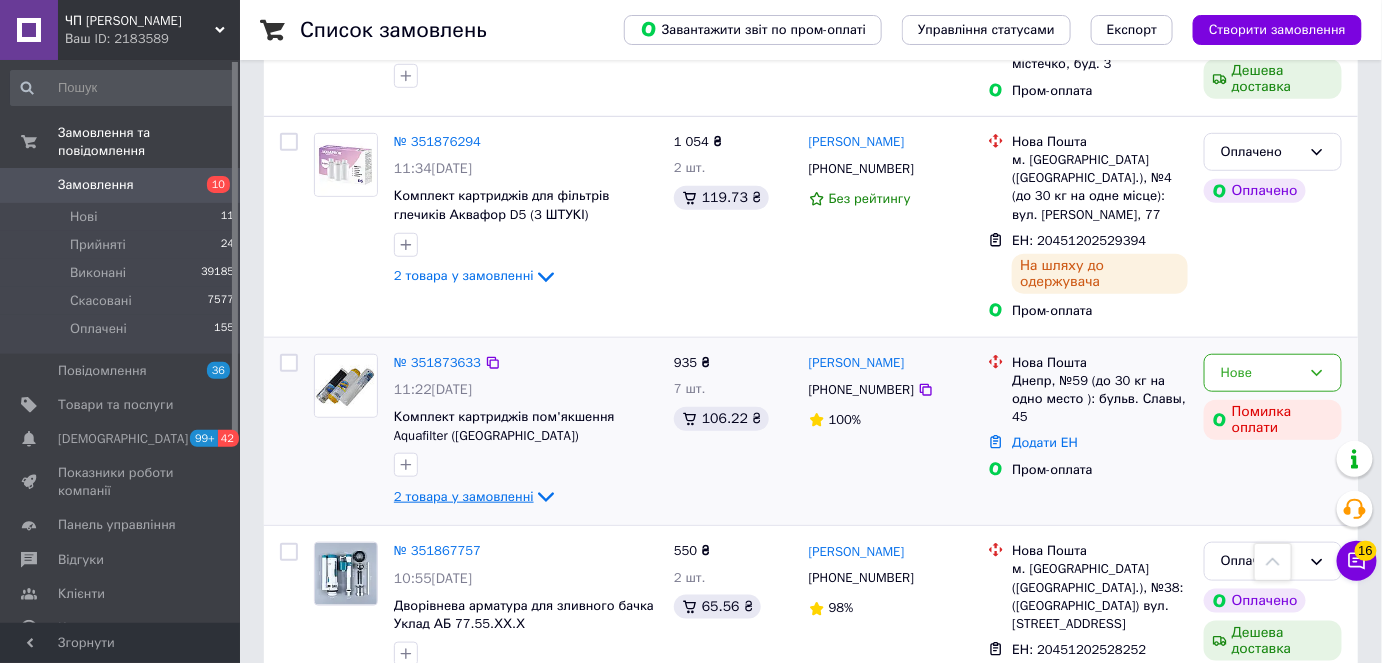 click 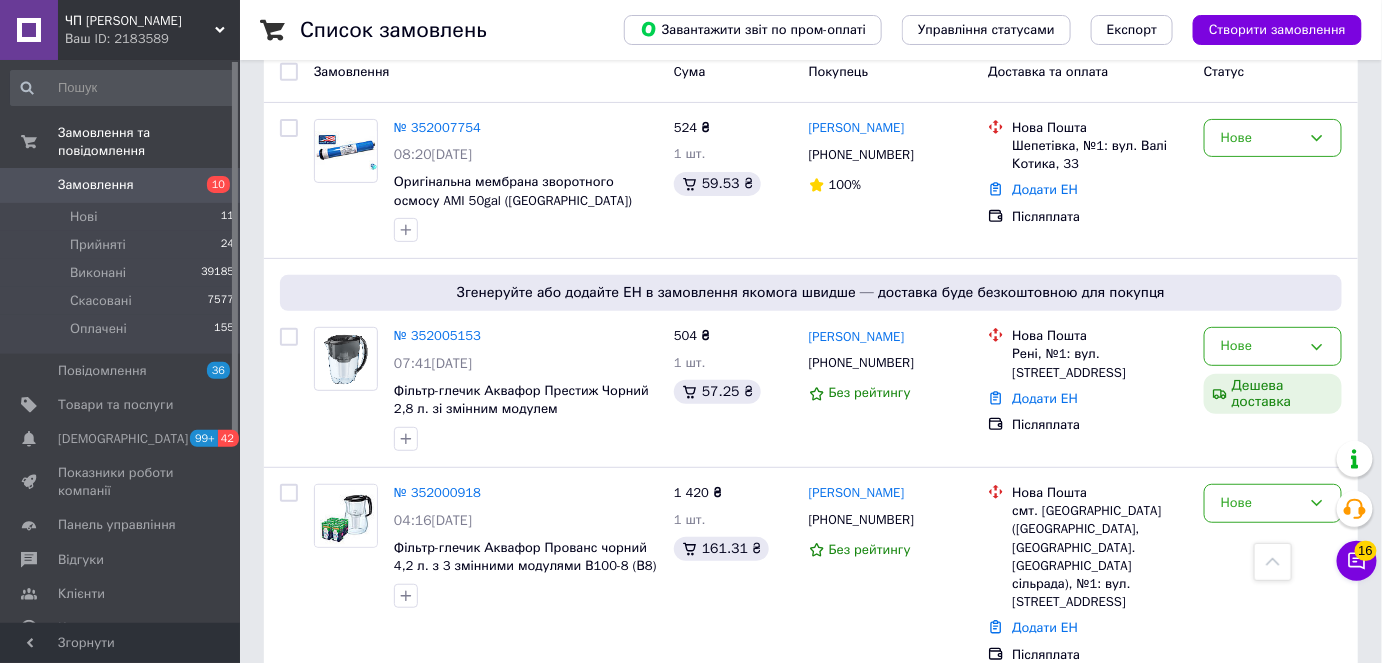 scroll, scrollTop: 0, scrollLeft: 0, axis: both 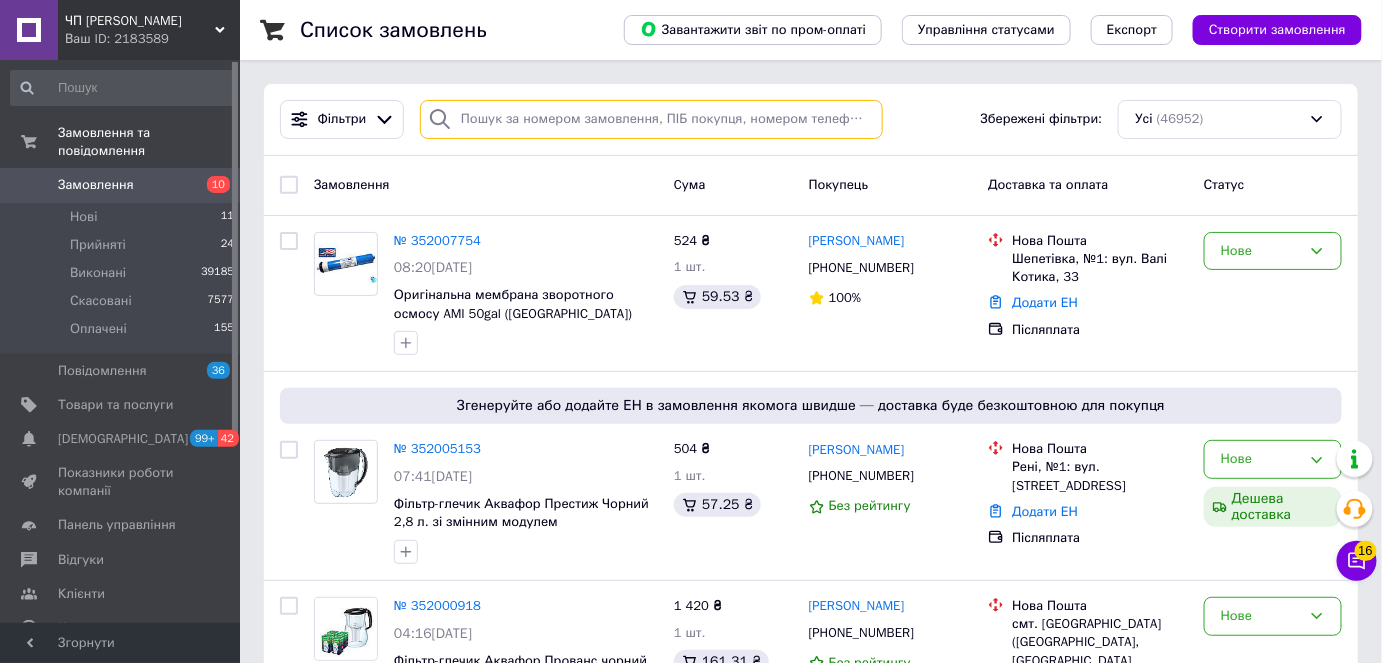 click at bounding box center (651, 119) 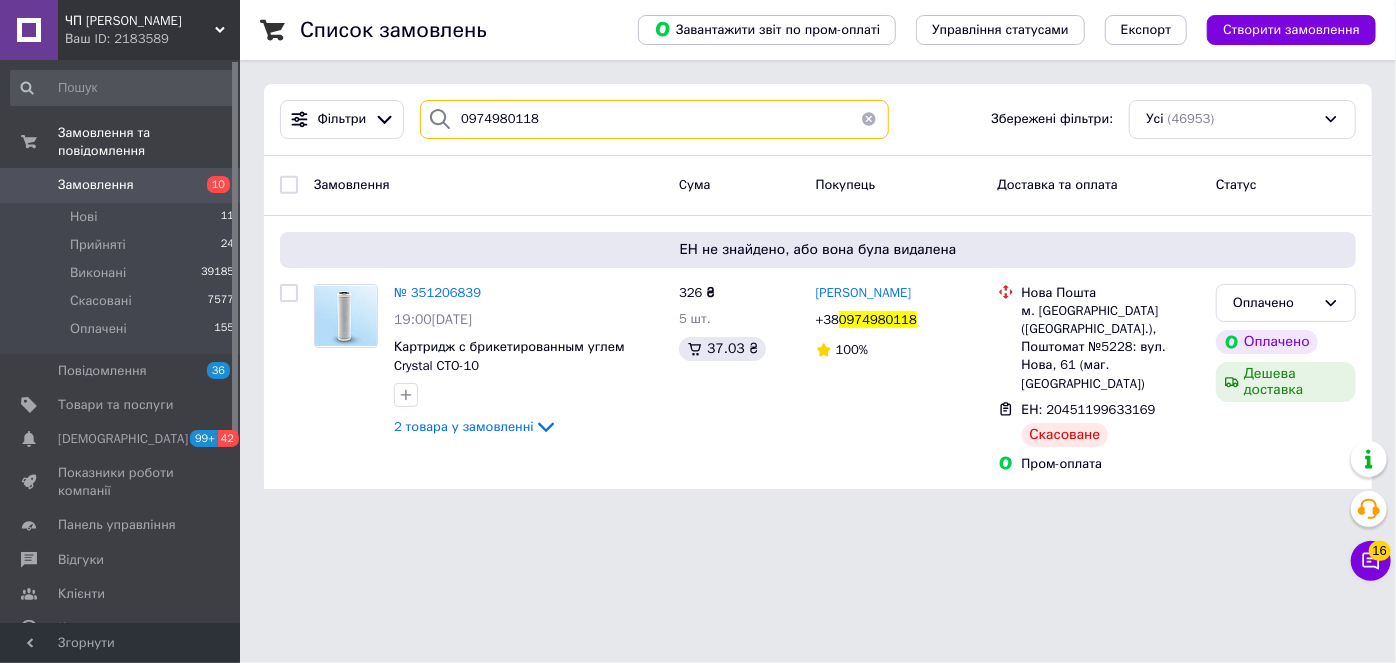 type on "0974980118" 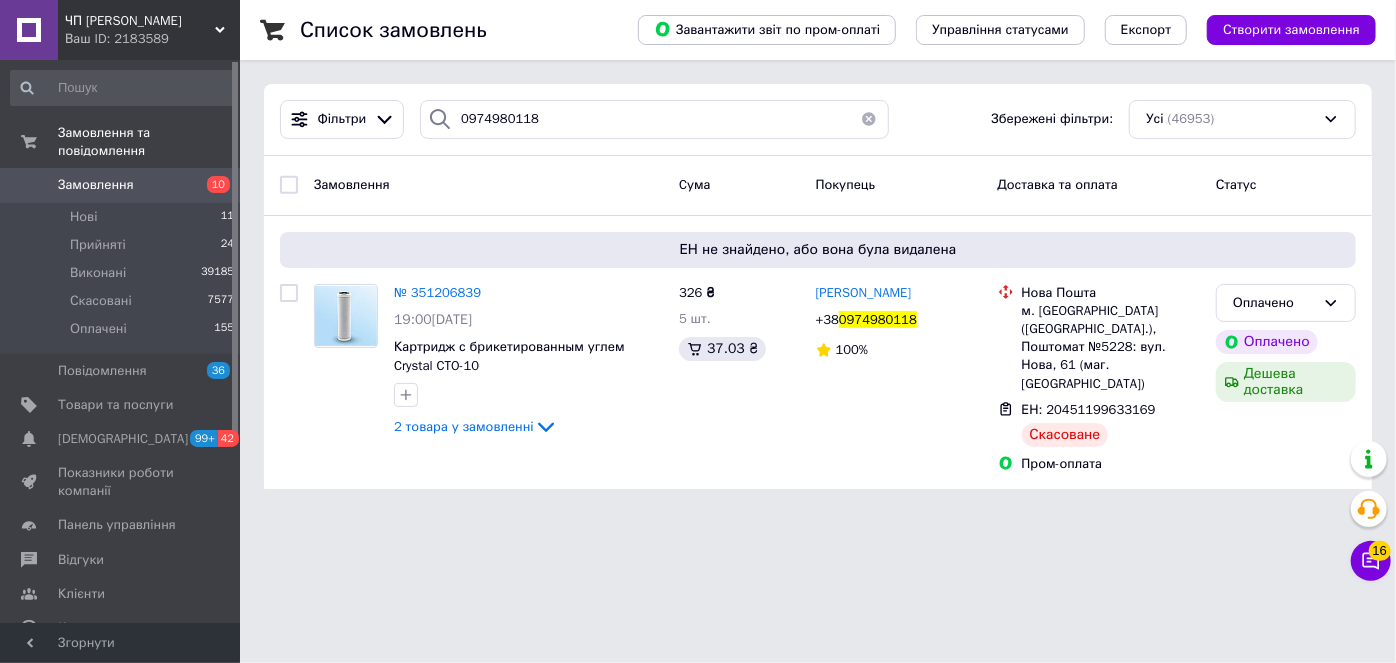 click on "Замовлення" at bounding box center [96, 185] 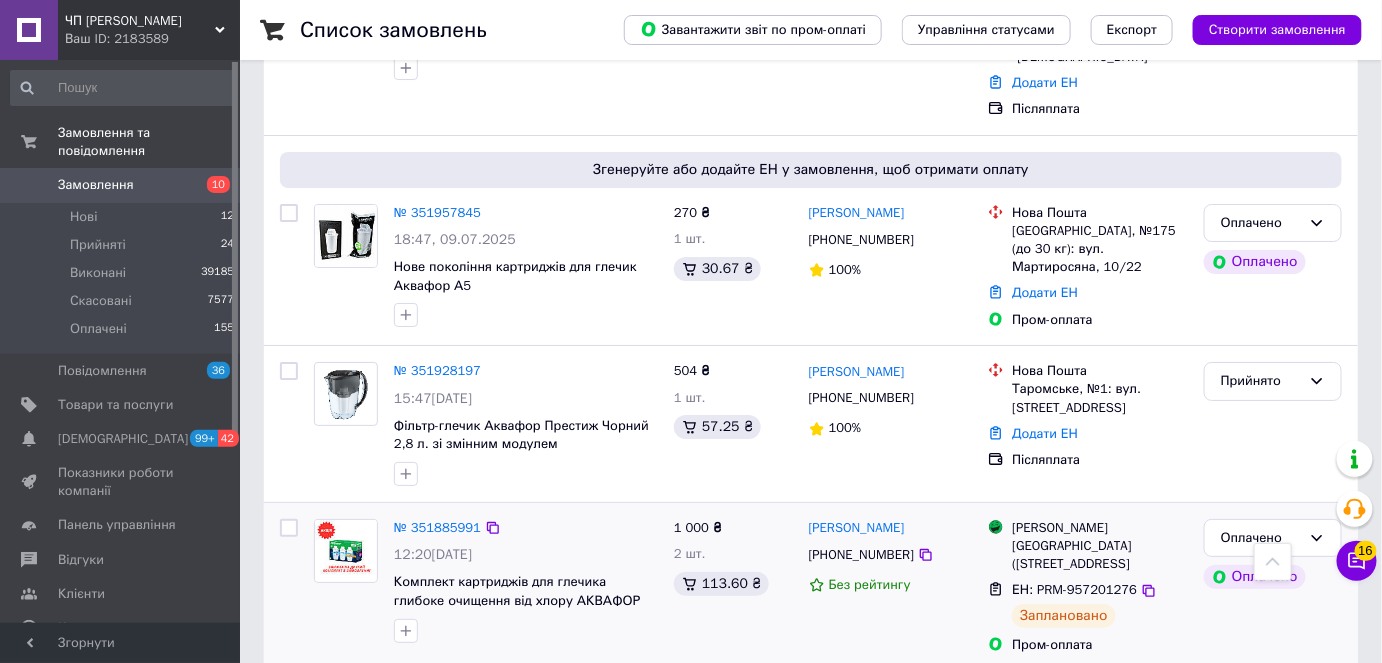 scroll, scrollTop: 2181, scrollLeft: 0, axis: vertical 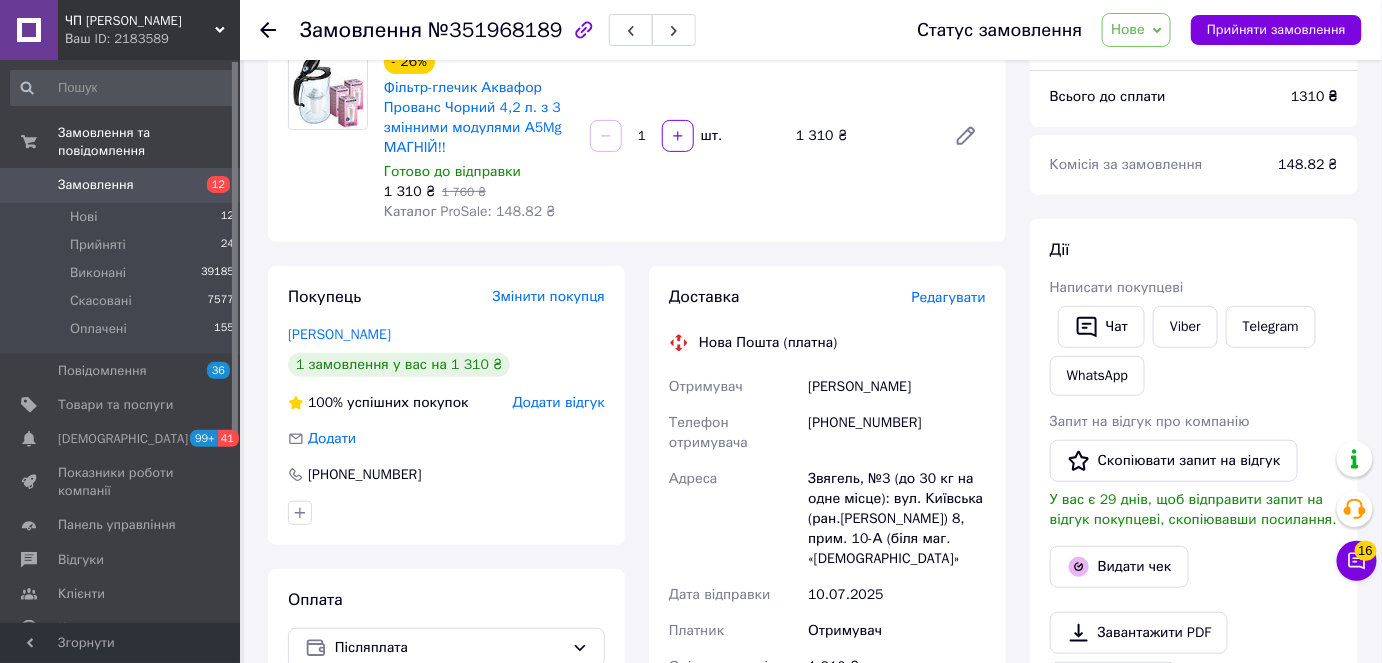click on "Нове" at bounding box center (1136, 30) 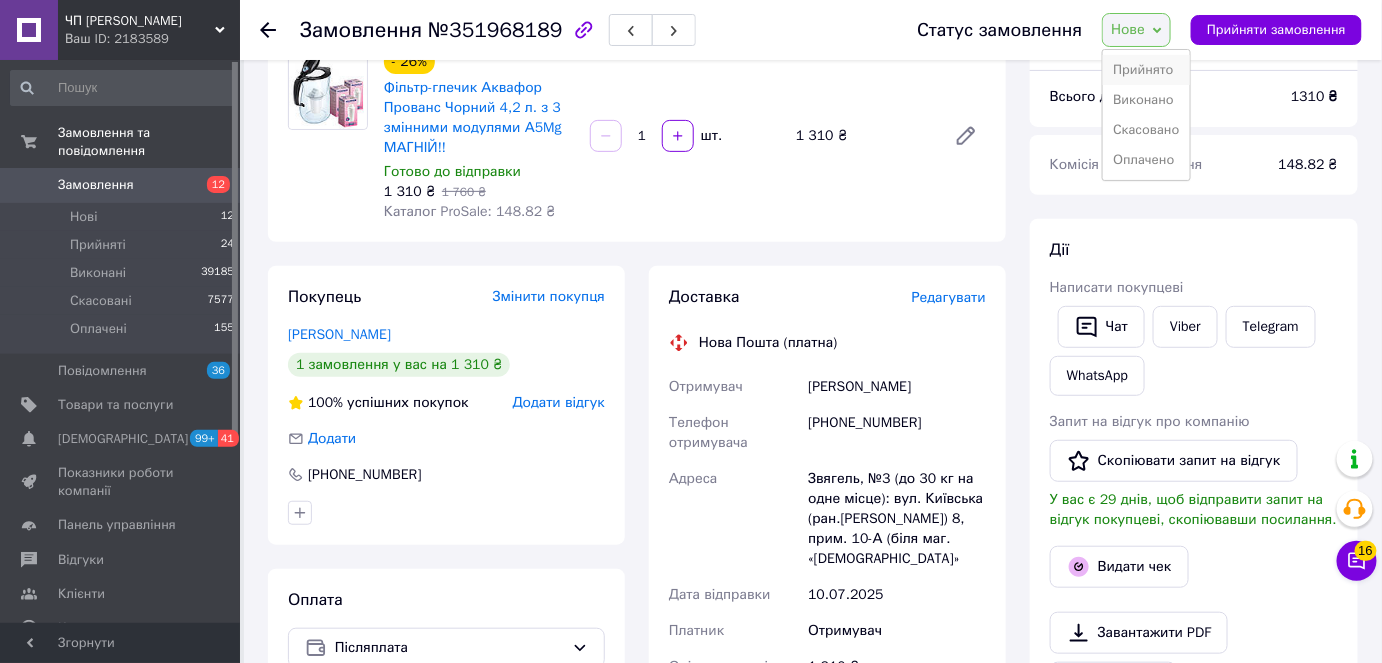 click on "Прийнято" at bounding box center [1146, 70] 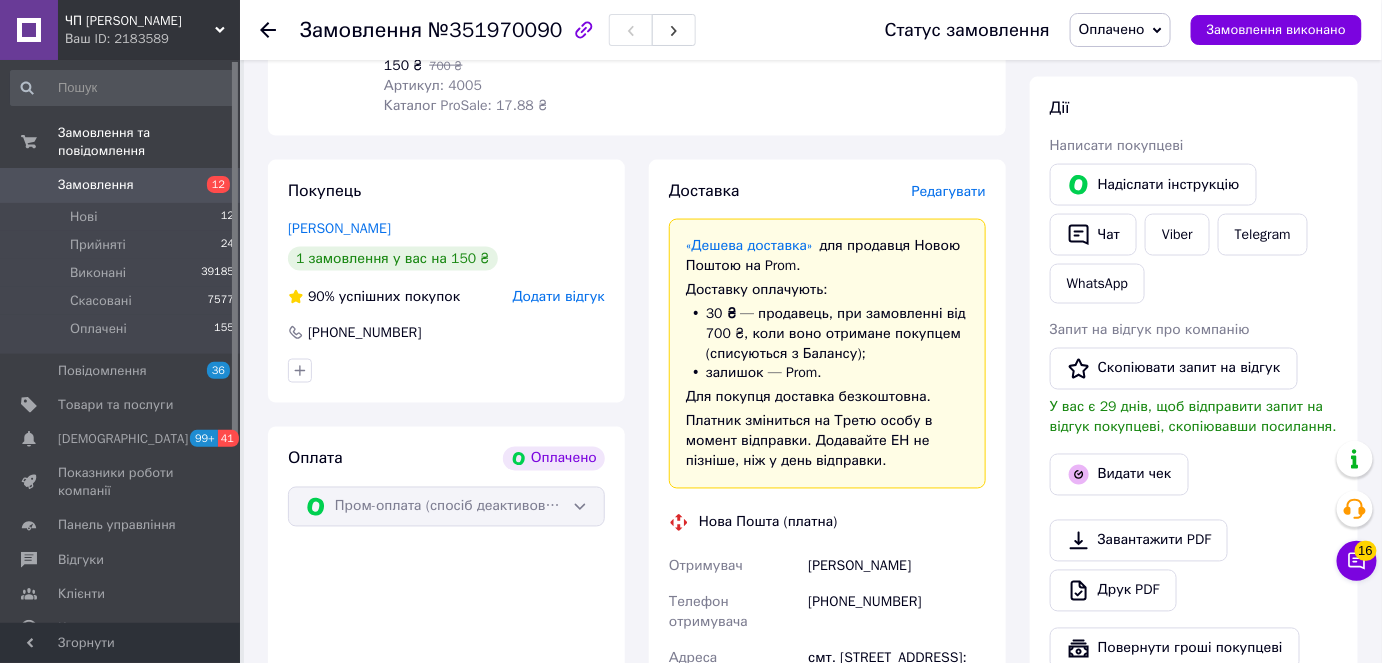 scroll, scrollTop: 1090, scrollLeft: 0, axis: vertical 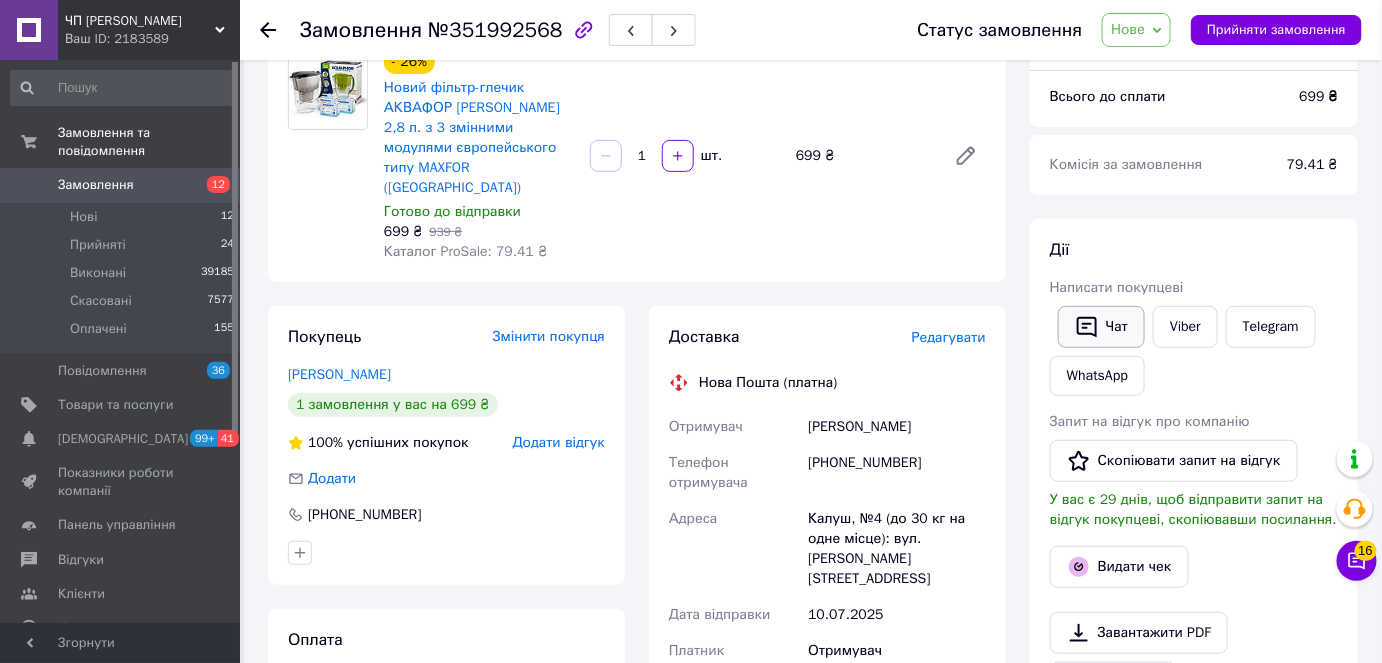 click on "Чат" at bounding box center [1101, 327] 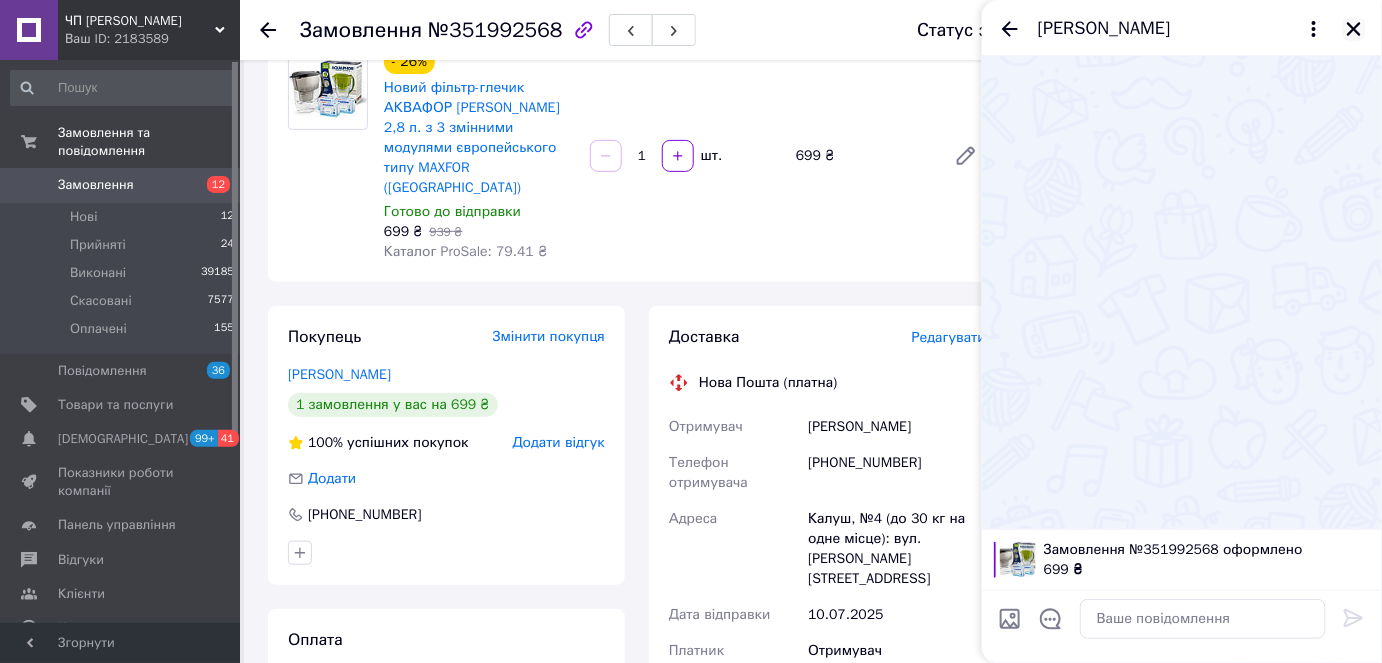 click 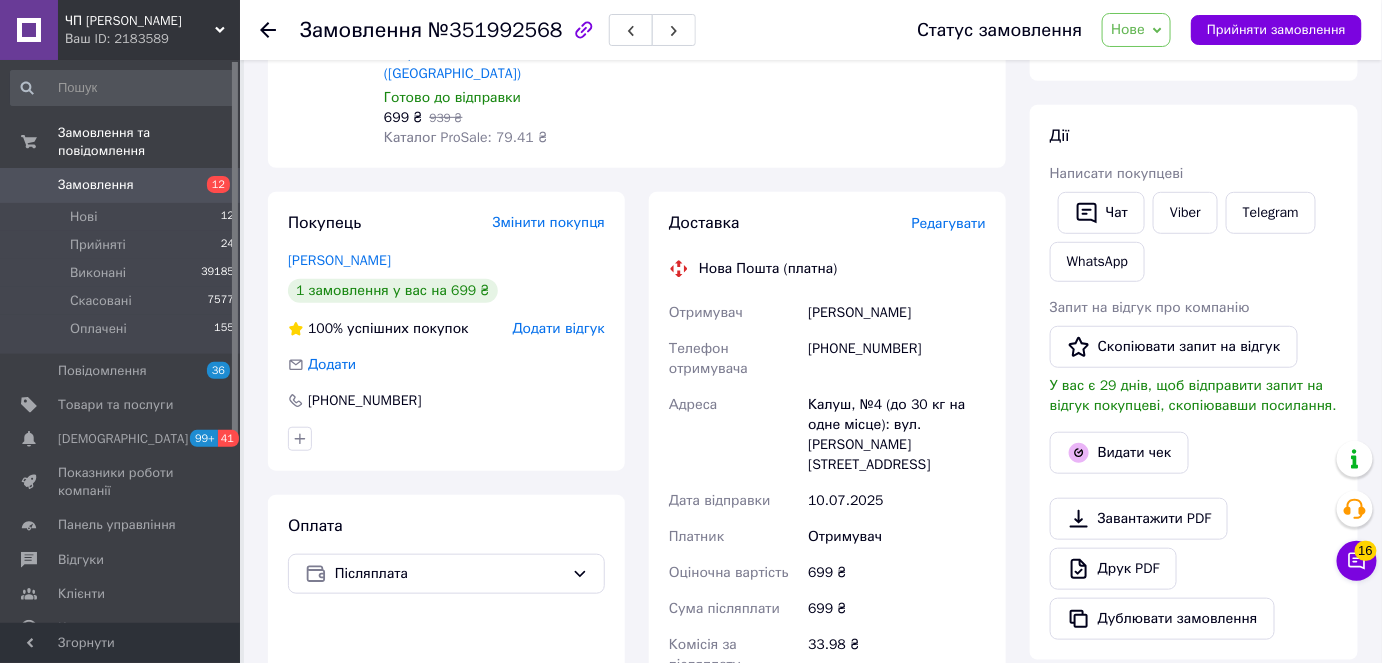 scroll, scrollTop: 363, scrollLeft: 0, axis: vertical 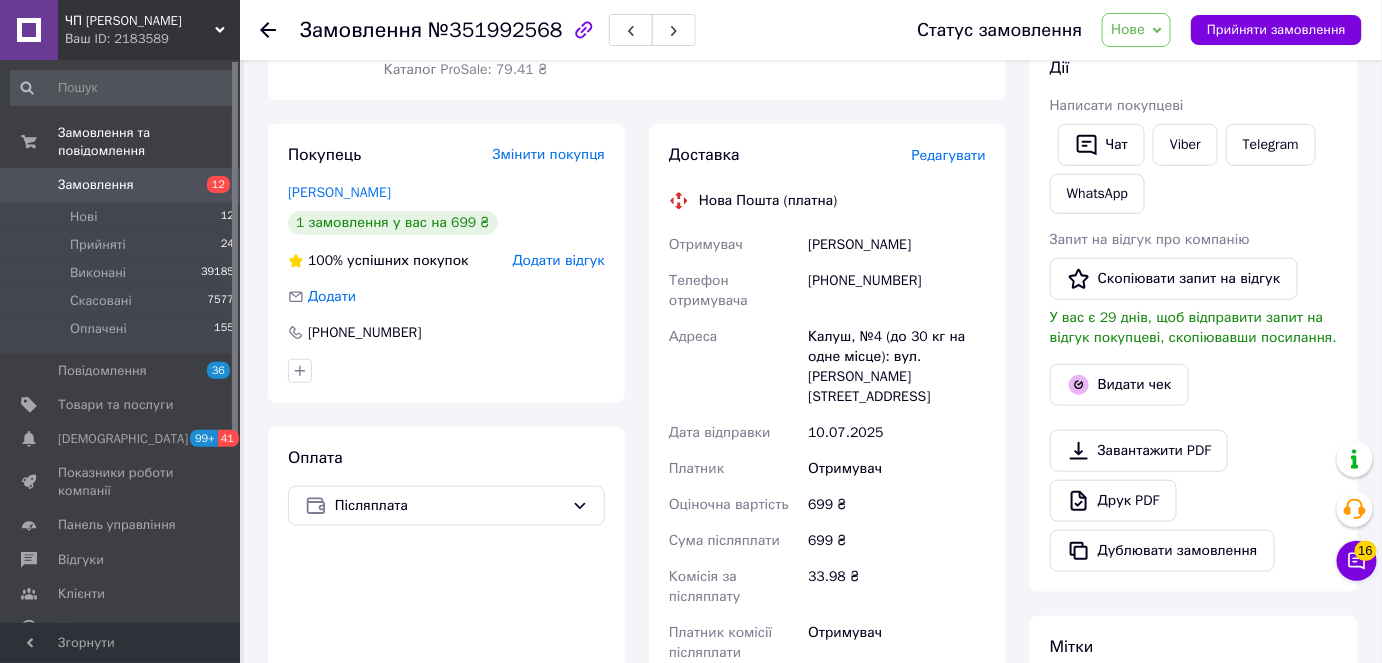 click on "Нове" at bounding box center [1136, 30] 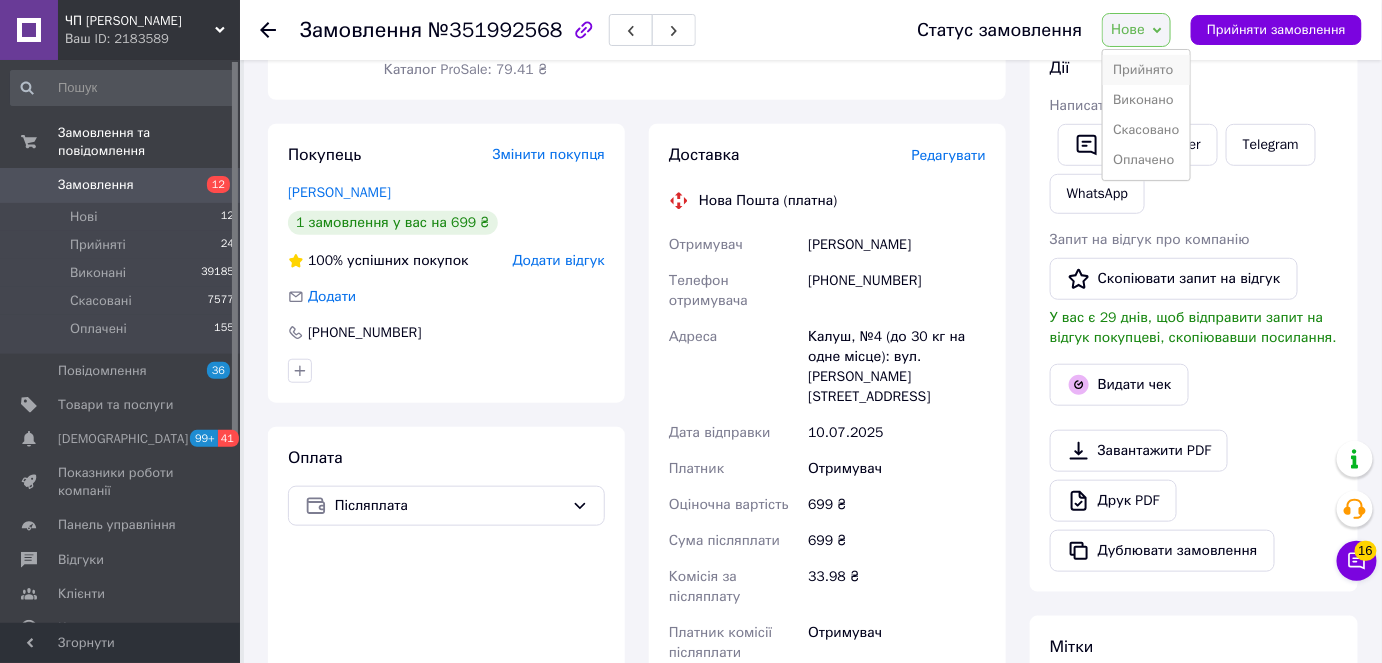 click on "Прийнято" at bounding box center (1146, 70) 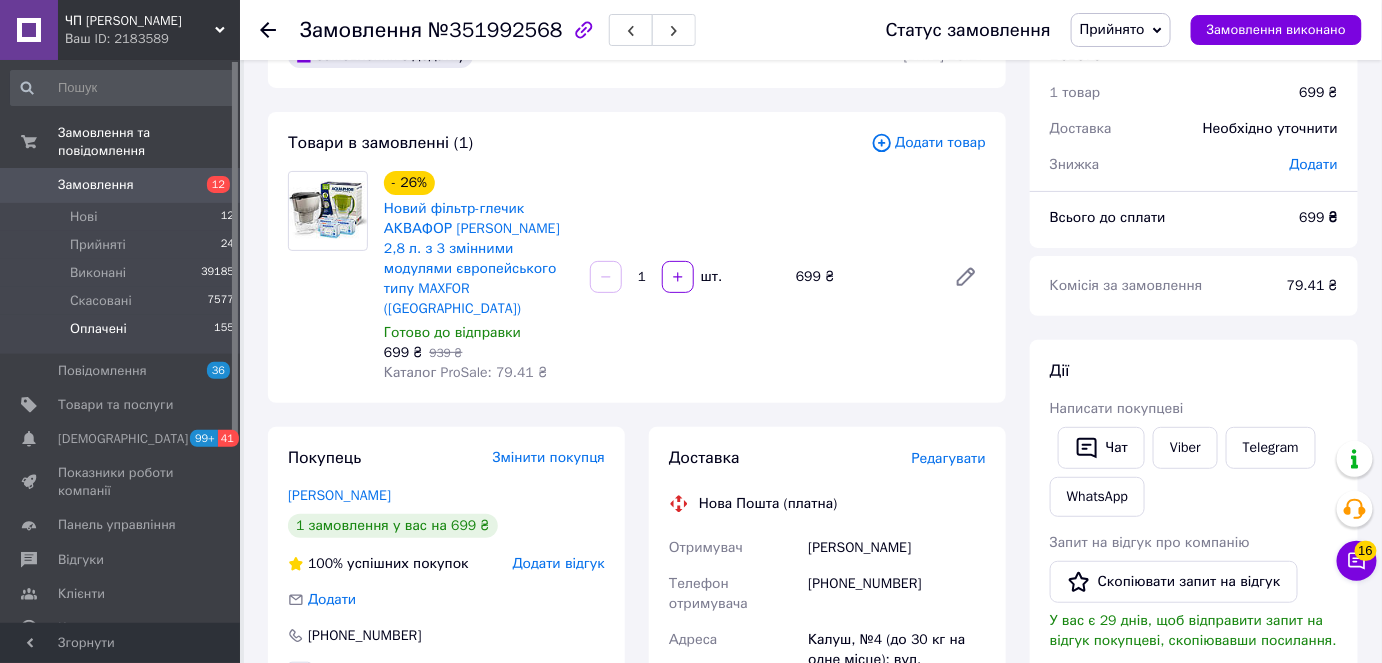 scroll, scrollTop: 0, scrollLeft: 0, axis: both 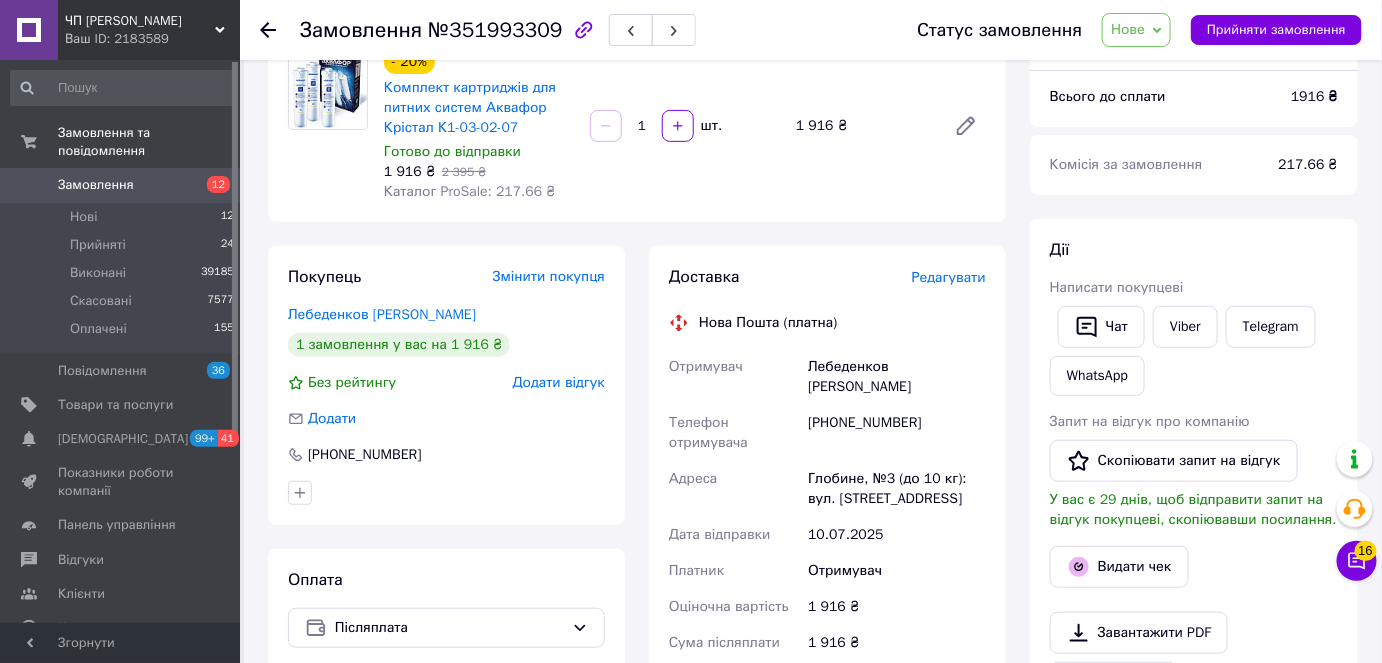 click on "Нове" at bounding box center [1136, 30] 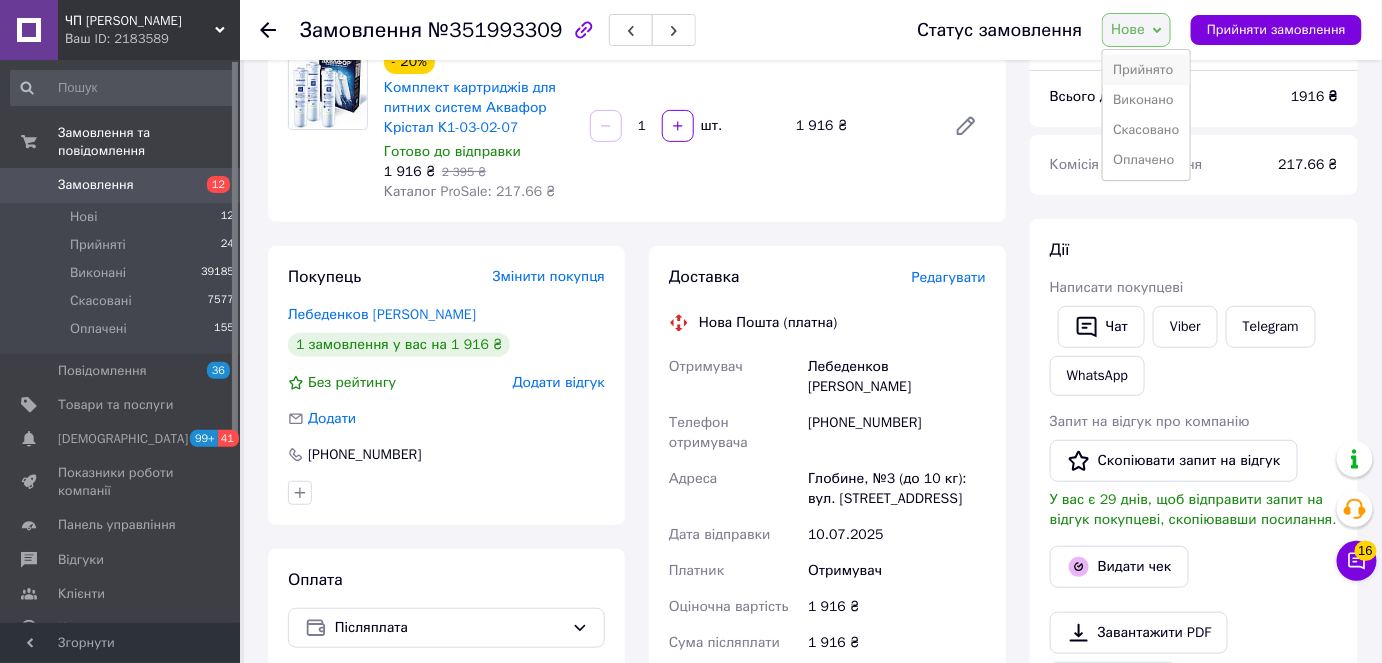 click on "Прийнято" at bounding box center [1146, 70] 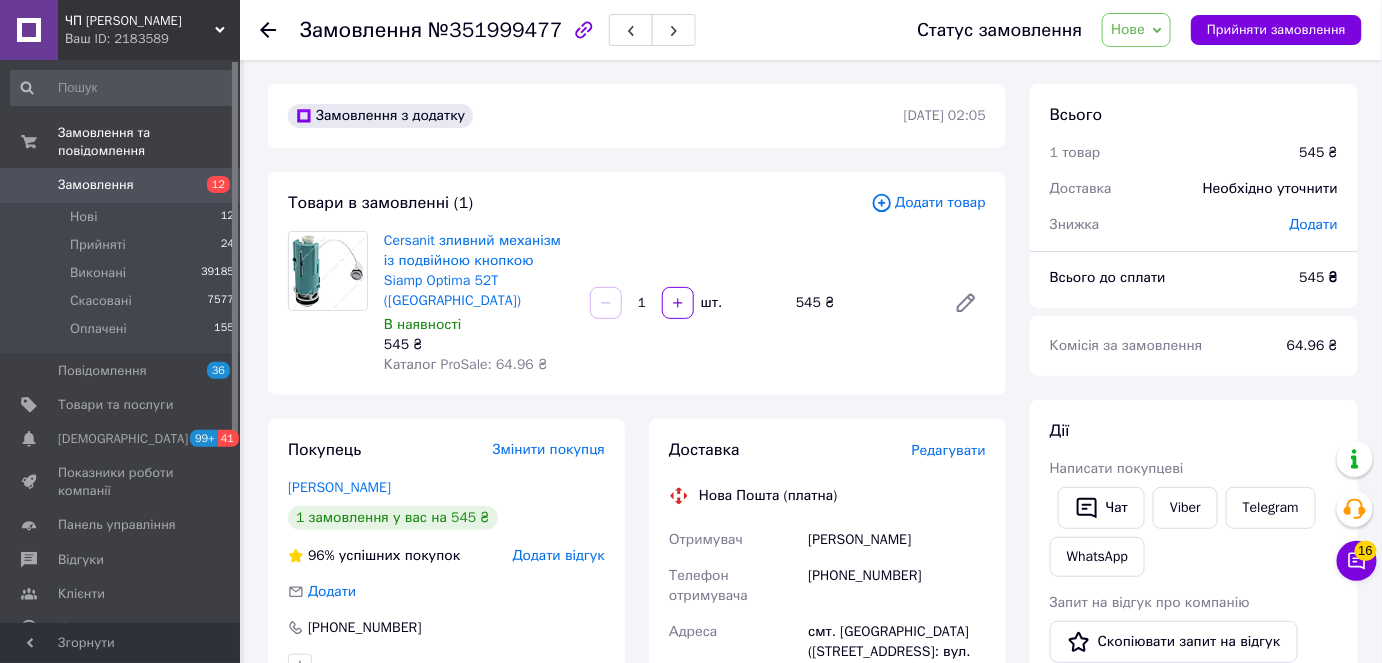 scroll, scrollTop: 181, scrollLeft: 0, axis: vertical 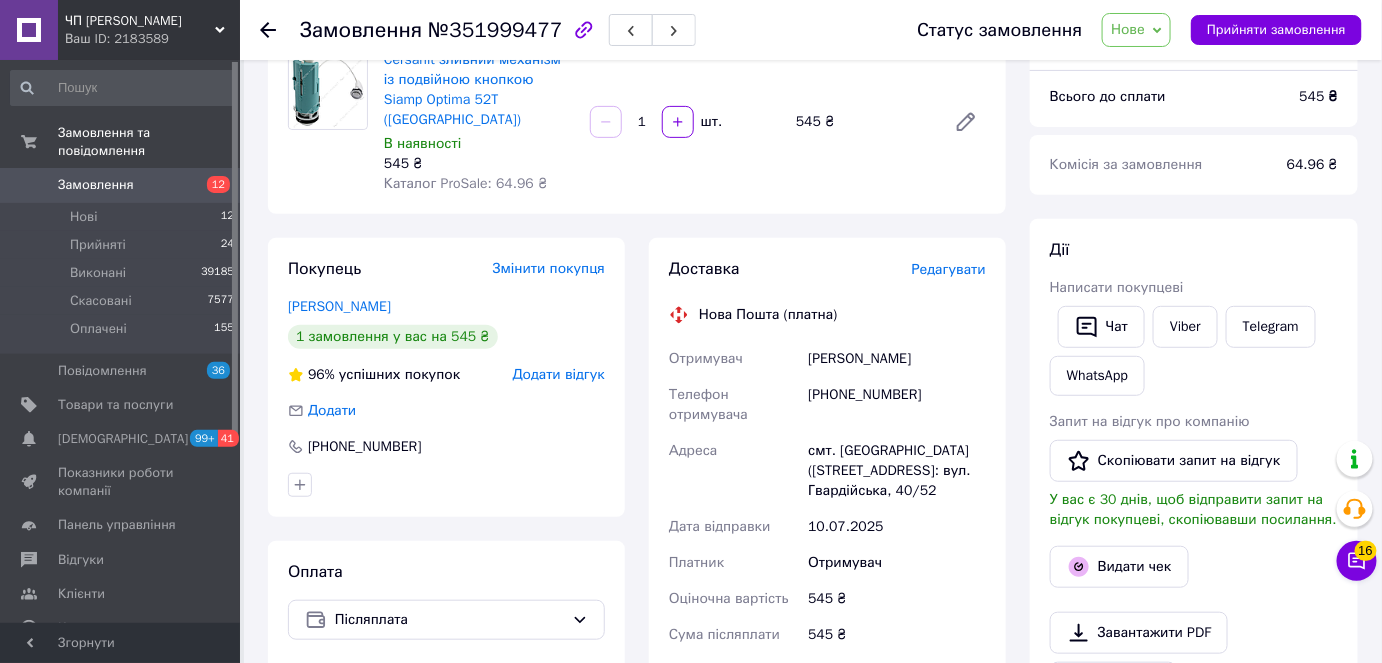 click on "Нове" at bounding box center [1136, 30] 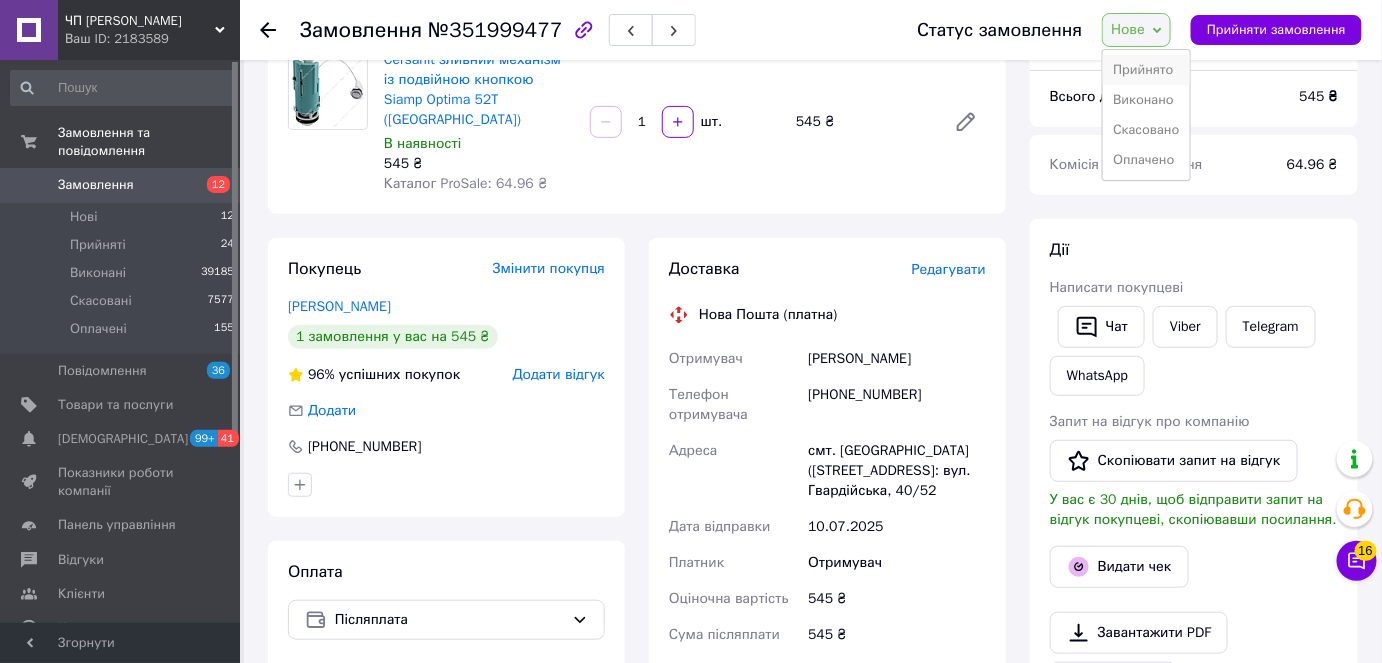 click on "Прийнято" at bounding box center (1146, 70) 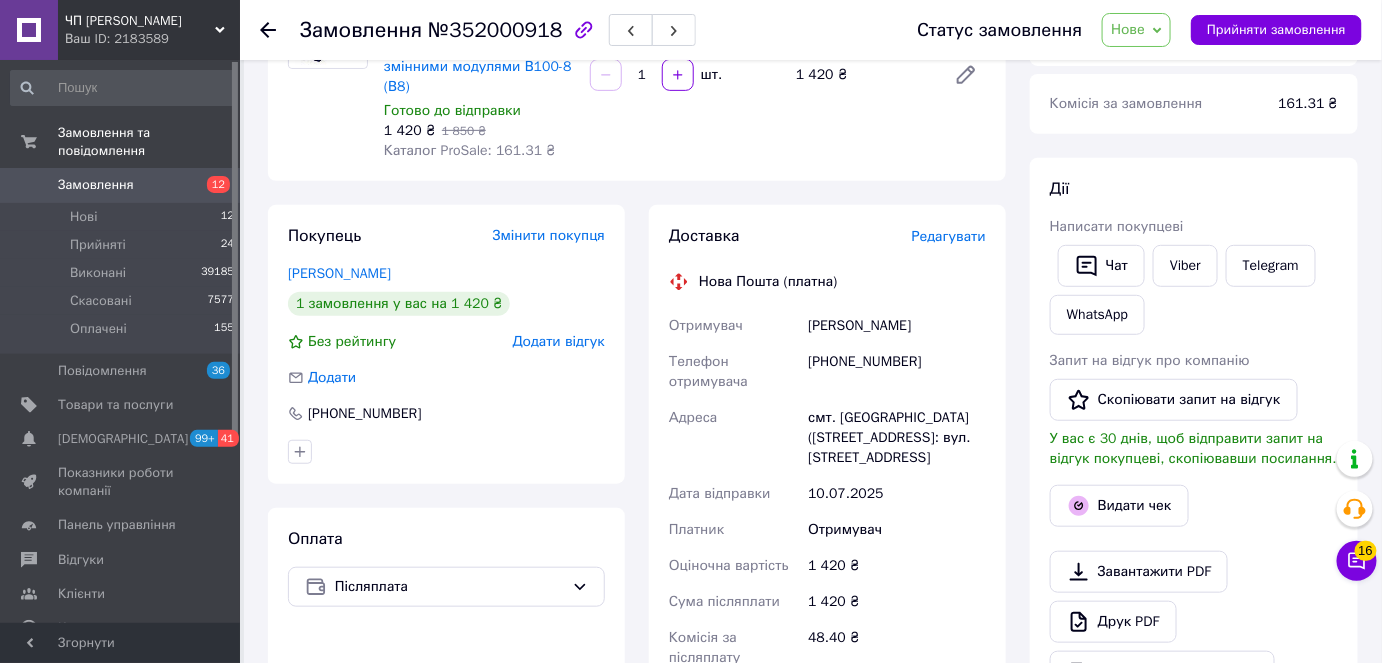 scroll, scrollTop: 363, scrollLeft: 0, axis: vertical 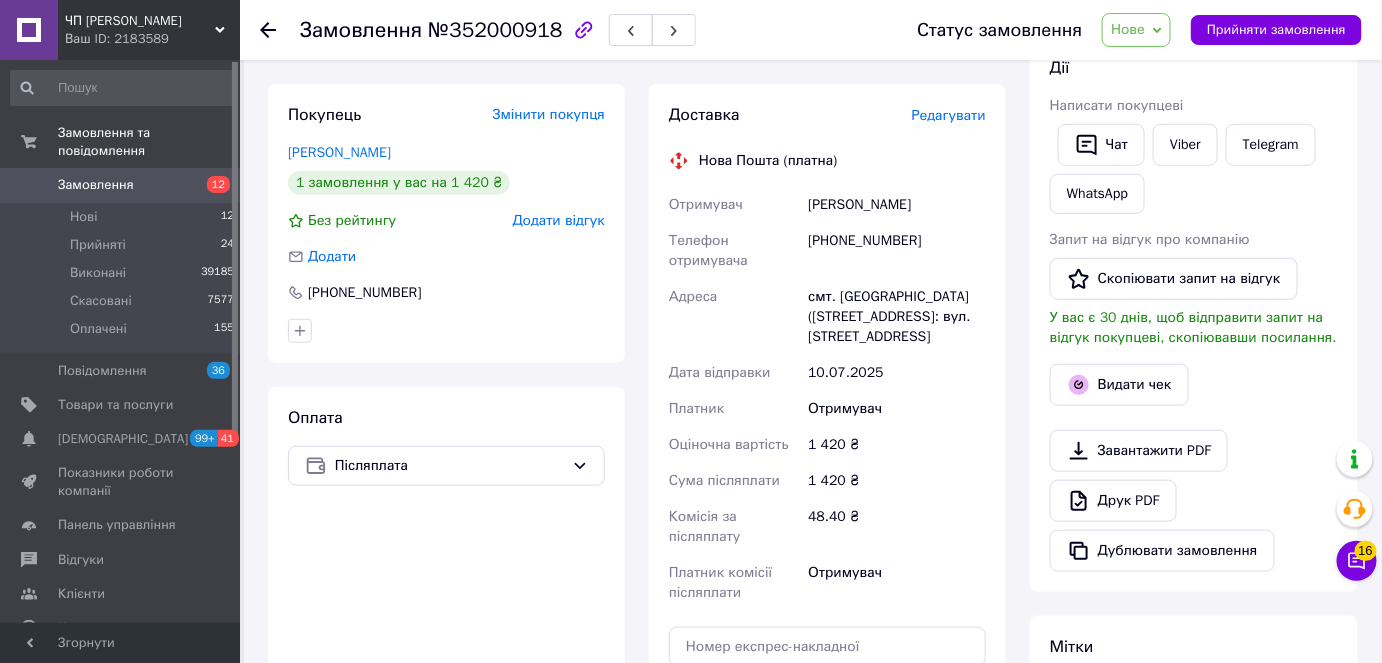 click on "Нове" at bounding box center (1128, 29) 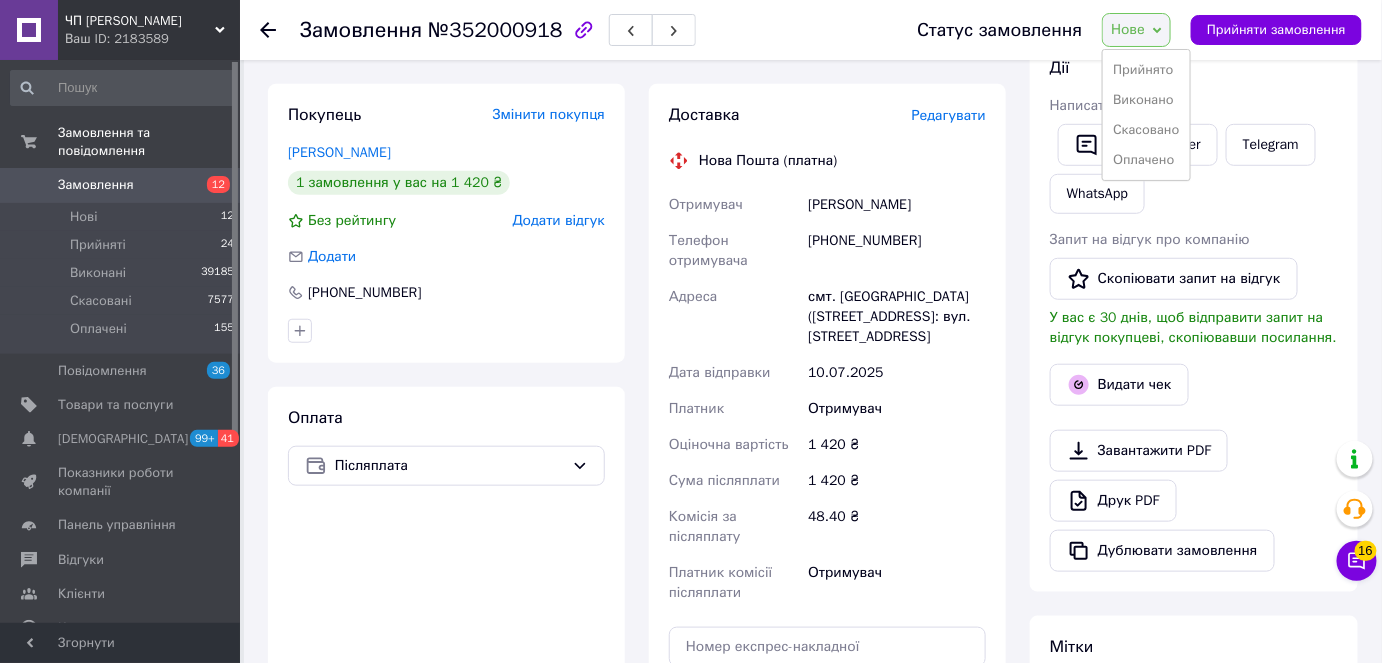 click on "Прийнято" at bounding box center [1146, 70] 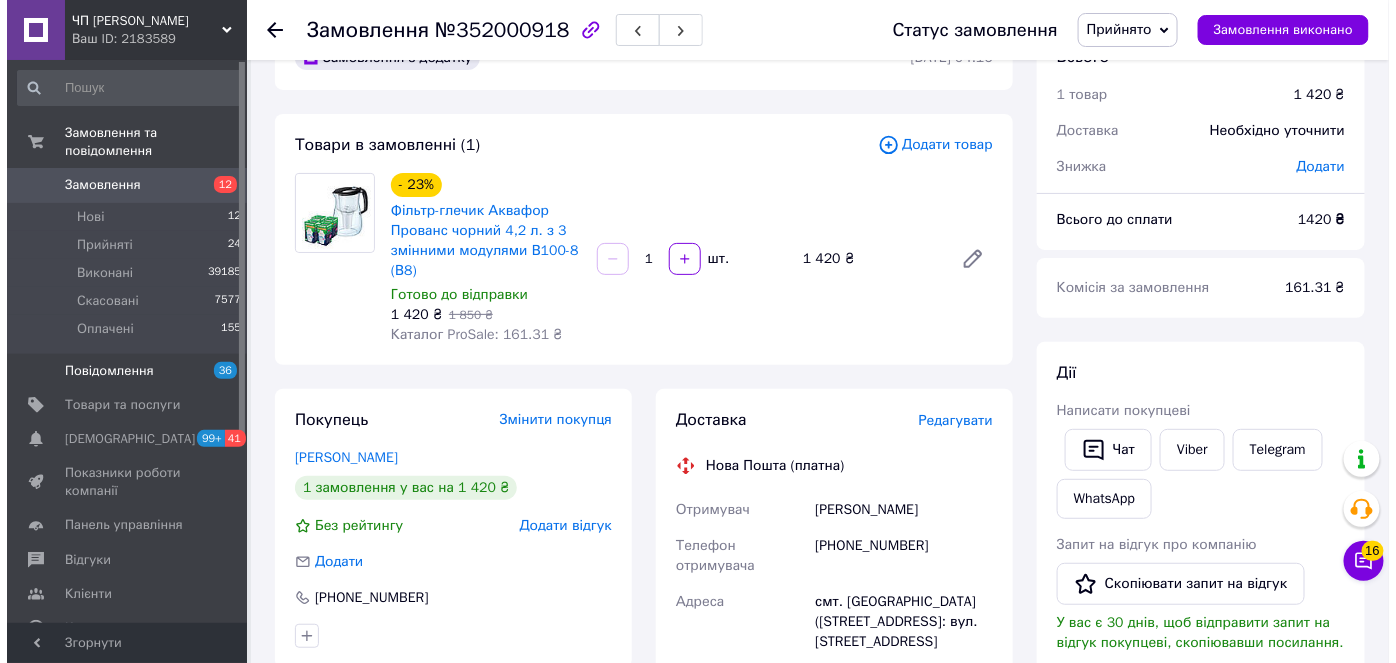 scroll, scrollTop: 0, scrollLeft: 0, axis: both 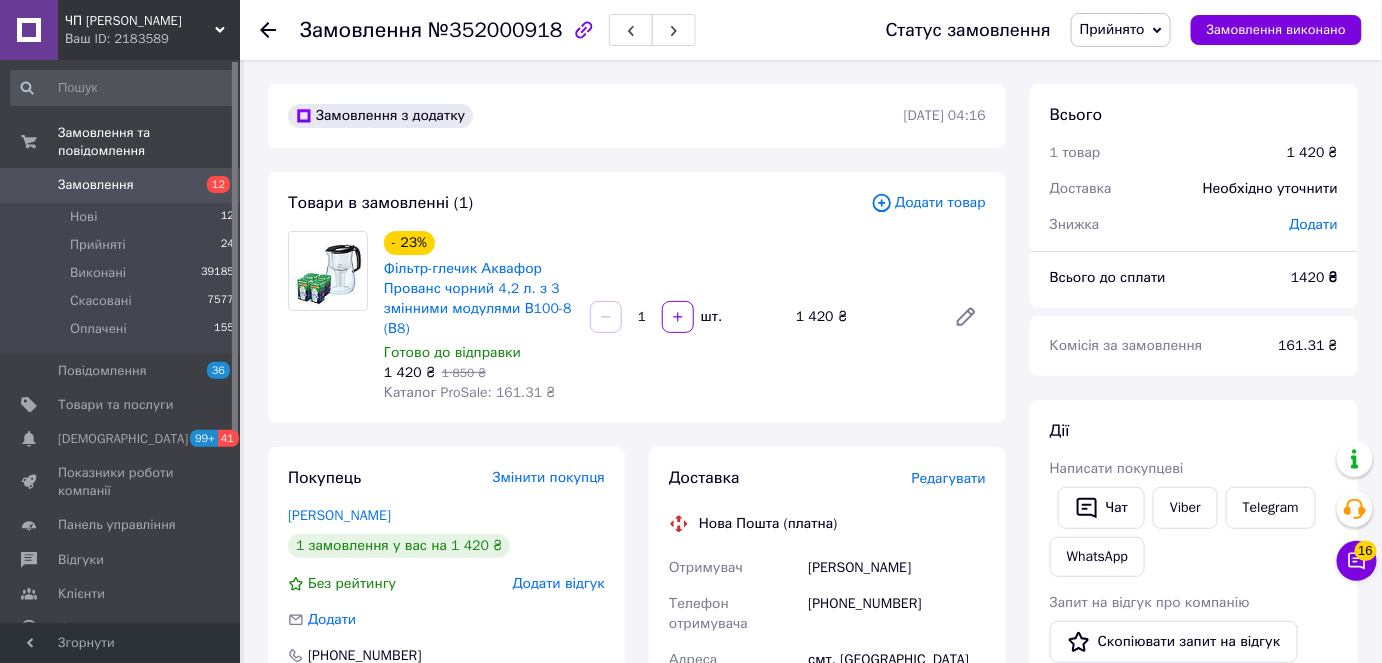 click on "Додати товар" at bounding box center (928, 203) 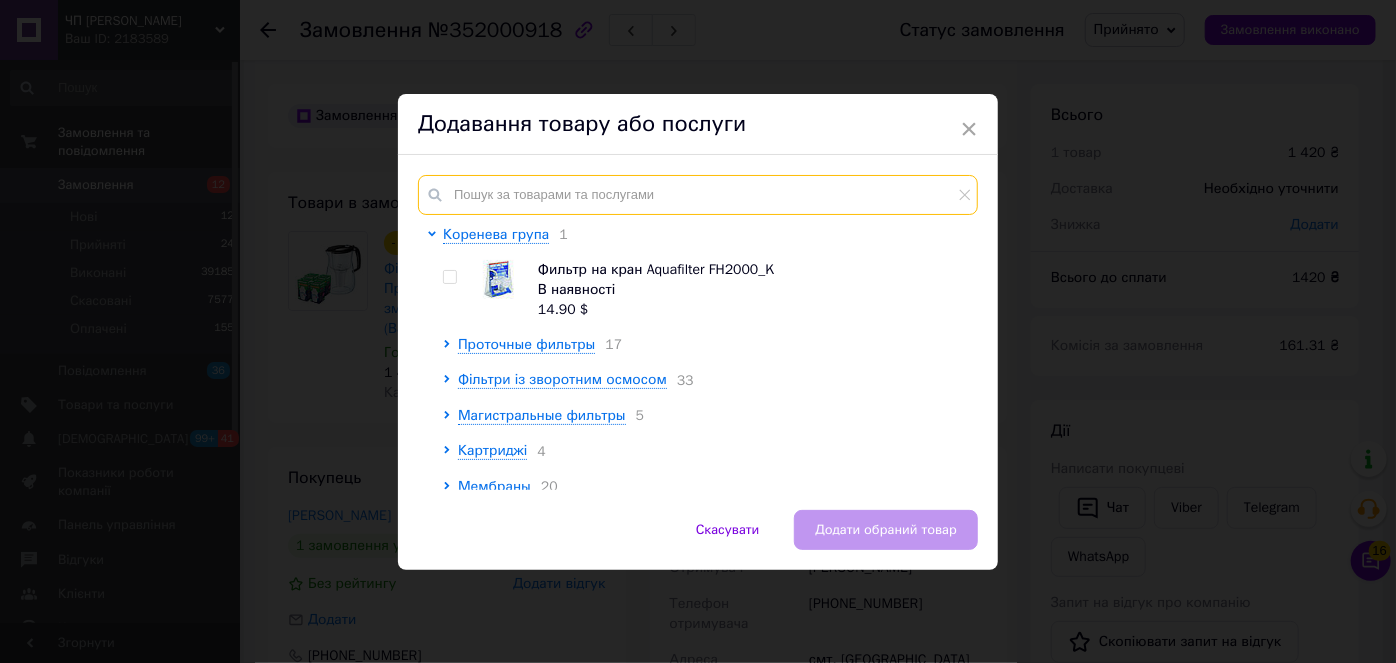 click at bounding box center (698, 195) 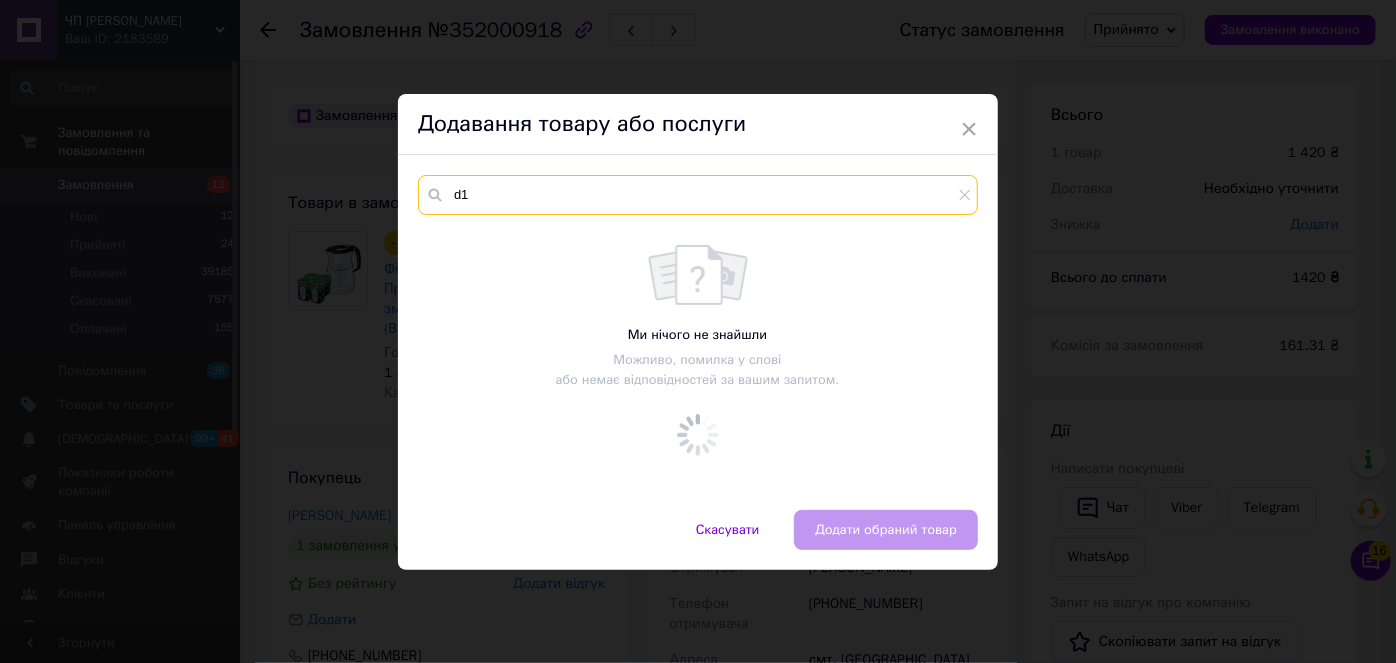 type on "d" 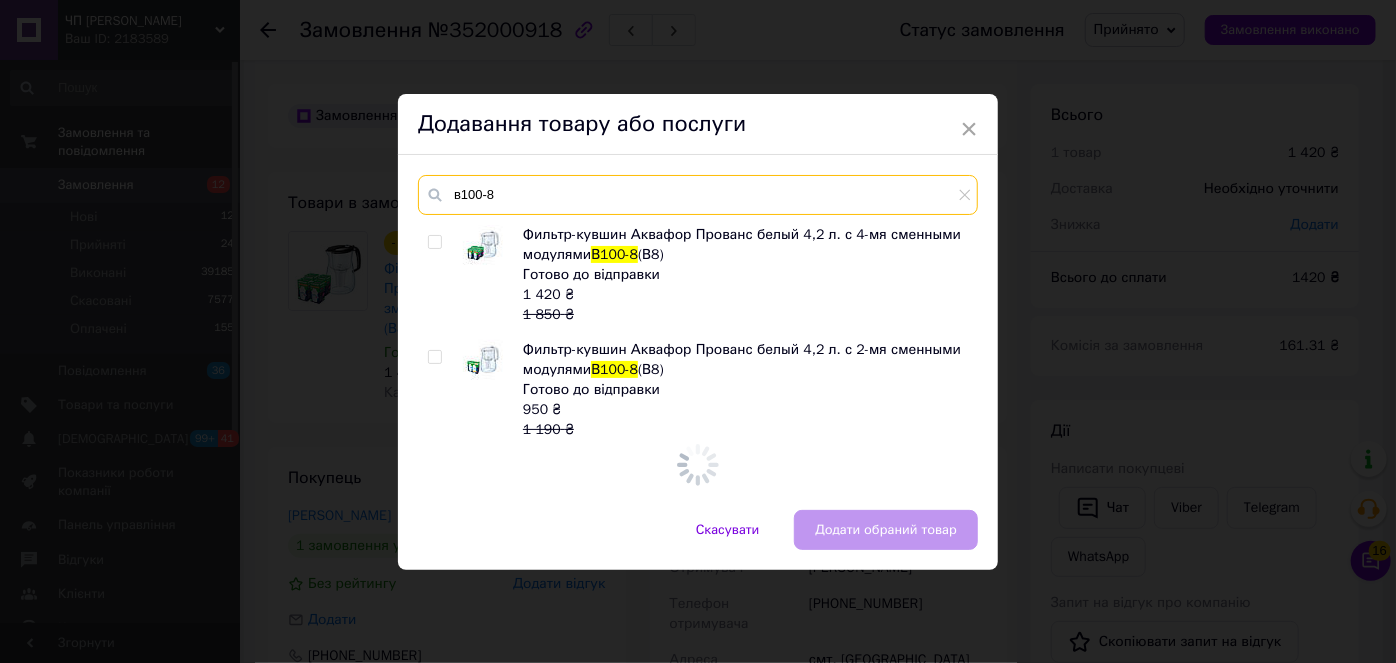 scroll, scrollTop: 4065, scrollLeft: 0, axis: vertical 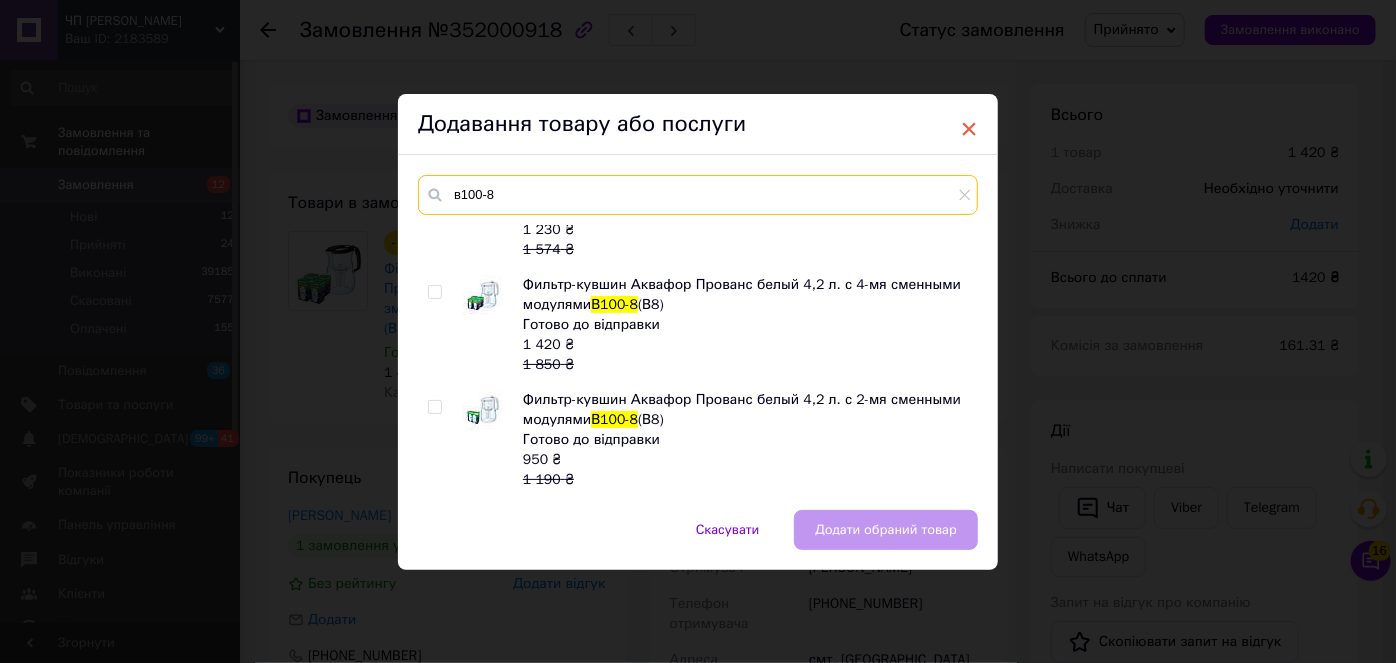 type on "в100-8" 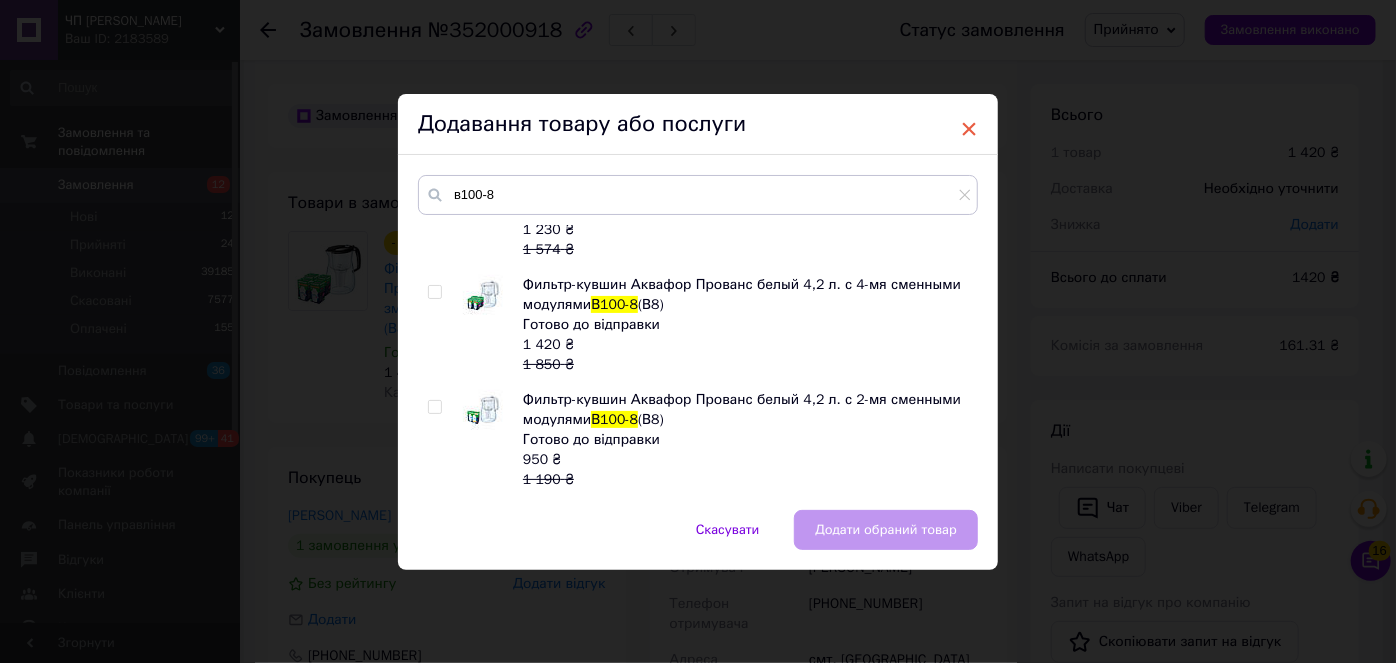 click on "×" at bounding box center [969, 129] 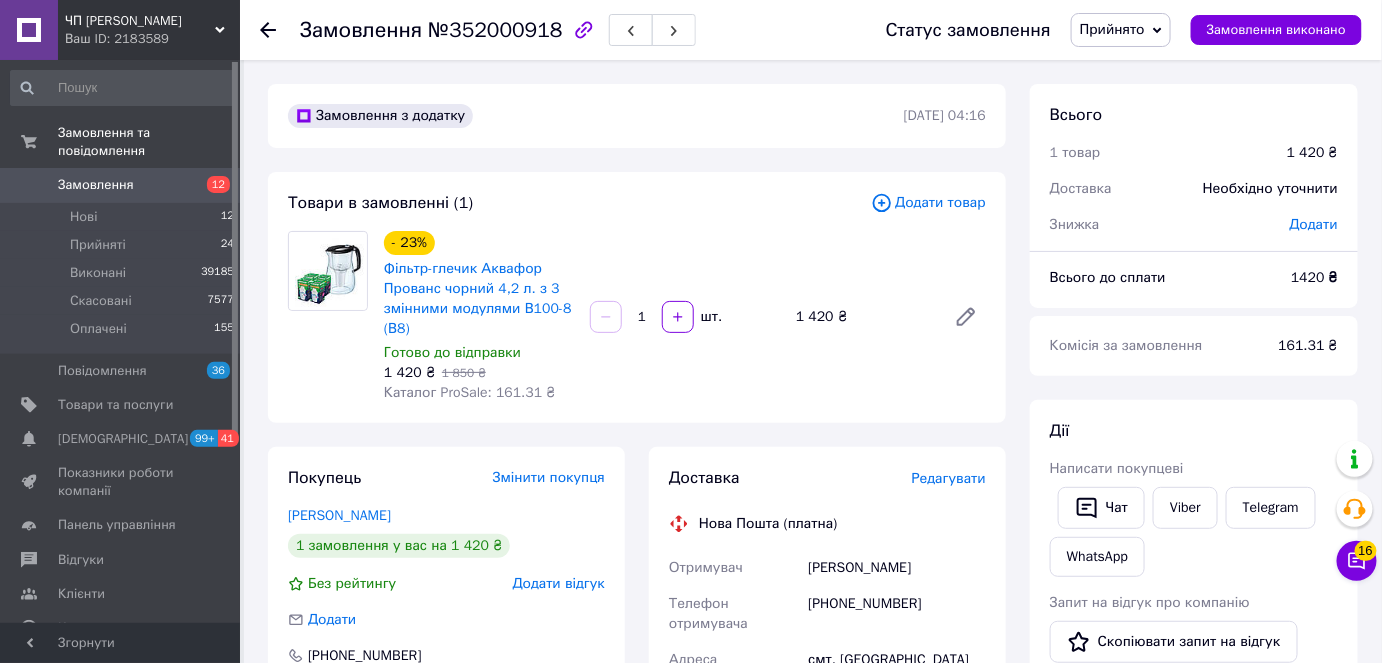 click on "Додати товар" at bounding box center (928, 203) 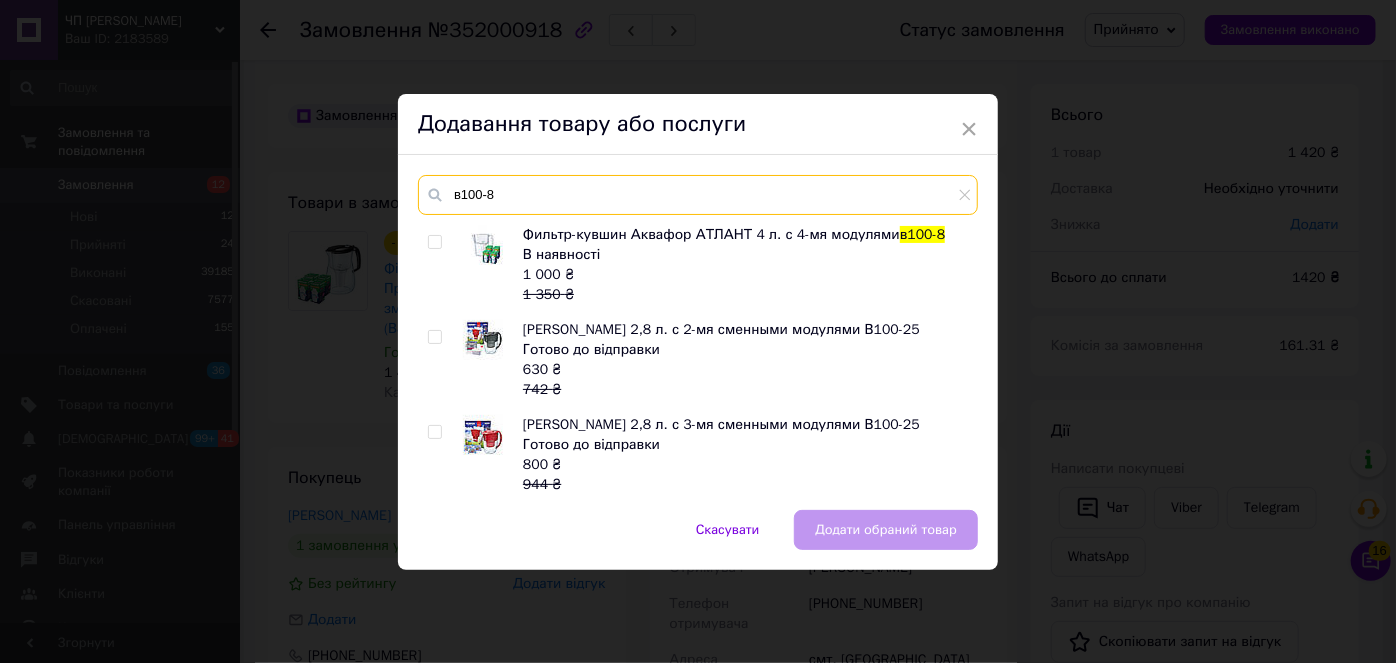 click on "в100-8" at bounding box center [698, 195] 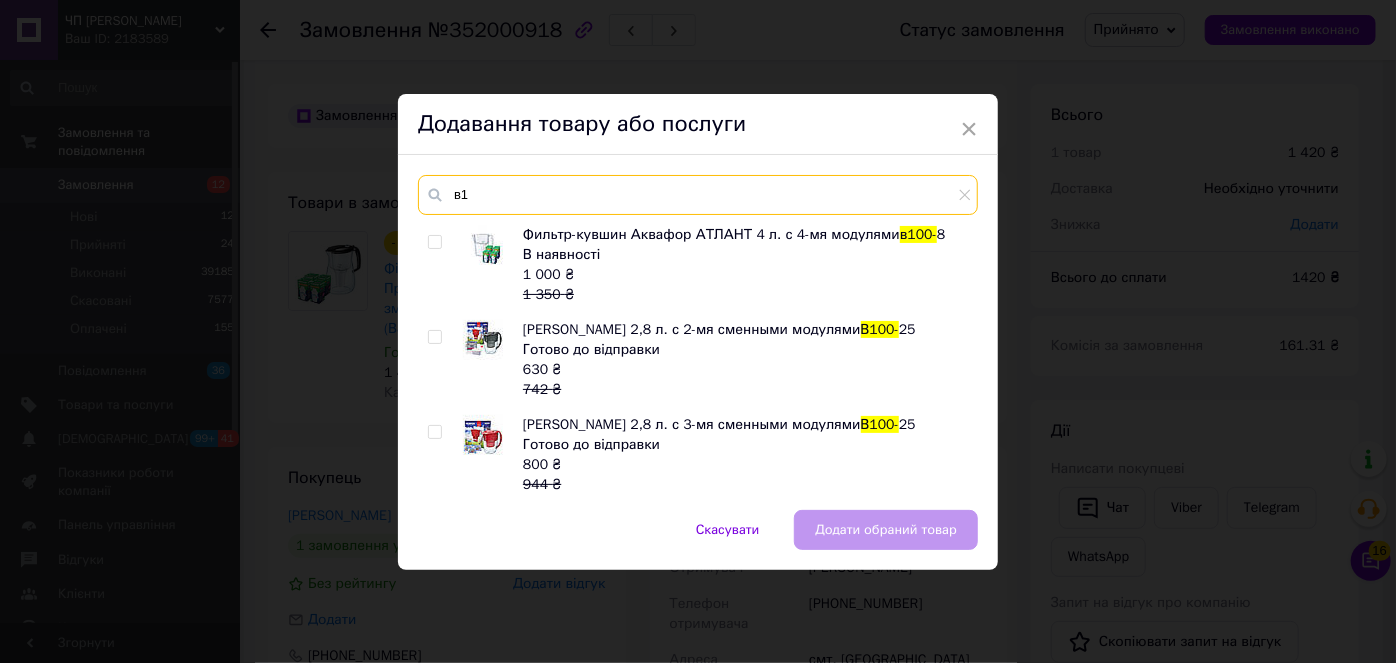 type on "в" 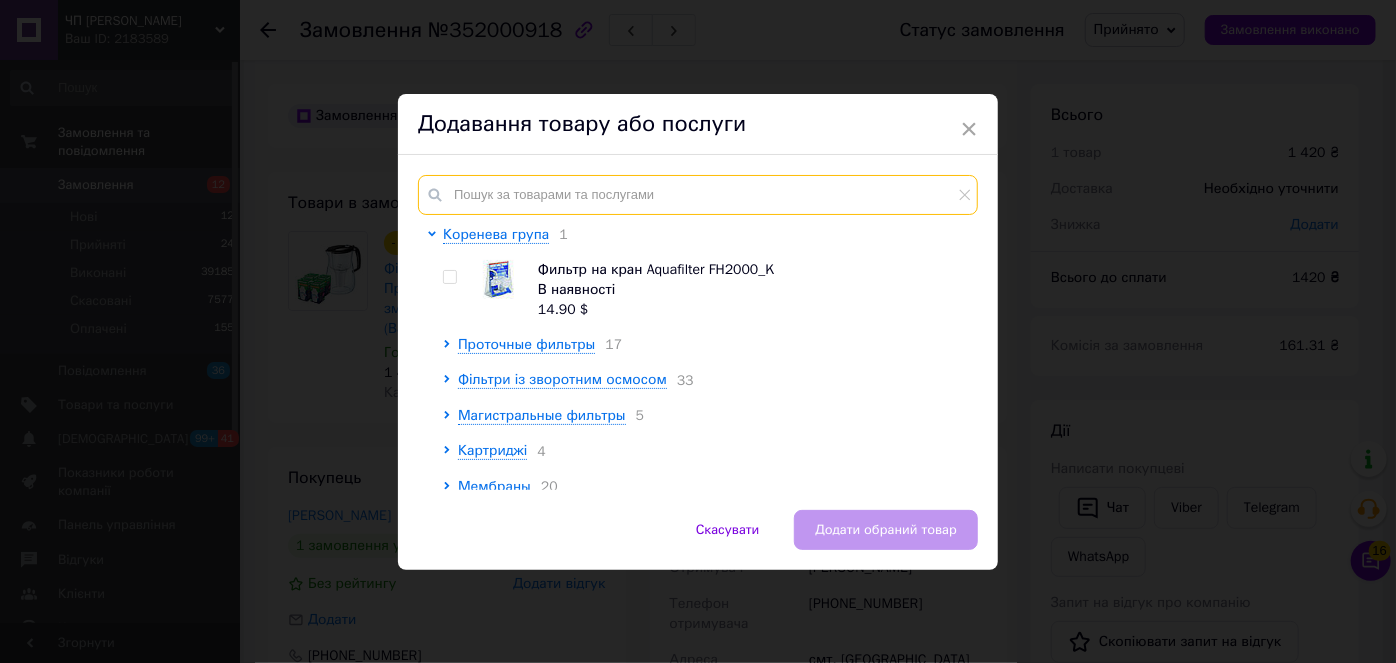 paste on "Комплект картриджів для глечика глибоке очищення від хлору АКВАФОР B100-8 / АКВАФОР В8 3 шт. Детальн" 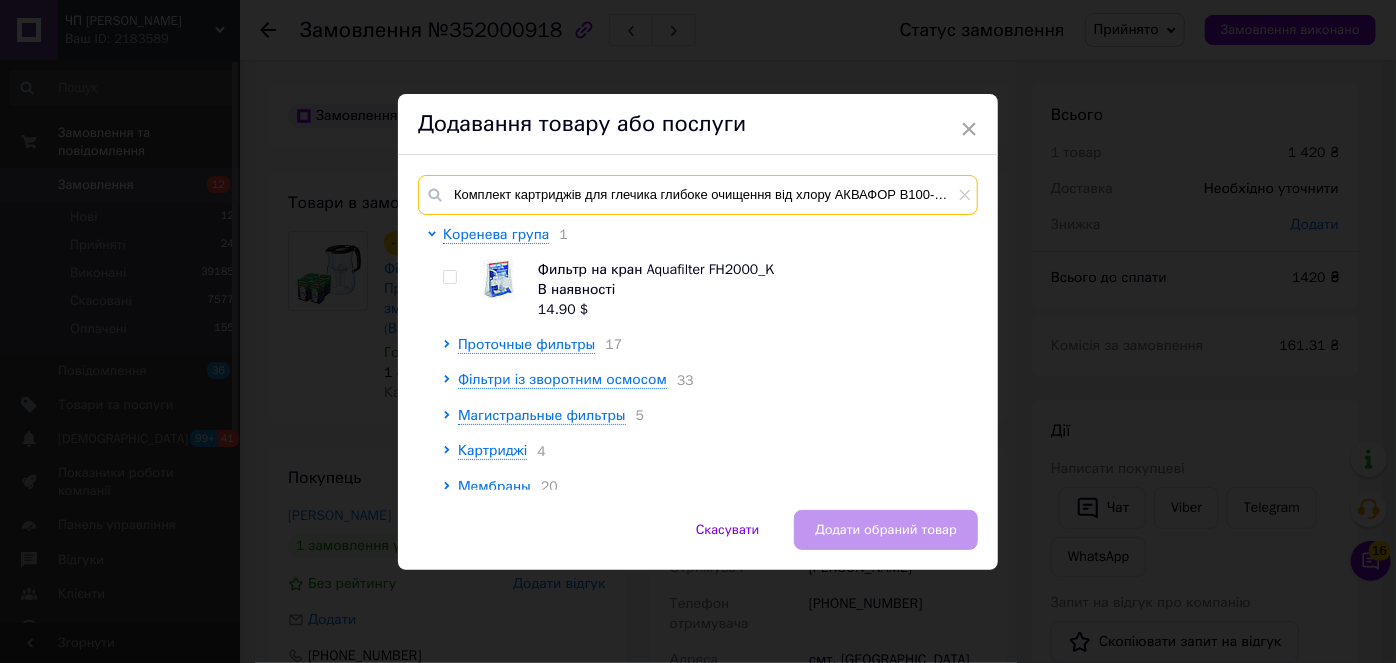 scroll, scrollTop: 0, scrollLeft: 167, axis: horizontal 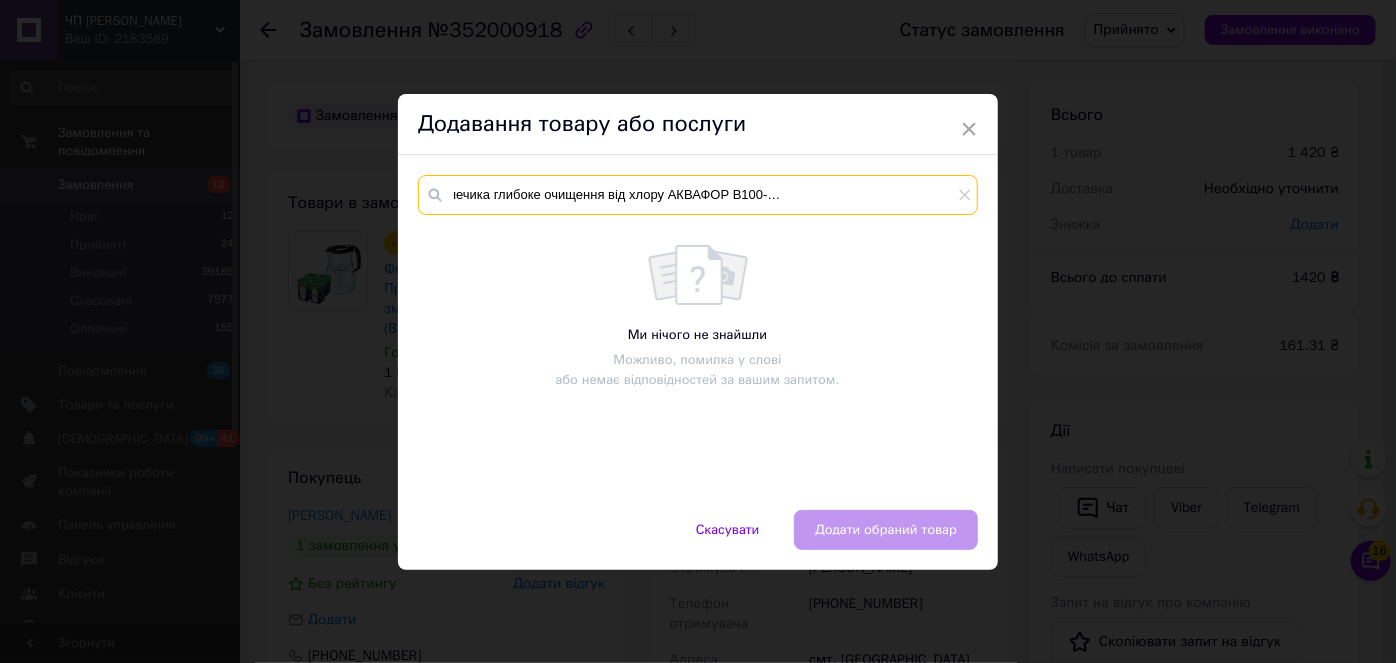 click on "Комплект картриджів для глечика глибоке очищення від хлору АКВАФОР B100-8 / АКВАФОР В8 3 шт. Детальн" at bounding box center [698, 195] 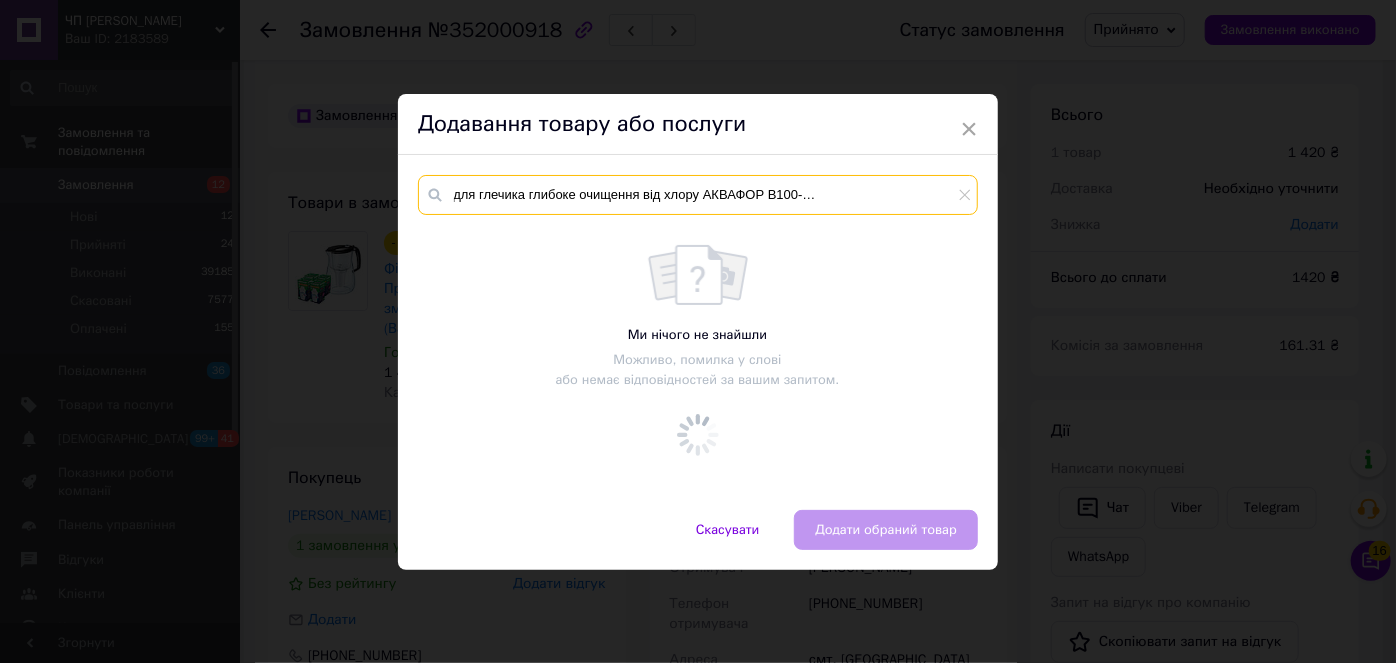 scroll, scrollTop: 0, scrollLeft: 117, axis: horizontal 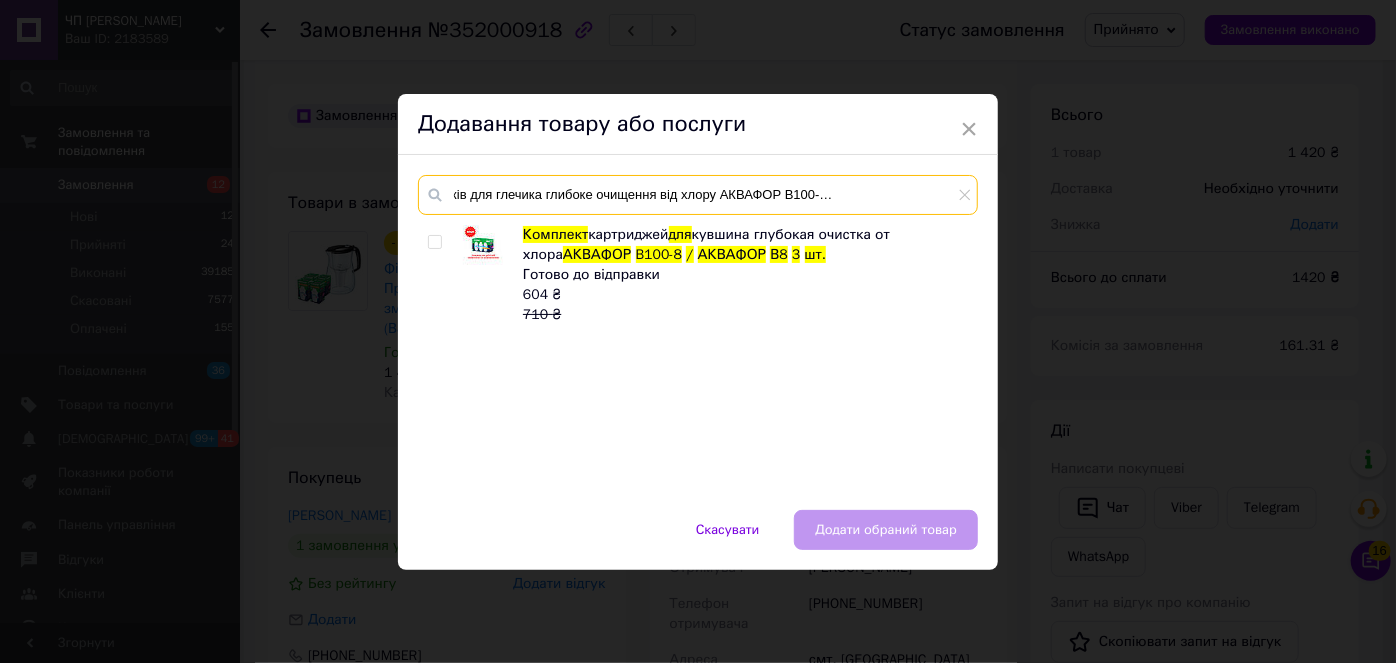 type on "Комплект картриджів для глечика глибоке очищення від хлору АКВАФОР B100-8 / АКВАФОР В8 3 шт." 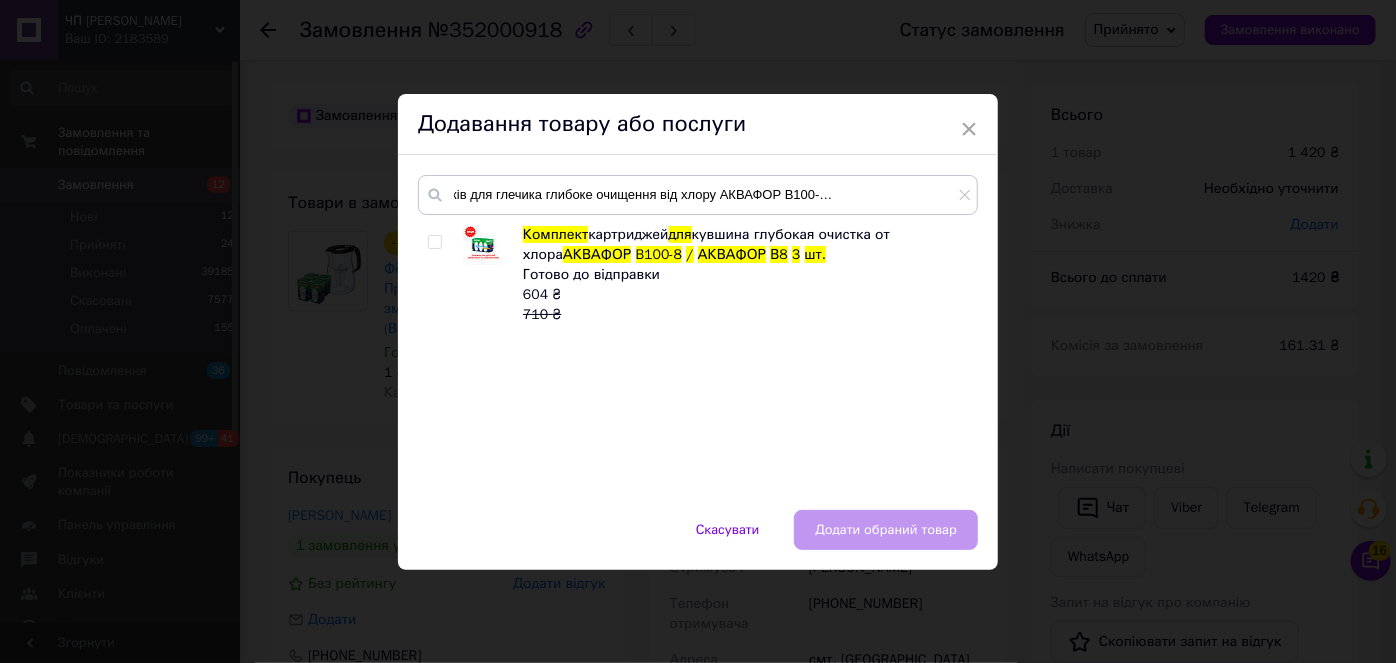 click at bounding box center [434, 242] 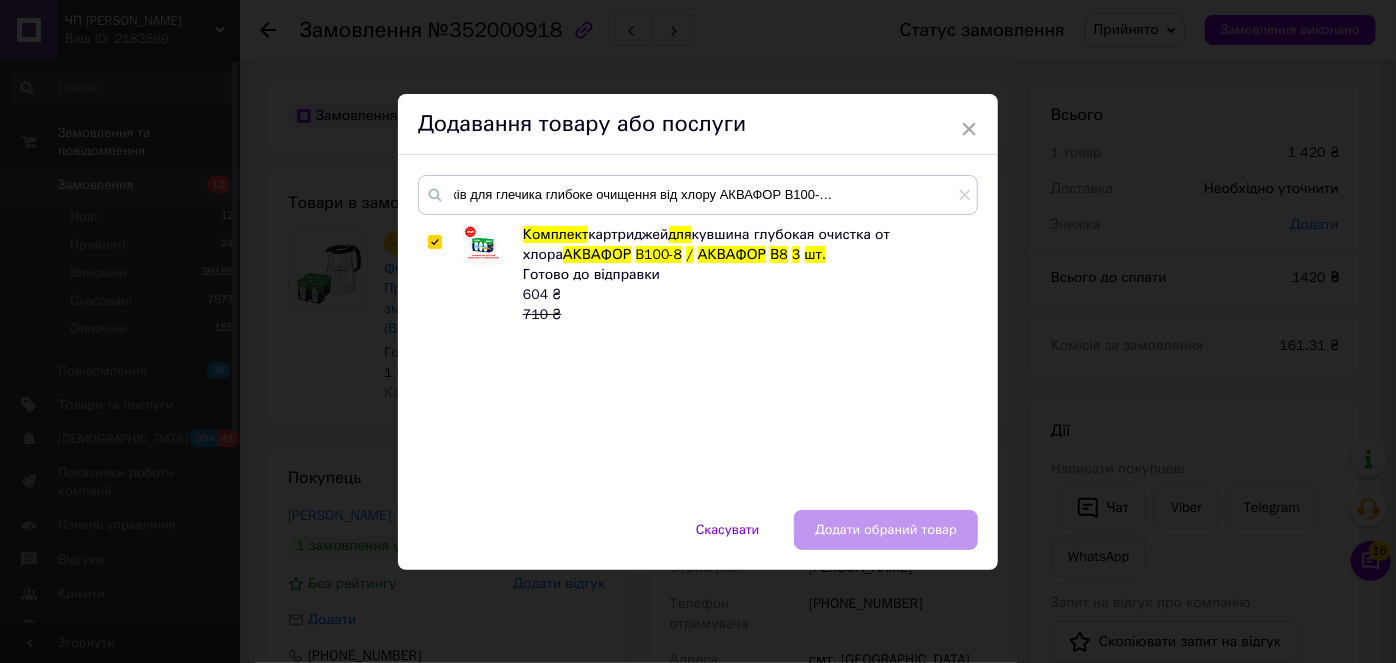 checkbox on "true" 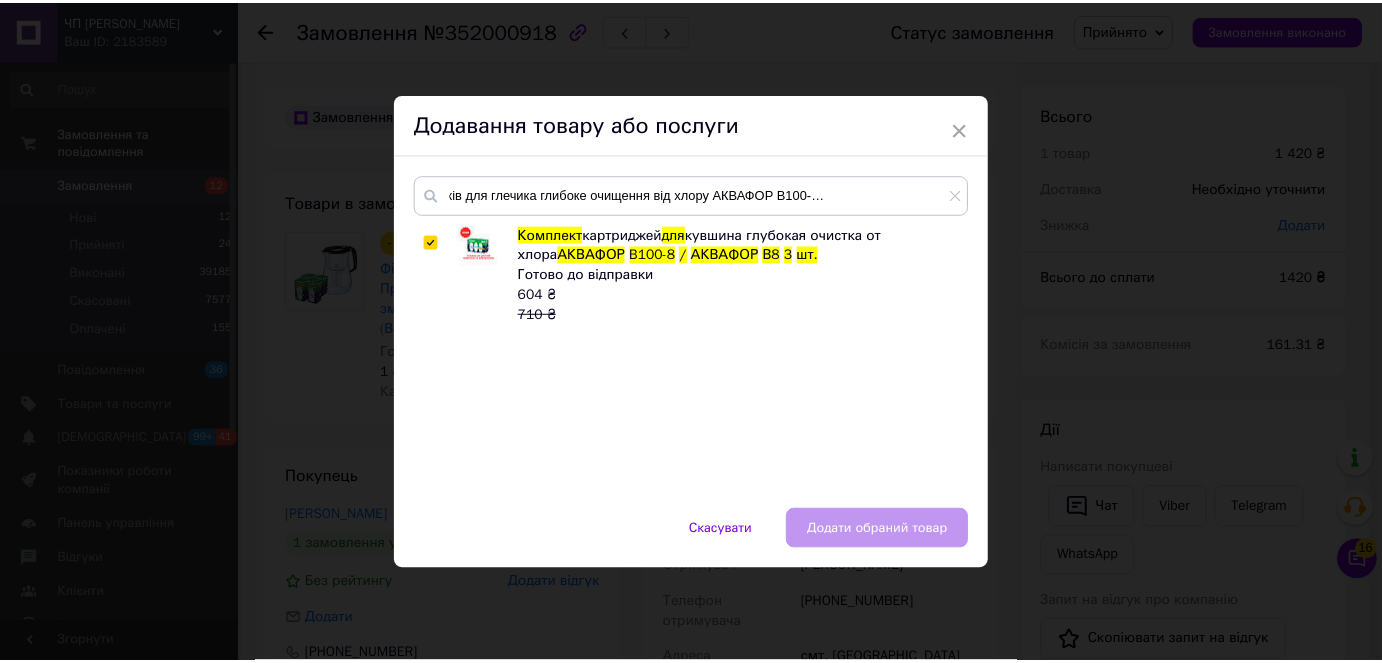 scroll, scrollTop: 0, scrollLeft: 0, axis: both 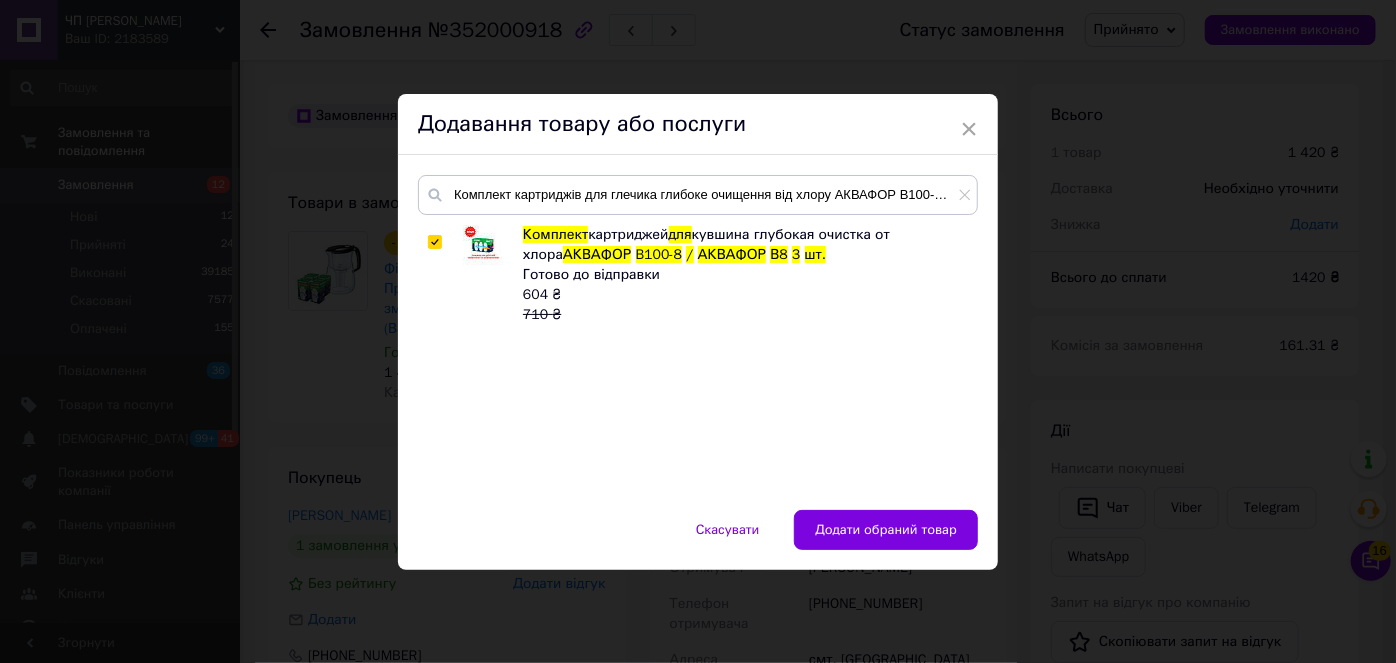 click on "Додати обраний товар" at bounding box center [886, 530] 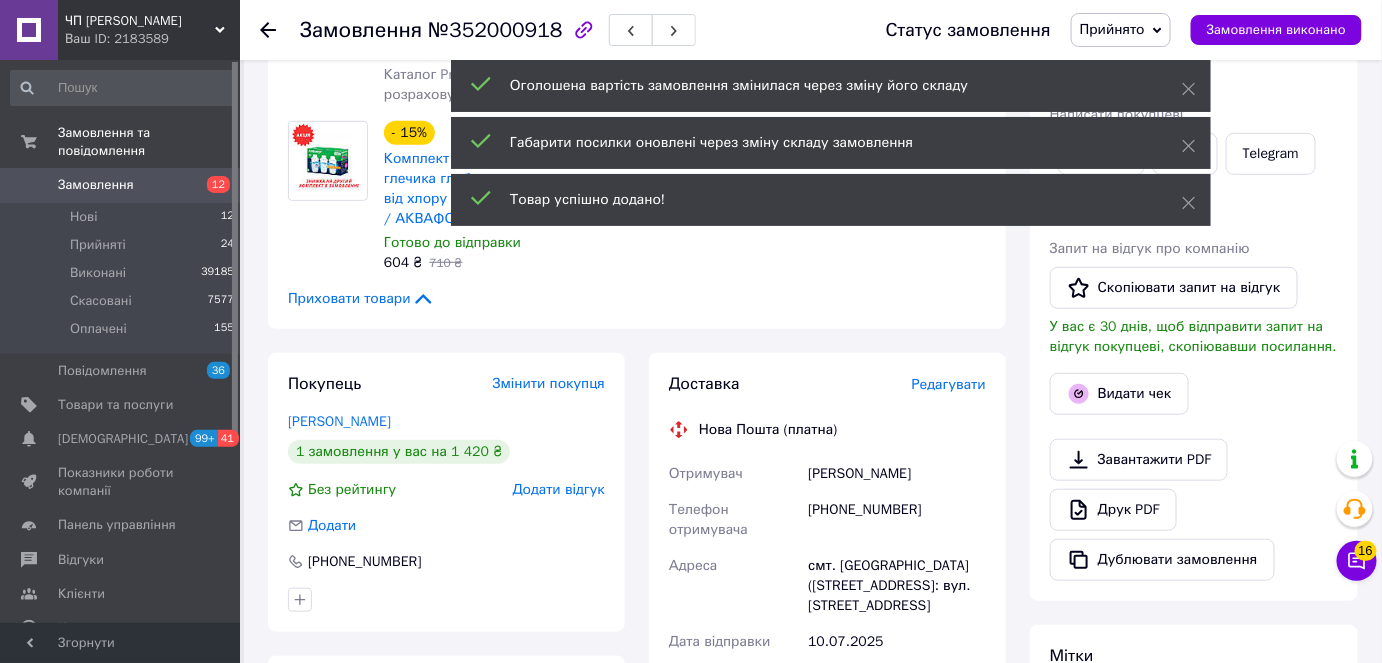 scroll, scrollTop: 545, scrollLeft: 0, axis: vertical 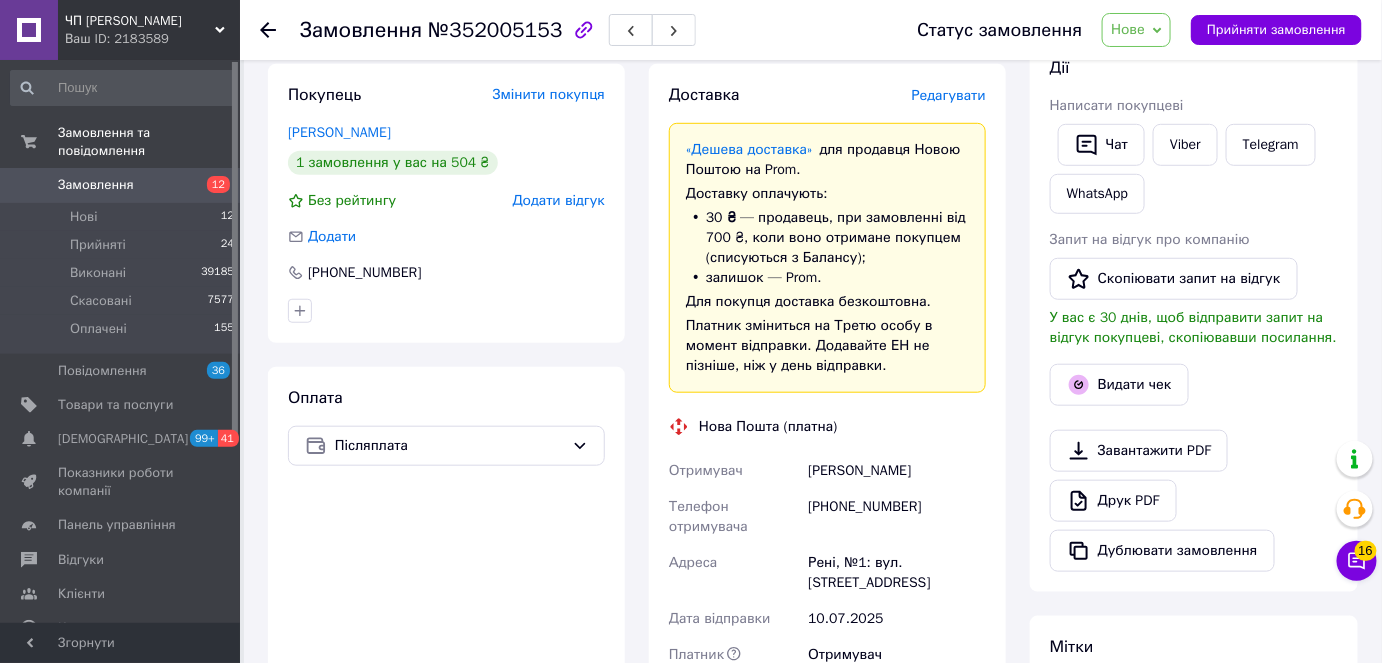 click on "Нове" at bounding box center [1128, 29] 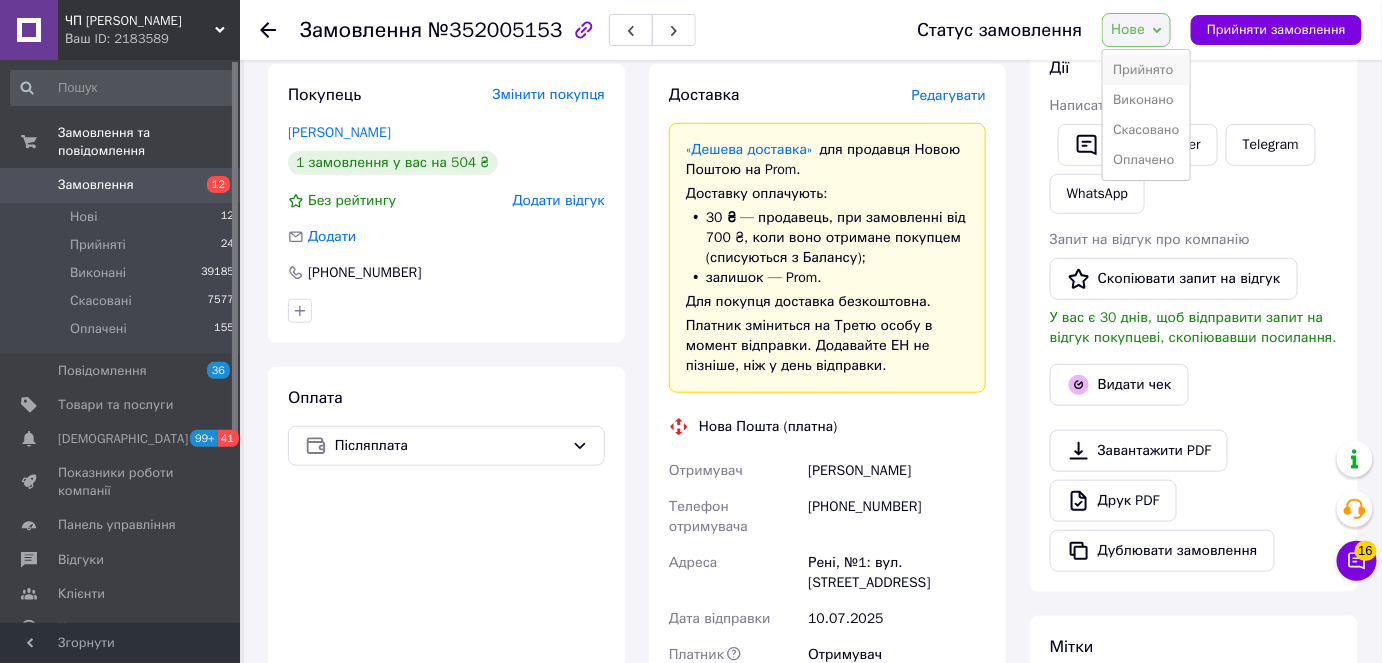 click on "Прийнято" at bounding box center [1146, 70] 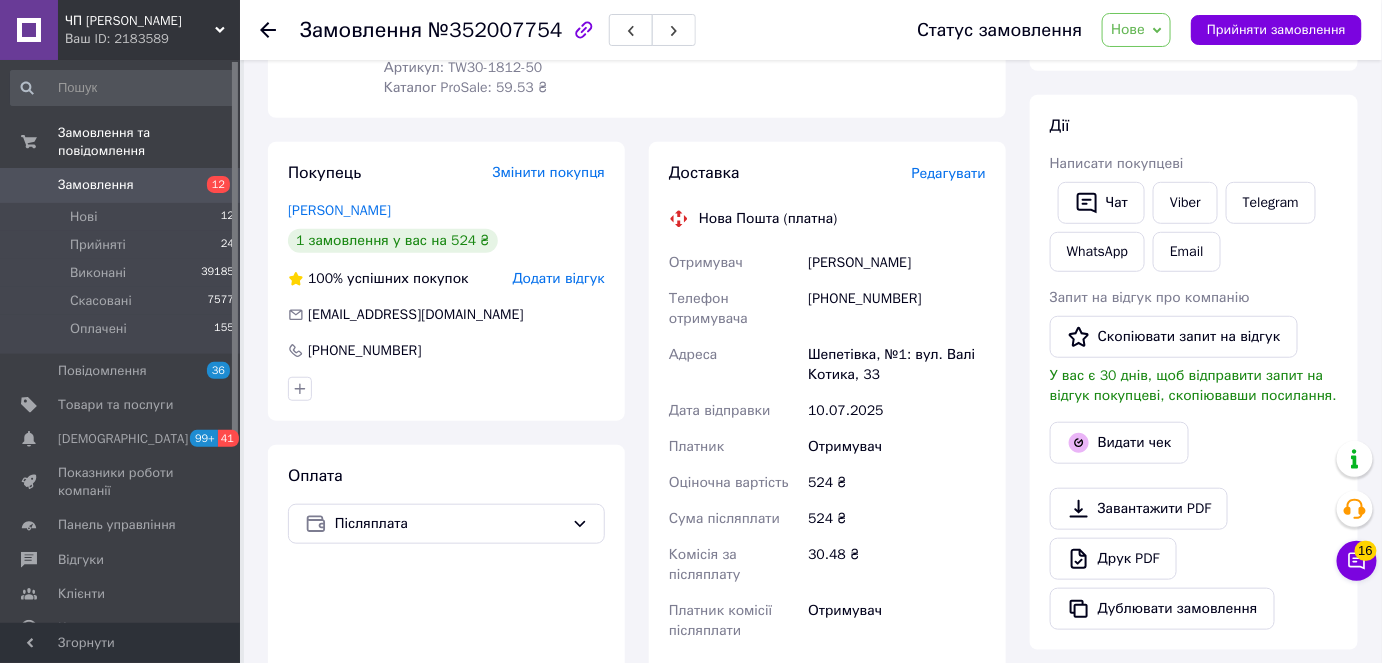scroll, scrollTop: 181, scrollLeft: 0, axis: vertical 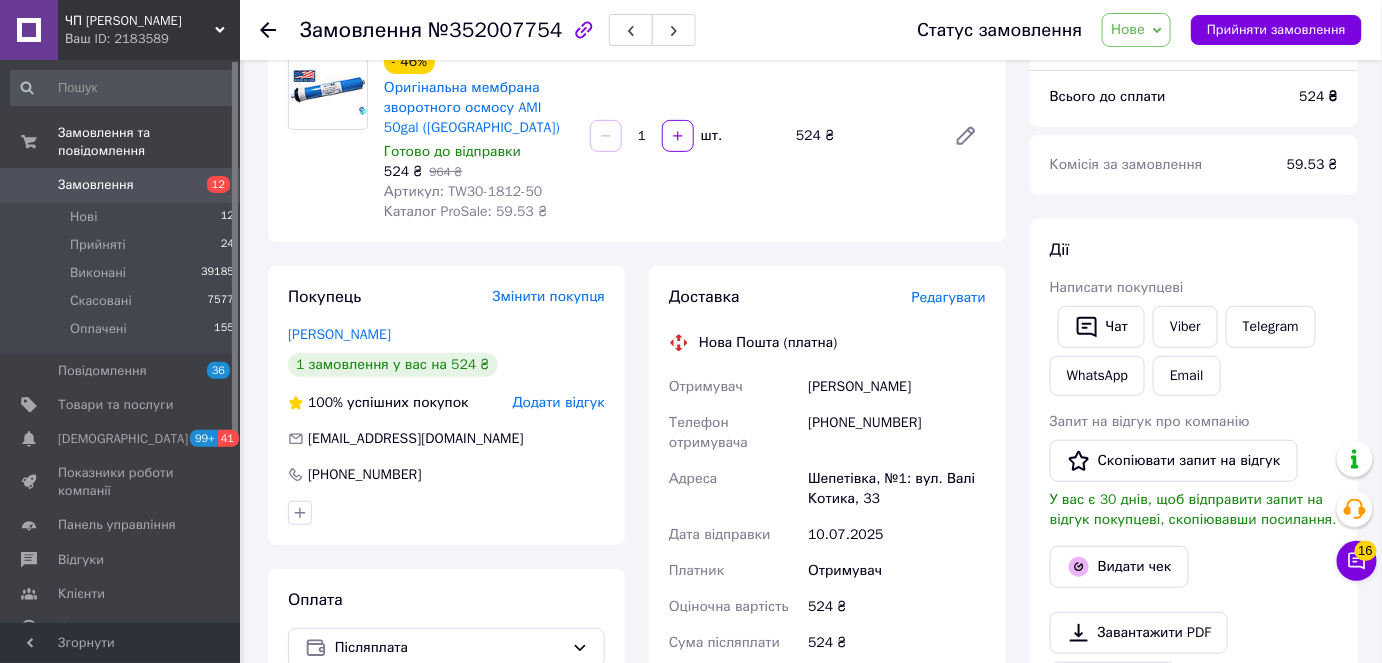 click on "Нове" at bounding box center [1128, 29] 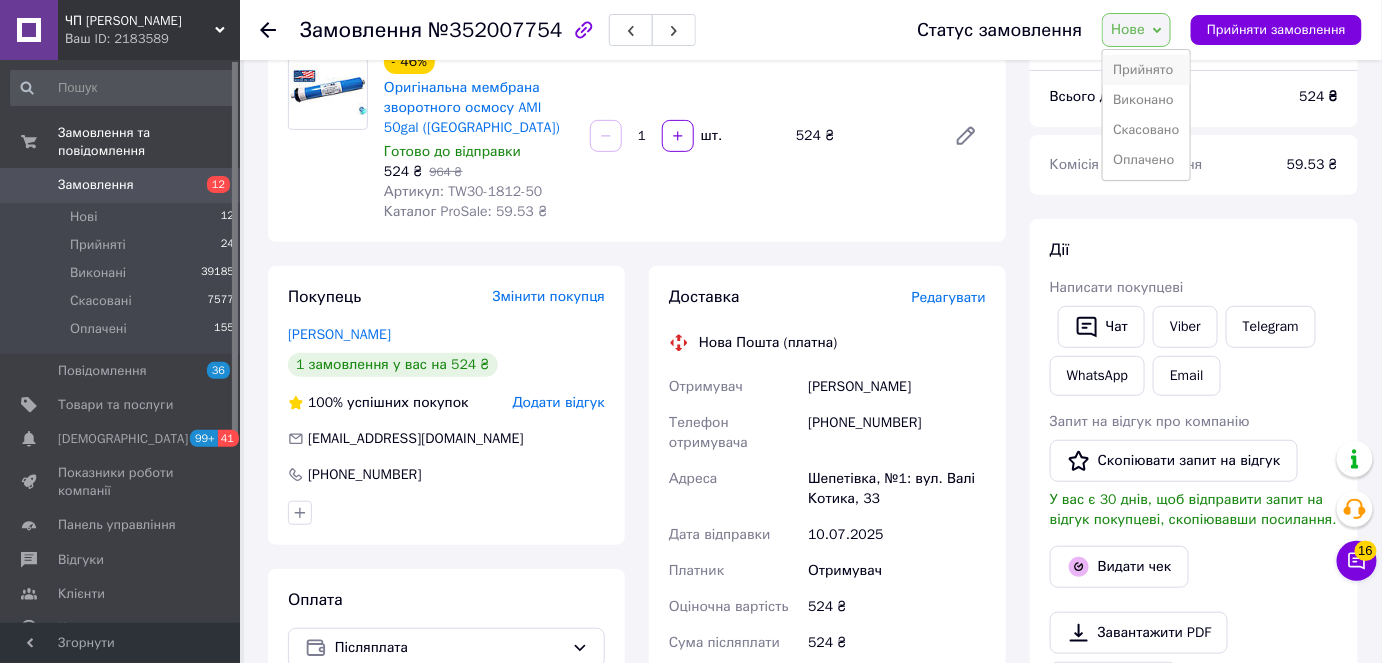 click on "Прийнято" at bounding box center [1146, 70] 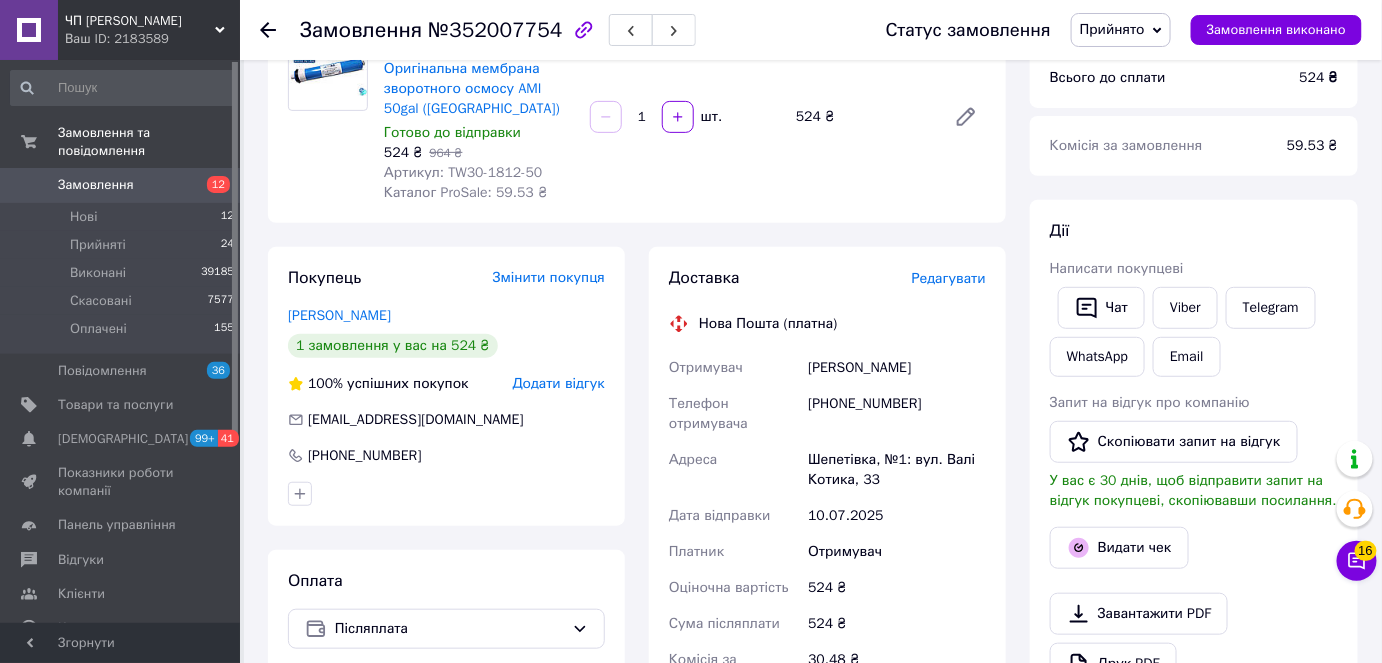 scroll, scrollTop: 363, scrollLeft: 0, axis: vertical 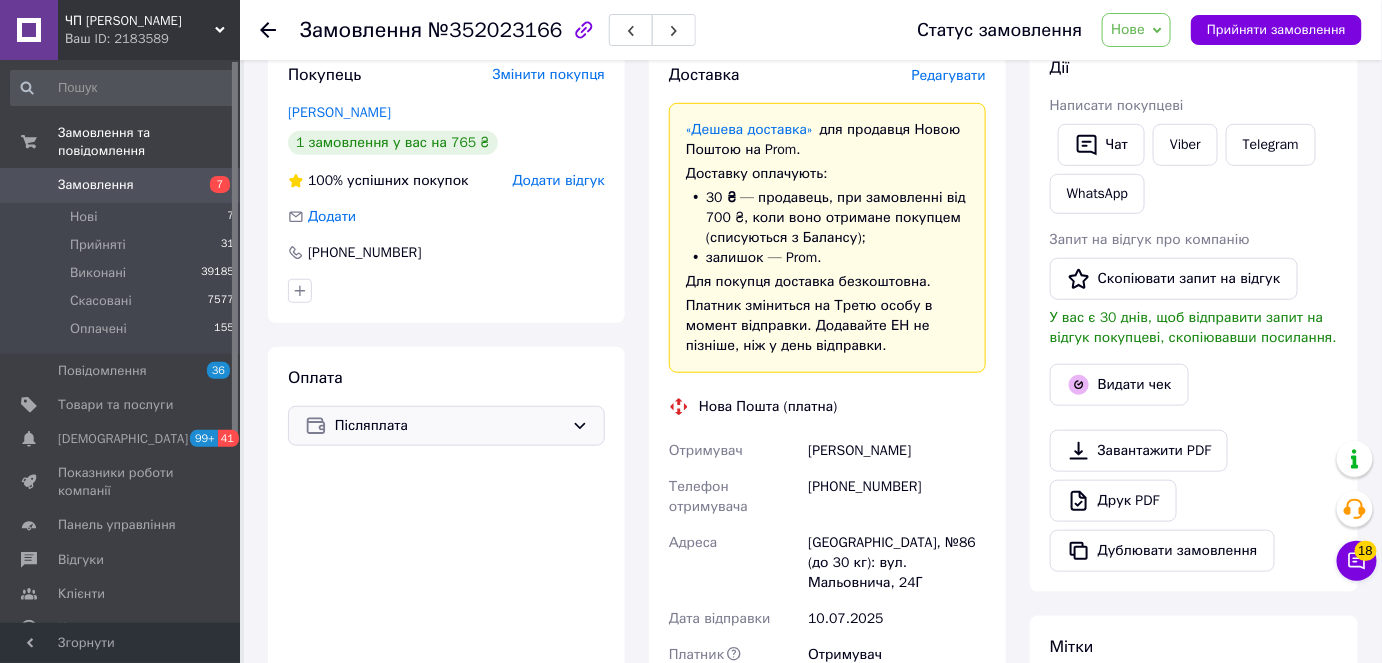 click on "Післяплата" at bounding box center (449, 426) 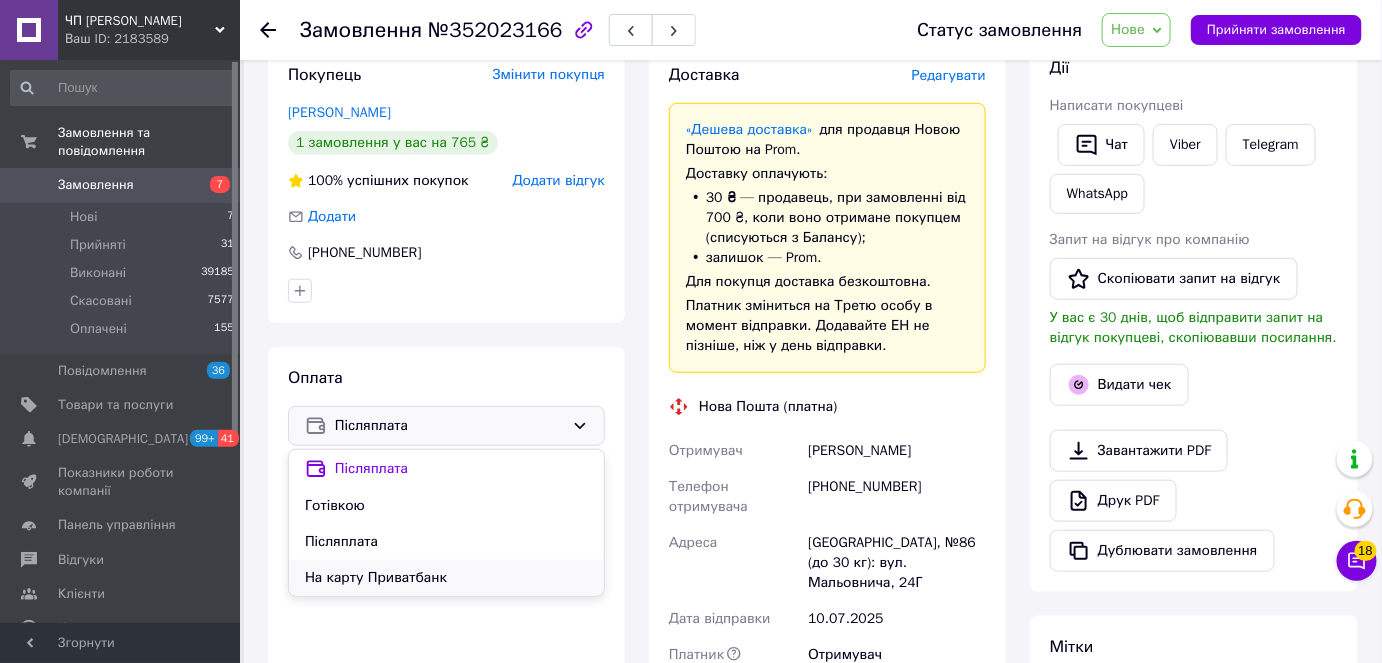 click on "На карту Приватбанк" at bounding box center [446, 578] 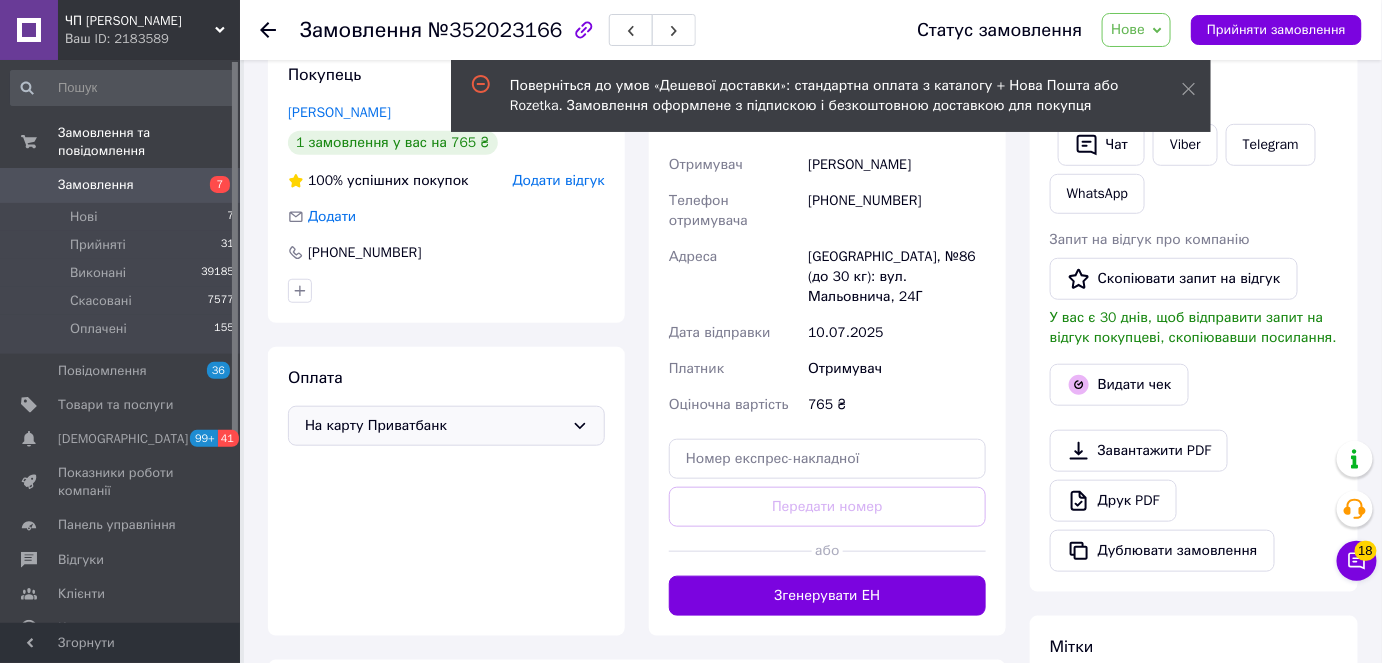 click on "На карту Приватбанк" at bounding box center (434, 426) 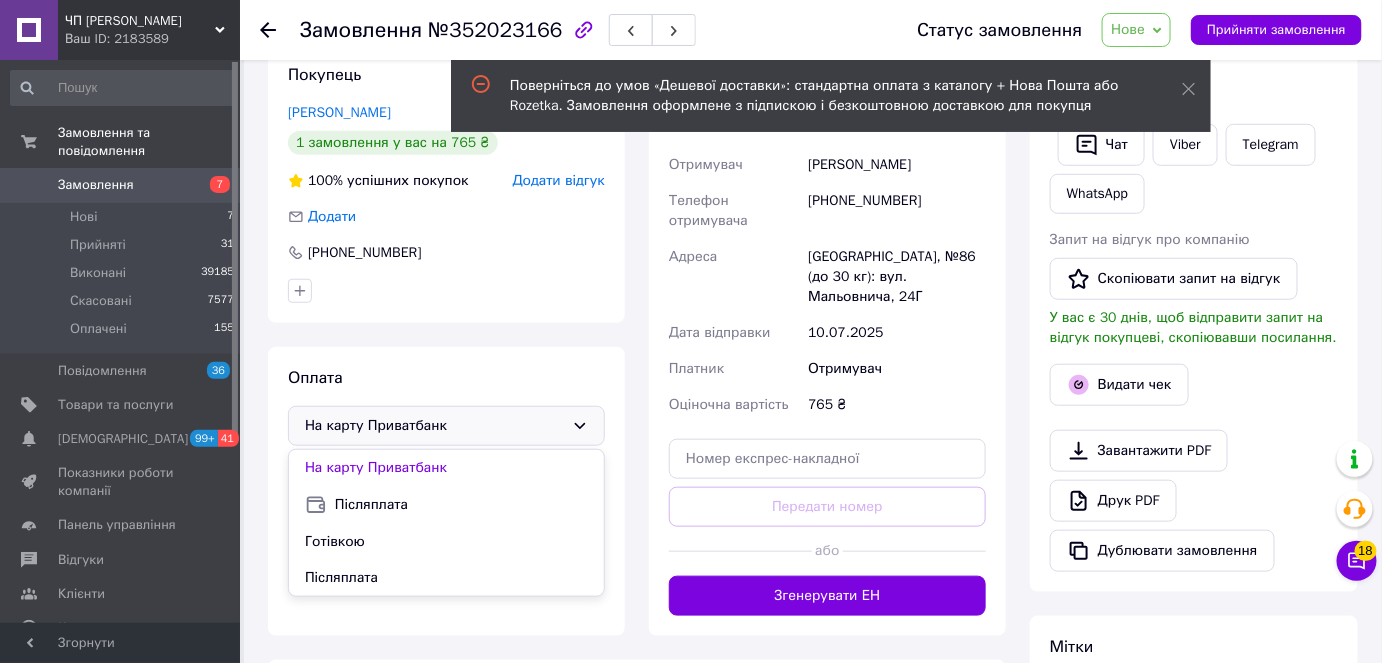 click on "Післяплата" at bounding box center [461, 505] 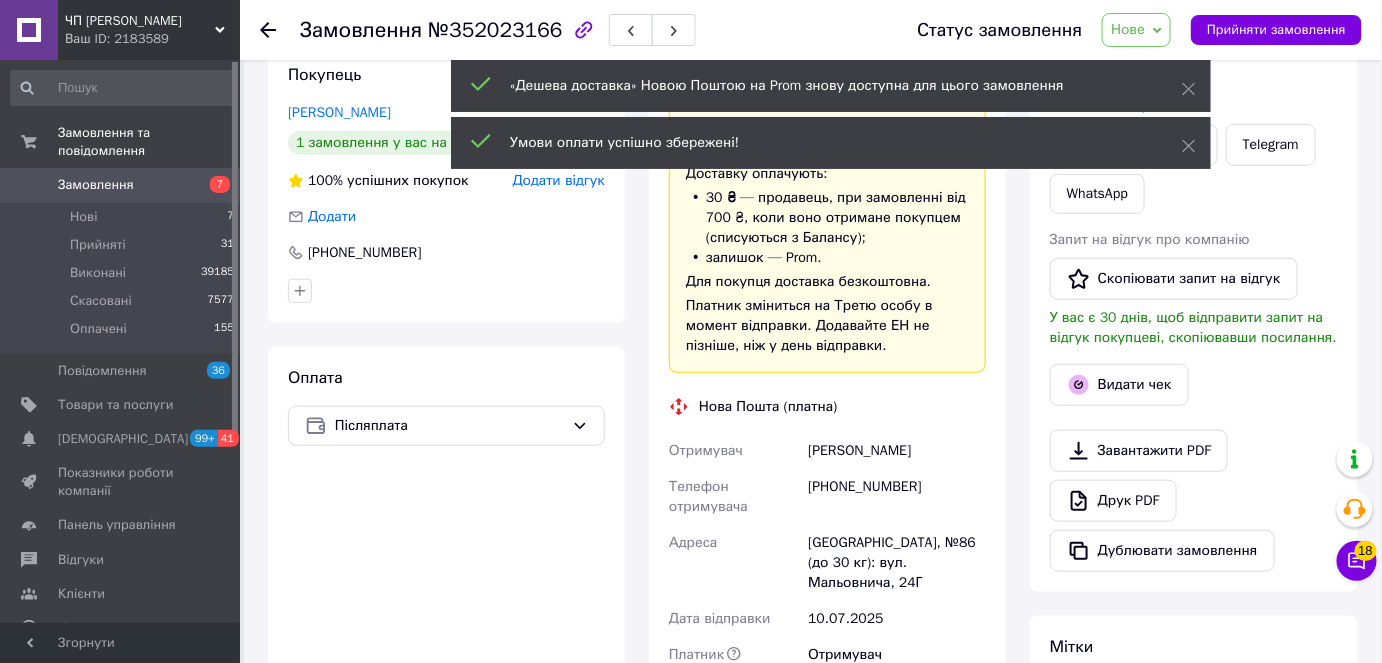 scroll, scrollTop: 0, scrollLeft: 0, axis: both 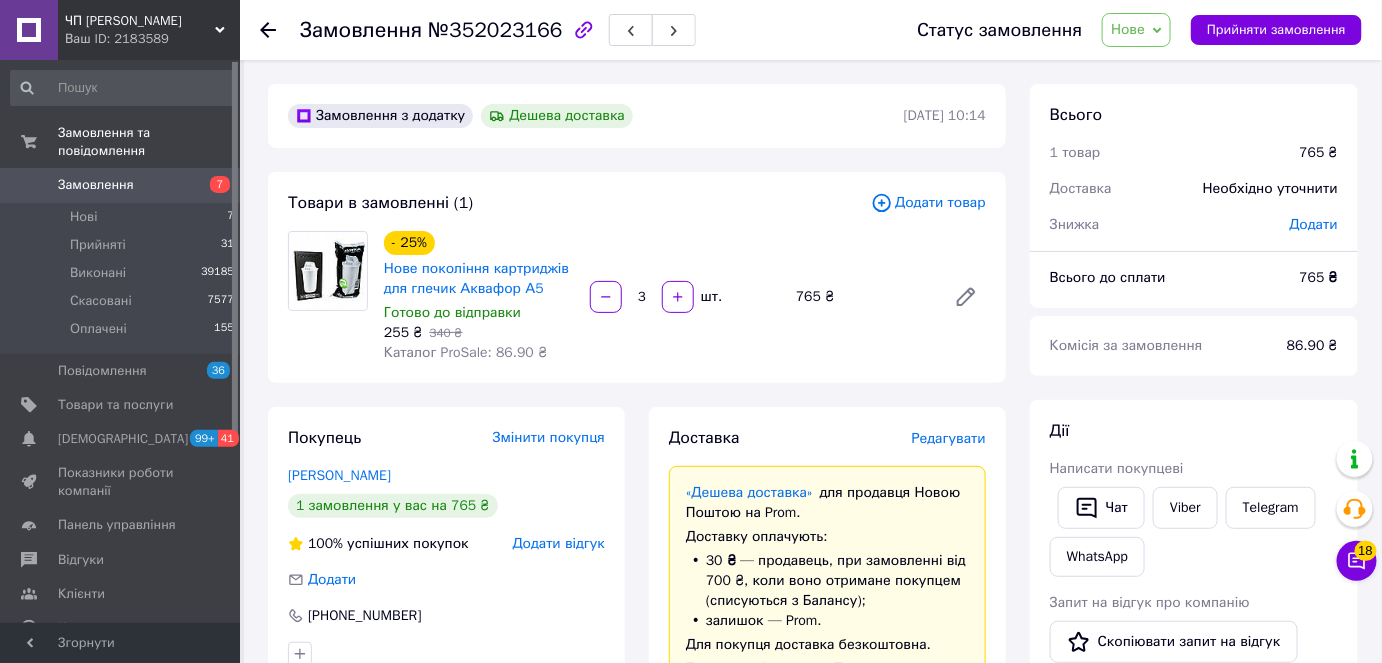 click on "Нове" at bounding box center [1128, 29] 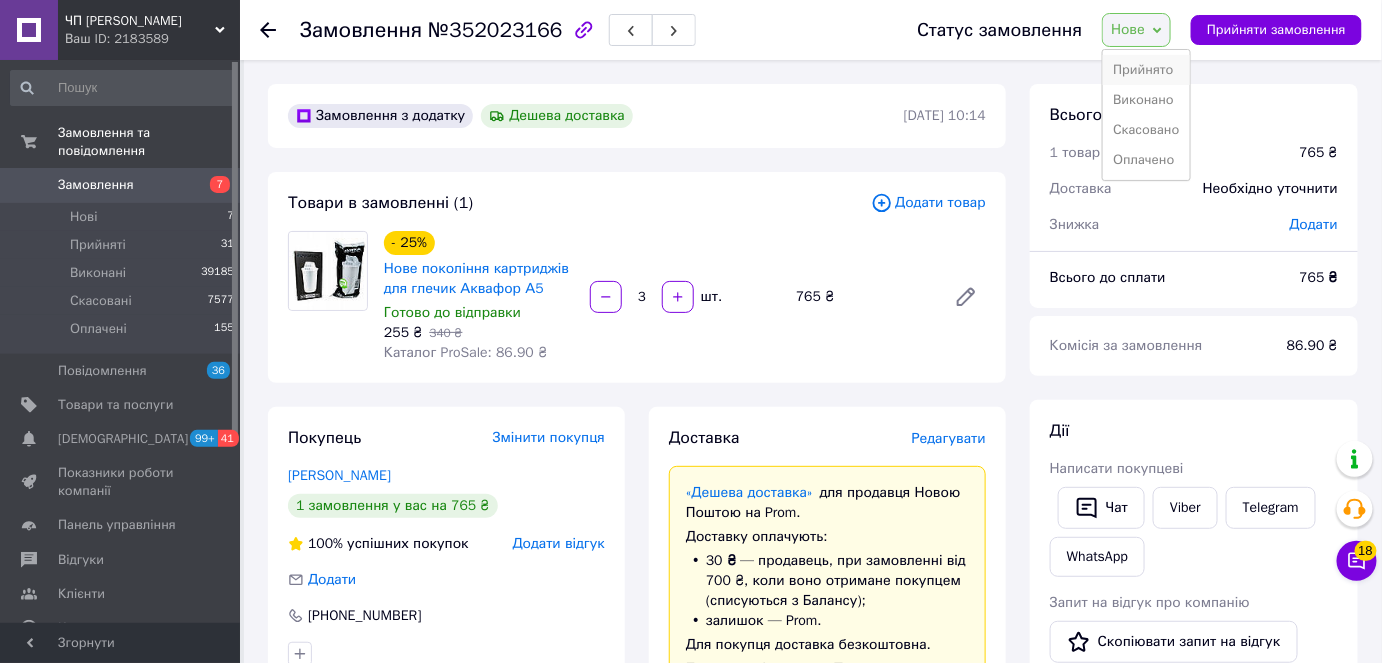 click on "Прийнято" at bounding box center [1146, 70] 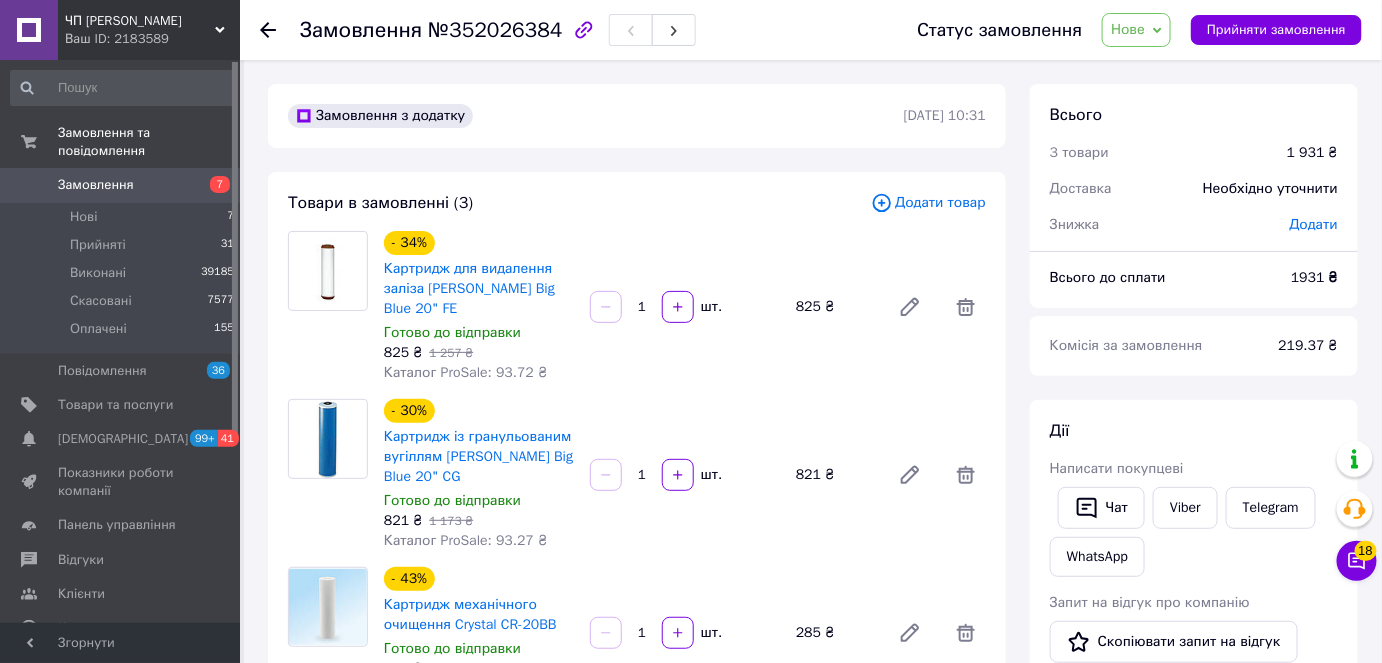 scroll, scrollTop: 181, scrollLeft: 0, axis: vertical 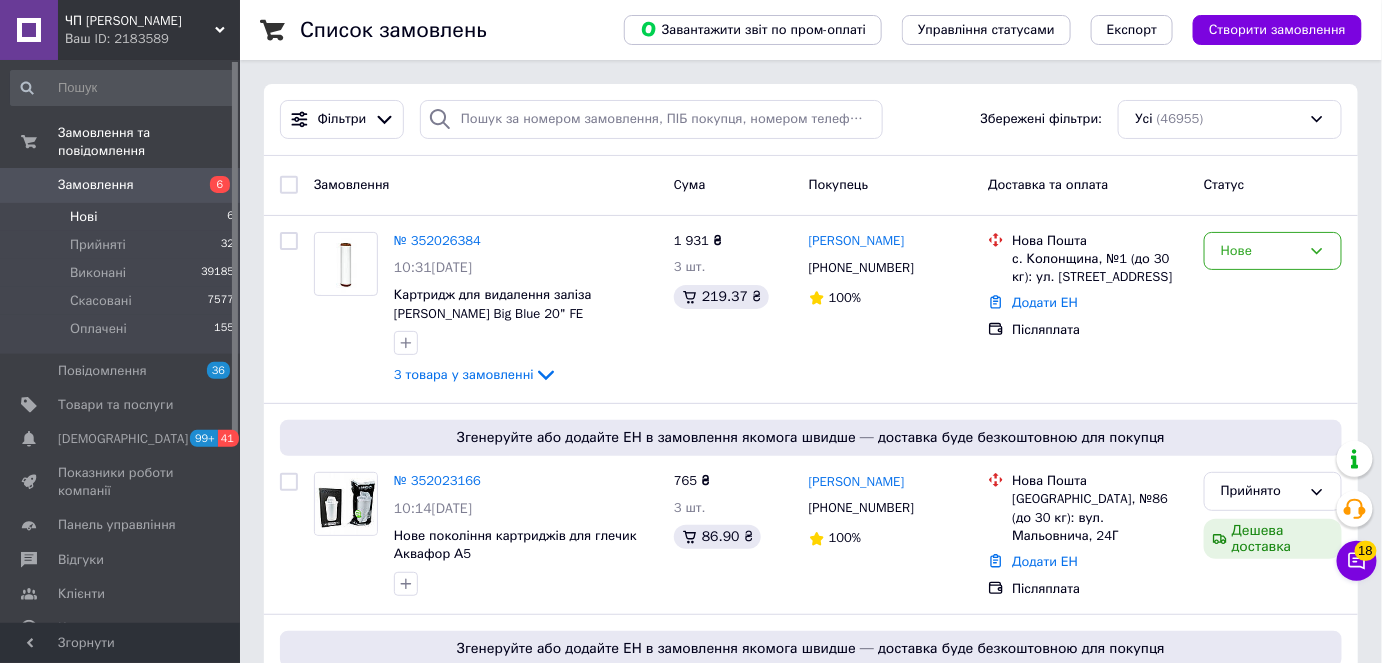 click on "Нові 6" at bounding box center [123, 217] 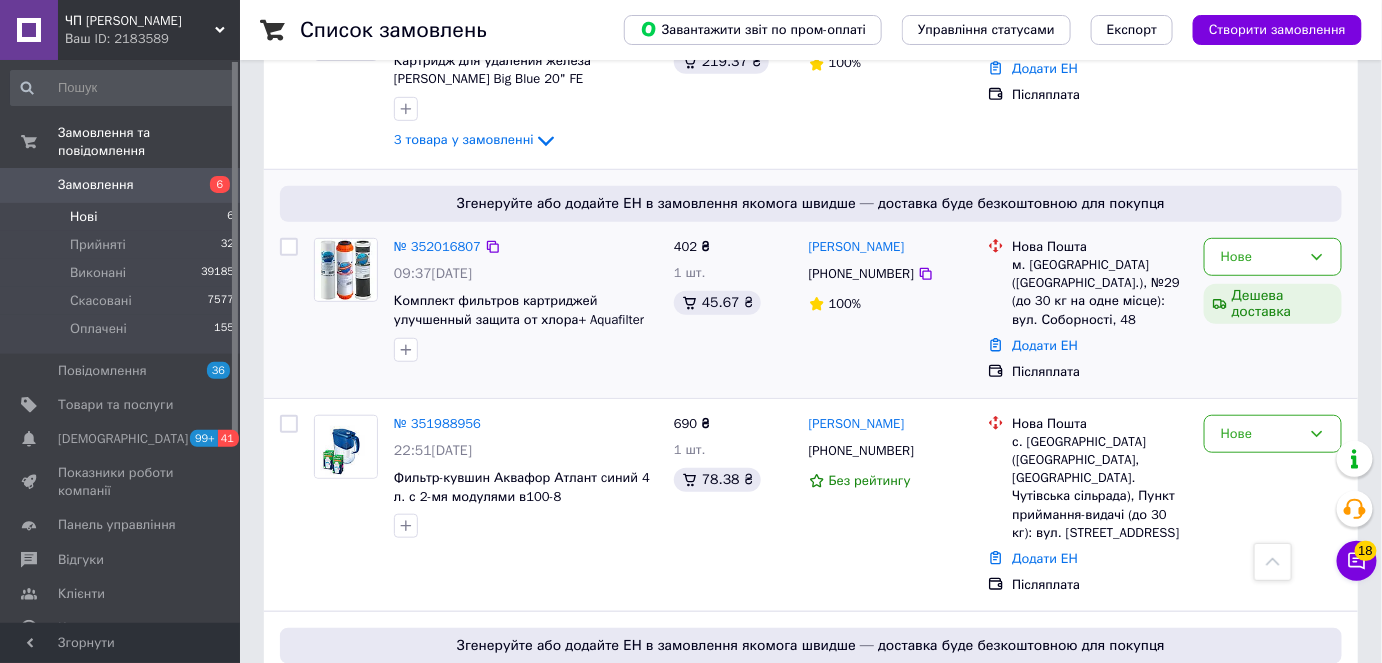 scroll, scrollTop: 297, scrollLeft: 0, axis: vertical 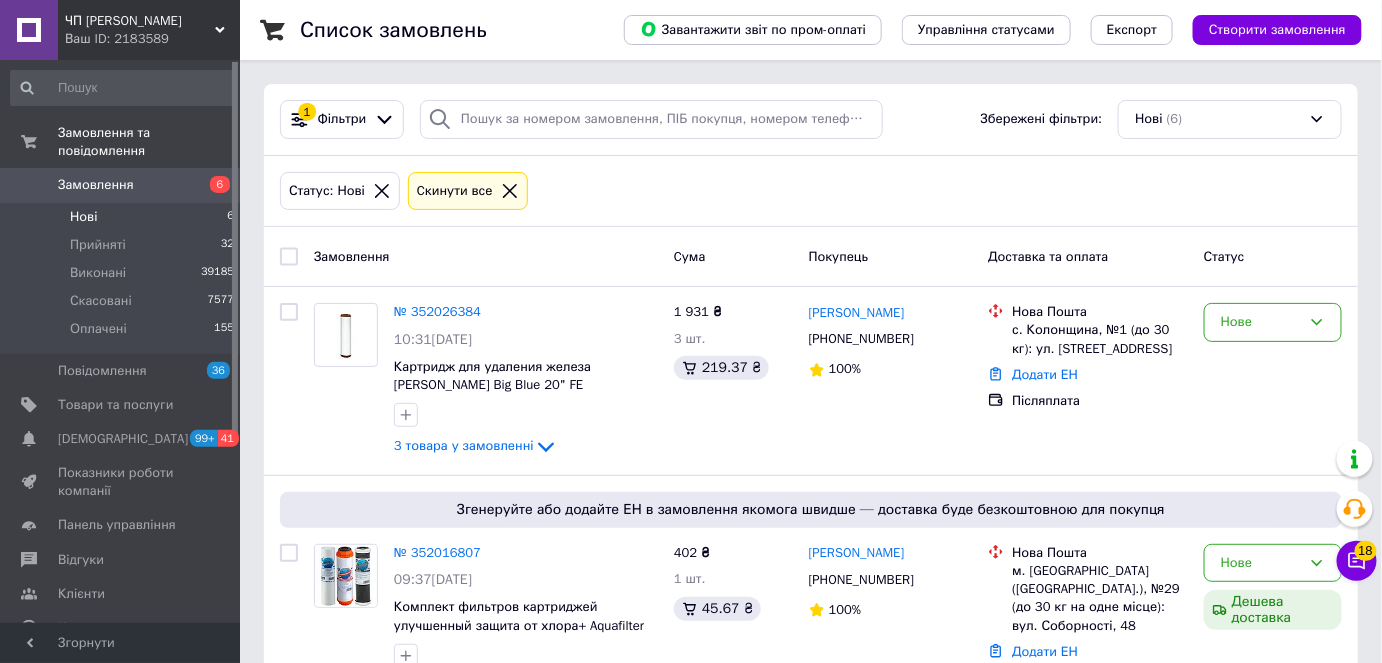 click 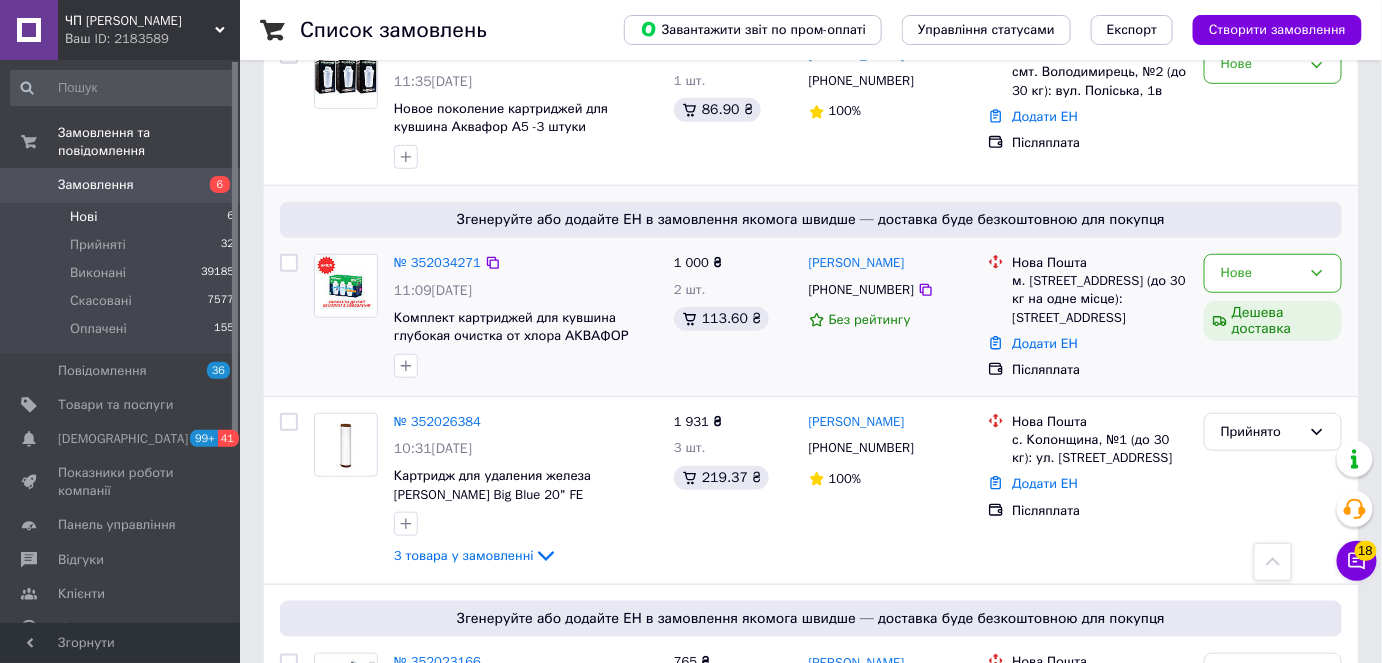 scroll, scrollTop: 181, scrollLeft: 0, axis: vertical 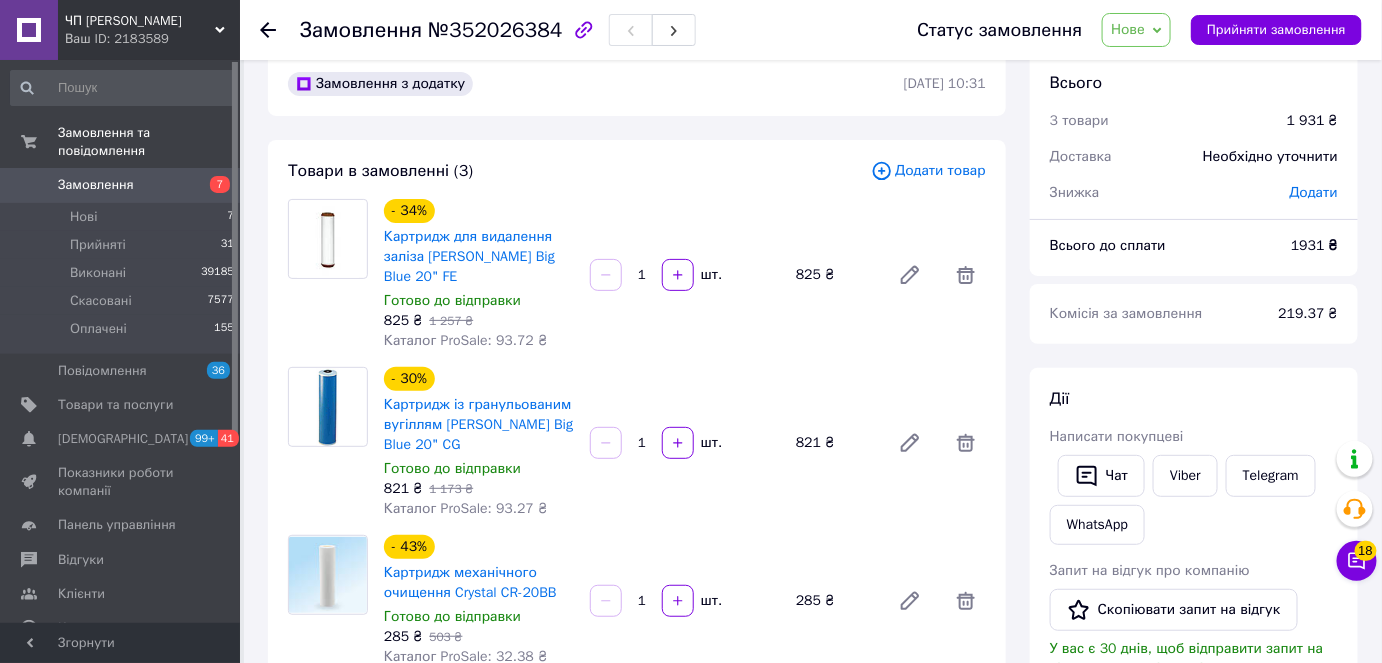 click on "Нове" at bounding box center [1128, 29] 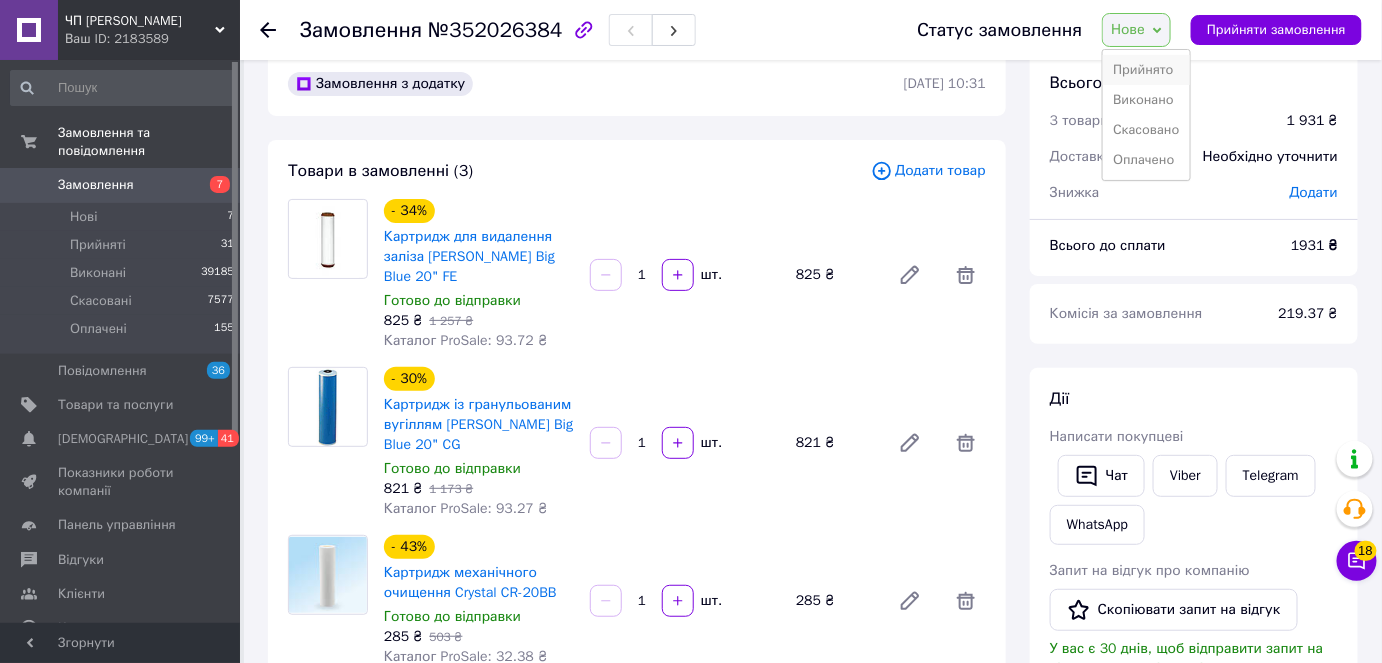 click on "Прийнято" at bounding box center [1146, 70] 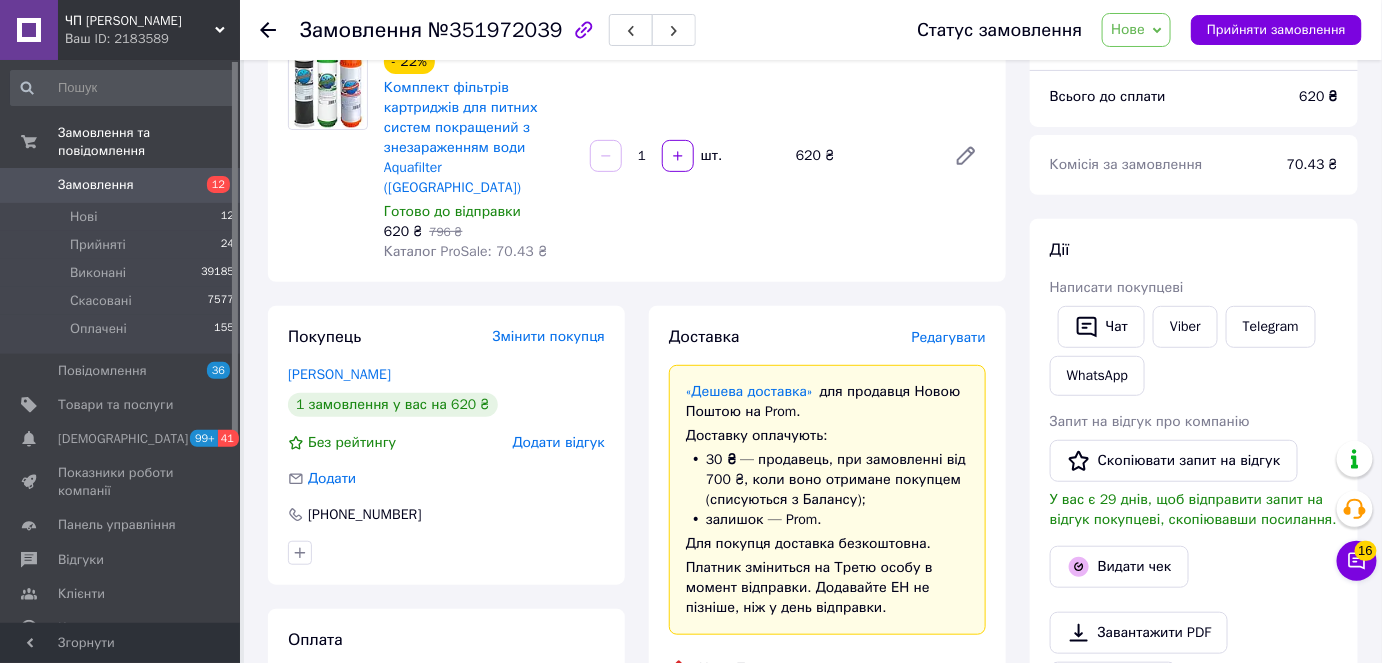 scroll, scrollTop: 0, scrollLeft: 0, axis: both 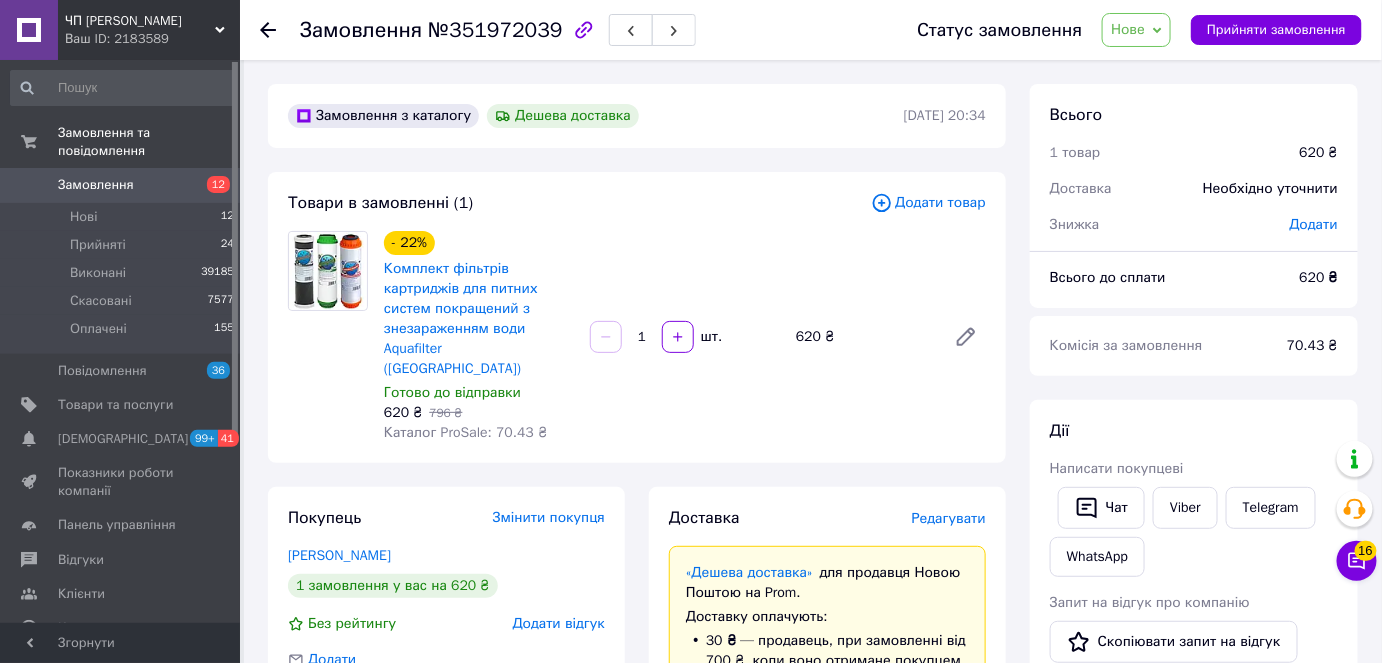 click on "Нове" at bounding box center (1136, 30) 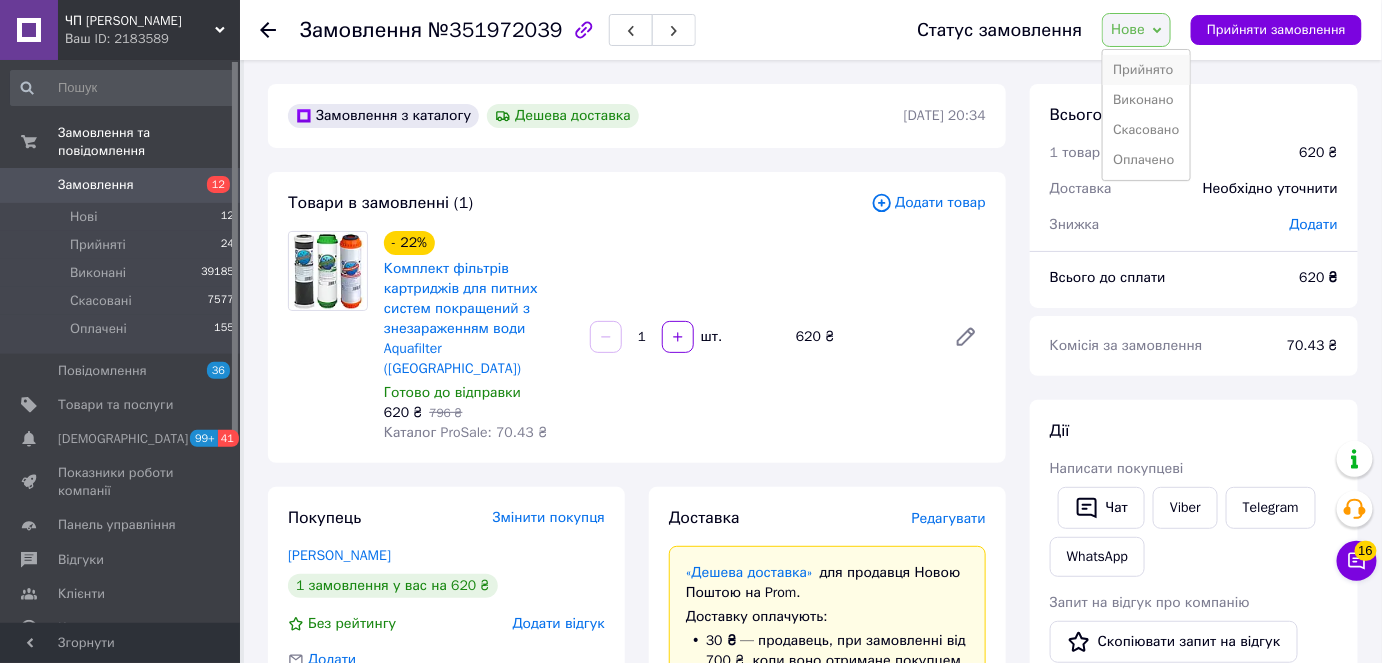click on "Прийнято" at bounding box center (1146, 70) 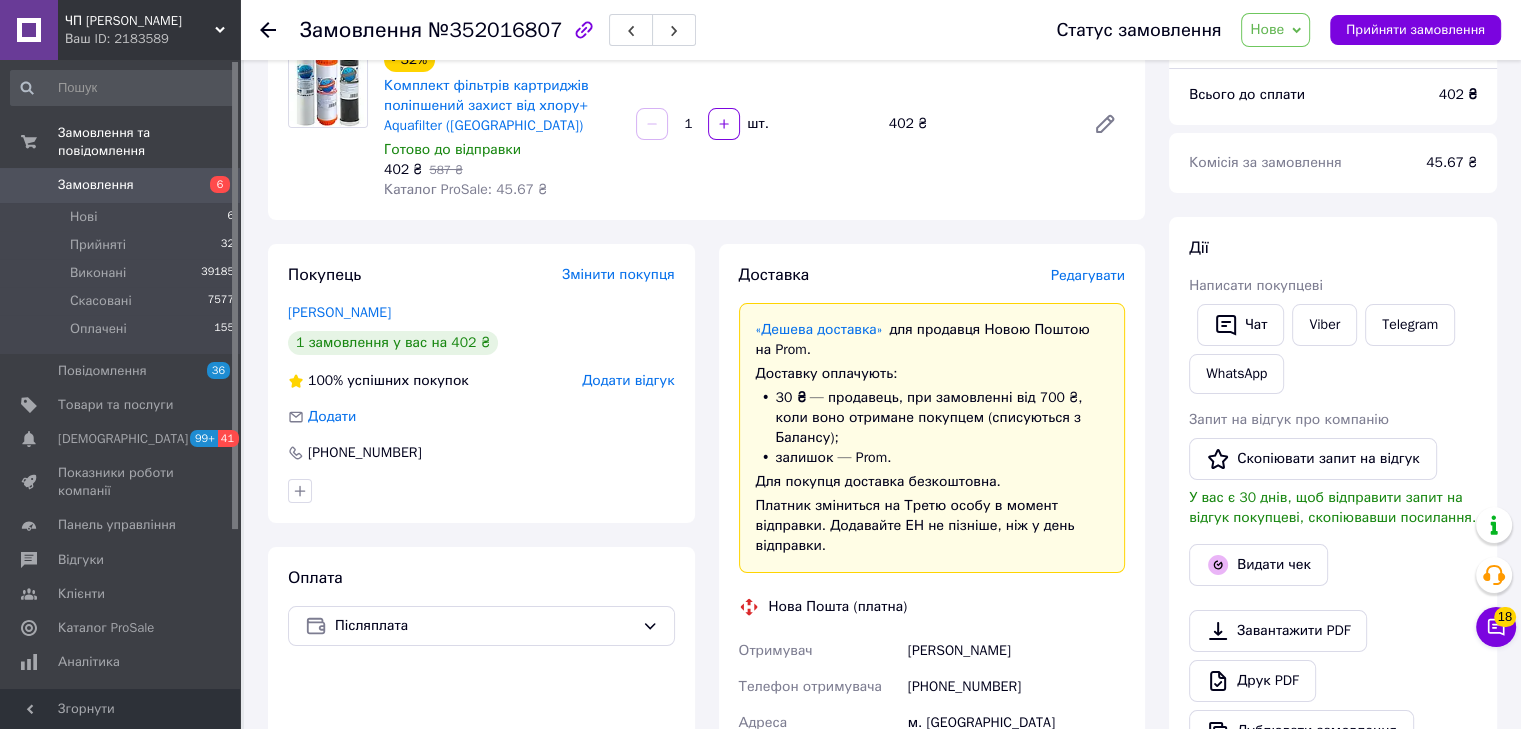 scroll, scrollTop: 0, scrollLeft: 0, axis: both 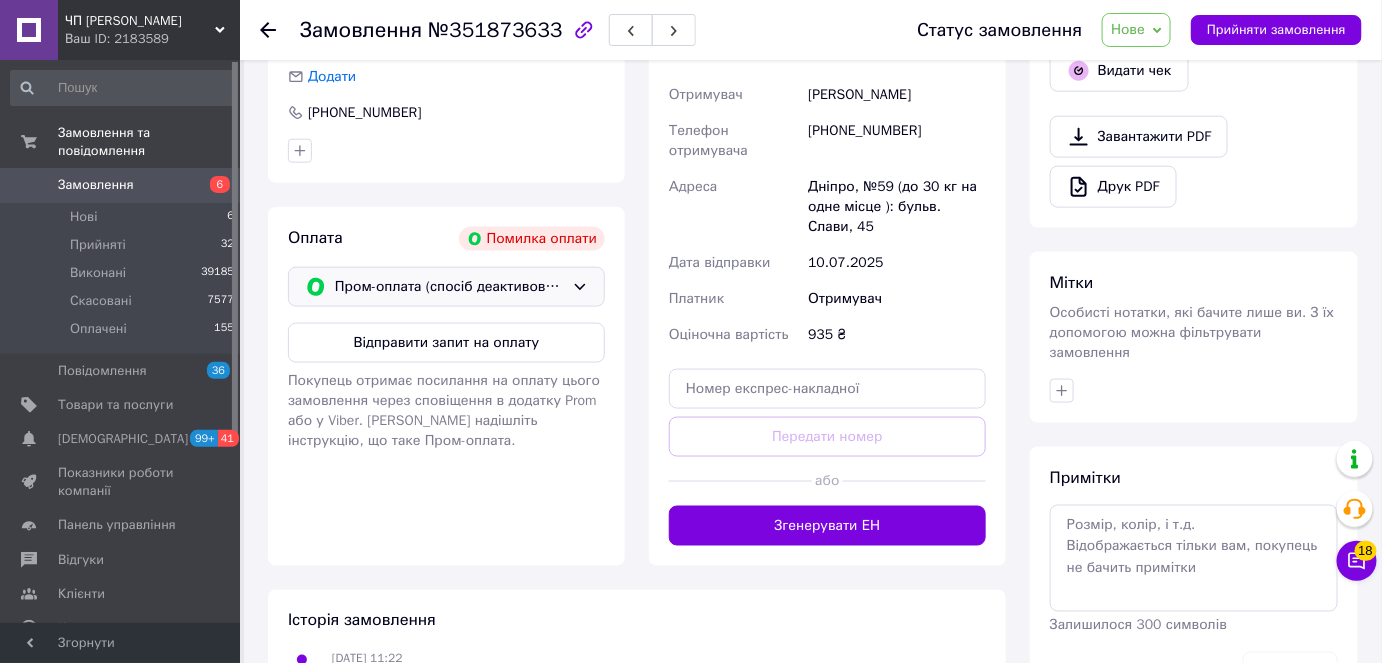 click on "Пром-оплата (спосіб деактивовано)" at bounding box center (449, 287) 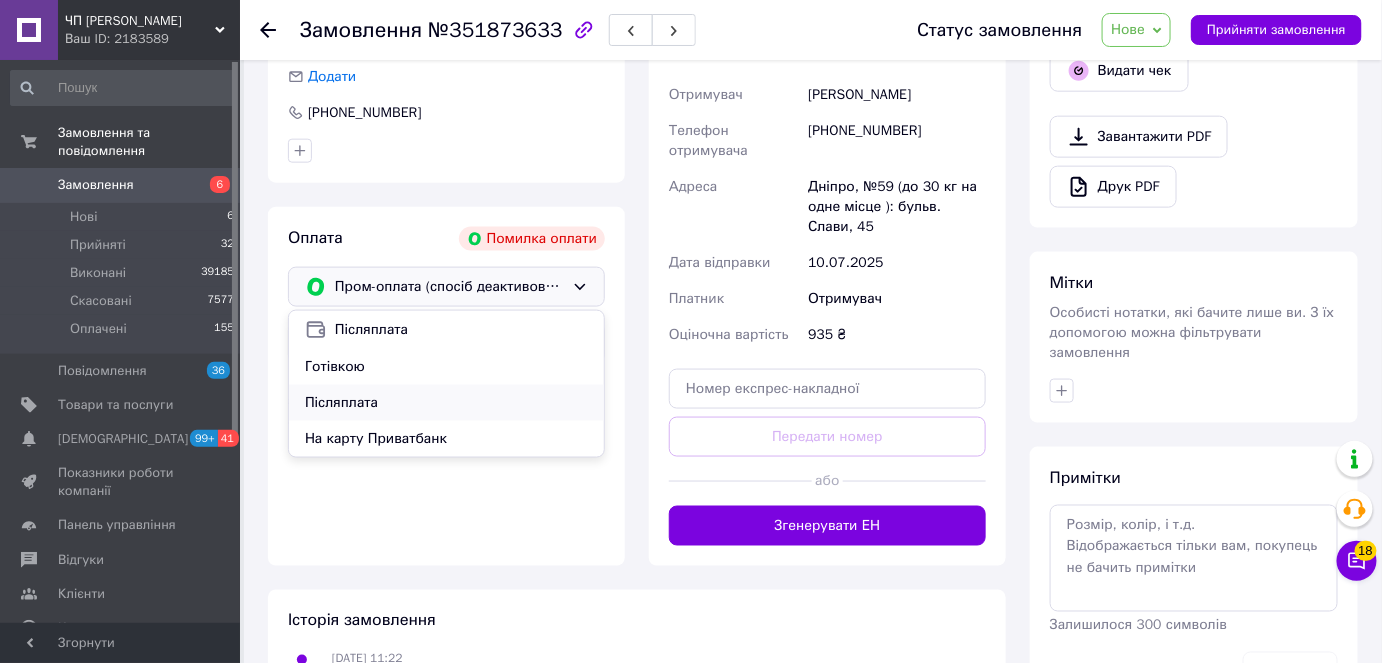 click on "Післяплата" at bounding box center [446, 403] 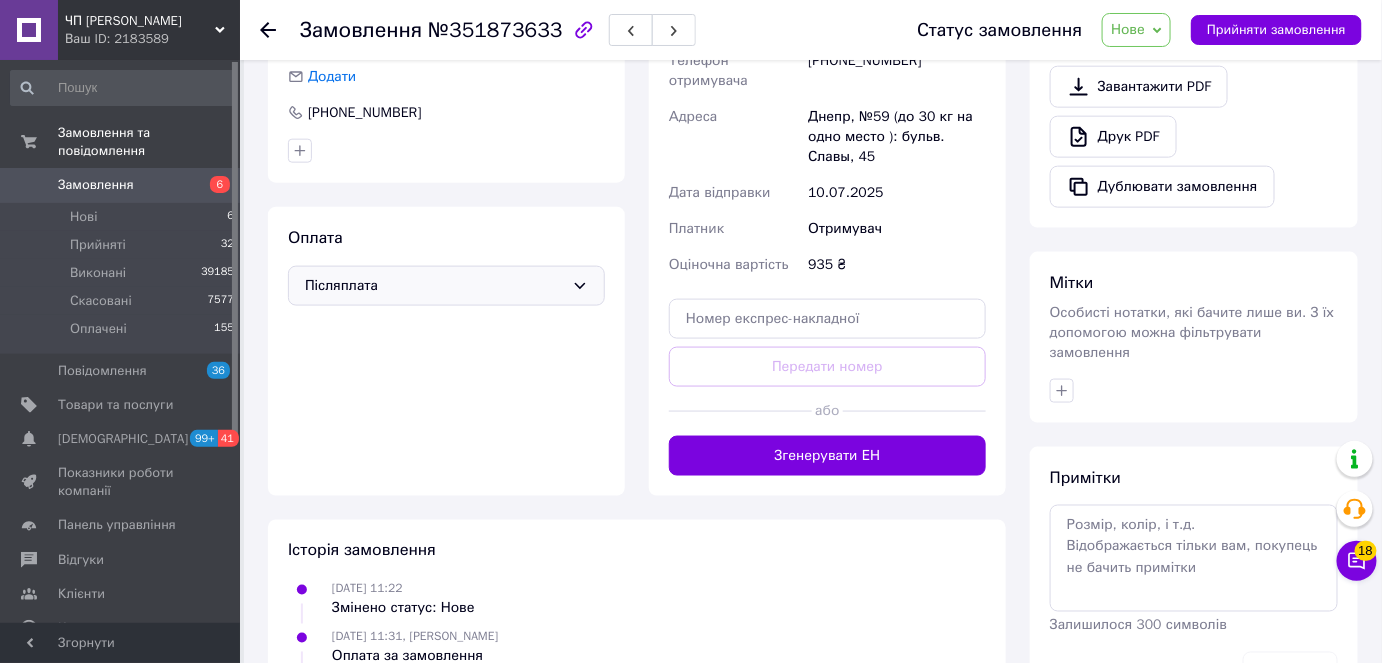 click on "Нове" at bounding box center (1128, 29) 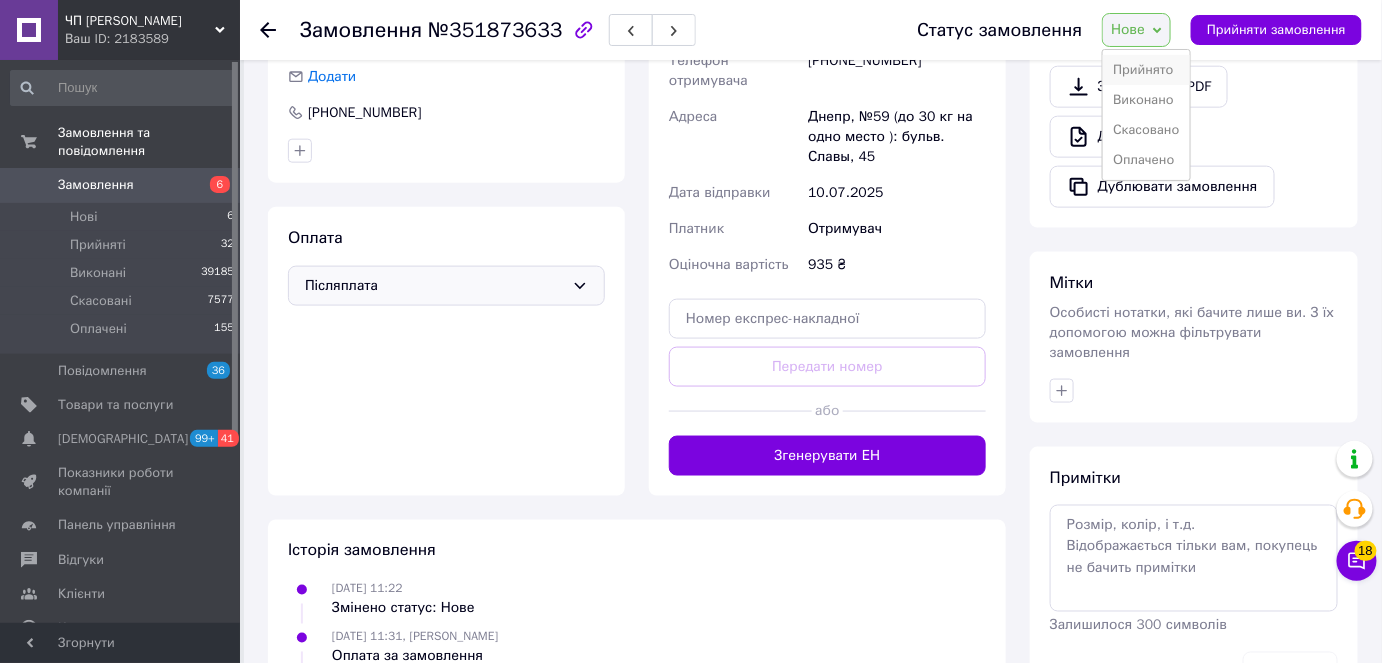 click on "Прийнято" at bounding box center [1146, 70] 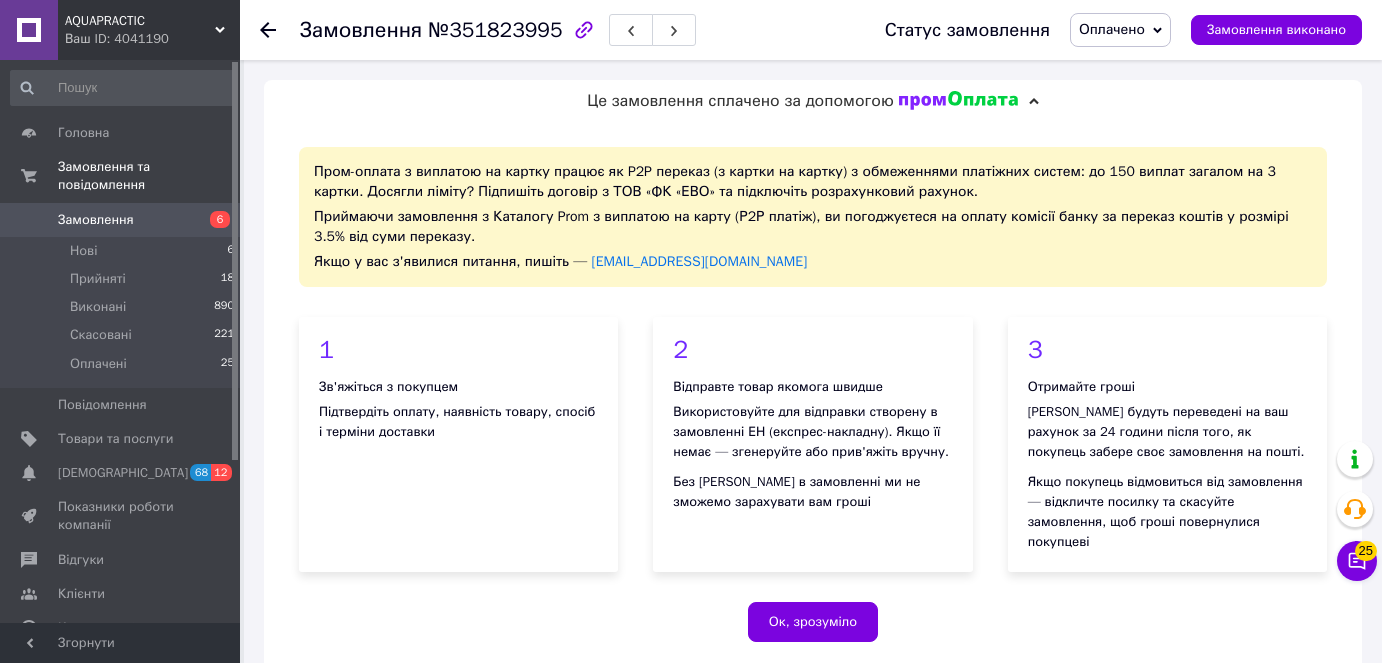 scroll, scrollTop: 614, scrollLeft: 0, axis: vertical 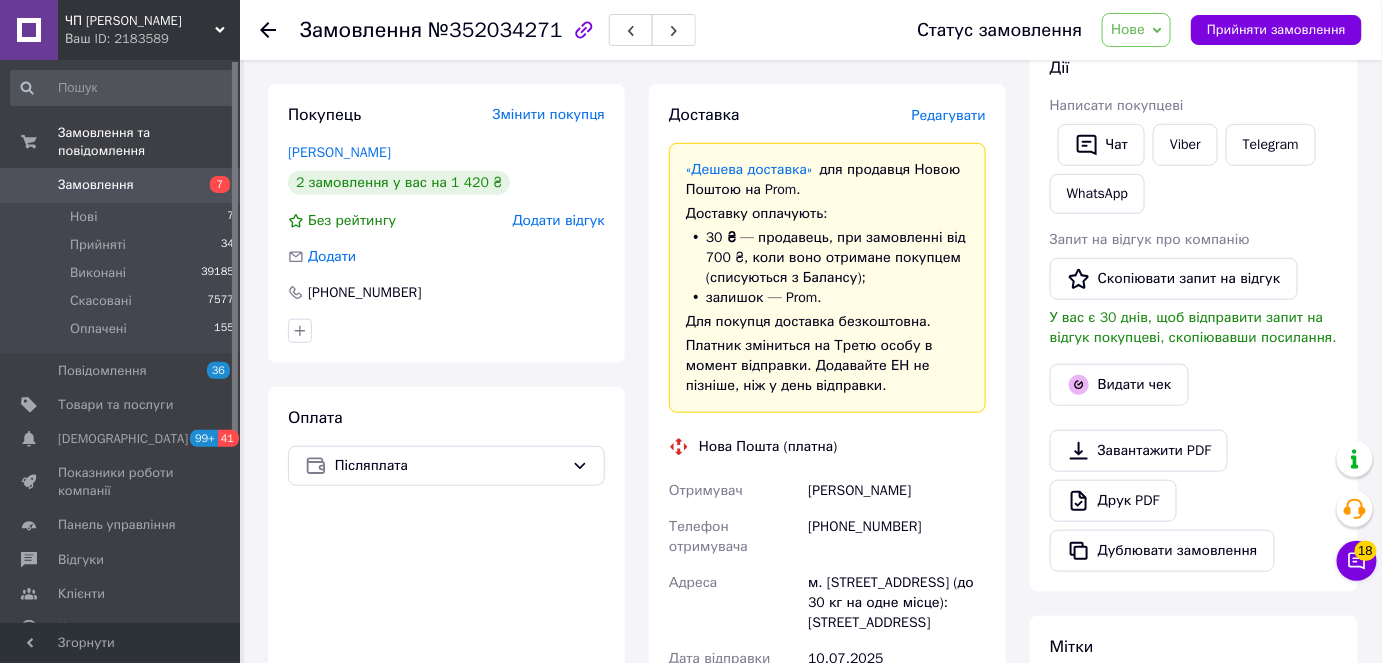 click on "Замовлення №352034271" at bounding box center [588, 30] 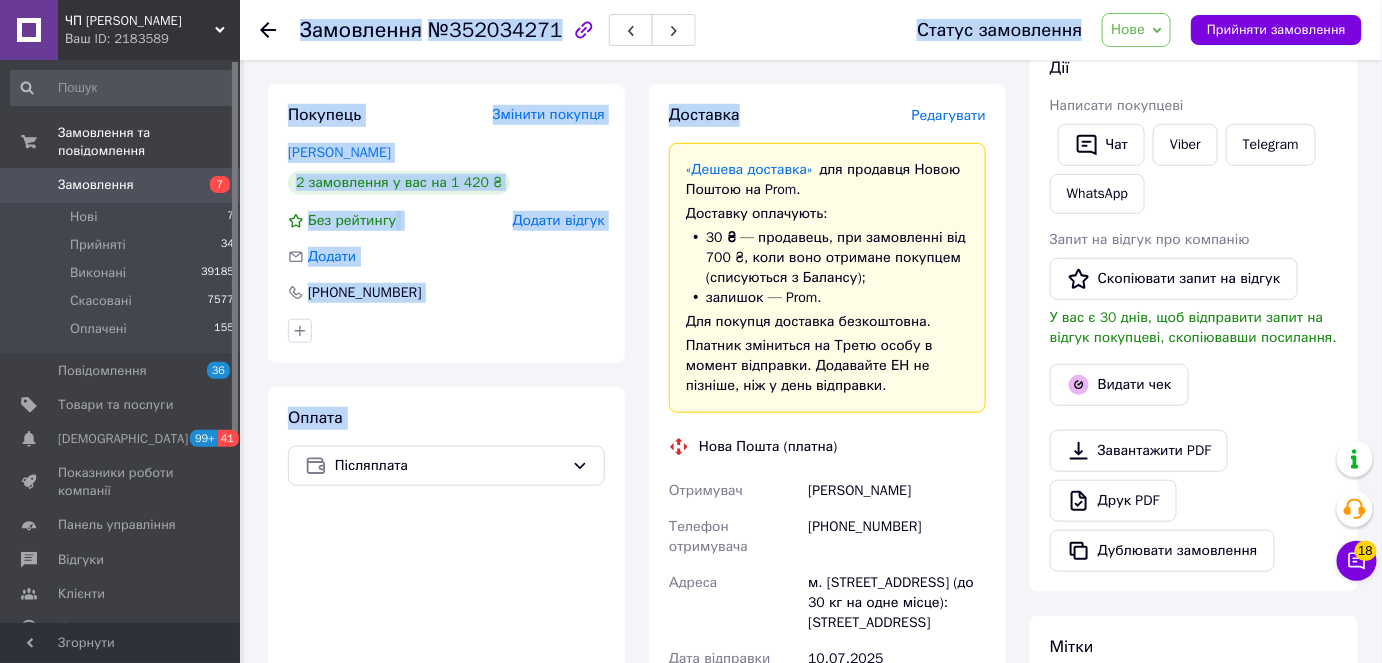 drag, startPoint x: 732, startPoint y: 14, endPoint x: 750, endPoint y: 61, distance: 50.32892 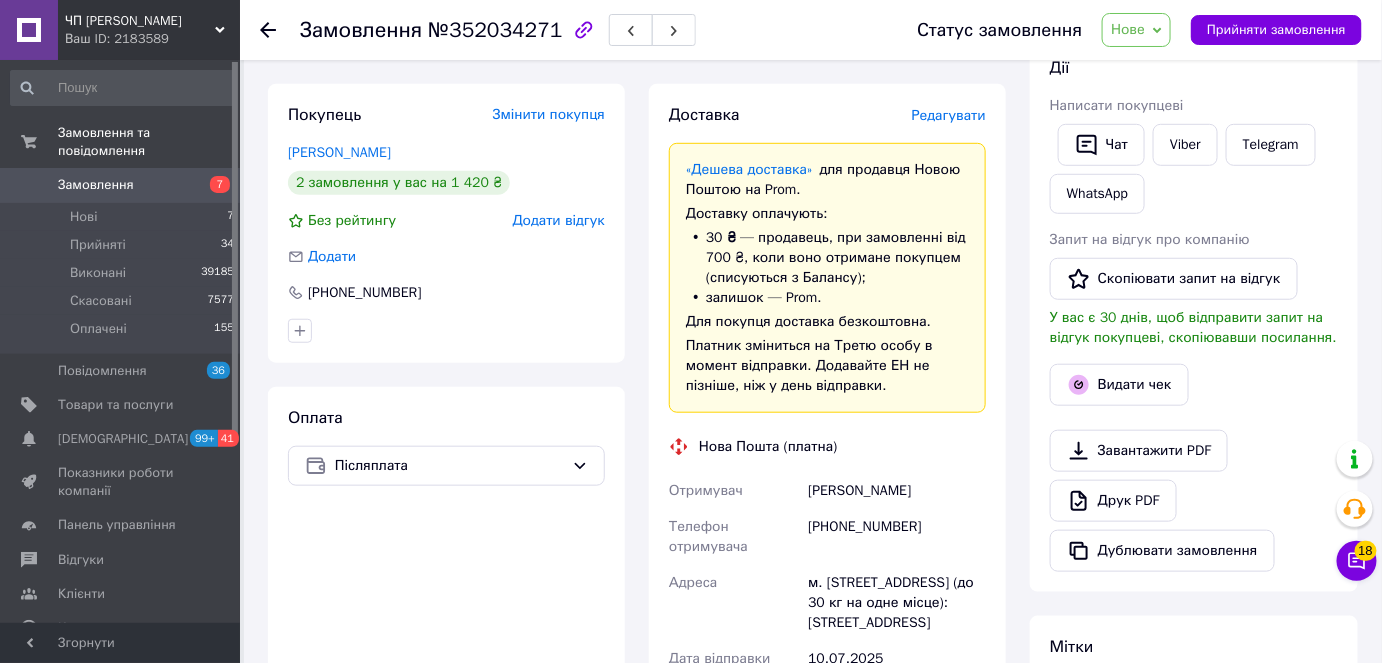 click on "Замовлення №352034271" at bounding box center (588, 30) 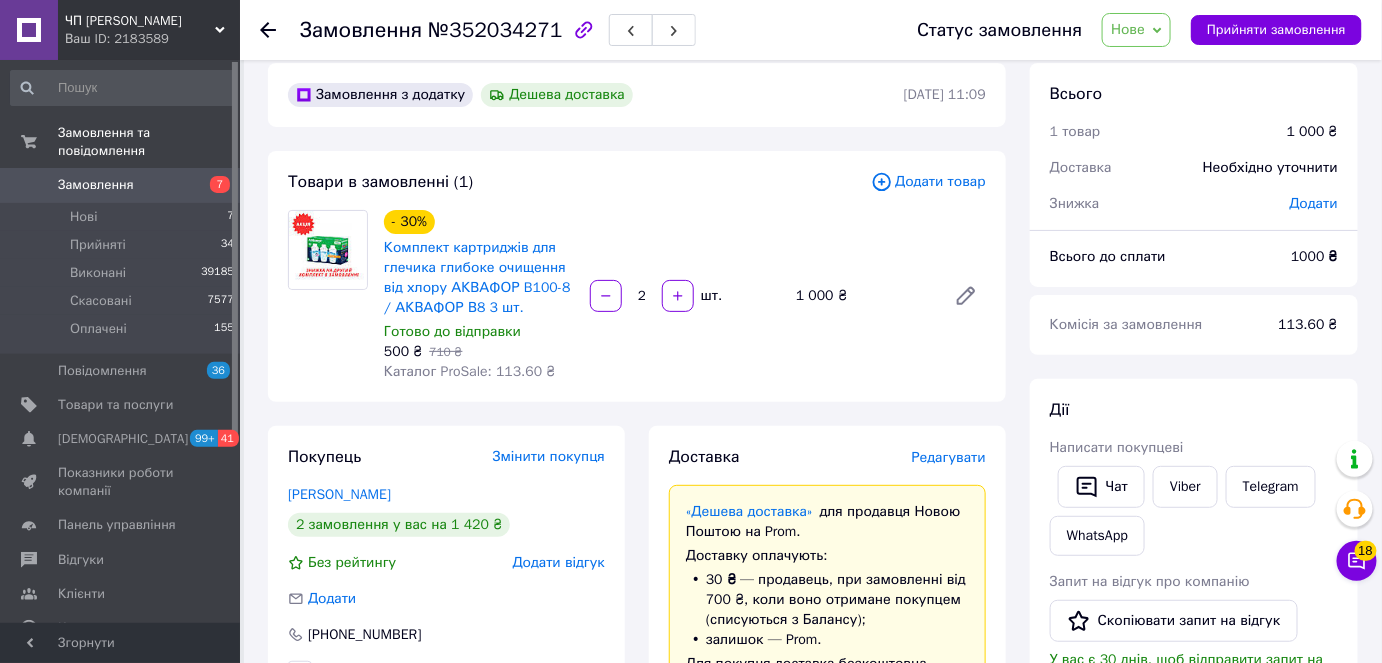 scroll, scrollTop: 0, scrollLeft: 0, axis: both 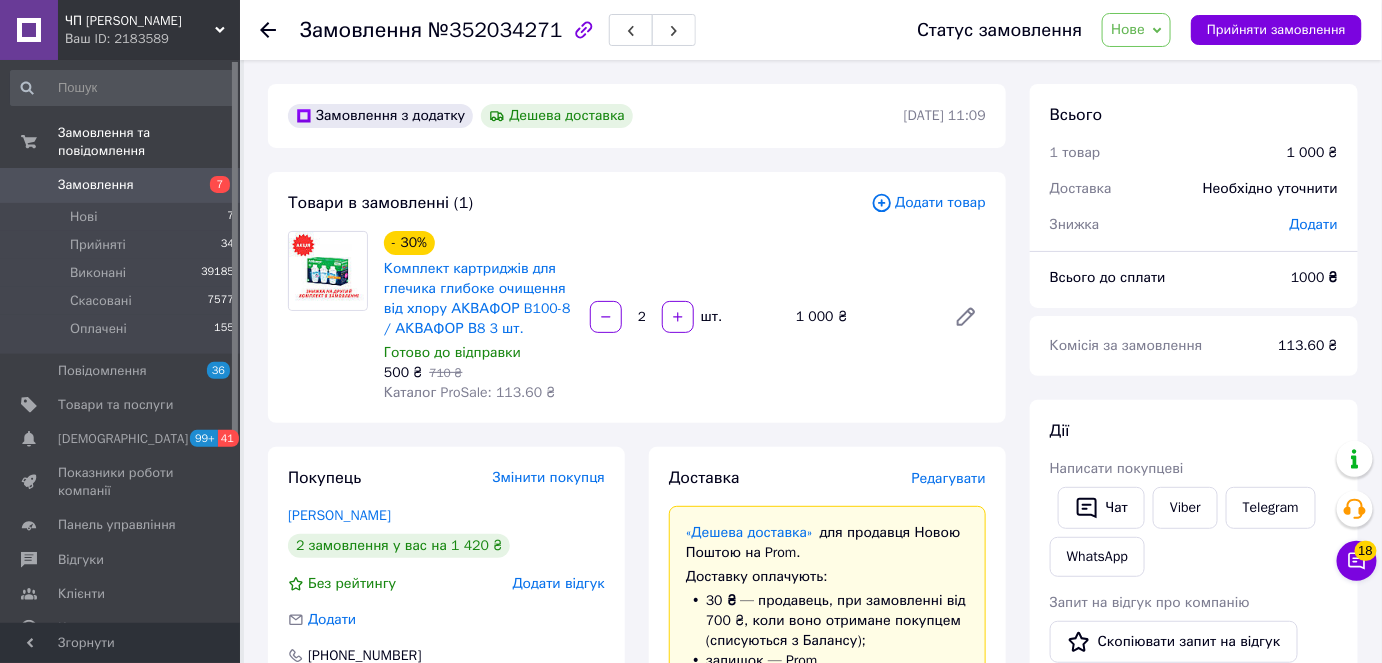click on "Замовлення №352034271" at bounding box center [588, 30] 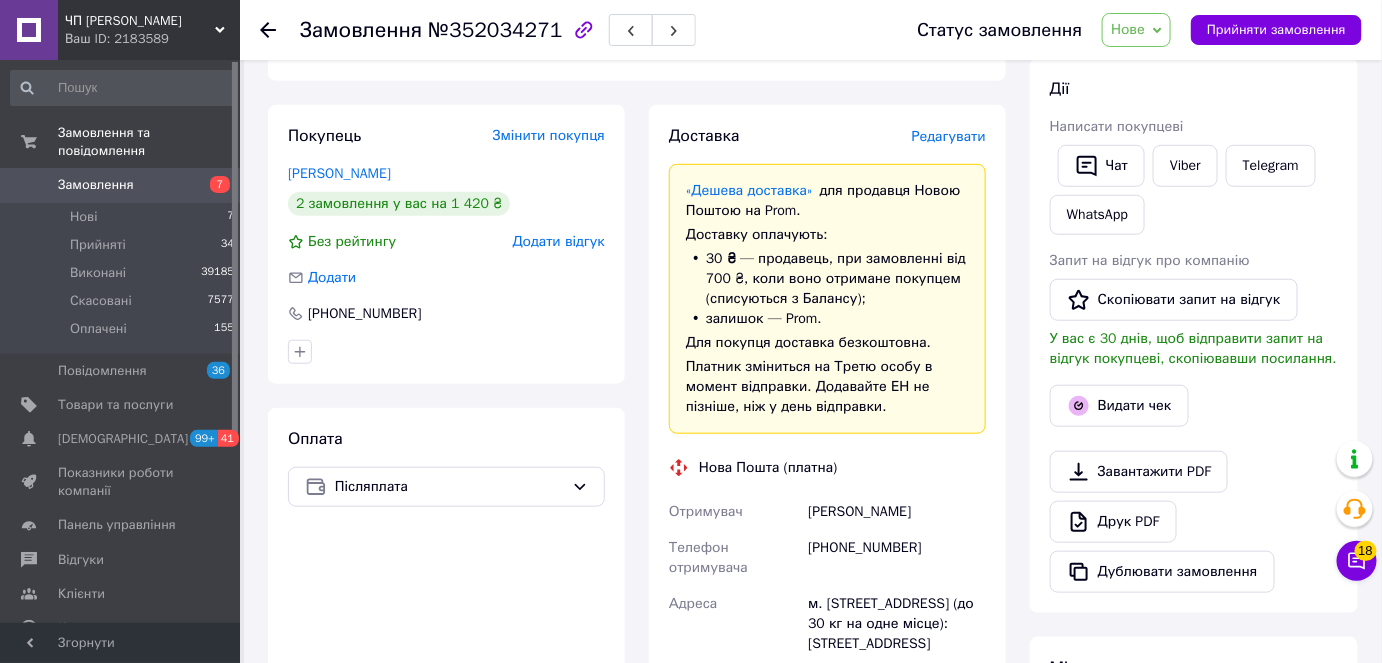 scroll, scrollTop: 363, scrollLeft: 0, axis: vertical 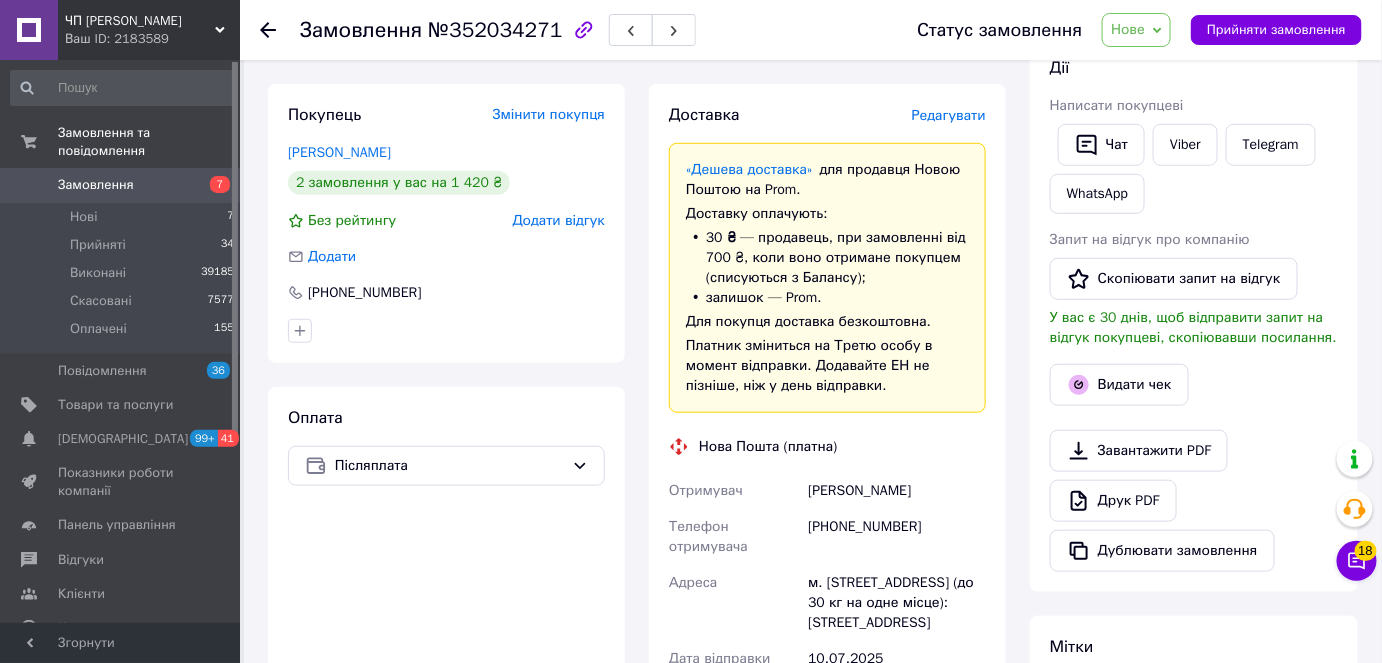 click on "Нове" at bounding box center [1128, 29] 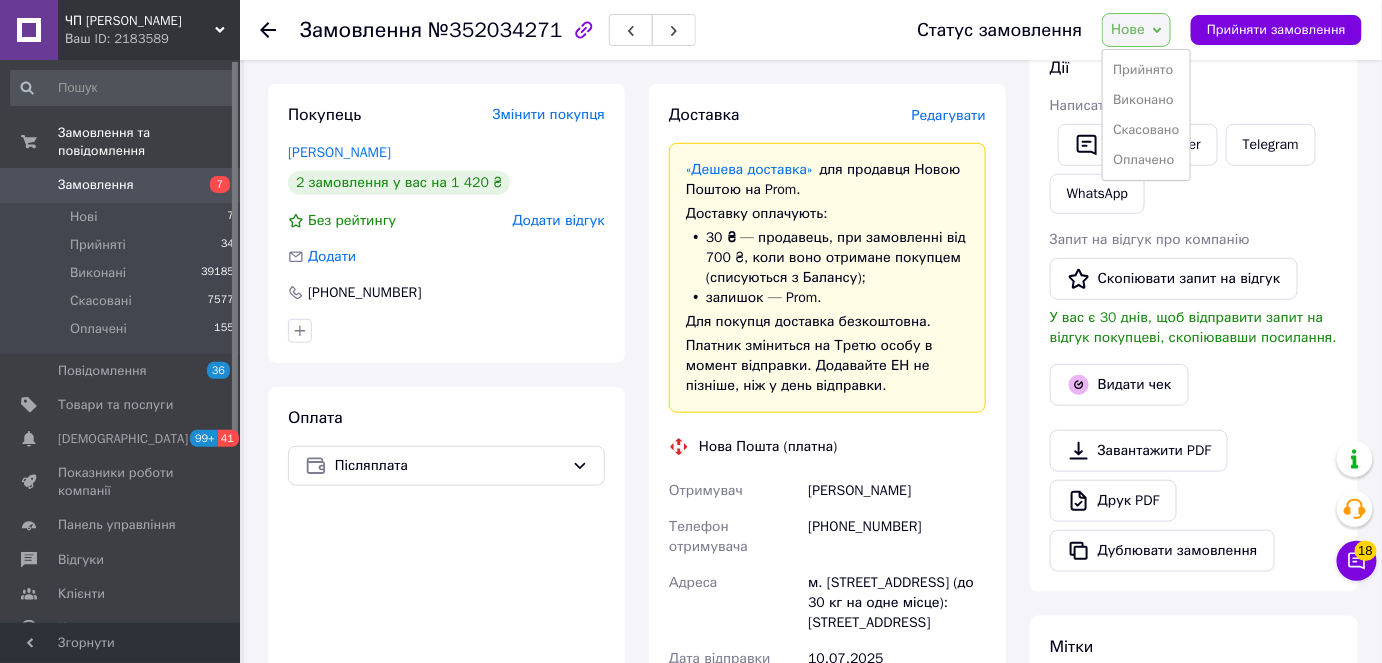 click on "Прийнято" at bounding box center [1146, 70] 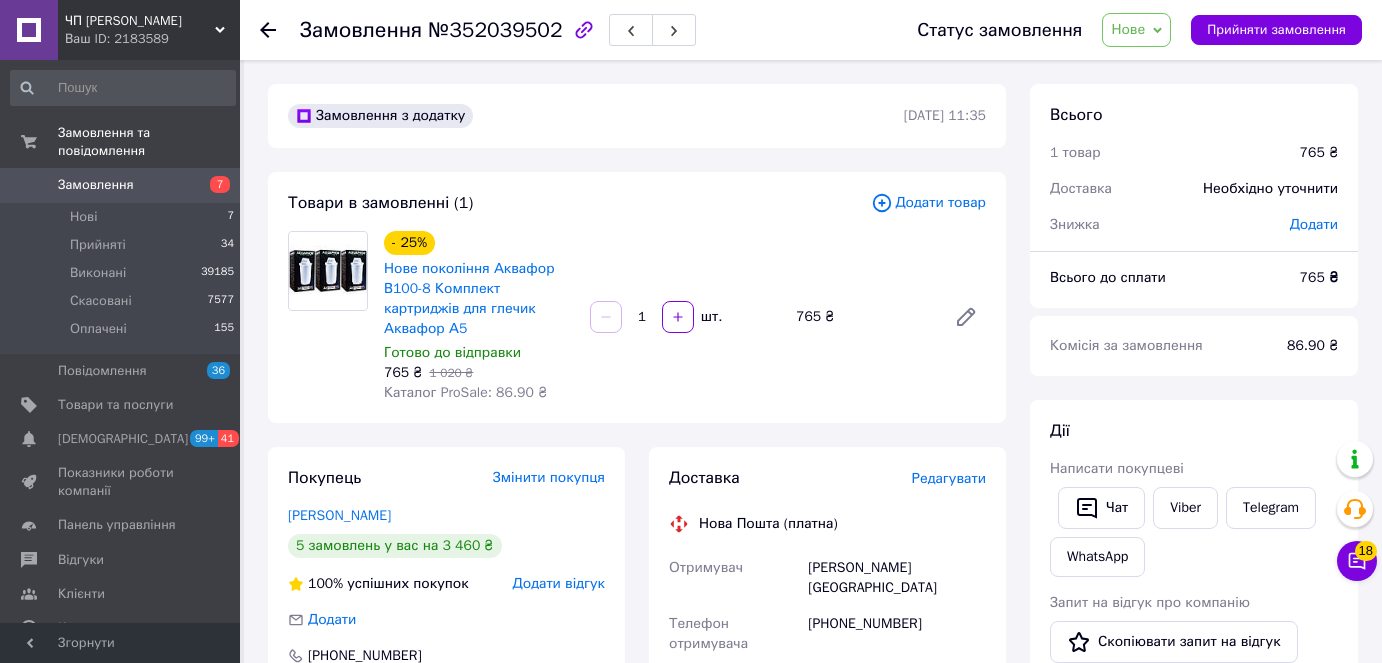 scroll, scrollTop: 0, scrollLeft: 0, axis: both 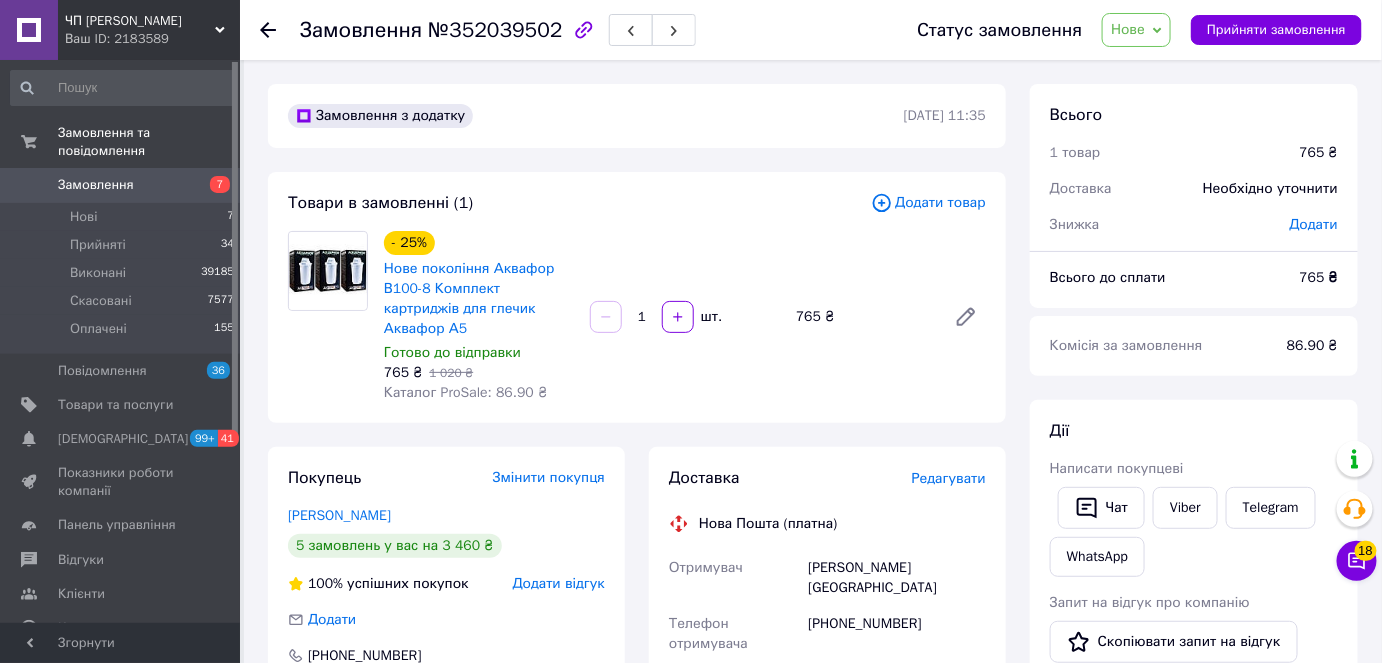 click on "Нове" at bounding box center [1128, 29] 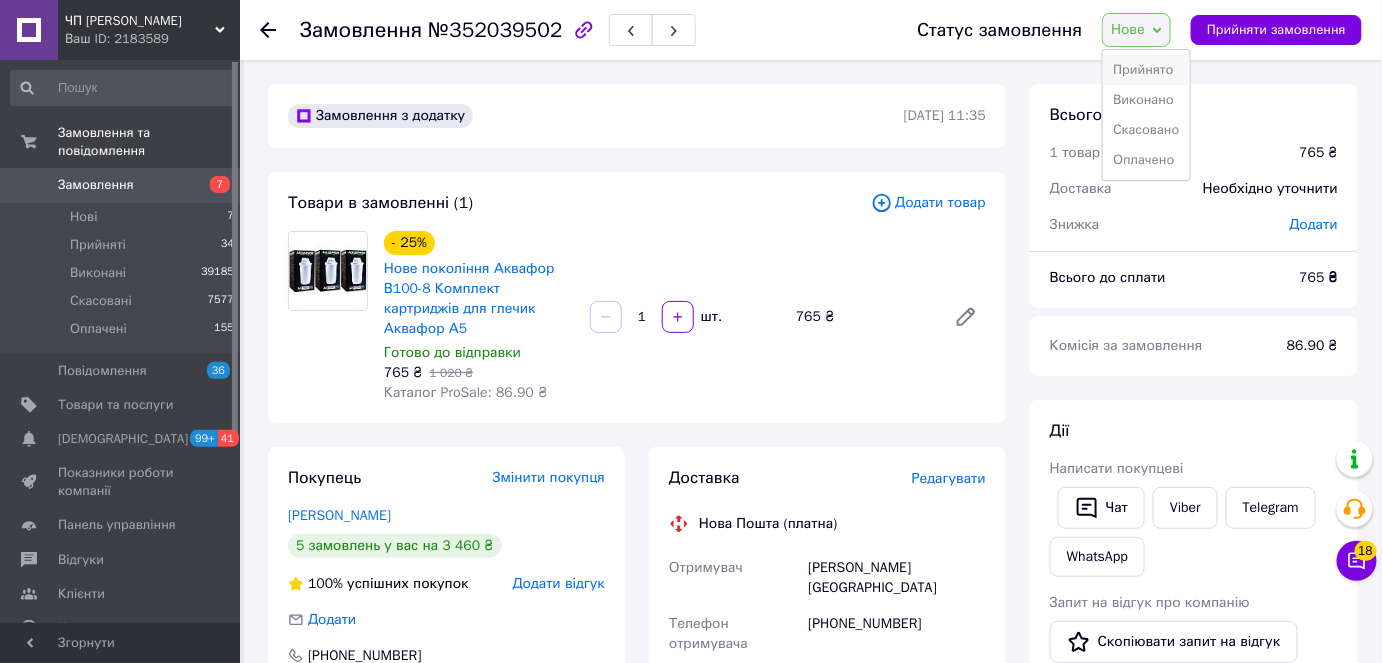 click on "Прийнято" at bounding box center [1146, 70] 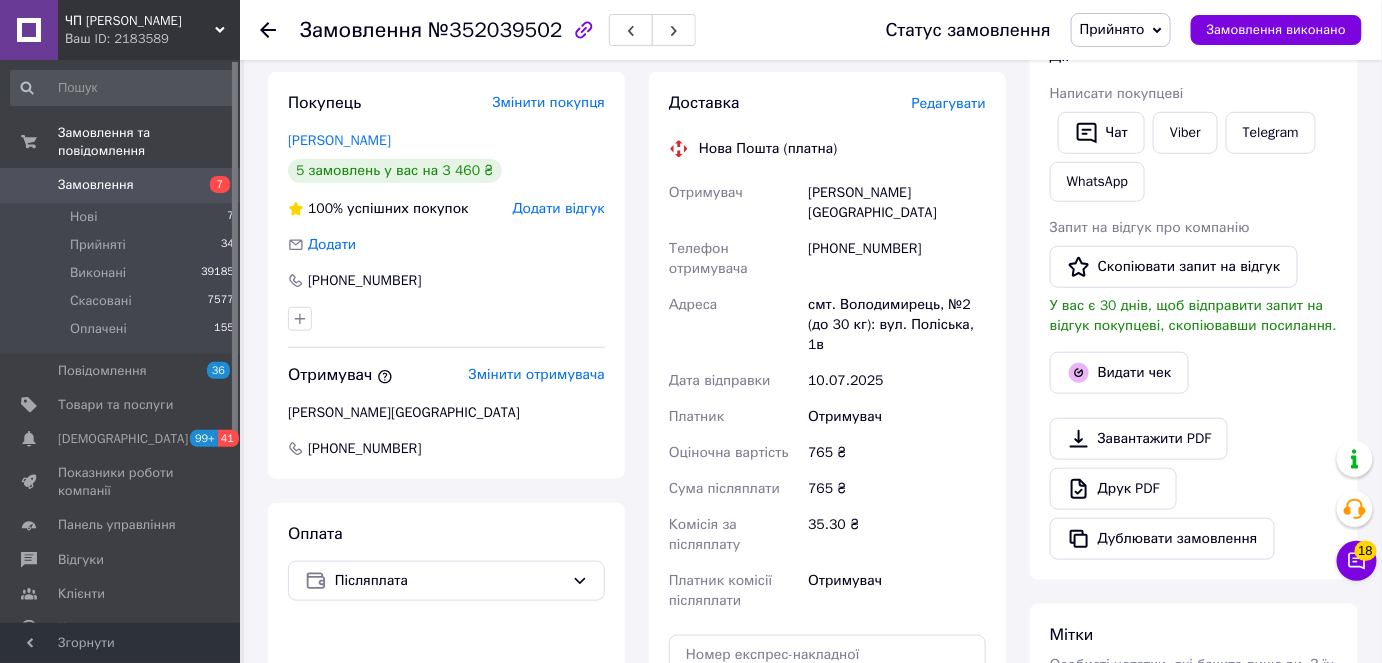 scroll, scrollTop: 545, scrollLeft: 0, axis: vertical 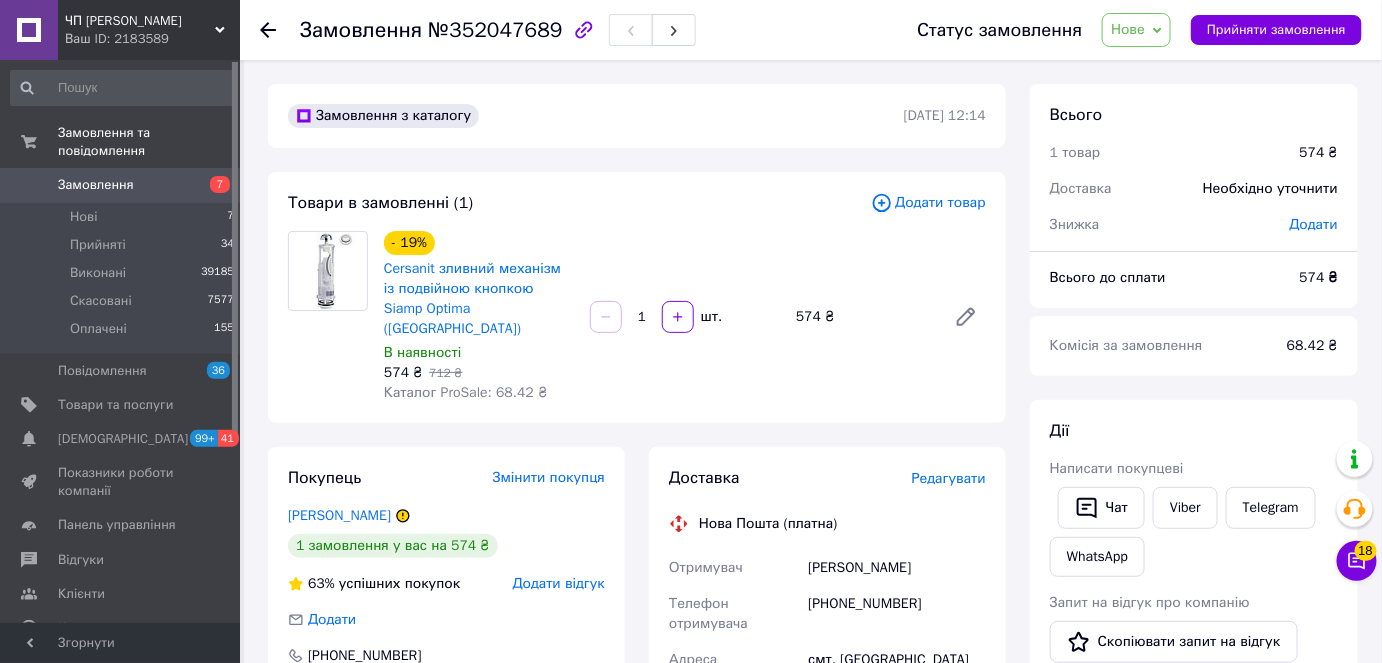 click 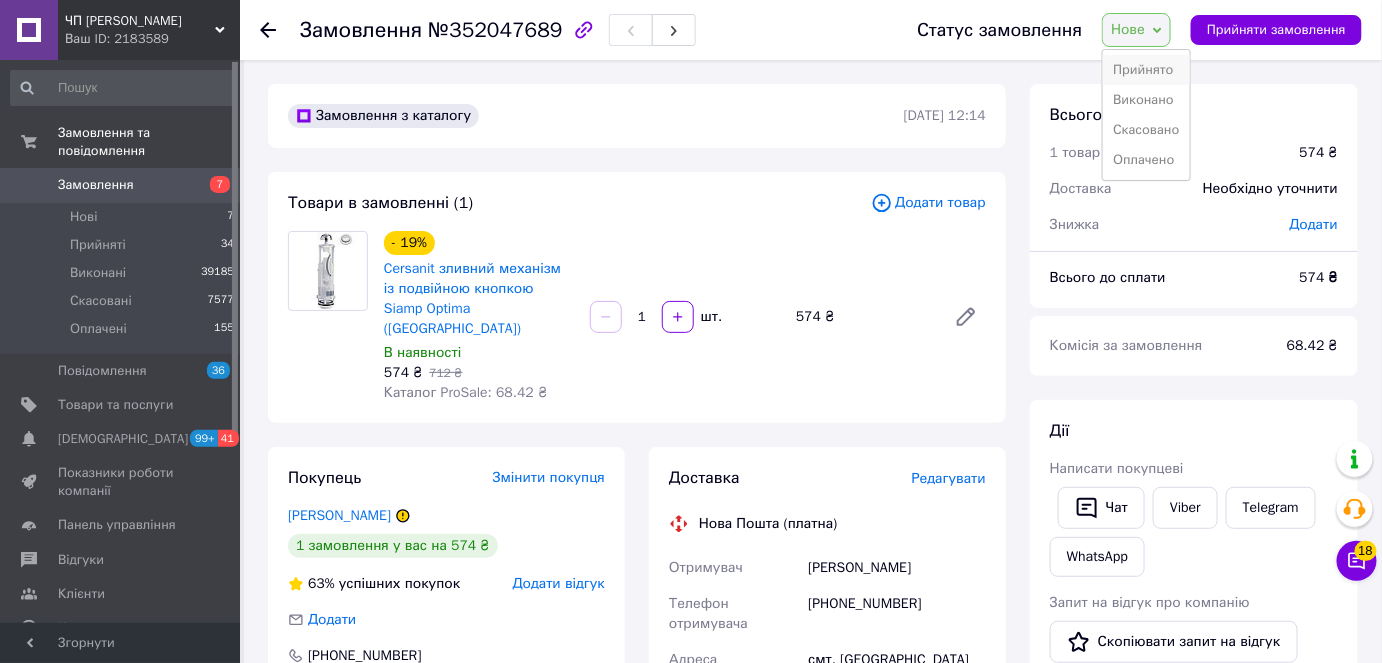 click on "Прийнято" at bounding box center [1146, 70] 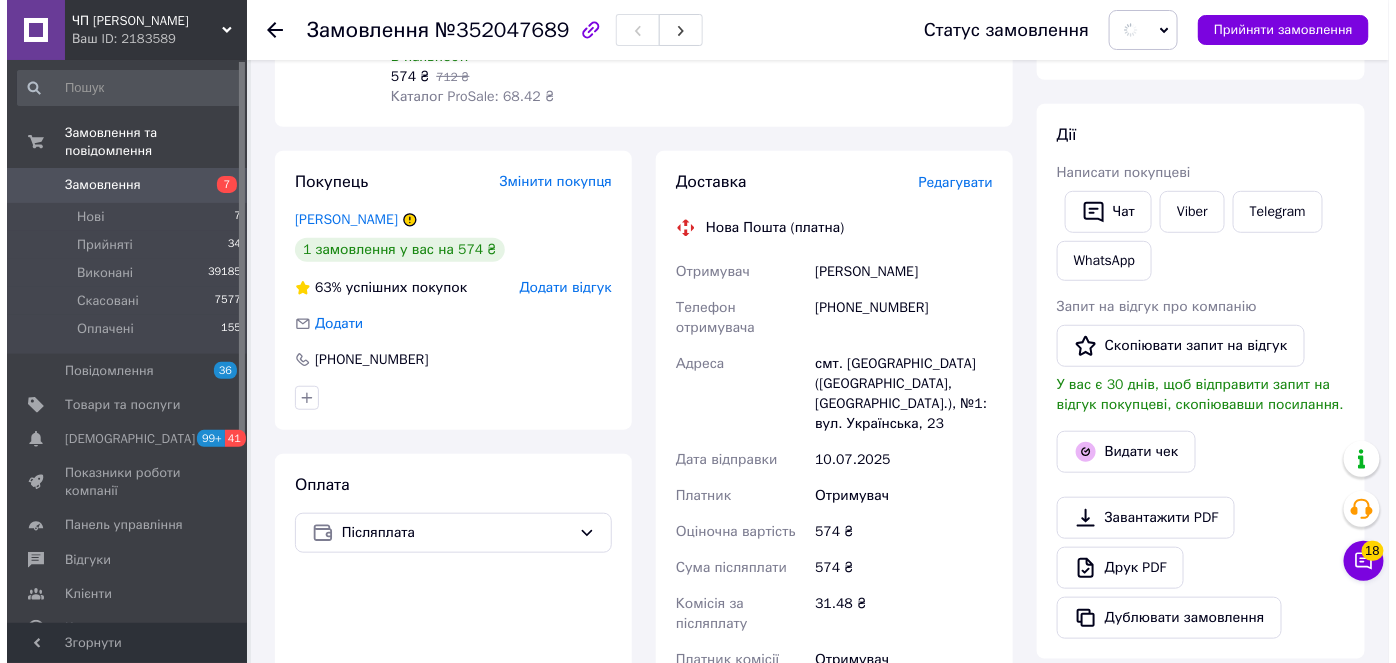 scroll, scrollTop: 363, scrollLeft: 0, axis: vertical 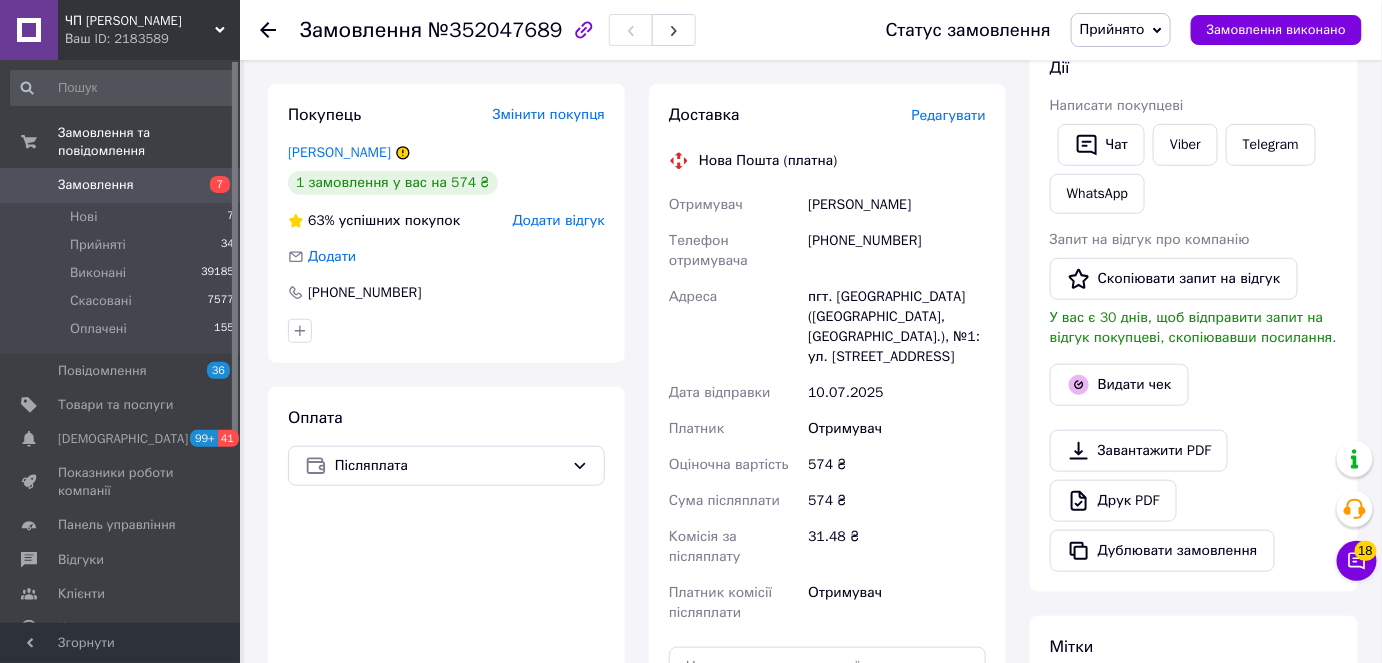 click on "Редагувати" at bounding box center (949, 115) 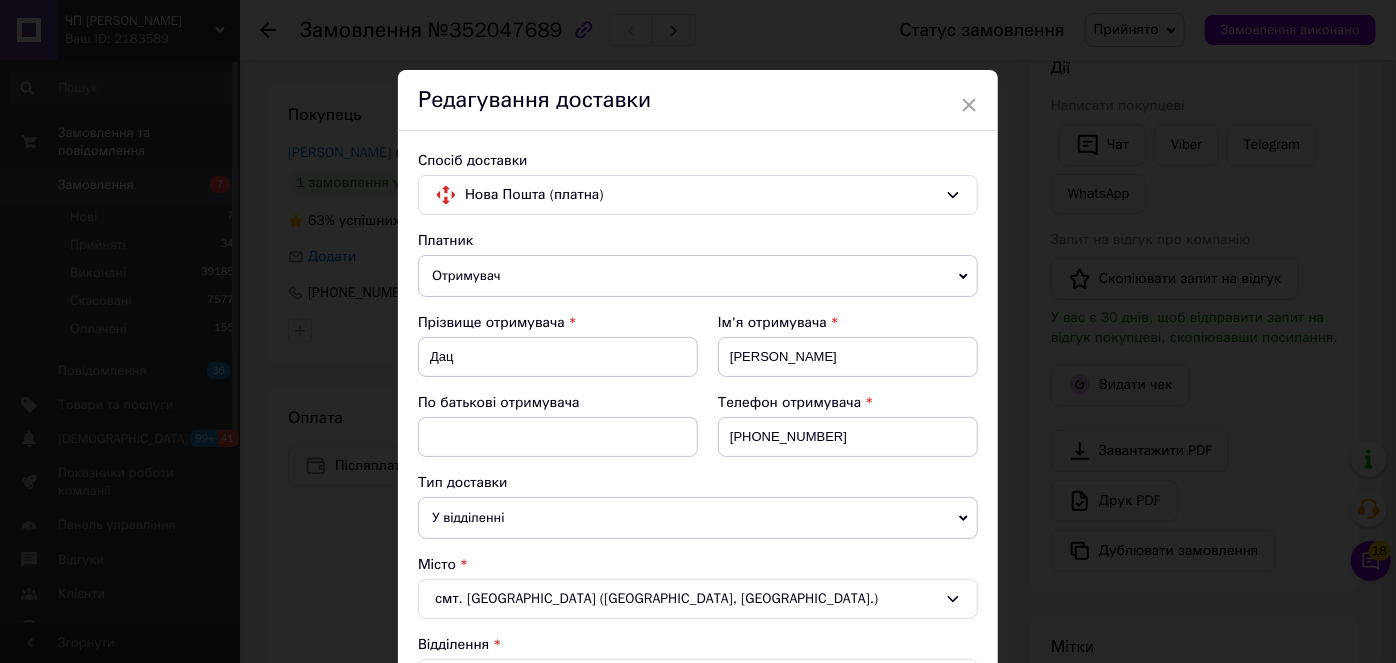 scroll, scrollTop: 181, scrollLeft: 0, axis: vertical 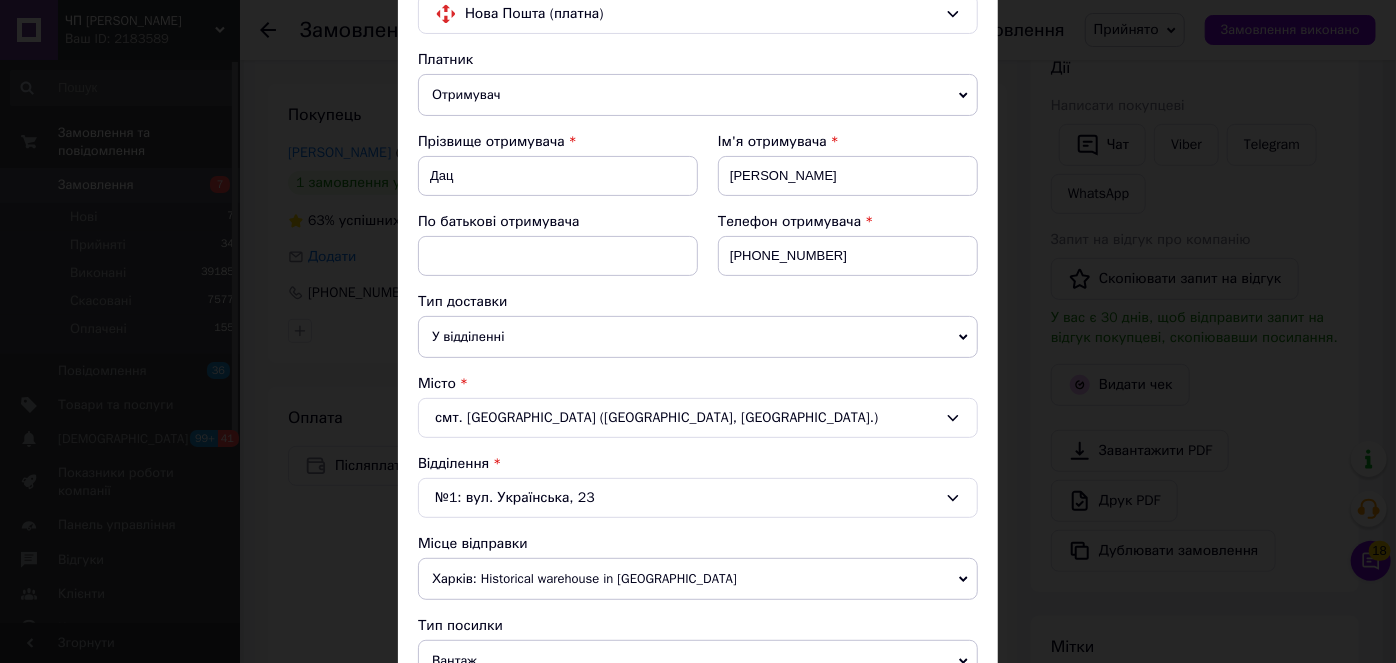 click on "№1: вул. Українська, 23" at bounding box center (698, 498) 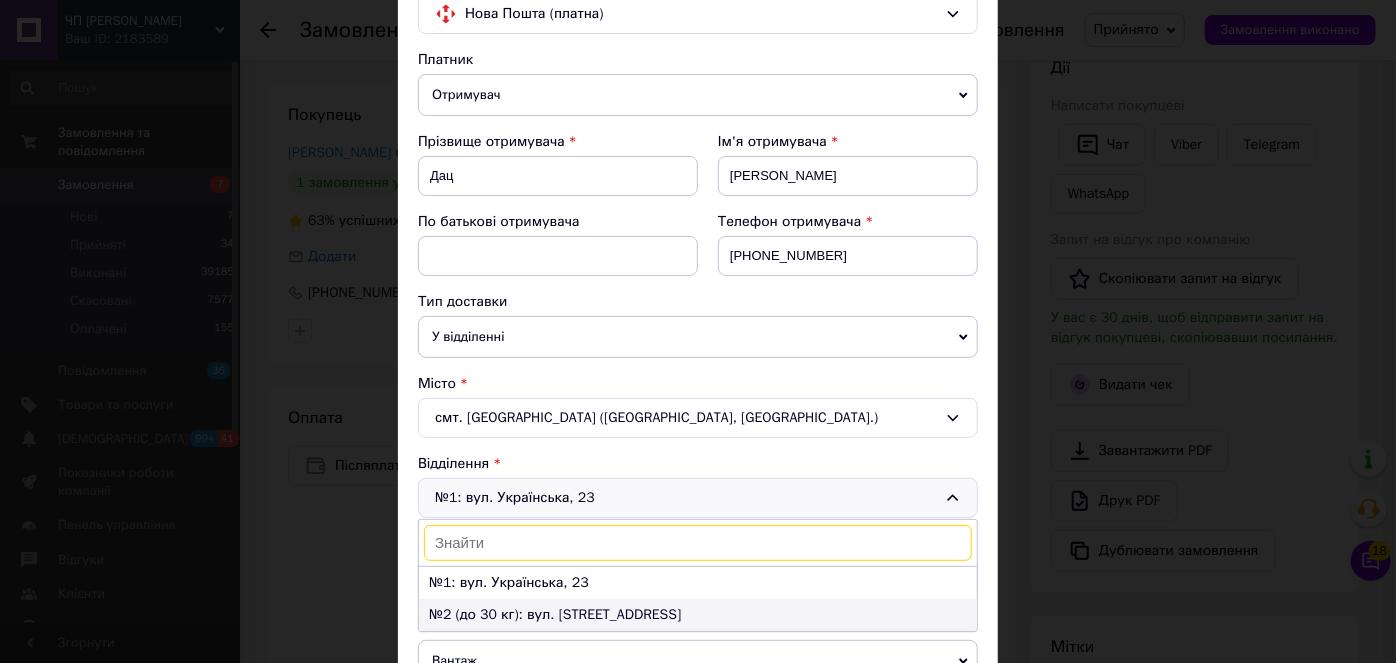 click on "№2 (до 30 кг): вул. Шкільна, 104а" at bounding box center [698, 615] 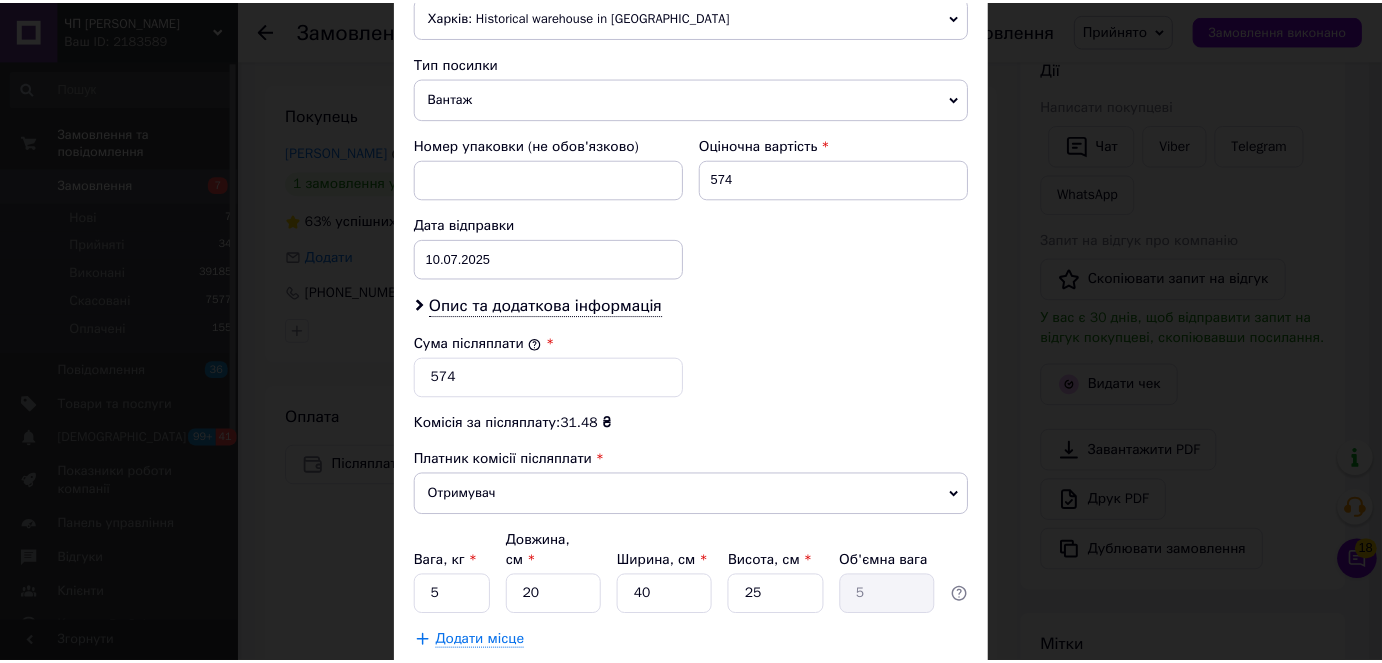scroll, scrollTop: 854, scrollLeft: 0, axis: vertical 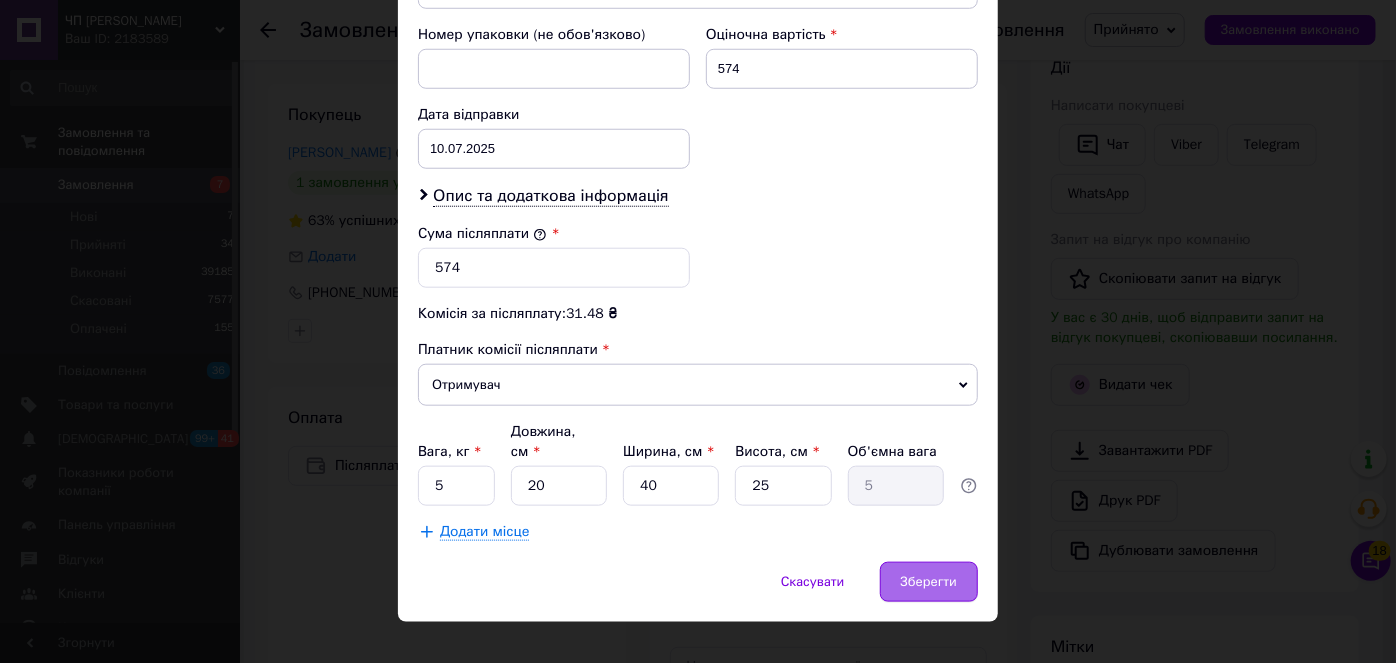 click on "Зберегти" at bounding box center [929, 582] 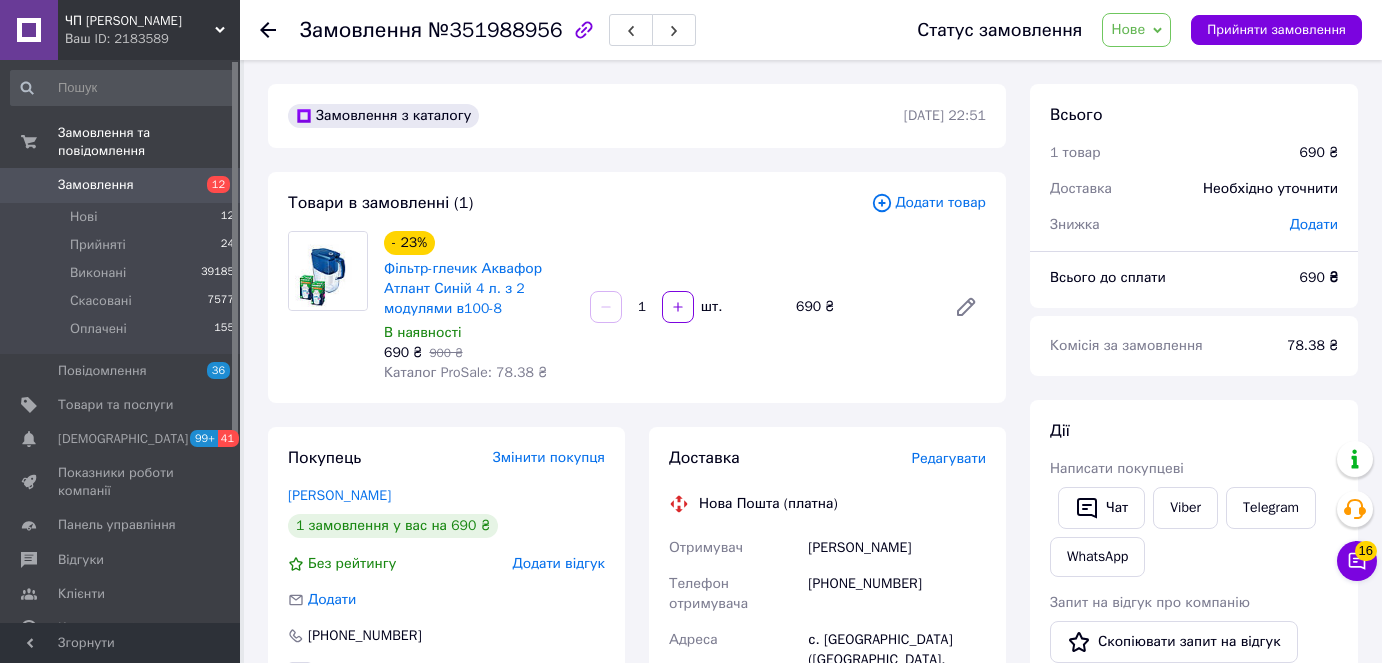 scroll, scrollTop: 0, scrollLeft: 0, axis: both 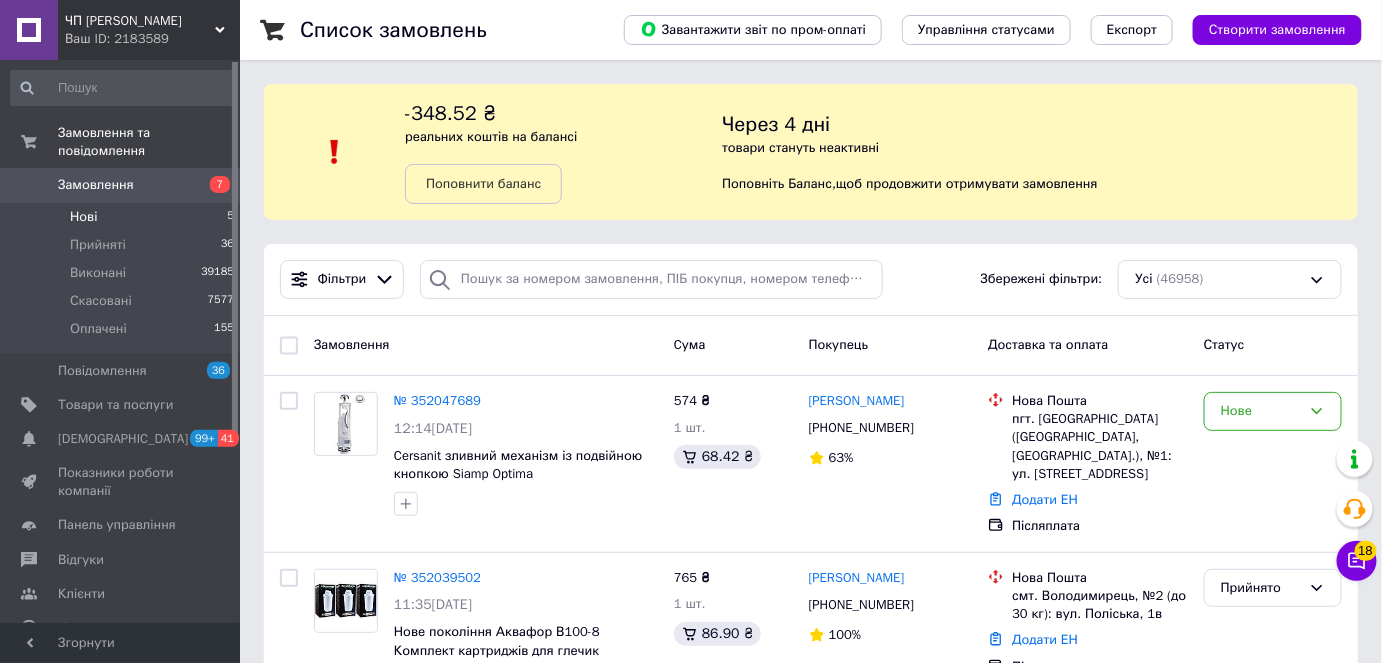 click on "Нові 5" at bounding box center [123, 217] 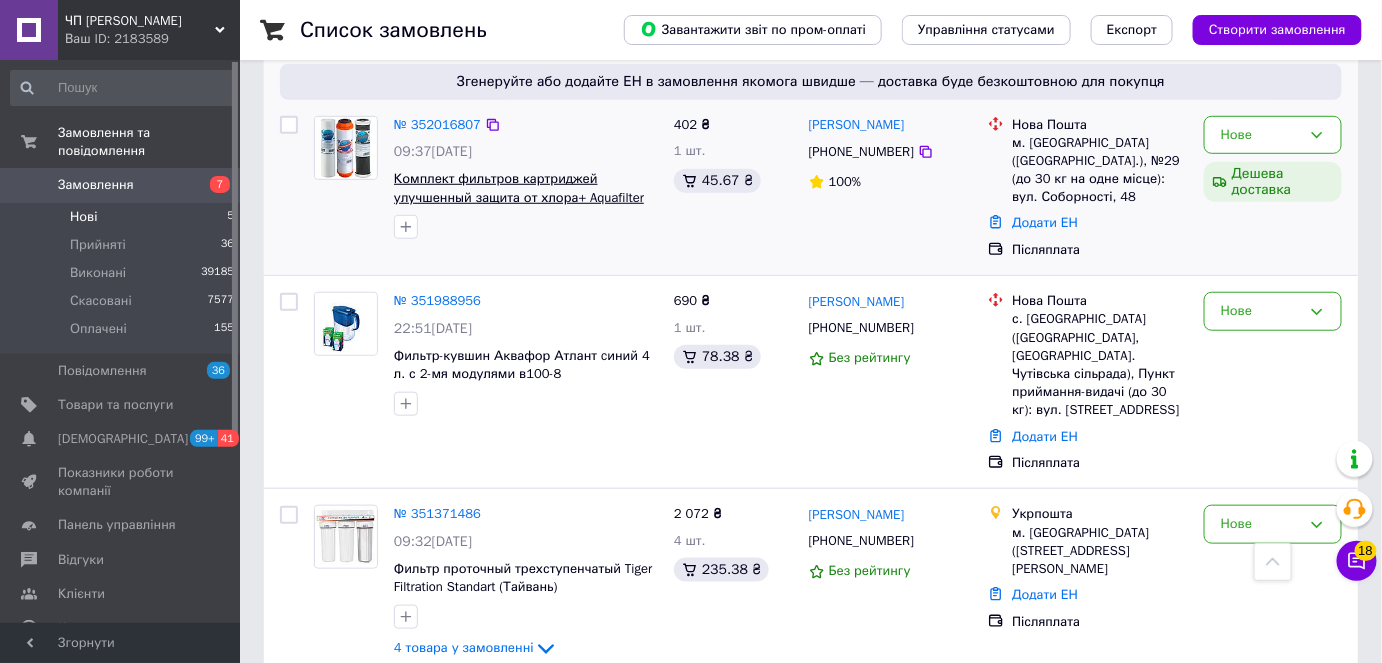 scroll, scrollTop: 417, scrollLeft: 0, axis: vertical 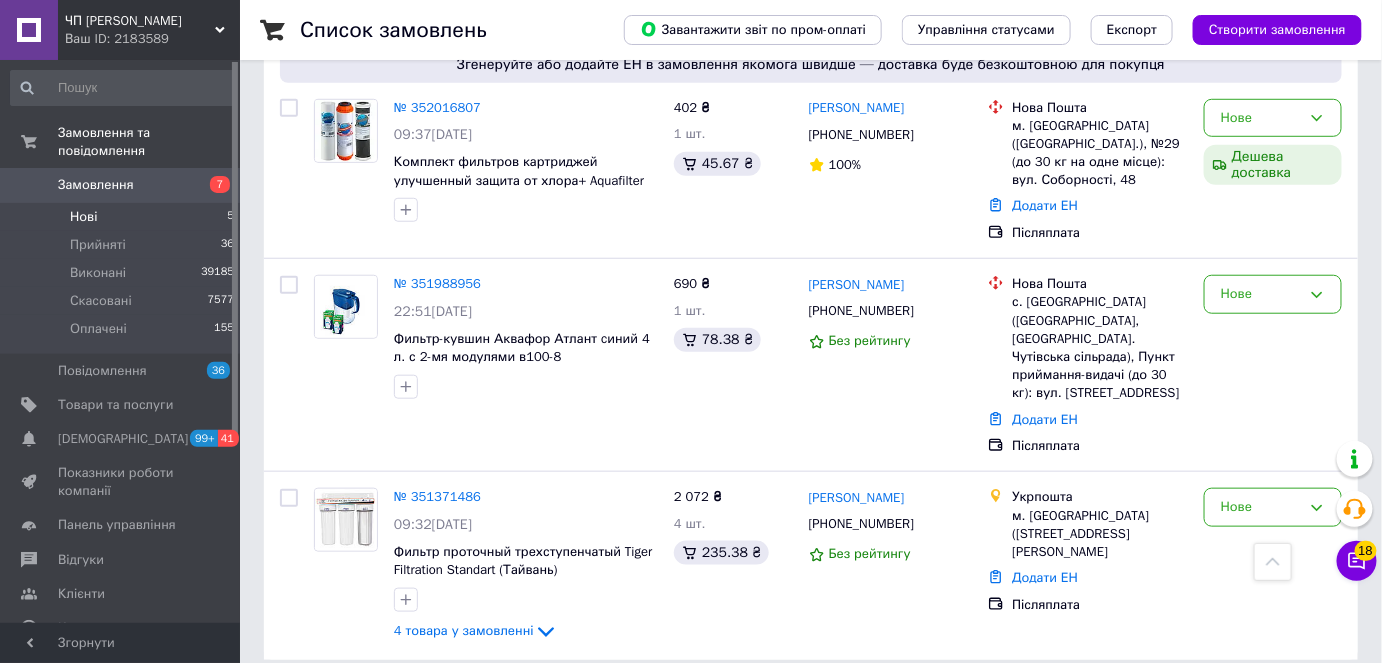 click on "Ваш ID: 2183589" at bounding box center [152, 39] 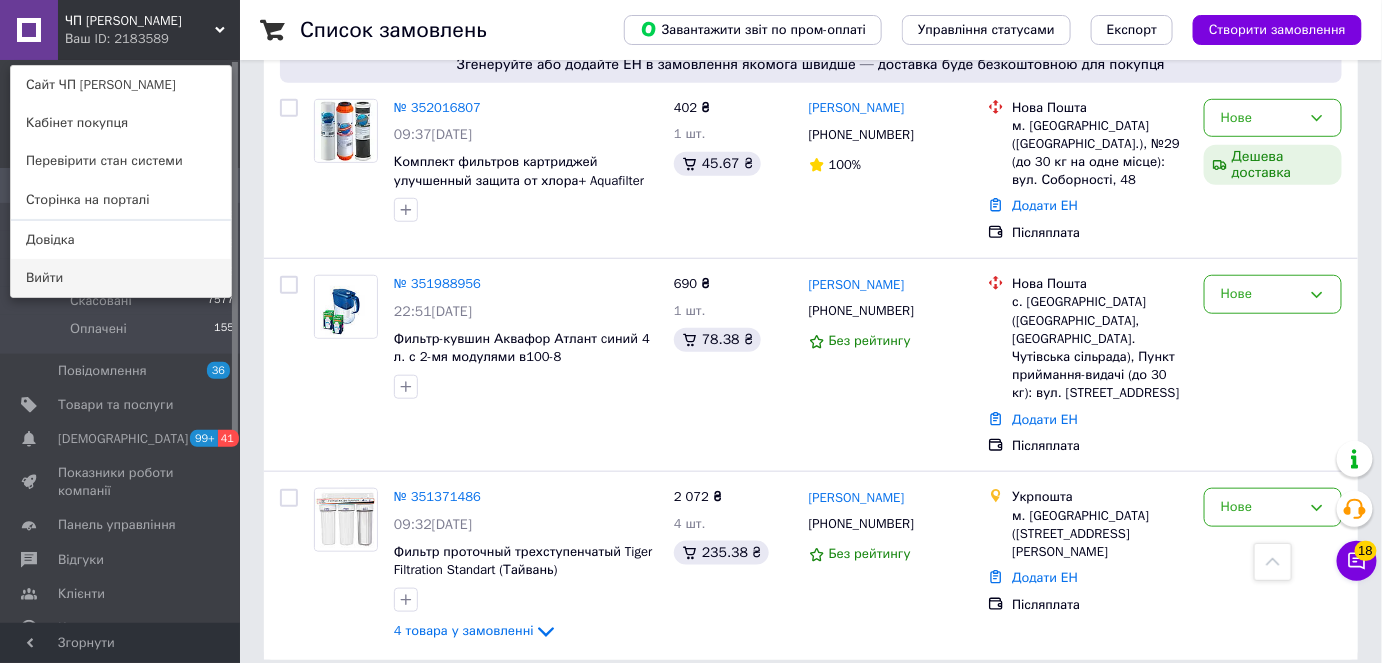 click on "Вийти" at bounding box center (121, 278) 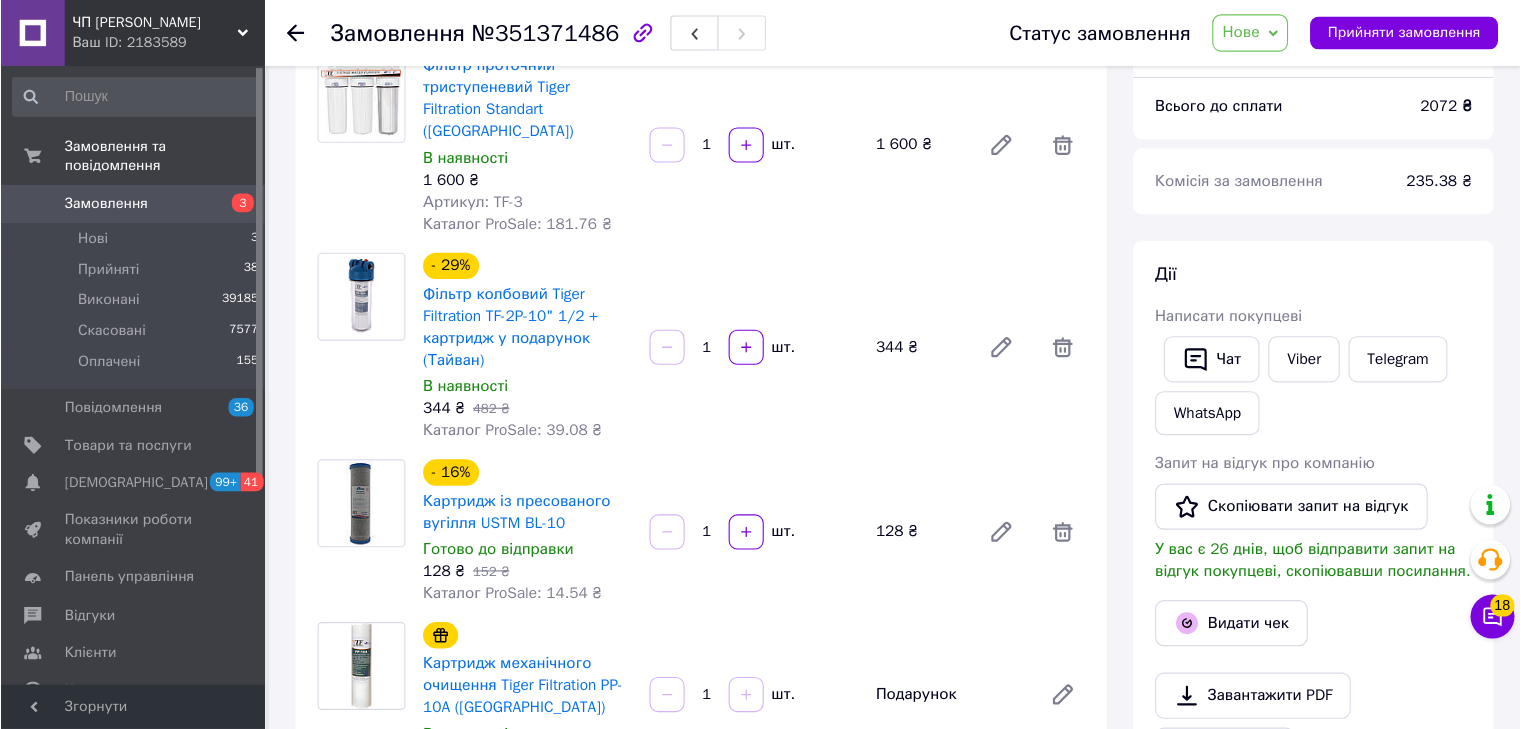 scroll, scrollTop: 0, scrollLeft: 0, axis: both 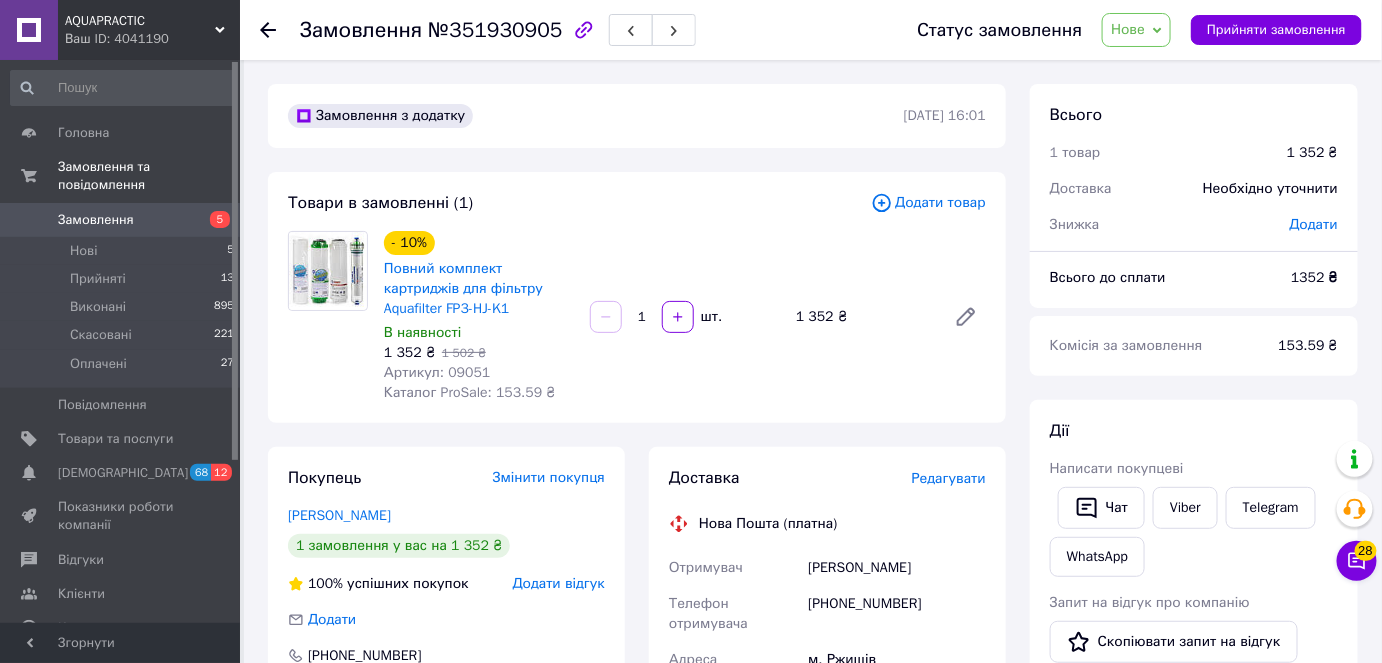 click on "Нове" at bounding box center (1128, 29) 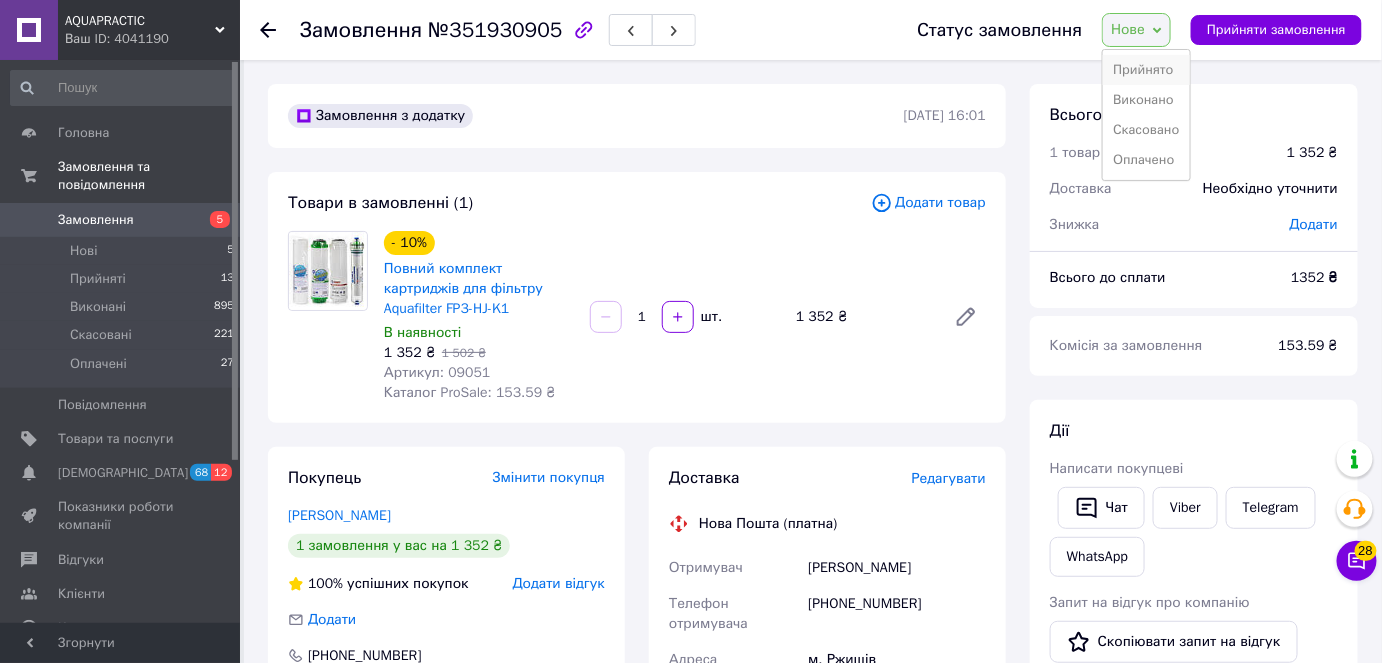 click on "Прийнято" at bounding box center [1146, 70] 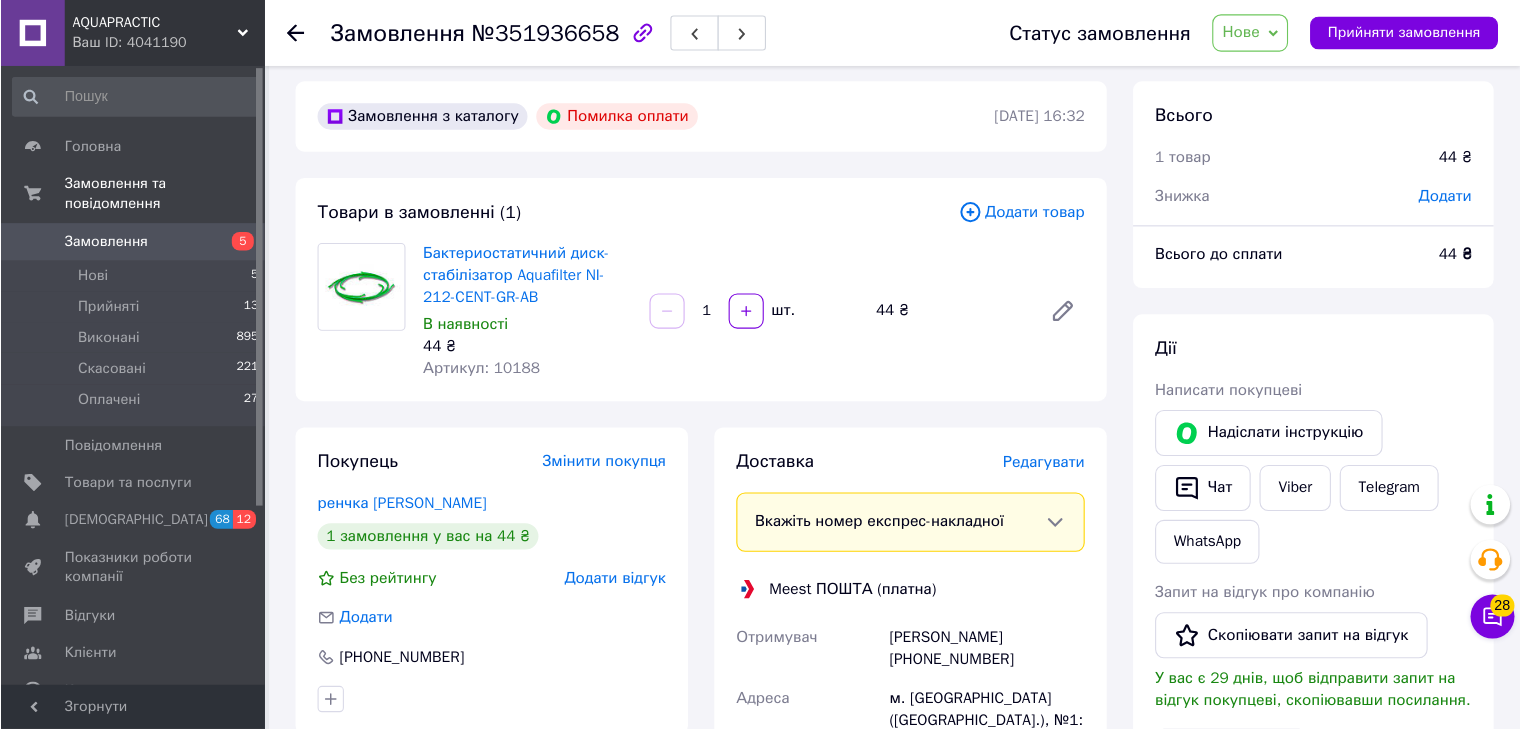 scroll, scrollTop: 0, scrollLeft: 0, axis: both 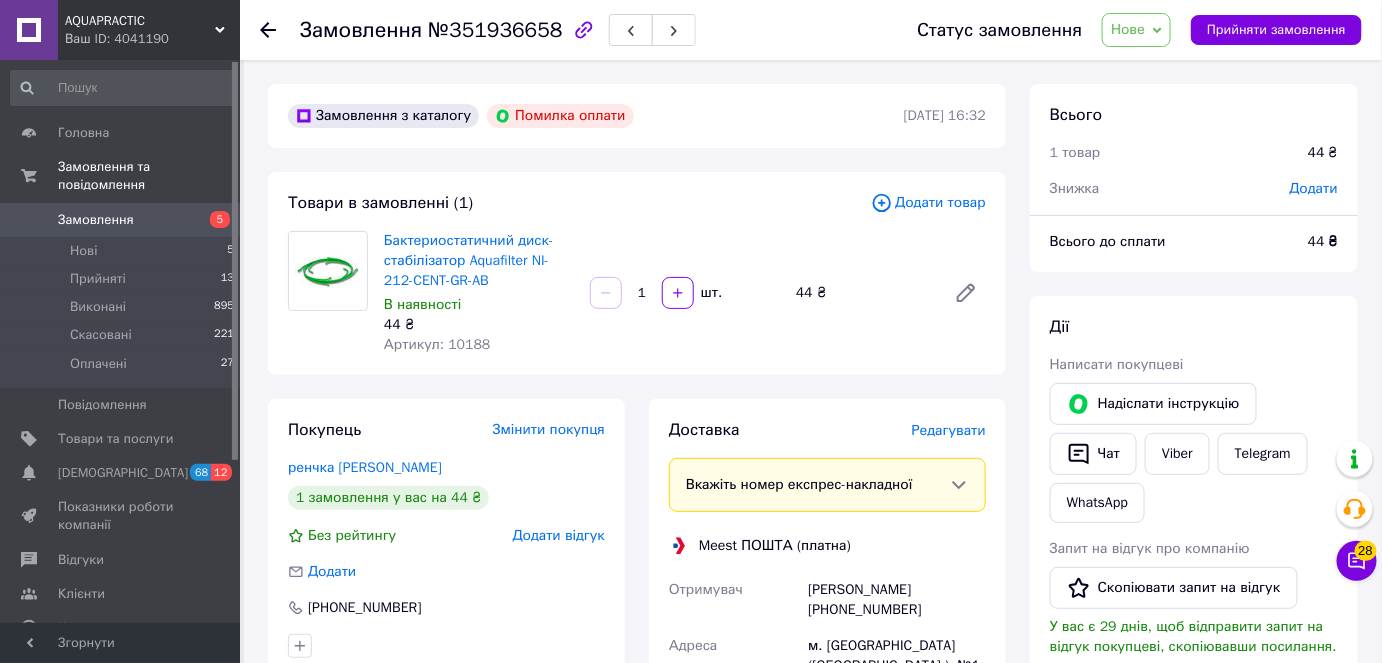 click on "Нове" at bounding box center [1136, 30] 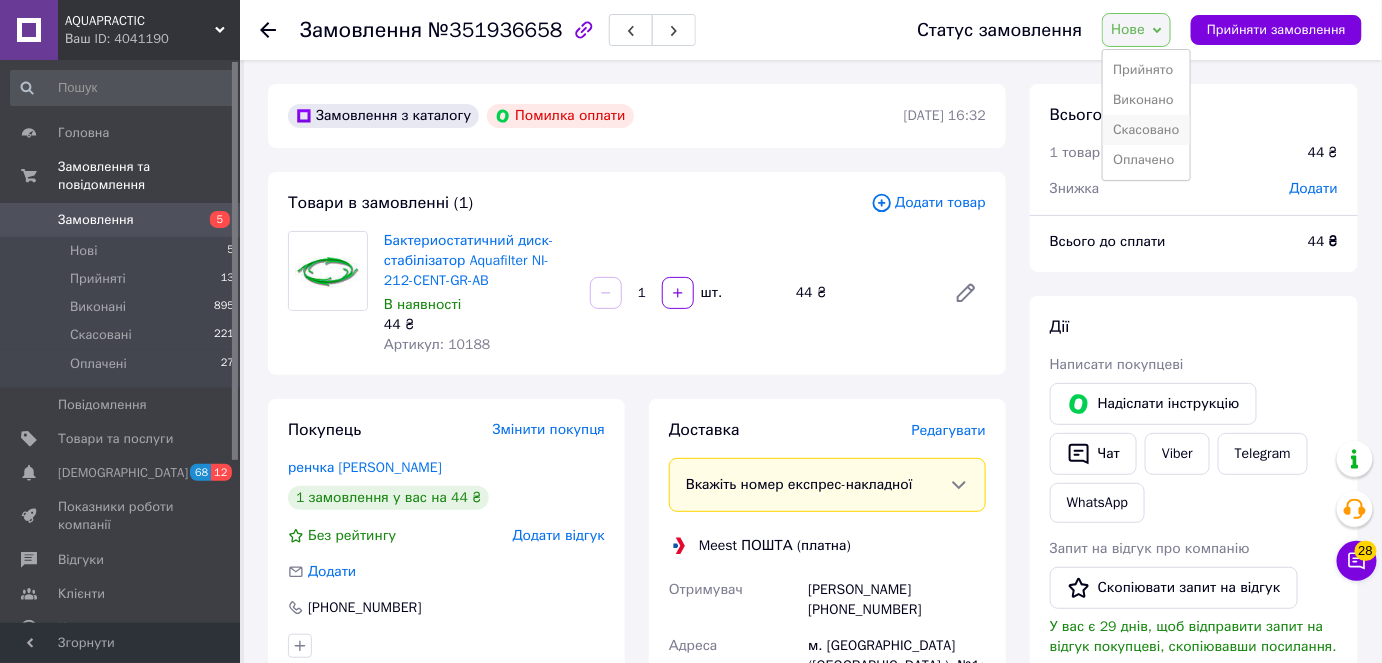 click on "Скасовано" at bounding box center [1146, 130] 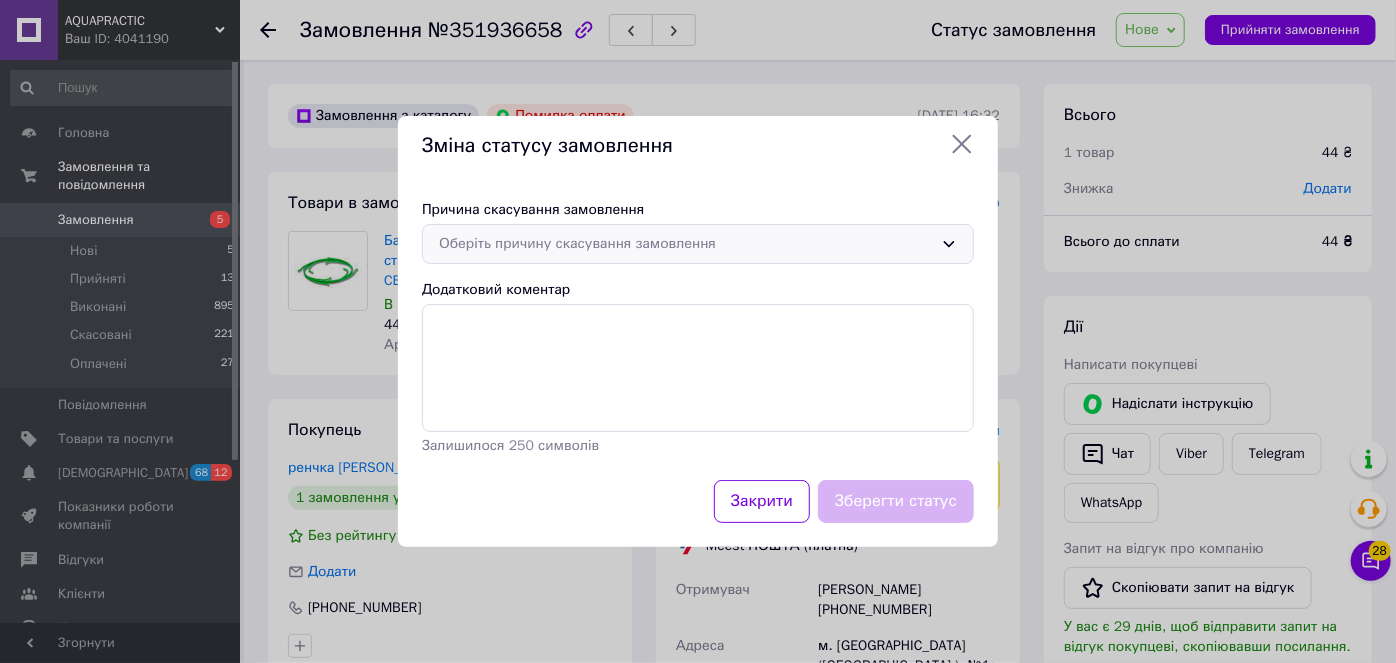 click on "Оберіть причину скасування замовлення" at bounding box center (686, 244) 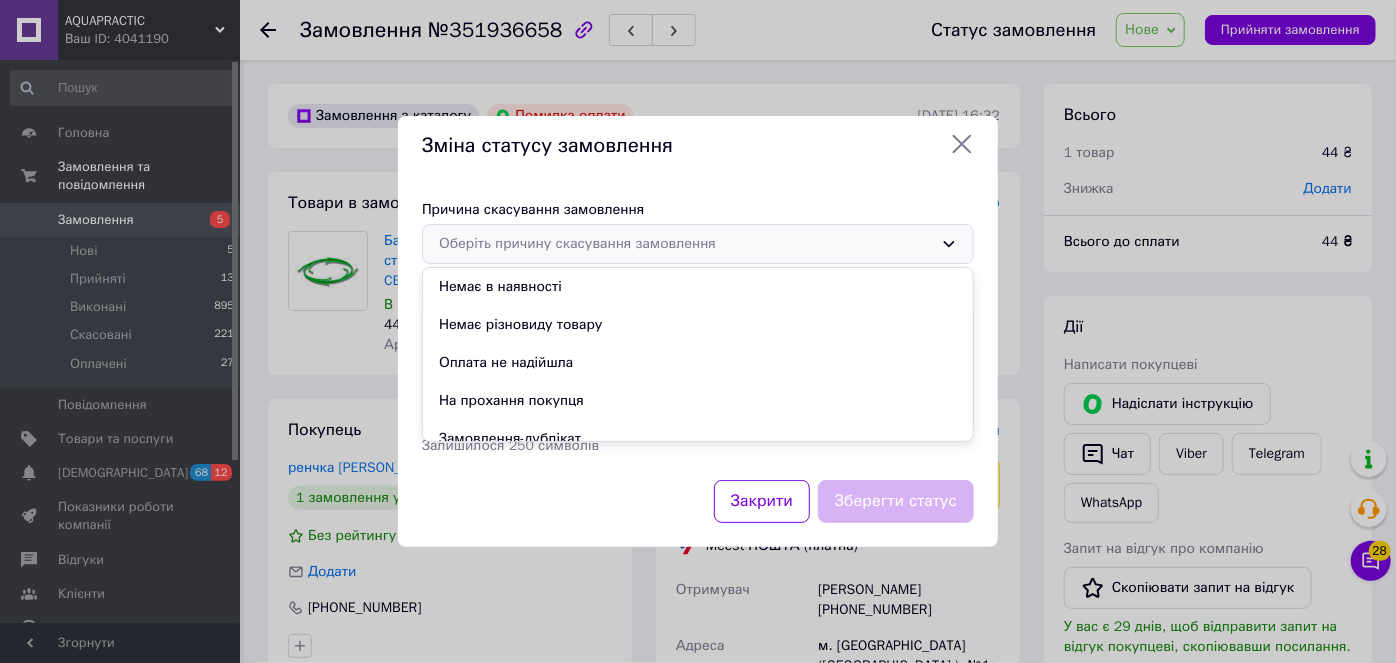 click 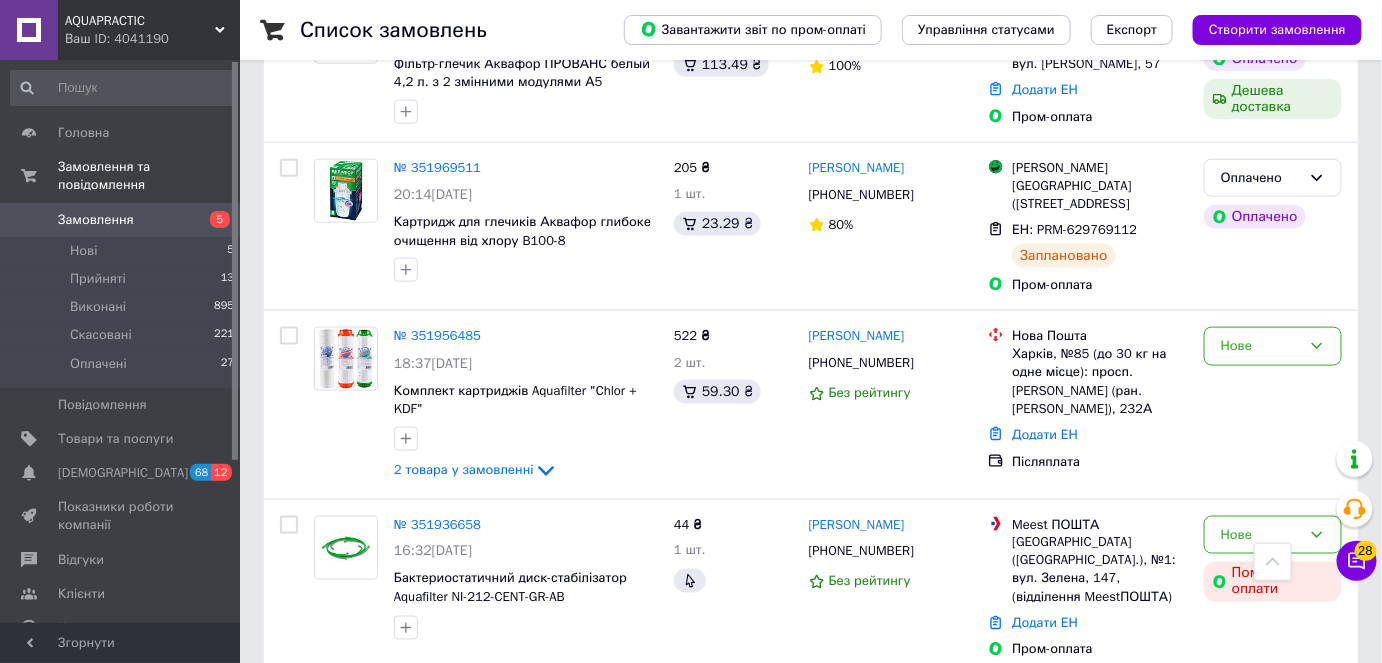 scroll, scrollTop: 909, scrollLeft: 0, axis: vertical 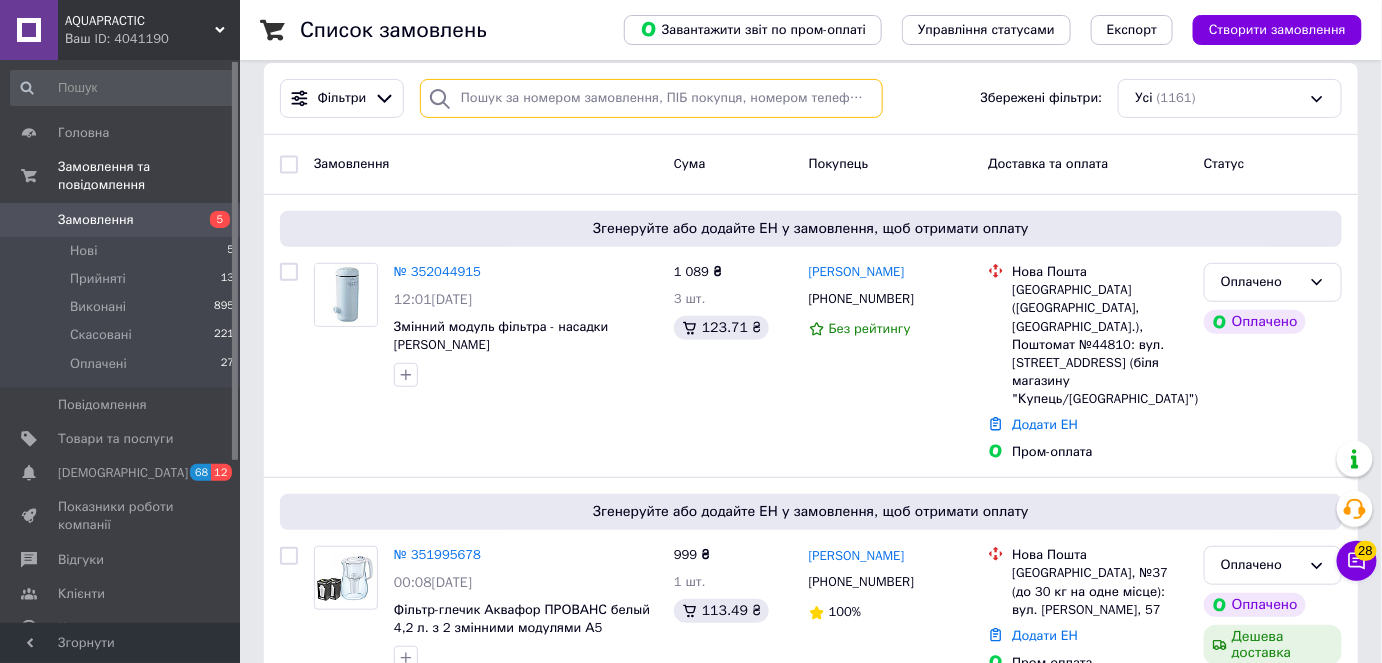 click at bounding box center [651, 98] 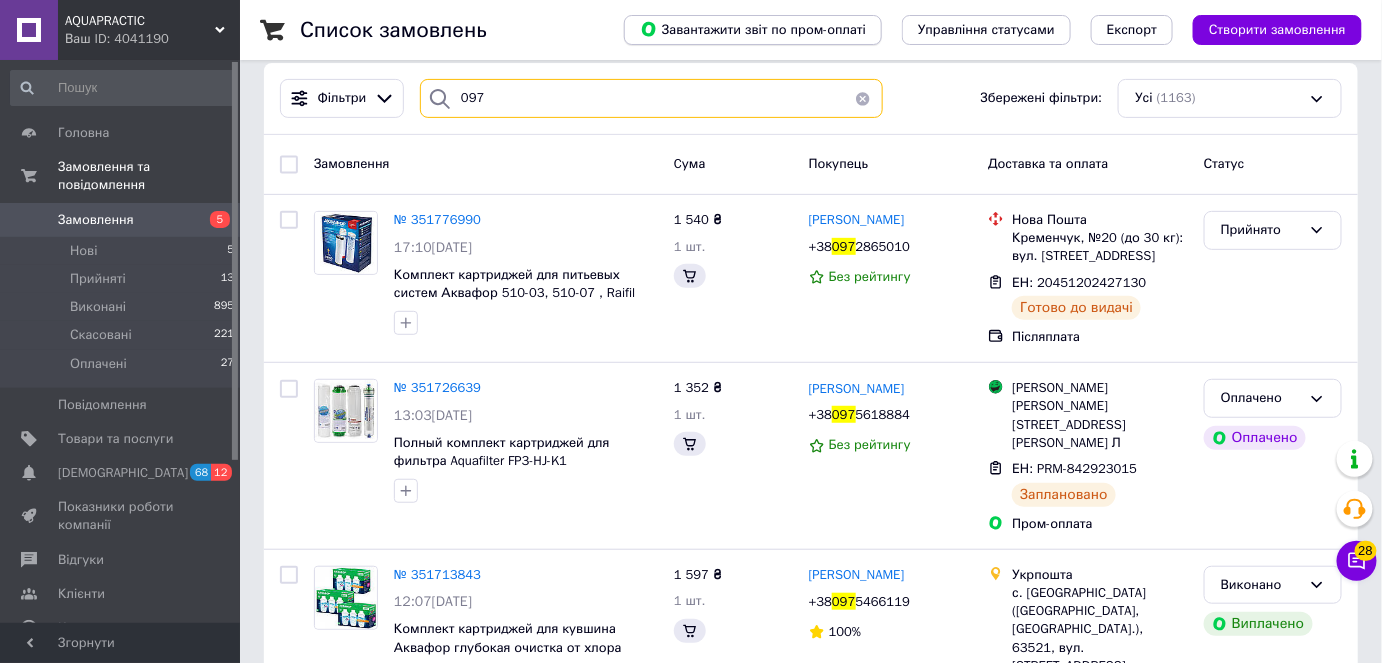 scroll, scrollTop: 0, scrollLeft: 0, axis: both 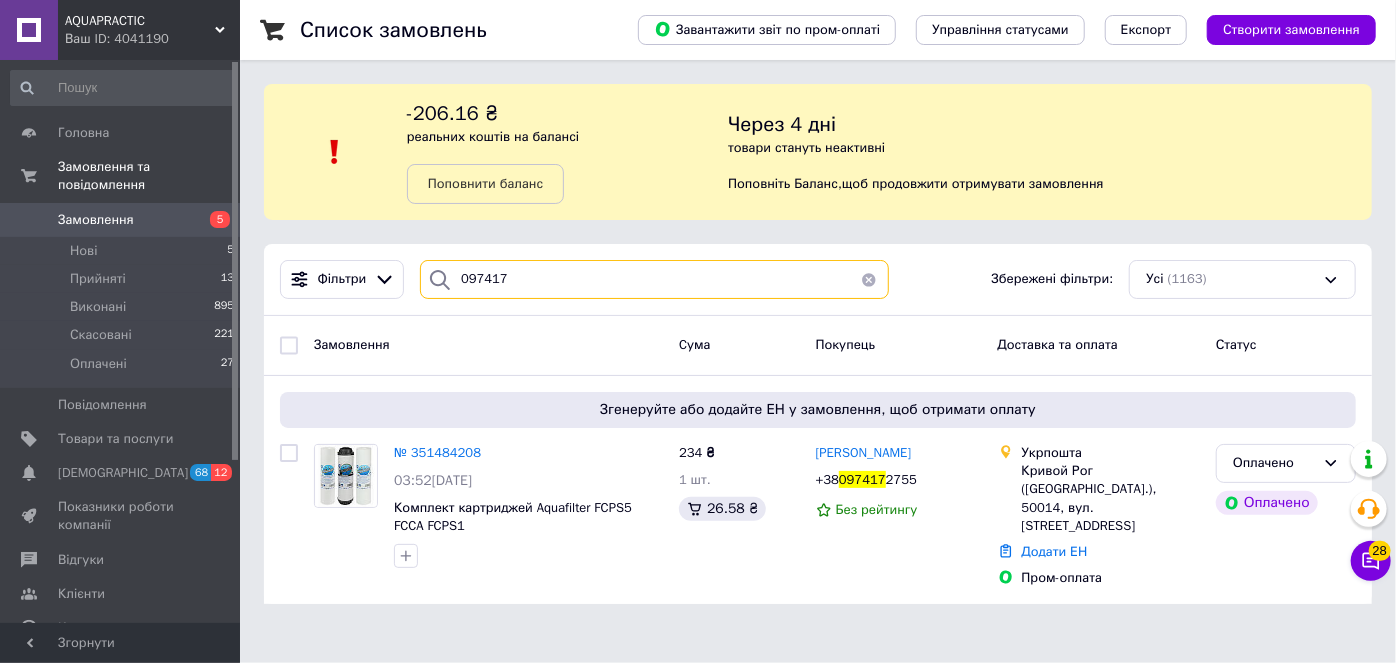 type on "097417" 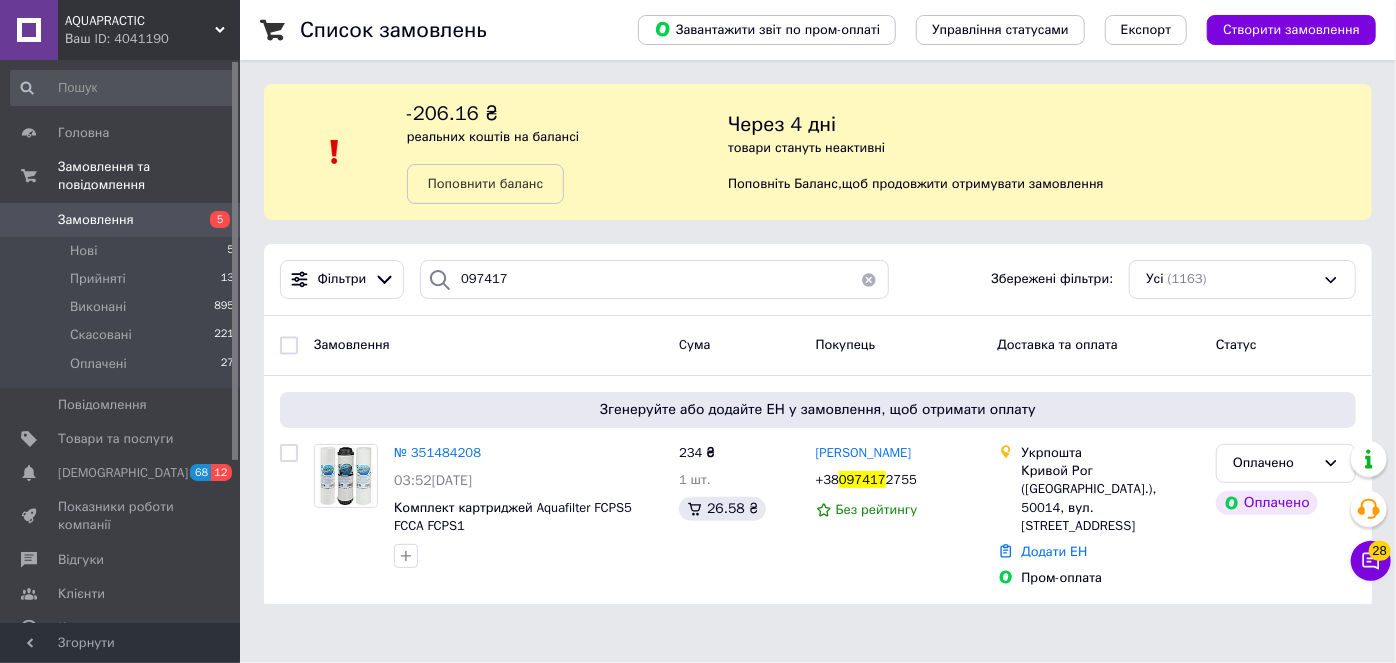 click on "Замовлення" at bounding box center (96, 220) 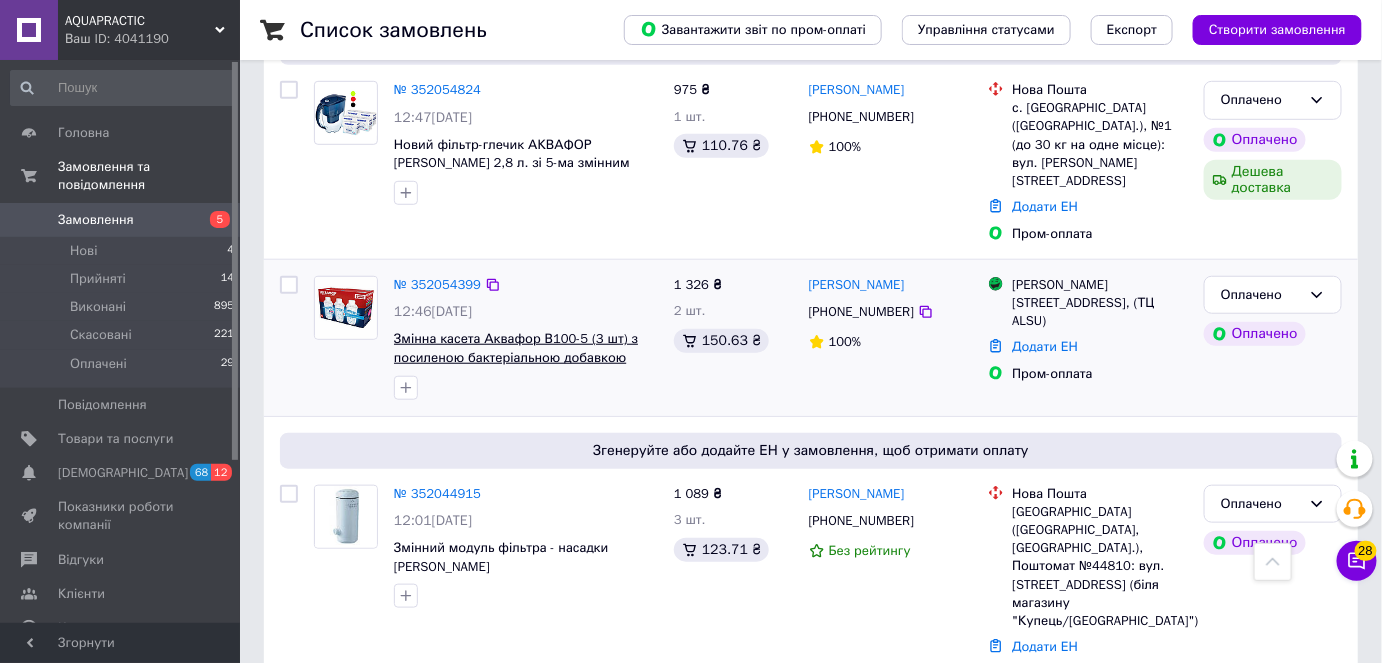 scroll, scrollTop: 545, scrollLeft: 0, axis: vertical 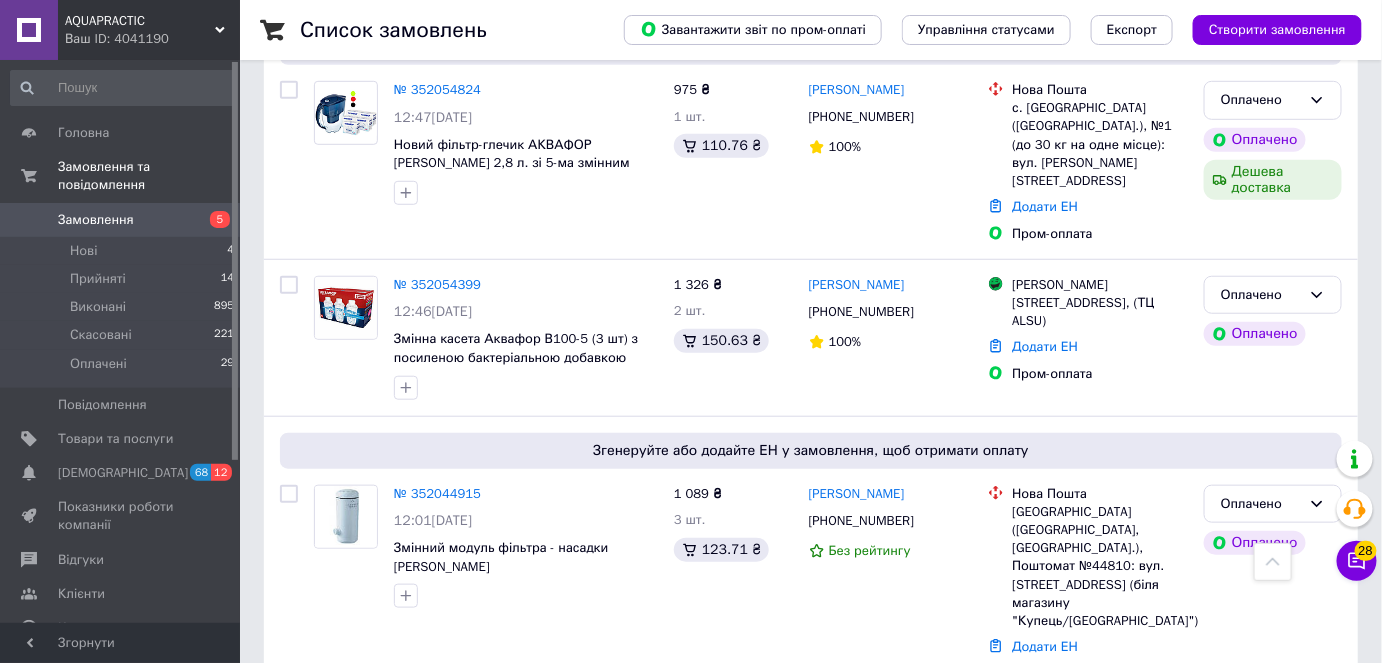 click on "№ 352054824" at bounding box center (437, 89) 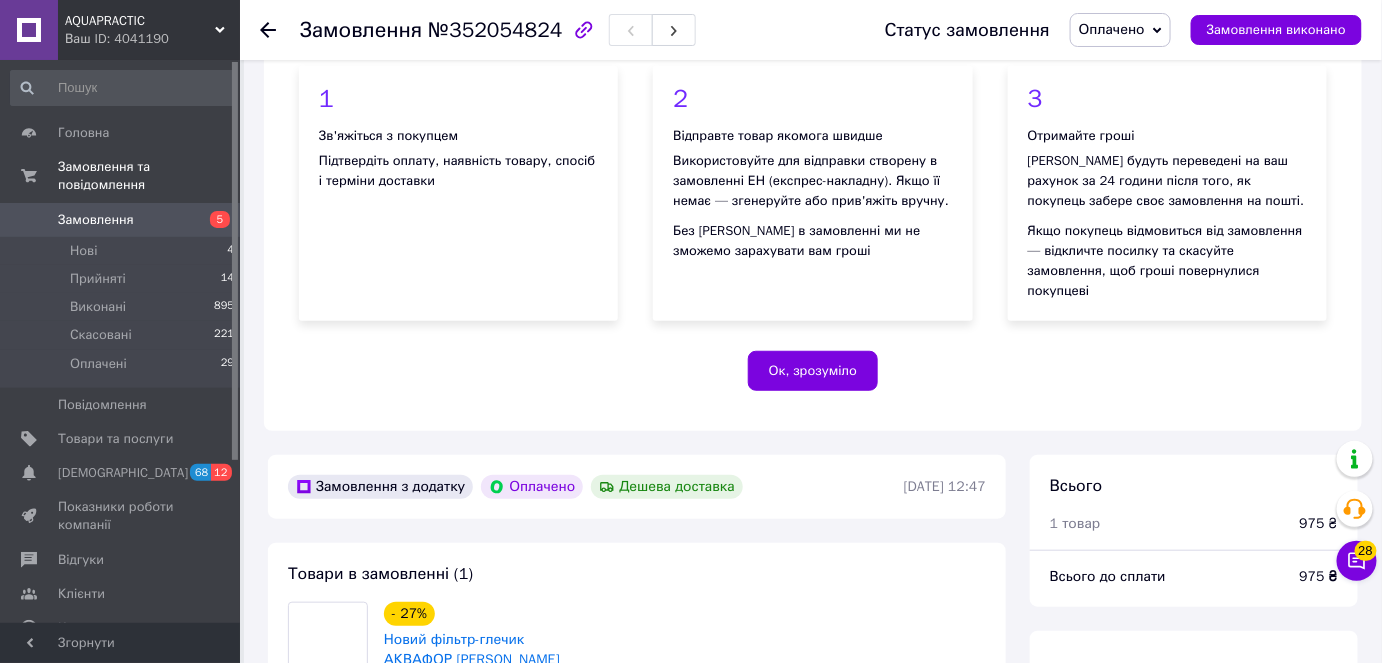 scroll, scrollTop: 363, scrollLeft: 0, axis: vertical 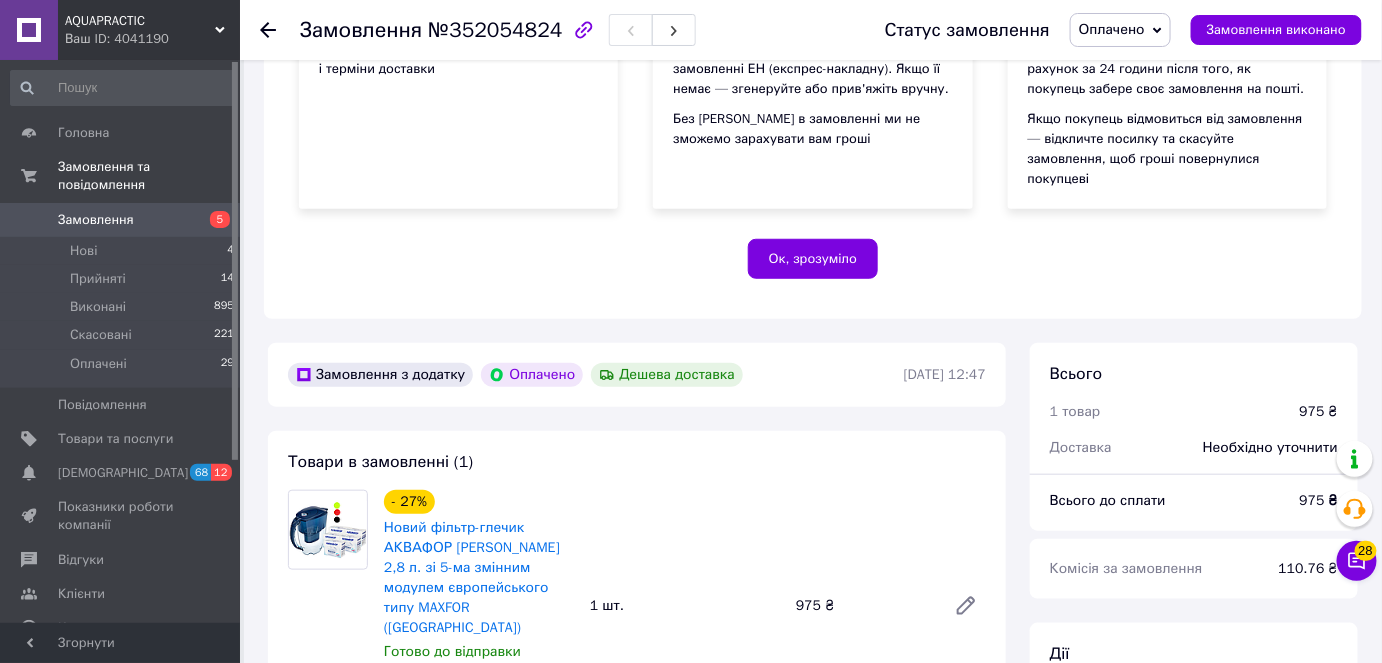 click on "Замовлення" at bounding box center [96, 220] 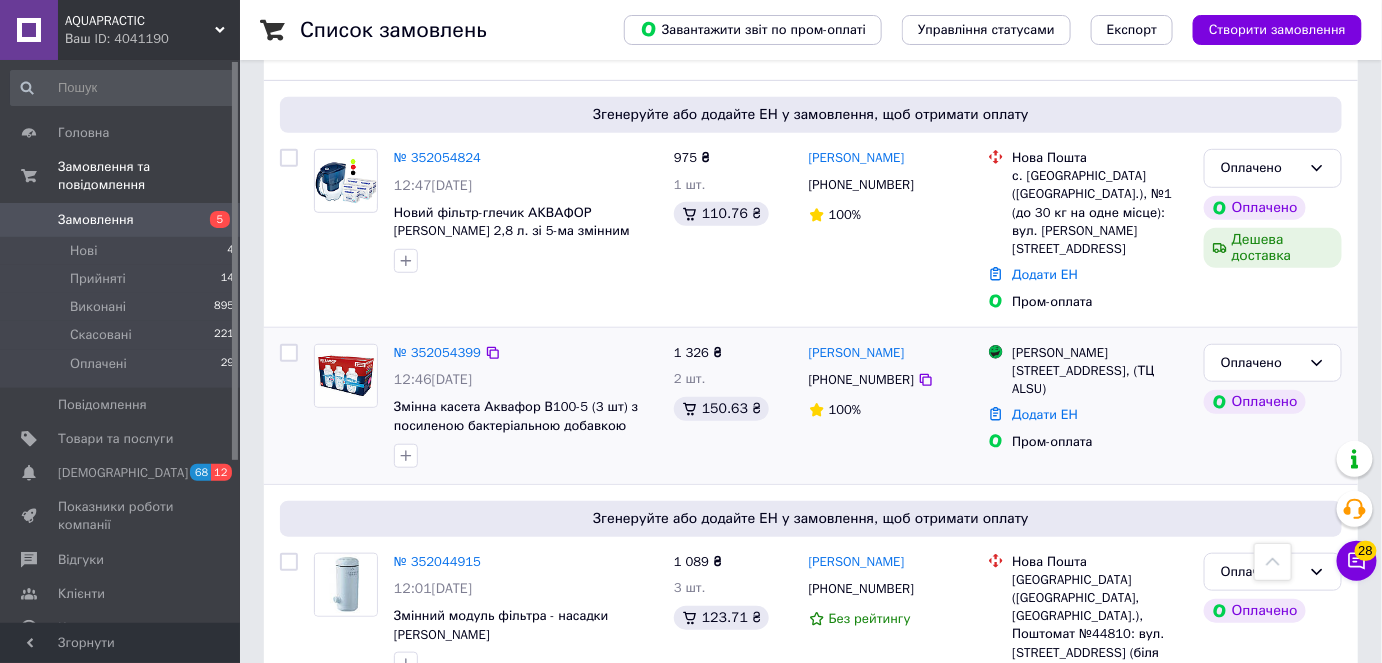scroll, scrollTop: 0, scrollLeft: 0, axis: both 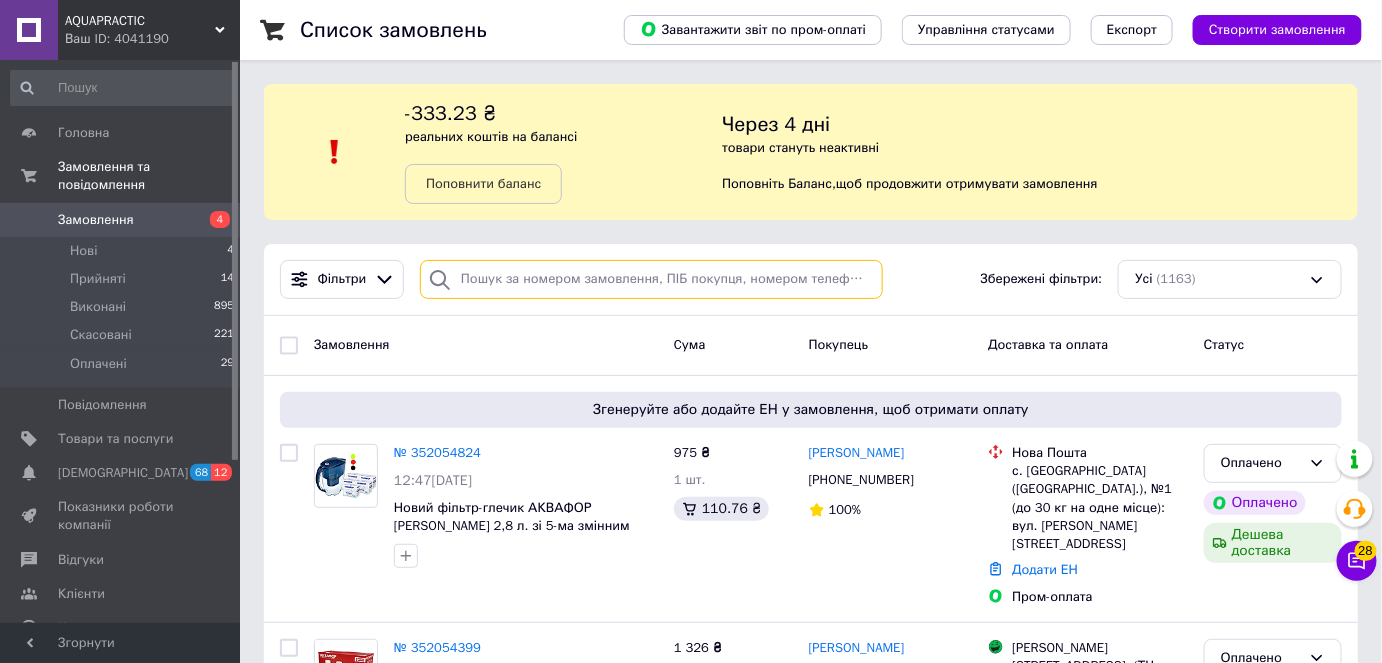 click at bounding box center [651, 279] 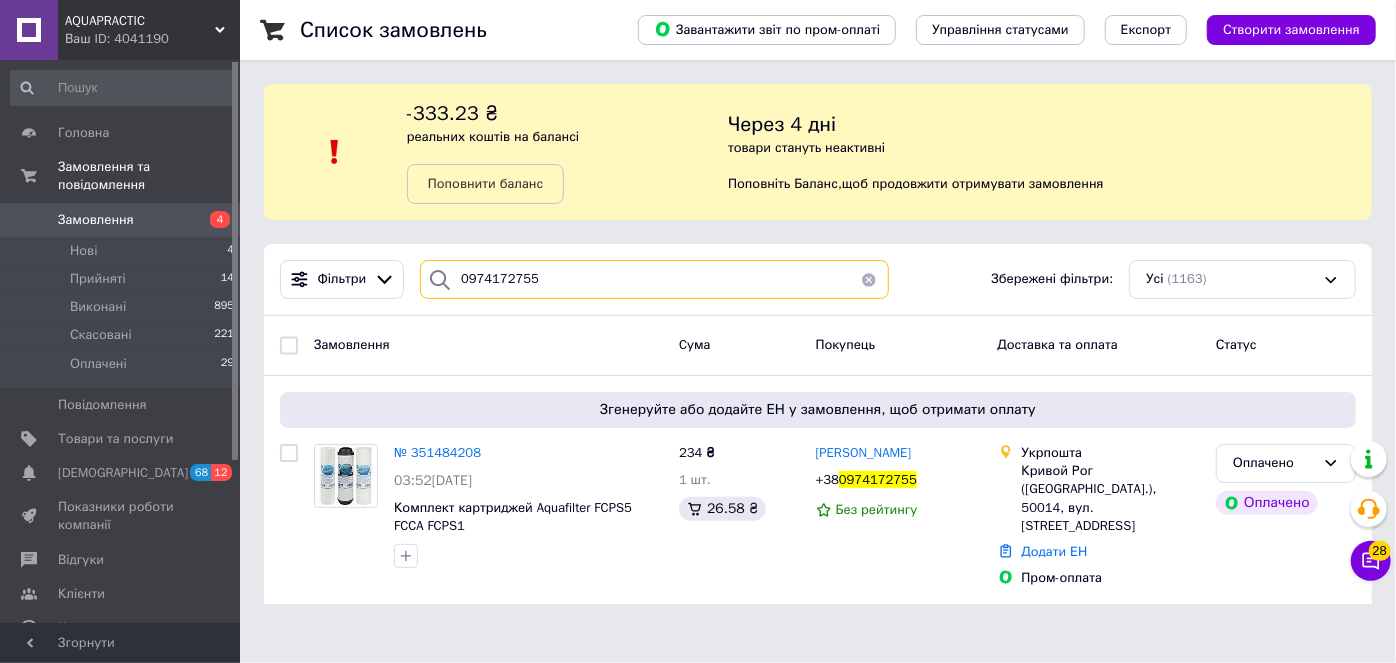 type on "0974172755" 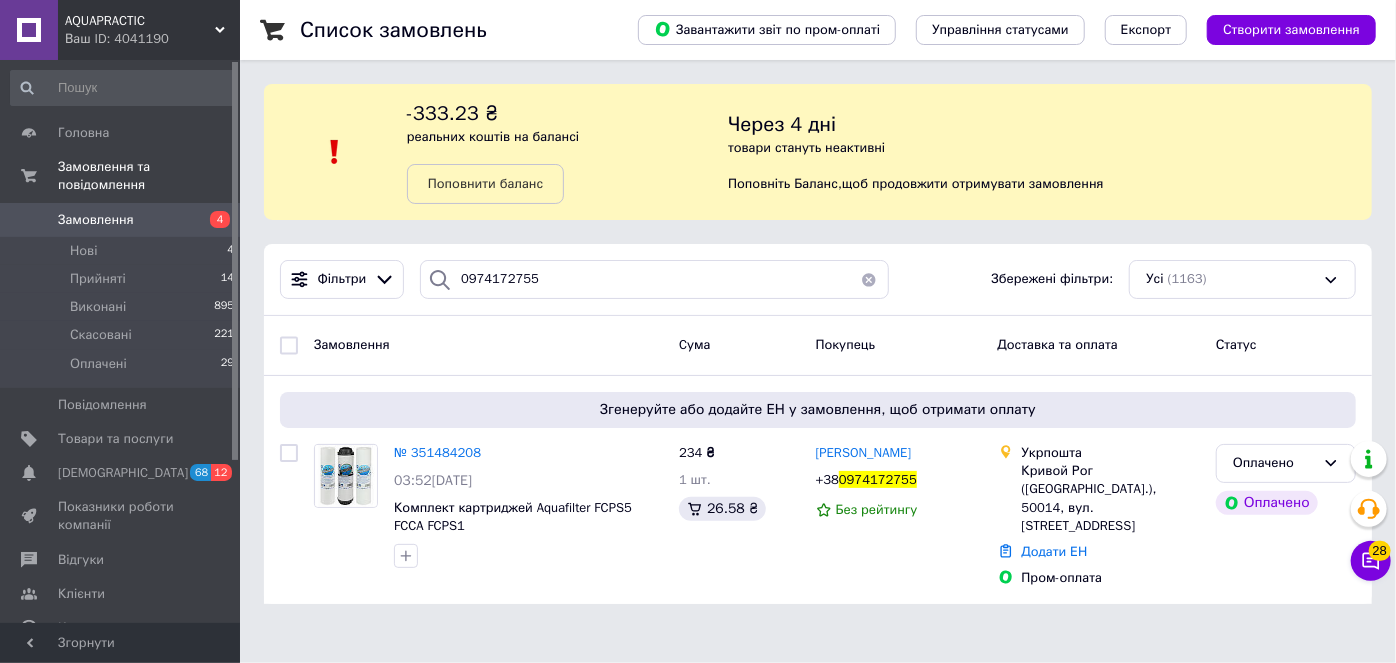 click on "Замовлення" at bounding box center (96, 220) 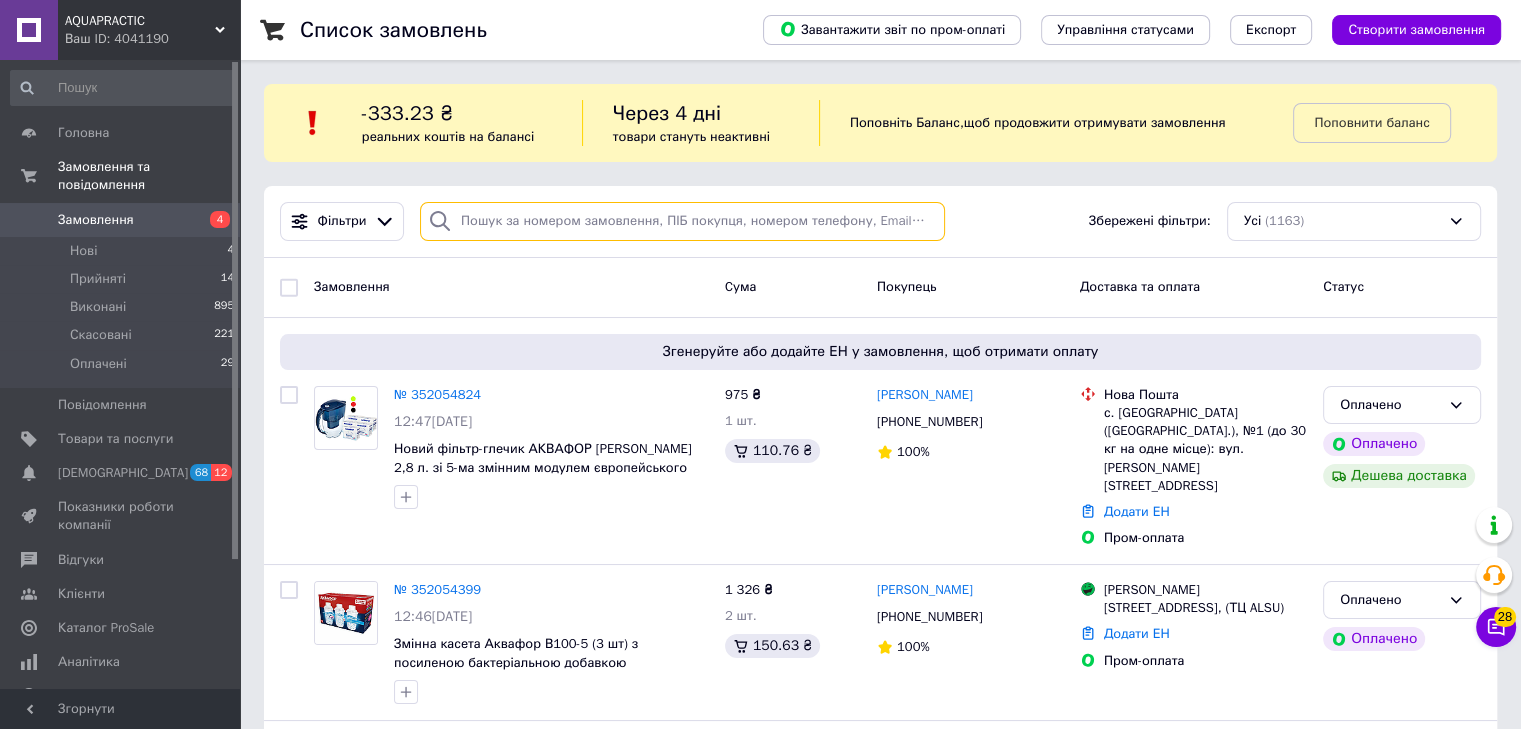 click at bounding box center [682, 221] 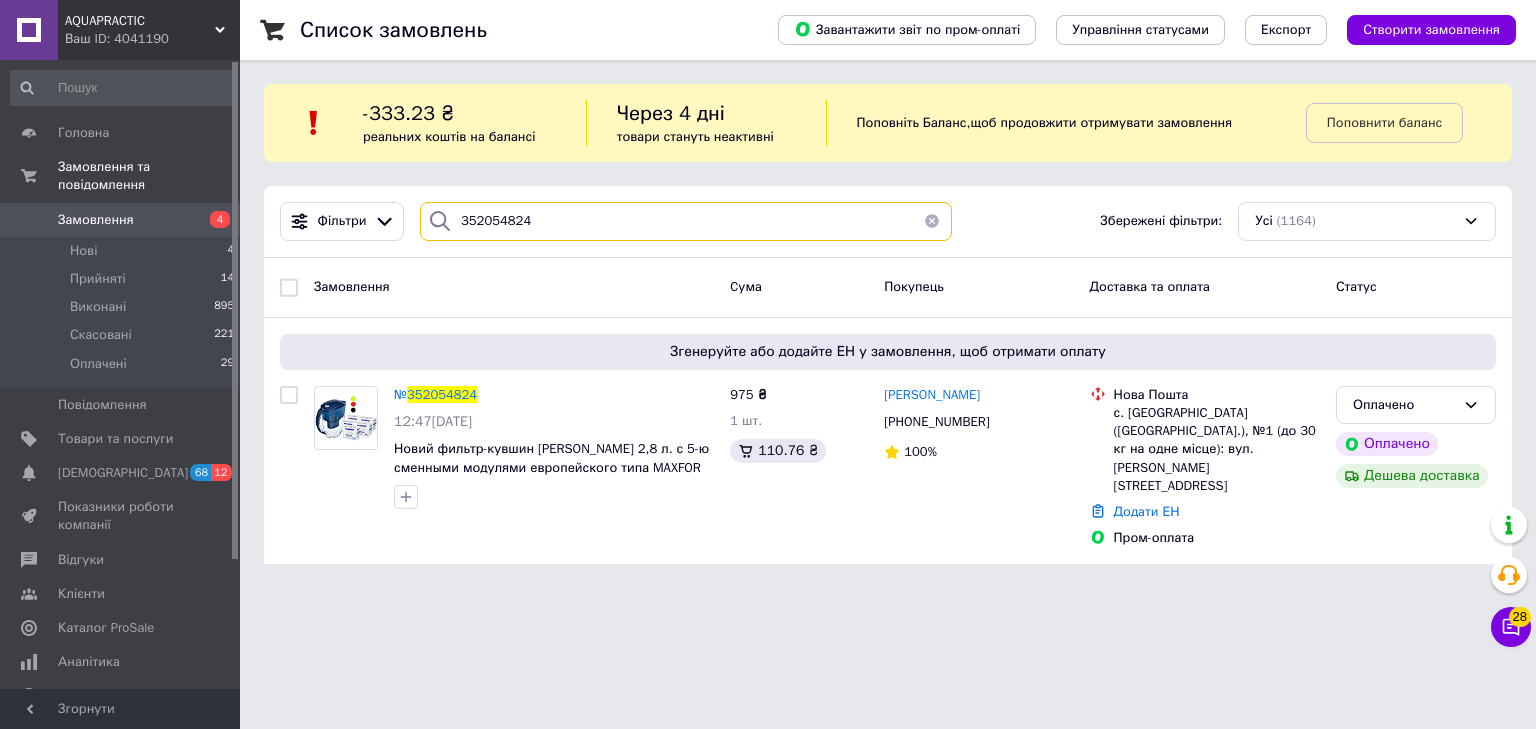 type on "352054824" 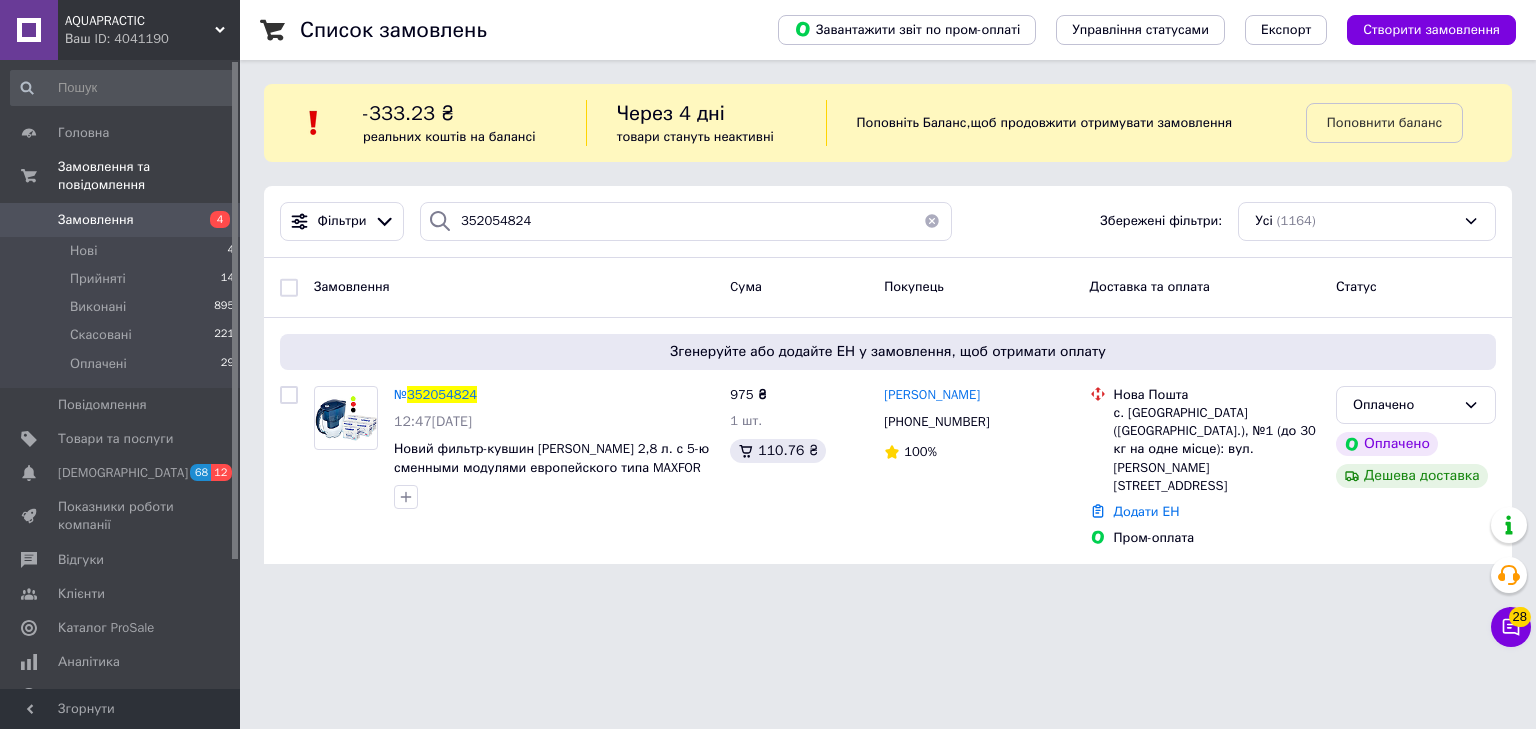 click on "Замовлення" at bounding box center (121, 220) 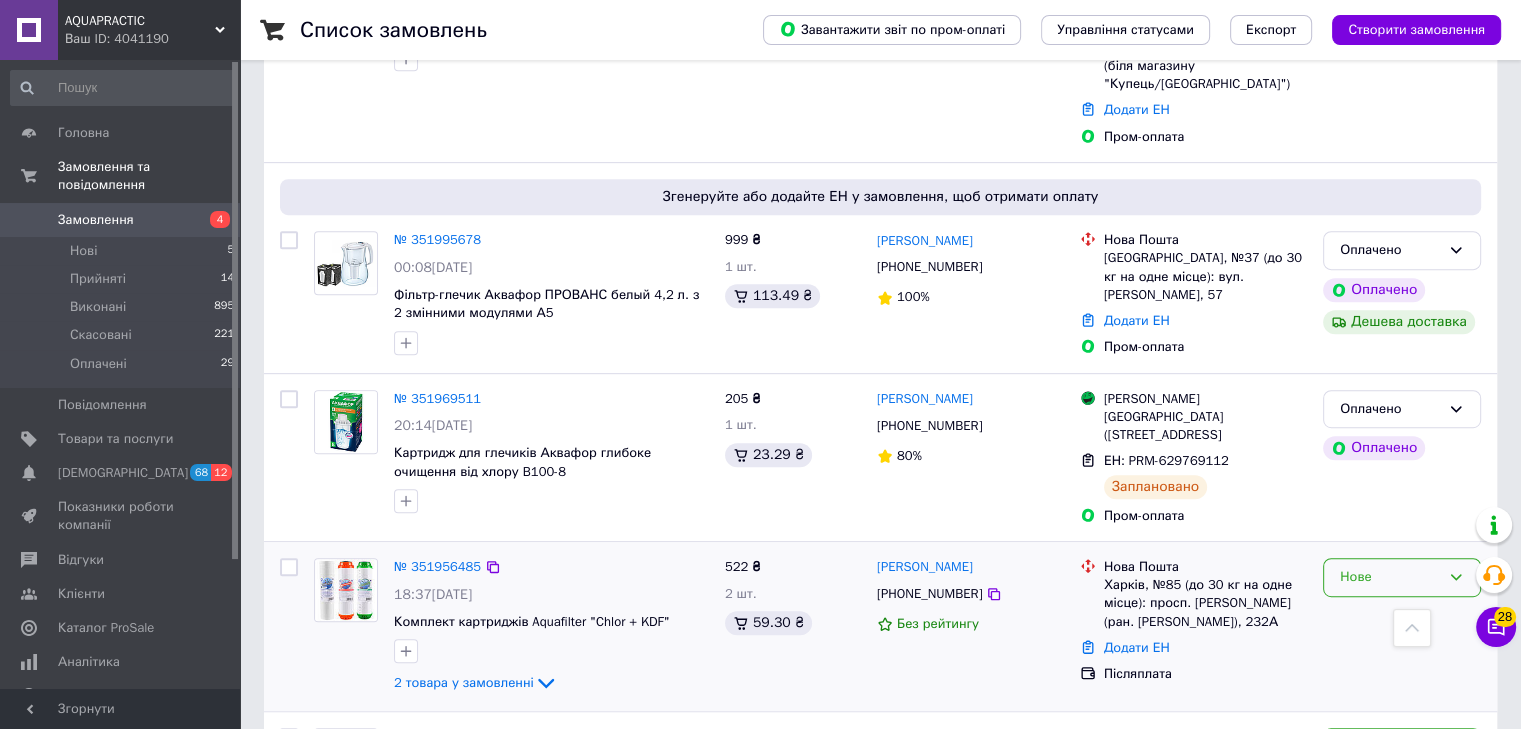 scroll, scrollTop: 1200, scrollLeft: 0, axis: vertical 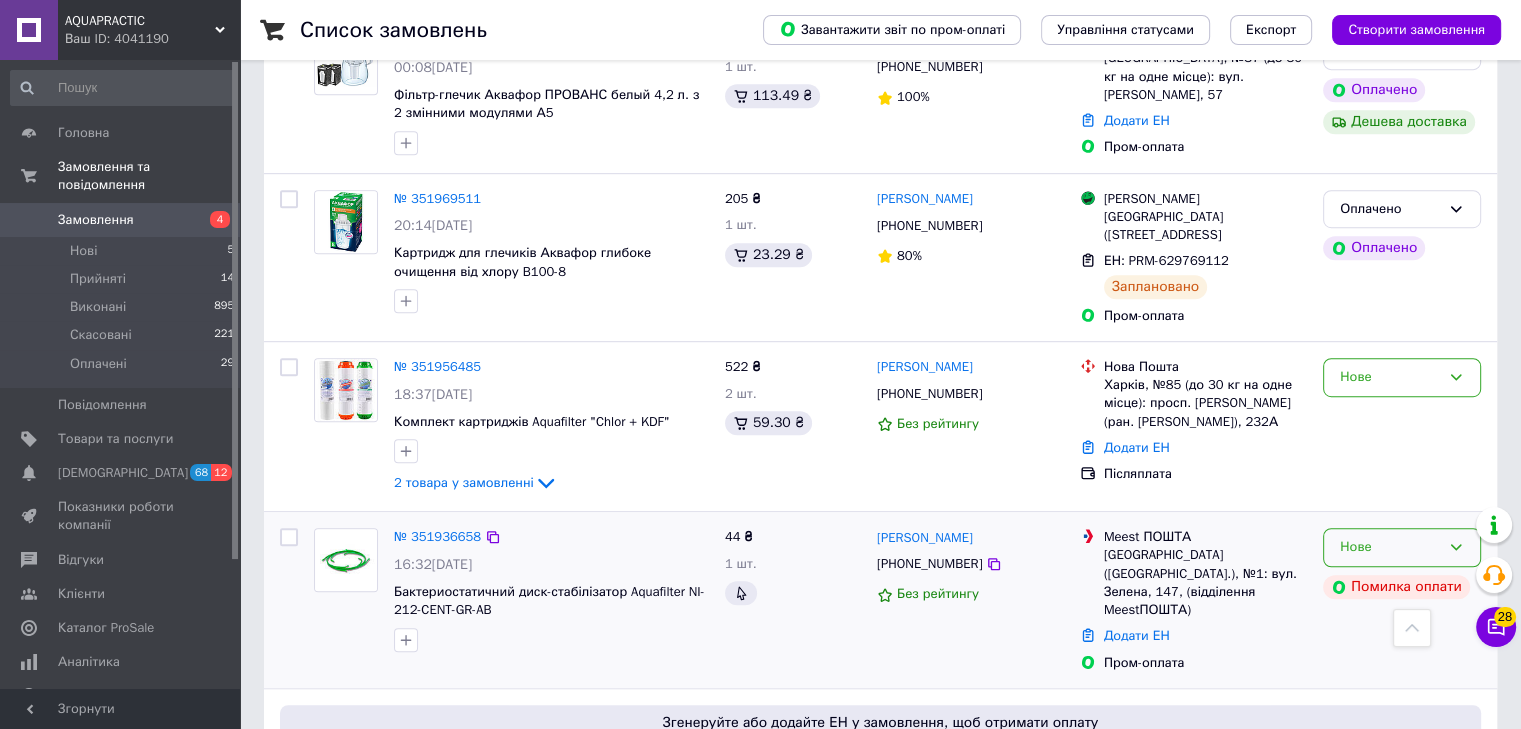 click 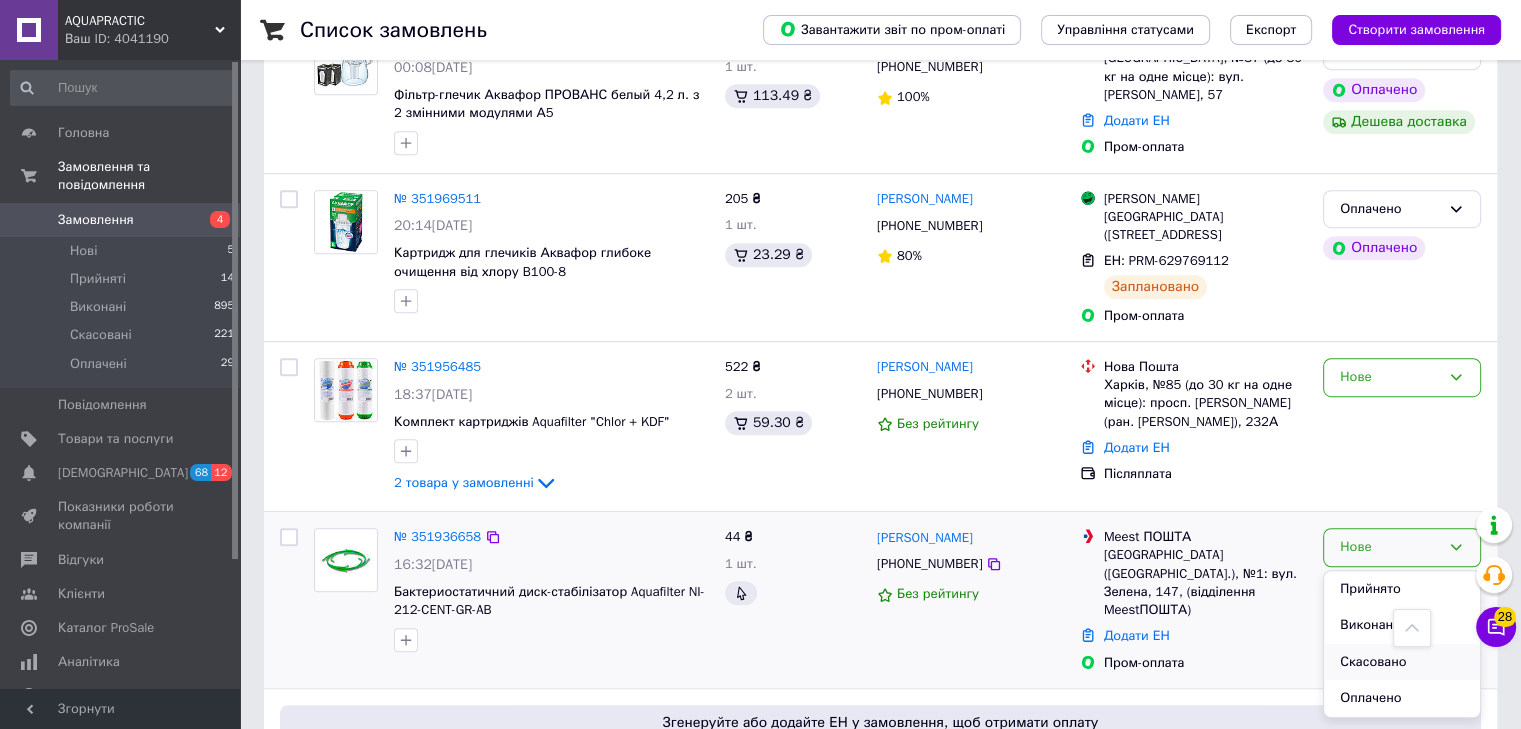 click on "Скасовано" at bounding box center [1402, 662] 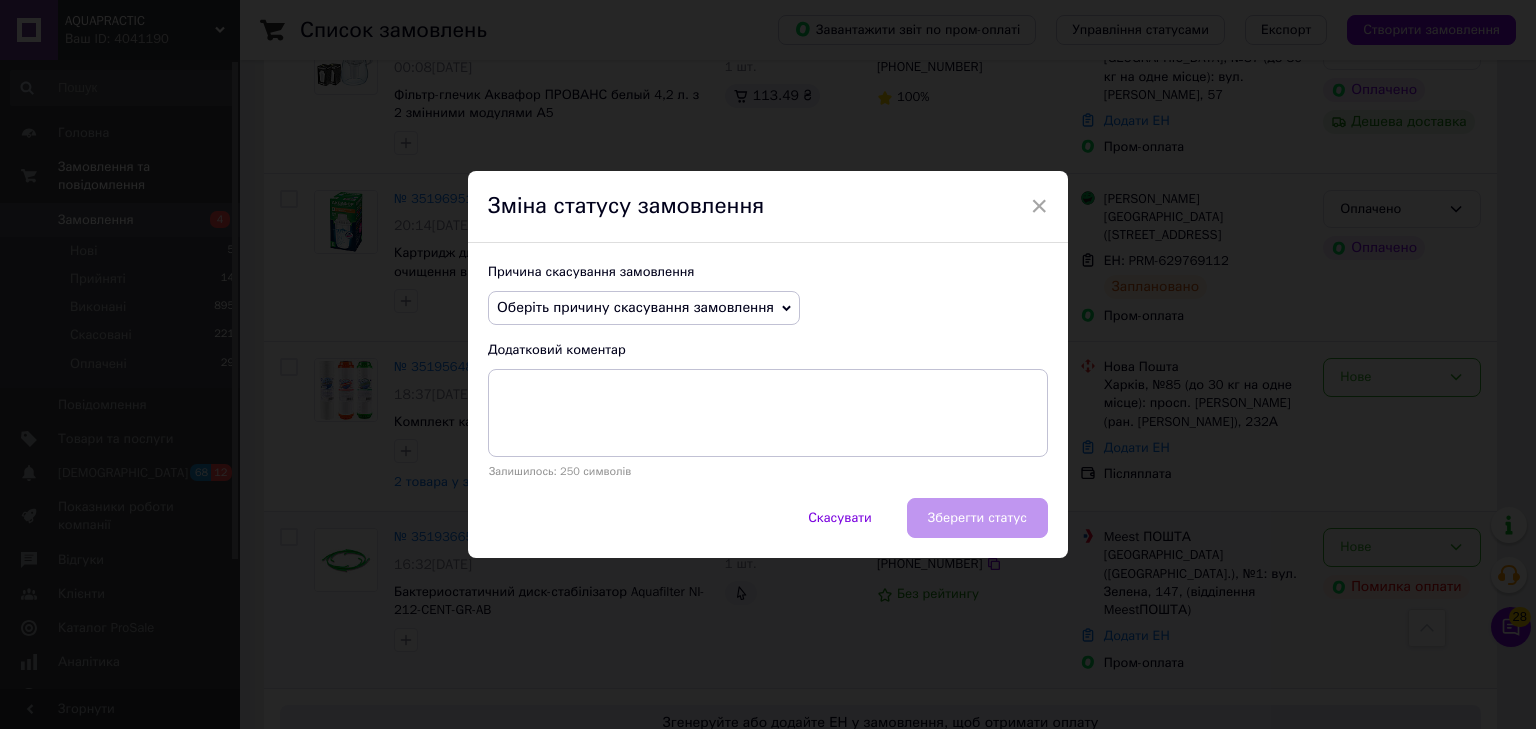 click on "Оберіть причину скасування замовлення" at bounding box center [644, 308] 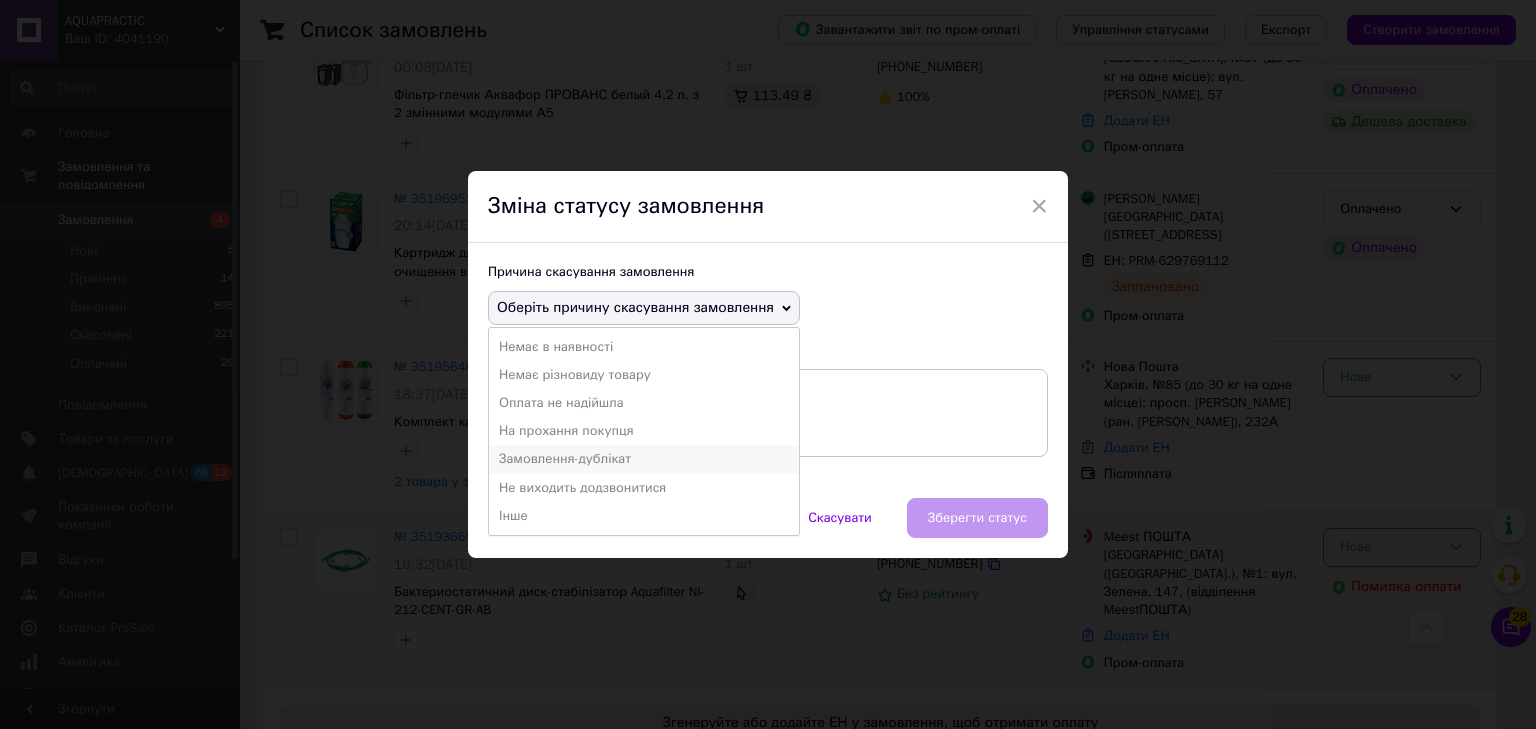 click on "Замовлення-дублікат" at bounding box center [644, 459] 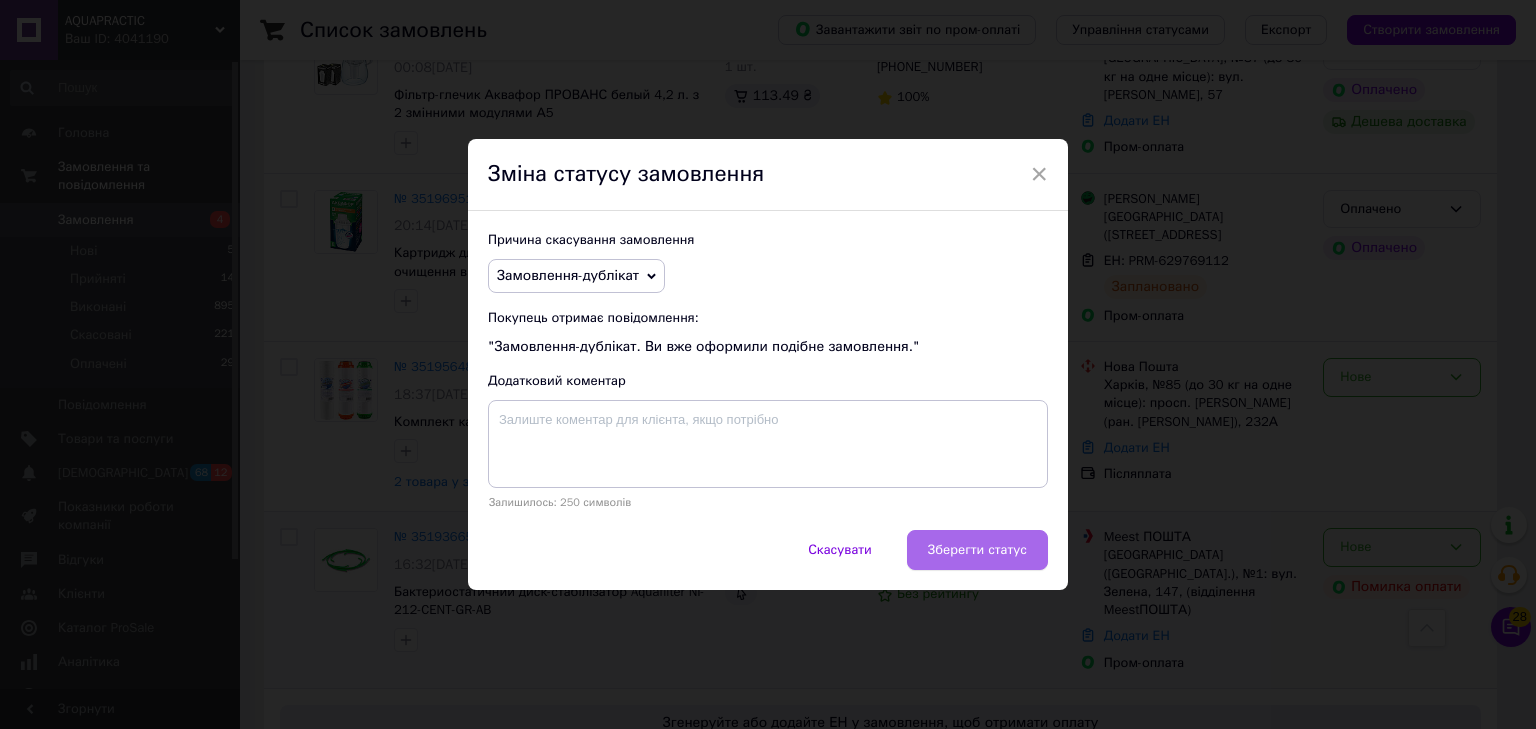 click on "Зберегти статус" at bounding box center (977, 550) 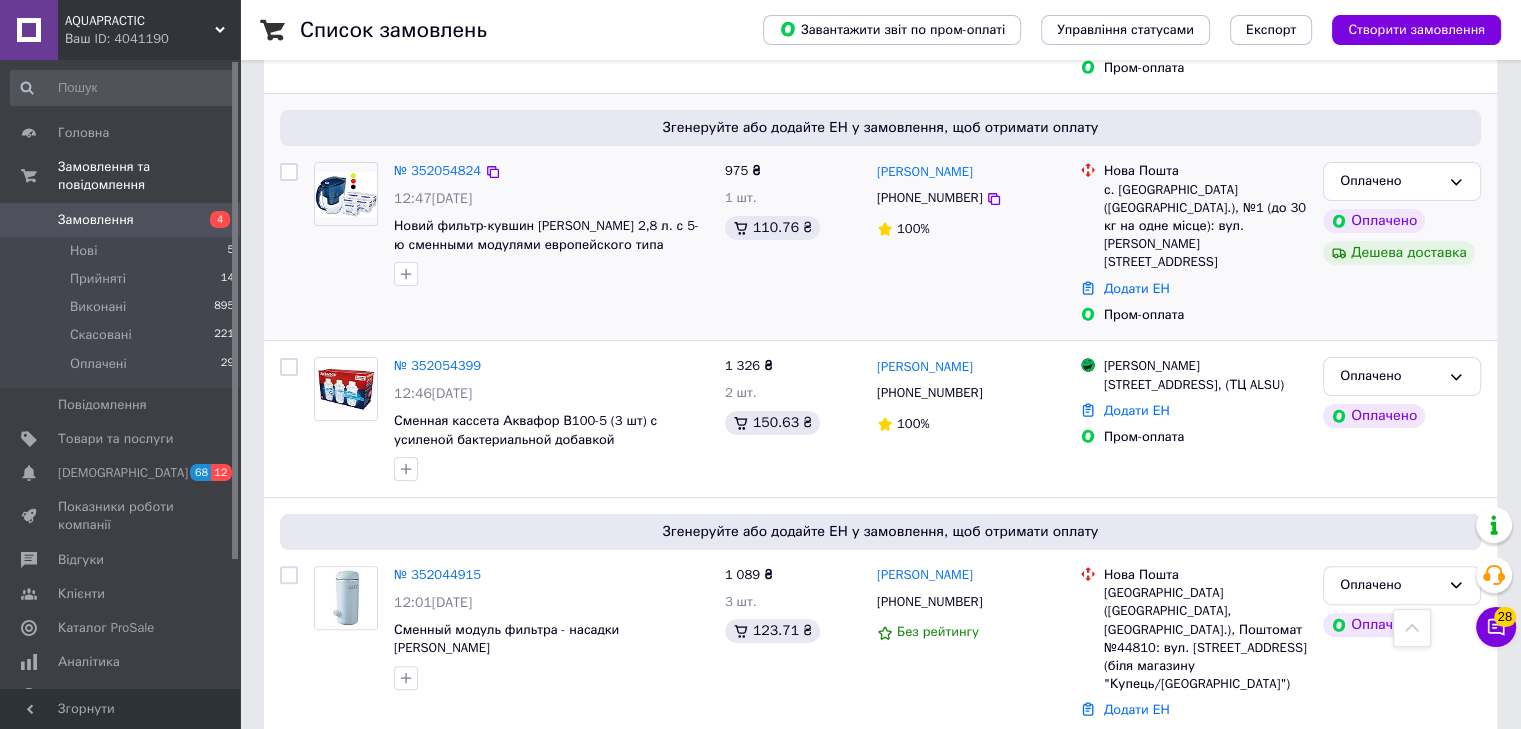 scroll, scrollTop: 0, scrollLeft: 0, axis: both 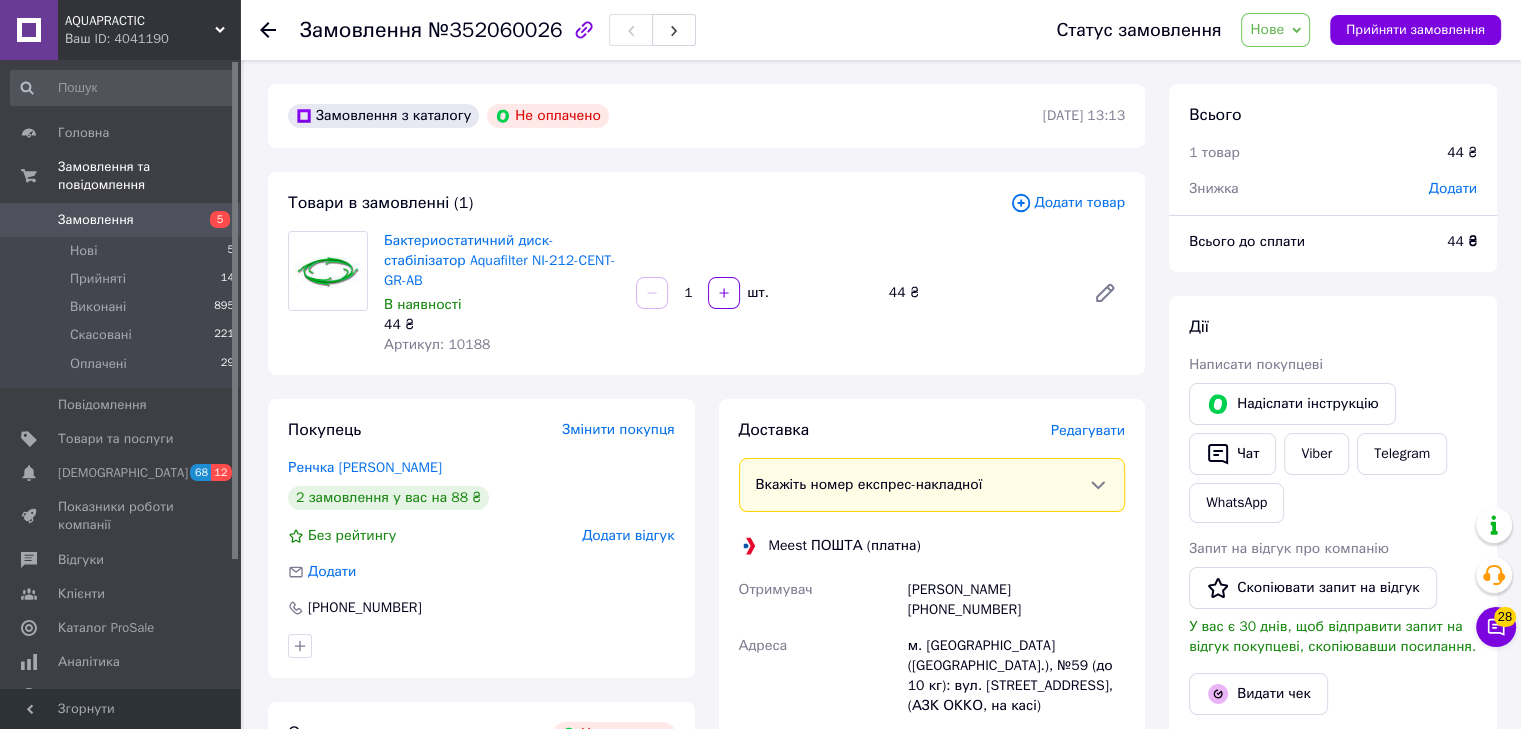 click on "Нове" at bounding box center (1267, 29) 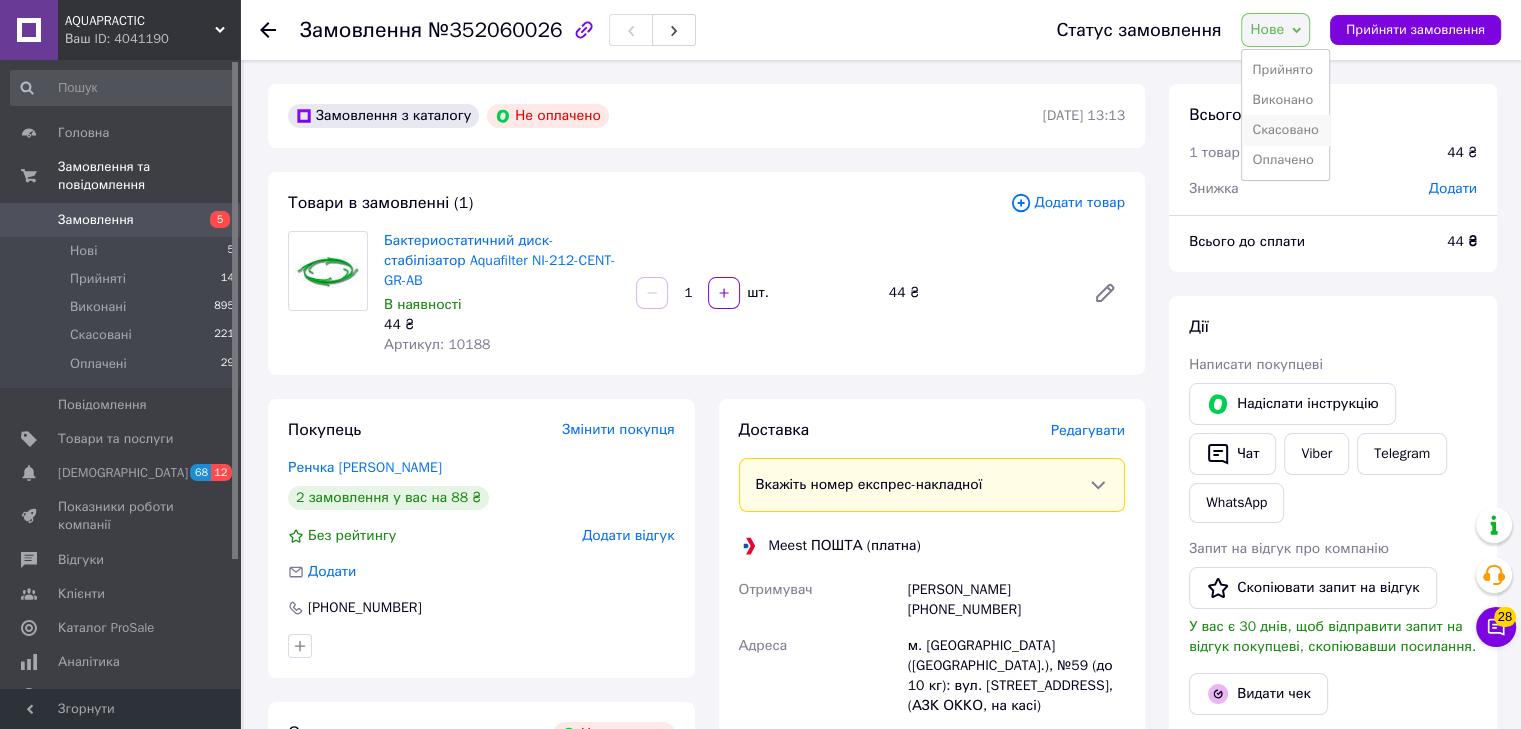 click on "Скасовано" at bounding box center [1285, 130] 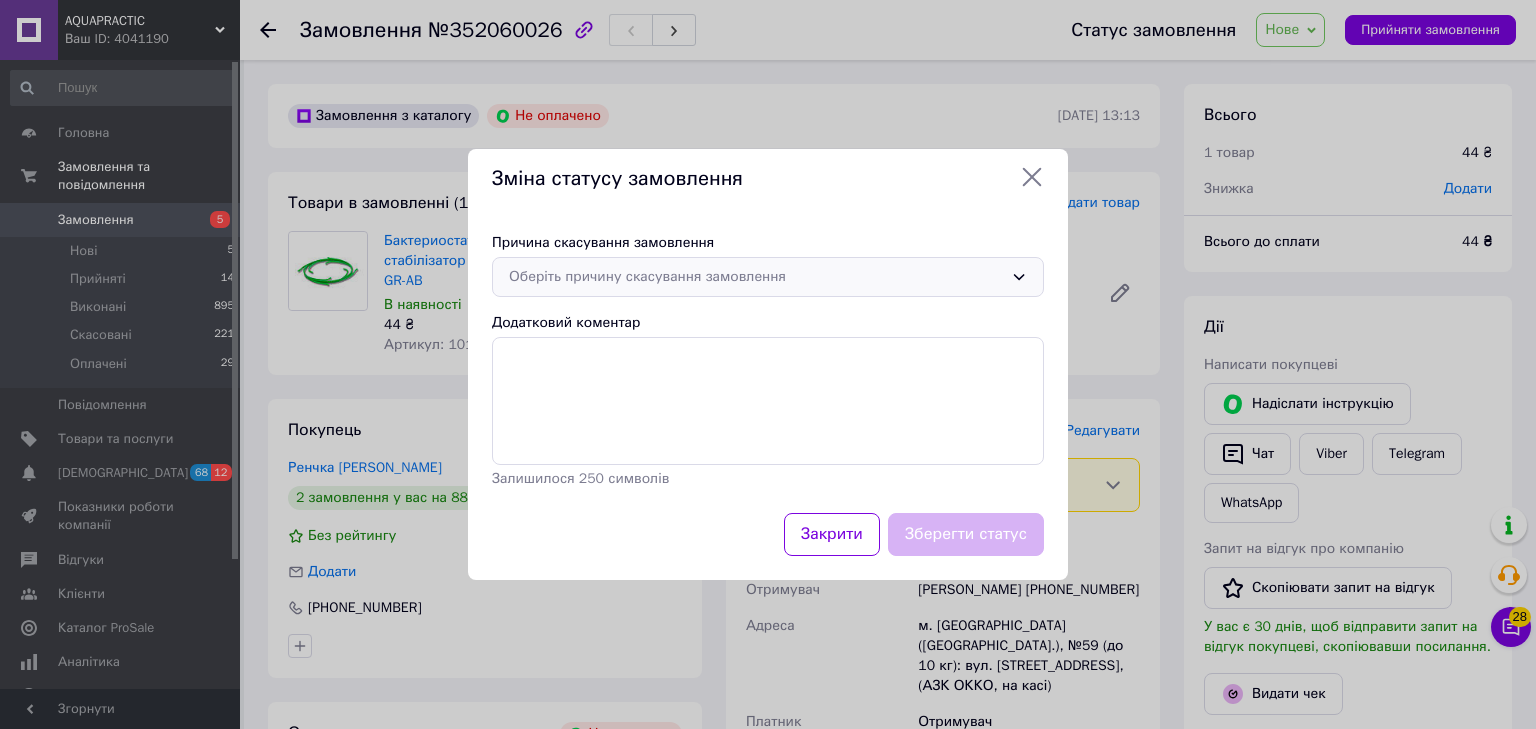 click on "Оберіть причину скасування замовлення" at bounding box center (756, 277) 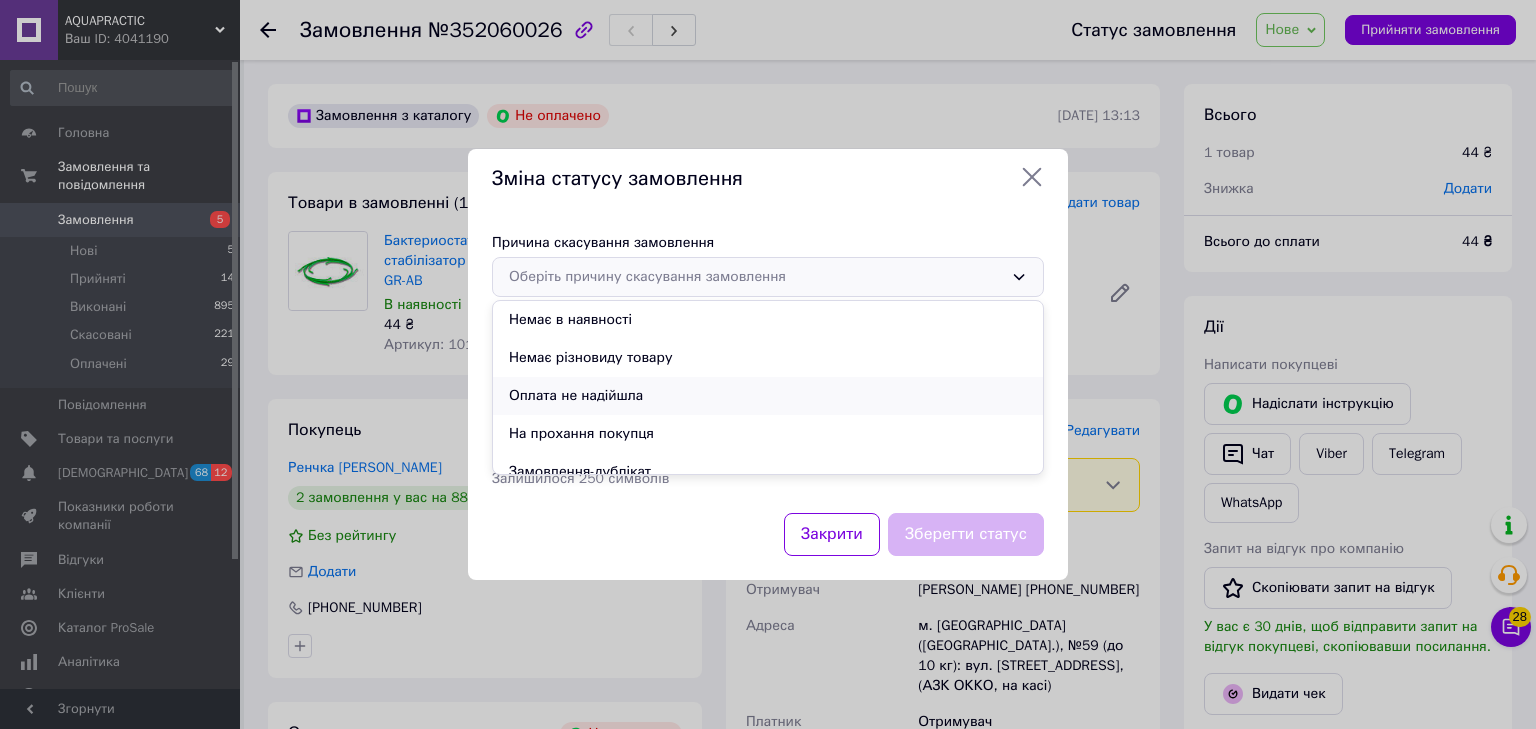 click on "Оплата не надійшла" at bounding box center (768, 396) 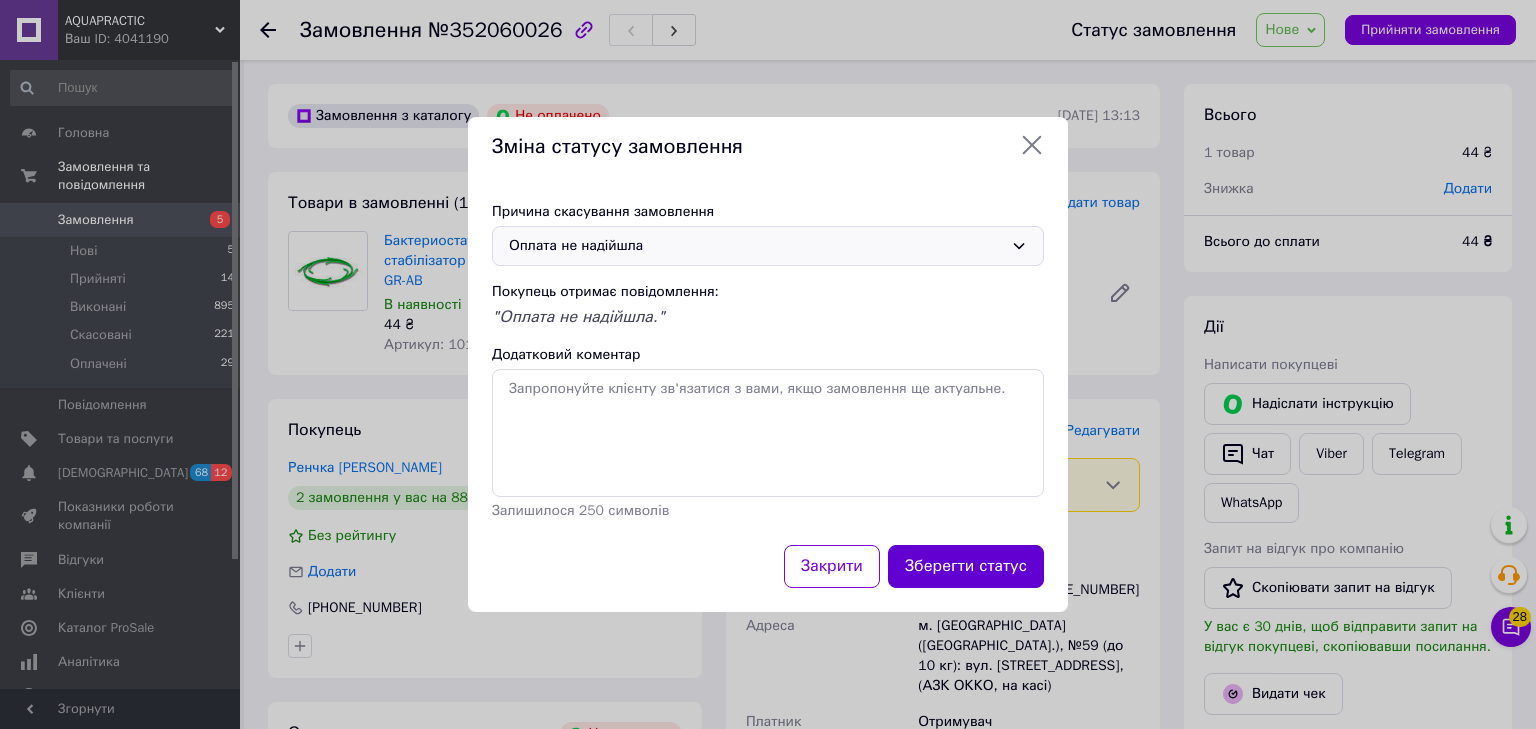 click on "Зберегти статус" at bounding box center [966, 566] 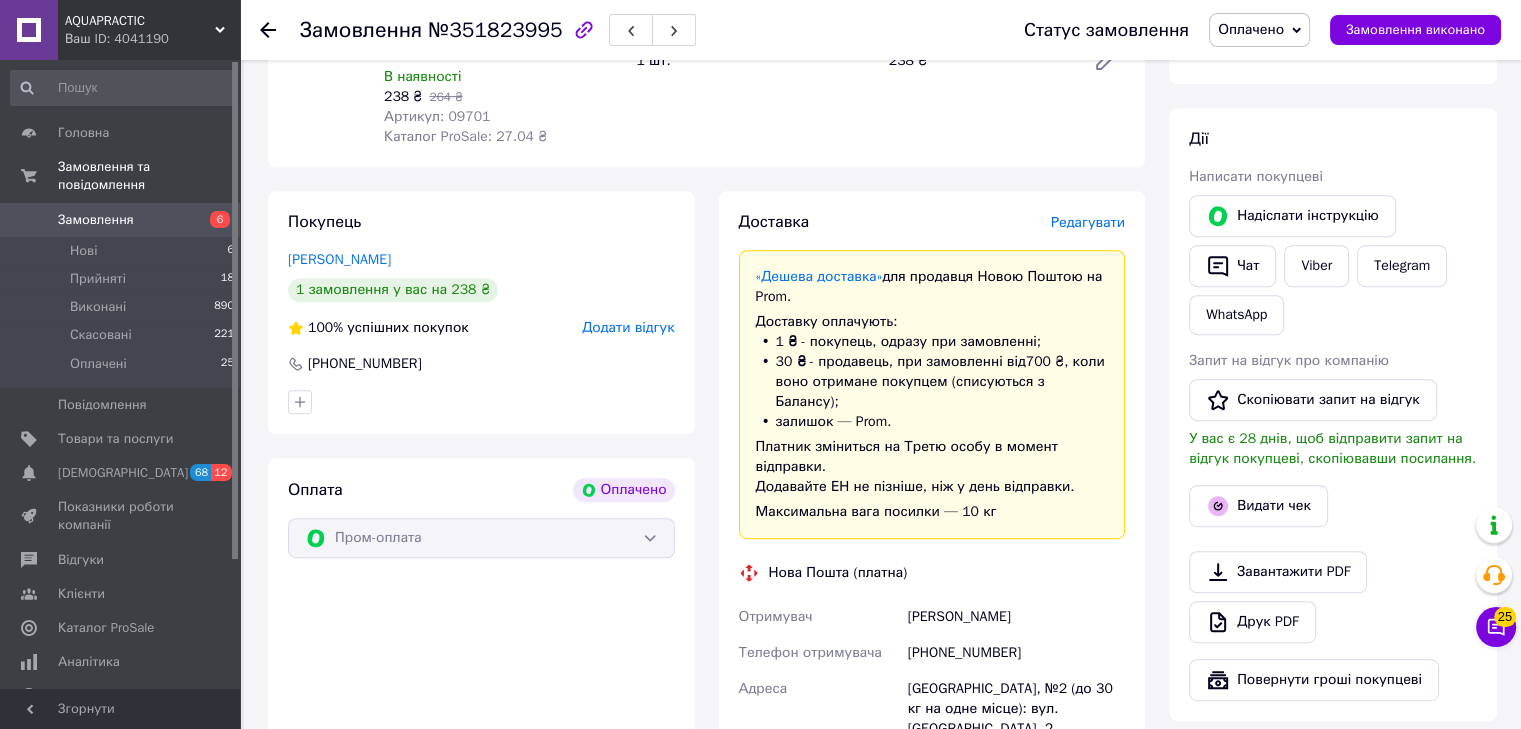 scroll, scrollTop: 614, scrollLeft: 0, axis: vertical 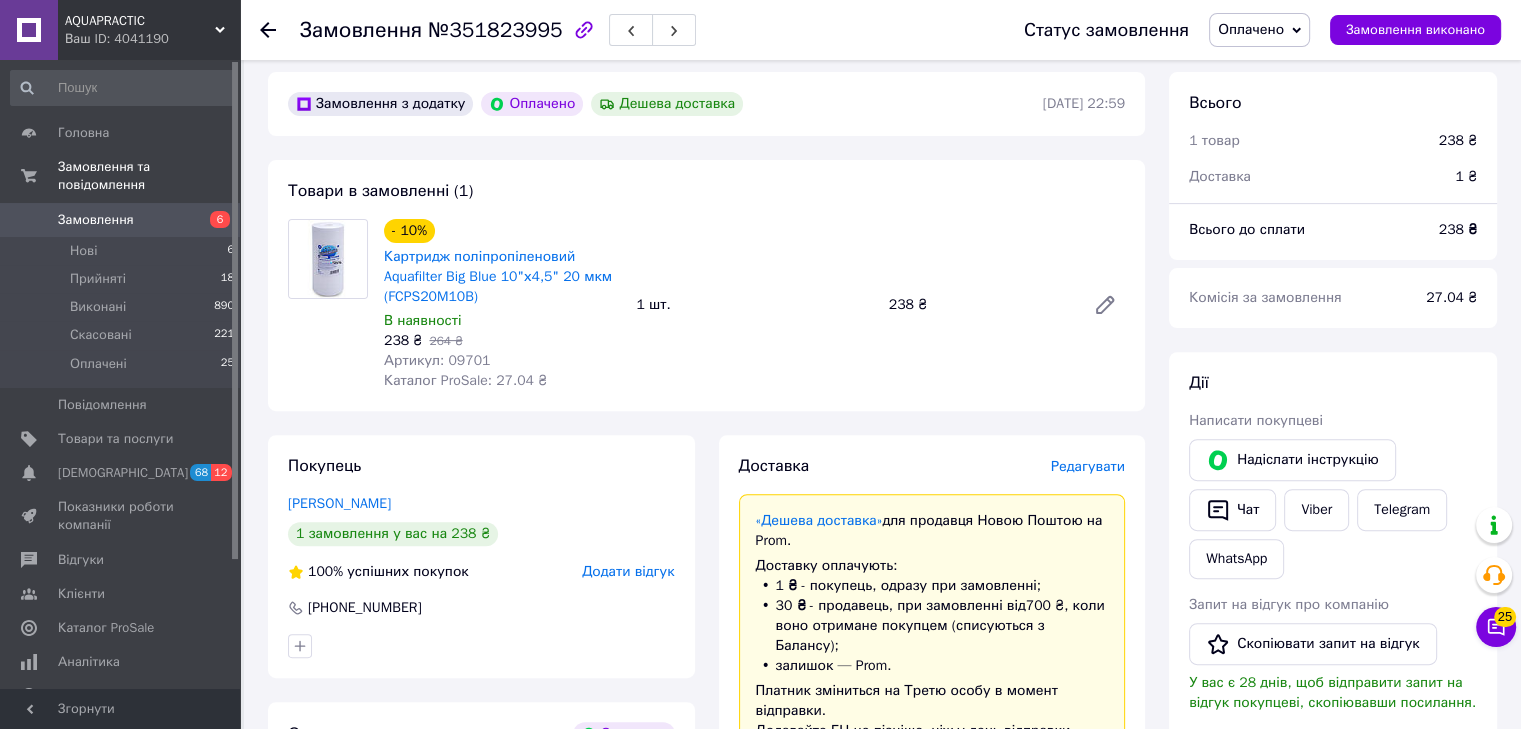 click on "Оплачено" at bounding box center [1259, 30] 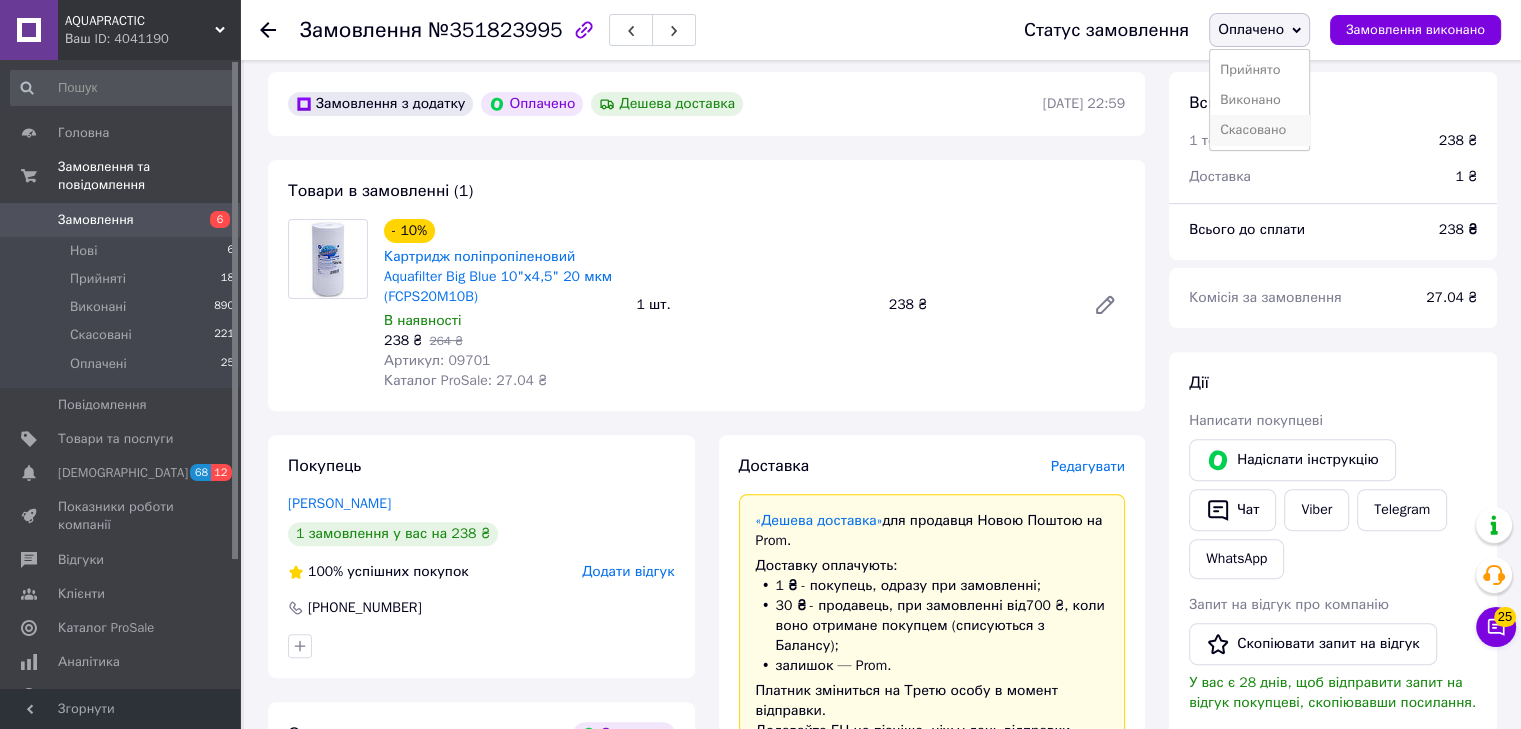 click on "Скасовано" at bounding box center [1259, 130] 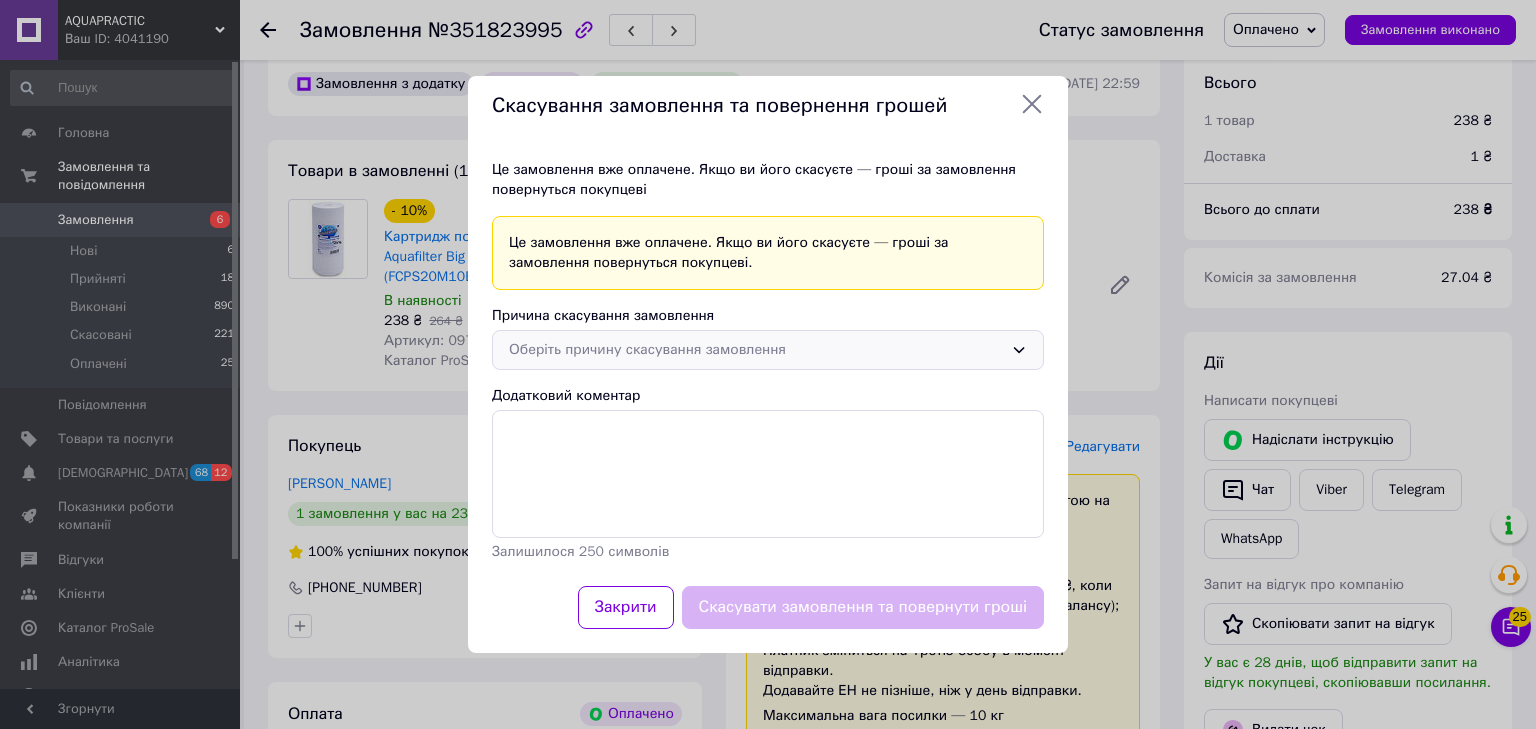click on "Оберіть причину скасування замовлення" at bounding box center (756, 350) 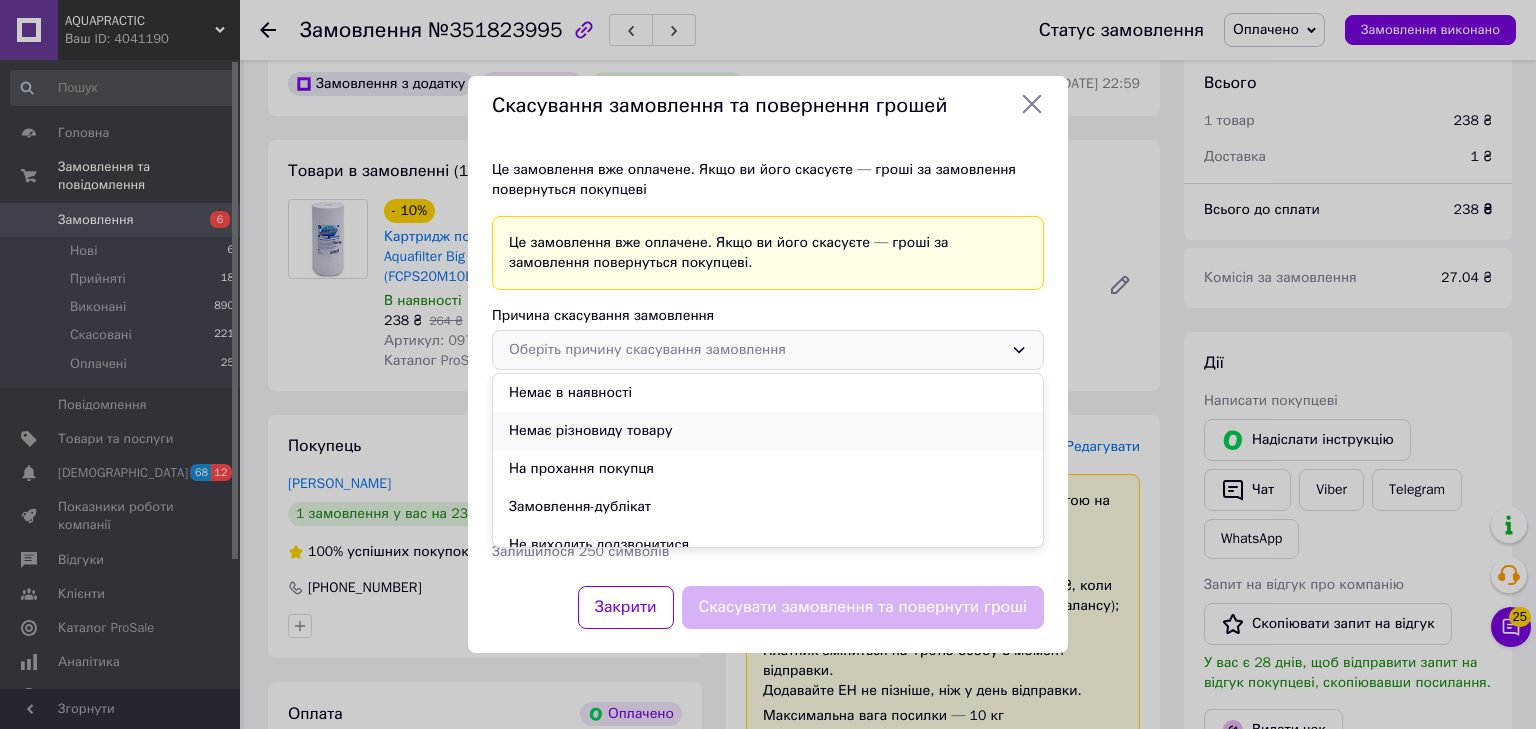 click on "Немає різновиду товару" at bounding box center [768, 431] 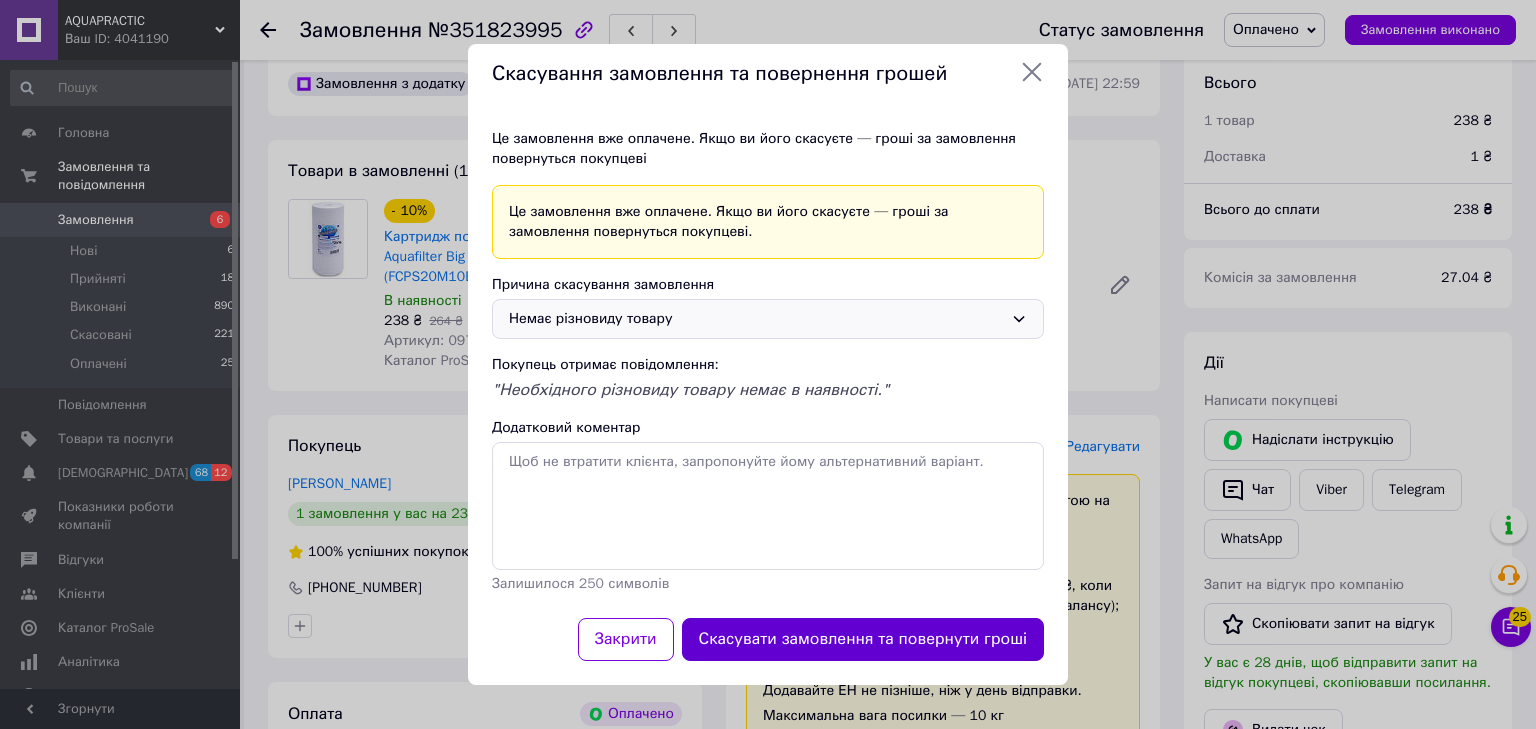 click on "Скасувати замовлення та повернути гроші" at bounding box center [863, 639] 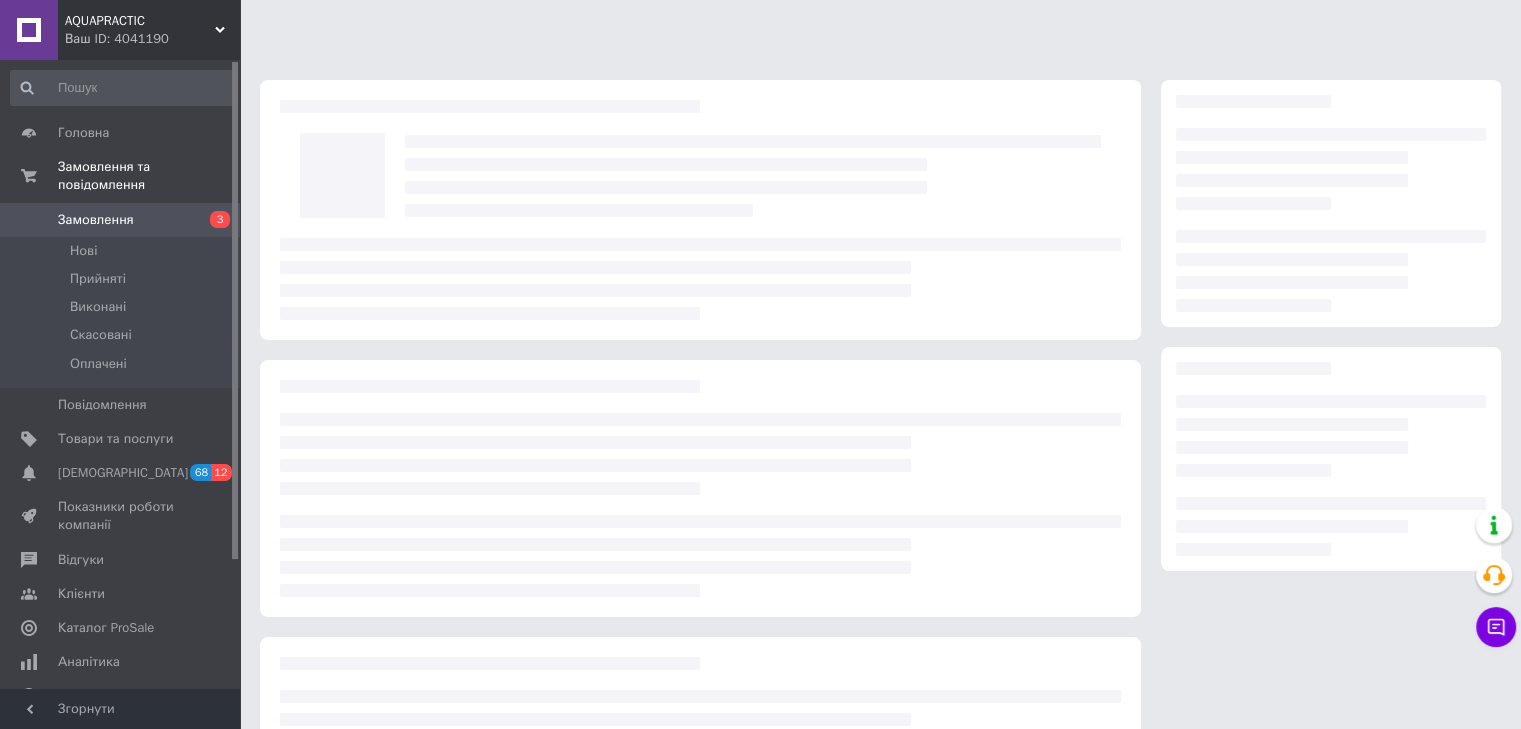 scroll, scrollTop: 184, scrollLeft: 0, axis: vertical 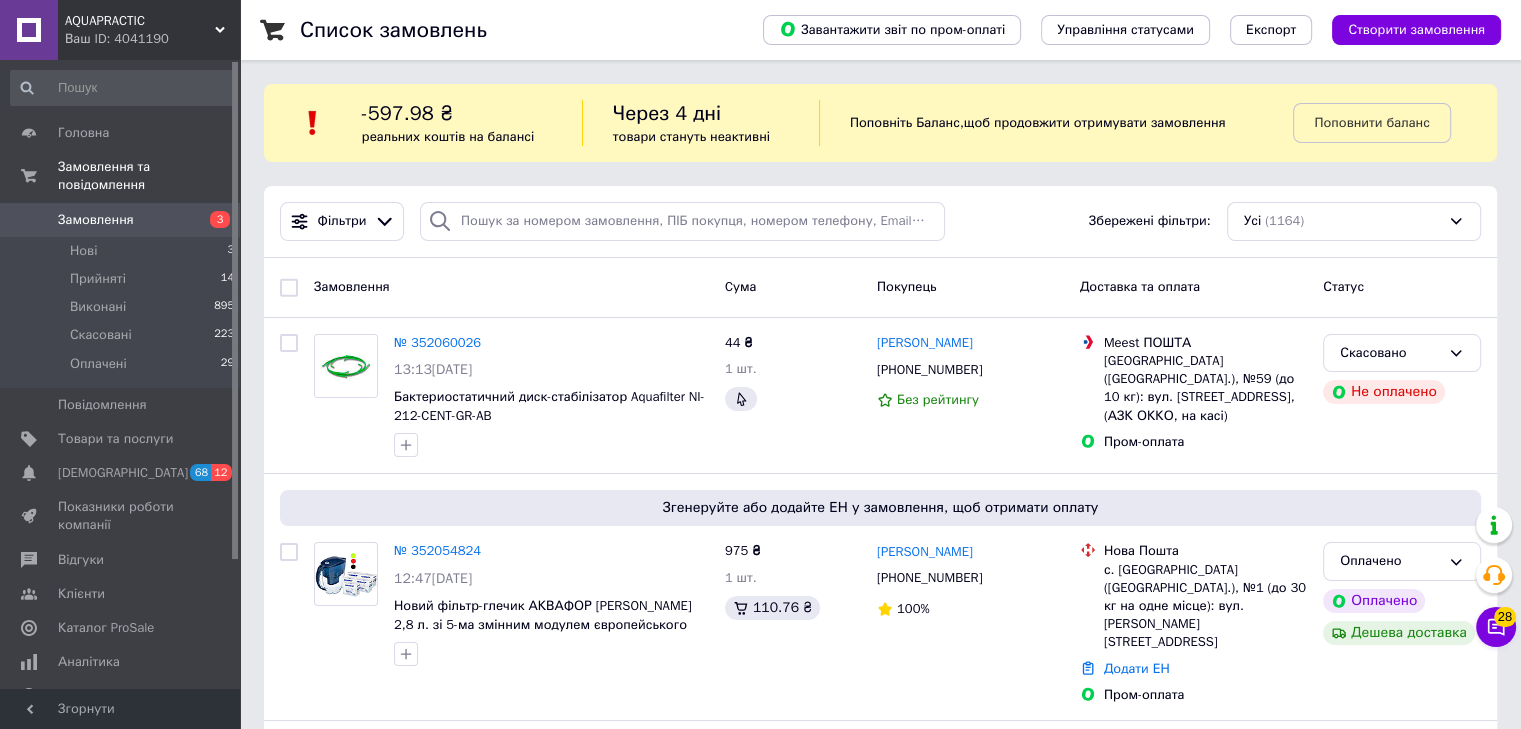 click on "AQUAPRACTIC Ваш ID: 4041190" at bounding box center (149, 30) 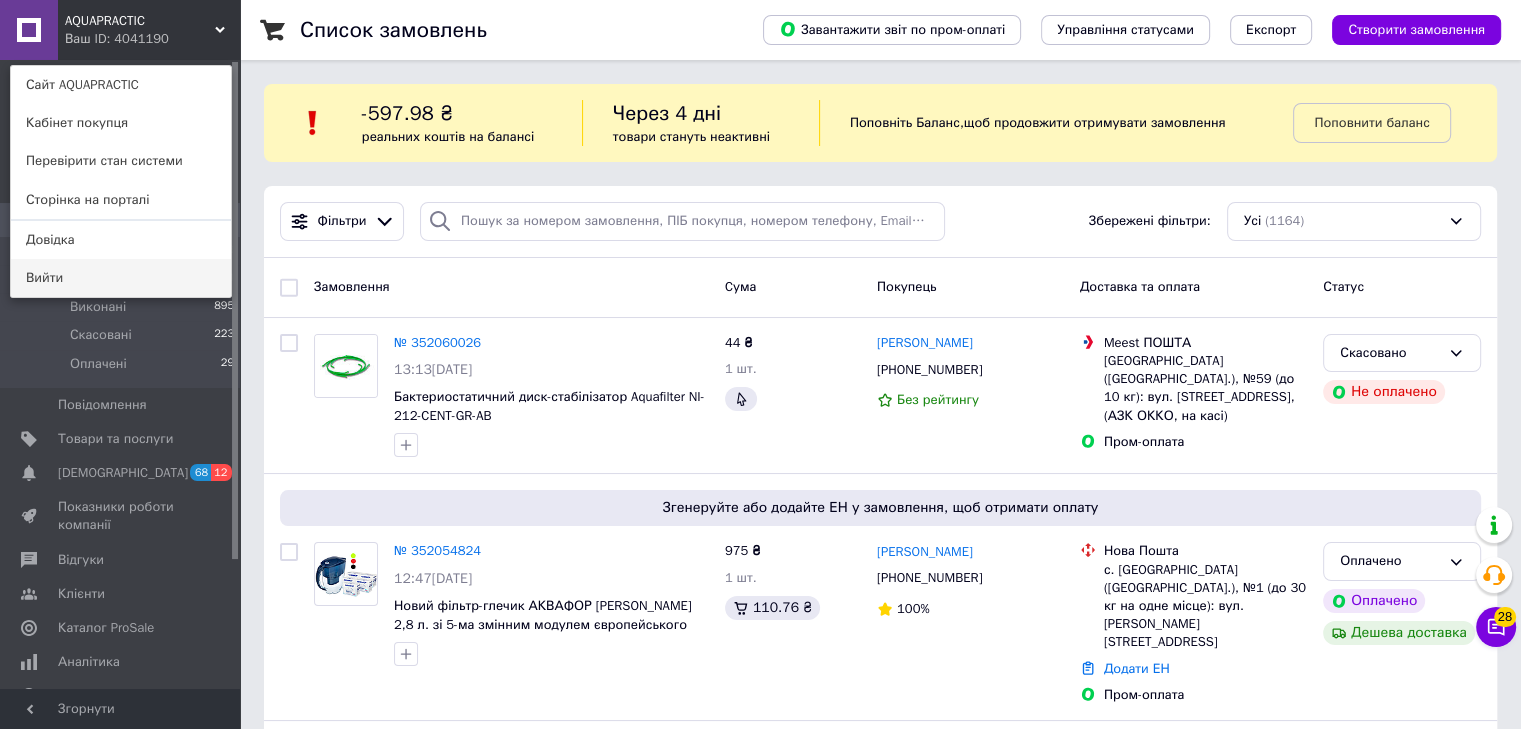 click on "Вийти" at bounding box center [121, 278] 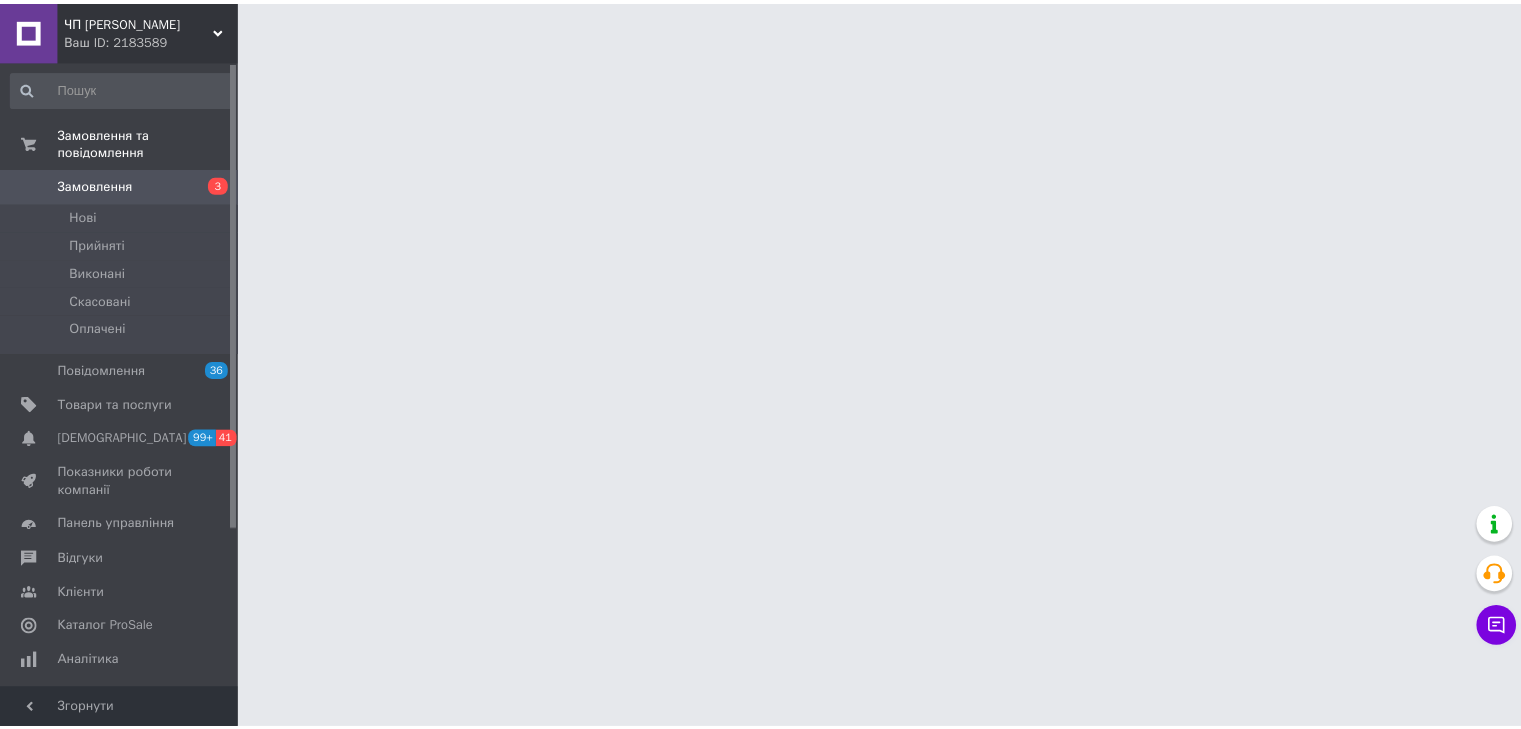scroll, scrollTop: 0, scrollLeft: 0, axis: both 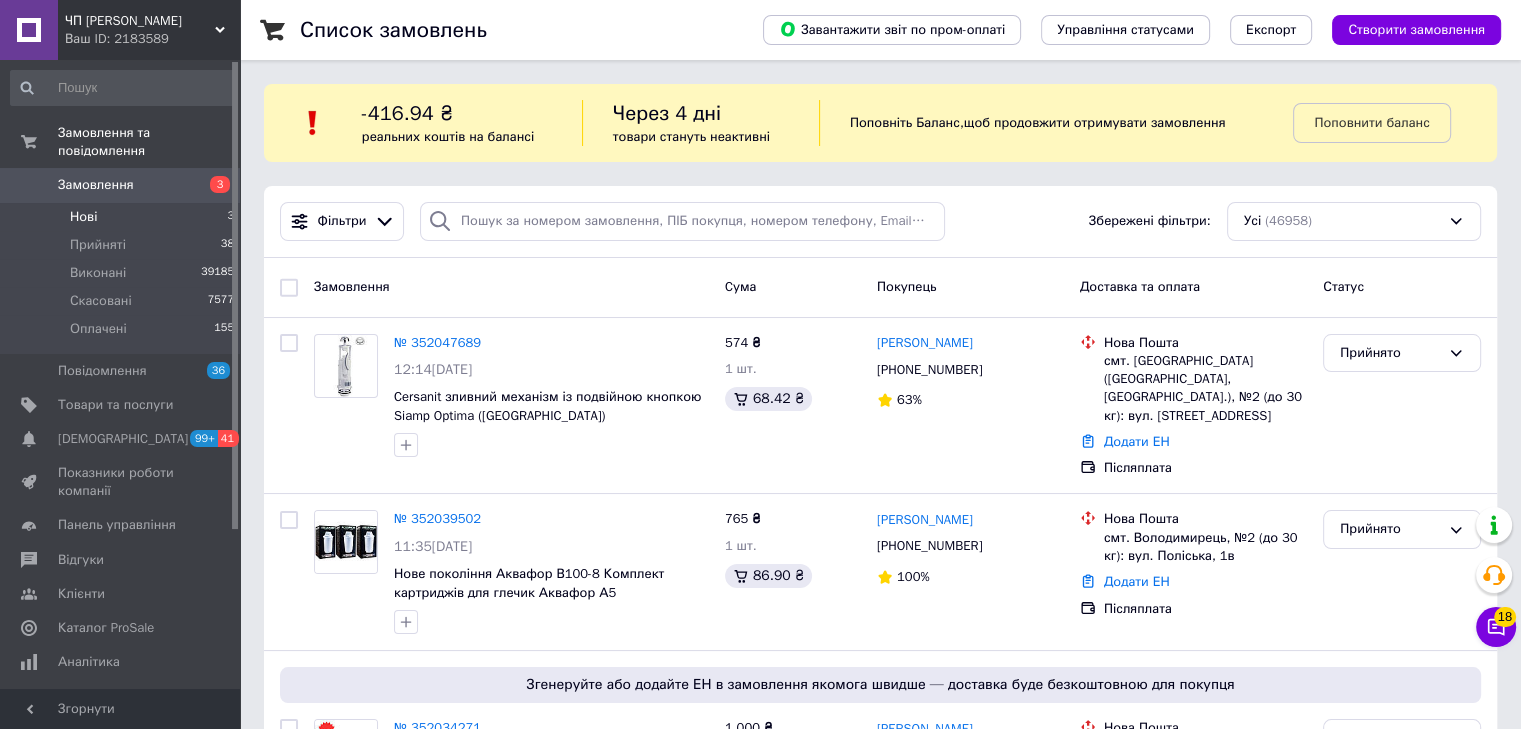 click on "Нові 3" at bounding box center (123, 217) 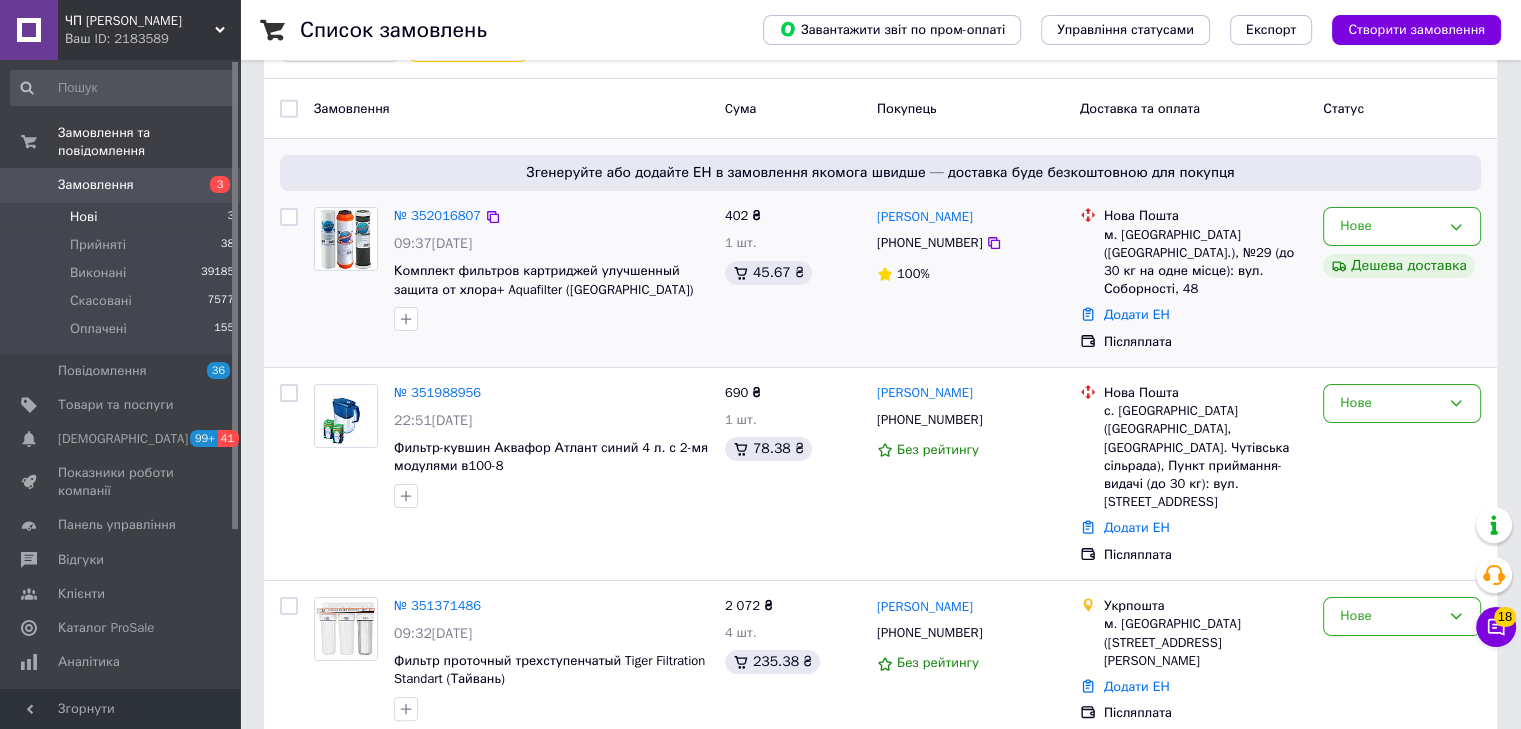 scroll, scrollTop: 257, scrollLeft: 0, axis: vertical 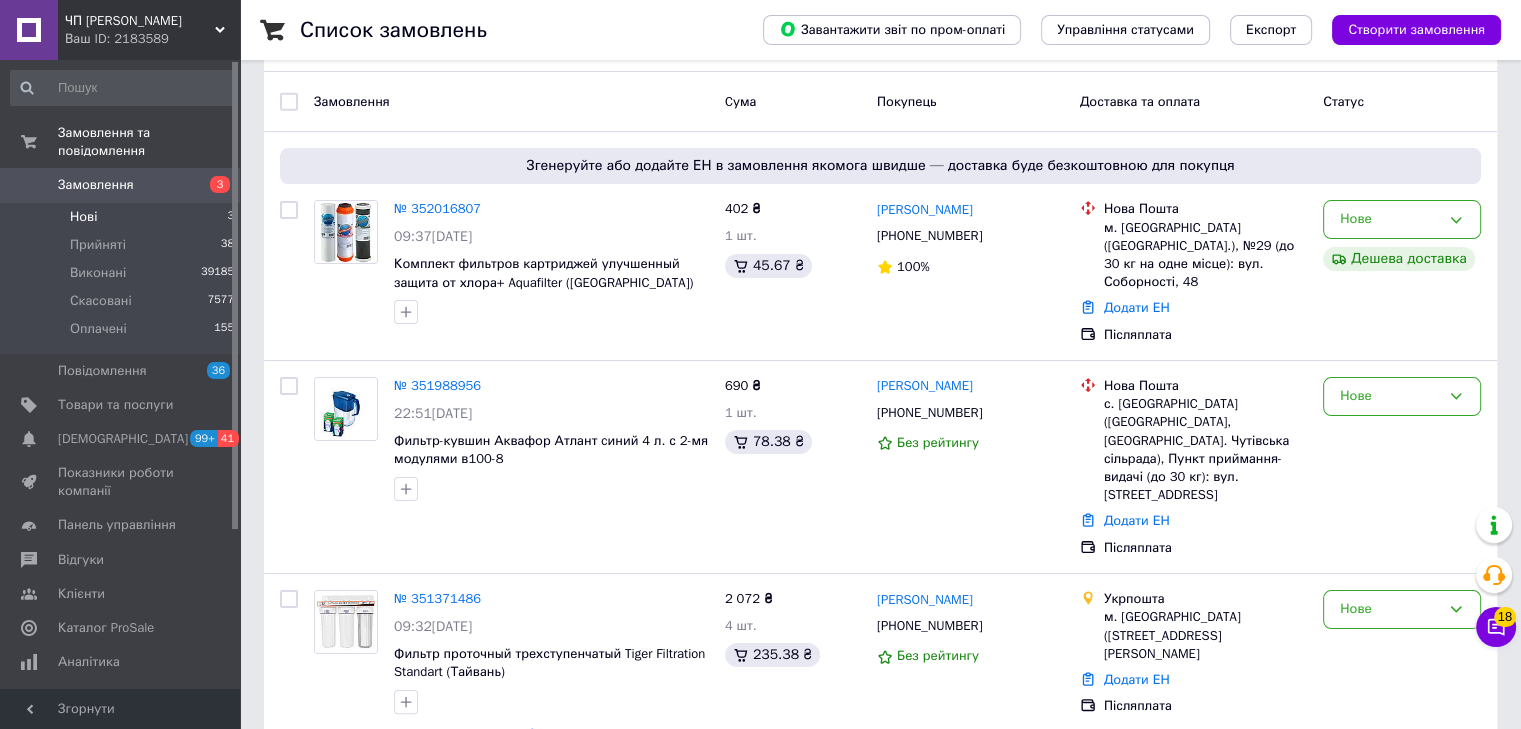 click on "№ 351371486" at bounding box center [437, 598] 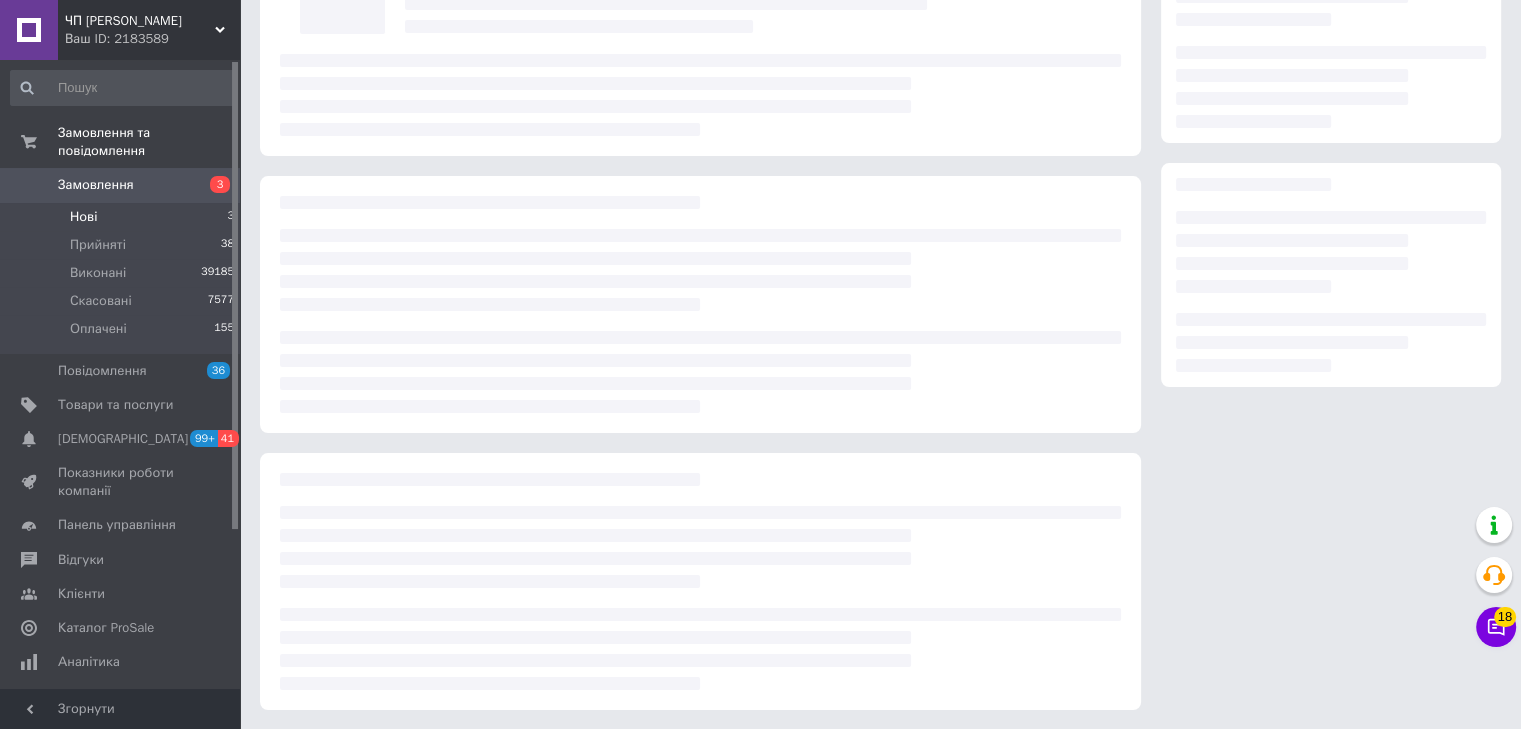 scroll, scrollTop: 257, scrollLeft: 0, axis: vertical 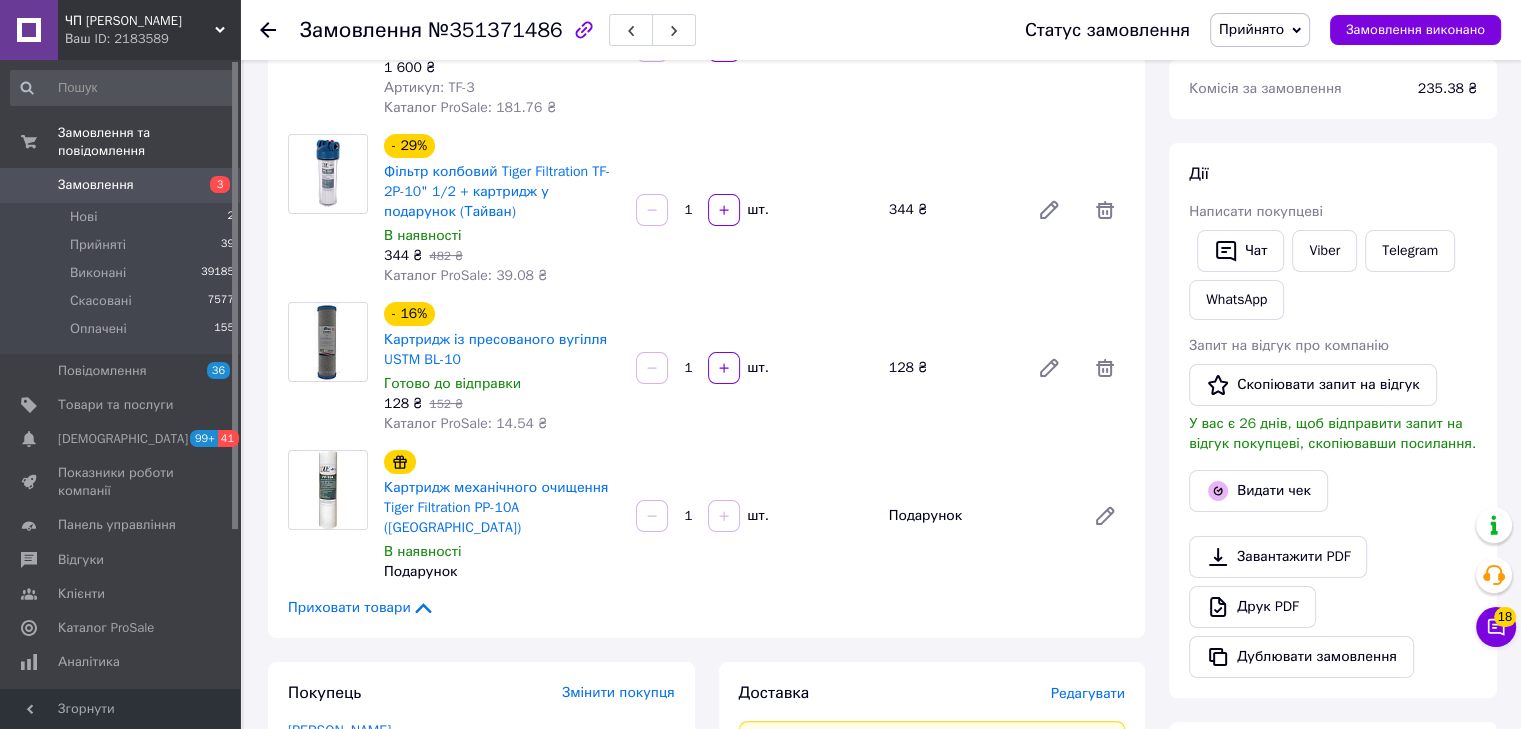 click on "Замовлення" at bounding box center (96, 185) 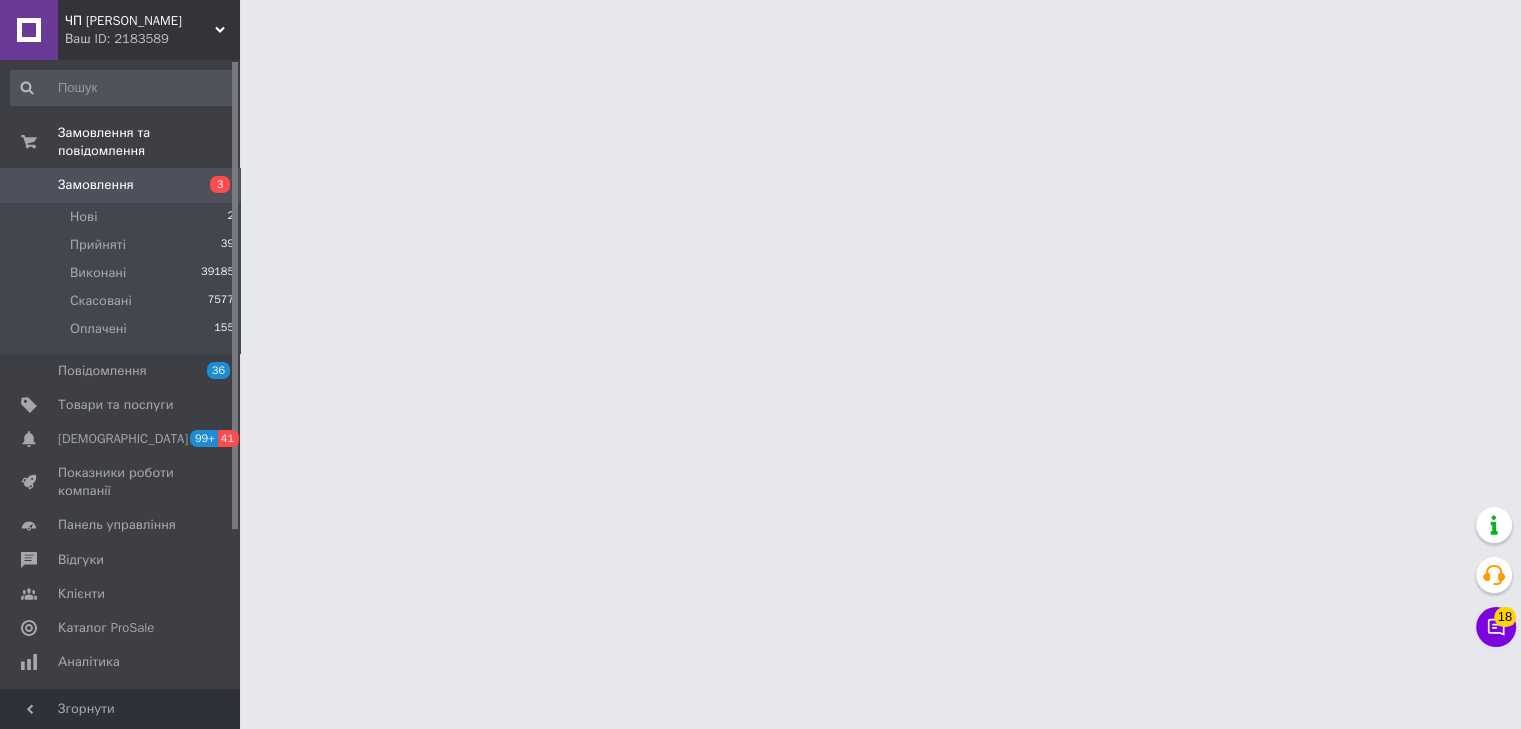 scroll, scrollTop: 0, scrollLeft: 0, axis: both 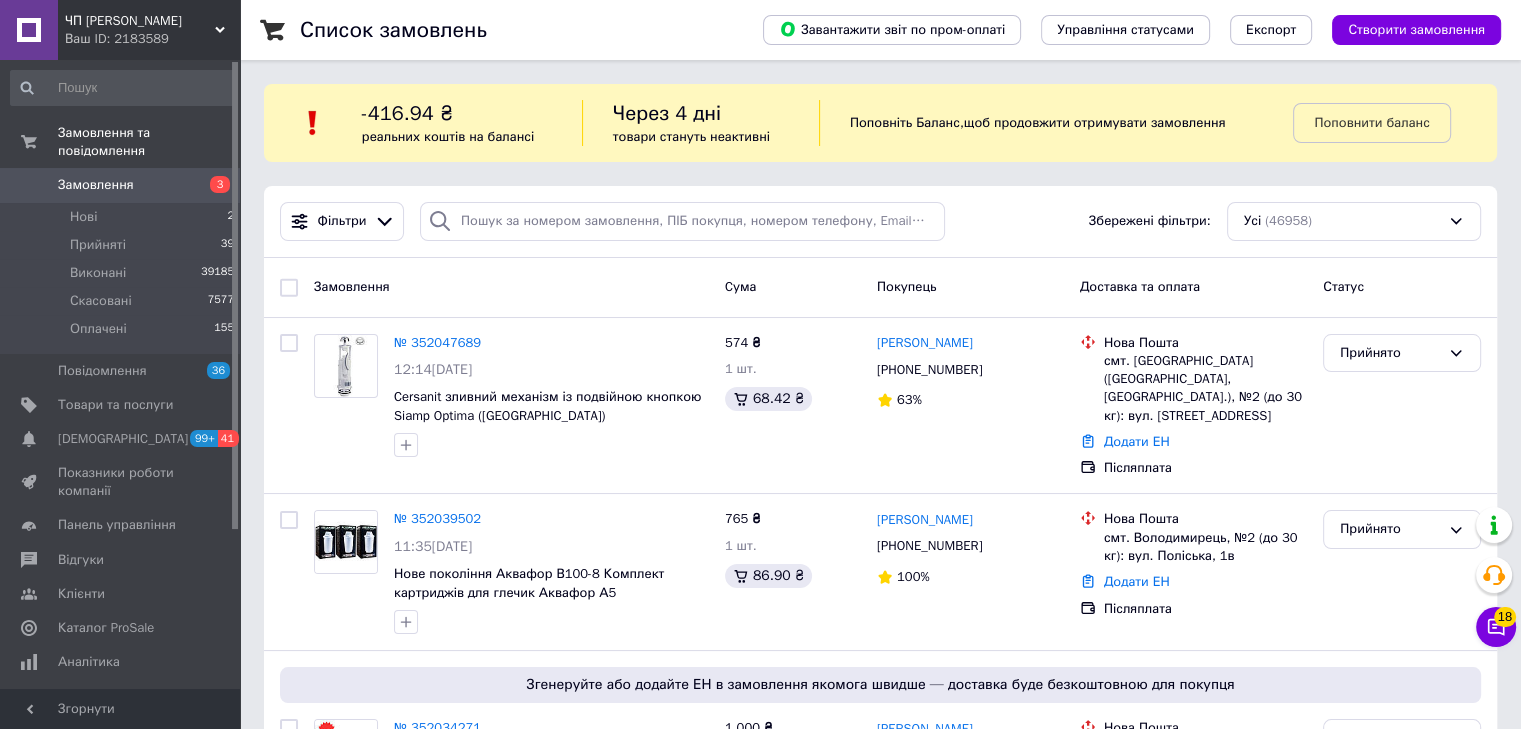click on "Ваш ID: 2183589" at bounding box center [152, 39] 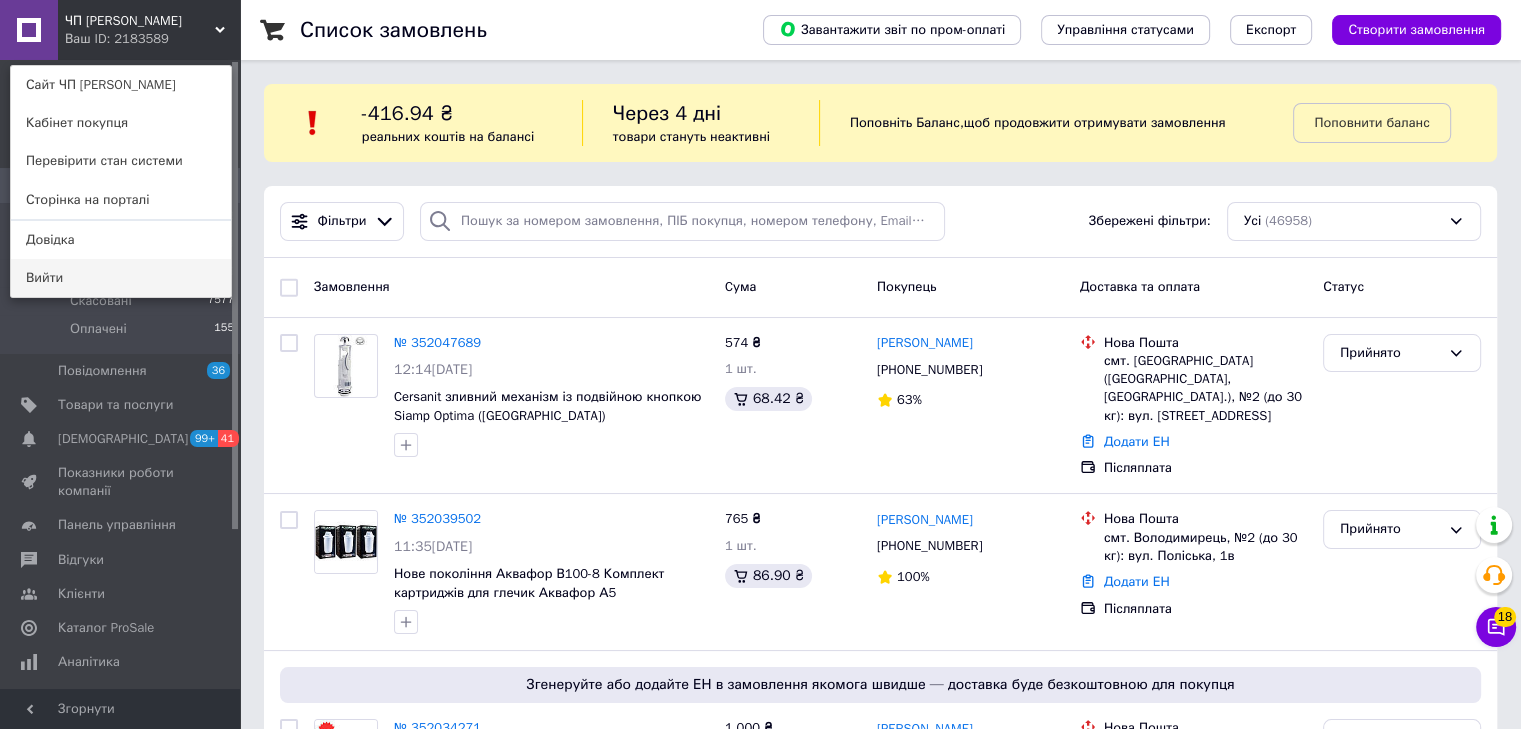 click on "Вийти" at bounding box center [121, 278] 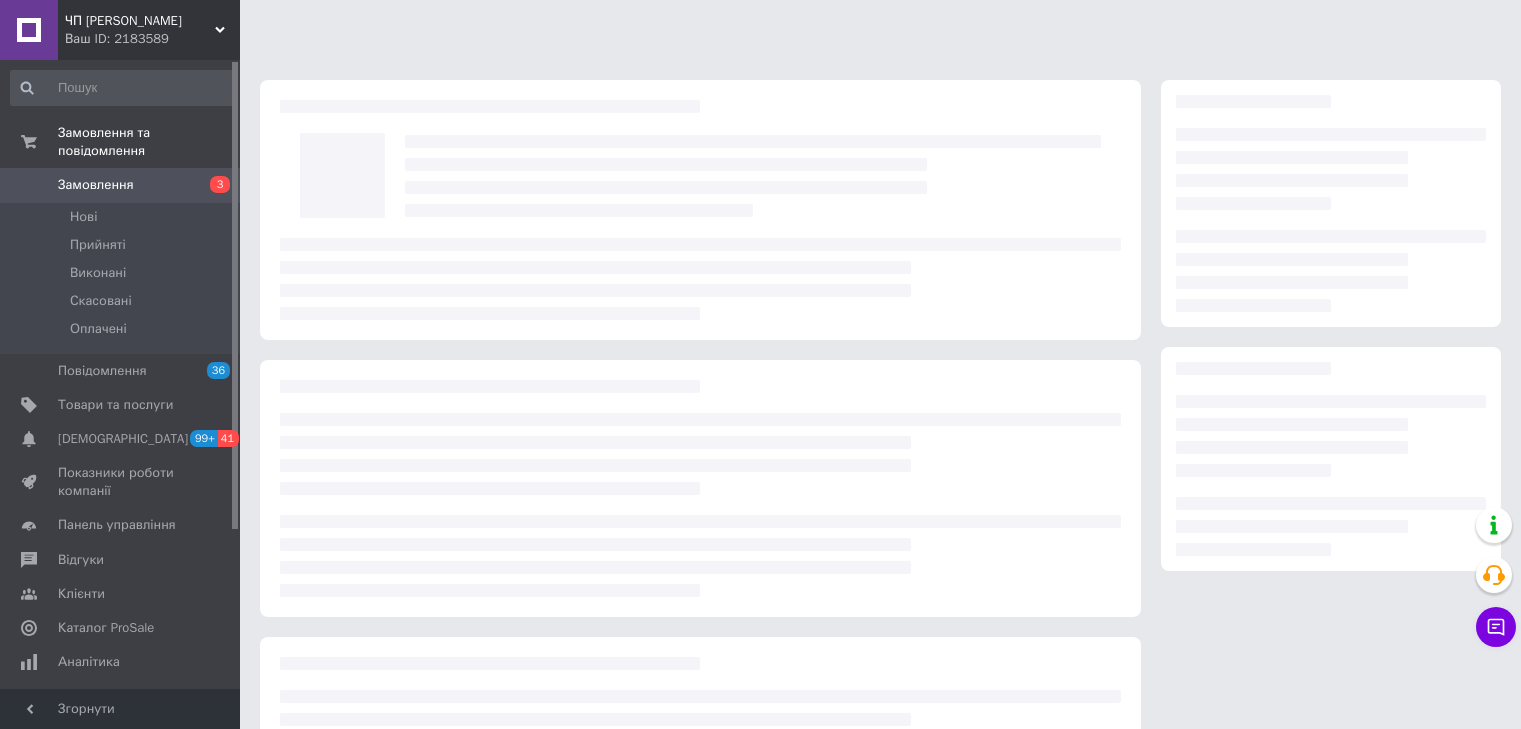 scroll, scrollTop: 0, scrollLeft: 0, axis: both 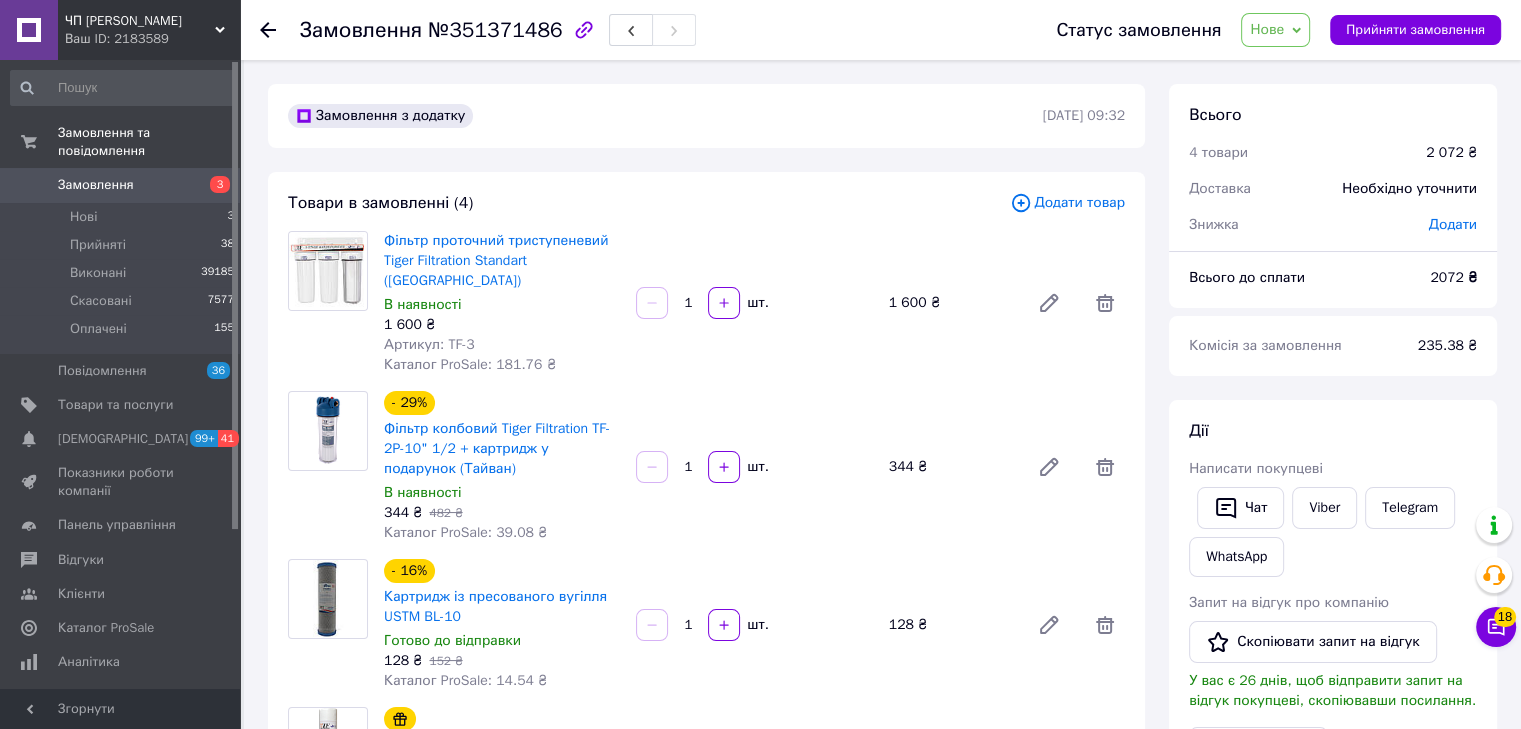 click 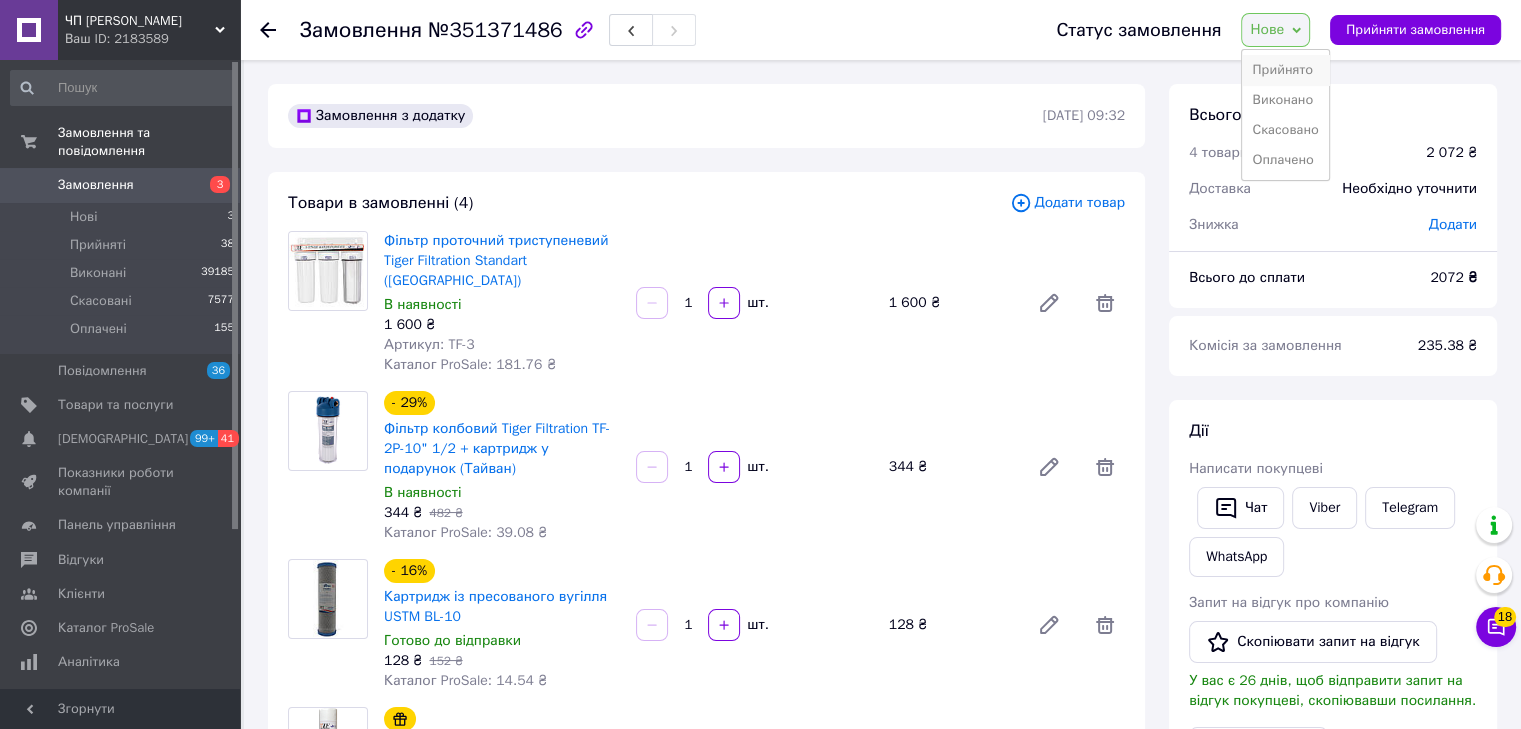 click on "Прийнято" at bounding box center (1285, 70) 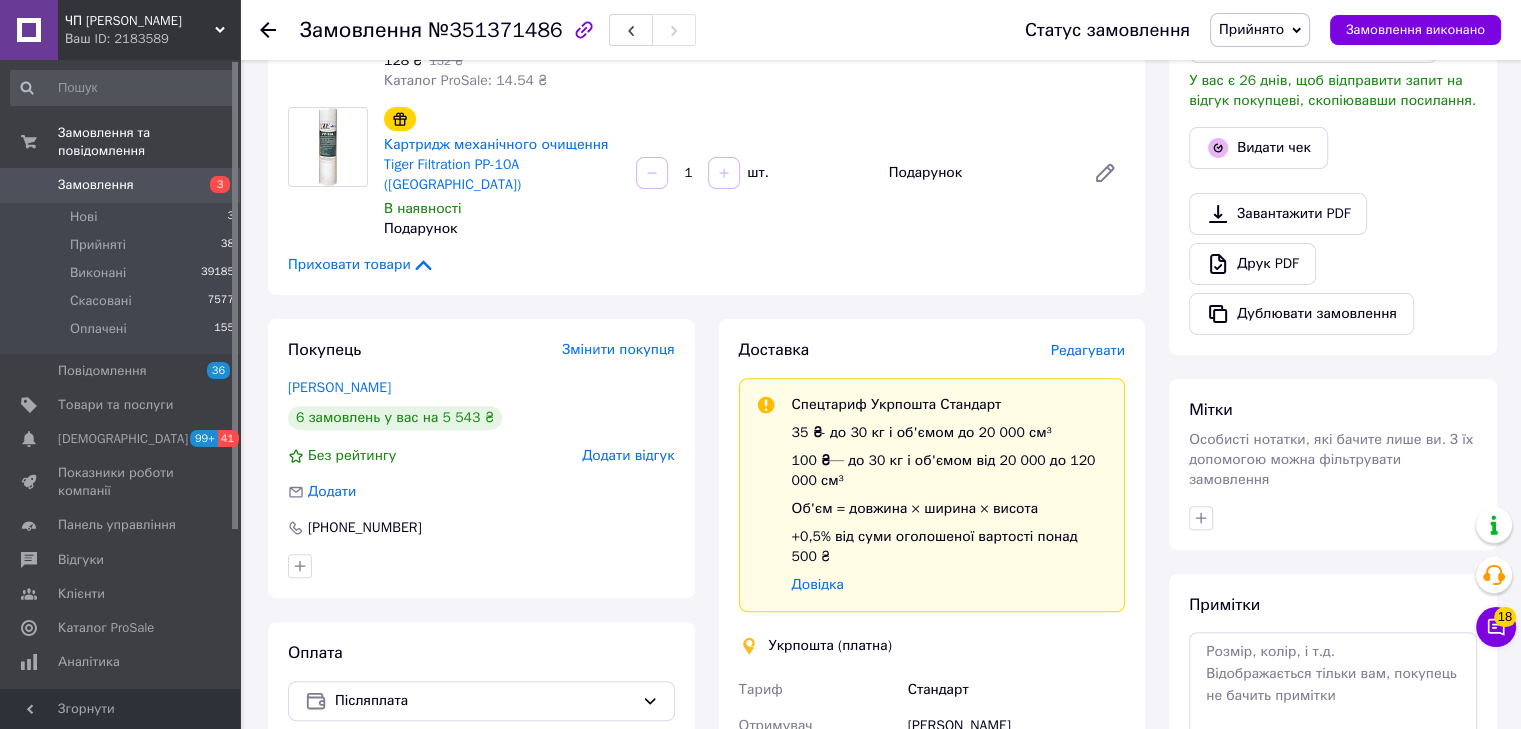 scroll, scrollTop: 800, scrollLeft: 0, axis: vertical 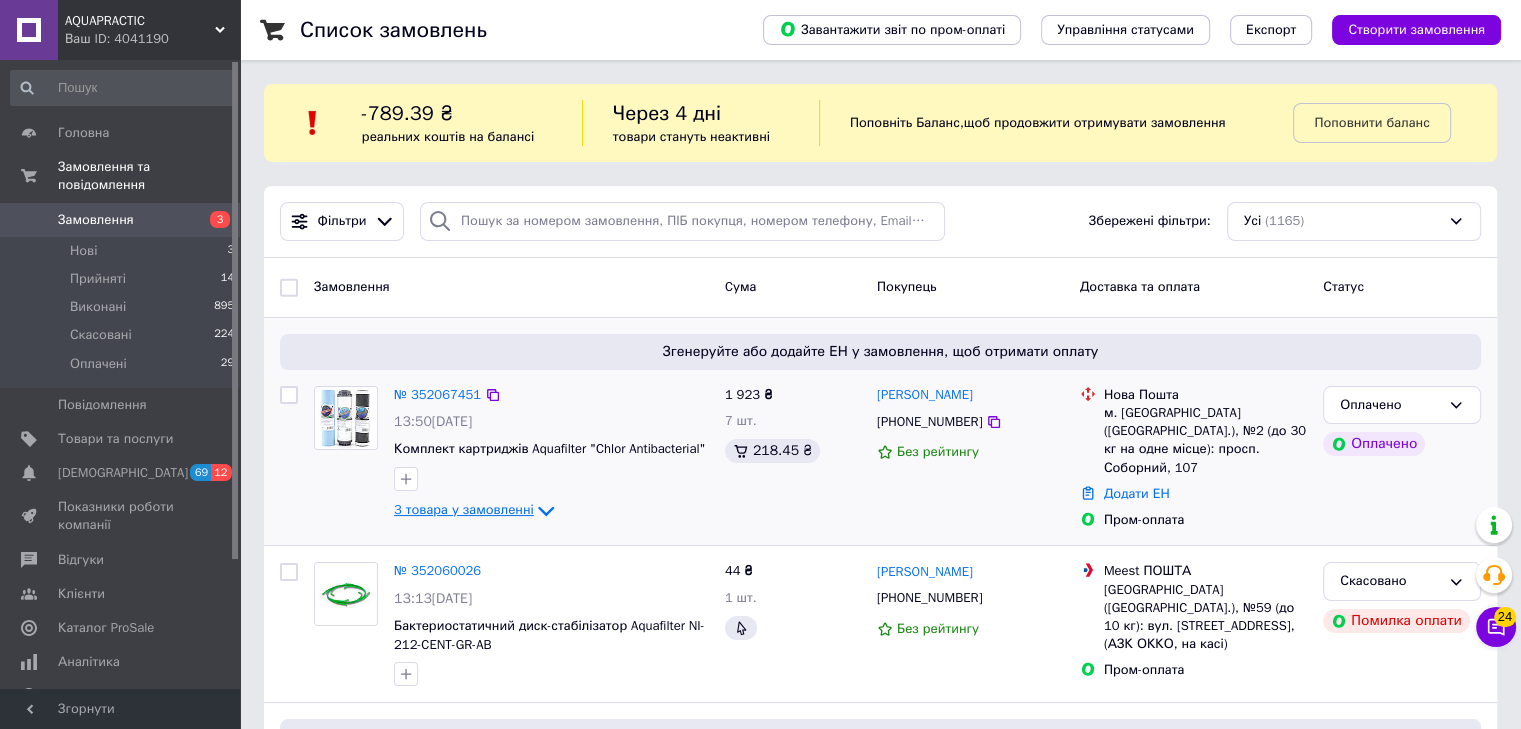 click on "3 товара у замовленні" at bounding box center (464, 510) 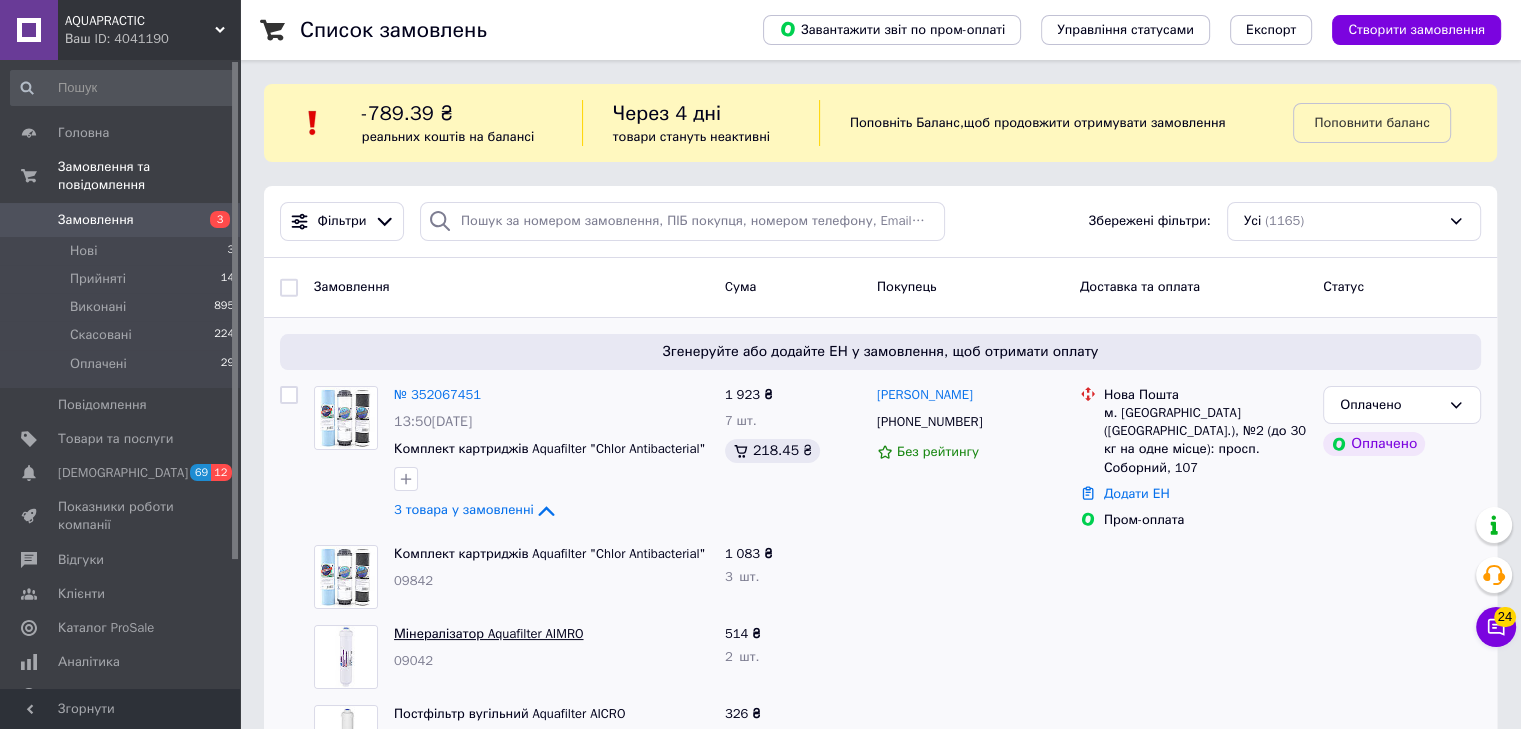 scroll, scrollTop: 200, scrollLeft: 0, axis: vertical 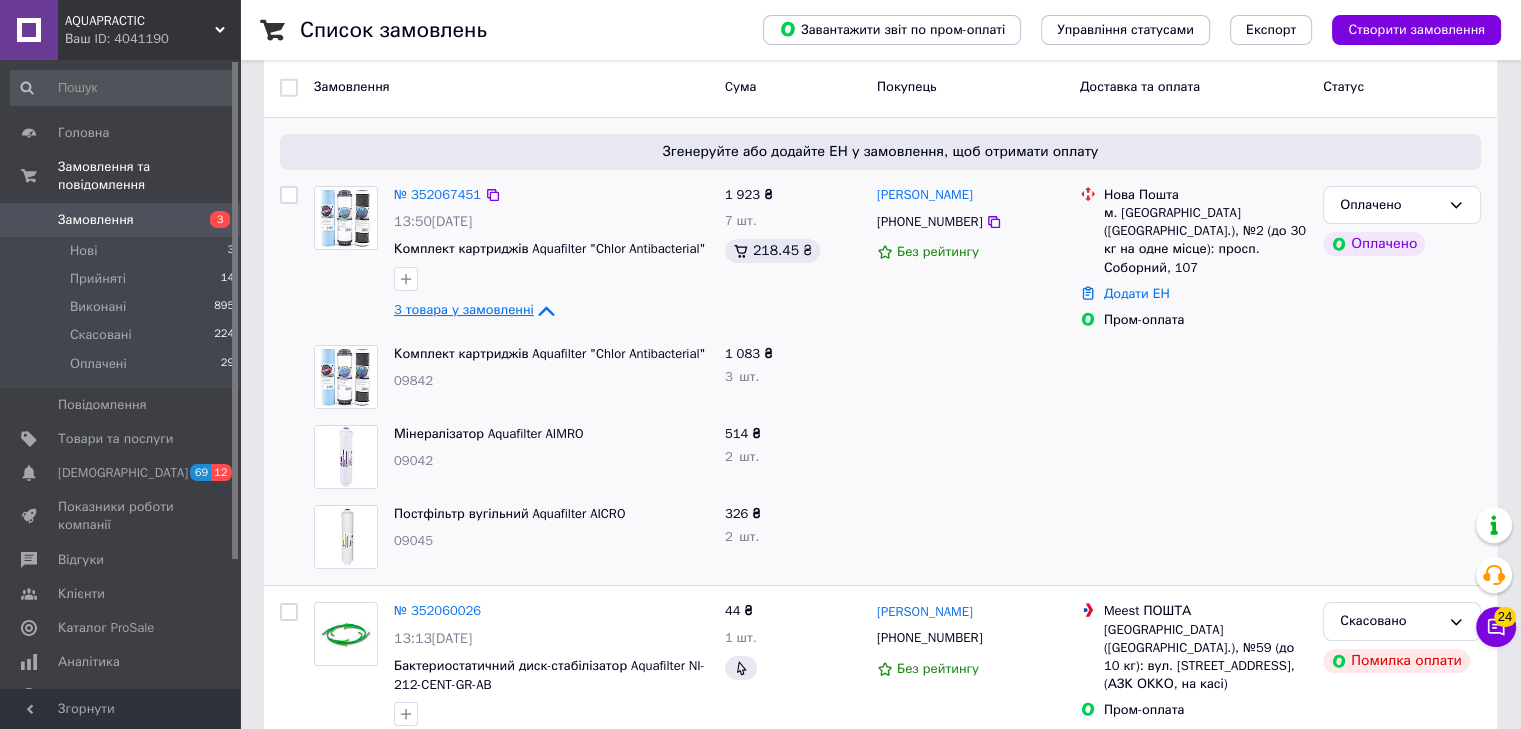 click on "3 товара у замовленні" at bounding box center [464, 310] 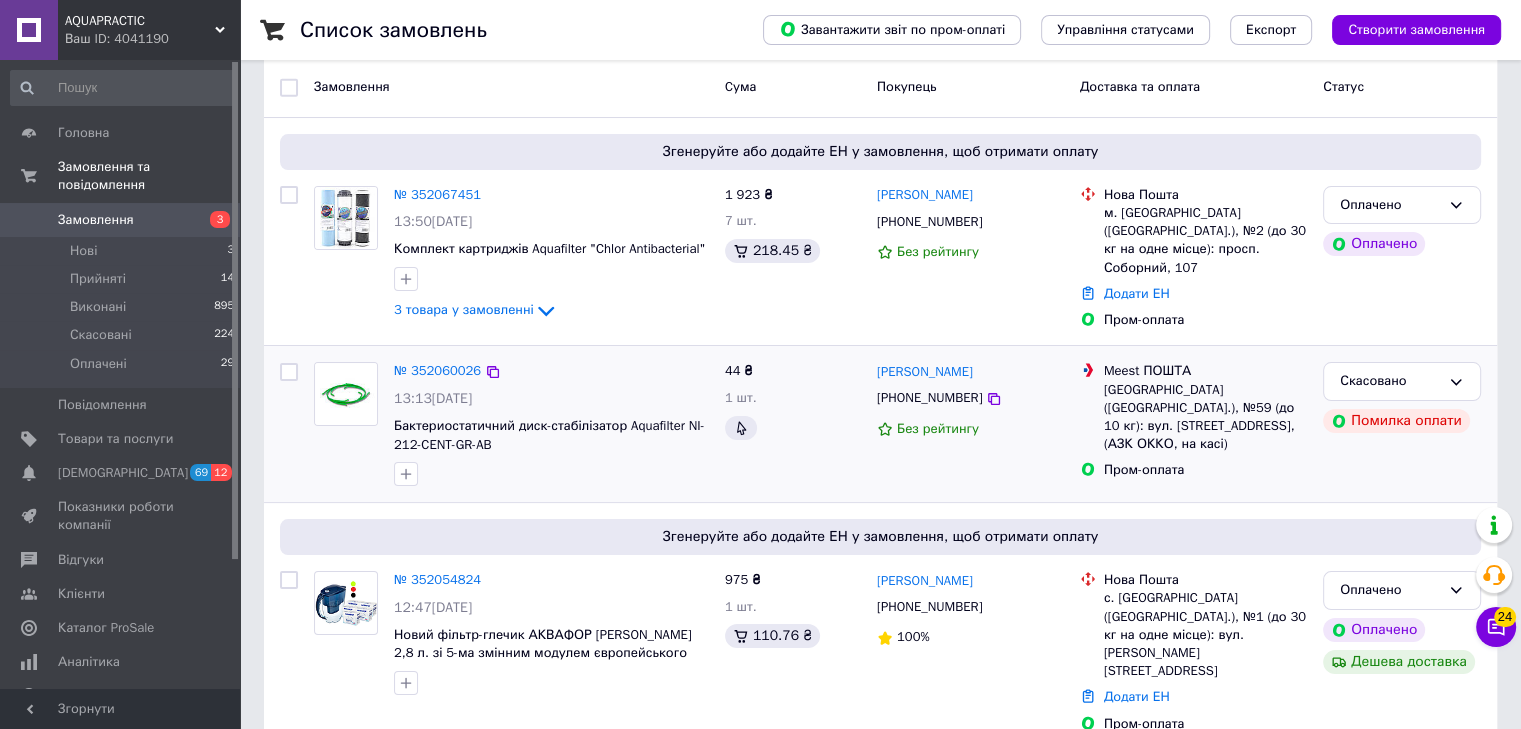 scroll, scrollTop: 0, scrollLeft: 0, axis: both 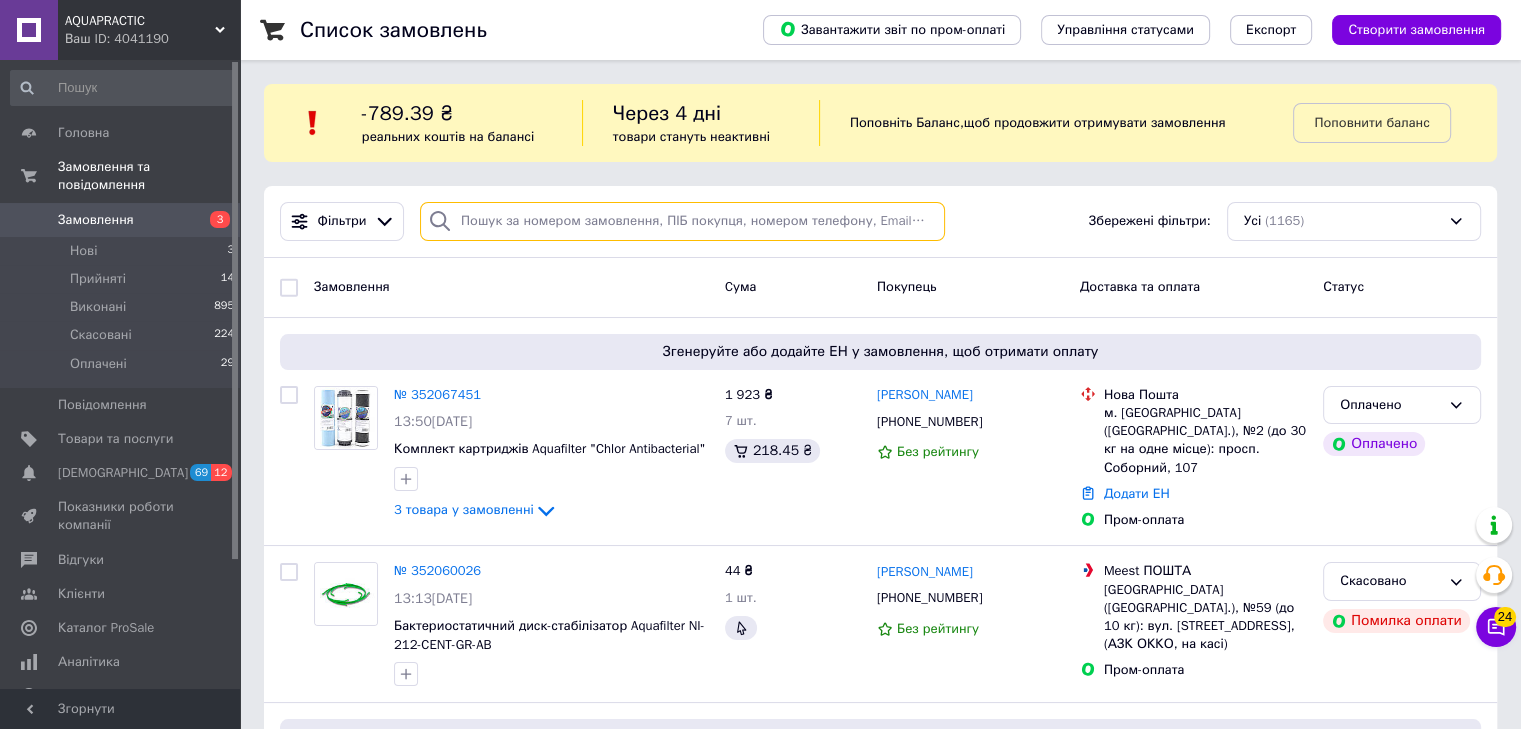 click at bounding box center [682, 221] 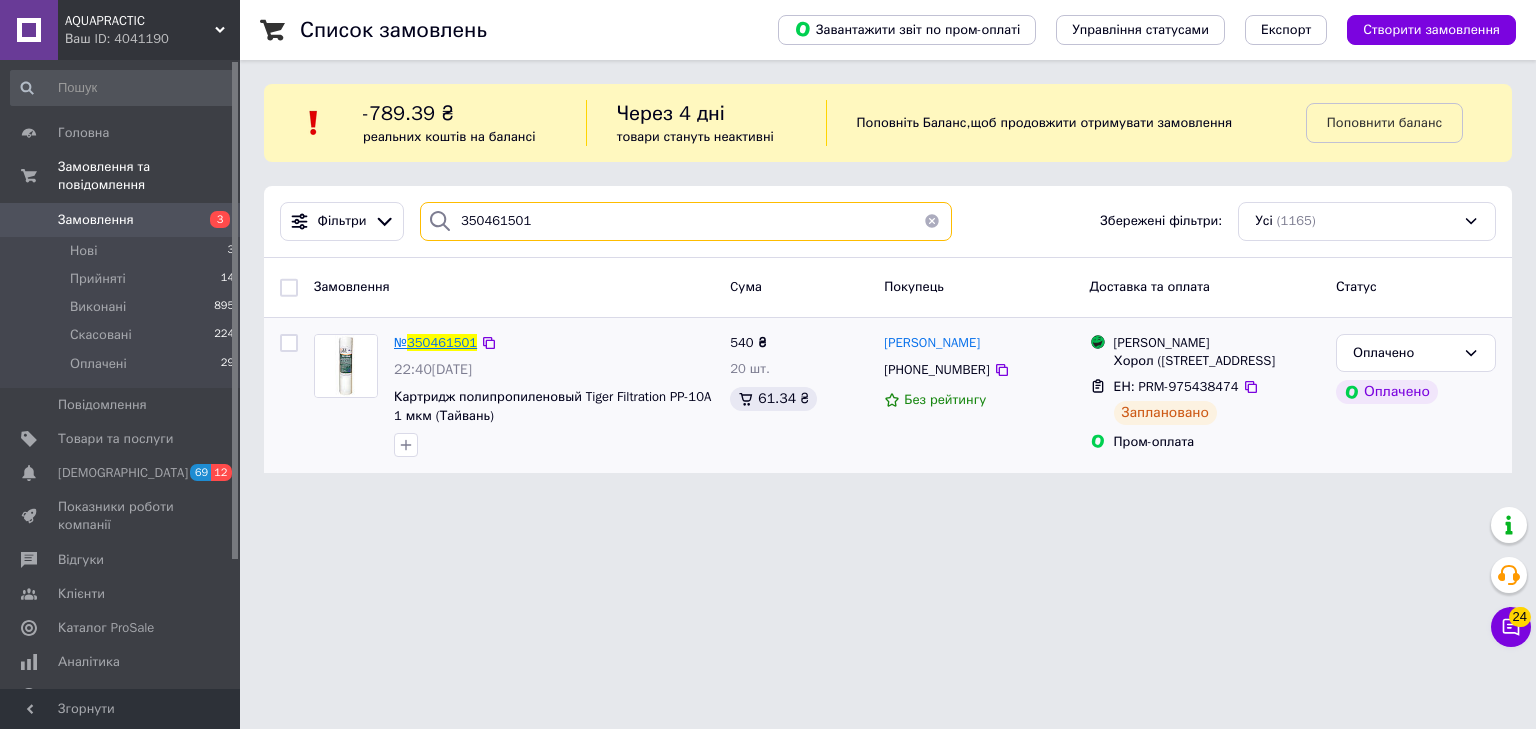 type on "350461501" 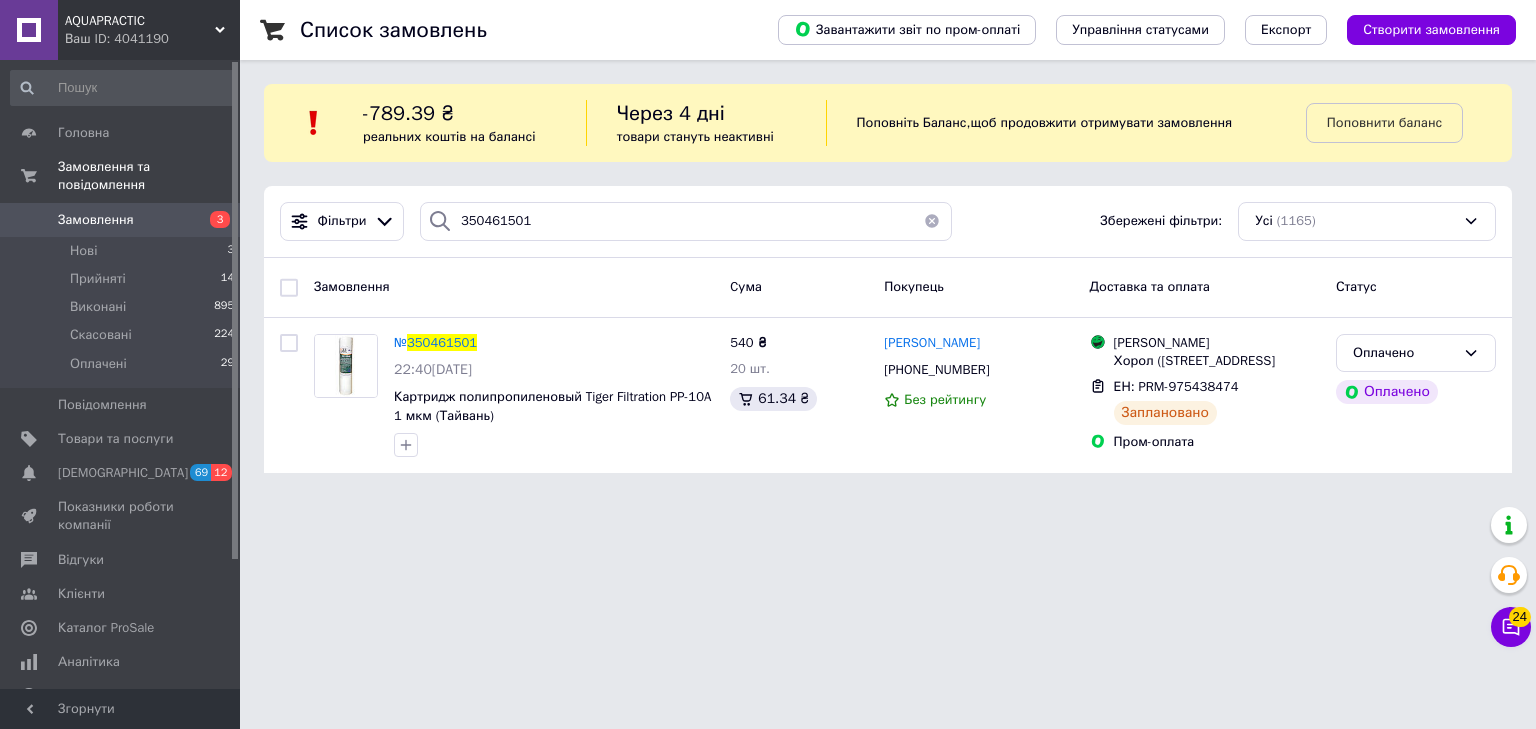 click on "Замовлення" at bounding box center [96, 220] 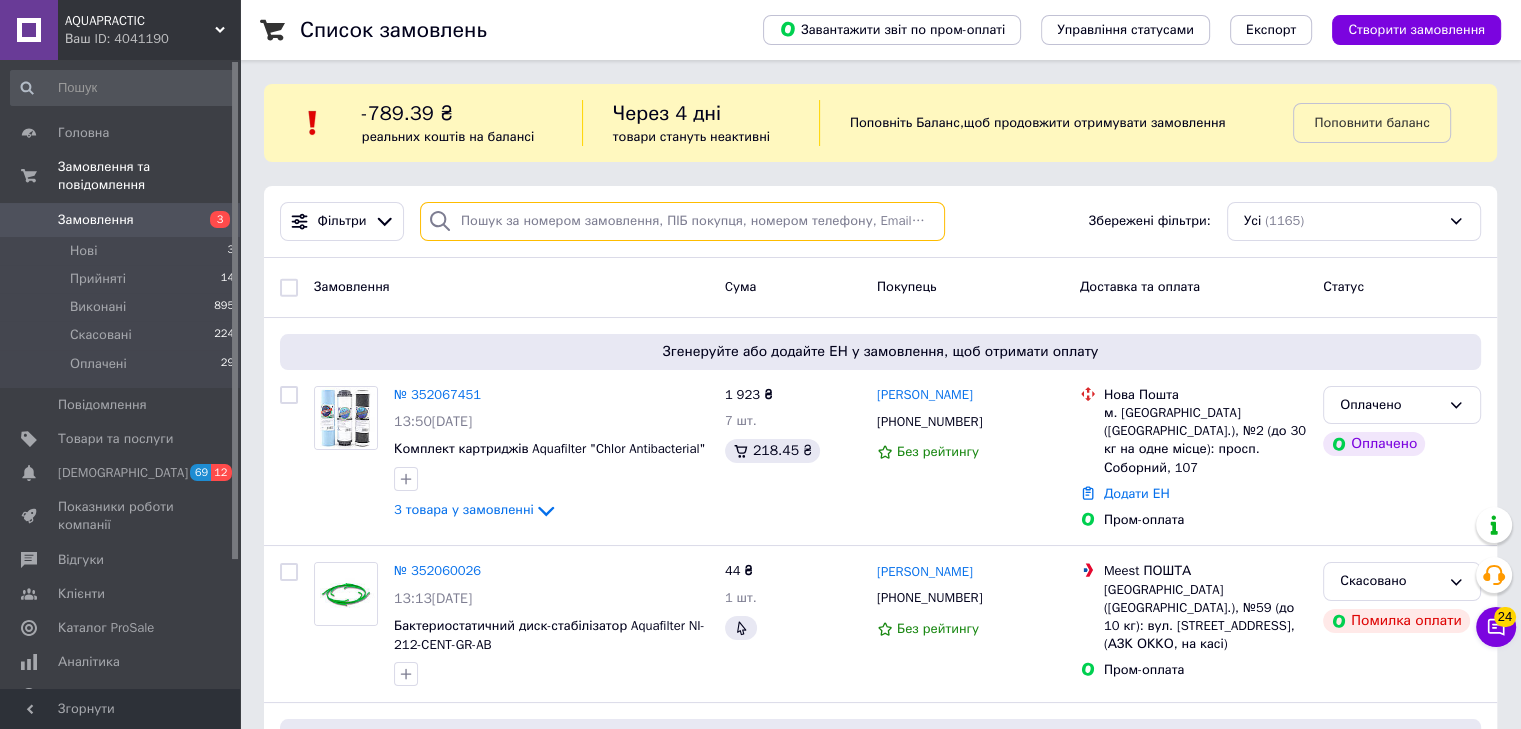 click at bounding box center (682, 221) 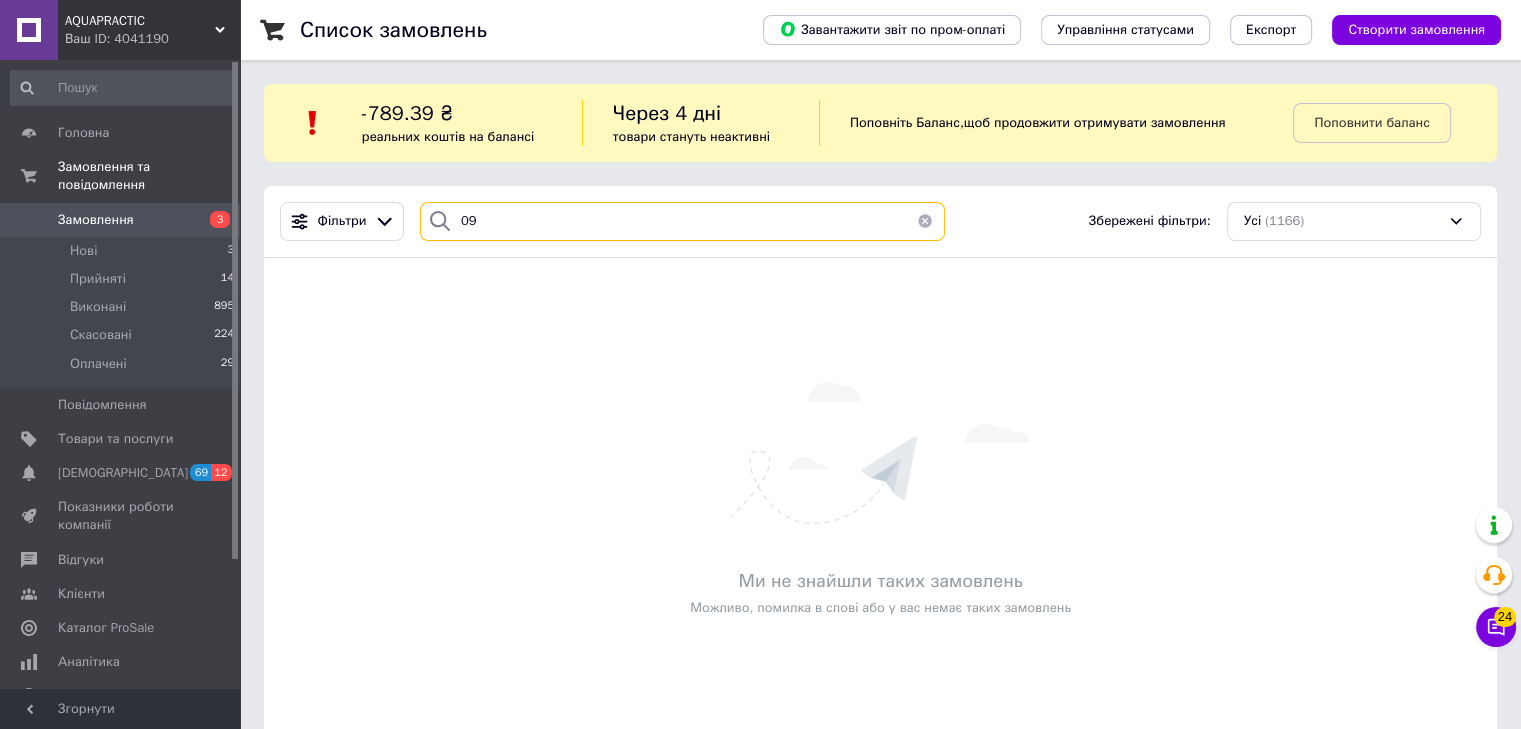 type on "0" 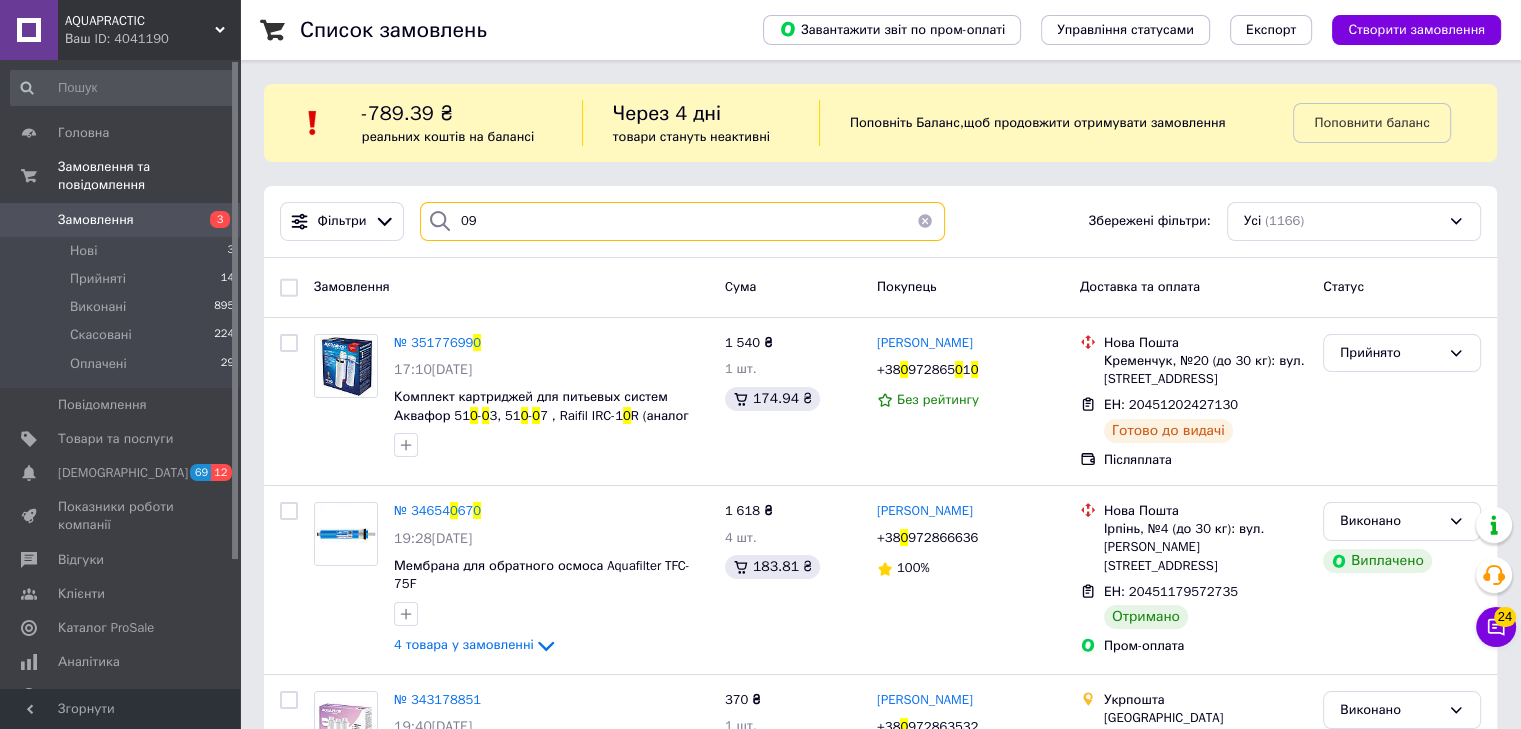 type on "0" 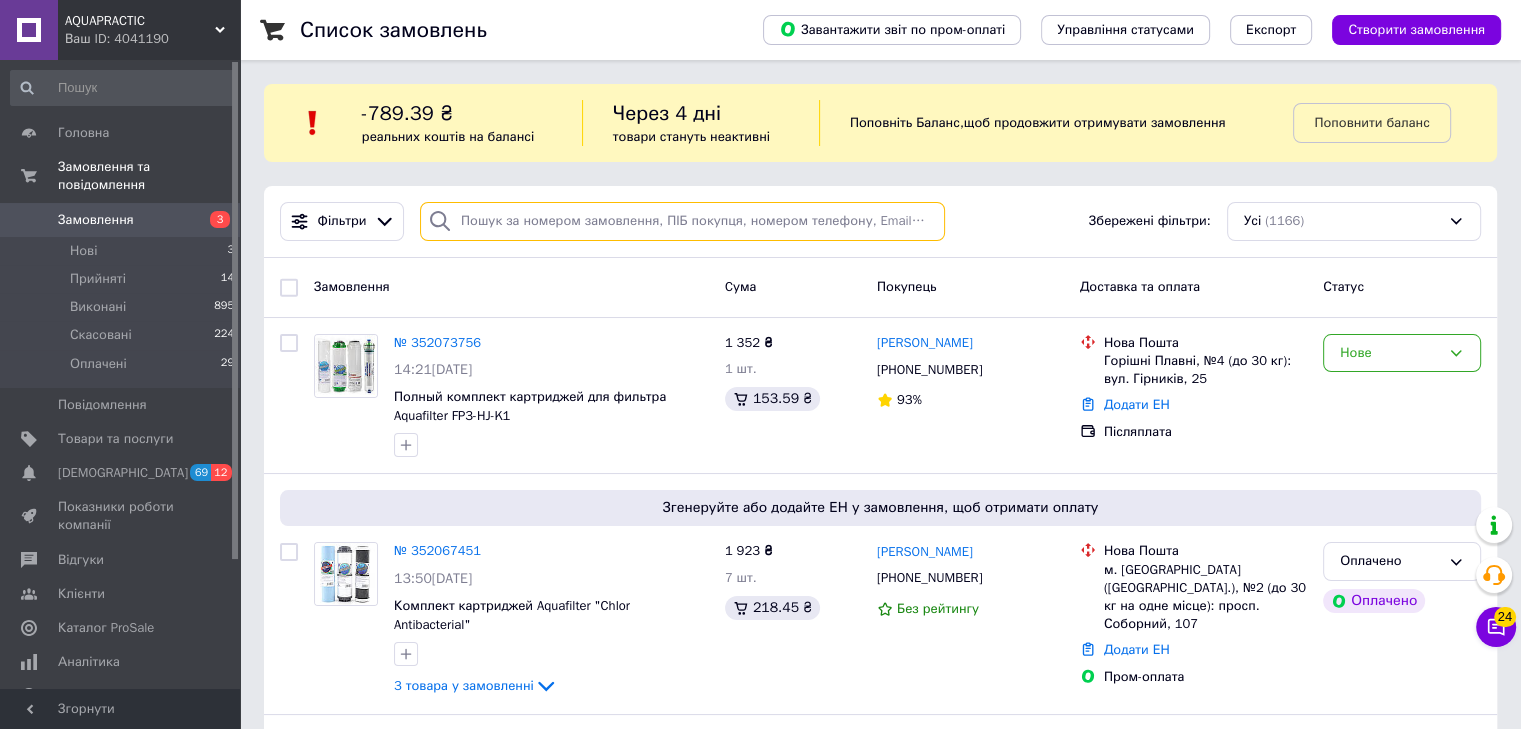 type 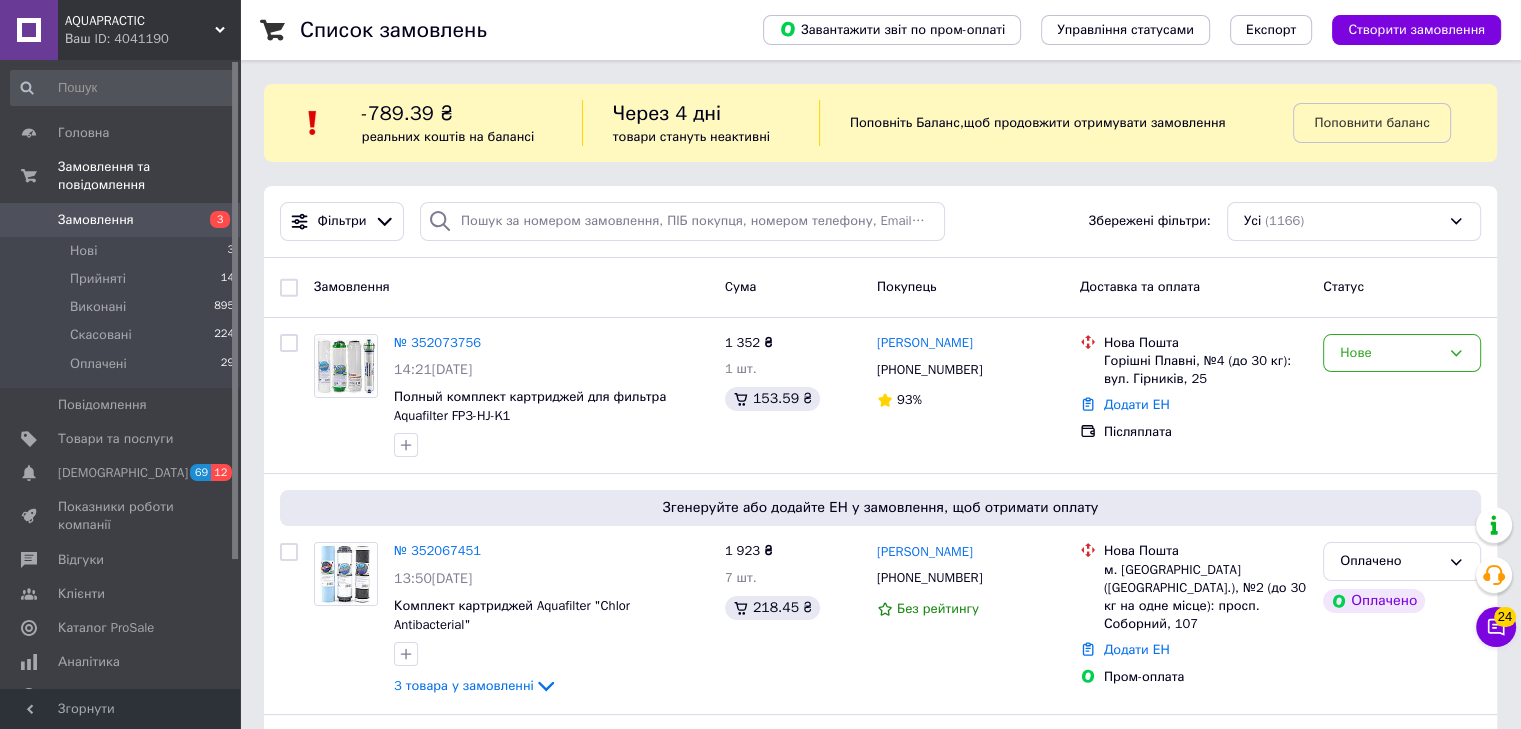 click on "Ваш ID: 4041190" at bounding box center (152, 39) 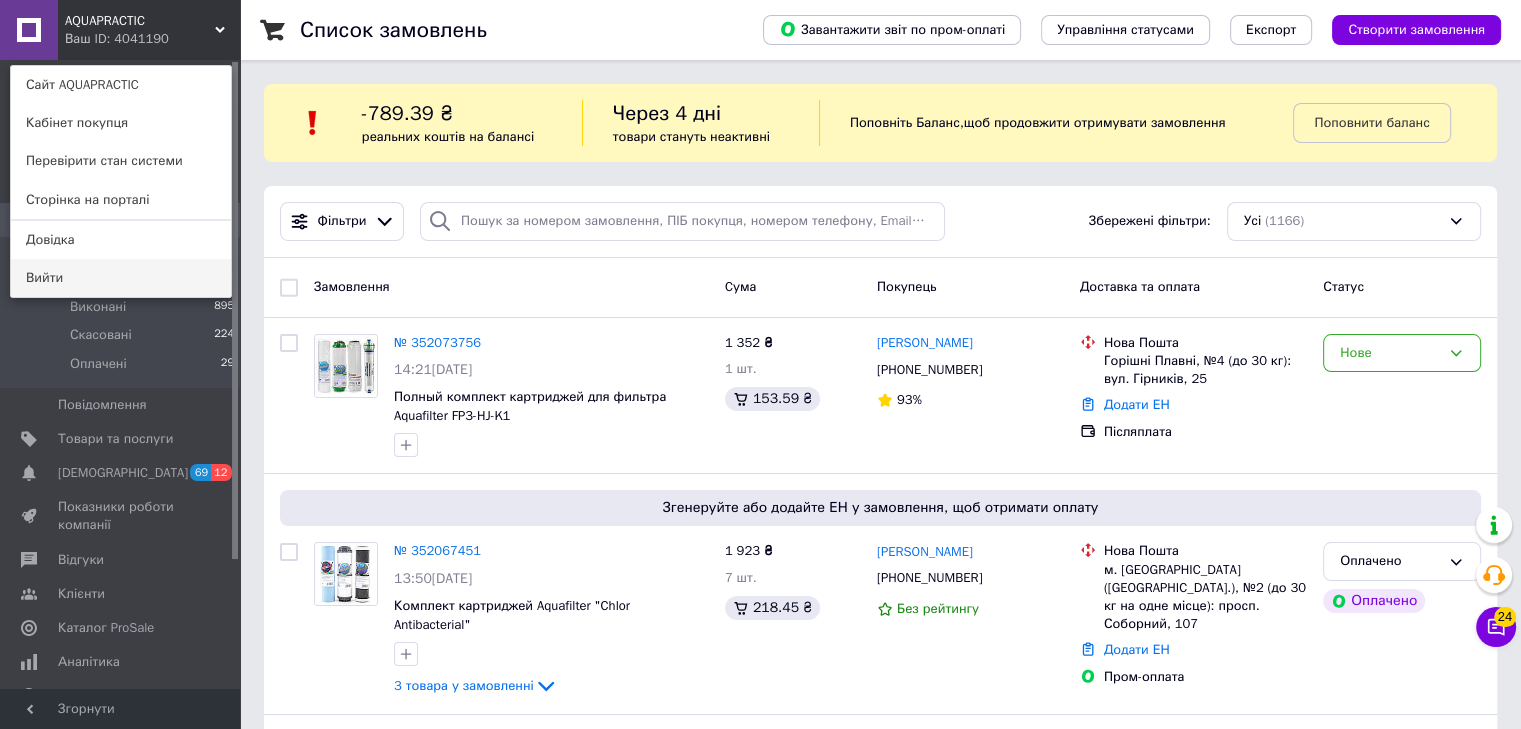 click on "Вийти" at bounding box center [121, 278] 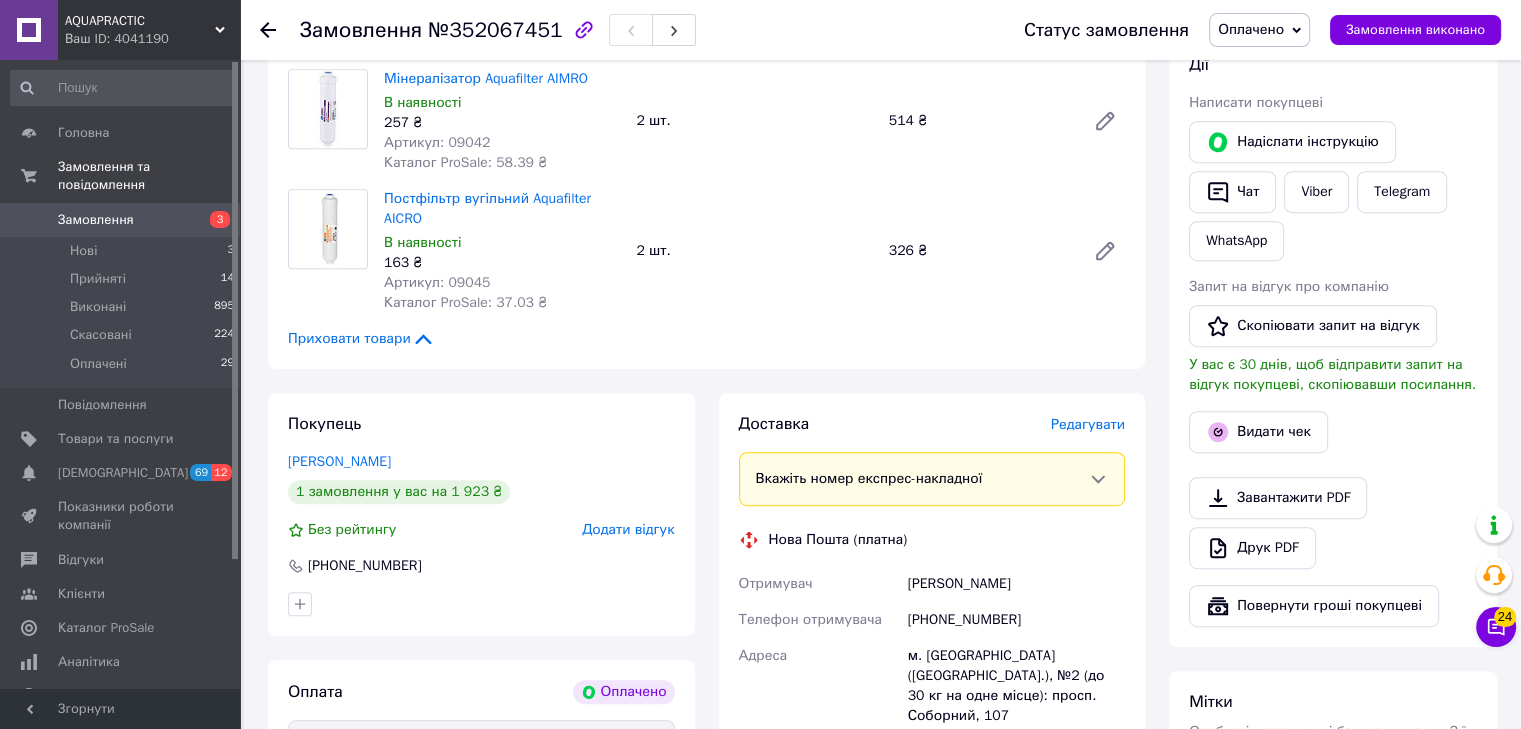 scroll, scrollTop: 1000, scrollLeft: 0, axis: vertical 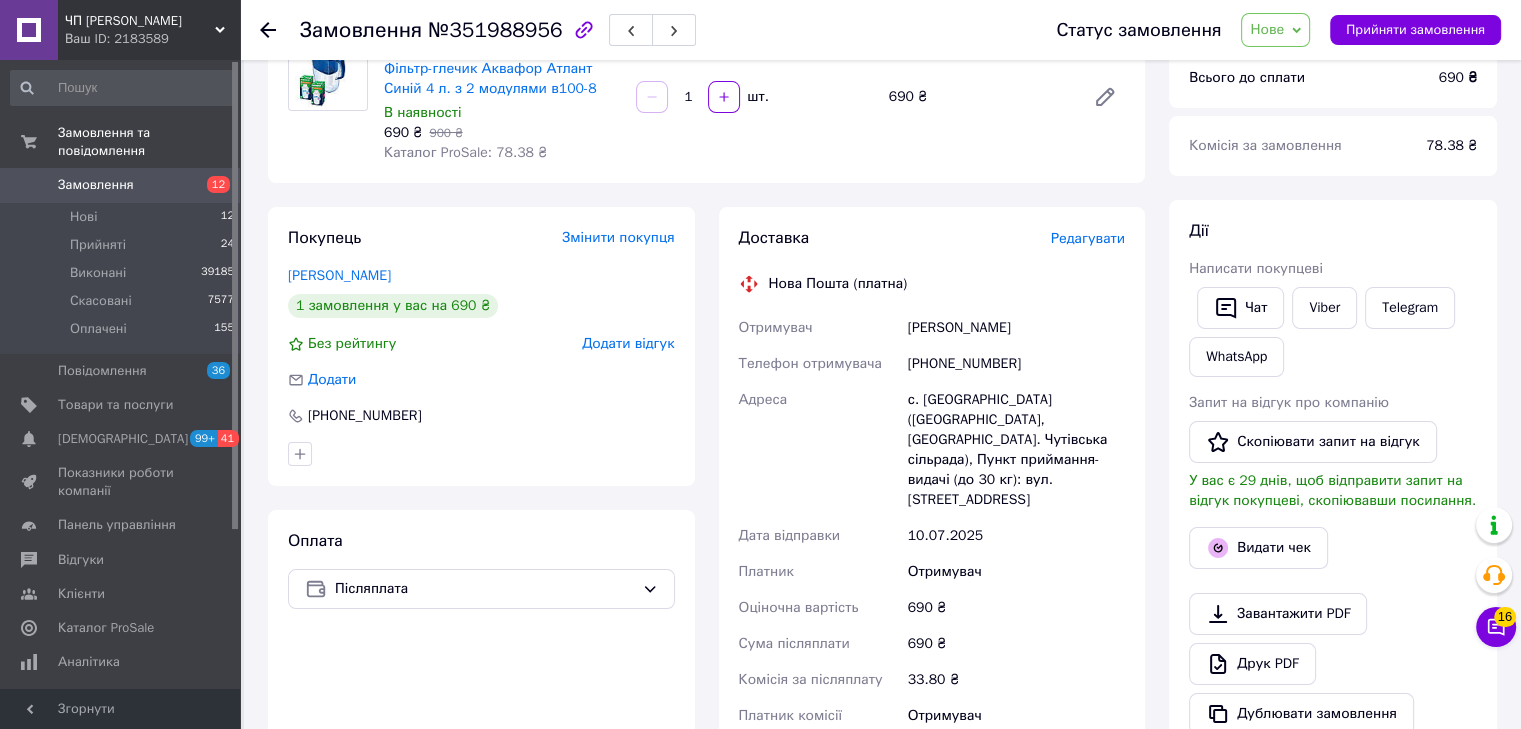 click on "Нове" at bounding box center [1275, 30] 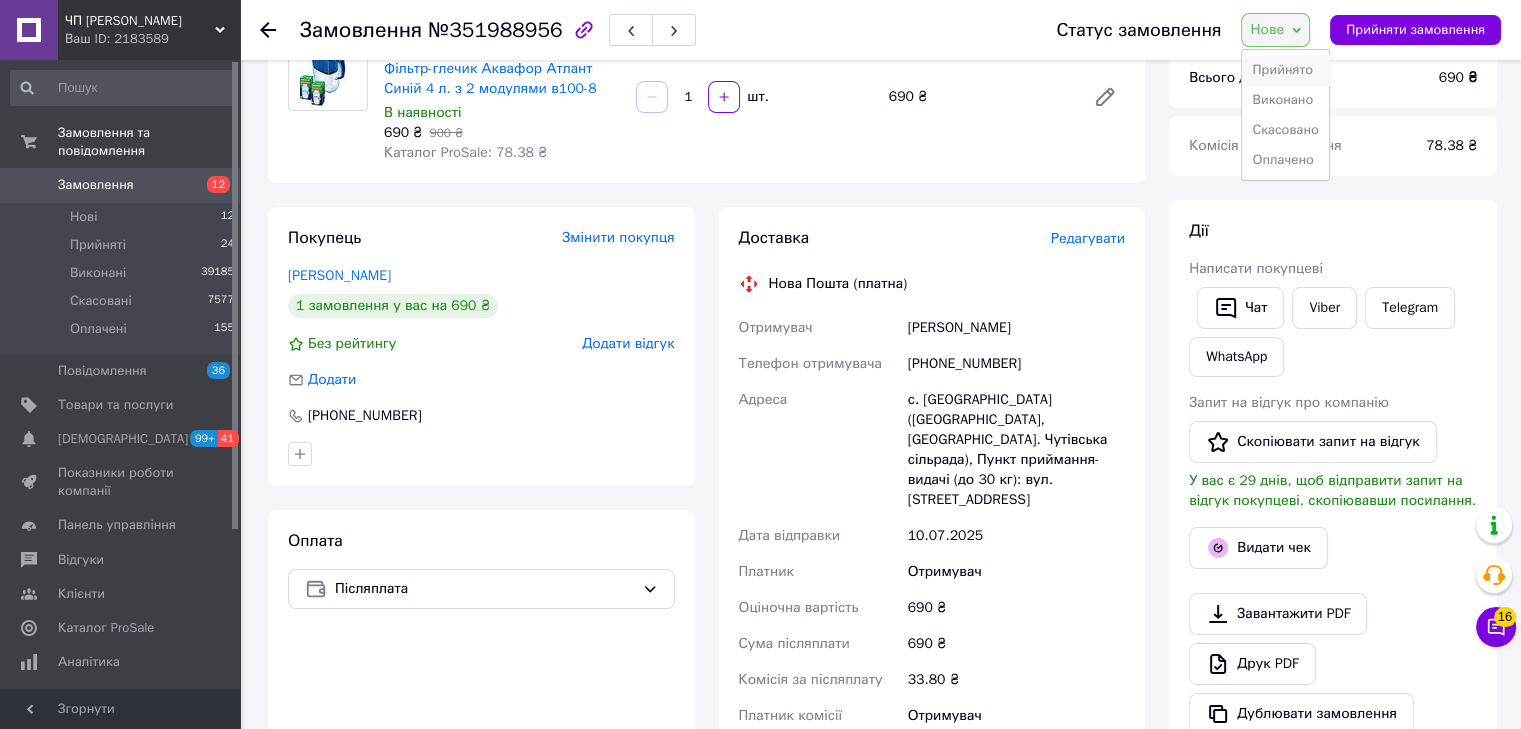 click on "Прийнято" at bounding box center (1285, 70) 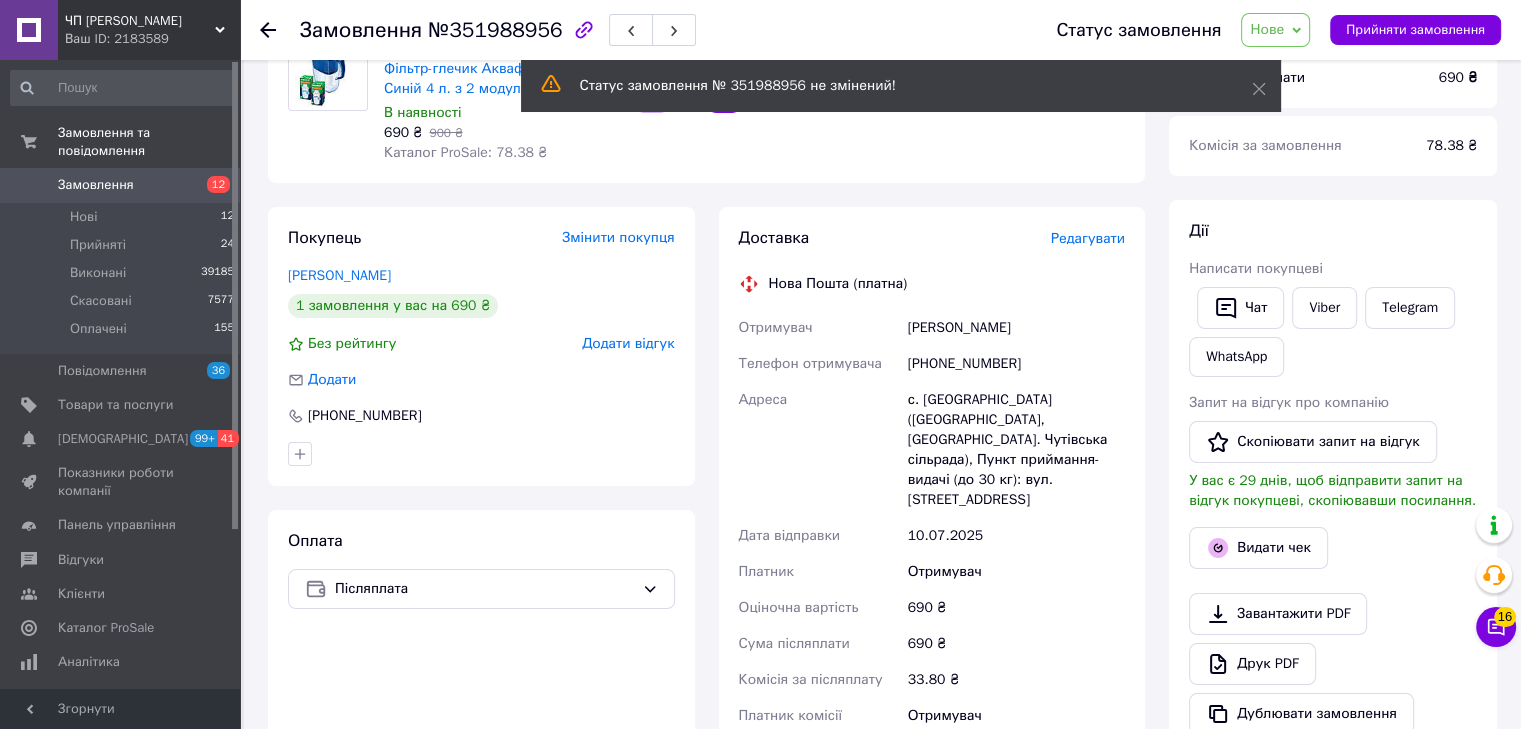 click on "Редагувати" at bounding box center (1088, 238) 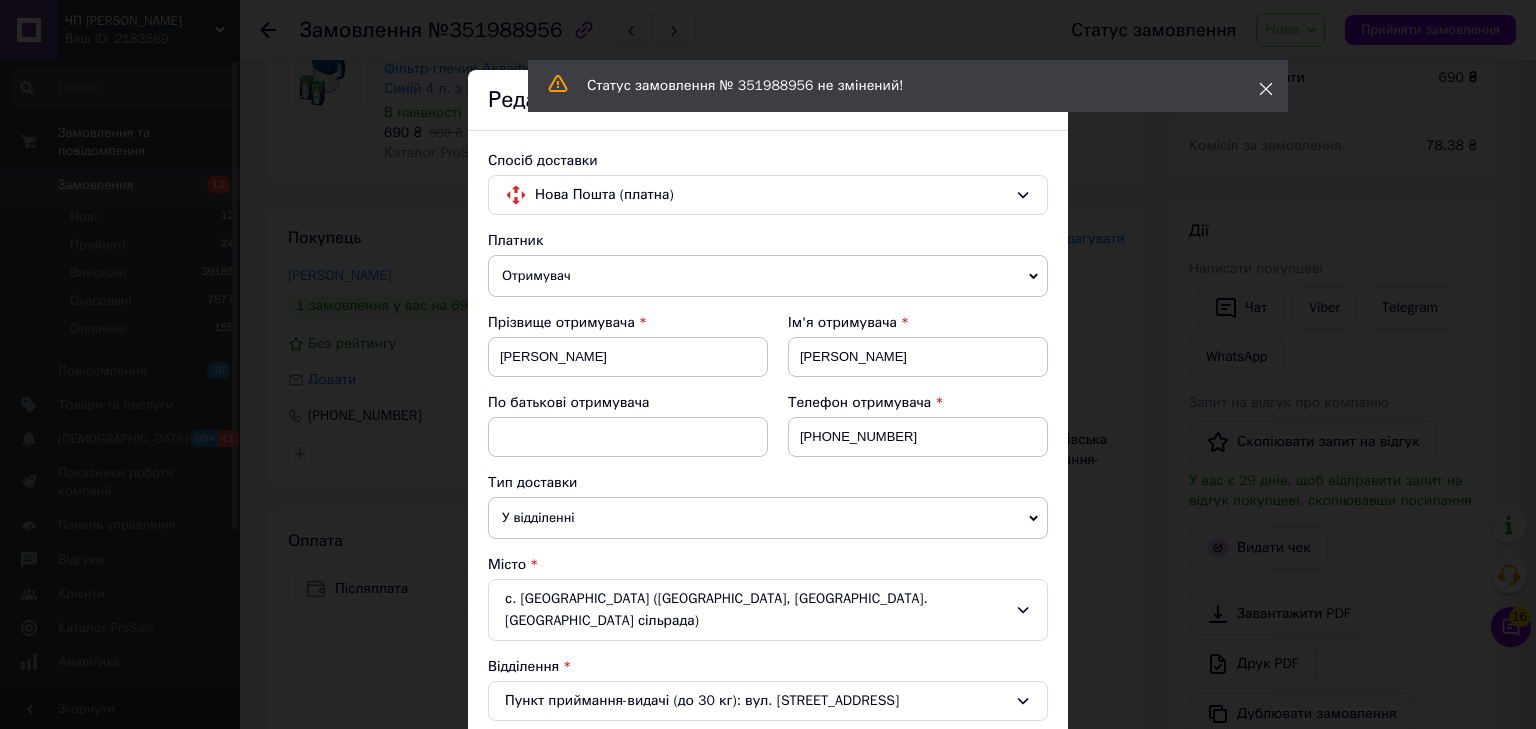 click 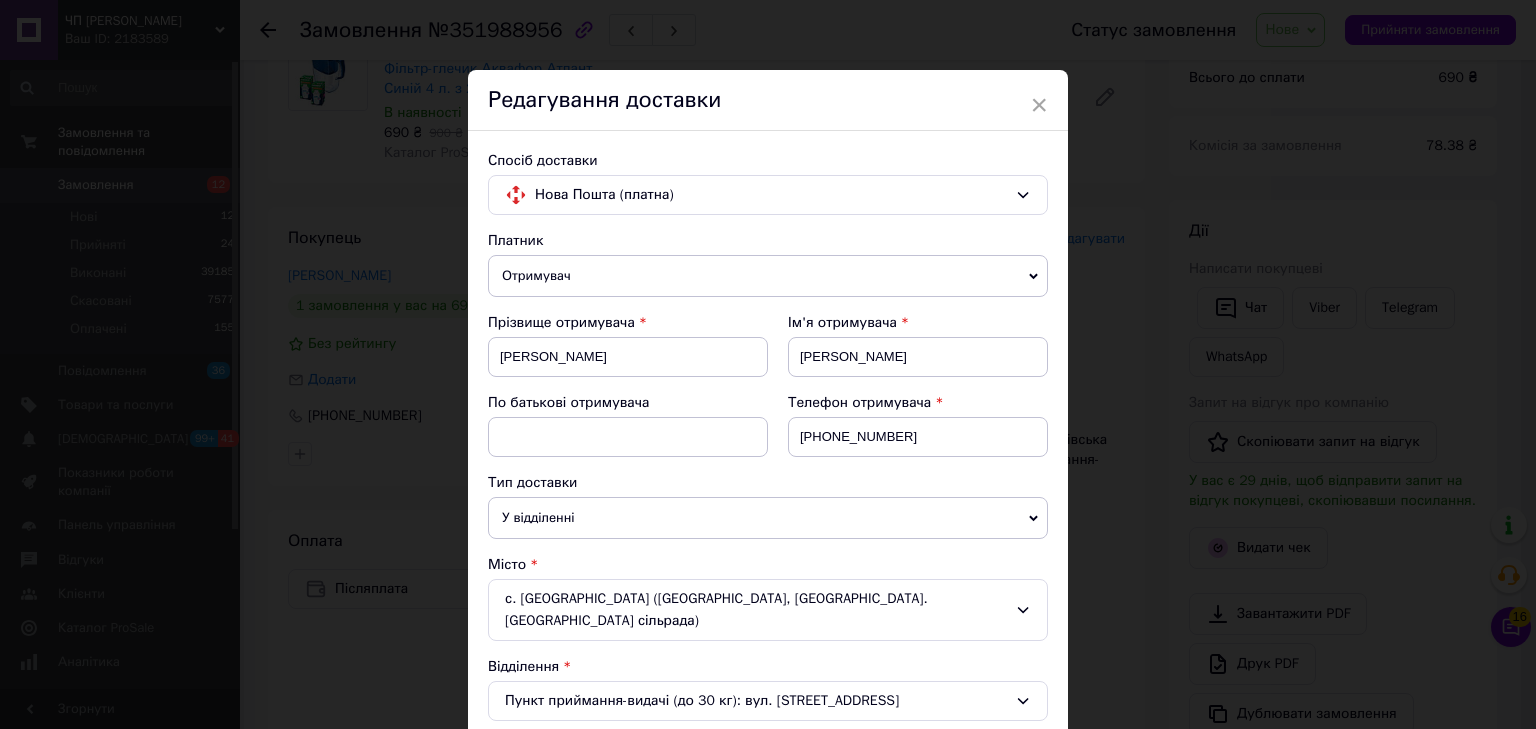 click on "У відділенні" at bounding box center [768, 518] 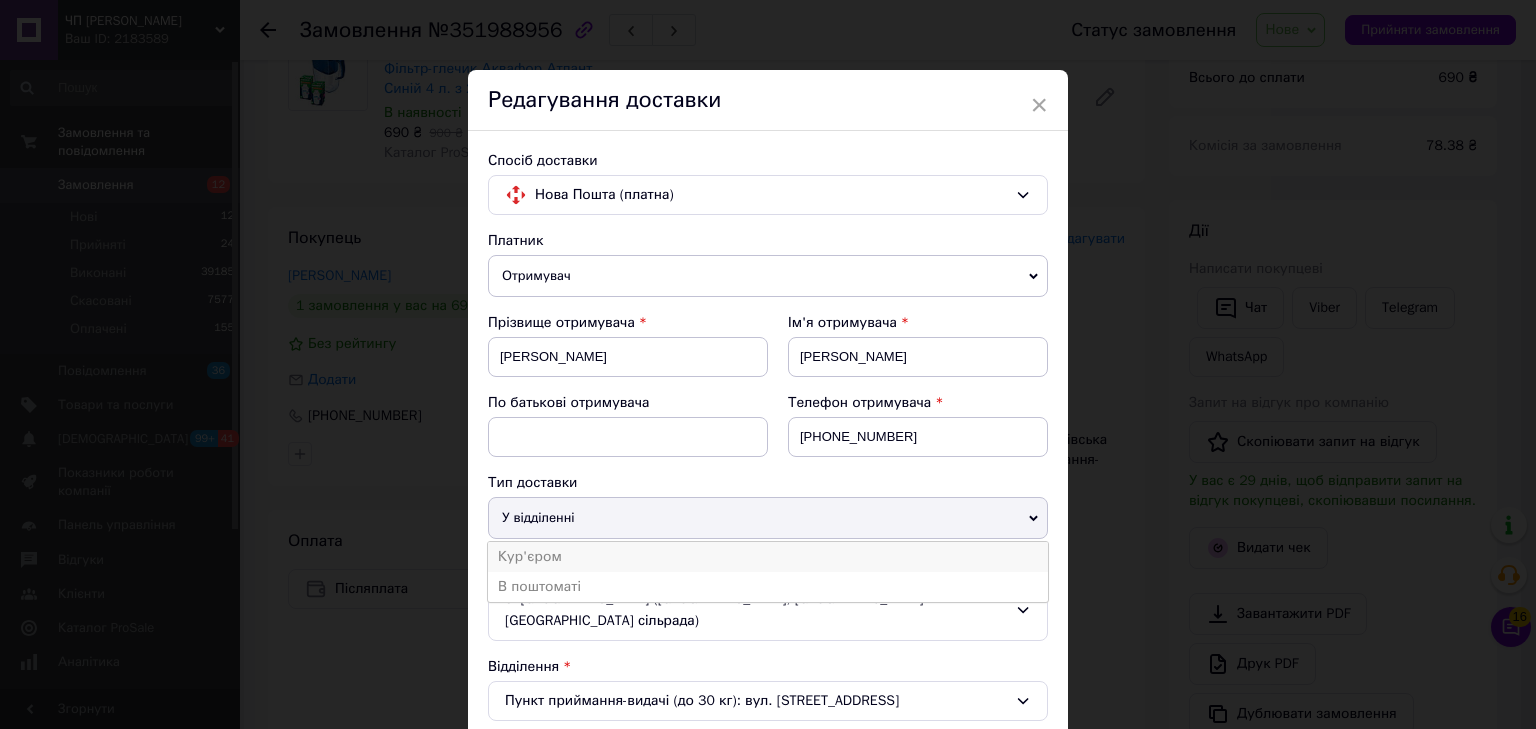 click on "Кур'єром" at bounding box center [768, 557] 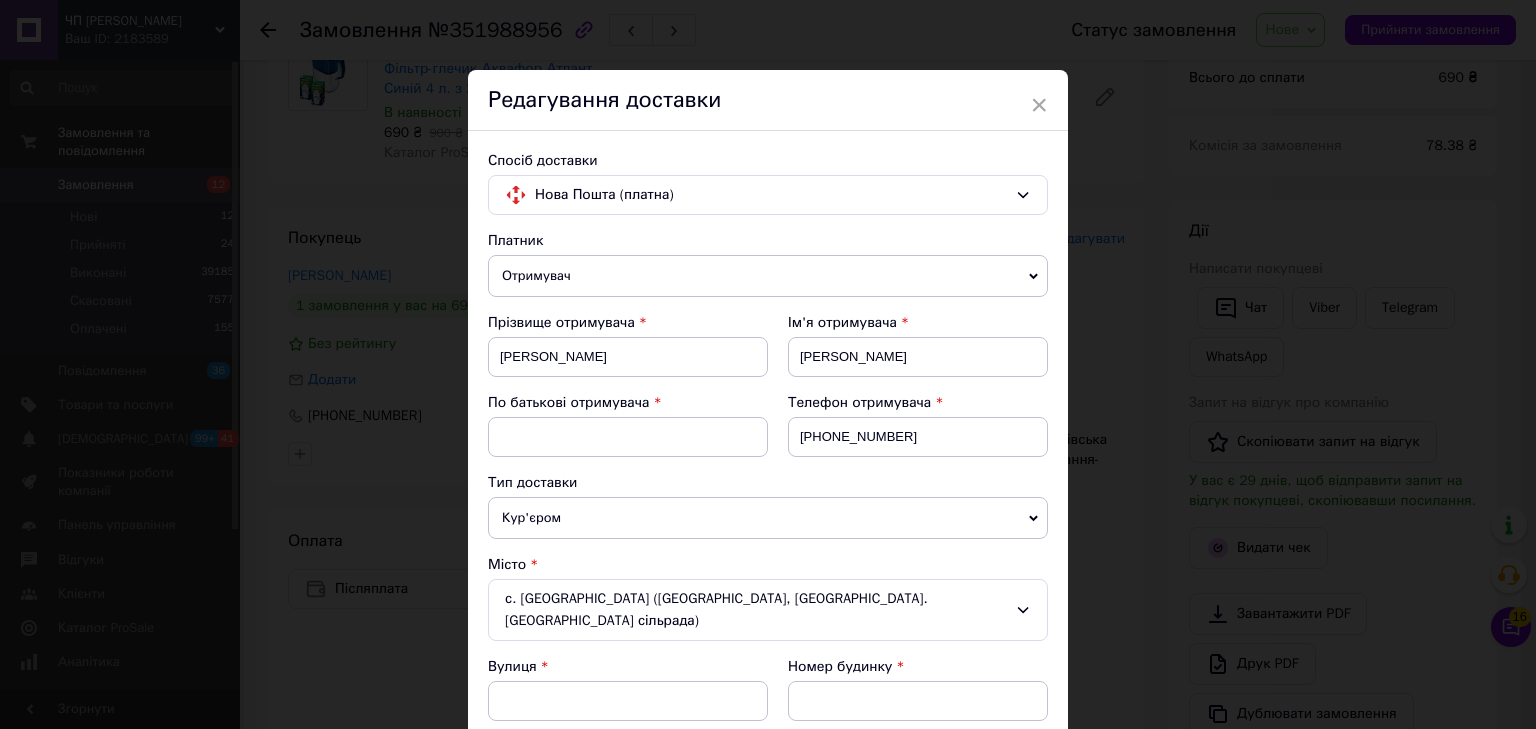 scroll, scrollTop: 200, scrollLeft: 0, axis: vertical 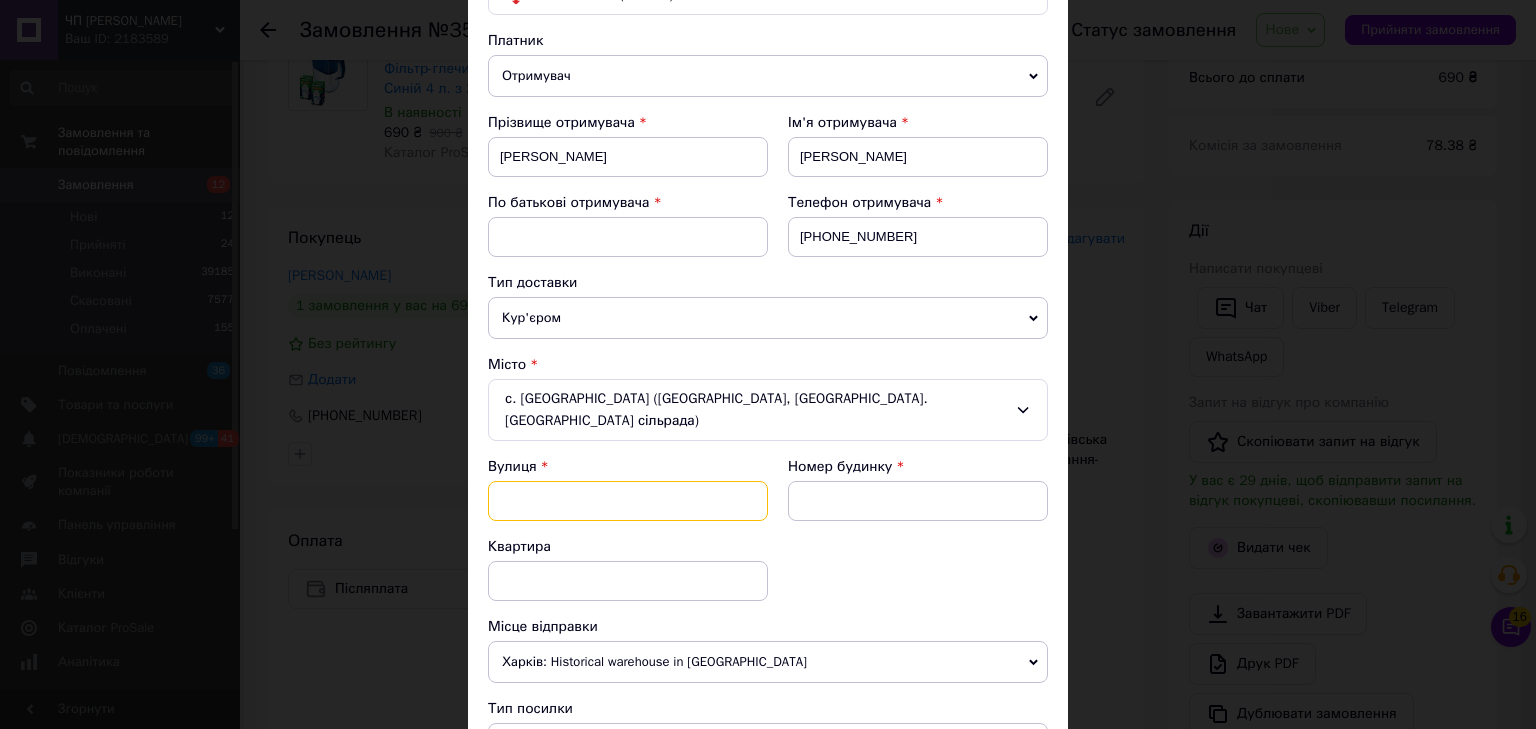 click at bounding box center [628, 501] 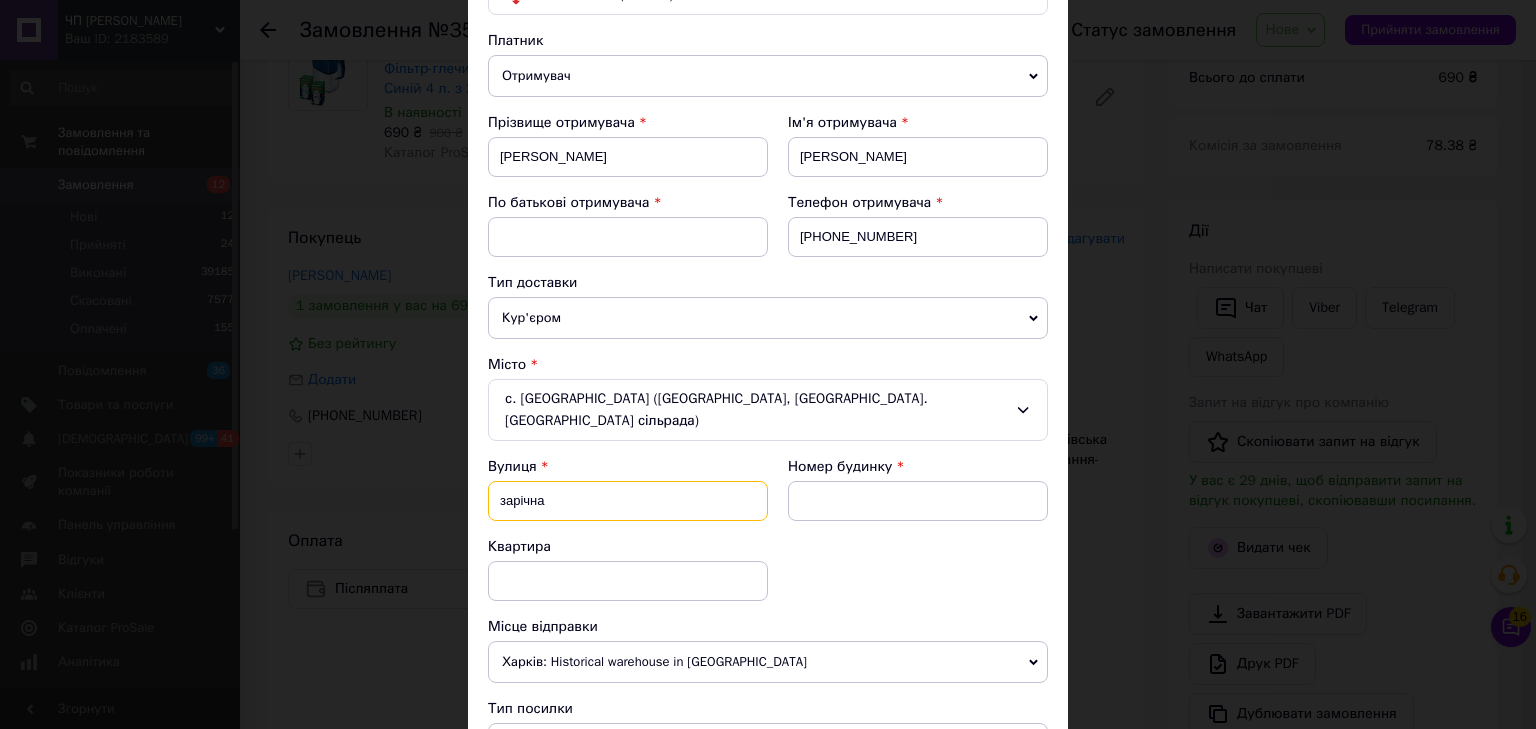 type on "зарічна" 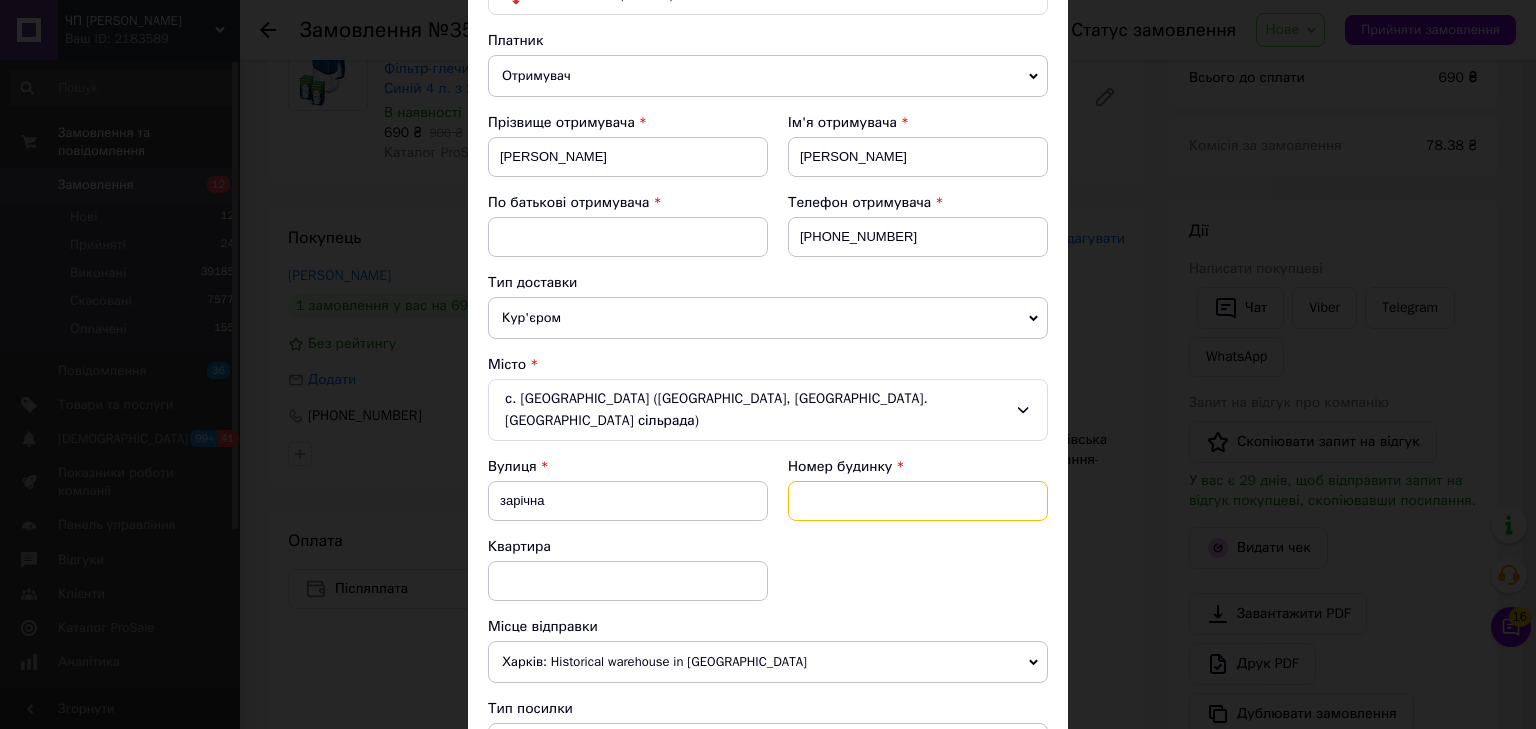 click at bounding box center (918, 501) 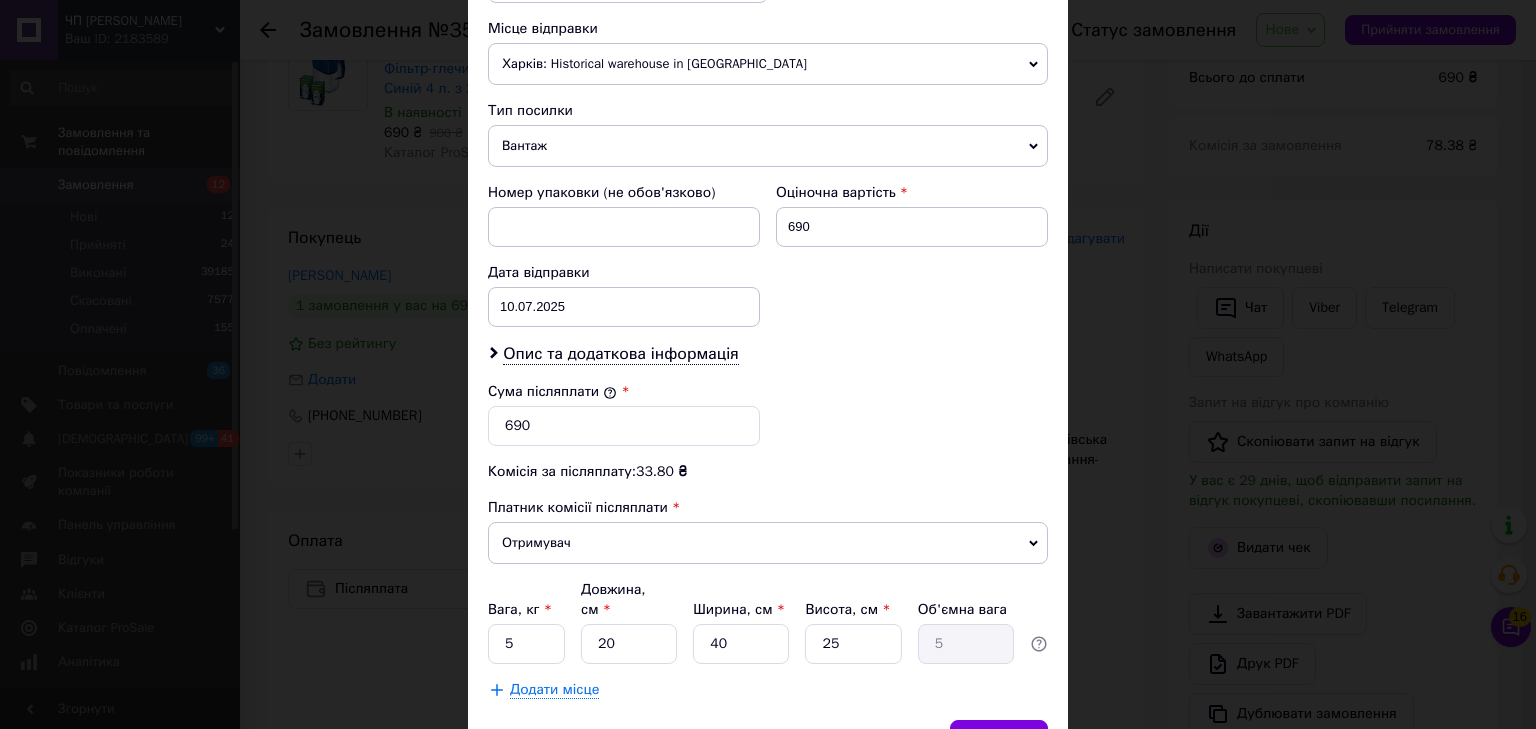 scroll, scrollTop: 800, scrollLeft: 0, axis: vertical 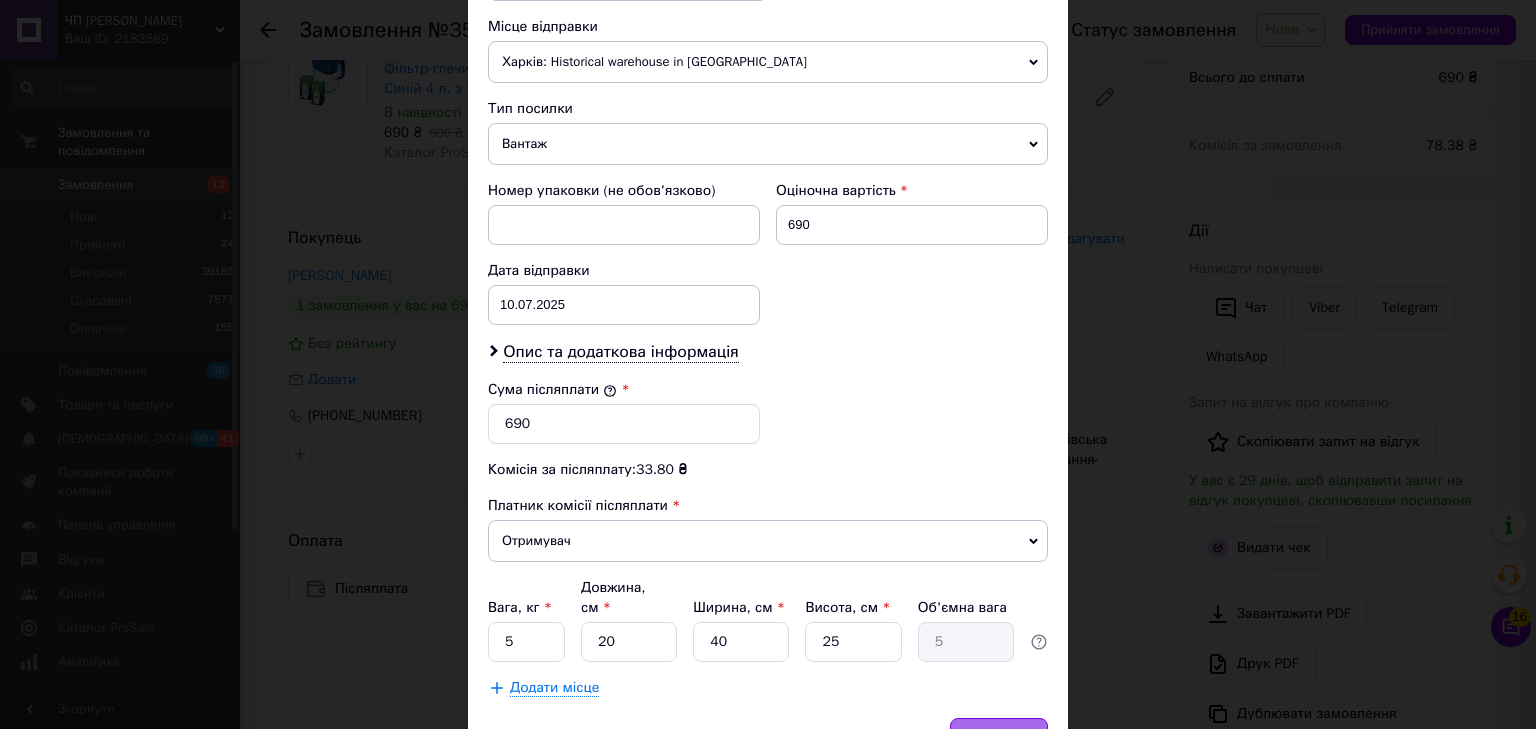 type on "16" 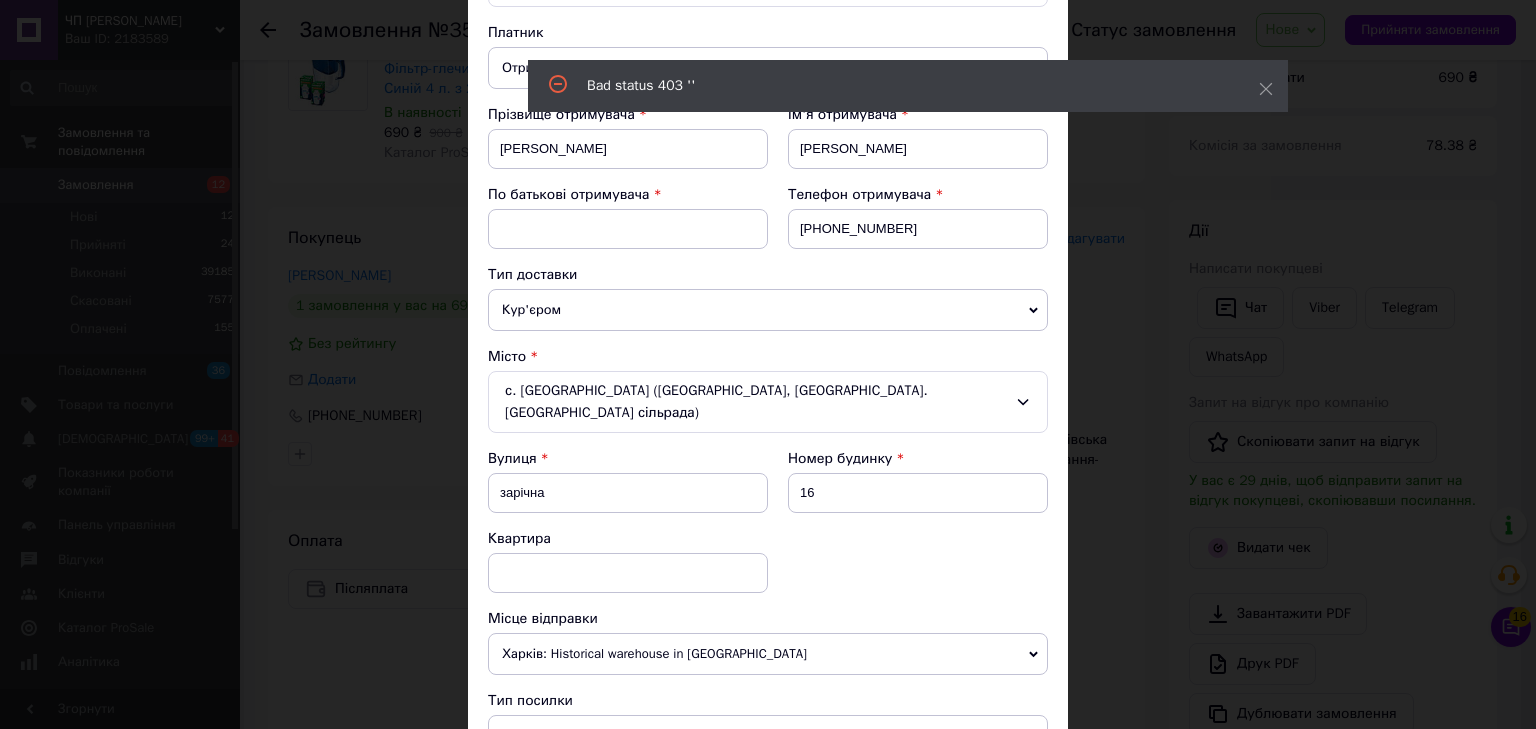 scroll, scrollTop: 200, scrollLeft: 0, axis: vertical 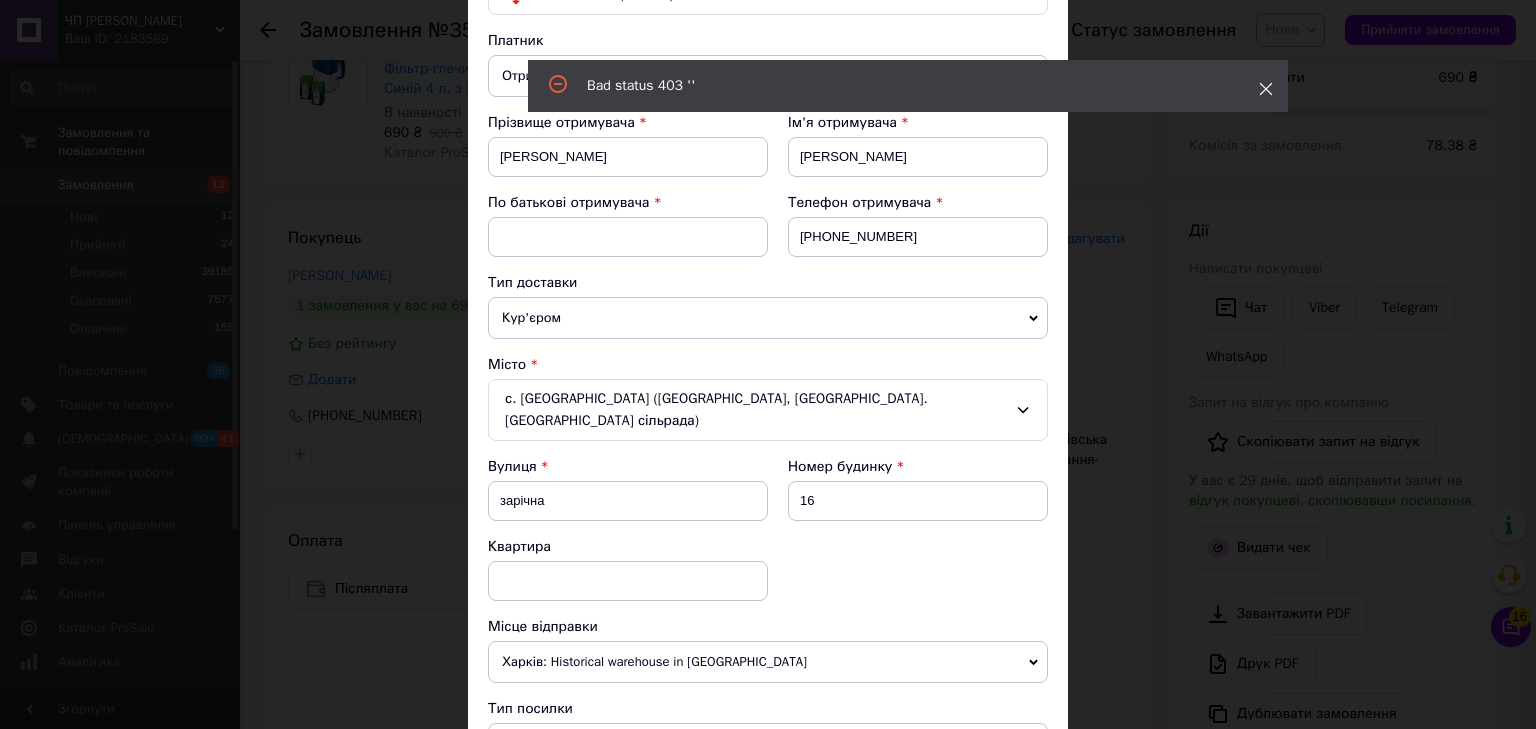 click 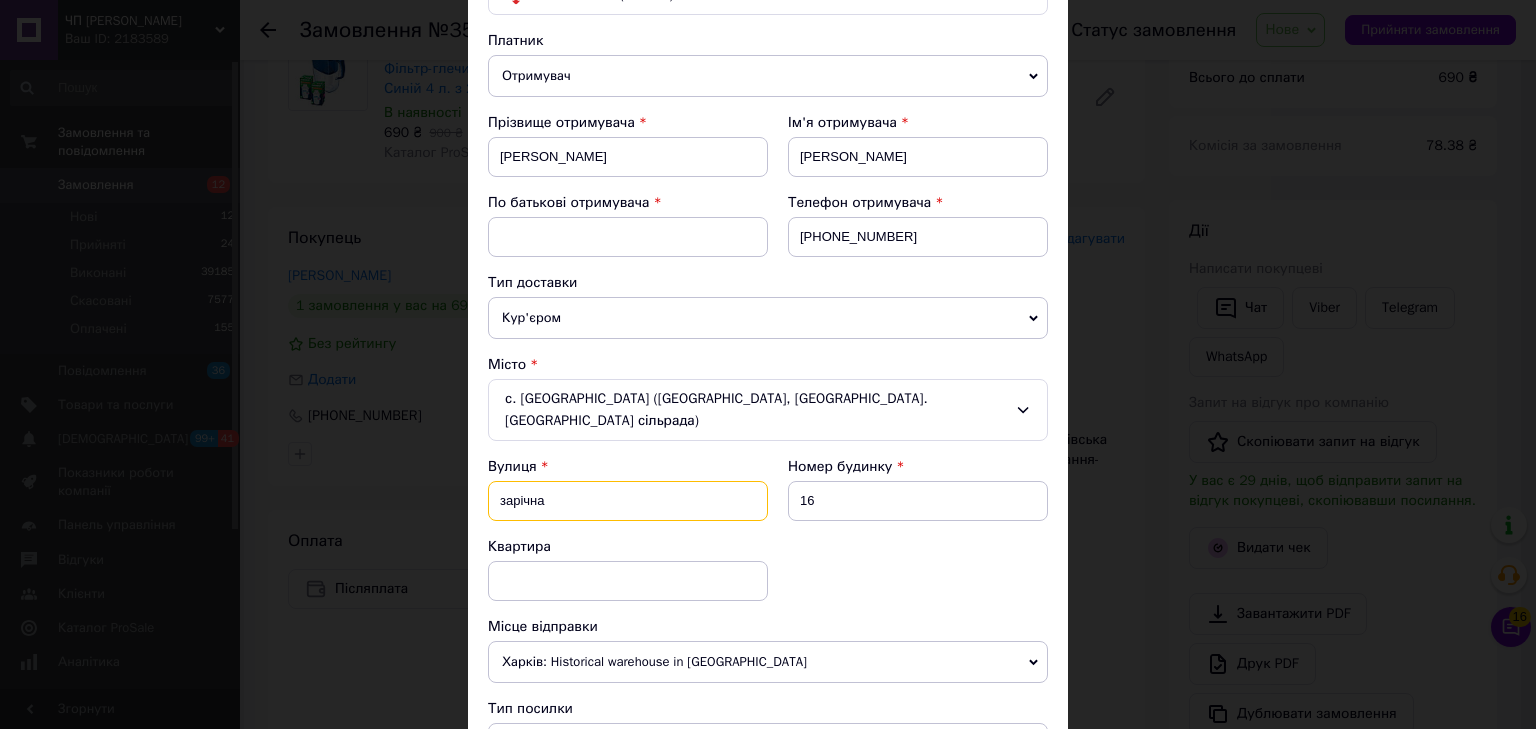 click on "зарічна" at bounding box center (628, 501) 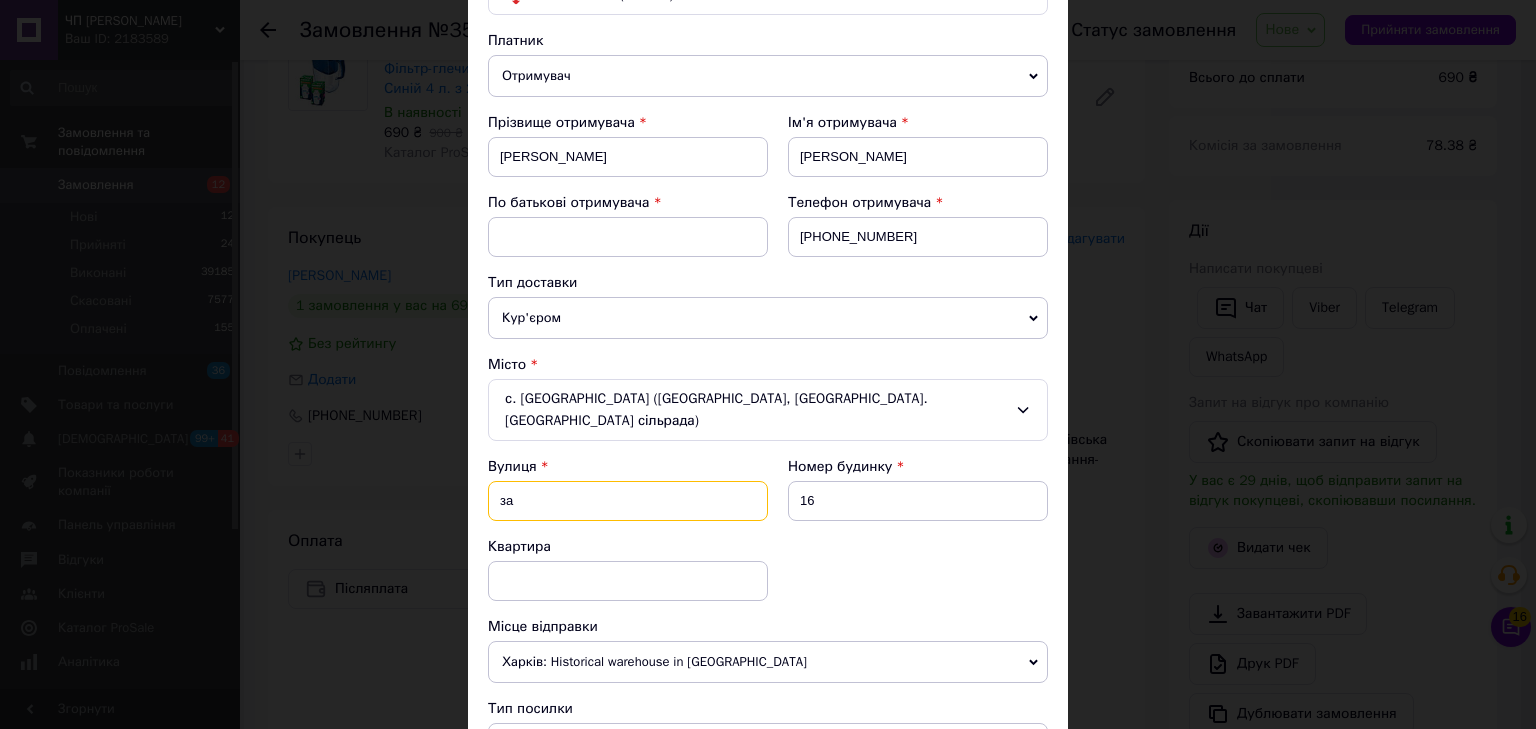 type on "з" 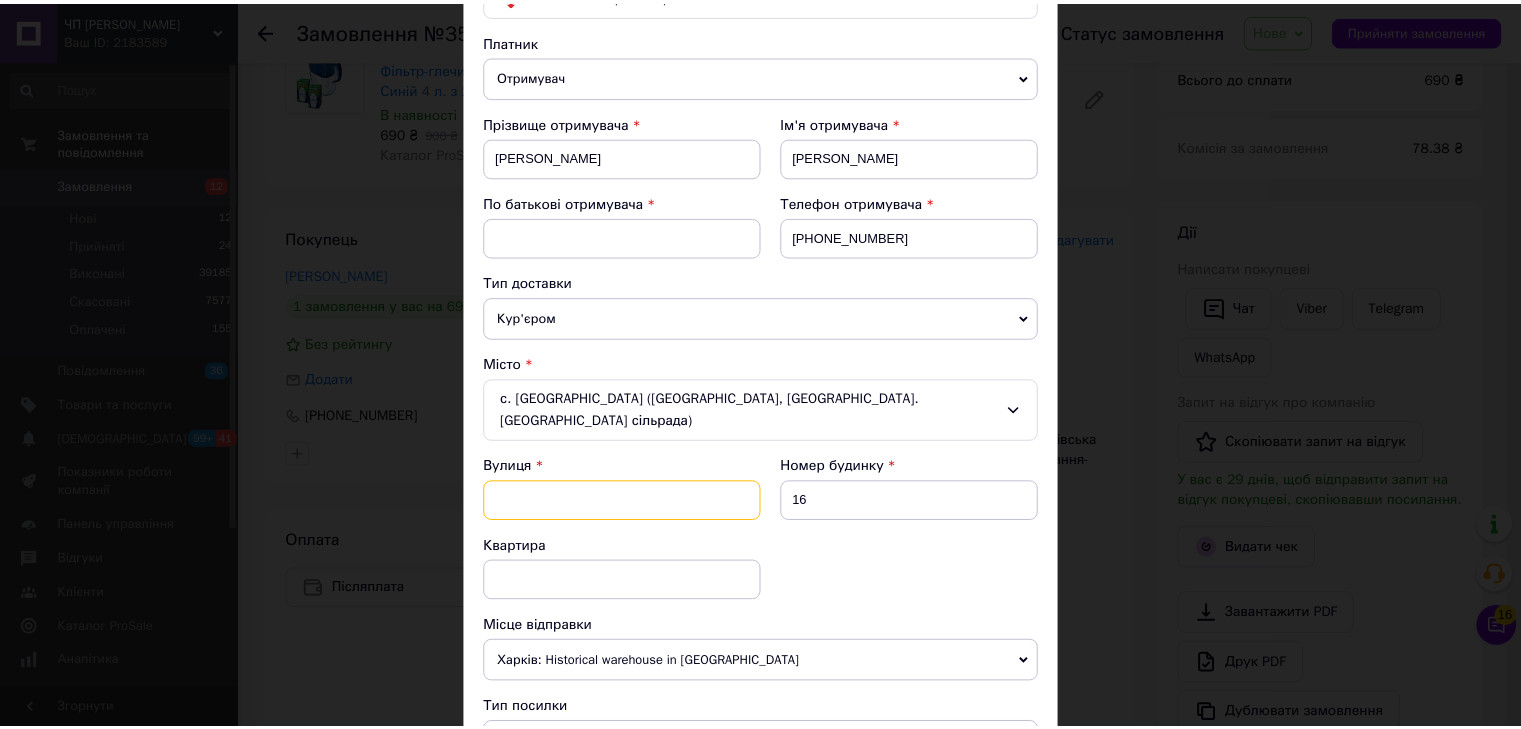 scroll, scrollTop: 0, scrollLeft: 0, axis: both 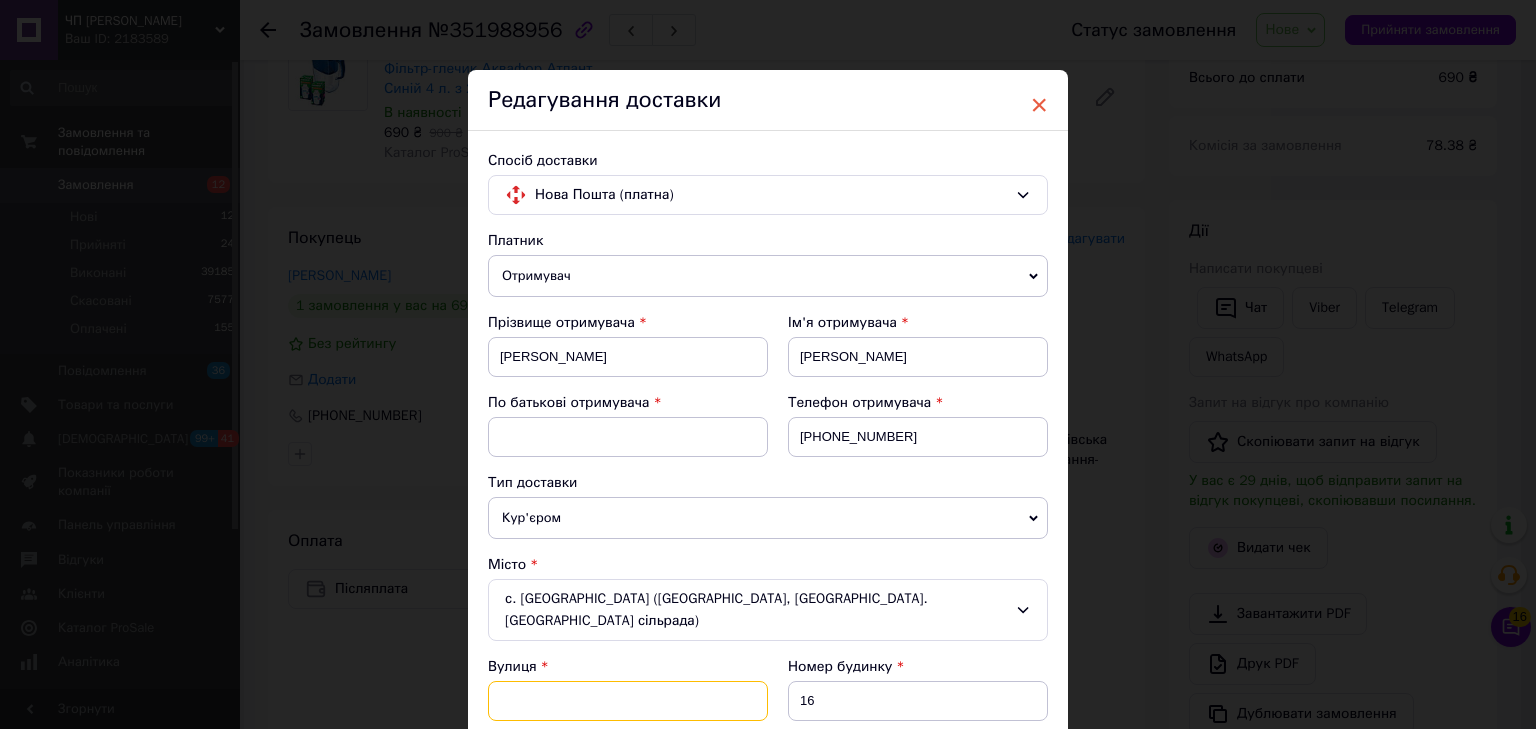 type 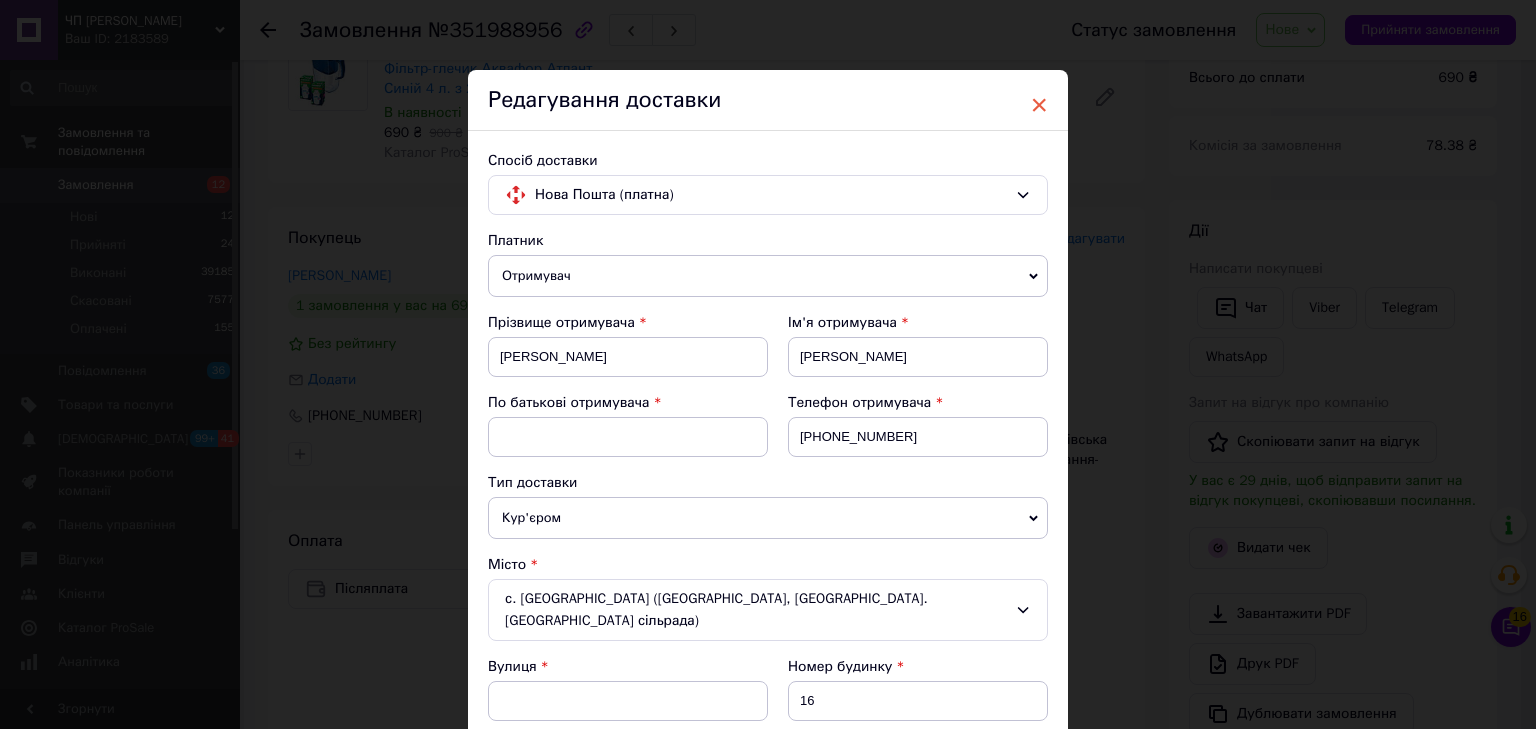 click on "×" at bounding box center (1039, 105) 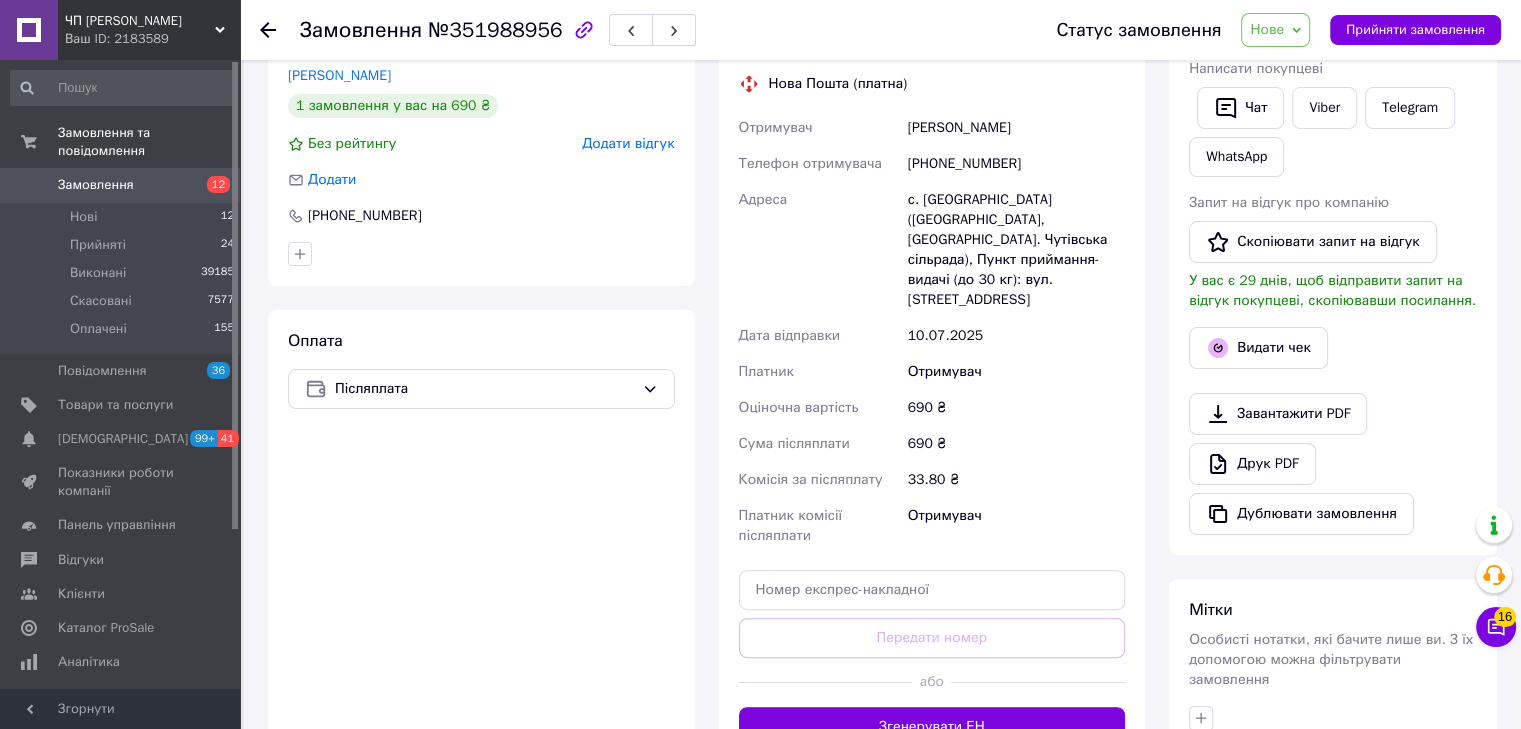 scroll, scrollTop: 0, scrollLeft: 0, axis: both 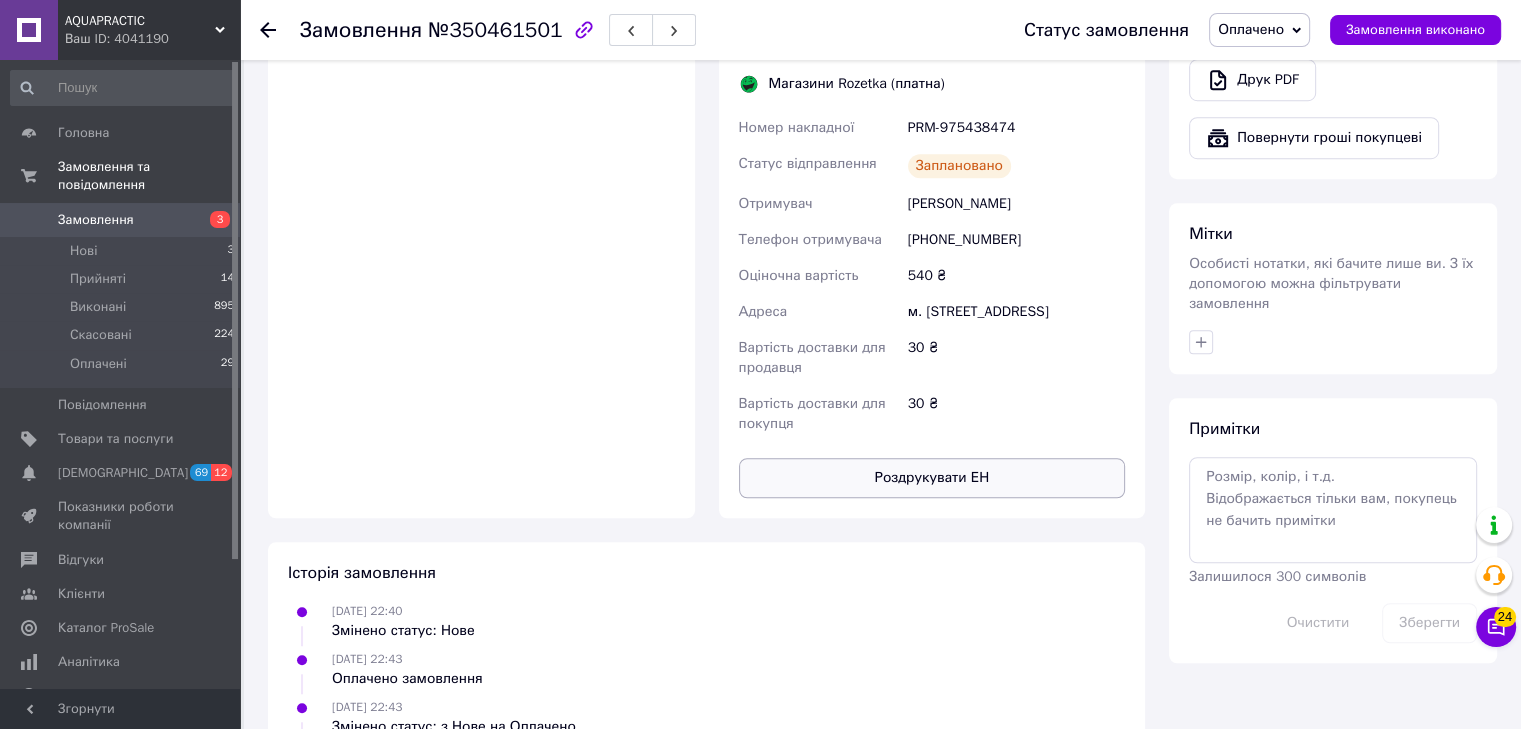 click on "Роздрукувати ЕН" at bounding box center [932, 478] 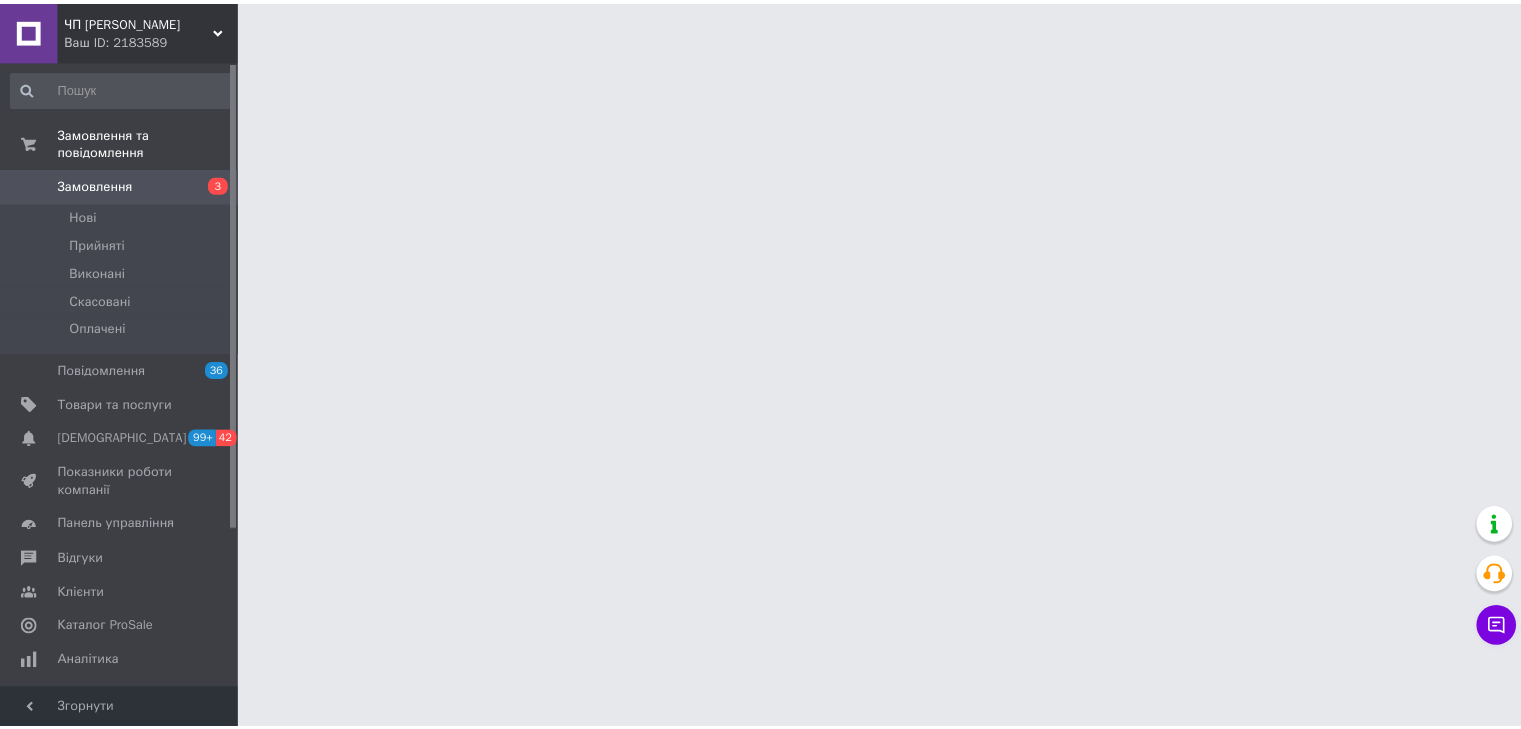 scroll, scrollTop: 0, scrollLeft: 0, axis: both 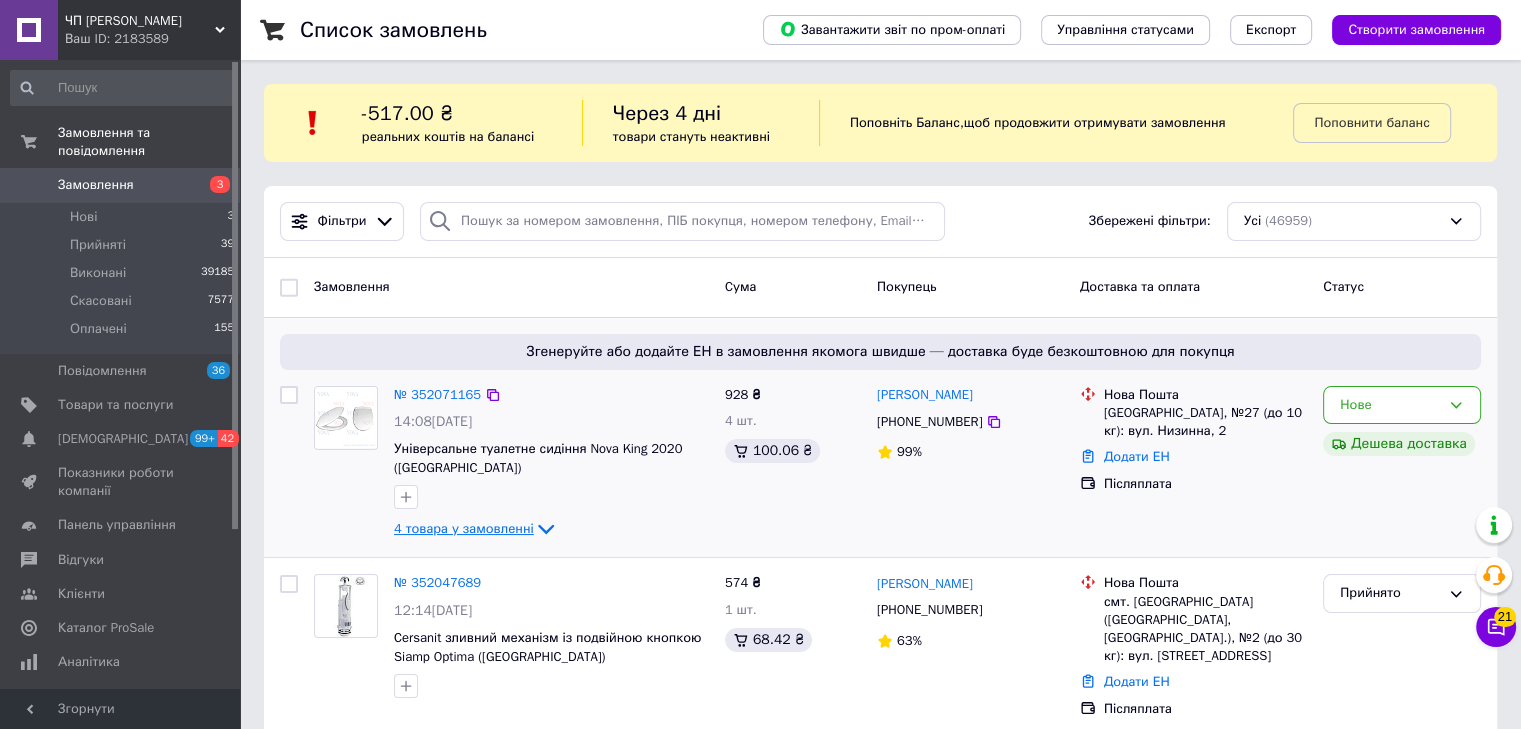 click 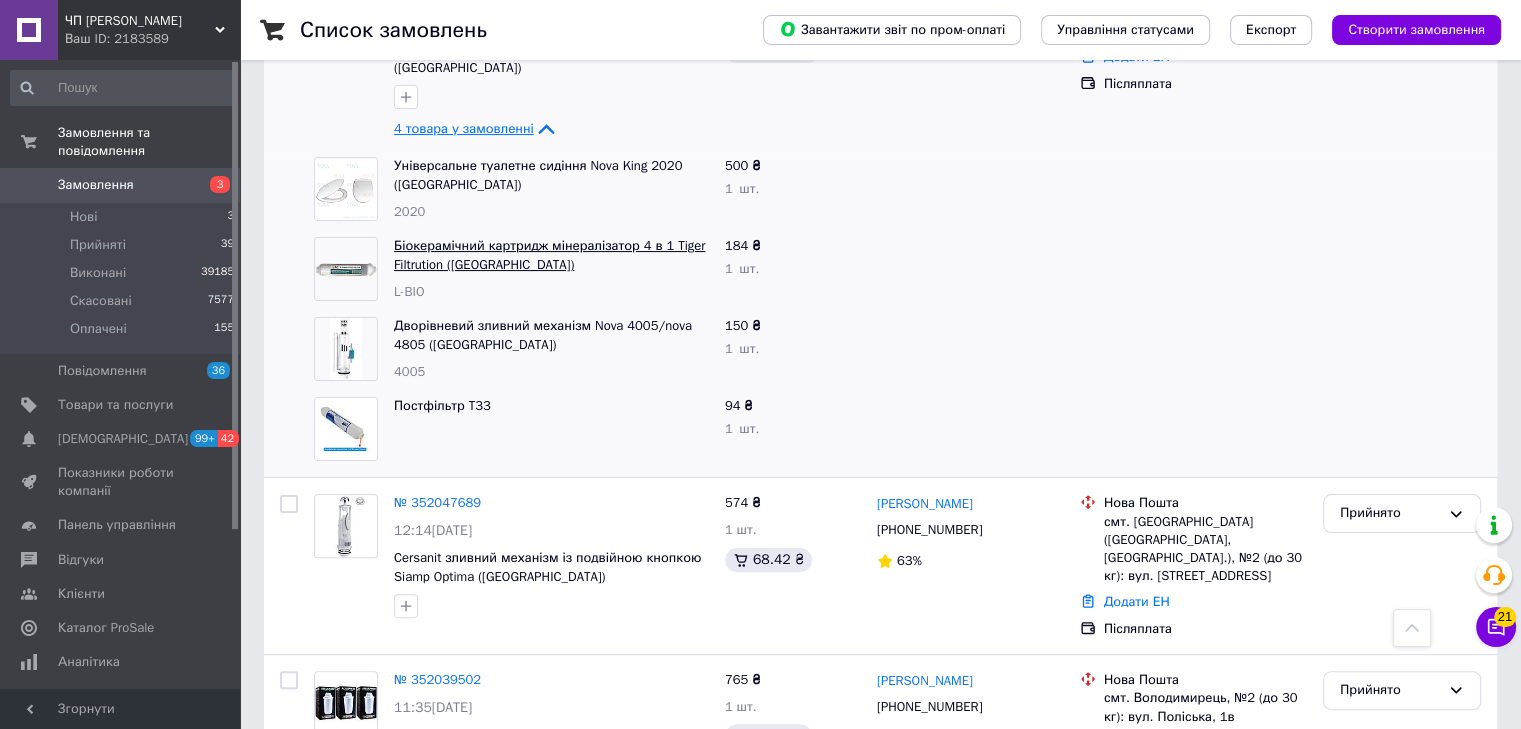 scroll, scrollTop: 200, scrollLeft: 0, axis: vertical 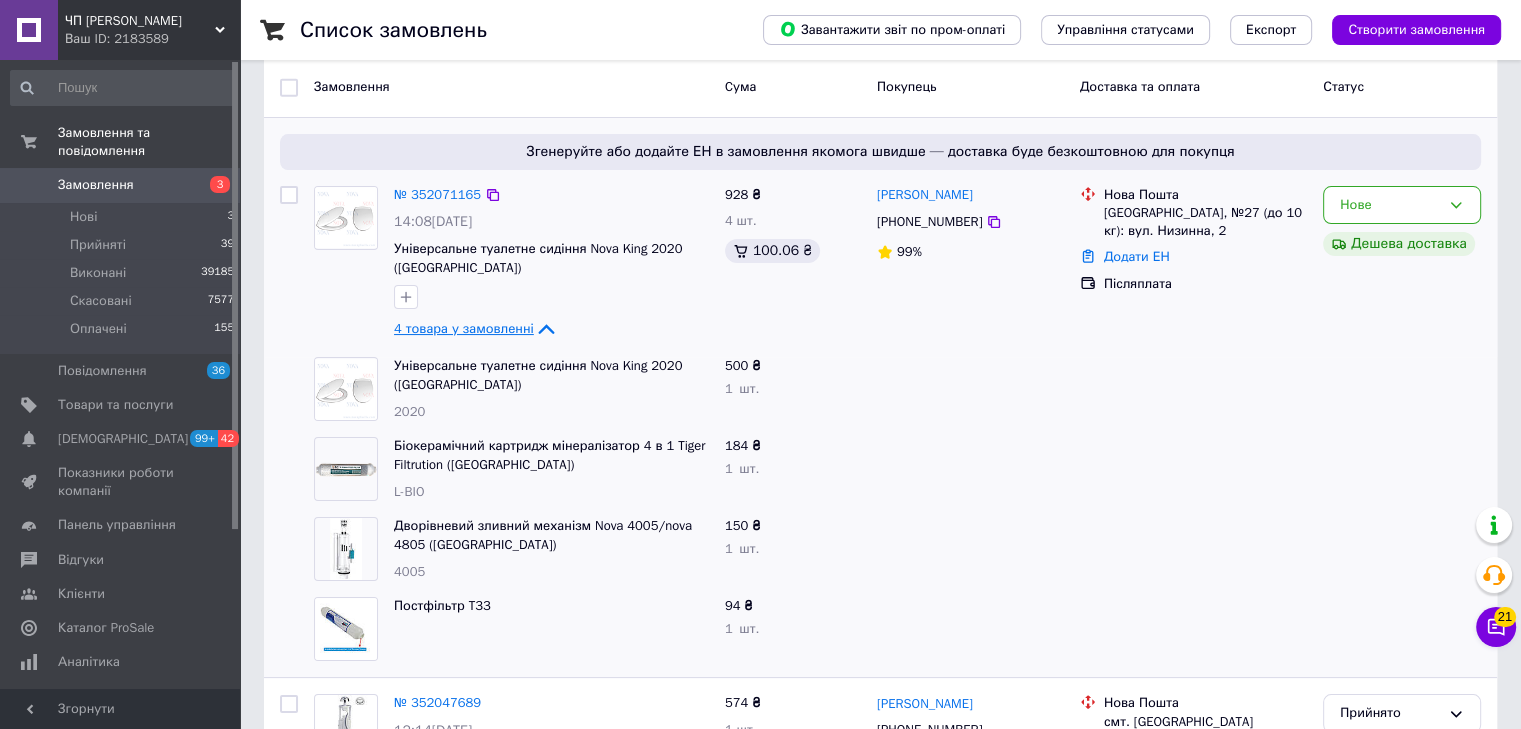 click 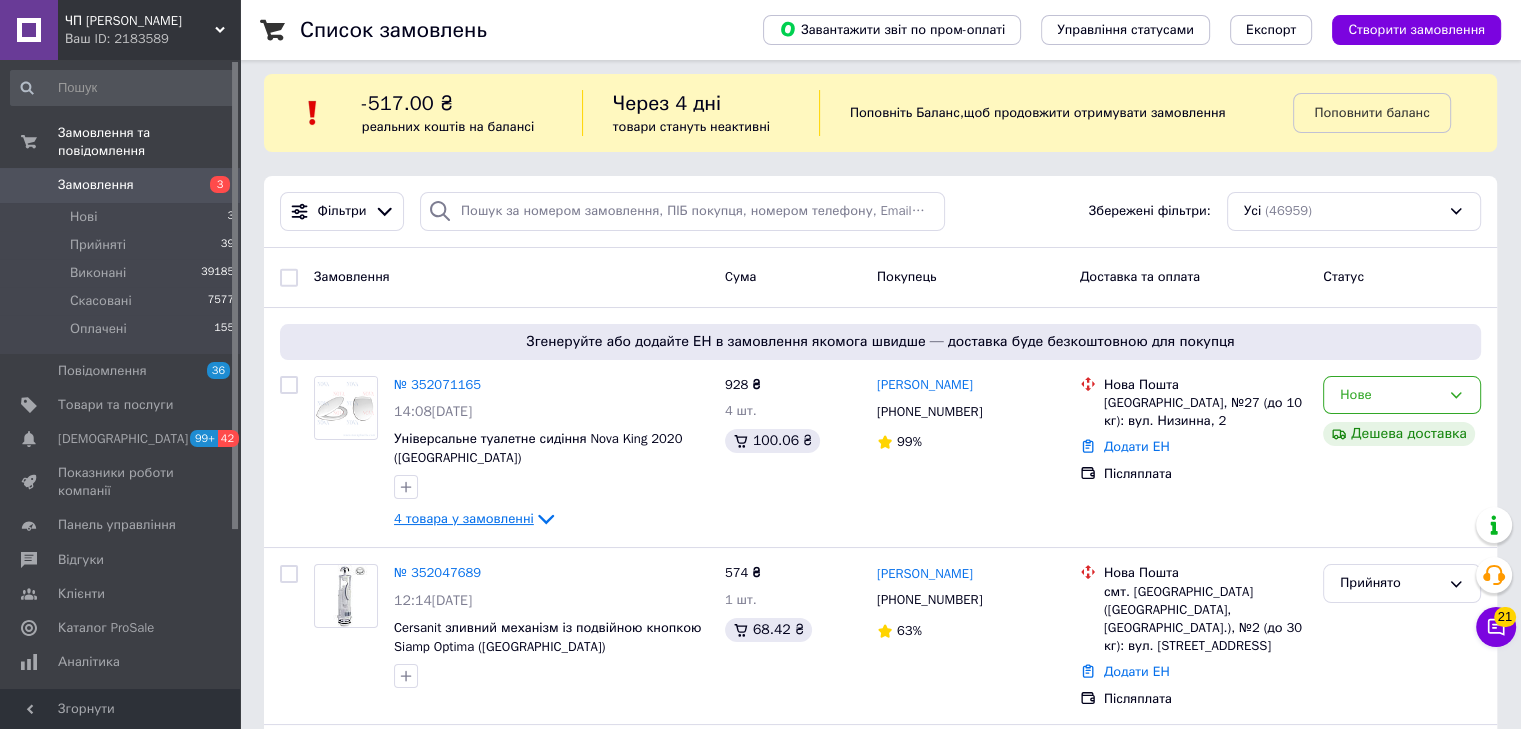 scroll, scrollTop: 0, scrollLeft: 0, axis: both 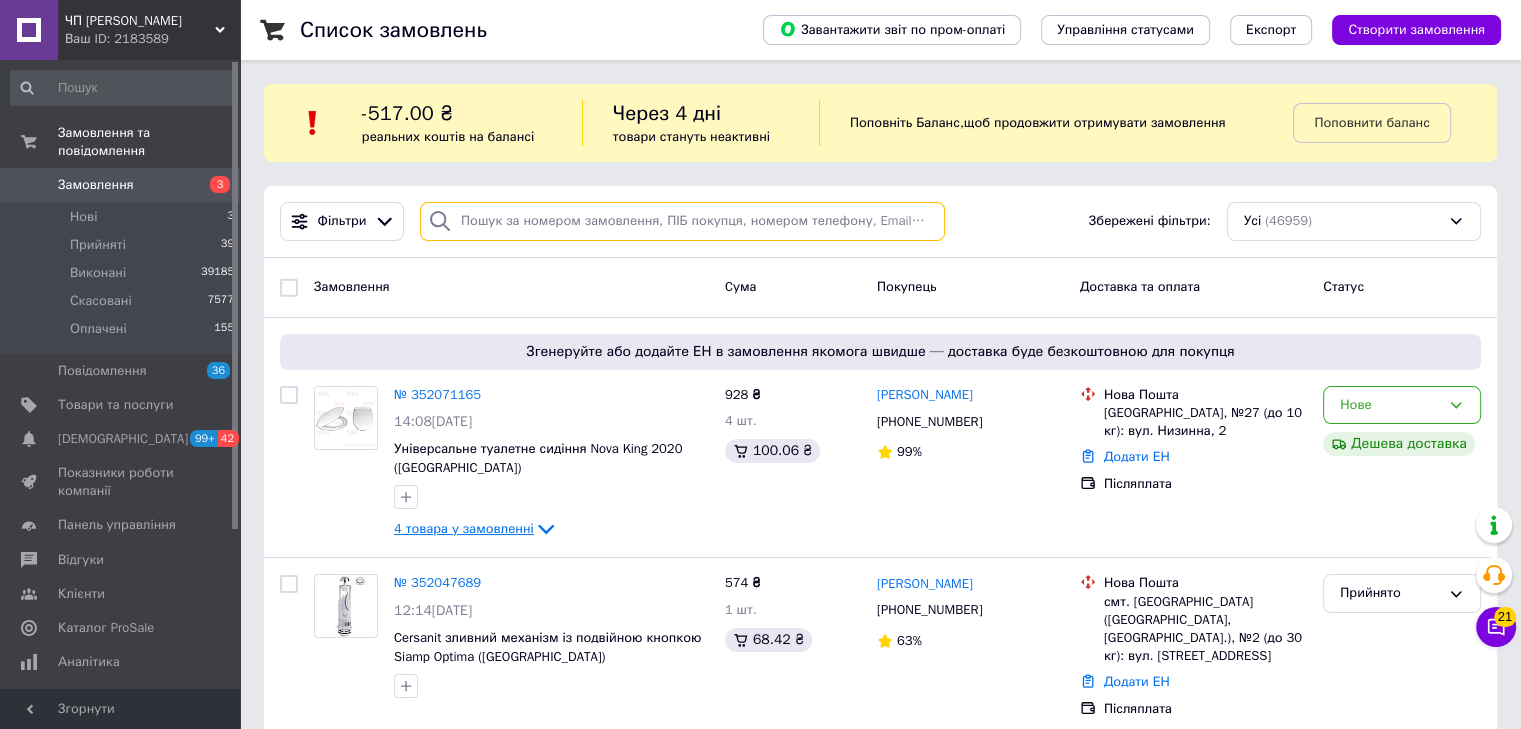 click at bounding box center (682, 221) 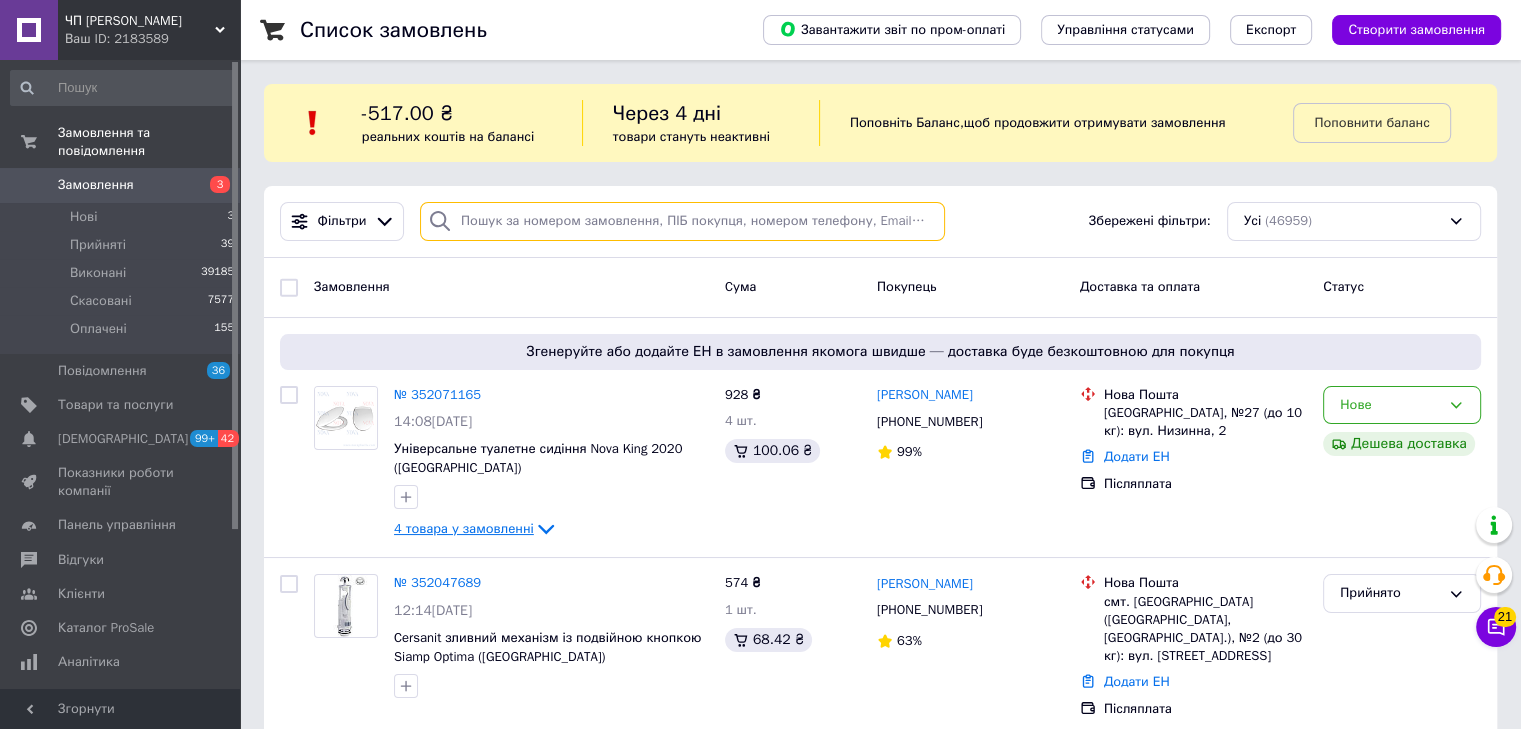 type on "5" 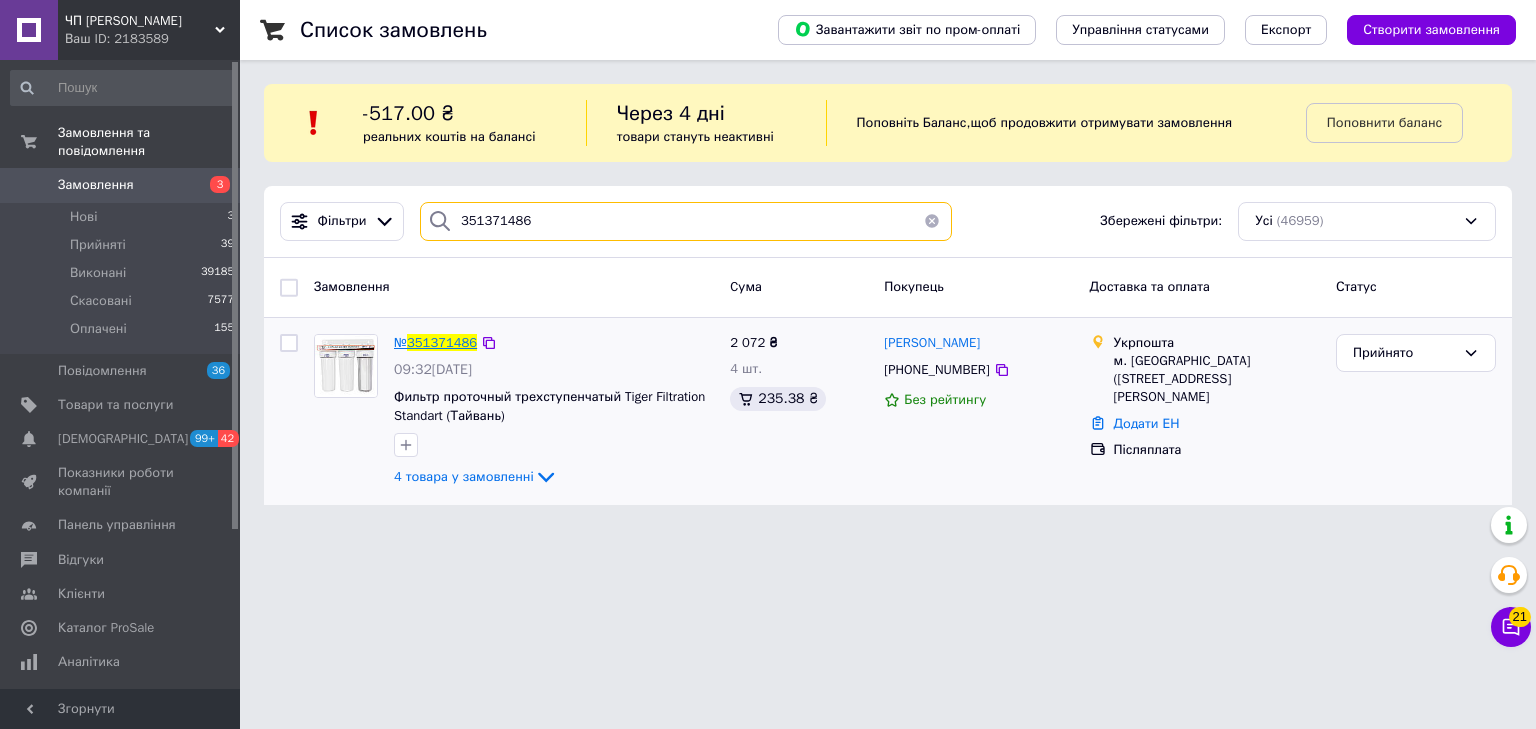 type on "351371486" 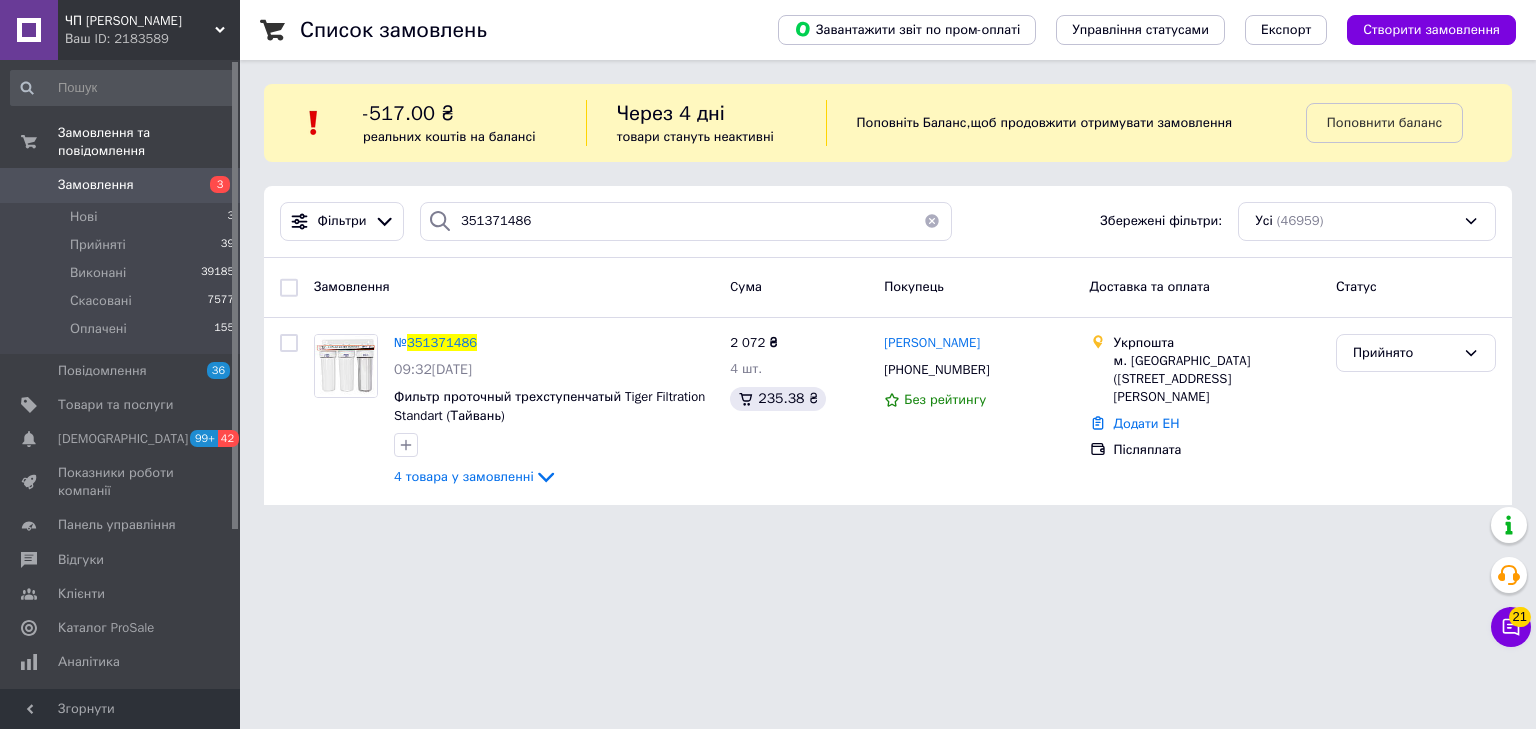 click on "Замовлення" at bounding box center [96, 185] 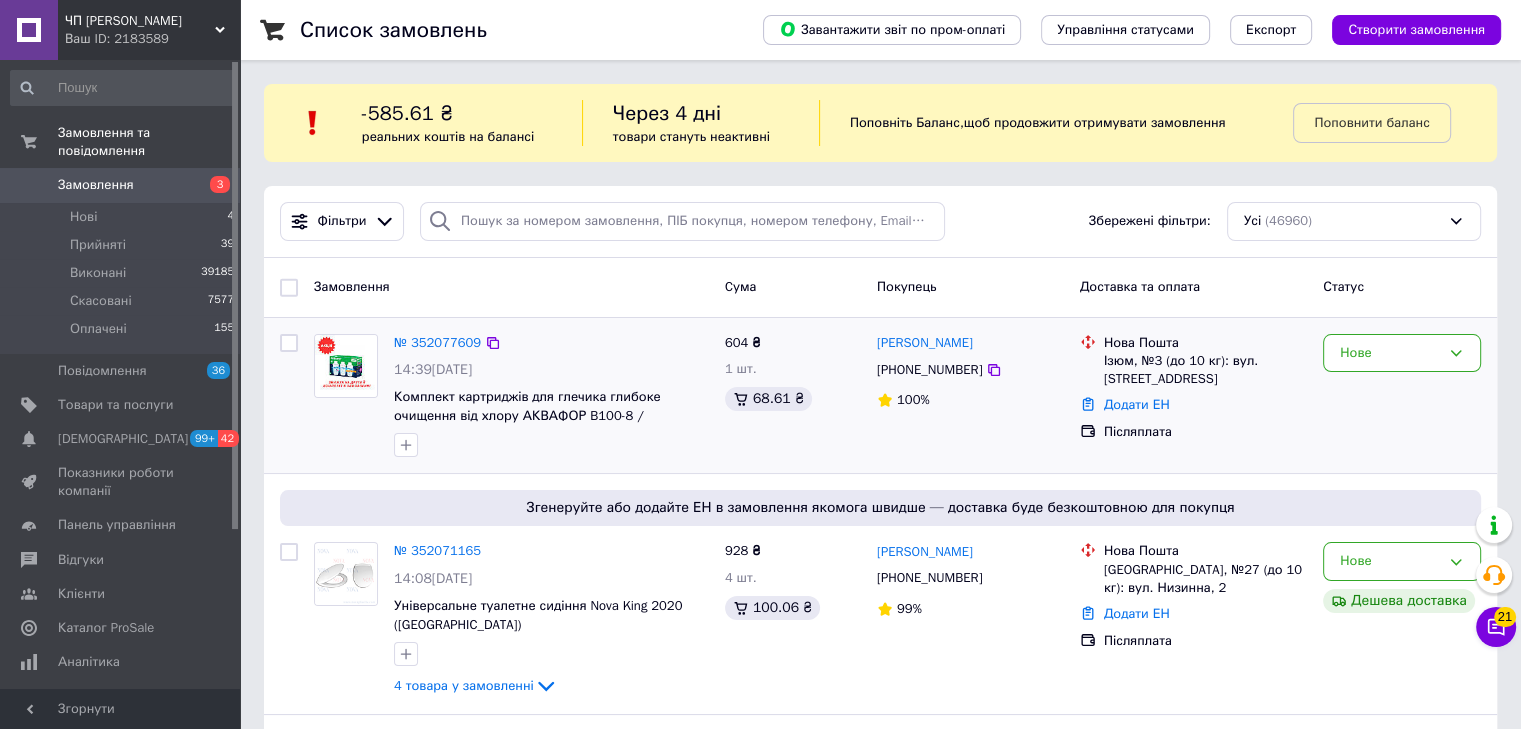 scroll, scrollTop: 200, scrollLeft: 0, axis: vertical 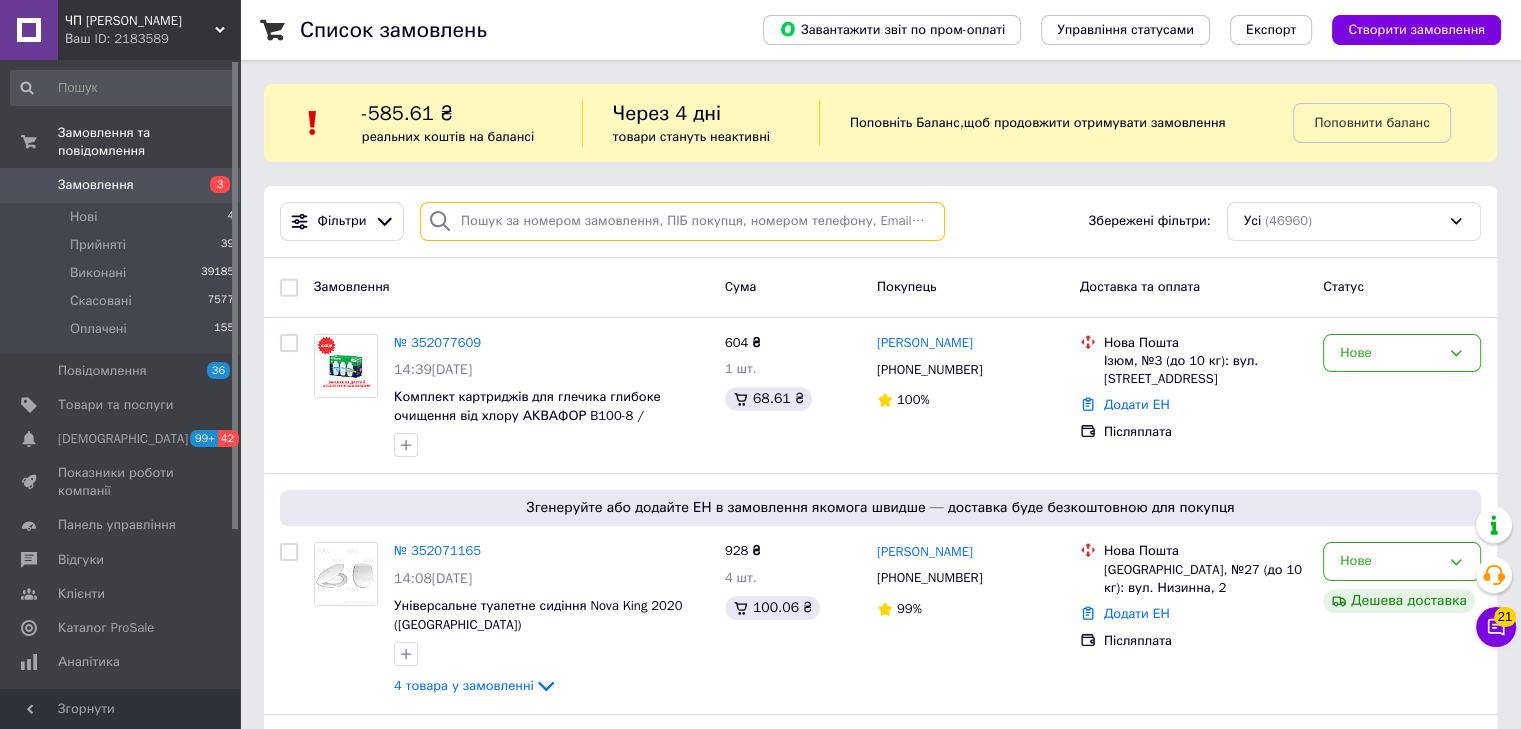 click at bounding box center (682, 221) 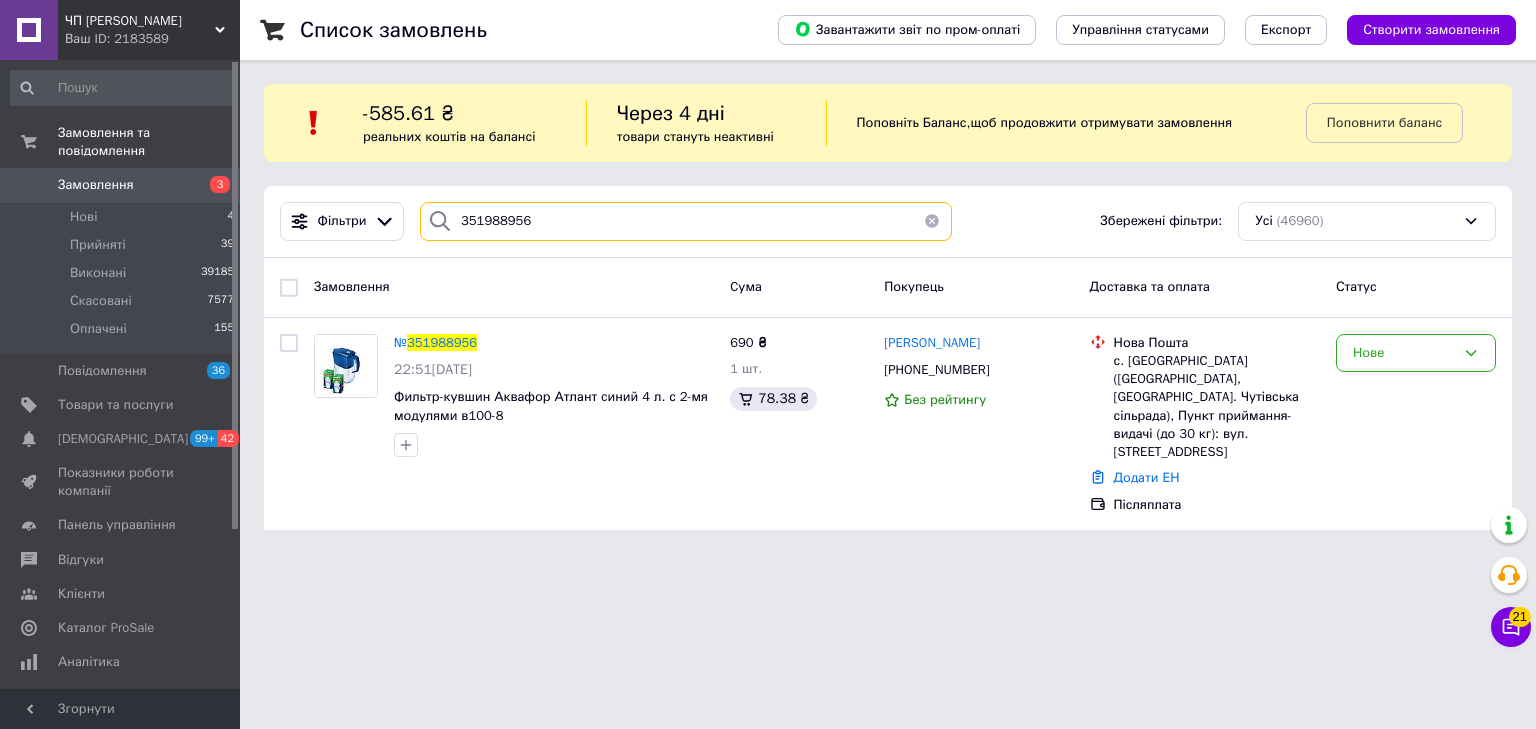 click on "351988956" at bounding box center [686, 221] 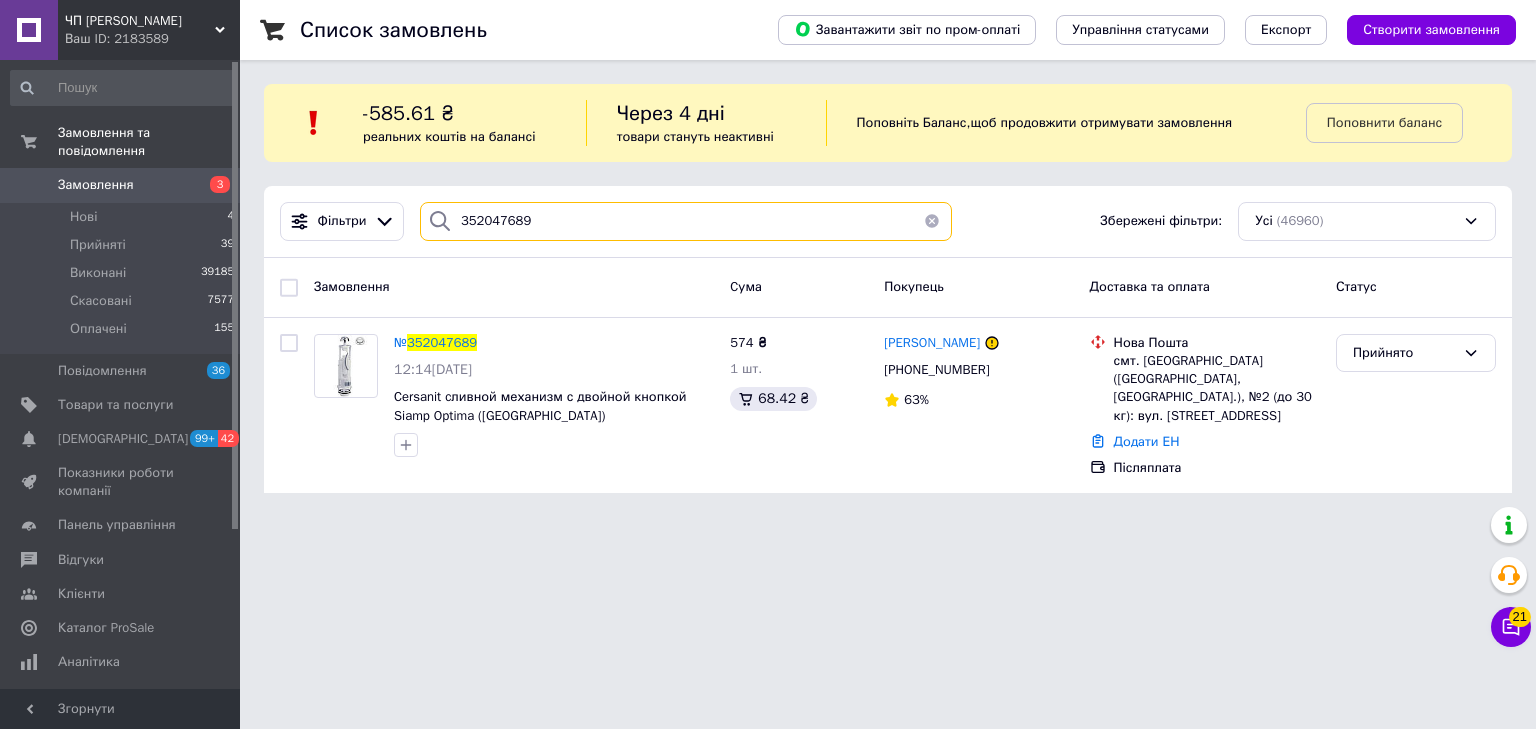 drag, startPoint x: 530, startPoint y: 219, endPoint x: 436, endPoint y: 211, distance: 94.33981 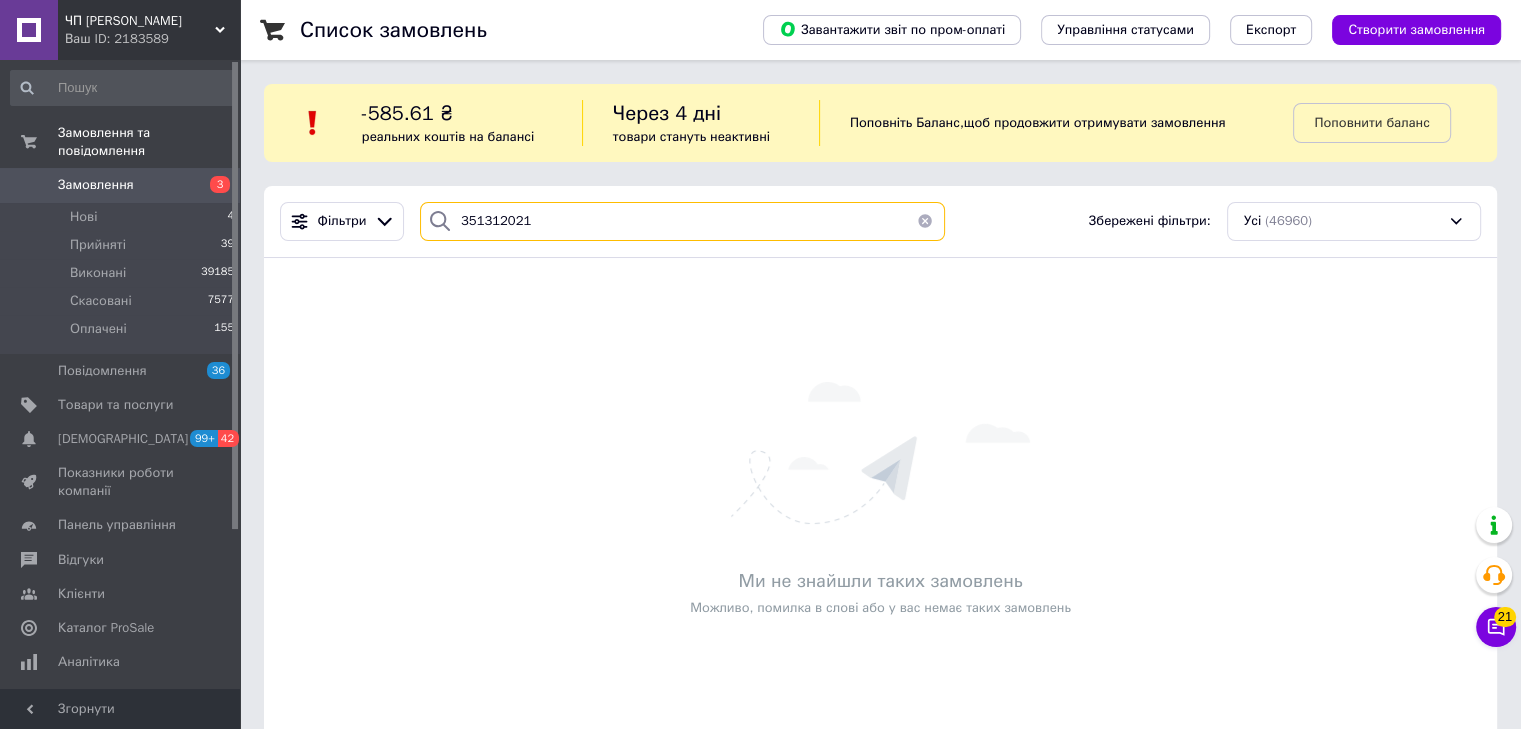 drag, startPoint x: 554, startPoint y: 231, endPoint x: 438, endPoint y: 213, distance: 117.388245 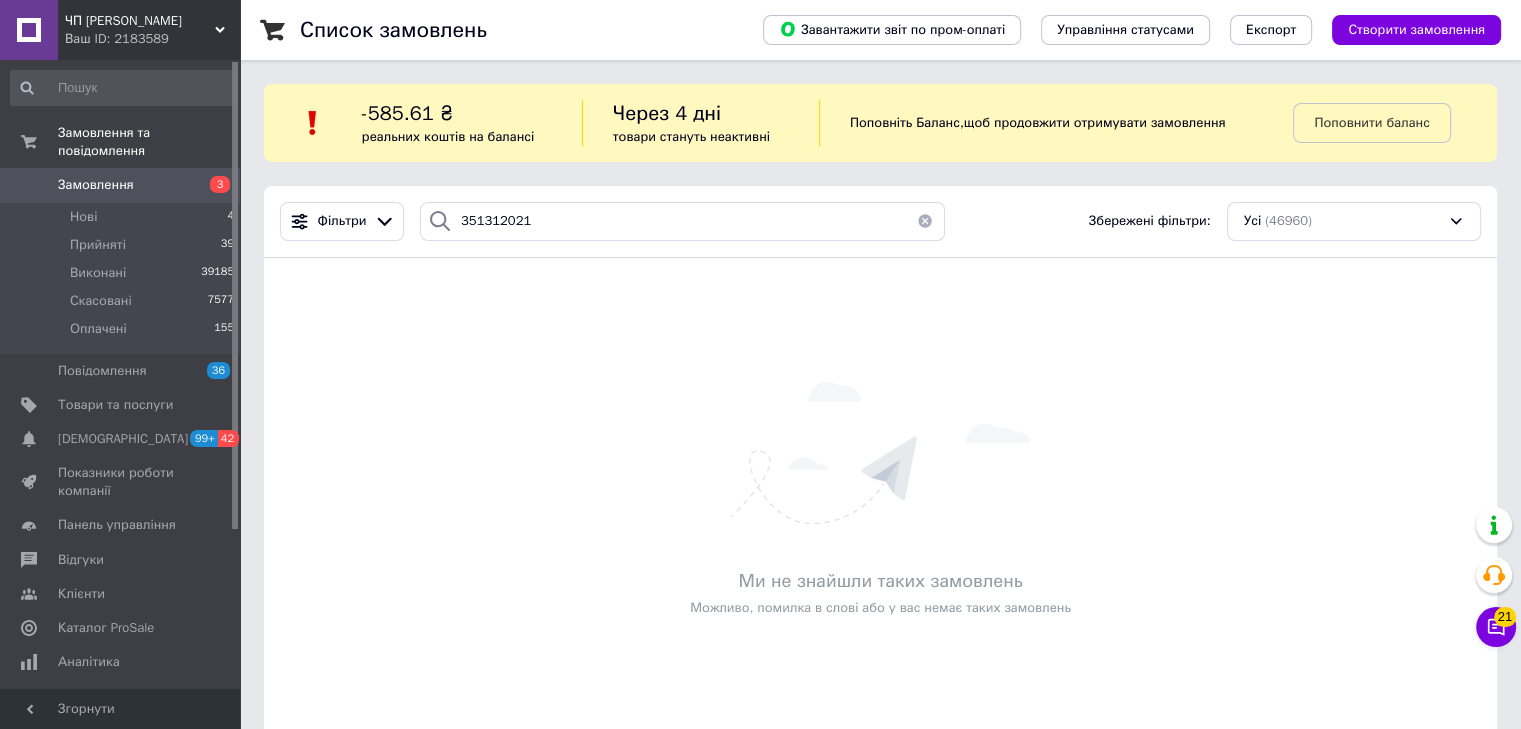 click 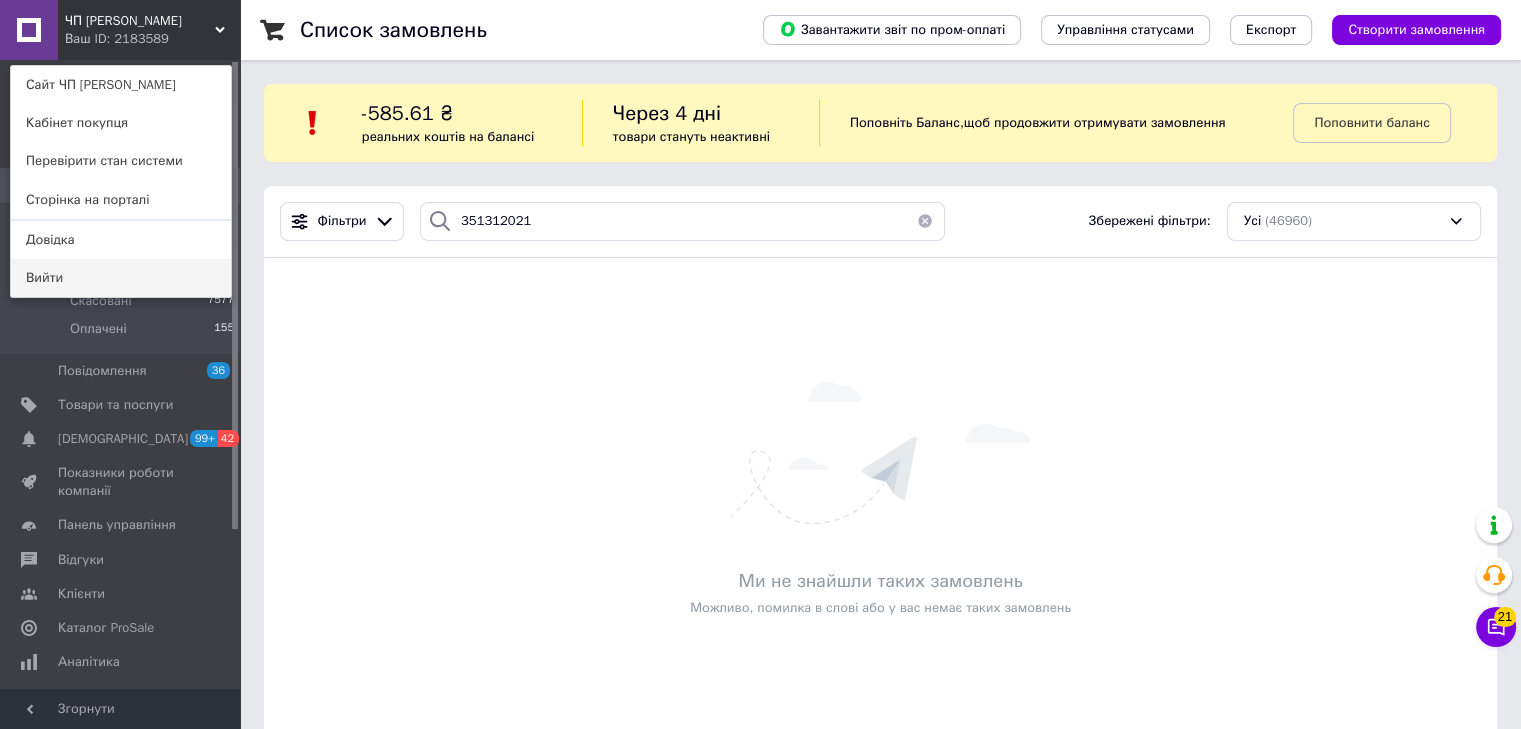 click on "Вийти" at bounding box center (121, 278) 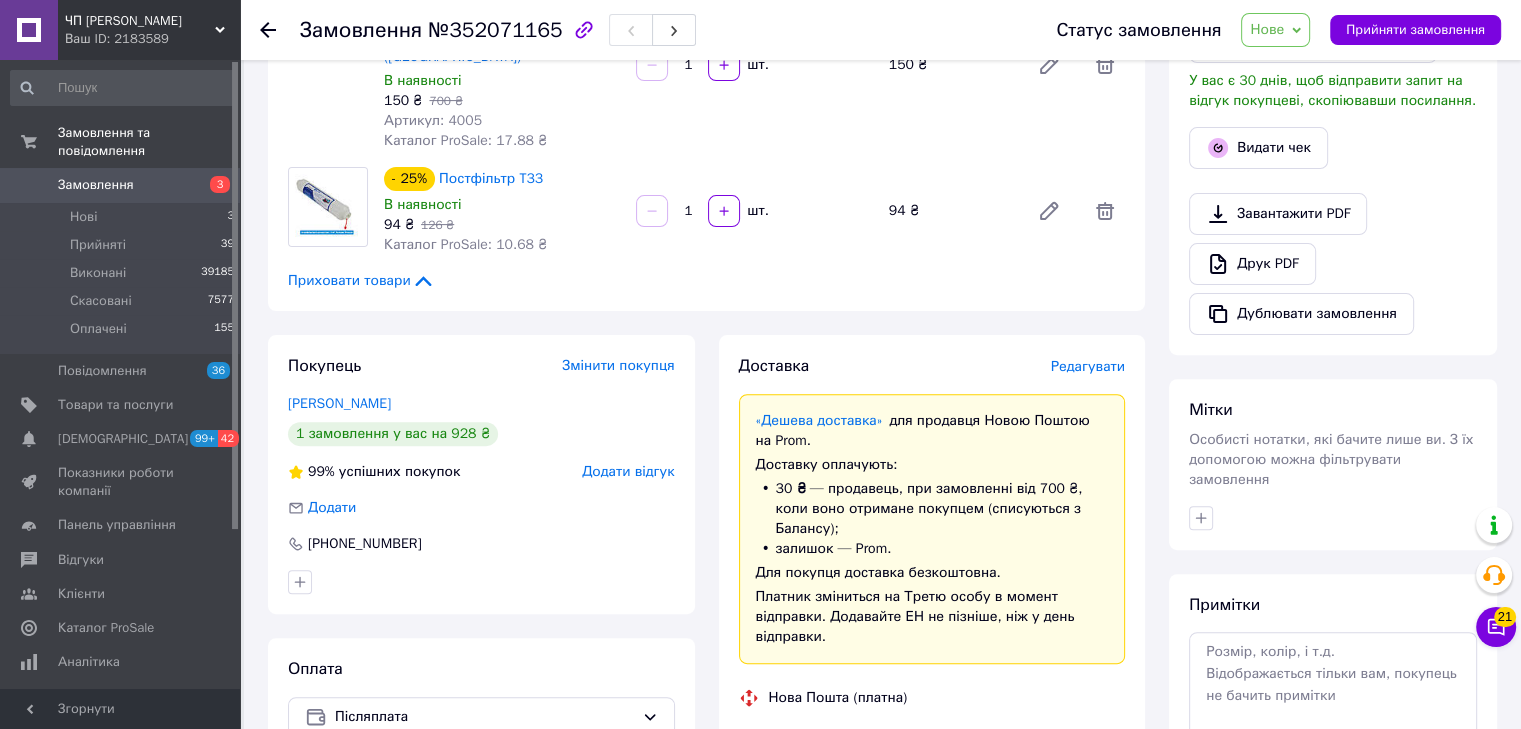 scroll, scrollTop: 800, scrollLeft: 0, axis: vertical 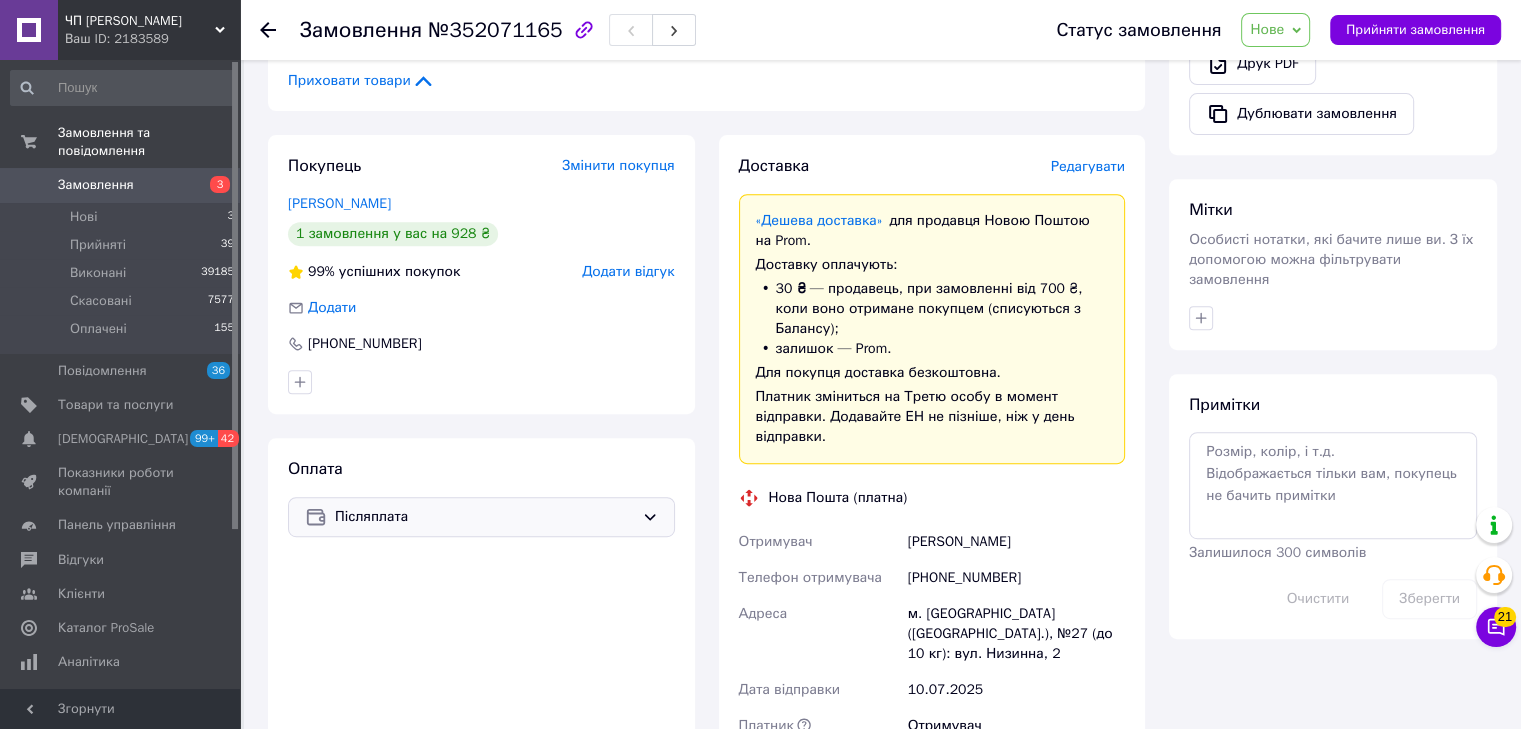 click on "Післяплата" at bounding box center [484, 517] 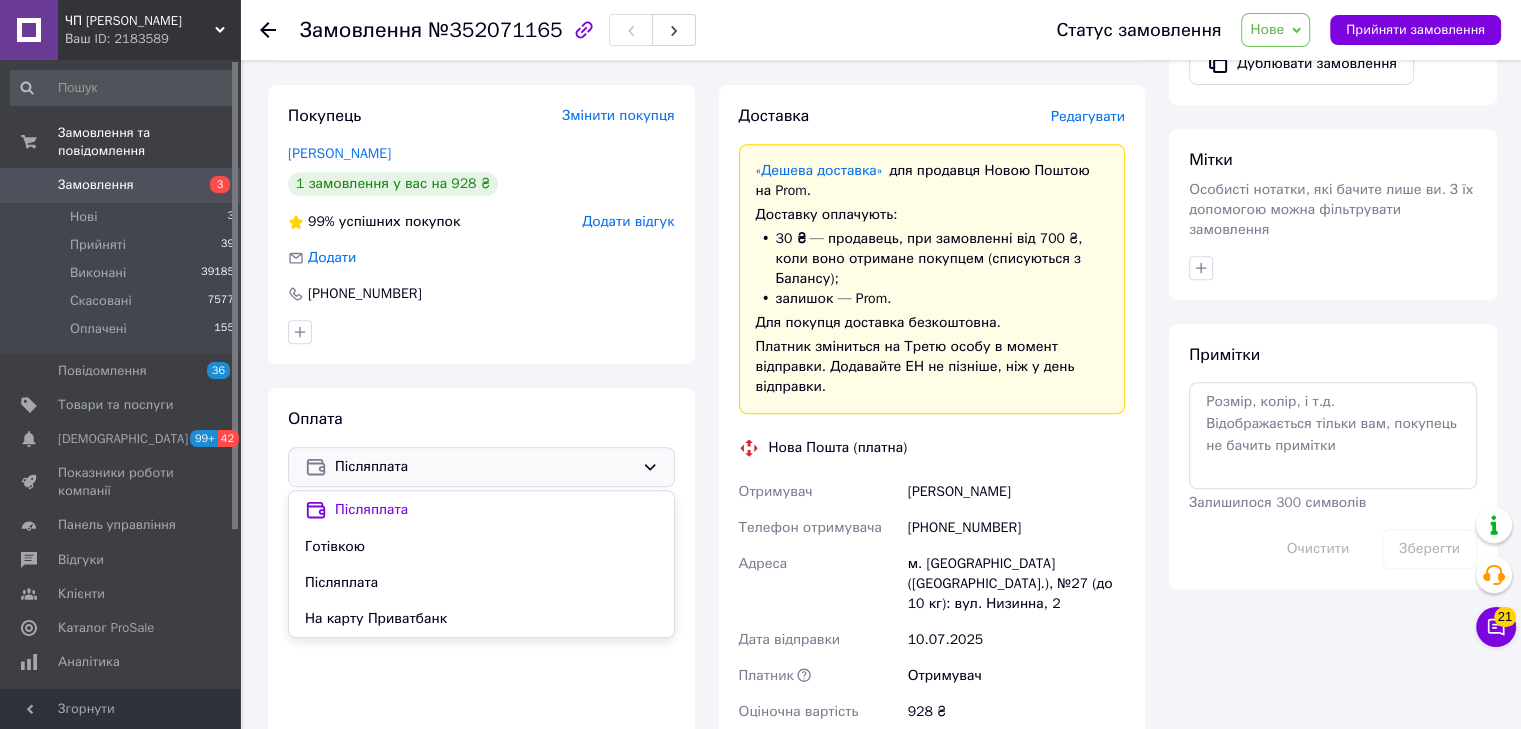 scroll, scrollTop: 800, scrollLeft: 0, axis: vertical 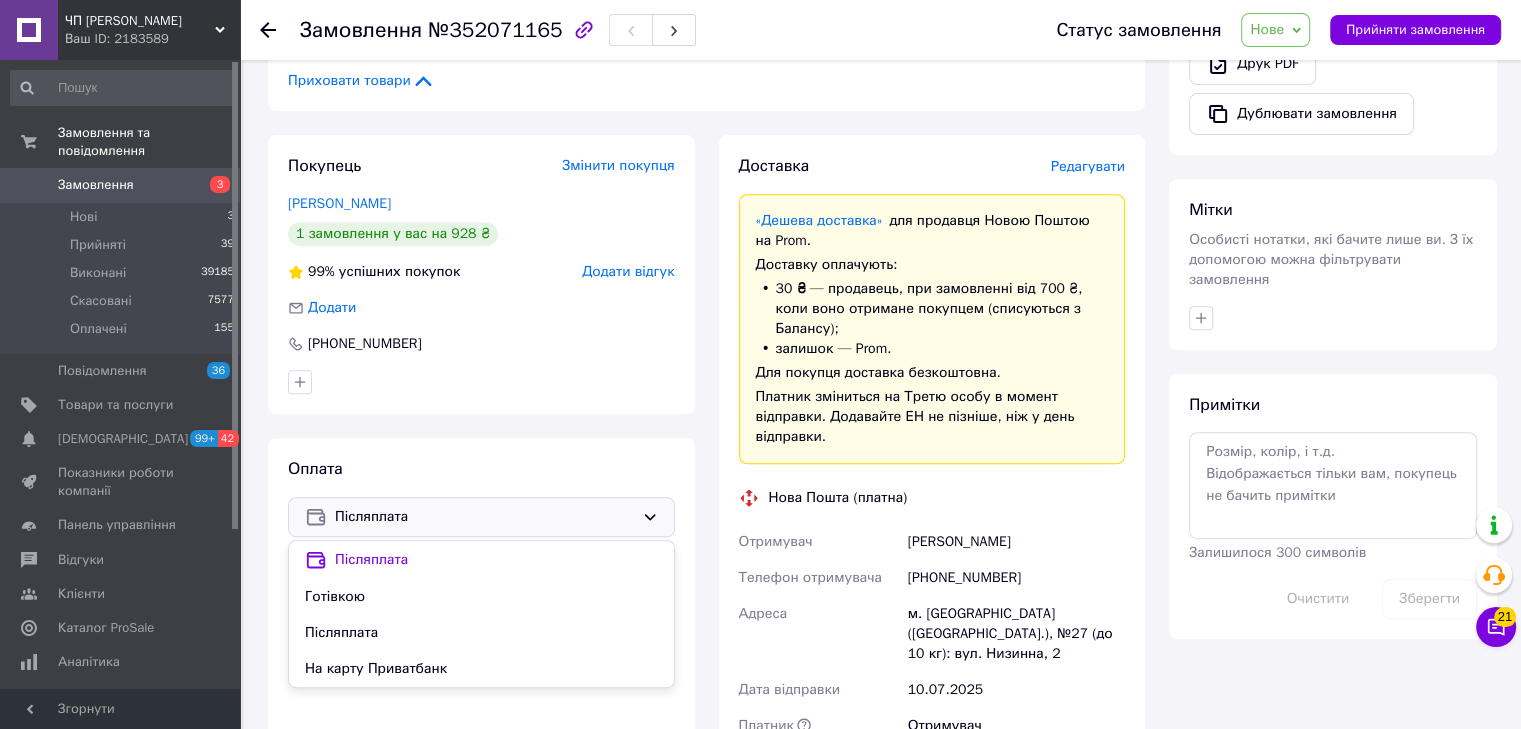click 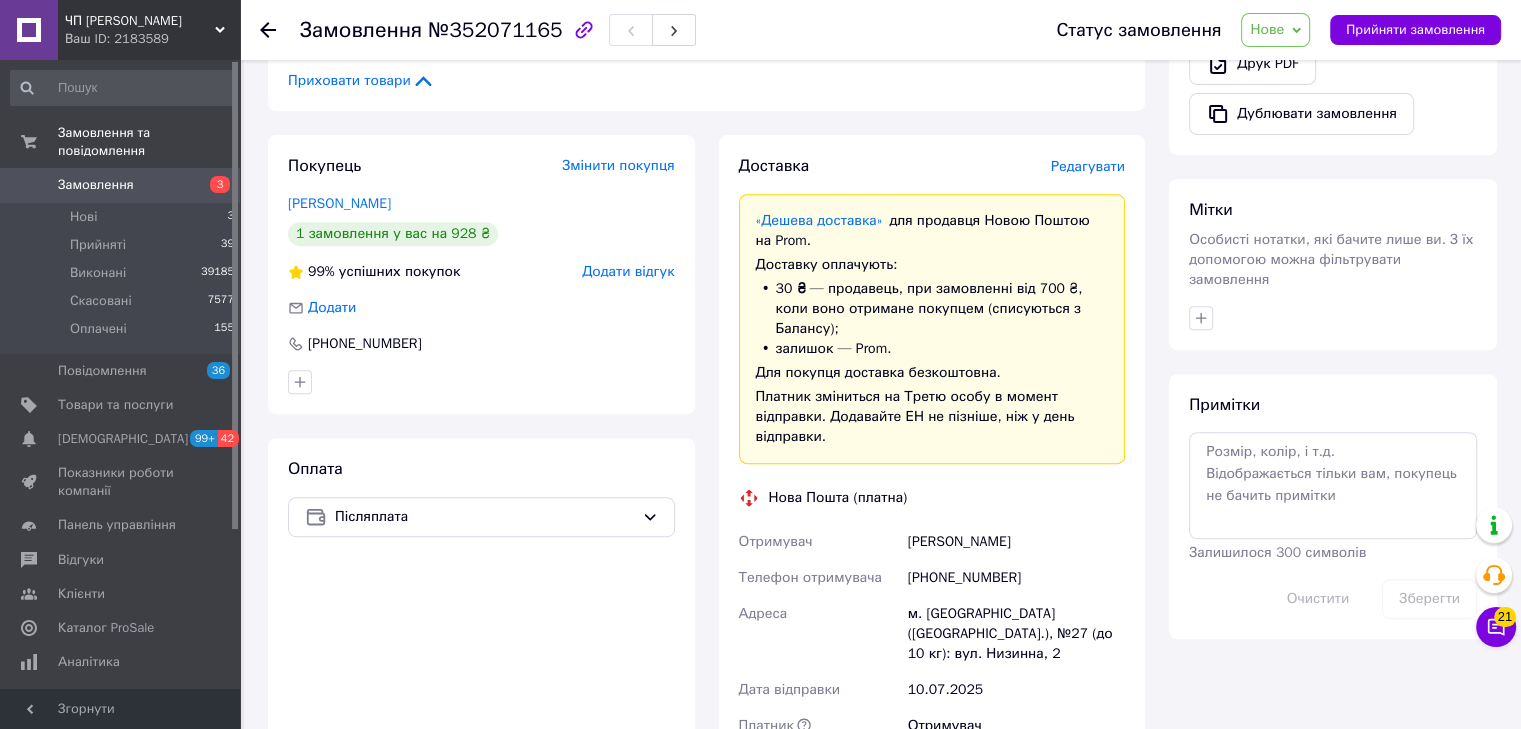 scroll, scrollTop: 200, scrollLeft: 0, axis: vertical 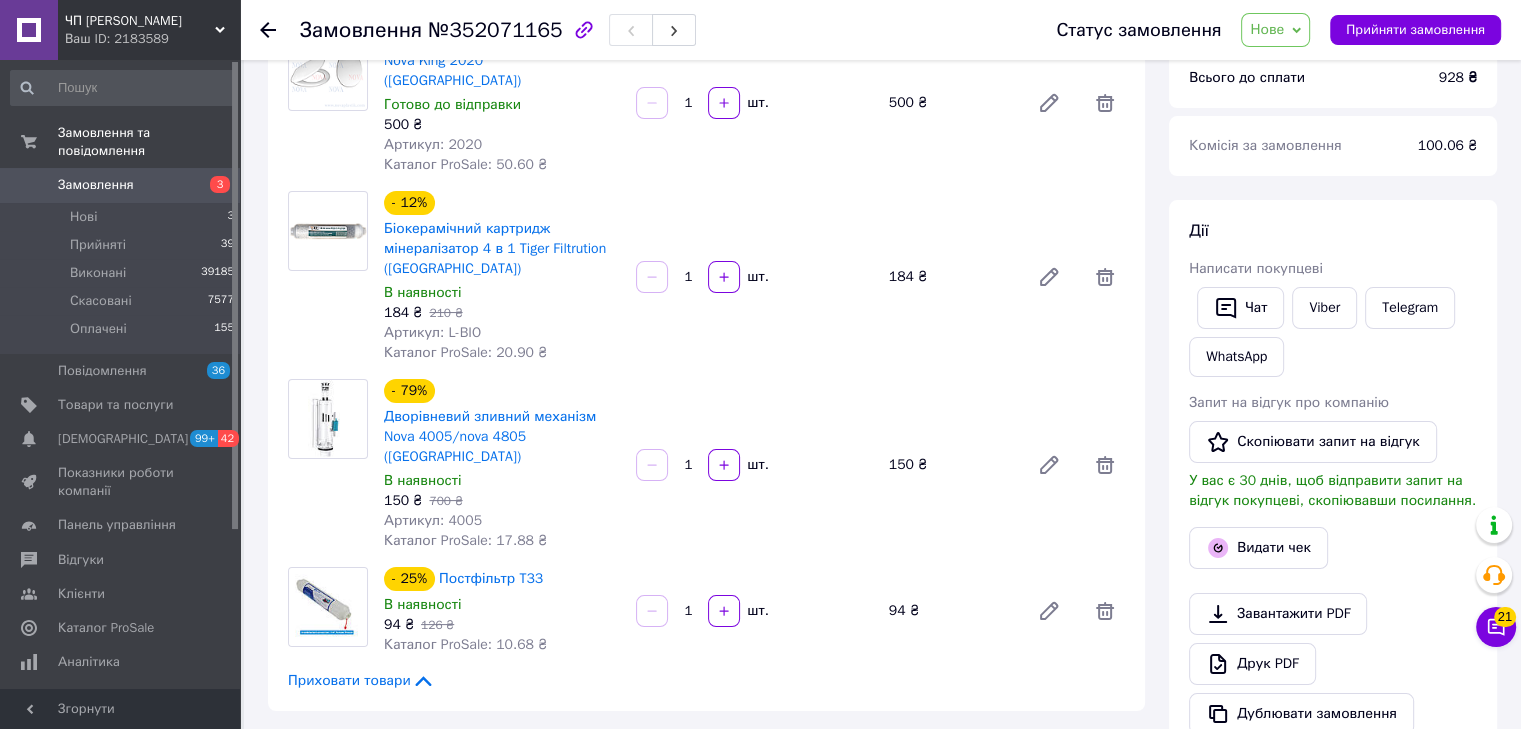 click on "Нове" at bounding box center (1275, 30) 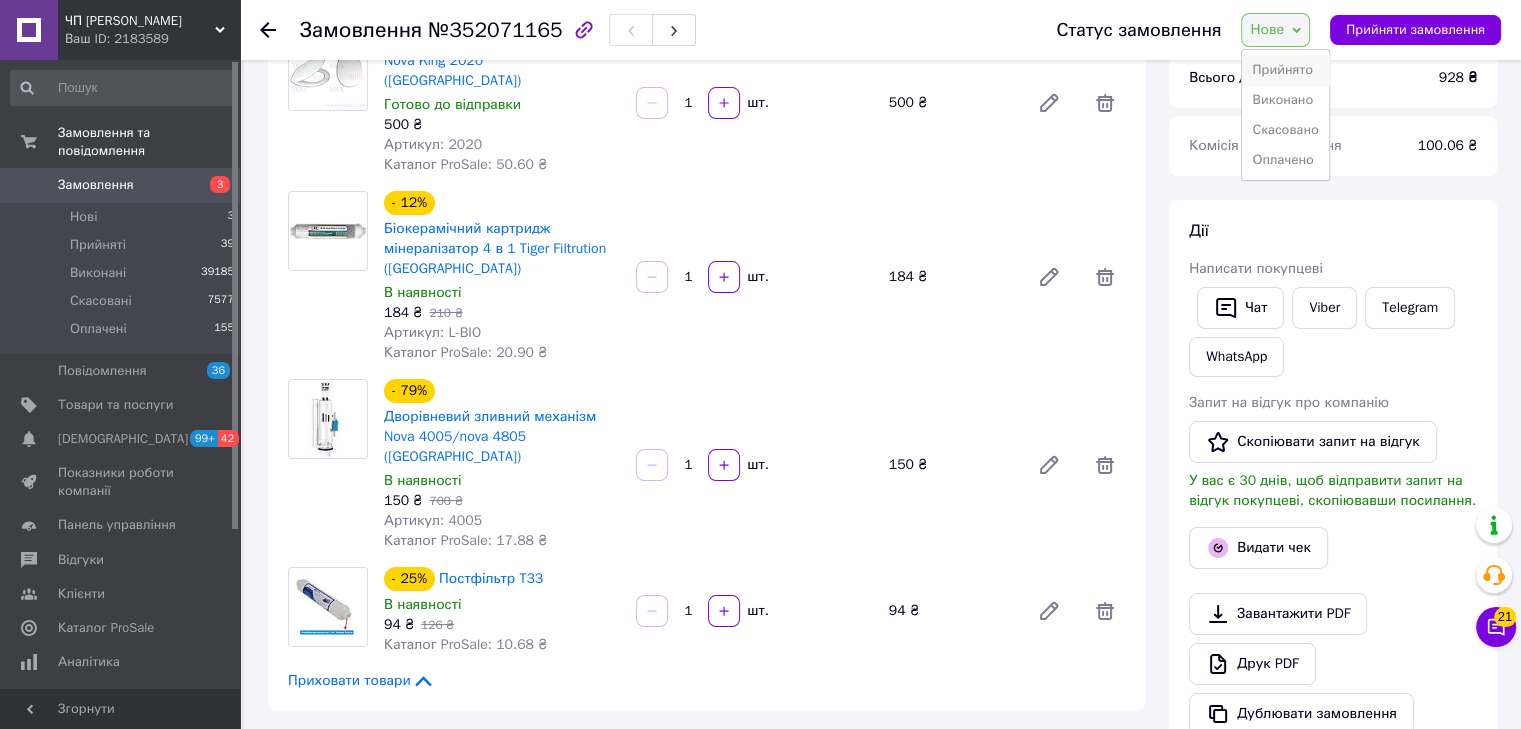 click on "Прийнято" at bounding box center [1285, 70] 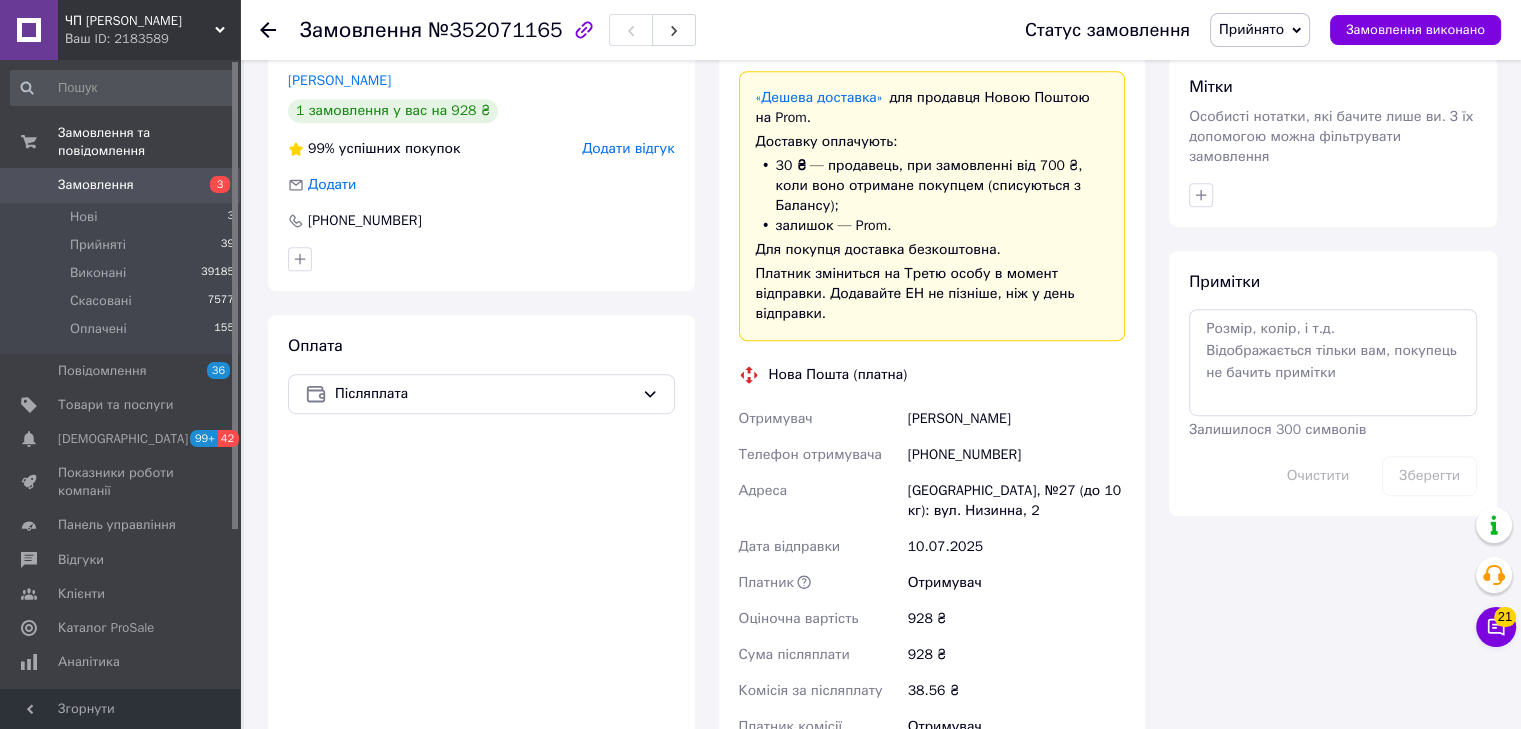 scroll, scrollTop: 1000, scrollLeft: 0, axis: vertical 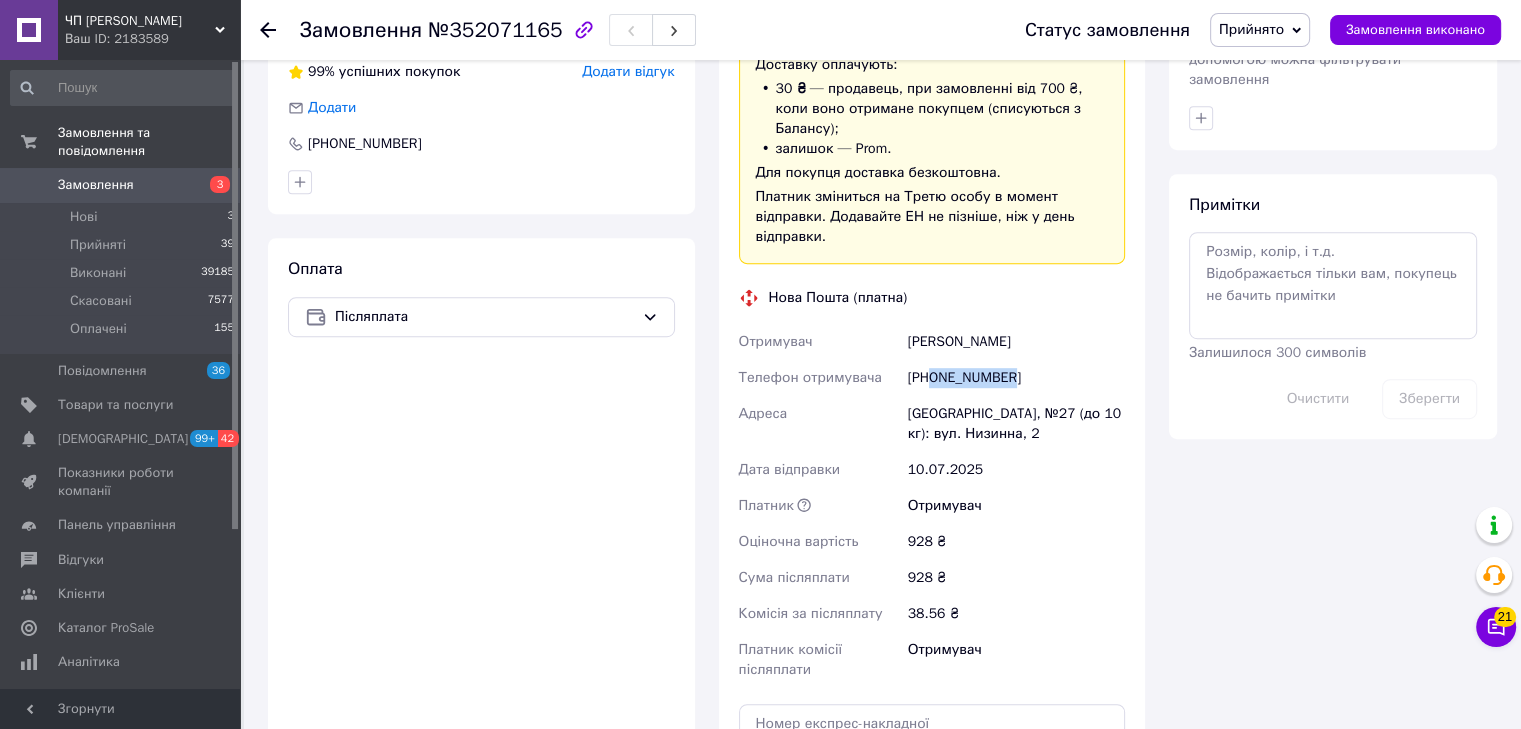 drag, startPoint x: 932, startPoint y: 319, endPoint x: 1011, endPoint y: 330, distance: 79.762146 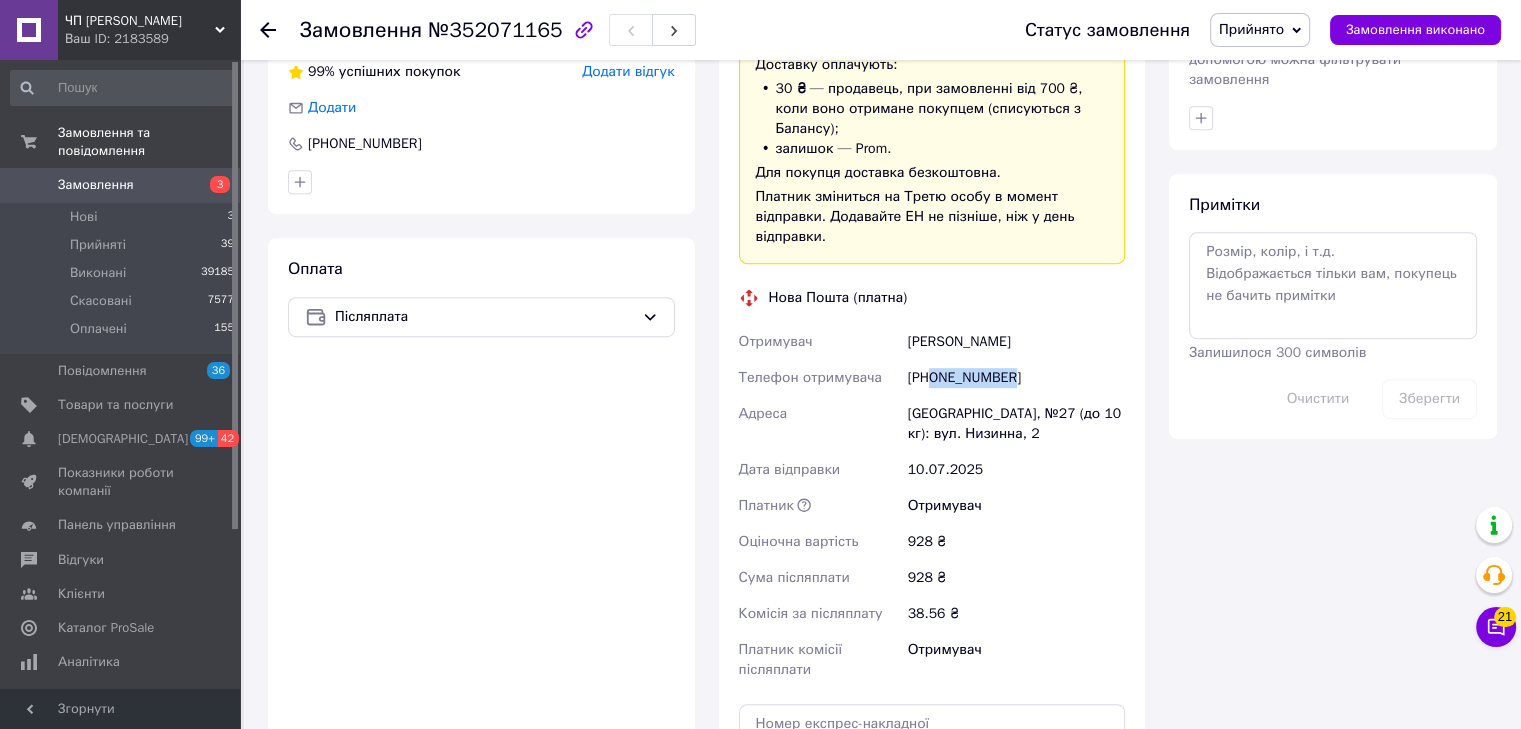 copy on "0509006940" 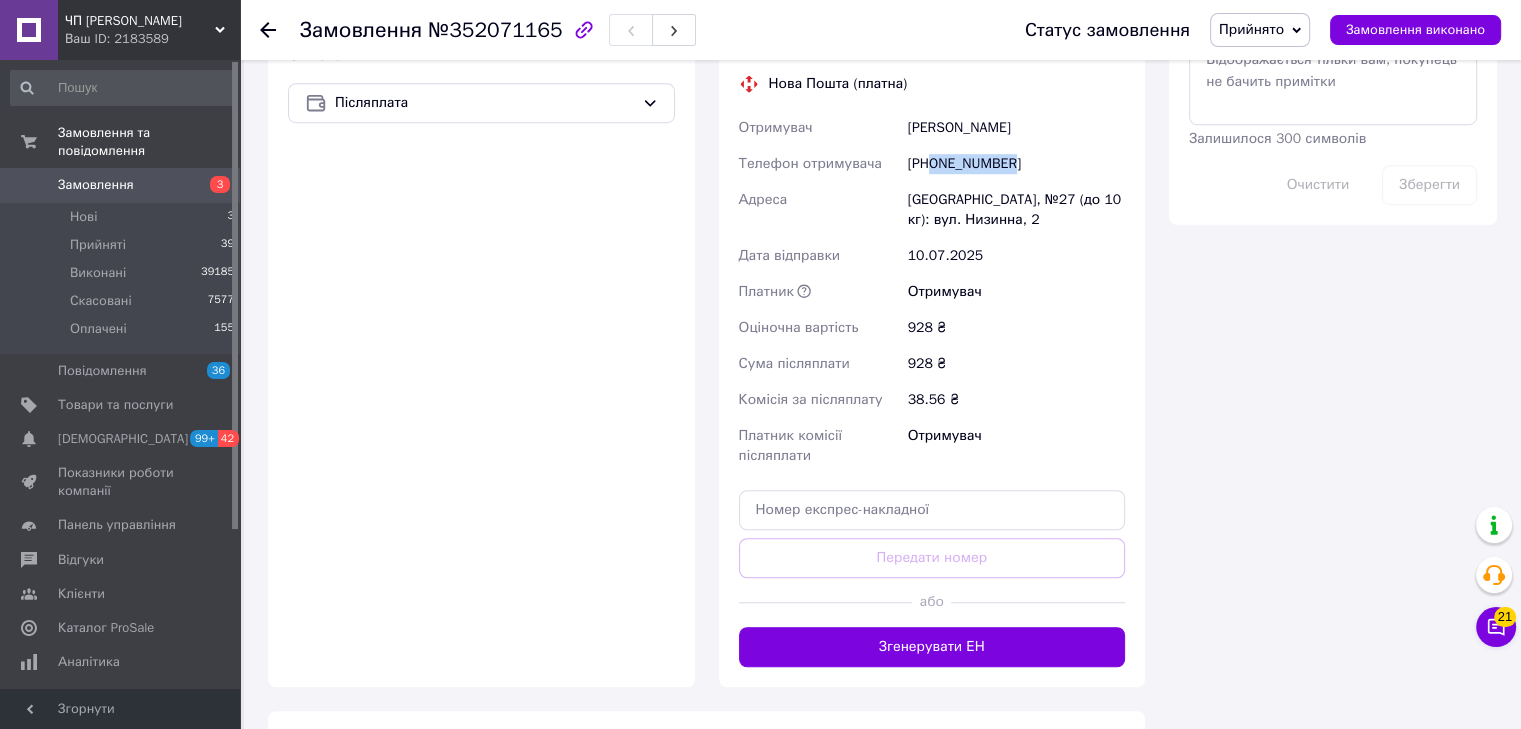 scroll, scrollTop: 1325, scrollLeft: 0, axis: vertical 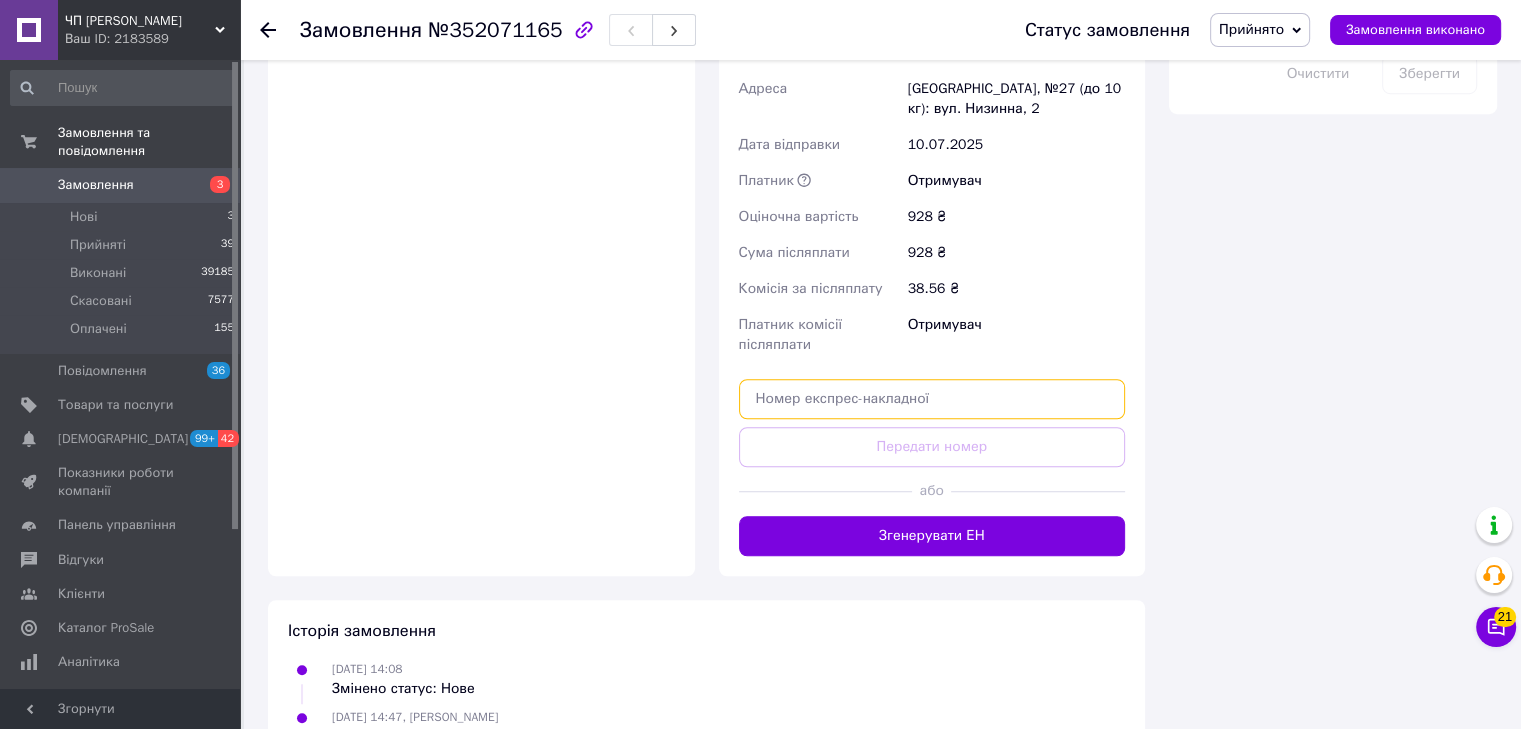 paste on "20451203143497" 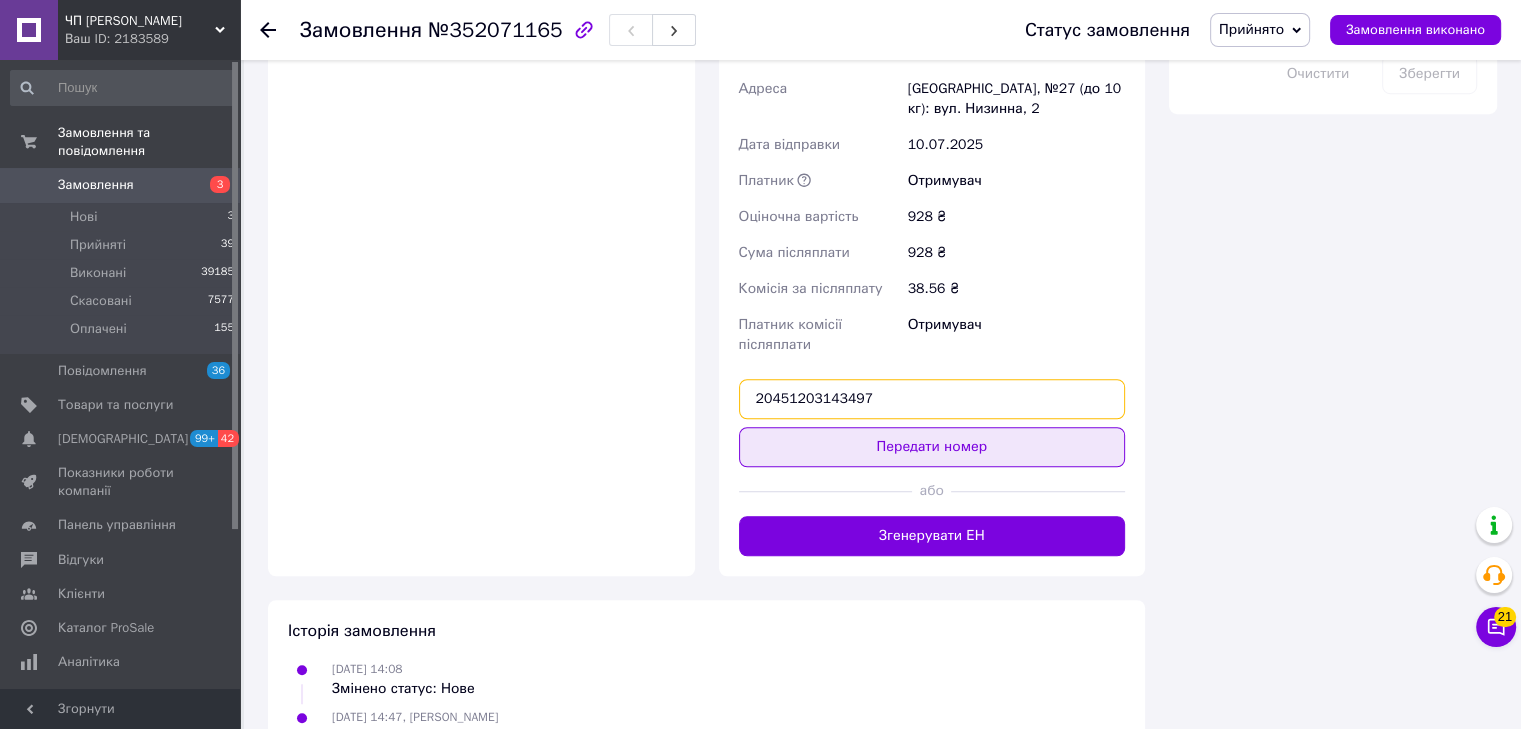 type on "20451203143497" 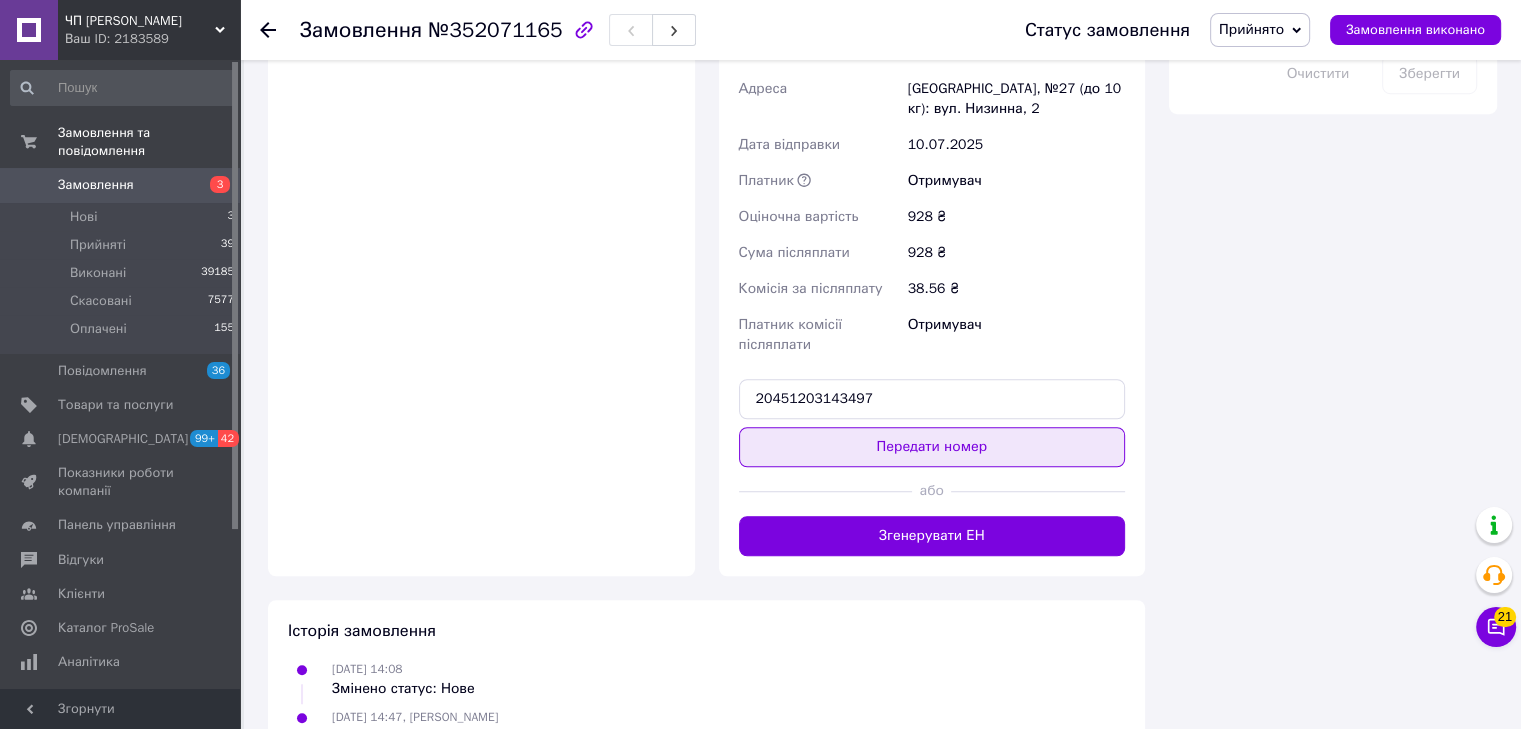 click on "Передати номер" at bounding box center [932, 447] 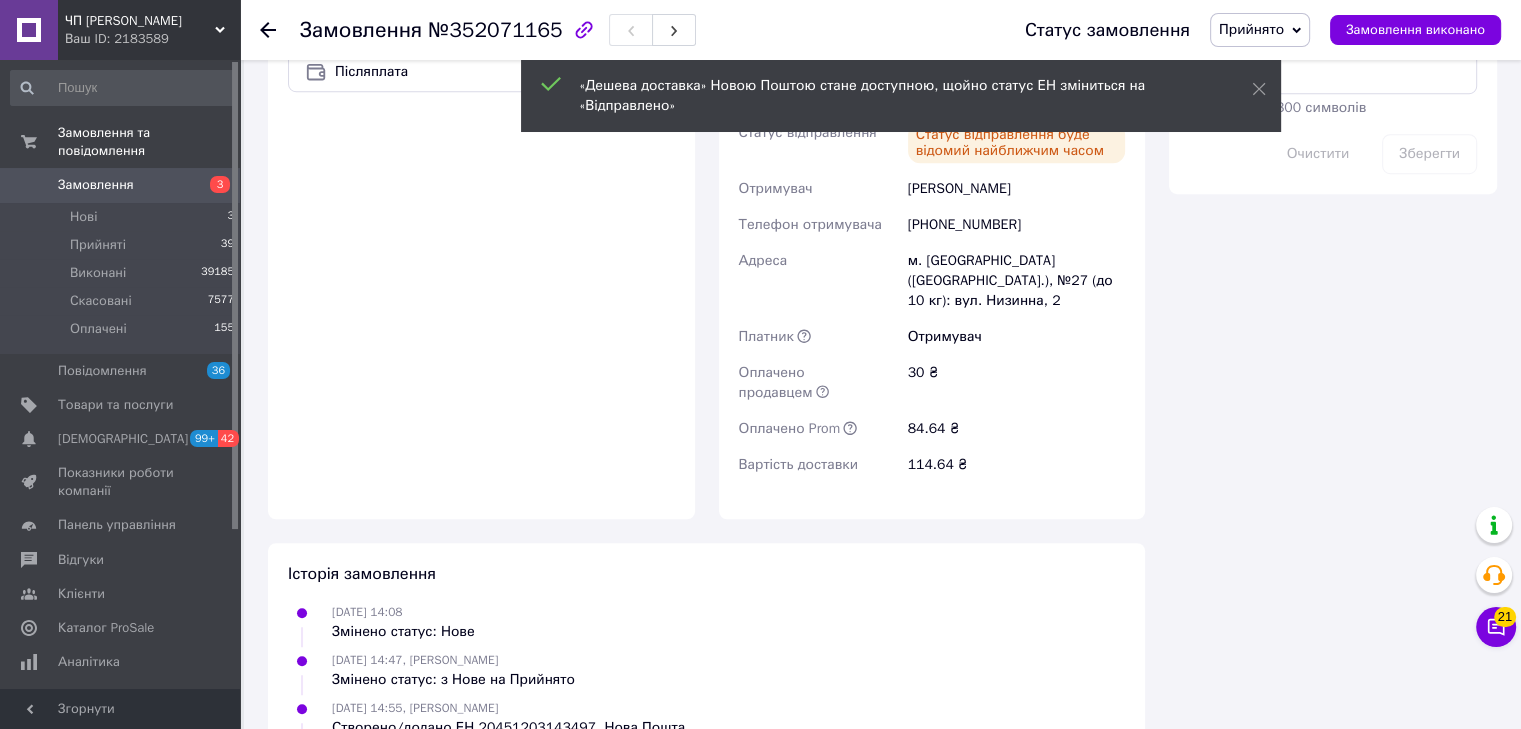scroll, scrollTop: 1045, scrollLeft: 0, axis: vertical 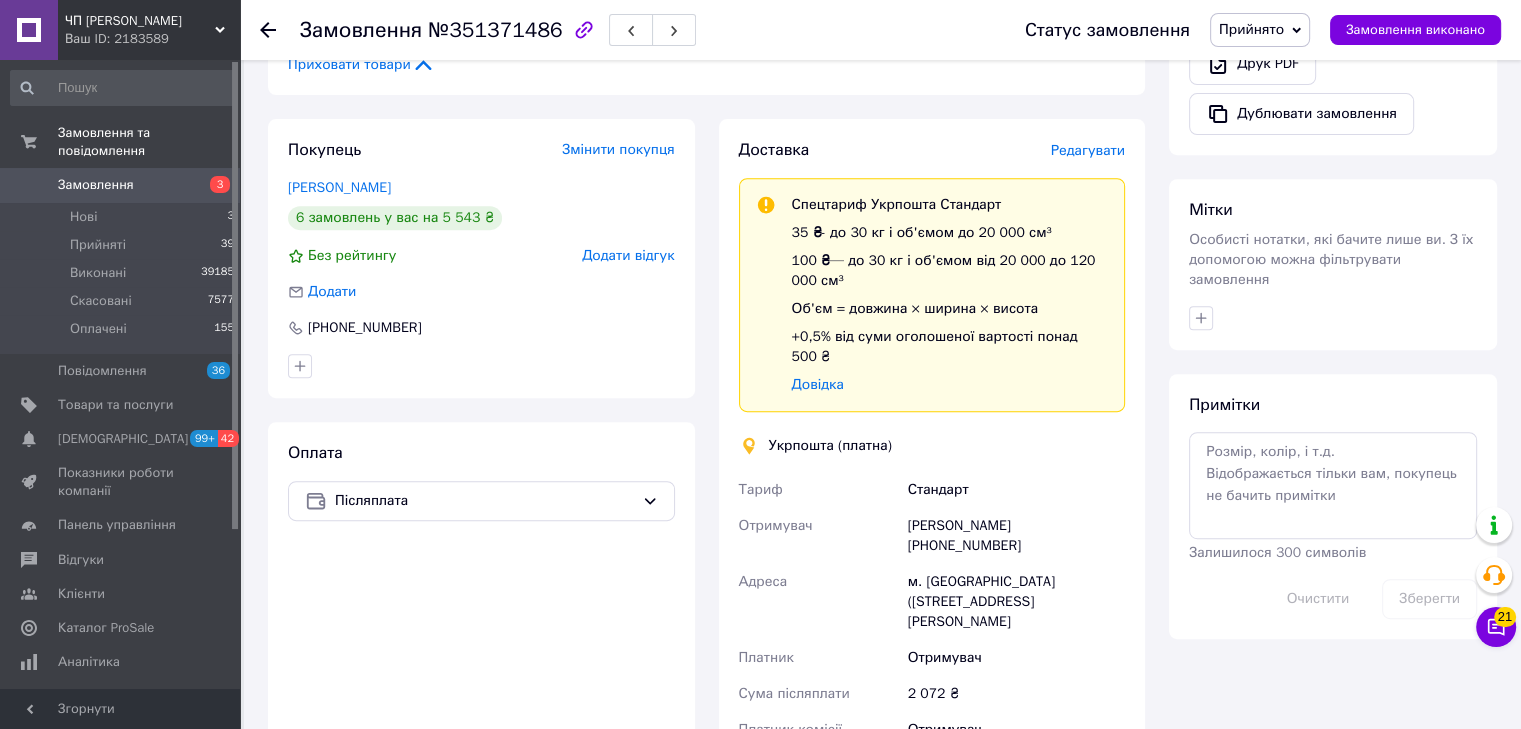 drag, startPoint x: 934, startPoint y: 487, endPoint x: 1059, endPoint y: 491, distance: 125.06398 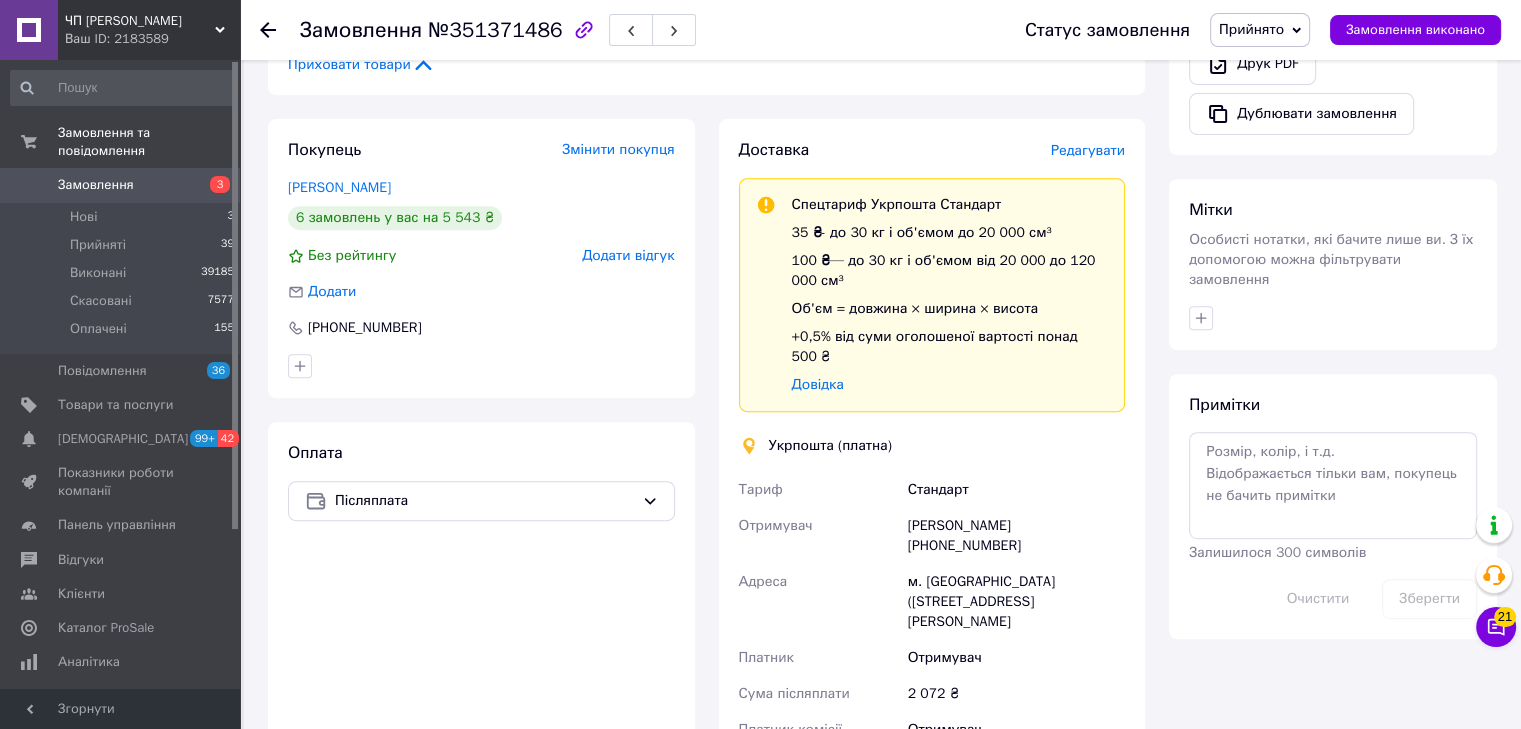 copy on "0985470162" 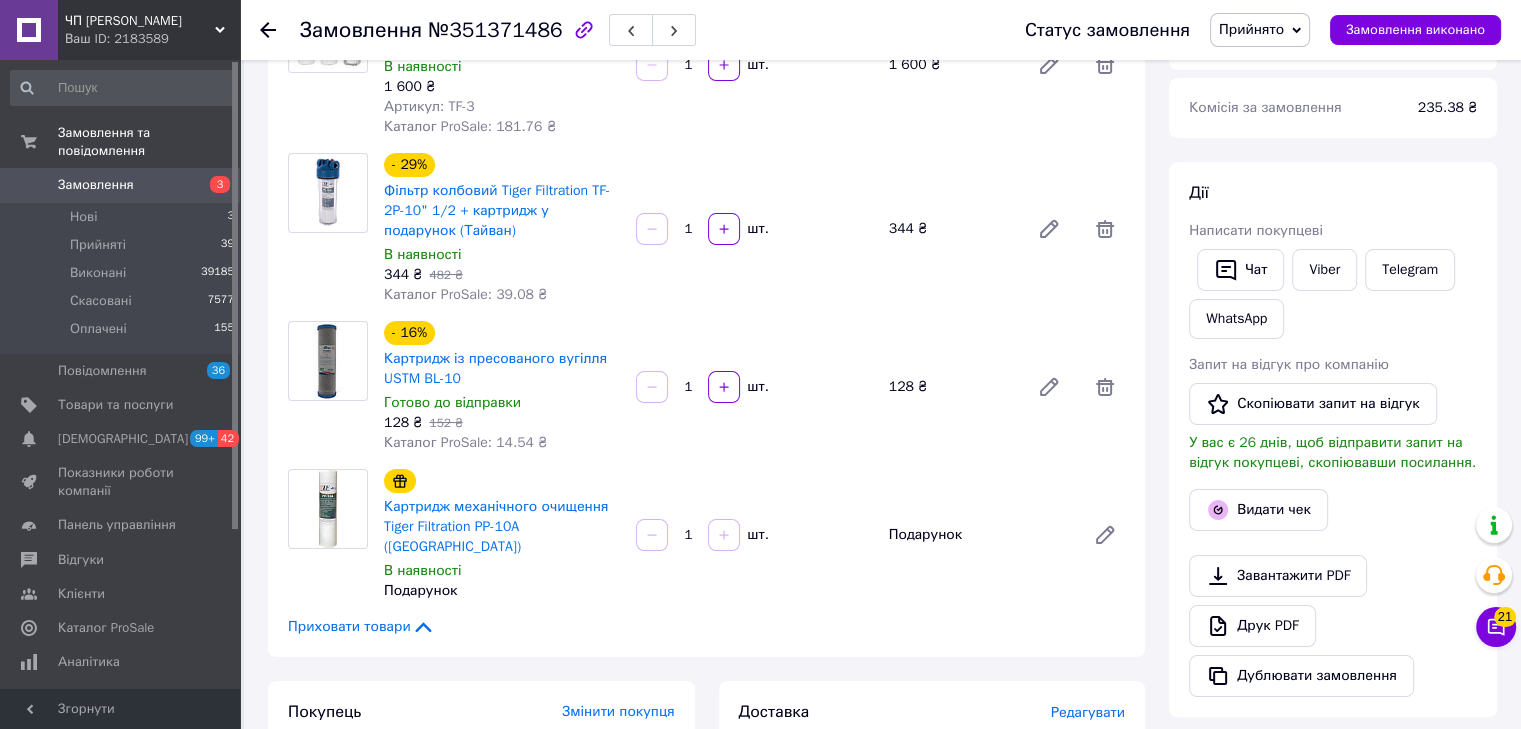 scroll, scrollTop: 0, scrollLeft: 0, axis: both 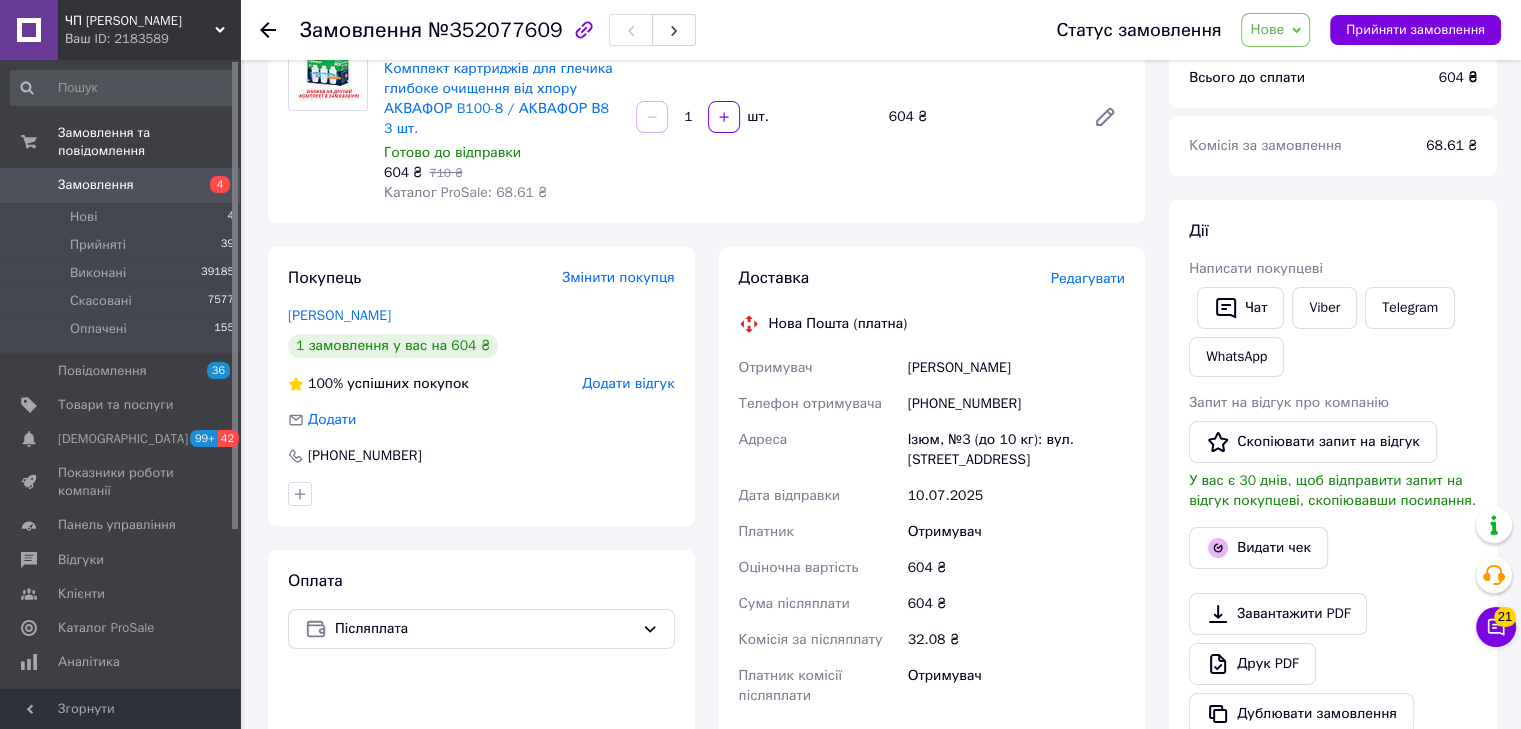 click on "Нове" at bounding box center (1267, 29) 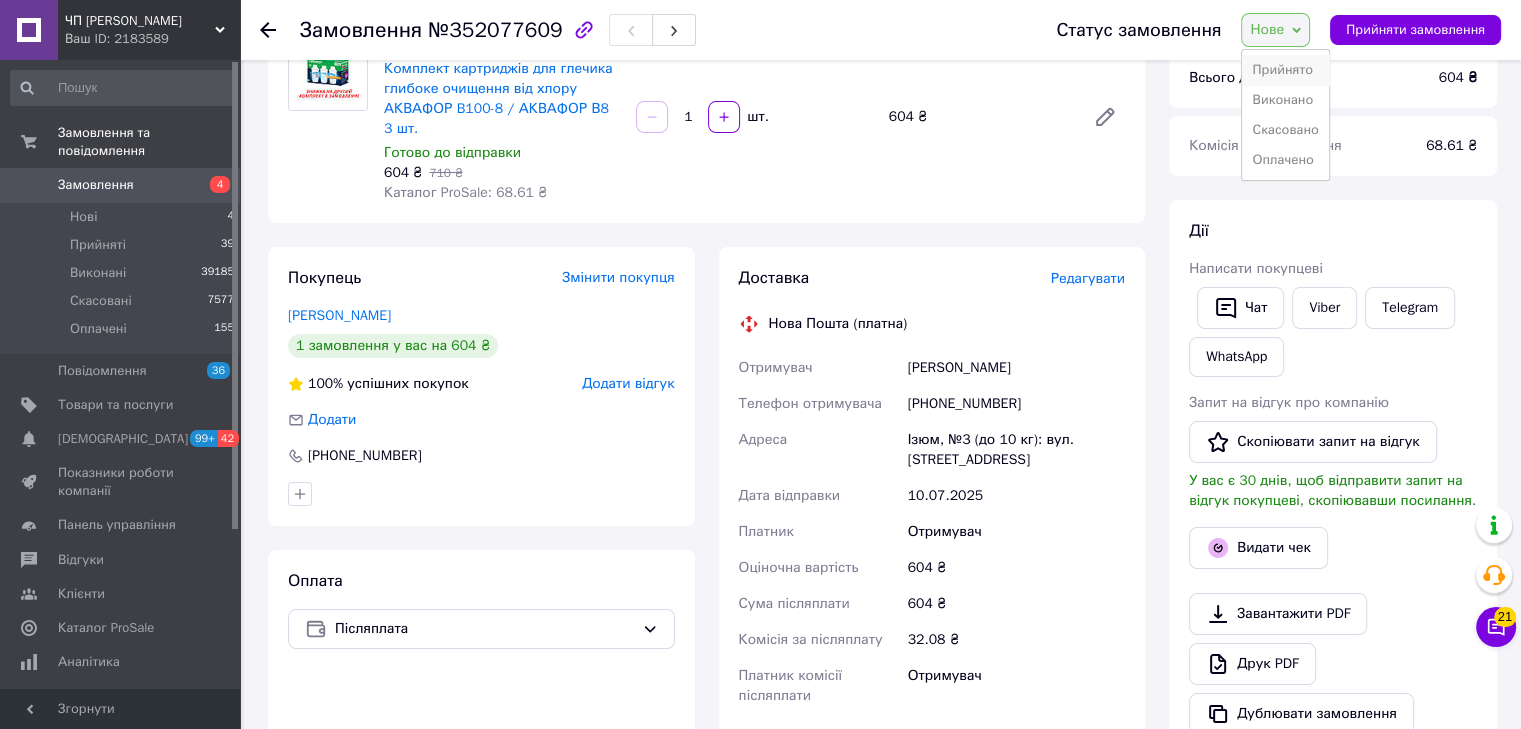 click on "Прийнято" at bounding box center (1285, 70) 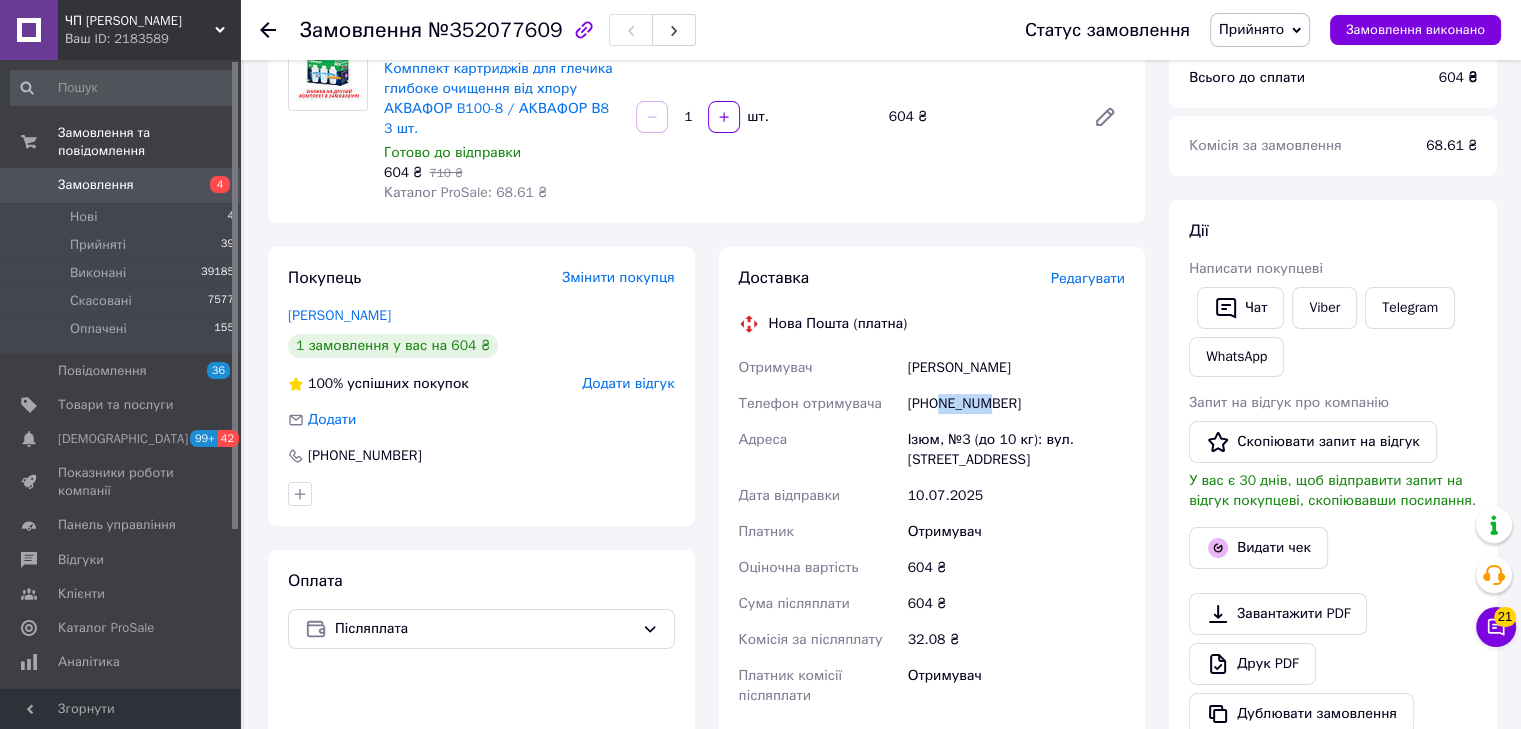 drag, startPoint x: 936, startPoint y: 403, endPoint x: 986, endPoint y: 408, distance: 50.24938 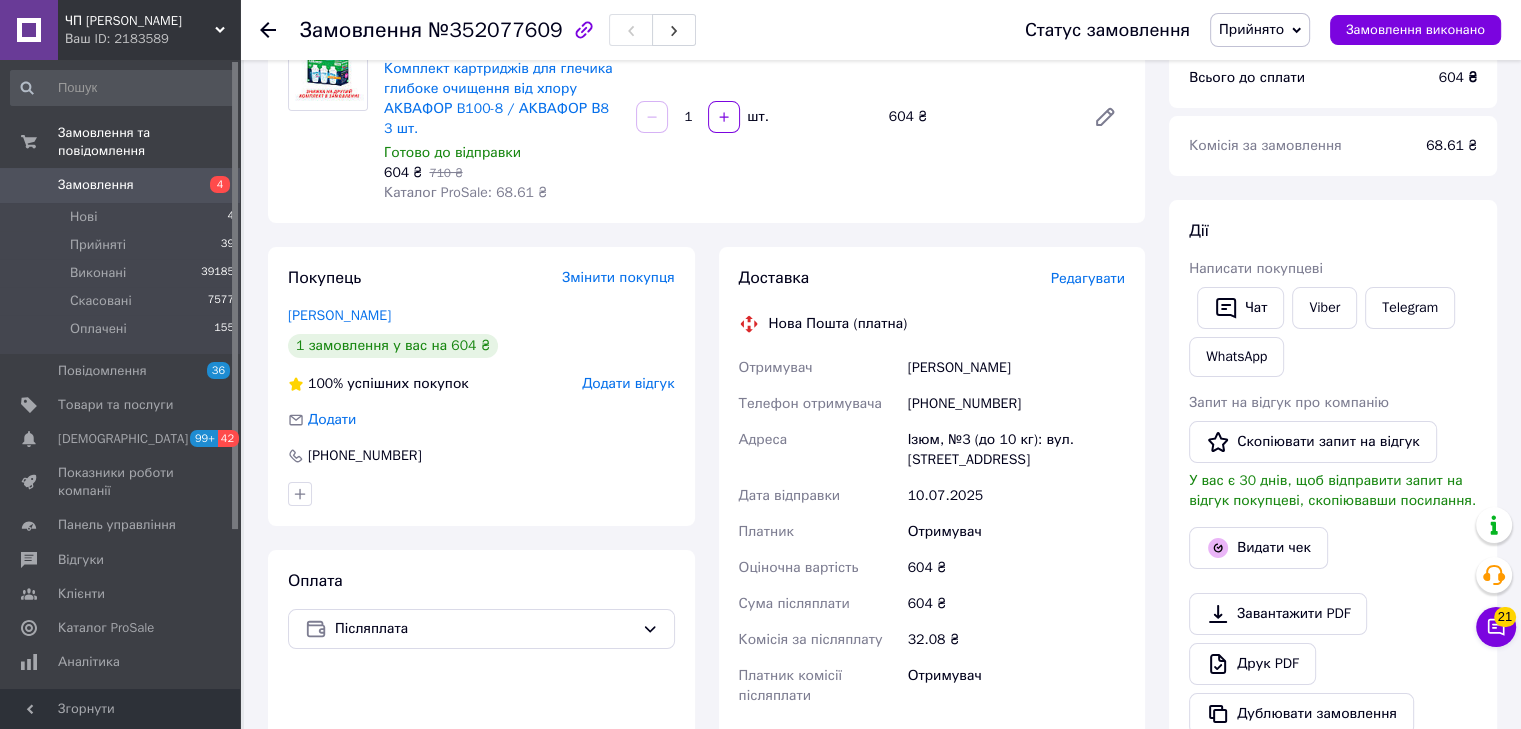 click on "+380991630303" at bounding box center (1016, 404) 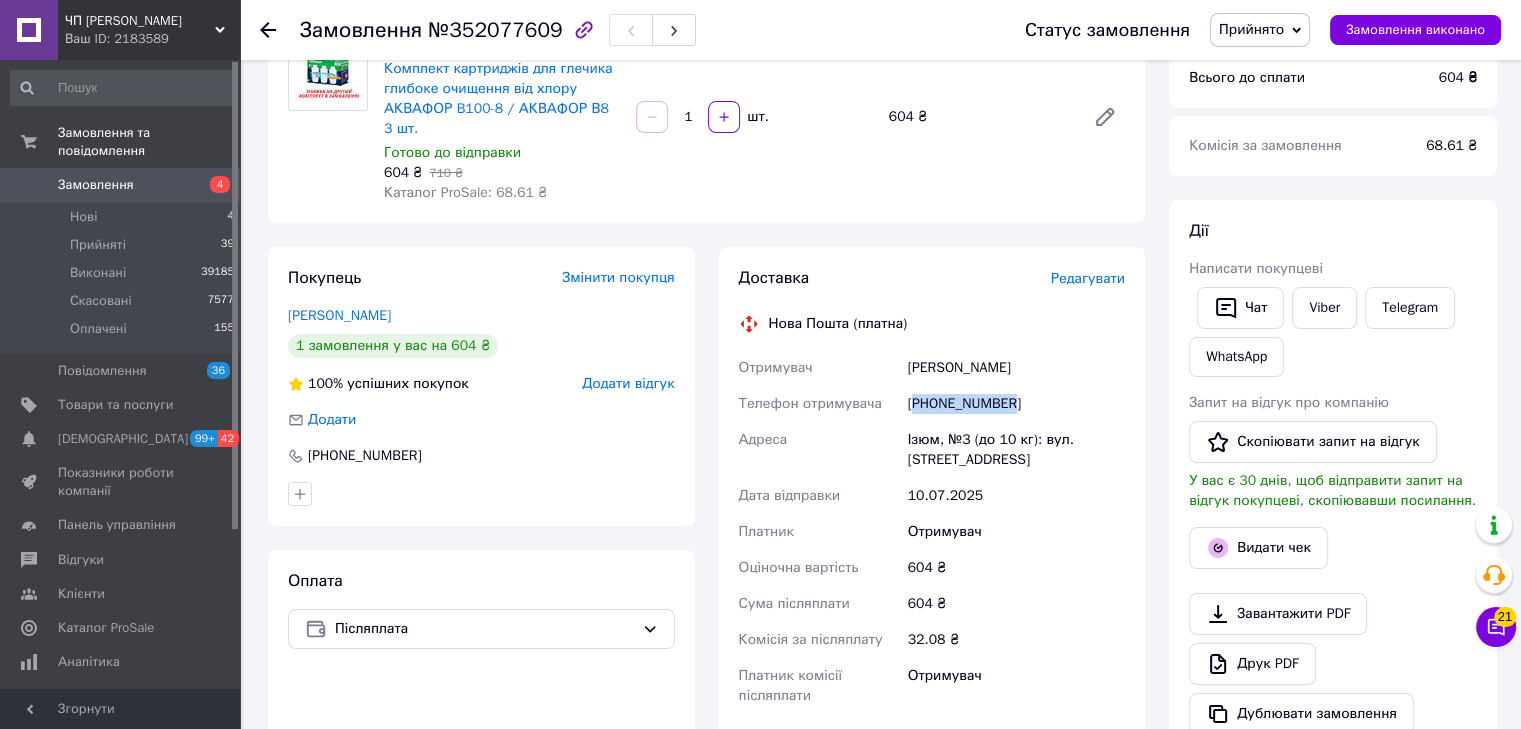drag, startPoint x: 934, startPoint y: 407, endPoint x: 998, endPoint y: 408, distance: 64.00781 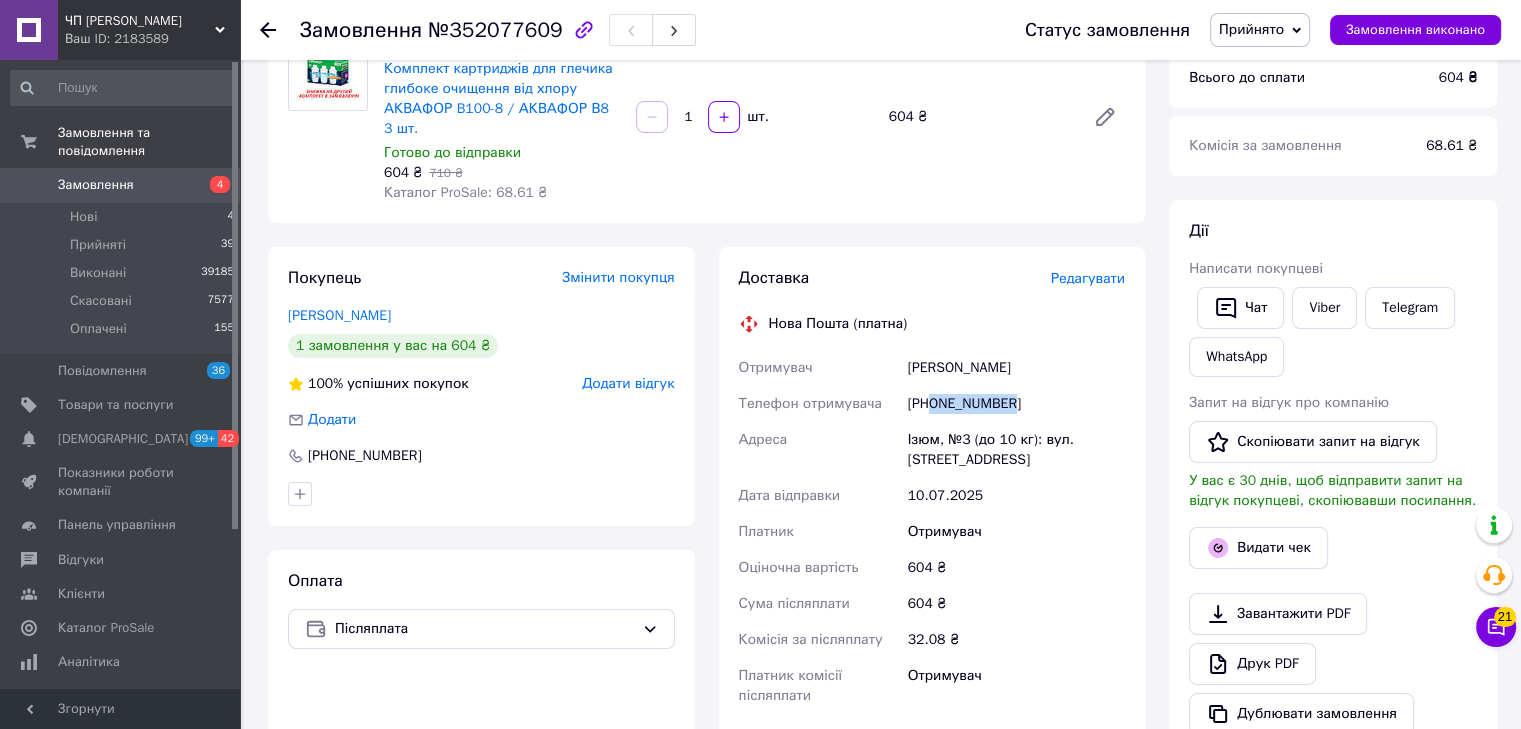 drag, startPoint x: 930, startPoint y: 395, endPoint x: 1016, endPoint y: 411, distance: 87.47571 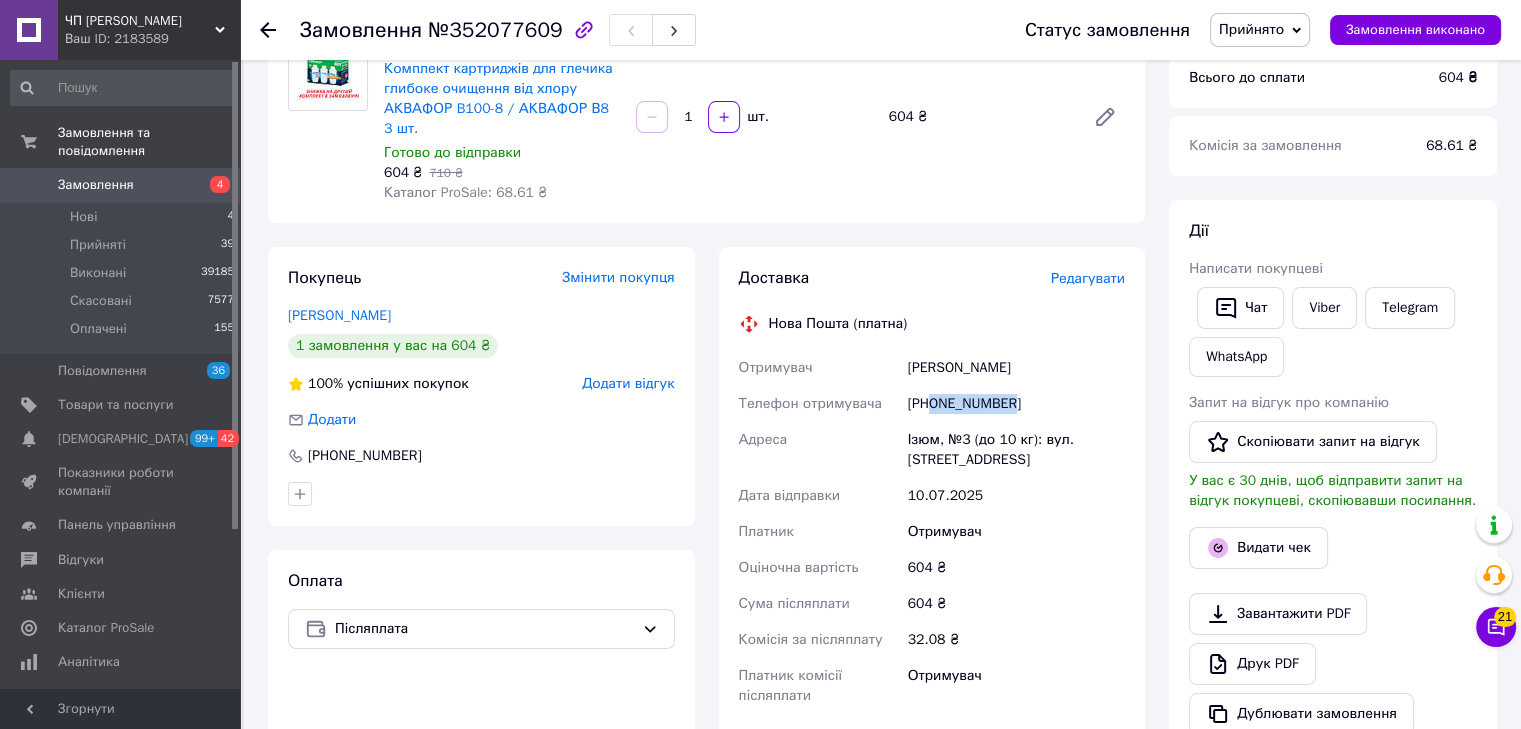 copy on "0991630303" 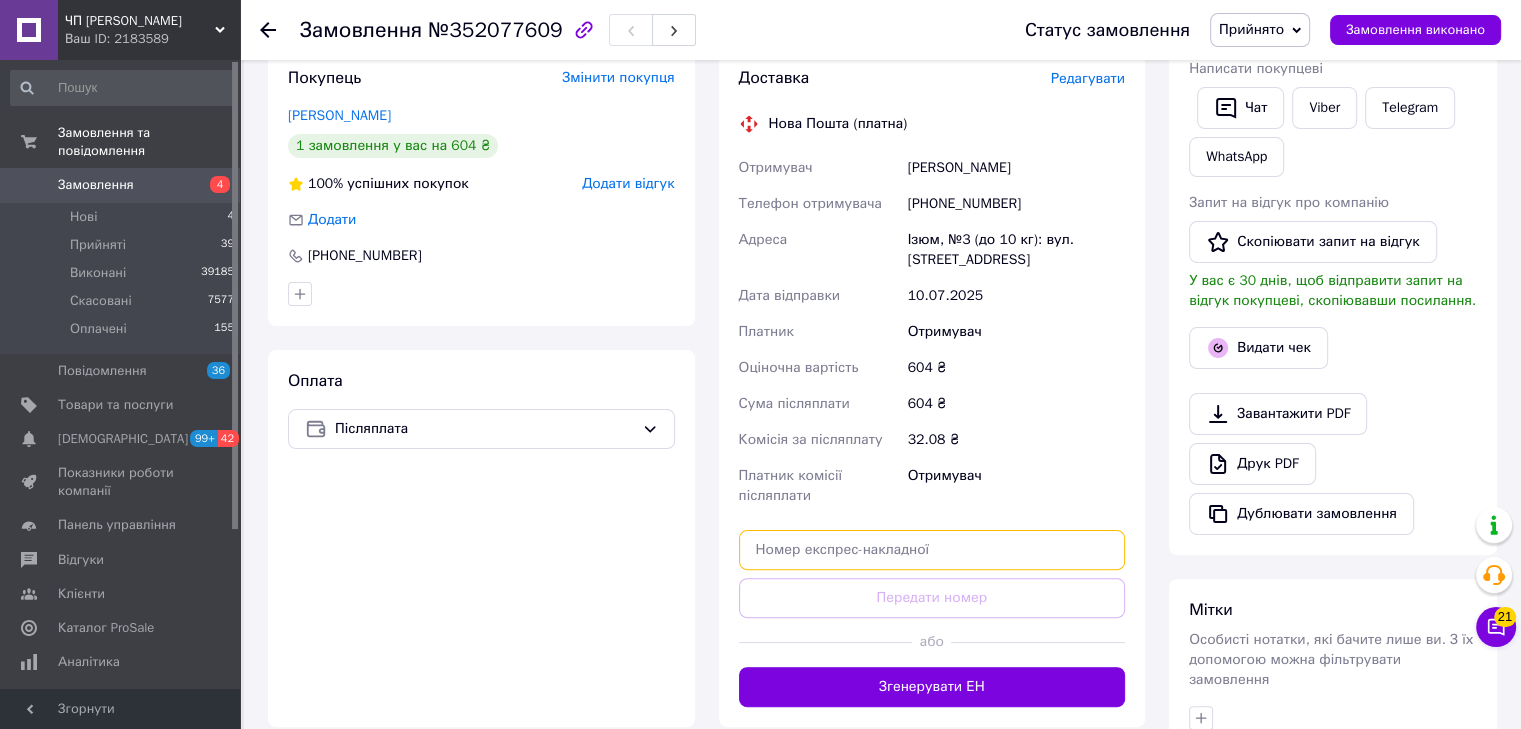 paste on "20451203140030" 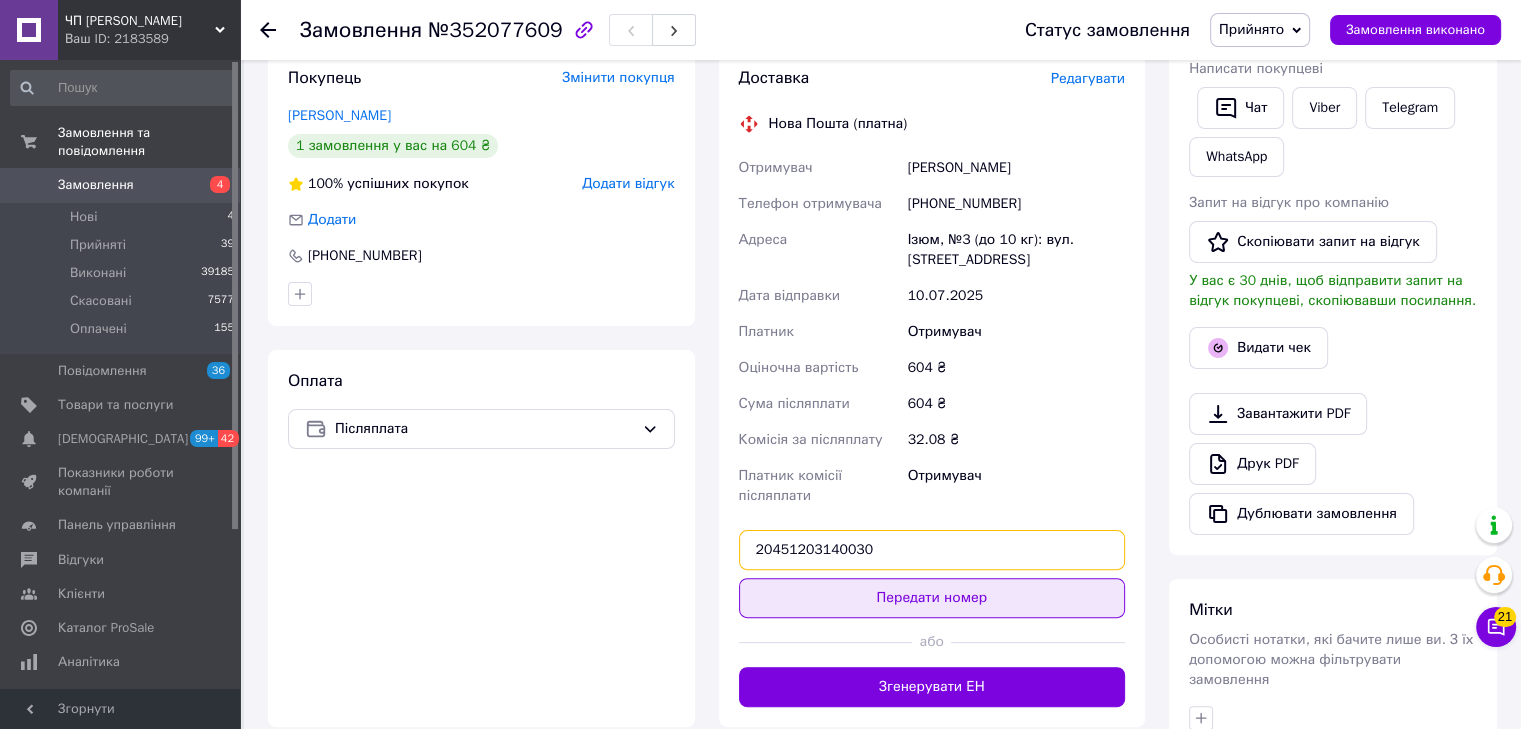 type on "20451203140030" 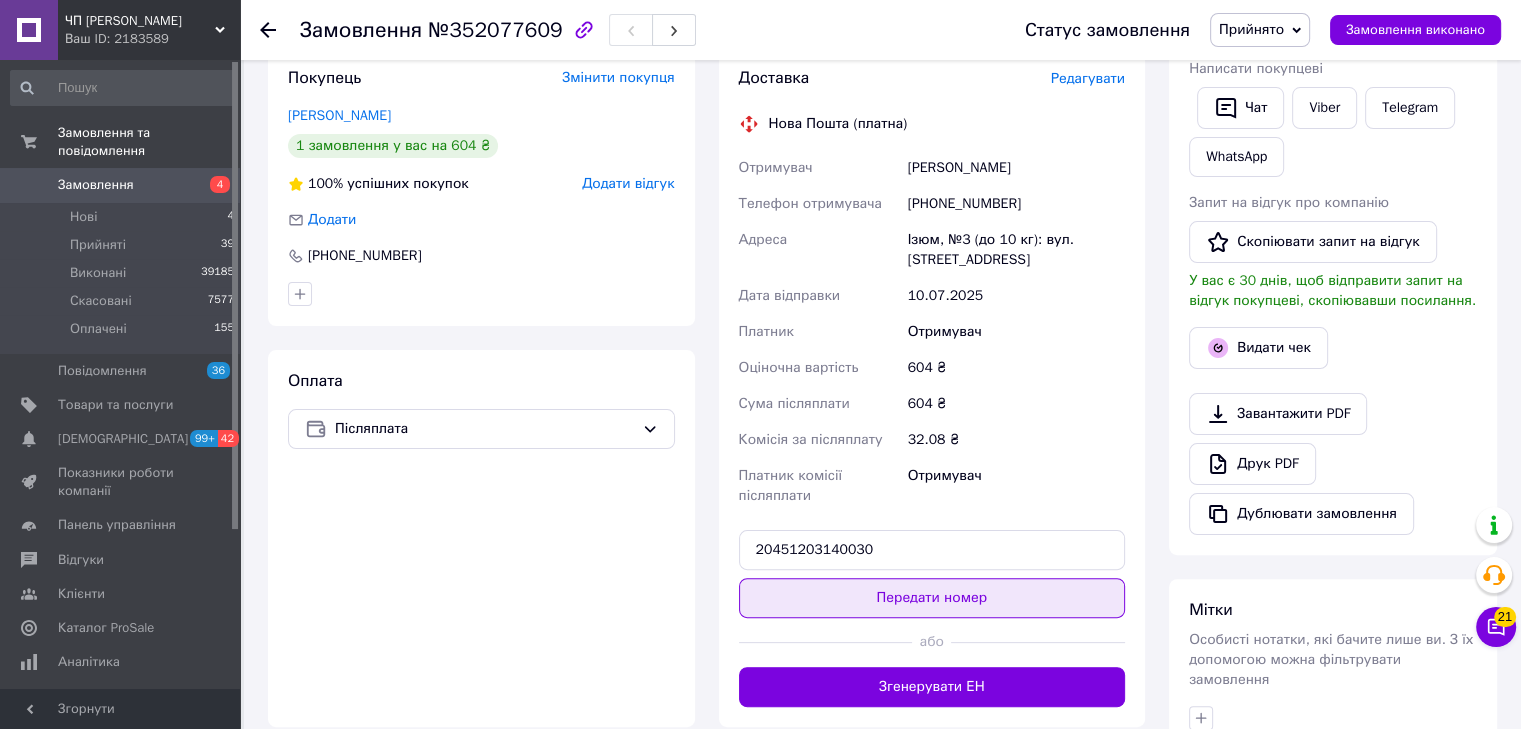 click on "Передати номер" at bounding box center (932, 598) 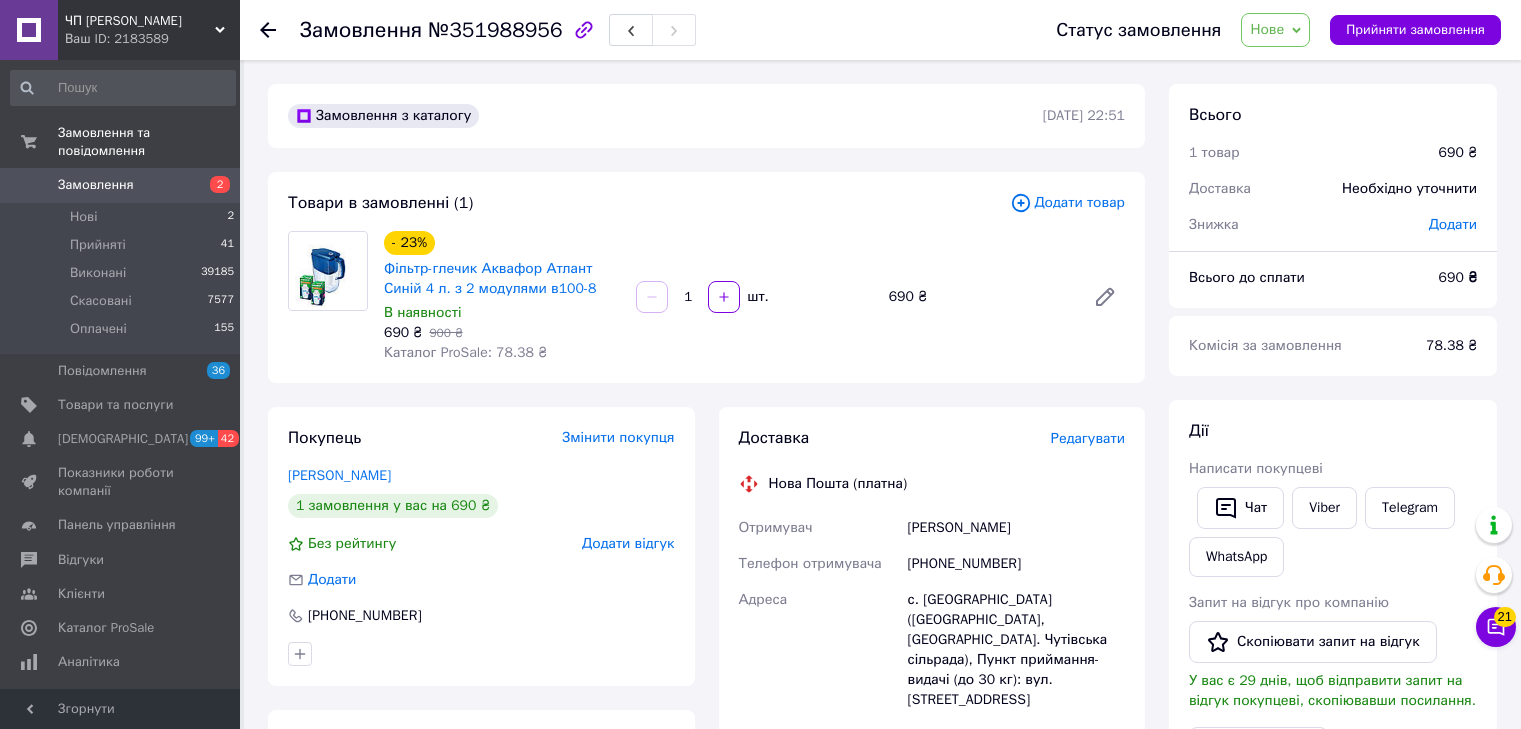scroll, scrollTop: 0, scrollLeft: 0, axis: both 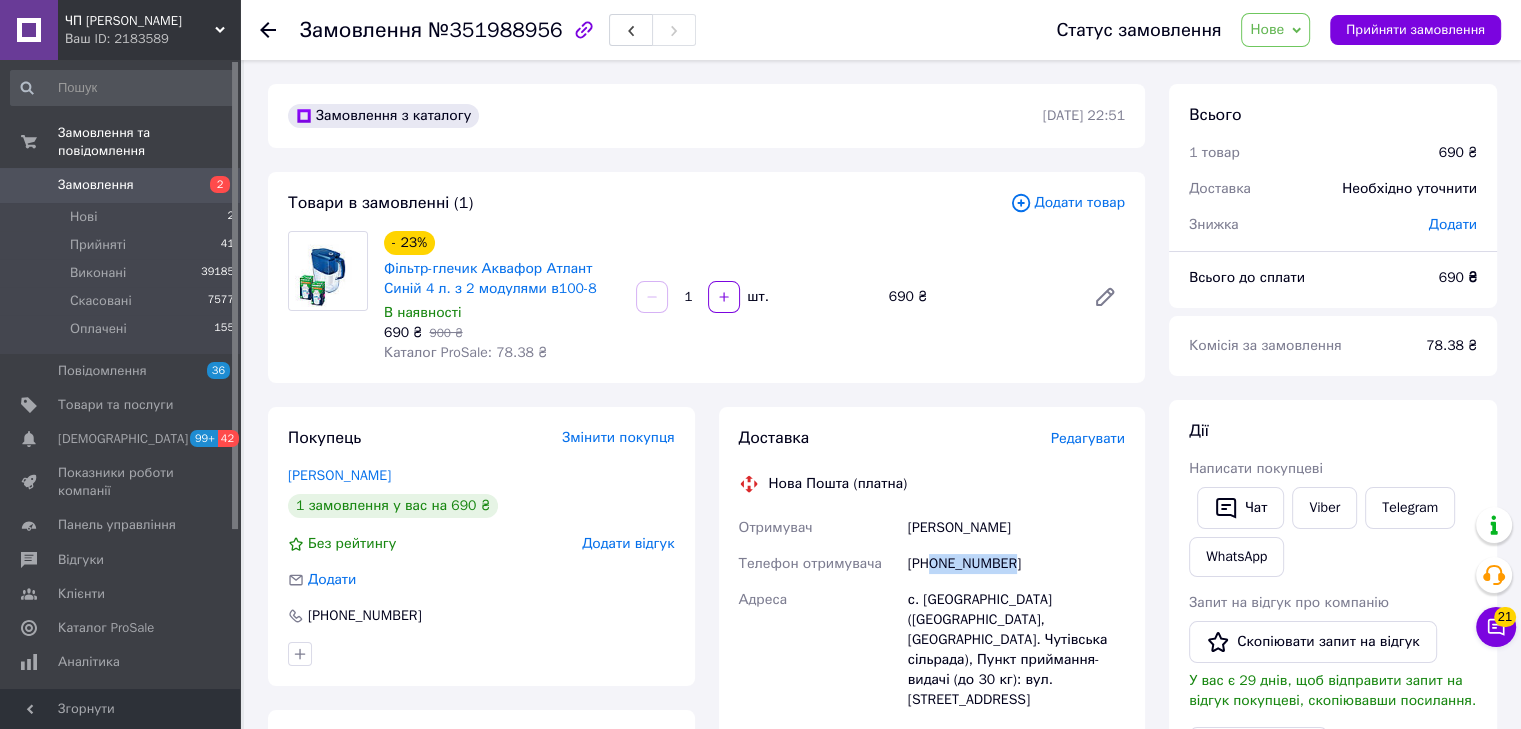drag, startPoint x: 933, startPoint y: 564, endPoint x: 1046, endPoint y: 574, distance: 113.44161 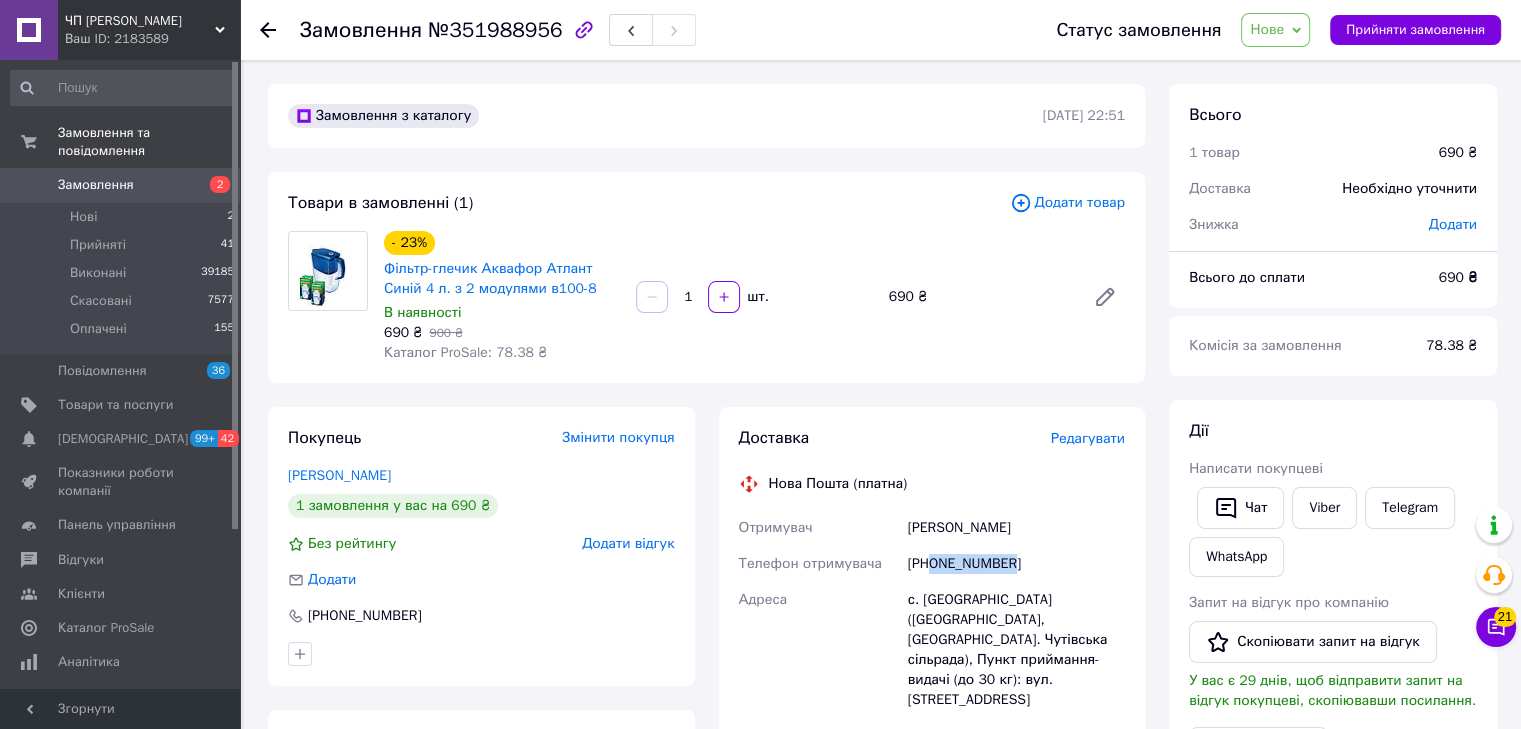 scroll, scrollTop: 400, scrollLeft: 0, axis: vertical 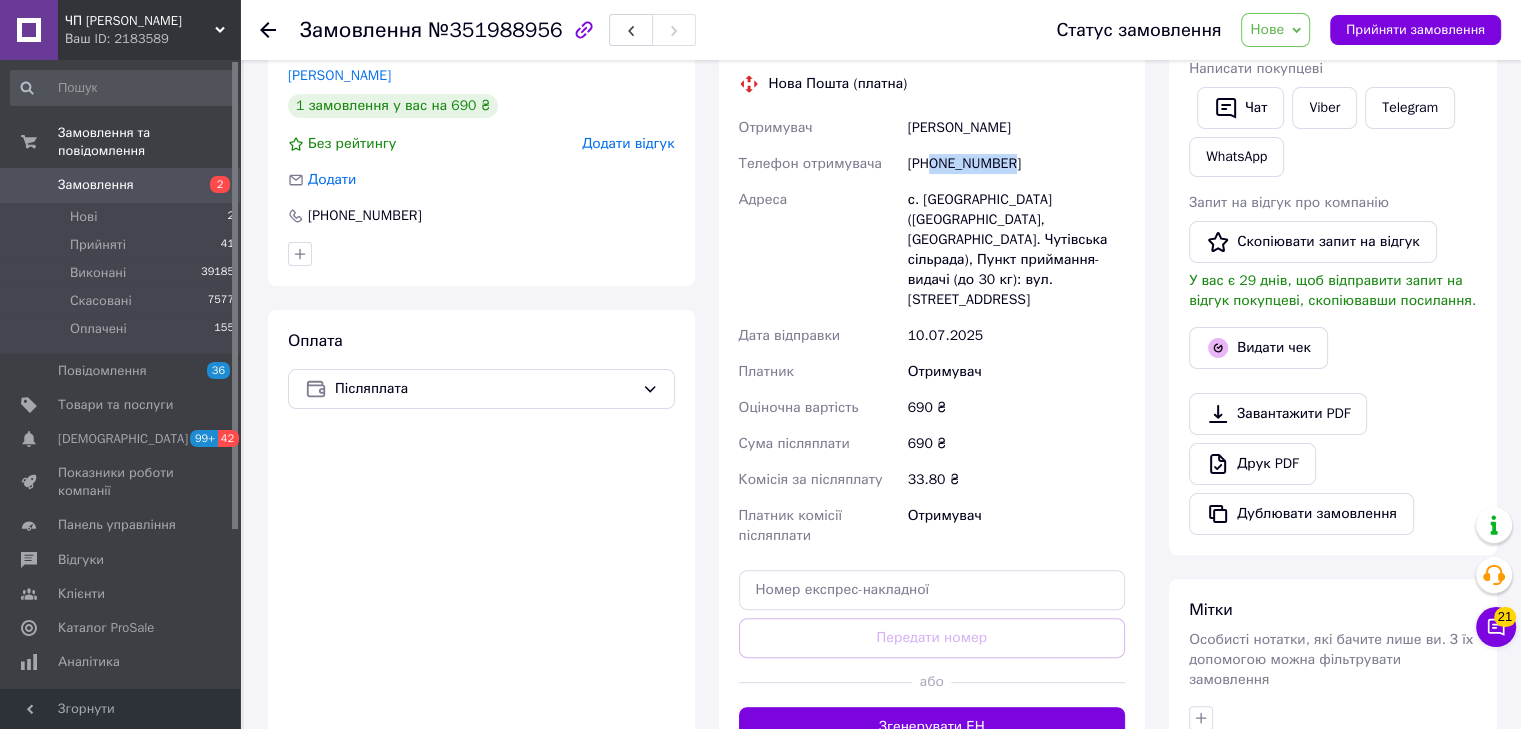 click on "Нове" at bounding box center [1267, 29] 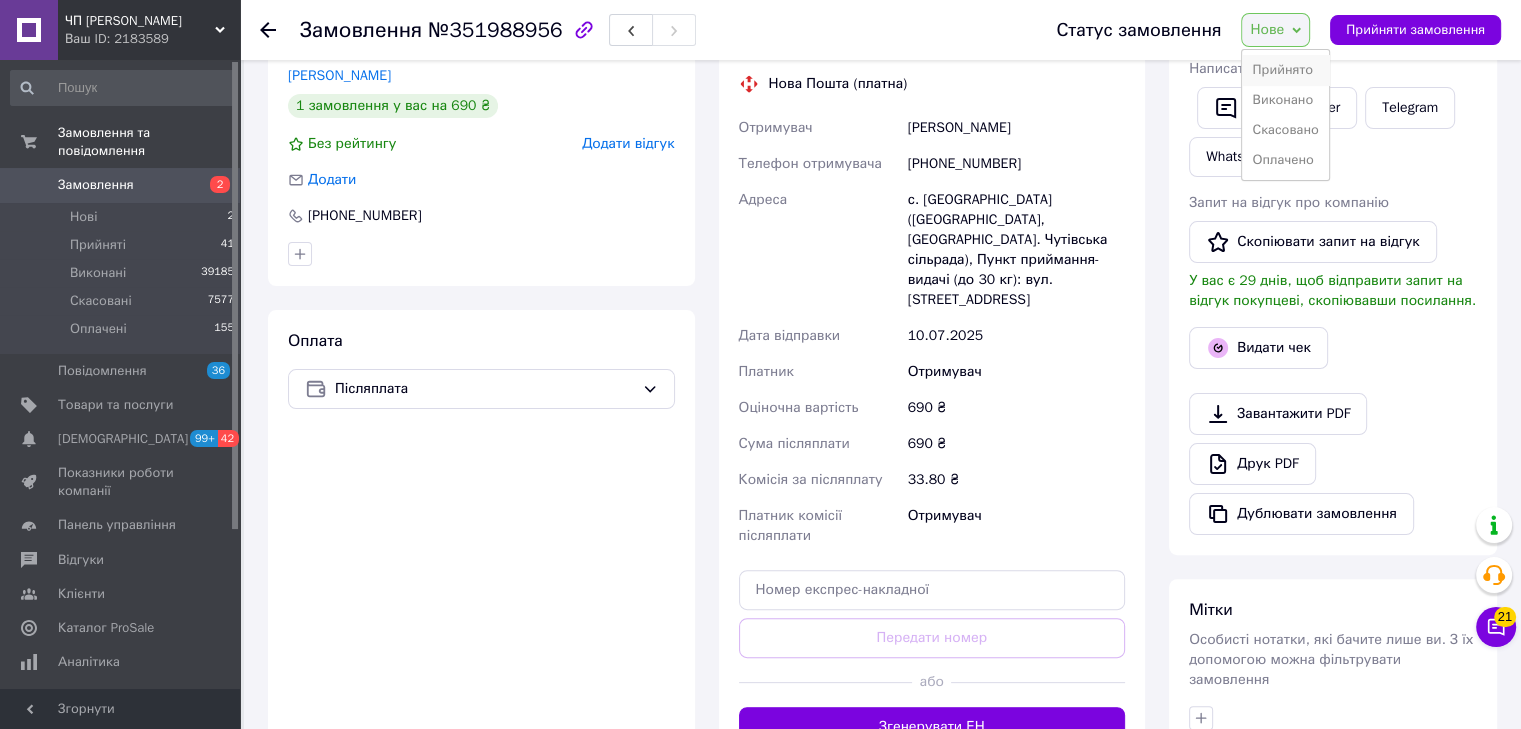 click on "Прийнято" at bounding box center [1285, 70] 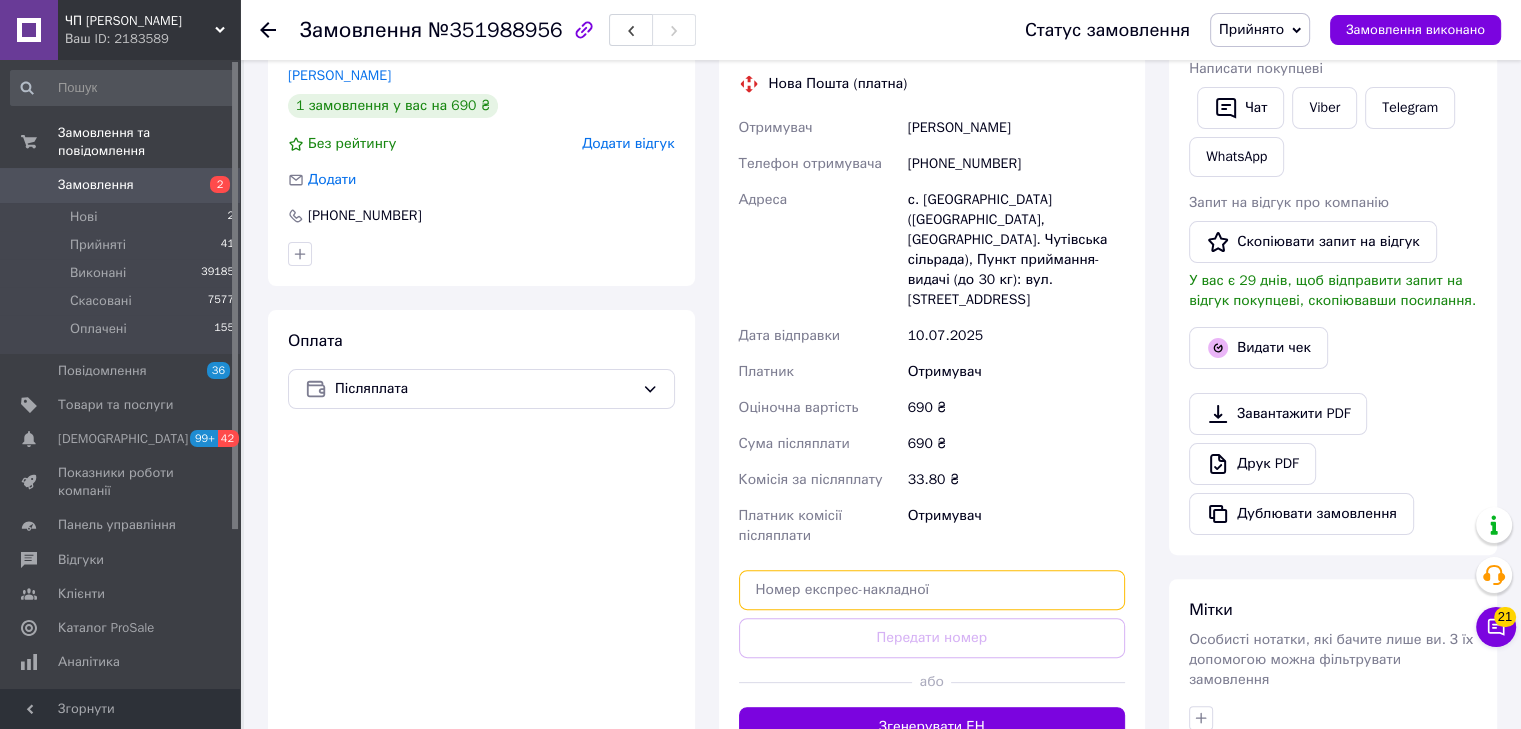 paste on "20451203147702" 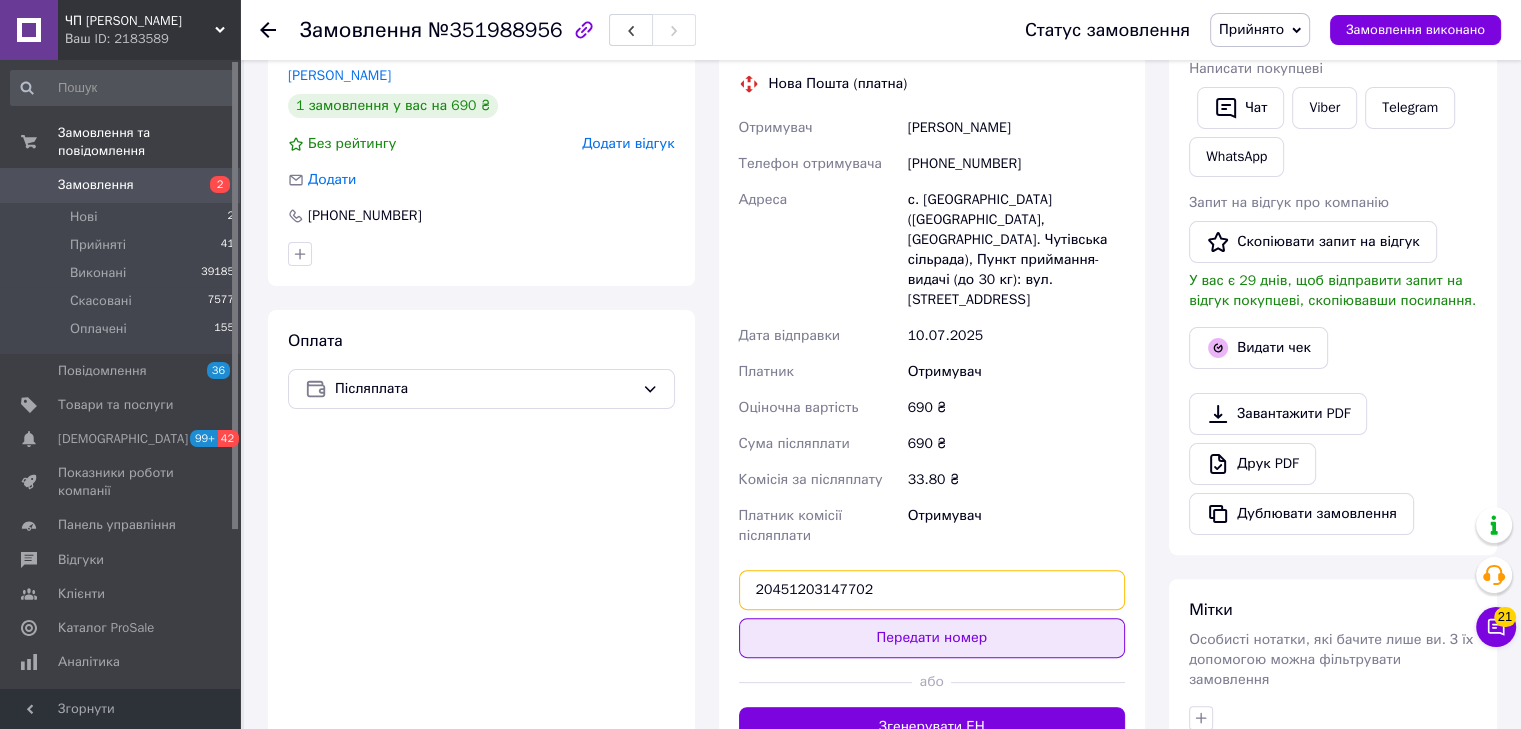 type on "20451203147702" 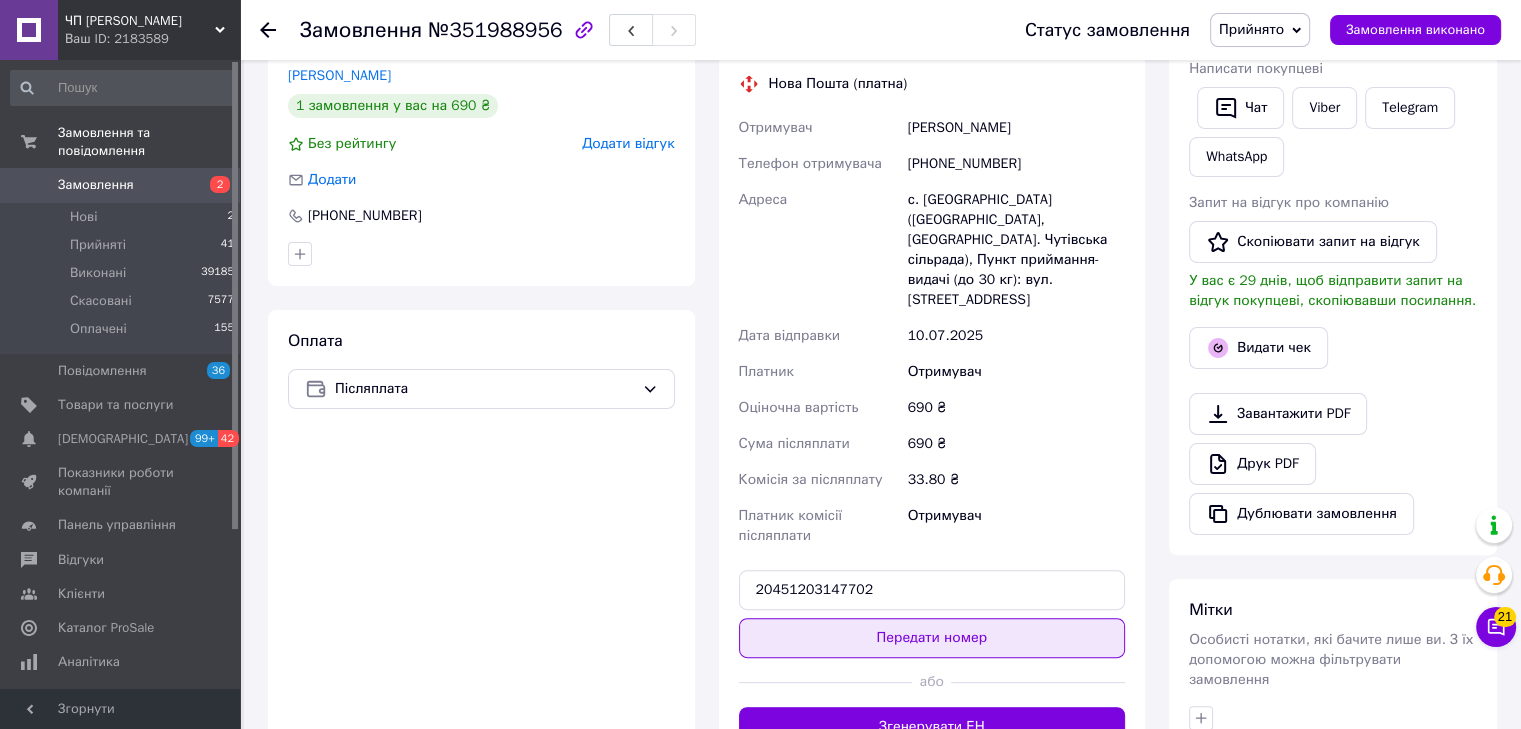 click on "Передати номер" at bounding box center (932, 638) 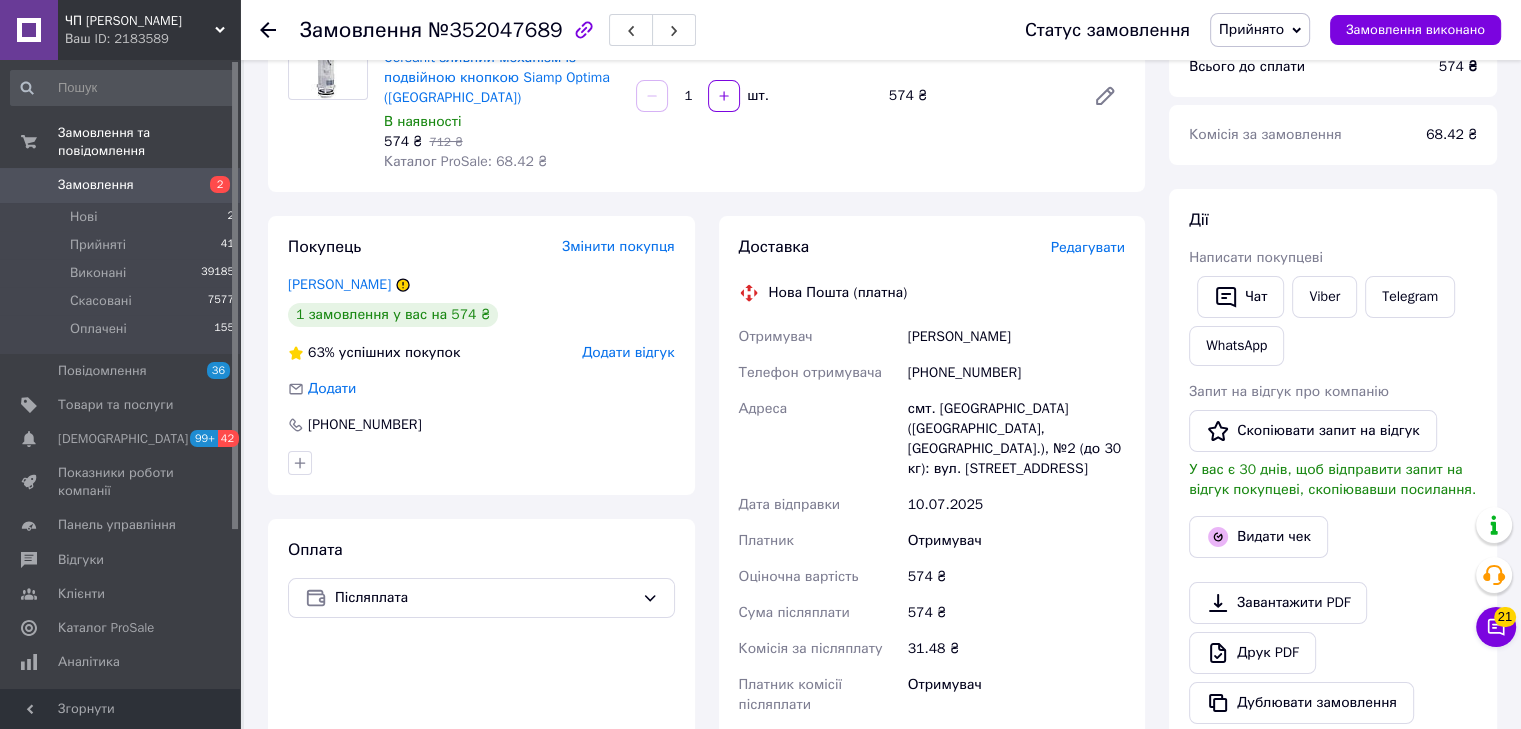 scroll, scrollTop: 400, scrollLeft: 0, axis: vertical 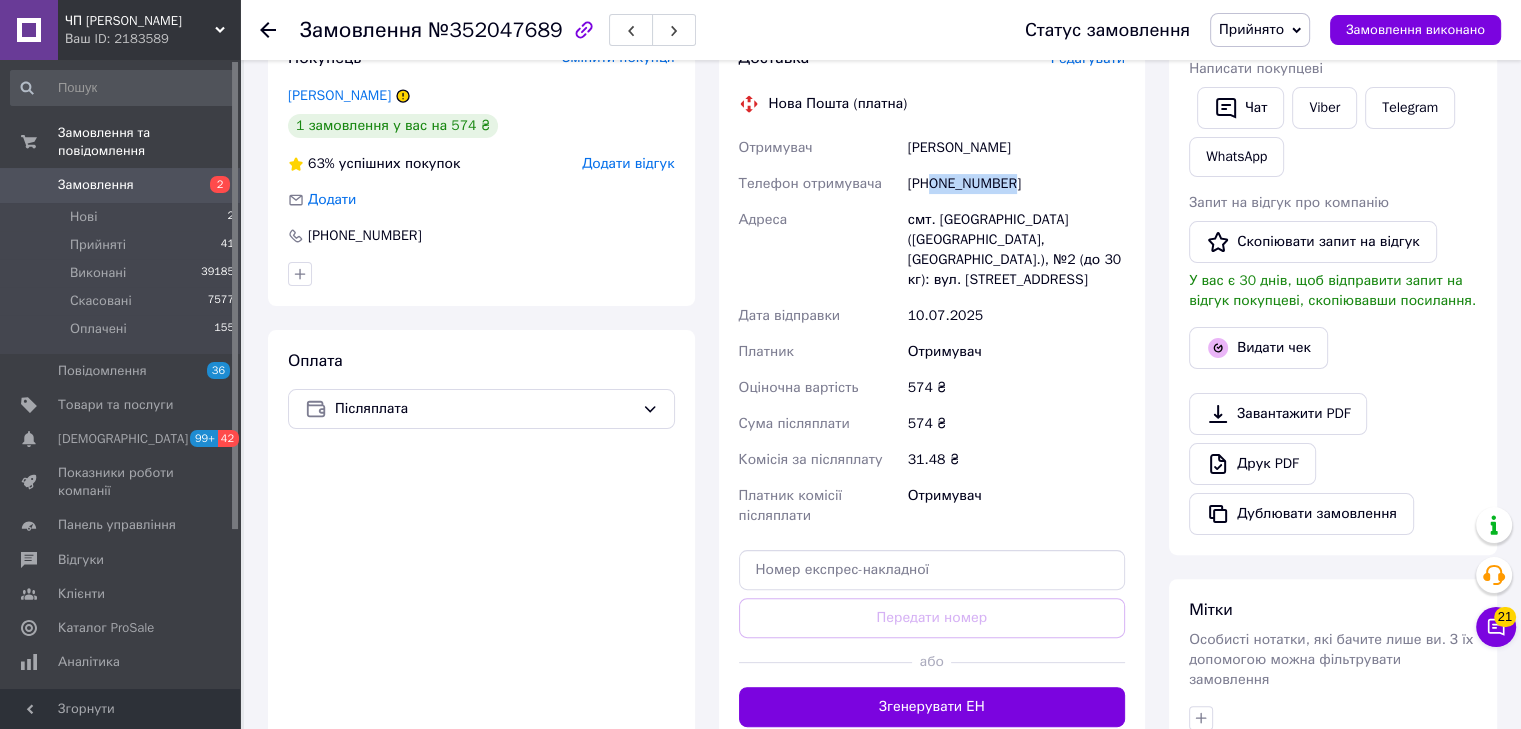 drag, startPoint x: 935, startPoint y: 189, endPoint x: 1044, endPoint y: 181, distance: 109.29318 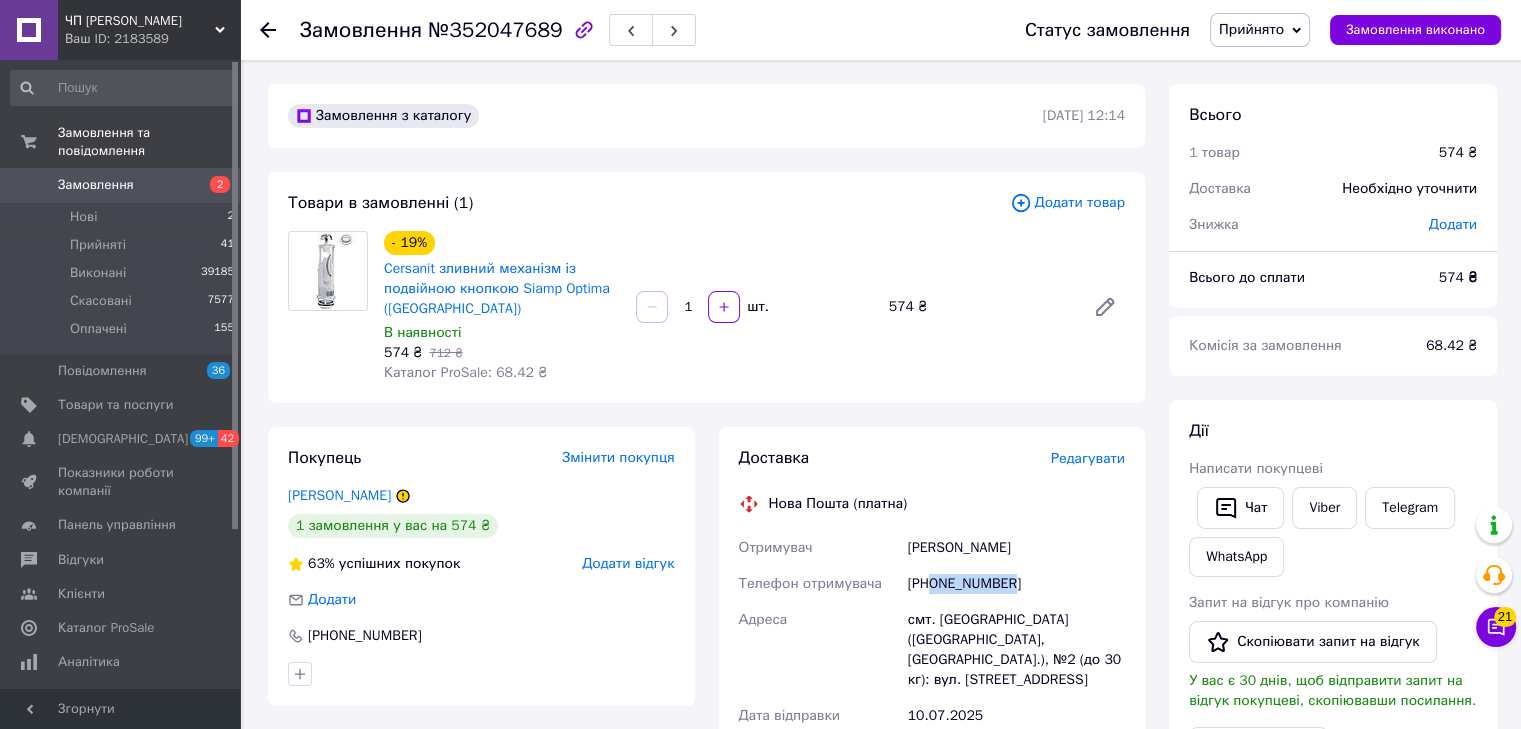 scroll, scrollTop: 400, scrollLeft: 0, axis: vertical 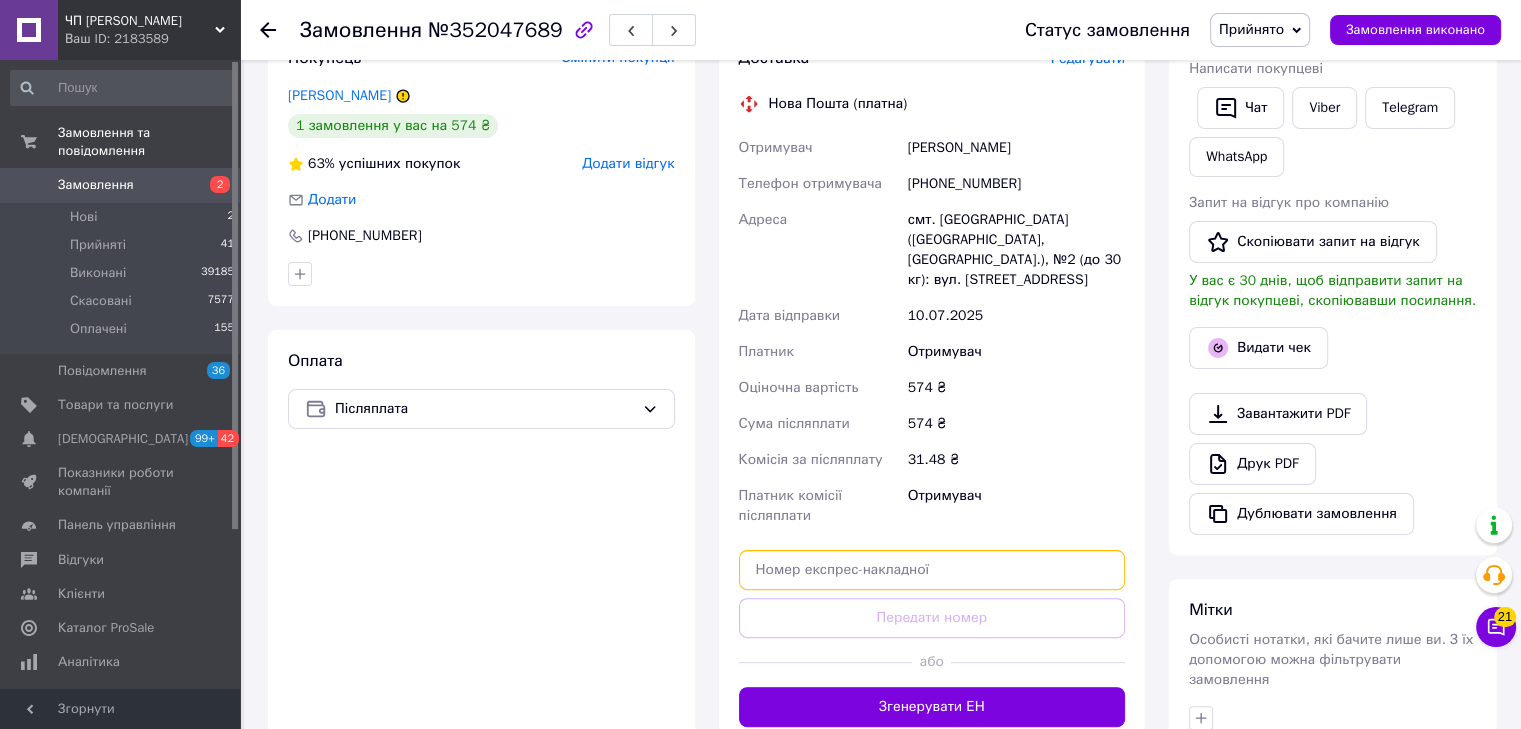 click at bounding box center [932, 570] 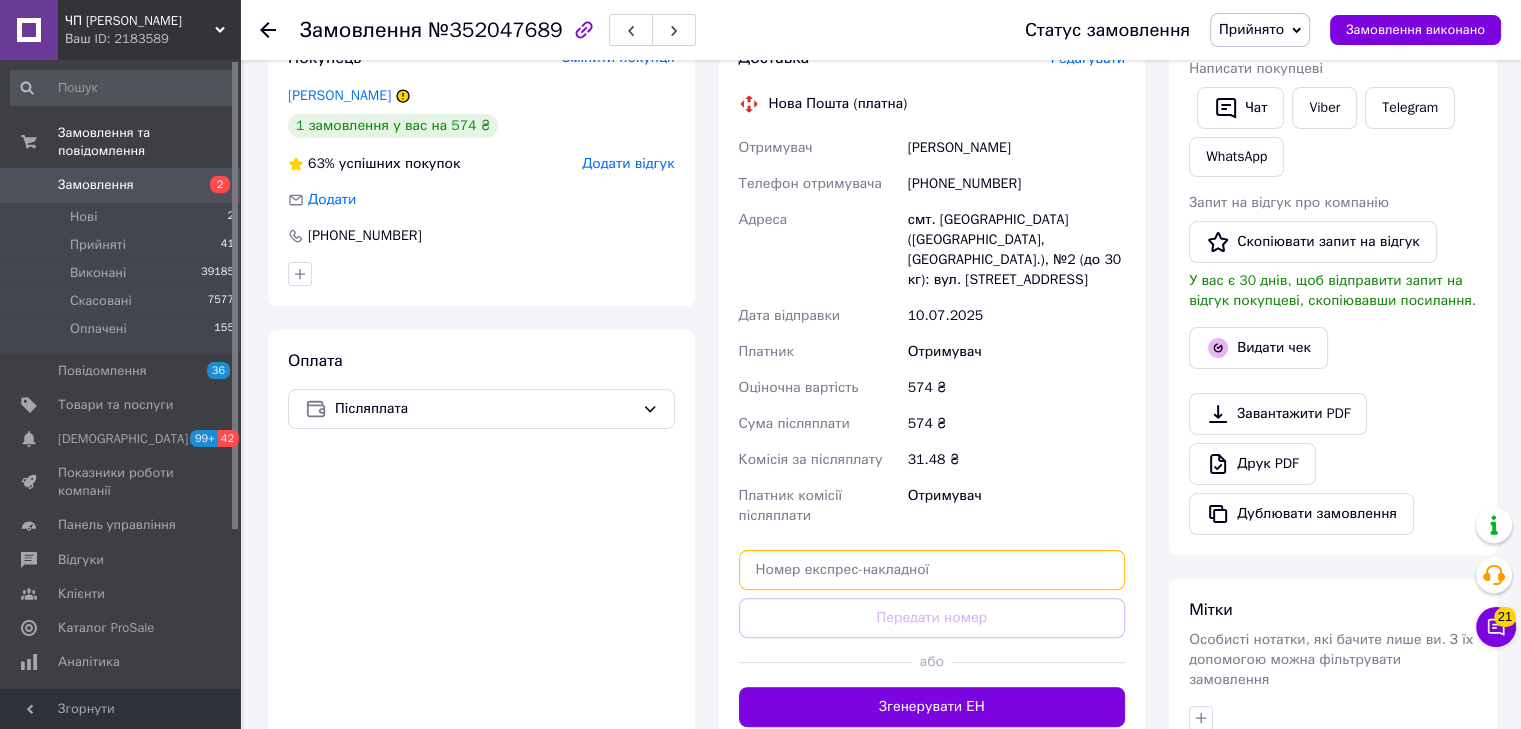 paste on "20451203150695" 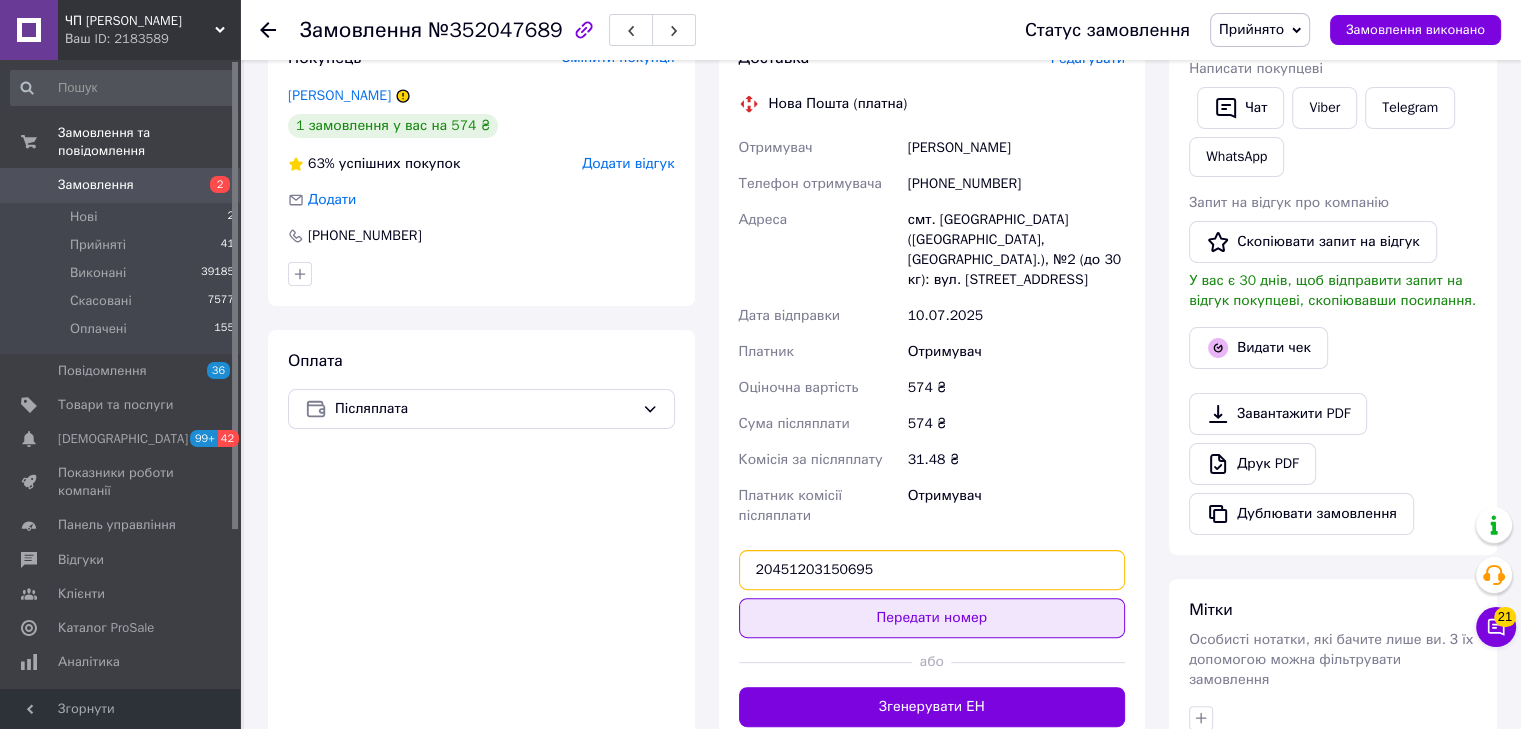 type on "20451203150695" 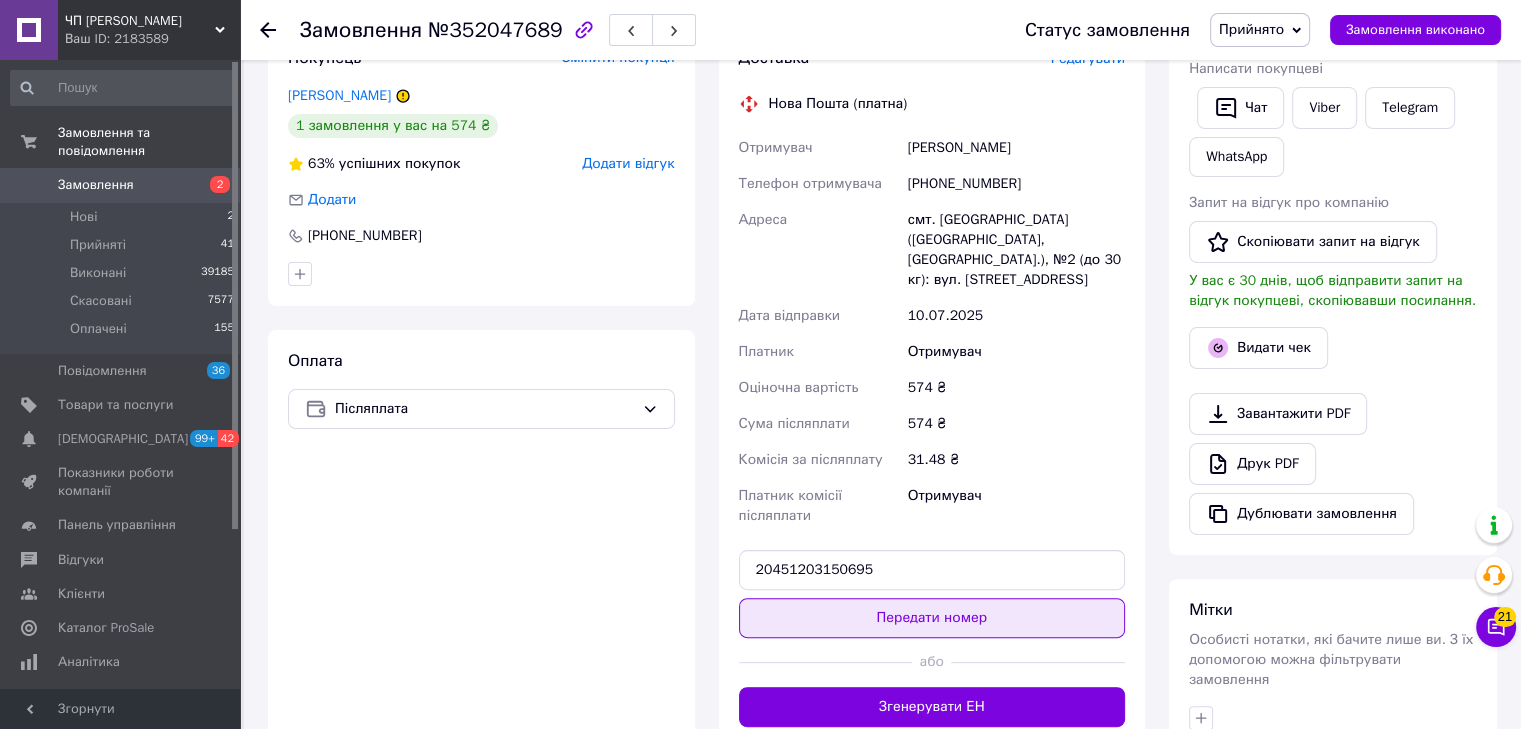 click on "Передати номер" at bounding box center (932, 618) 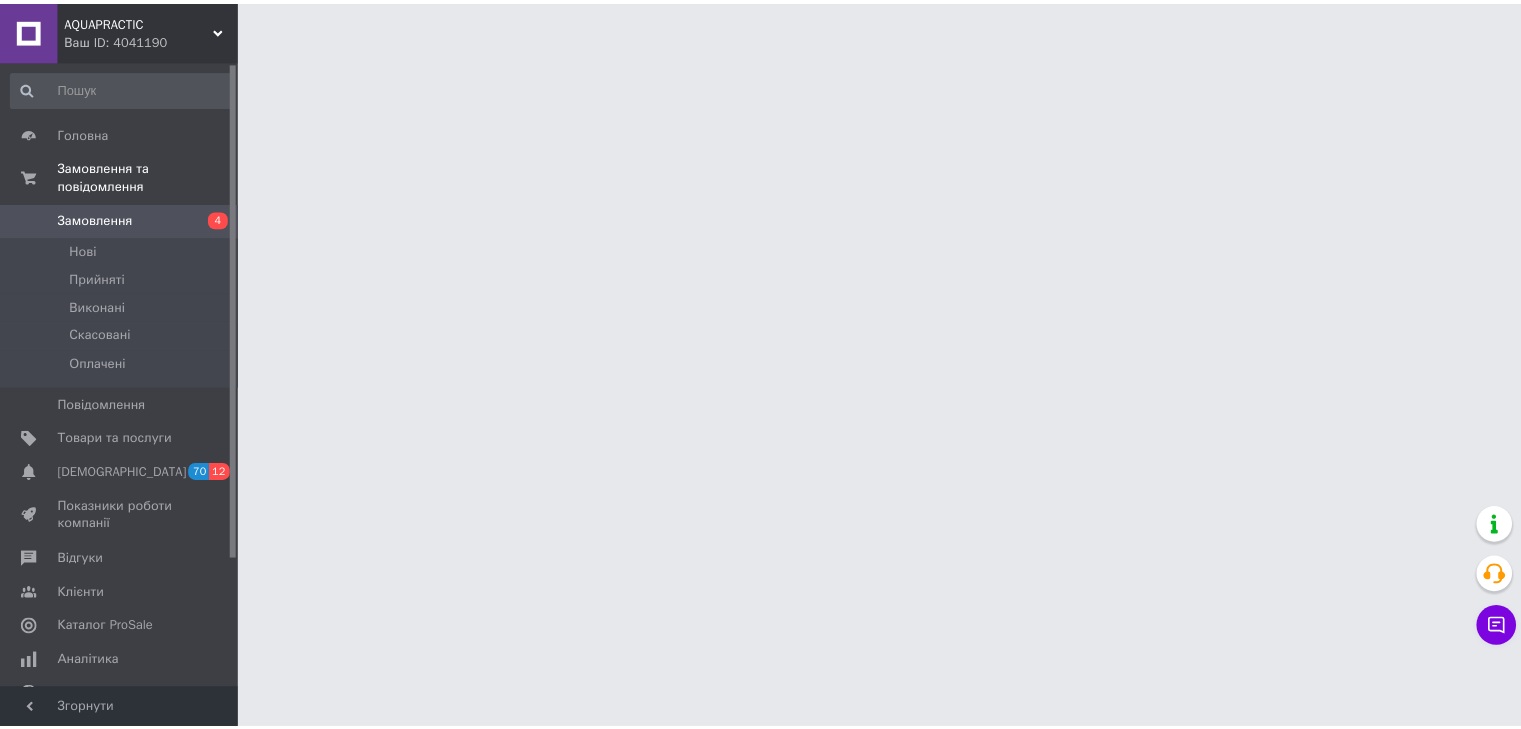 scroll, scrollTop: 0, scrollLeft: 0, axis: both 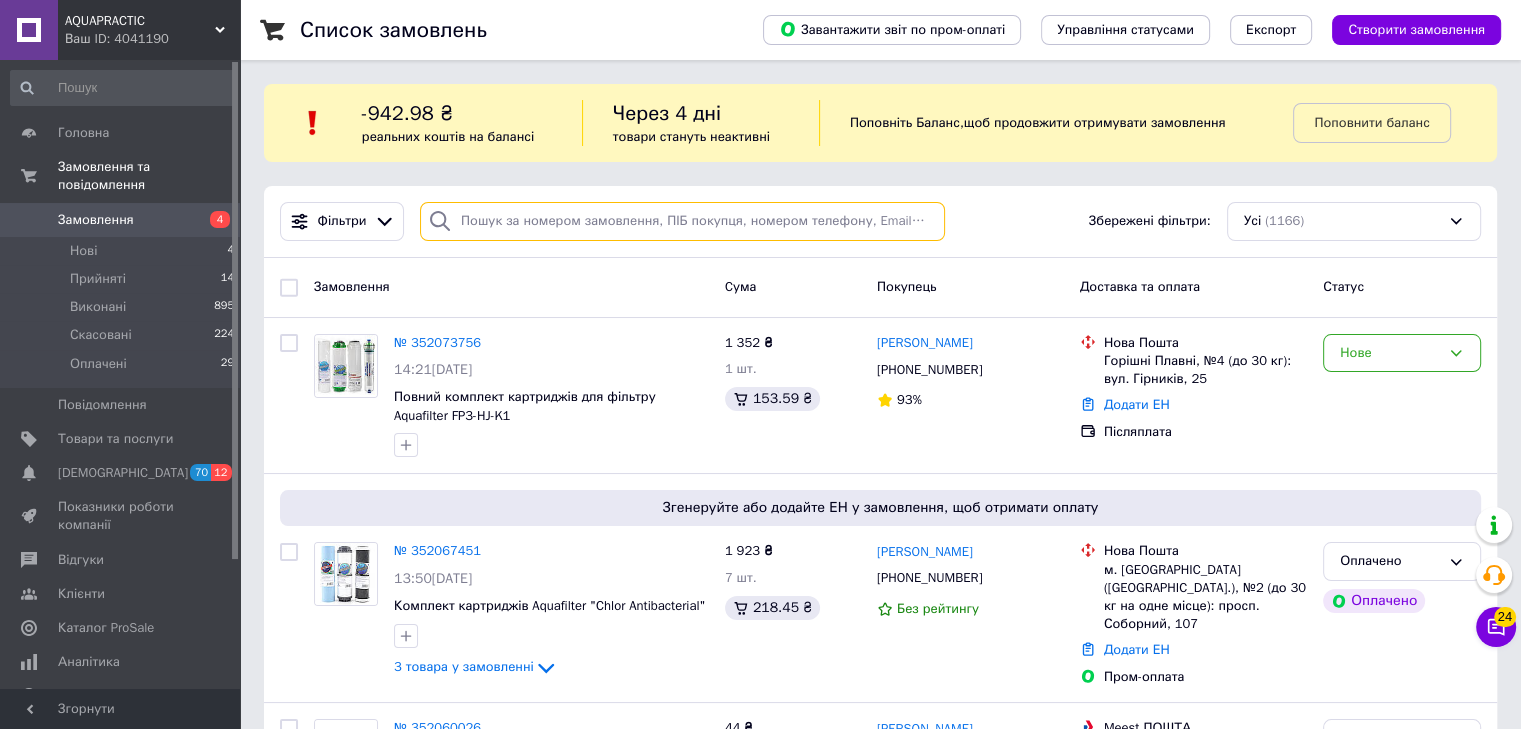 paste on "351312021" 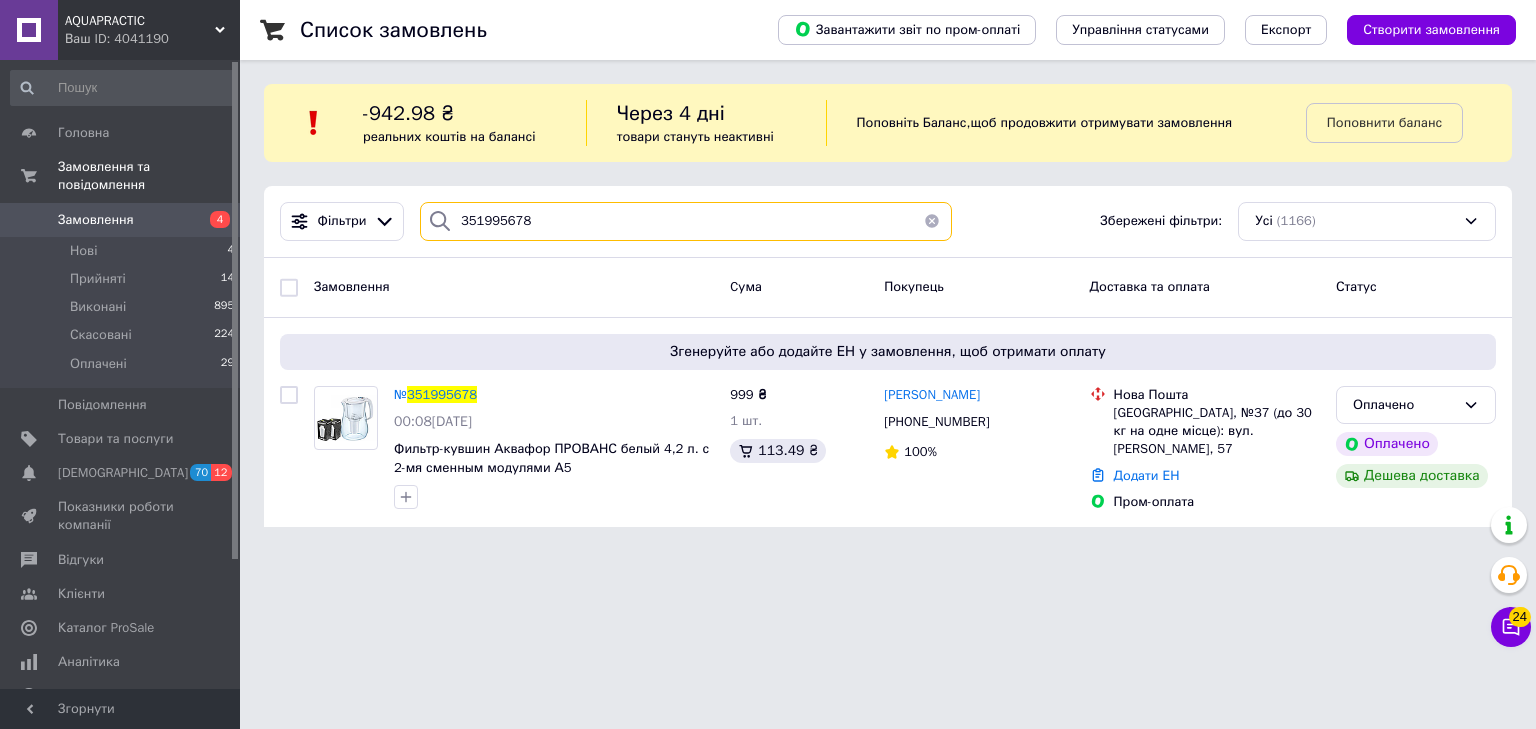click on "351995678" at bounding box center [686, 221] 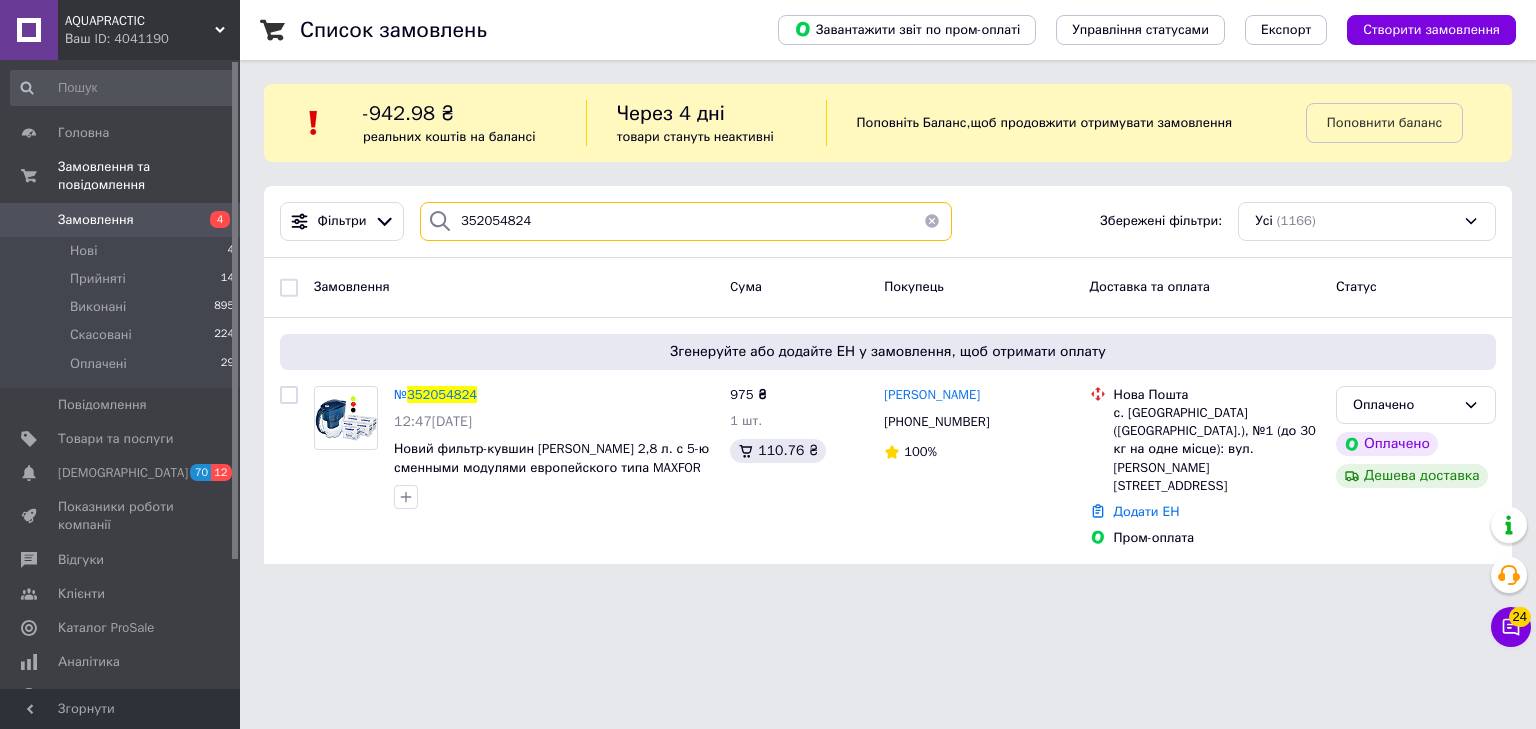 click on "352054824" at bounding box center [686, 221] 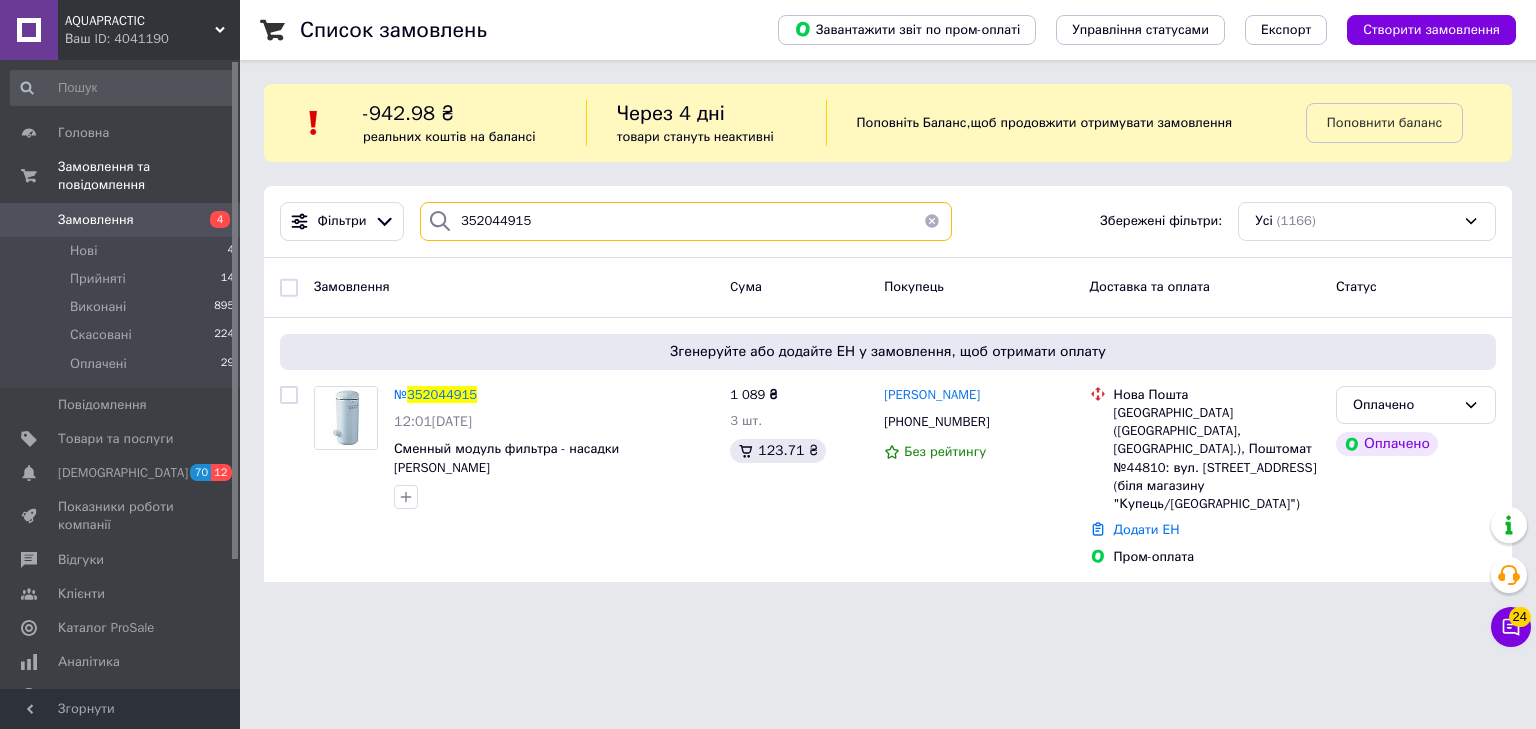 click on "352044915" at bounding box center [686, 221] 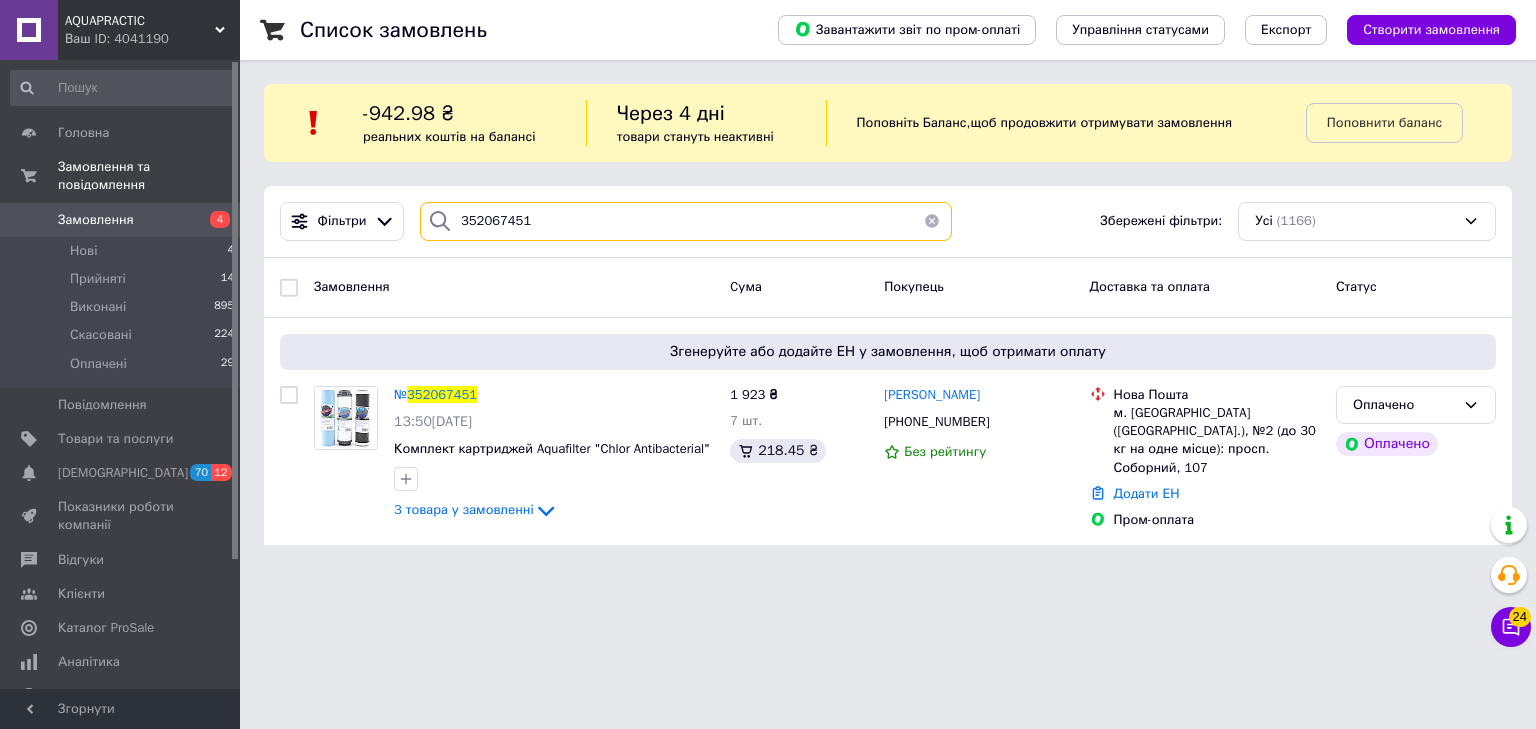 click on "352067451" at bounding box center (686, 221) 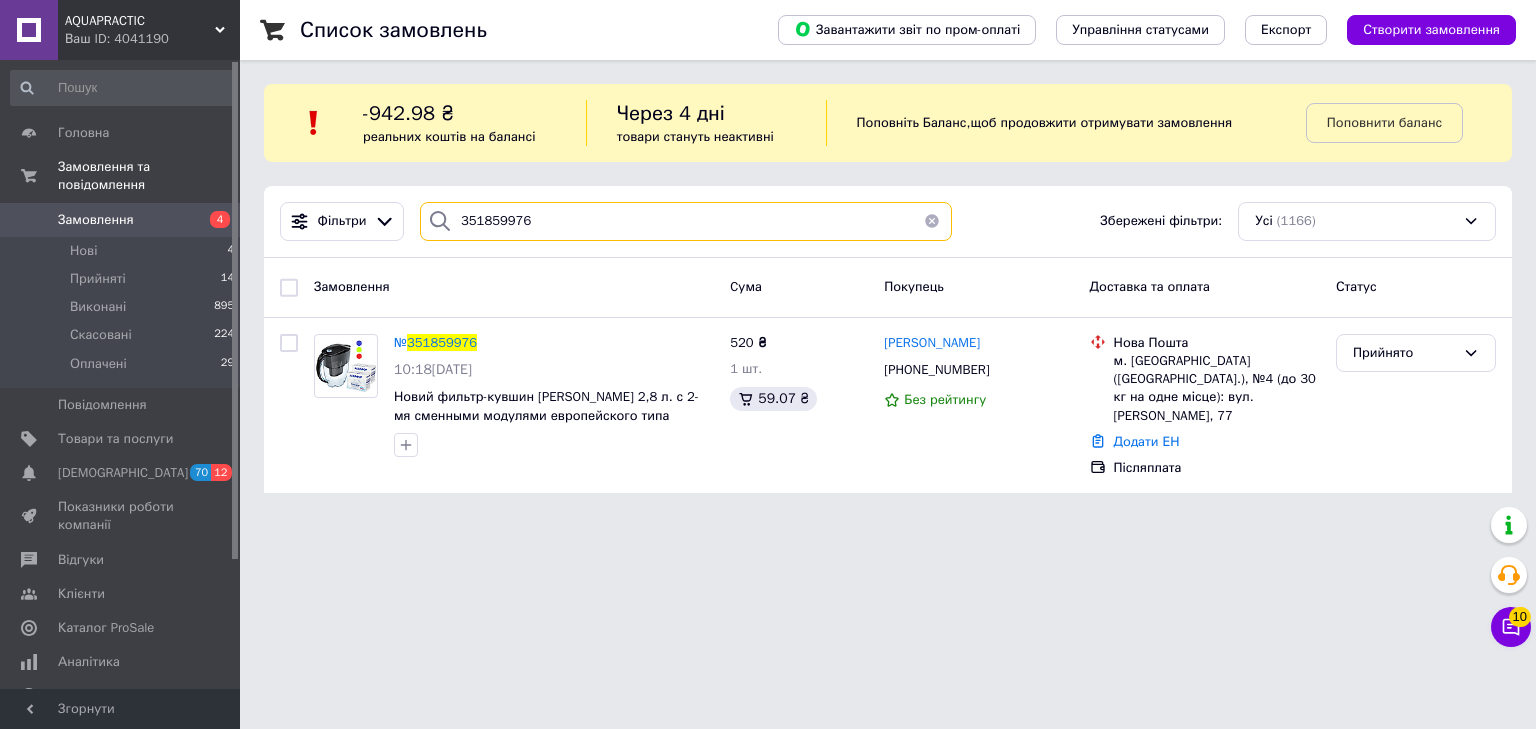 click on "351859976" at bounding box center [686, 221] 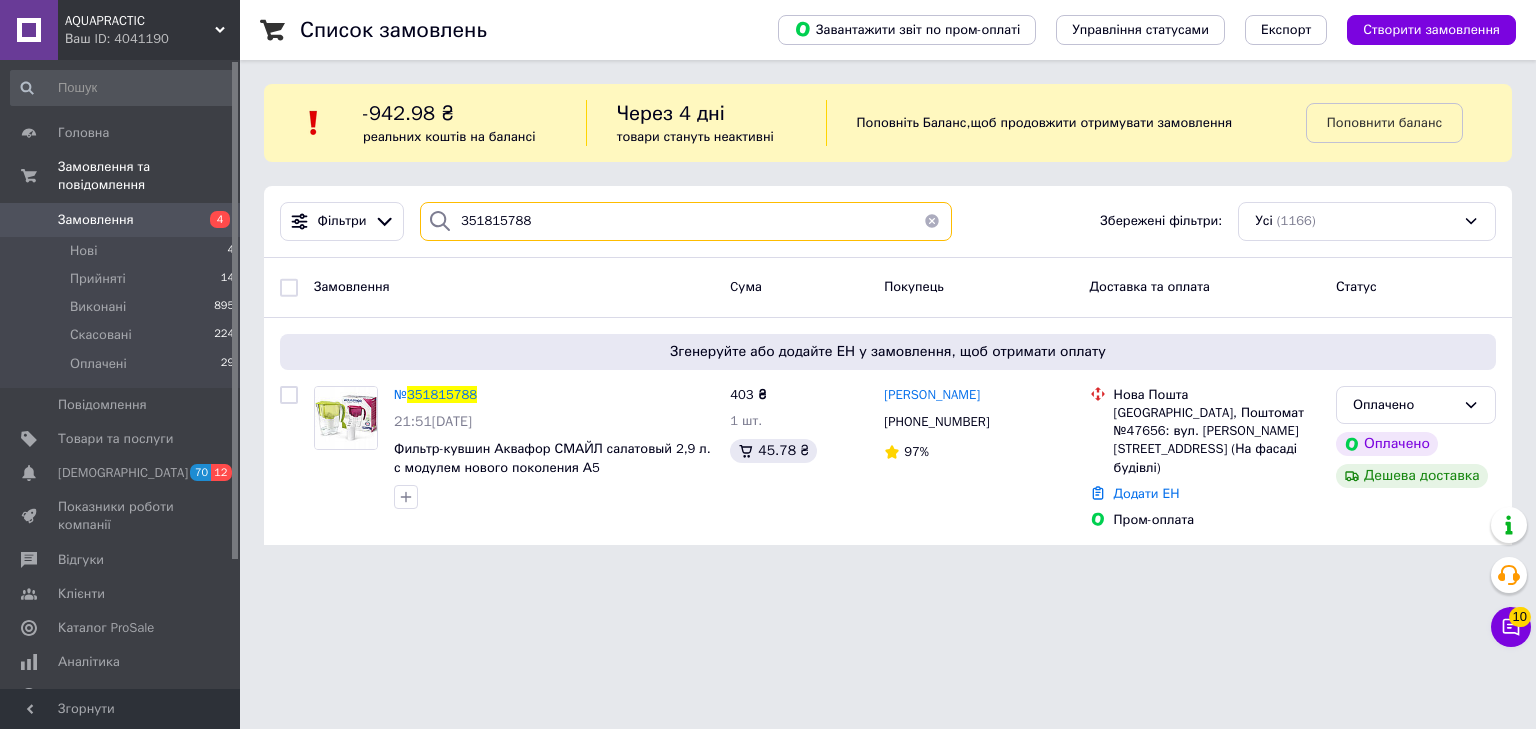 click on "351815788" at bounding box center (686, 221) 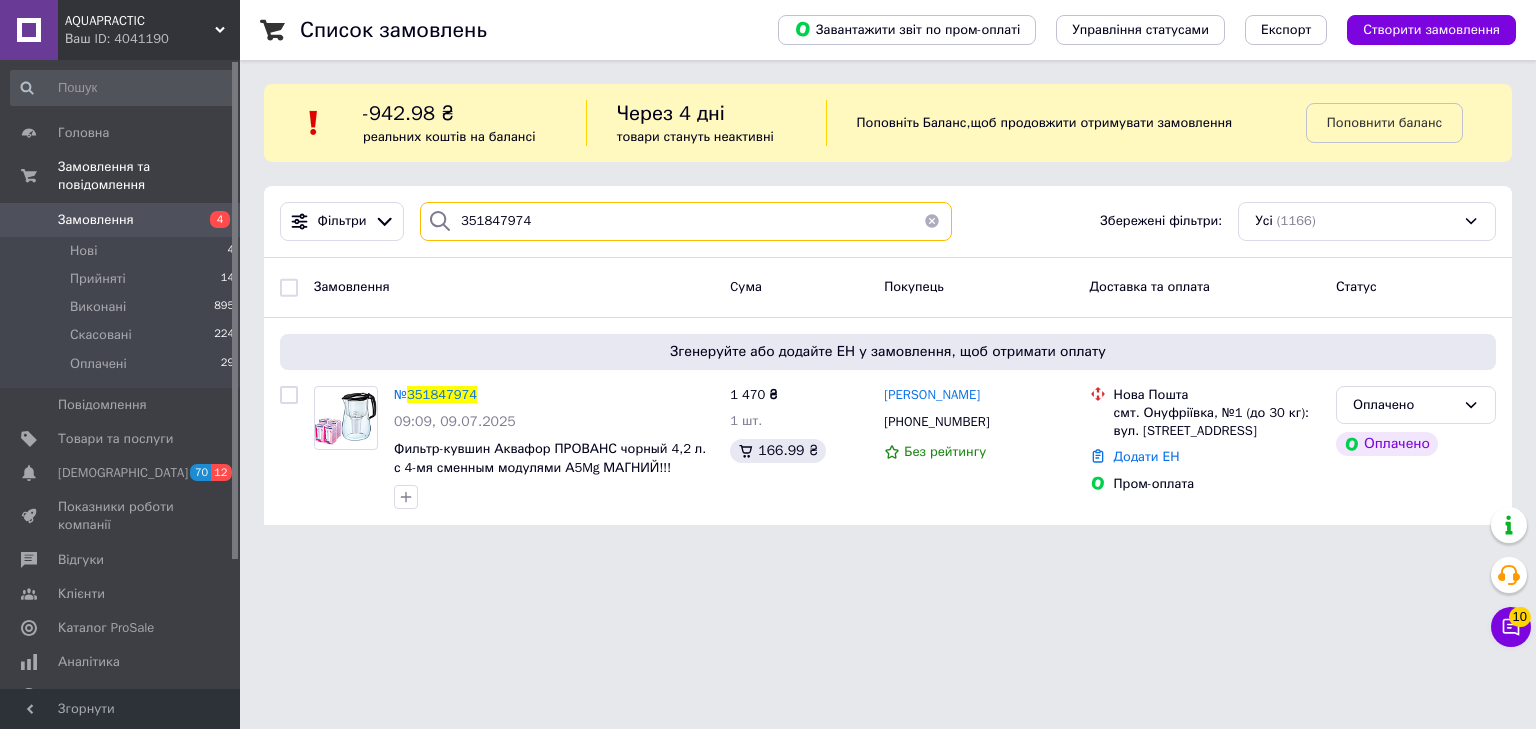 click on "351847974" at bounding box center (686, 221) 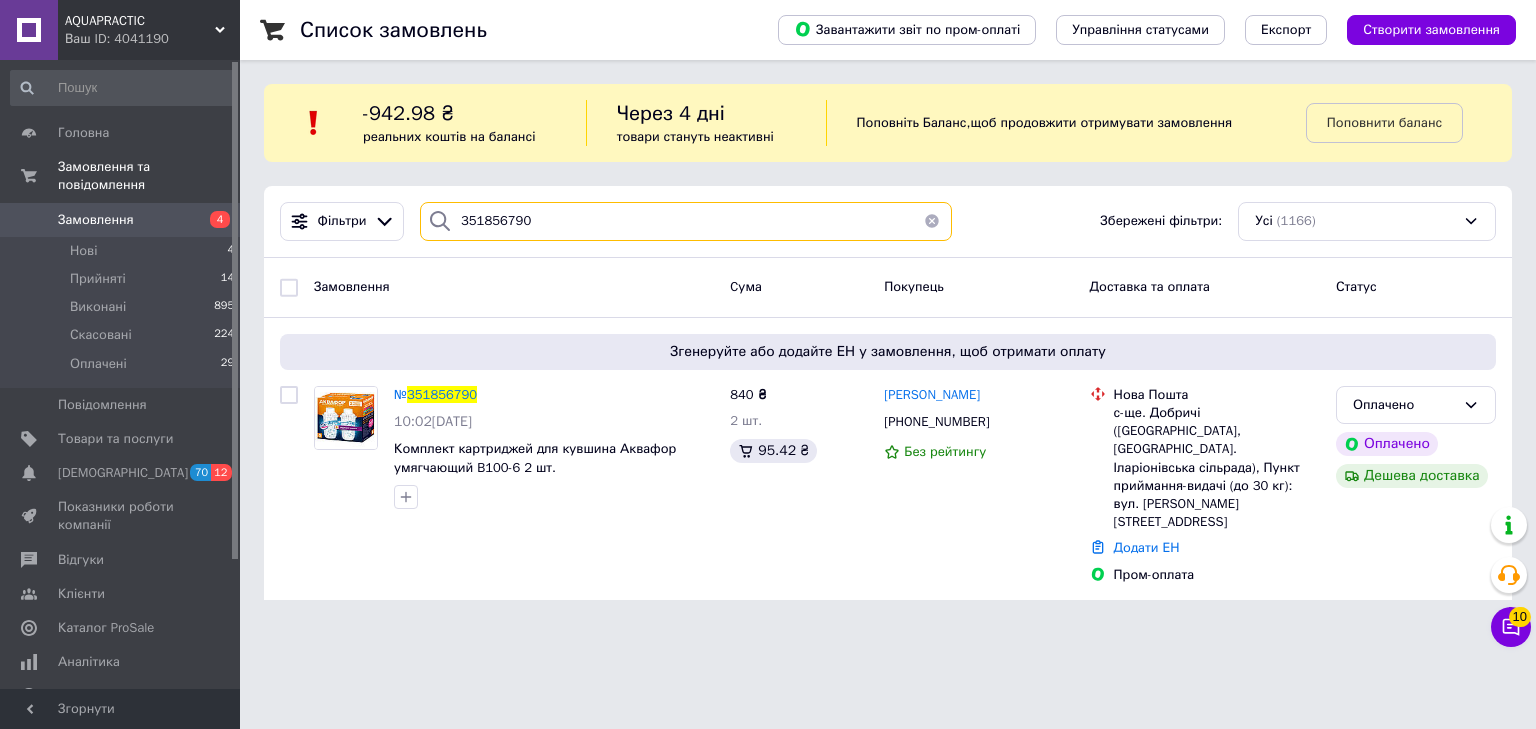 click on "351856790" at bounding box center [686, 221] 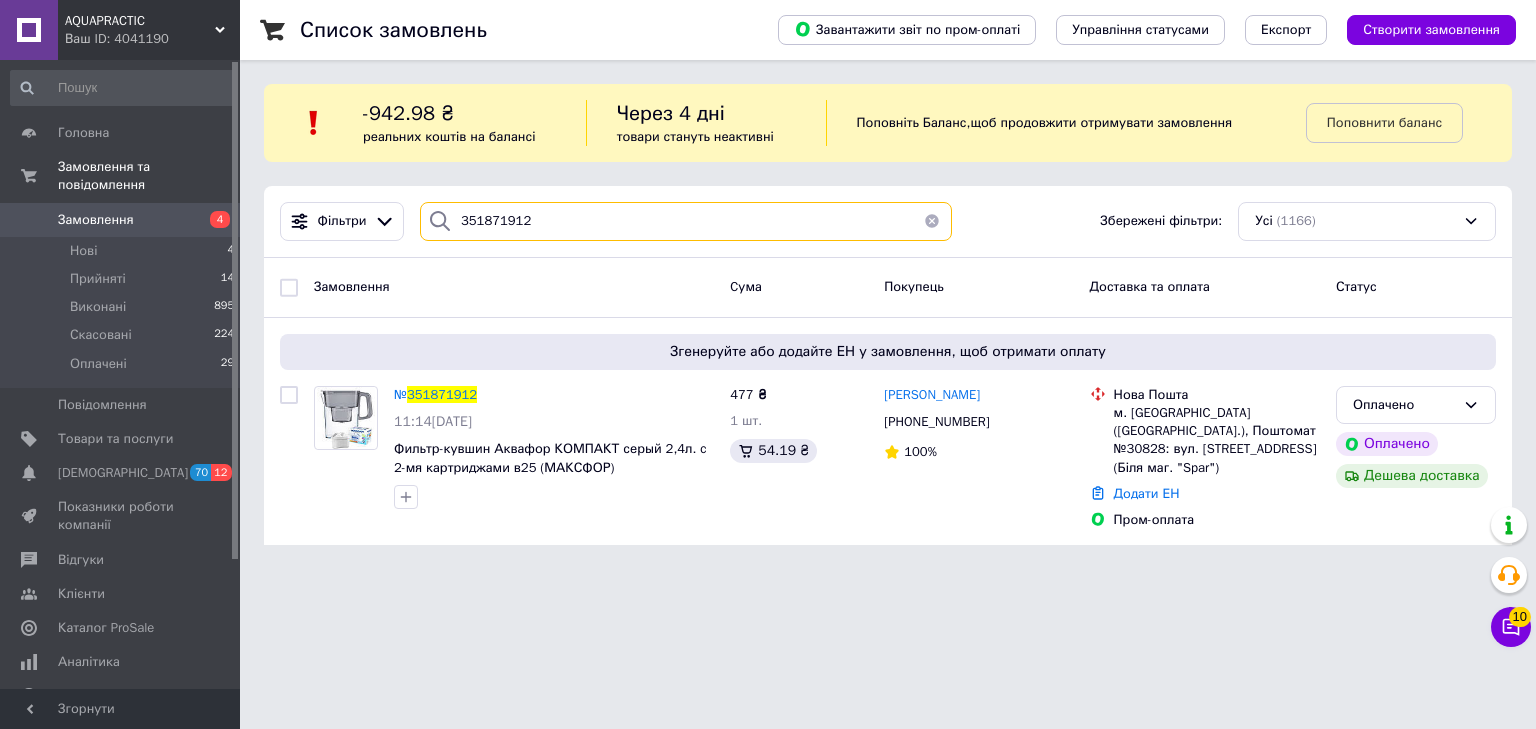 click on "351871912" at bounding box center (686, 221) 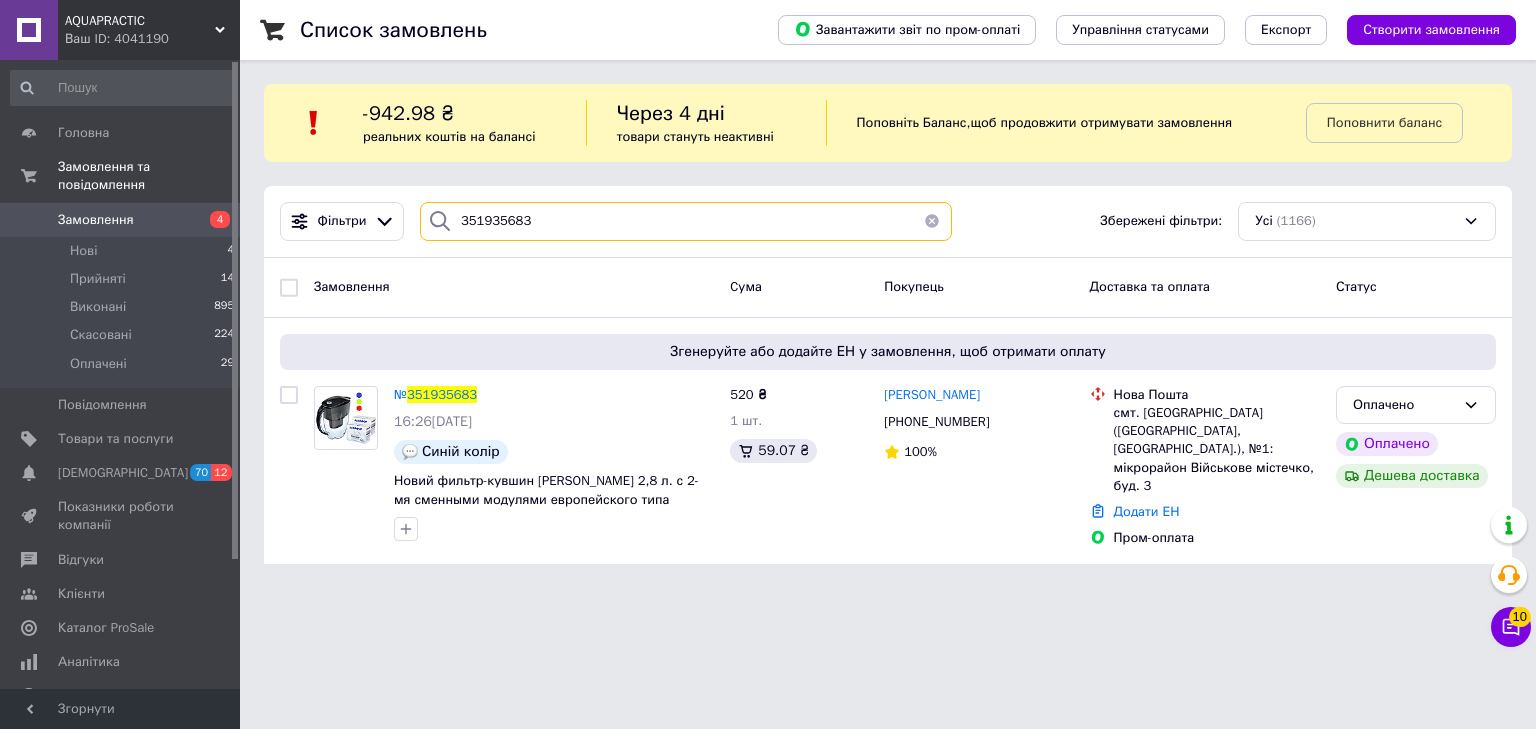 click on "351935683" at bounding box center [686, 221] 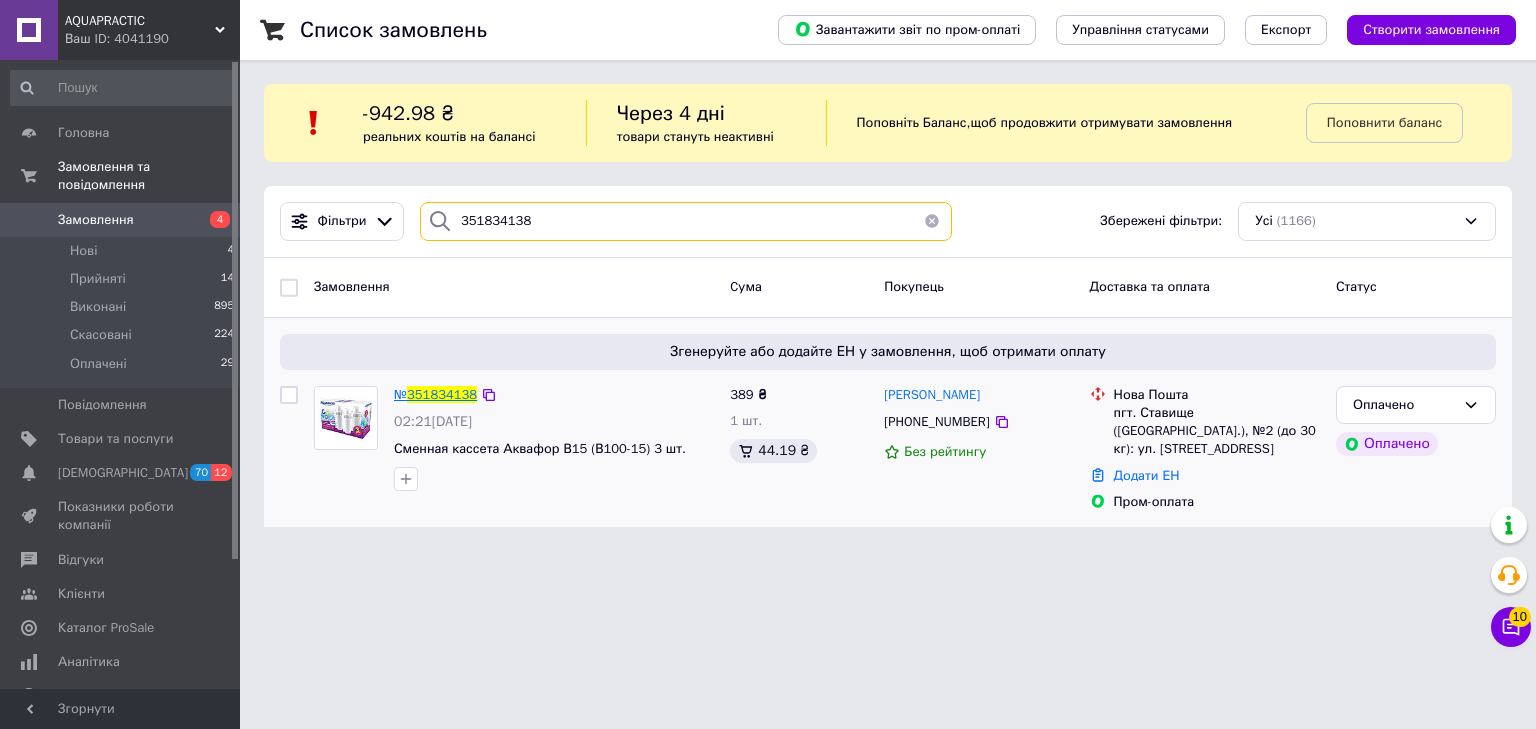 type on "351834138" 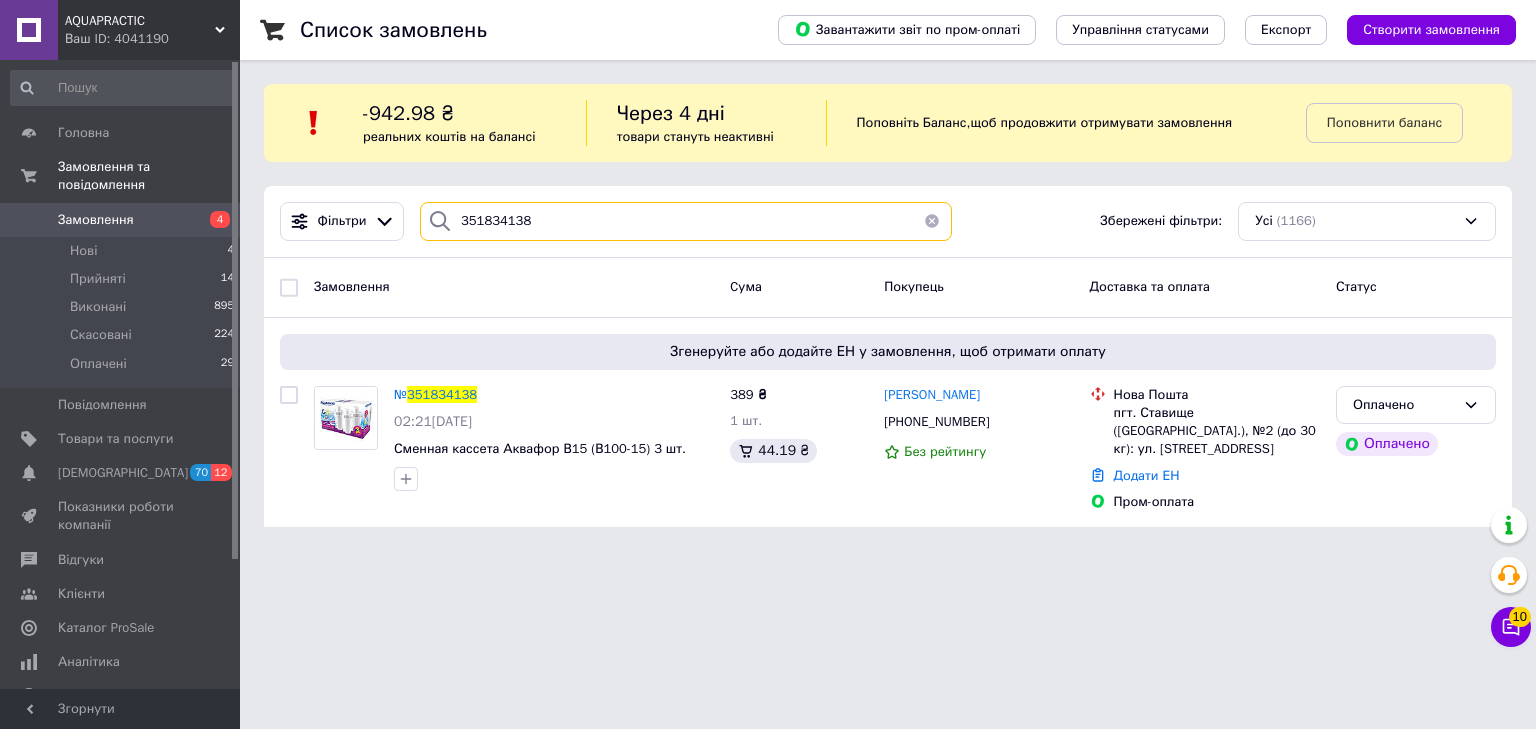 click on "351834138" at bounding box center (686, 221) 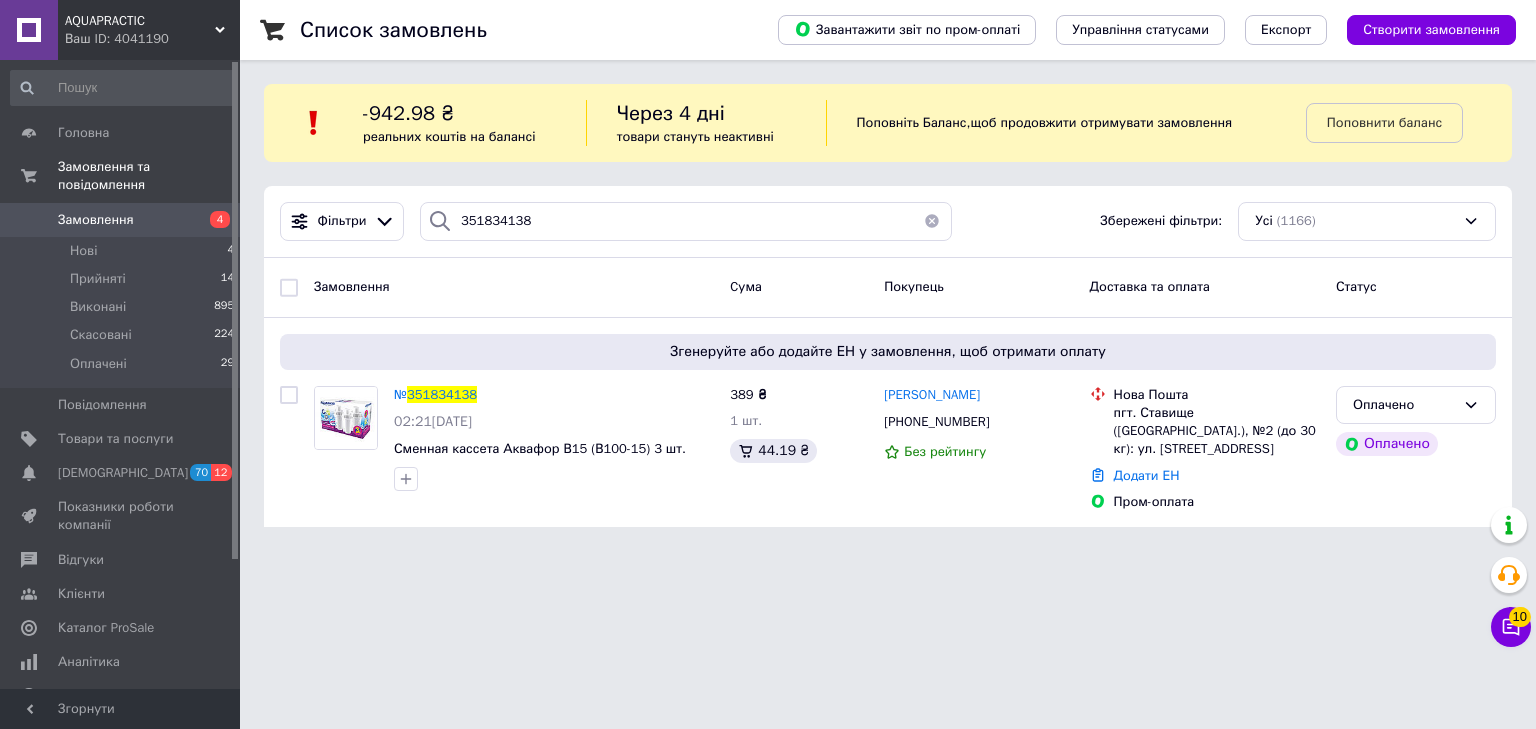 click on "Замовлення" at bounding box center [96, 220] 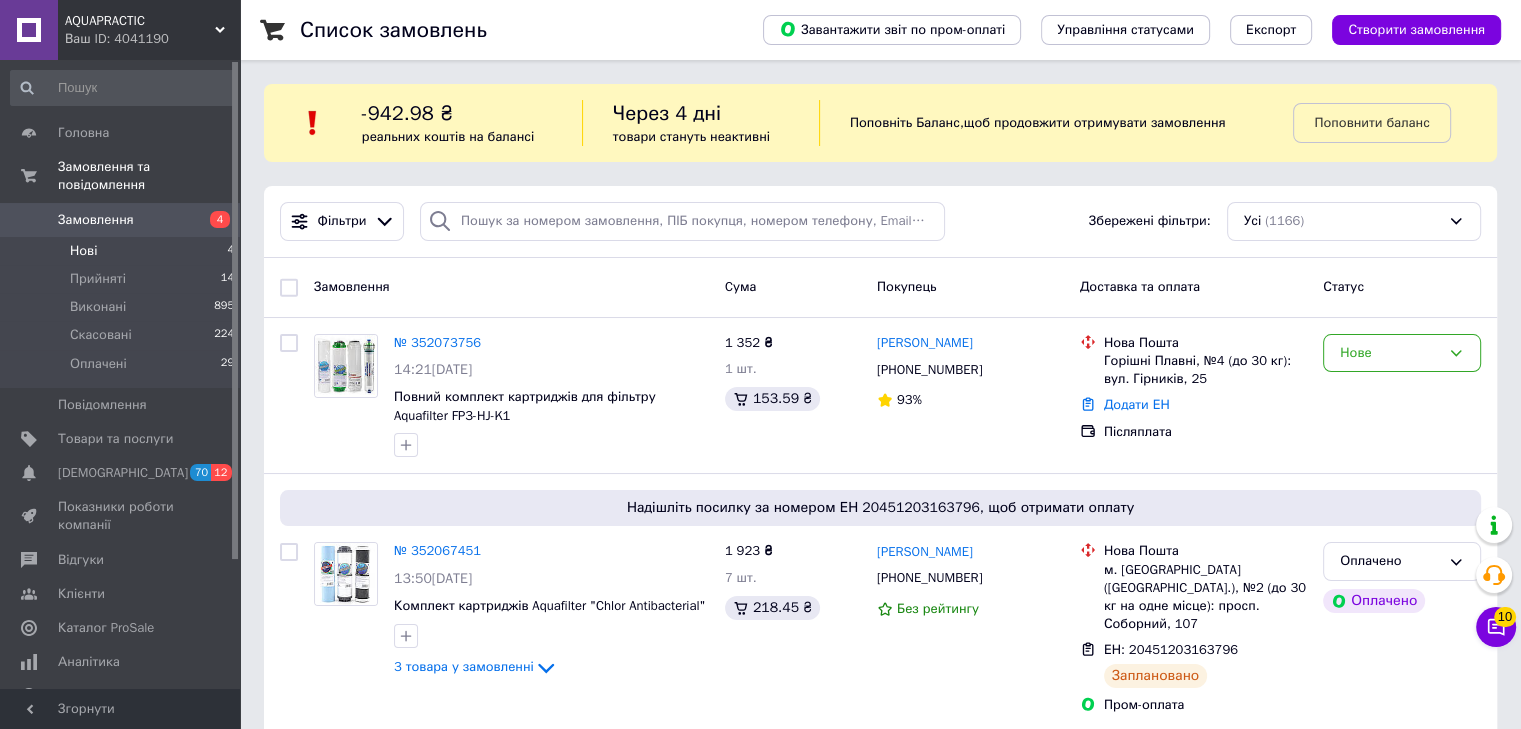 click on "Нові 4" at bounding box center (123, 251) 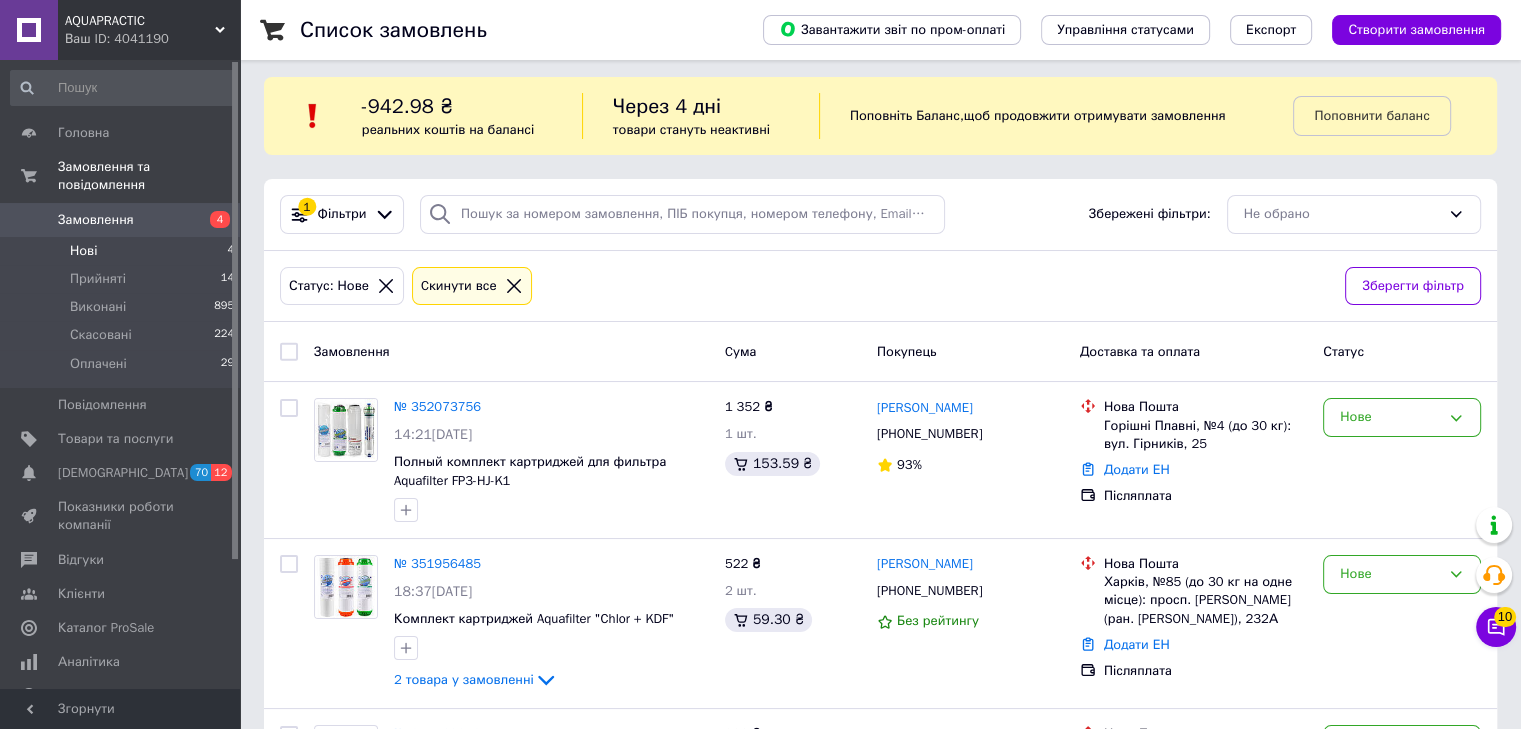 scroll, scrollTop: 0, scrollLeft: 0, axis: both 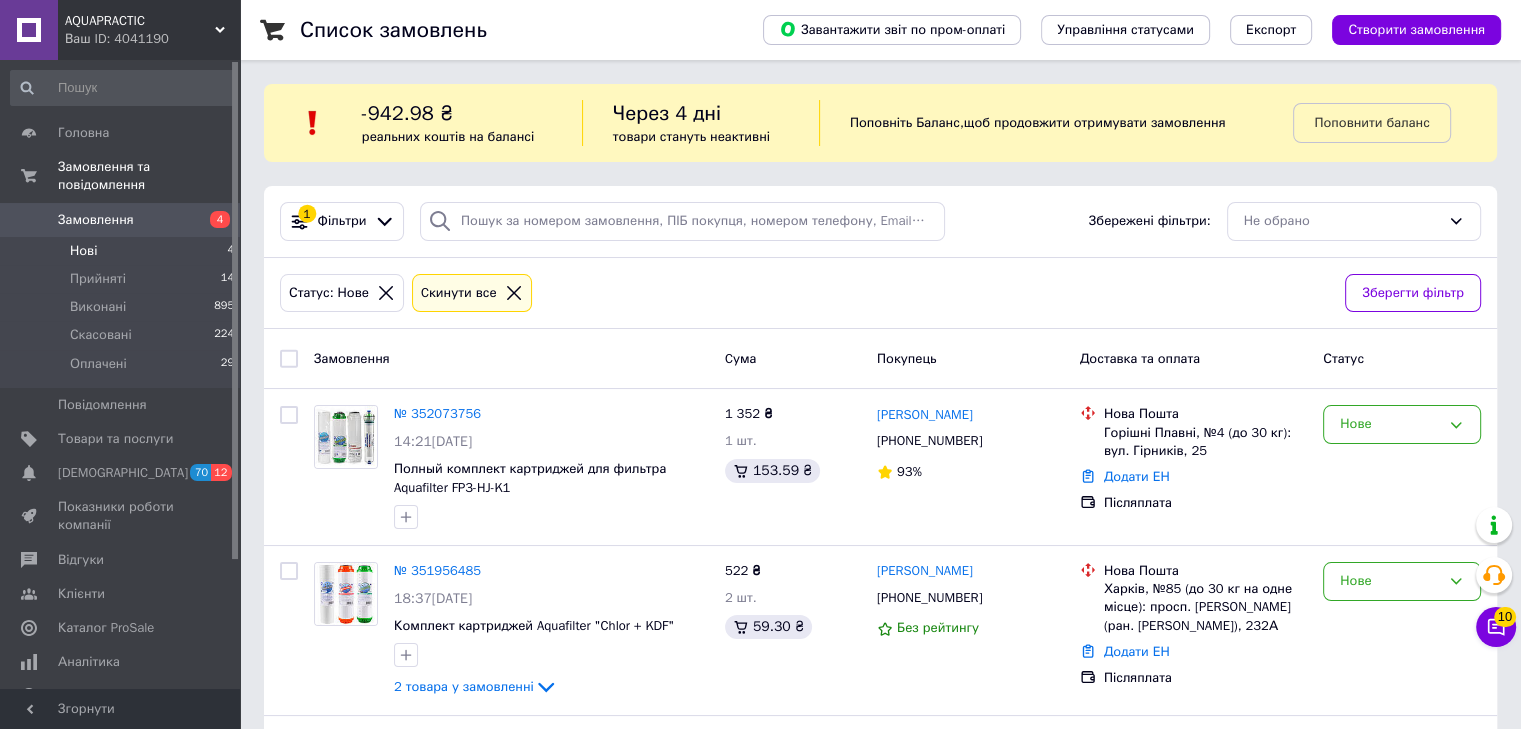 click on "Замовлення" at bounding box center [96, 220] 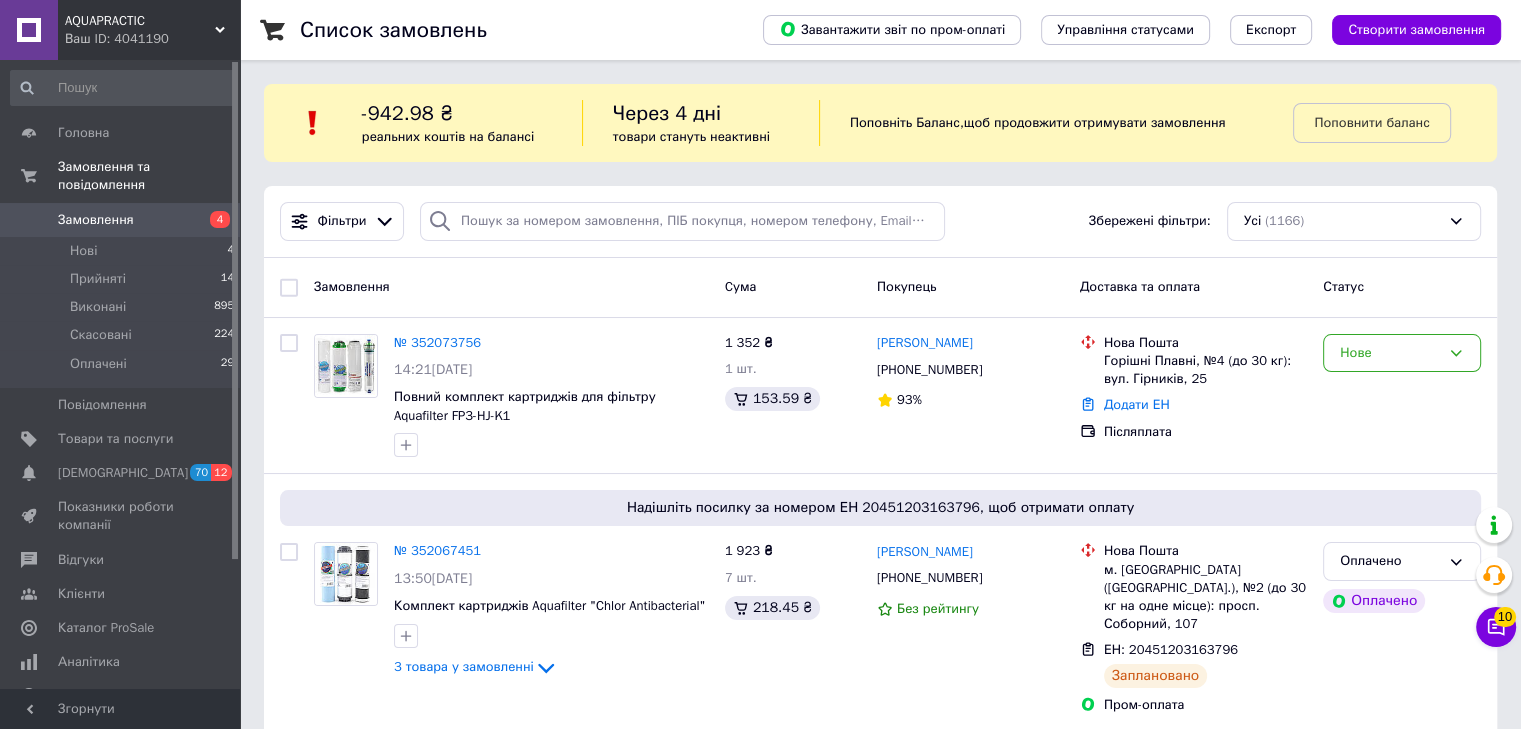 click on "Ваш ID: 4041190" at bounding box center [152, 39] 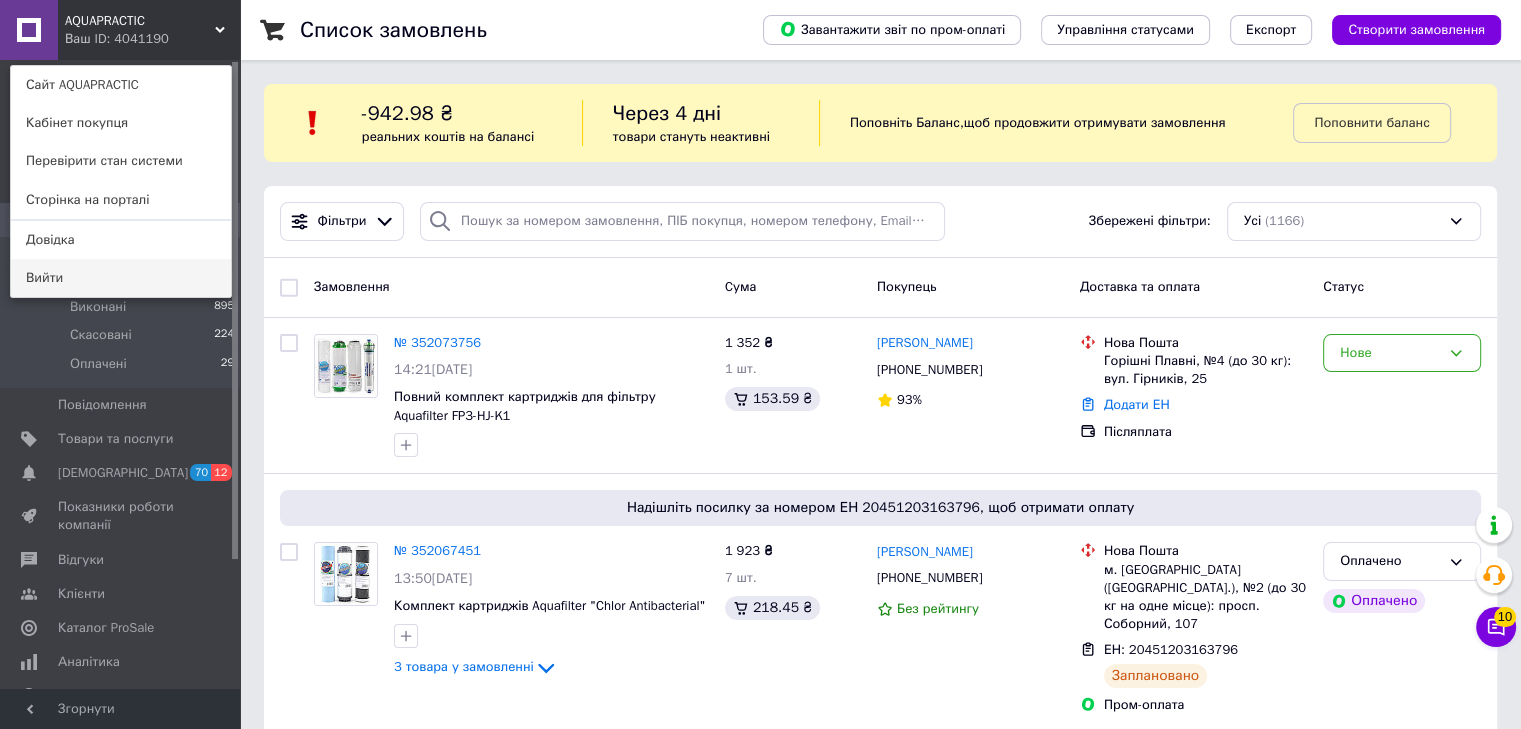 click on "Вийти" at bounding box center [121, 278] 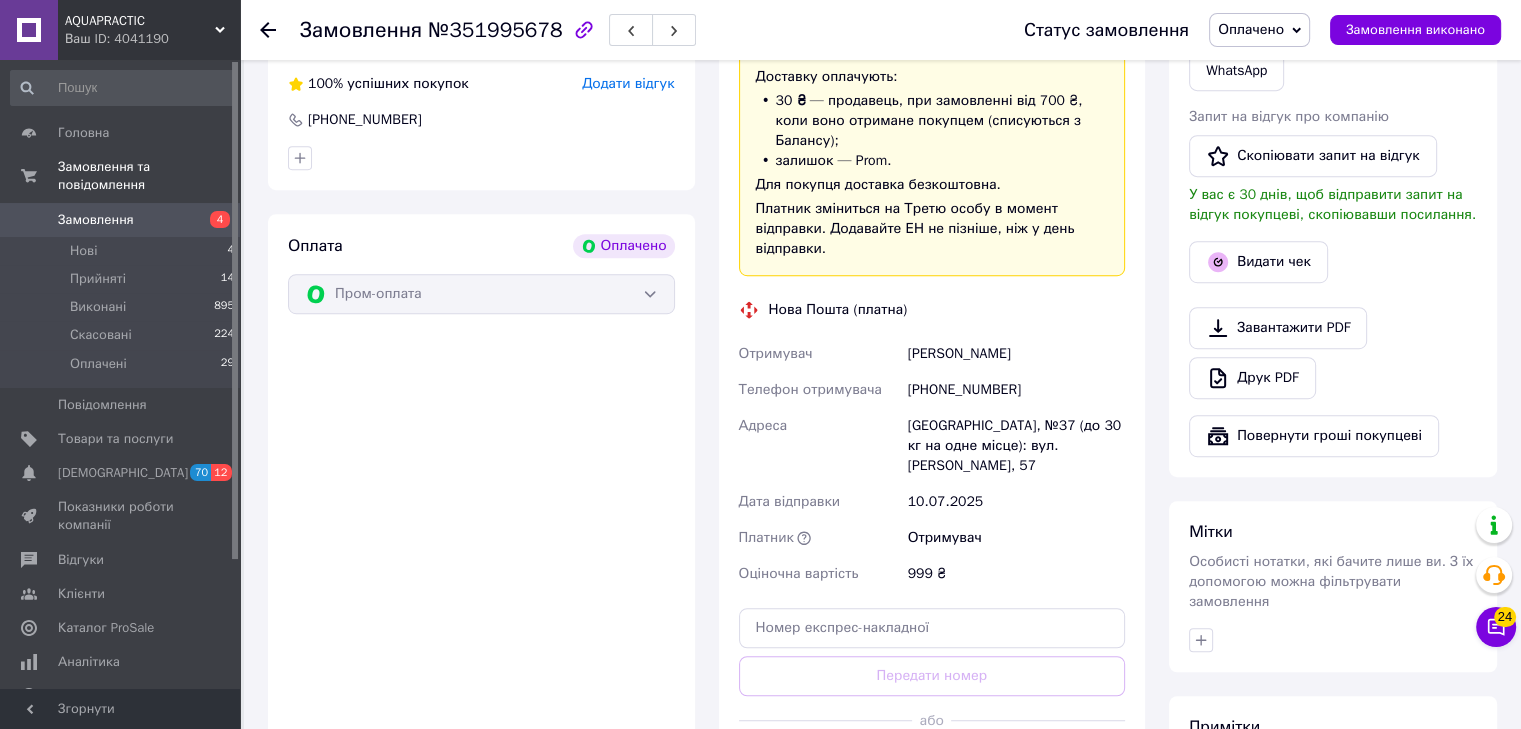 scroll, scrollTop: 1200, scrollLeft: 0, axis: vertical 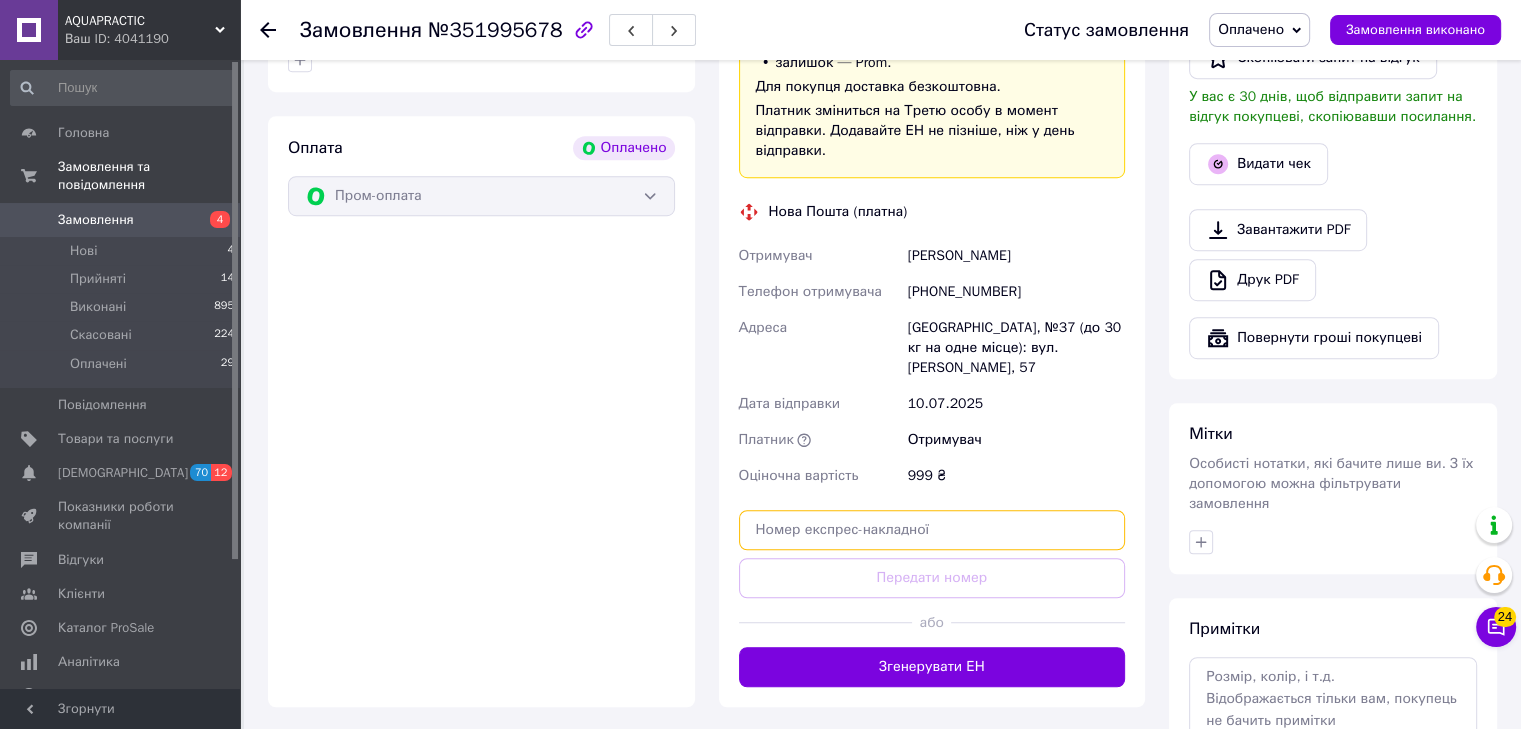 paste on "351312021" 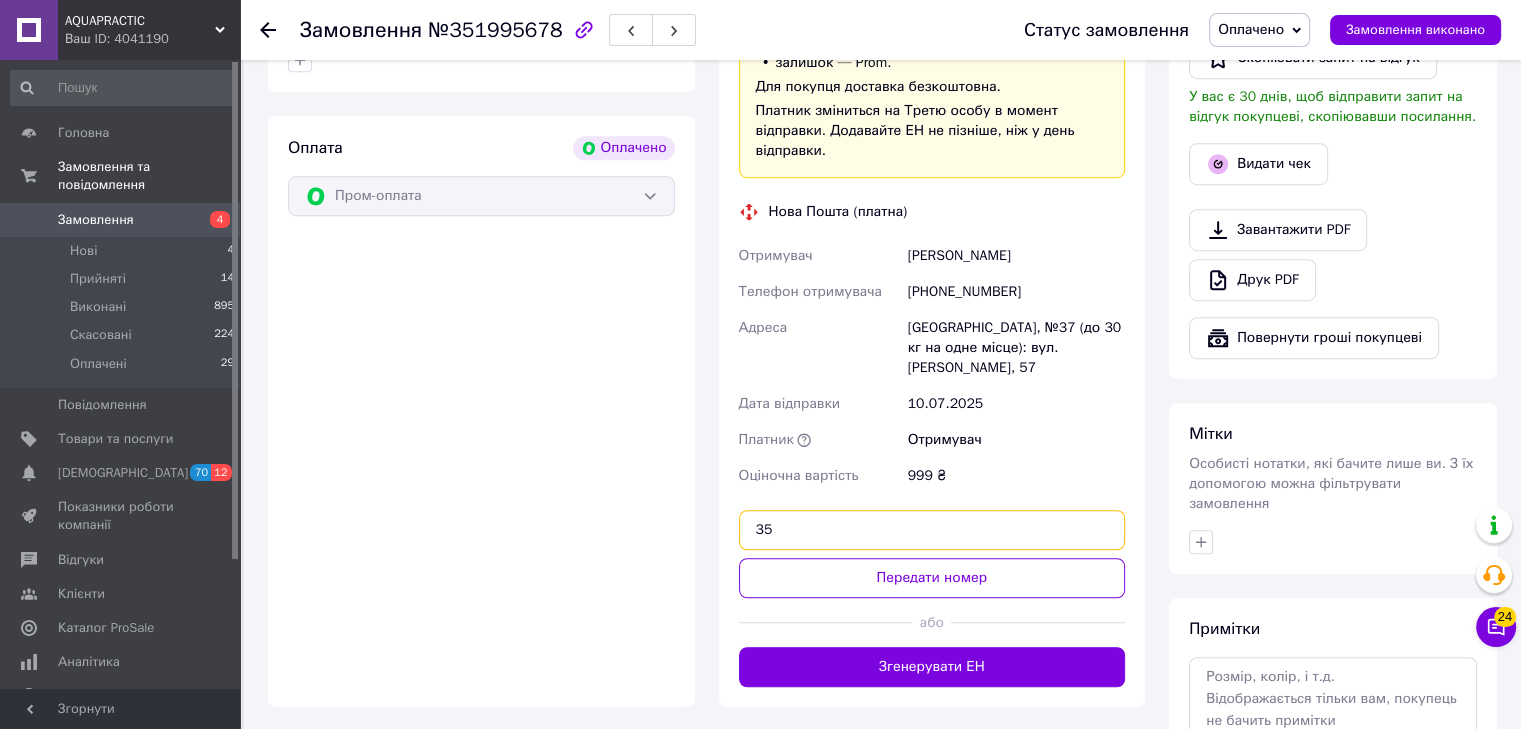 type on "3" 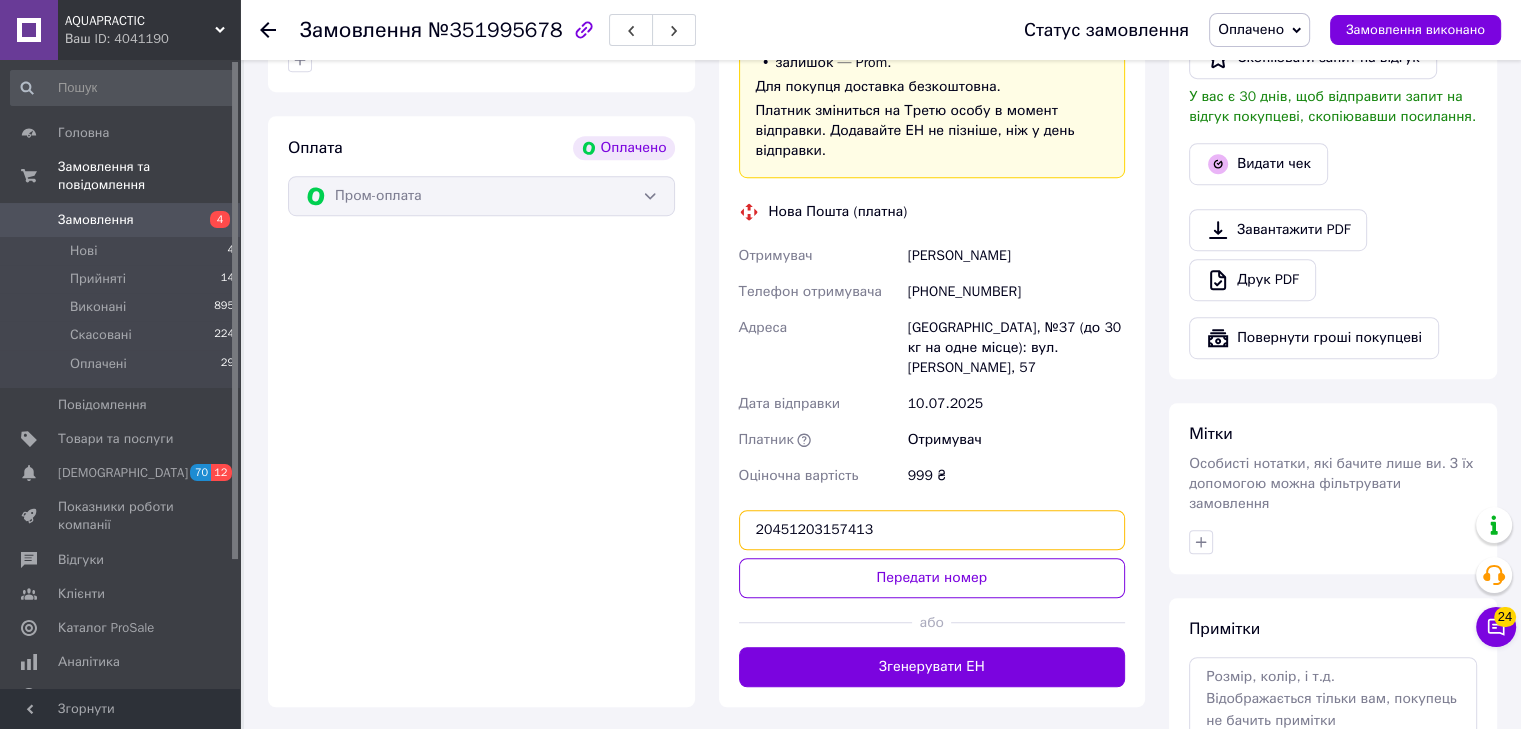 drag, startPoint x: 822, startPoint y: 491, endPoint x: 543, endPoint y: 450, distance: 281.99646 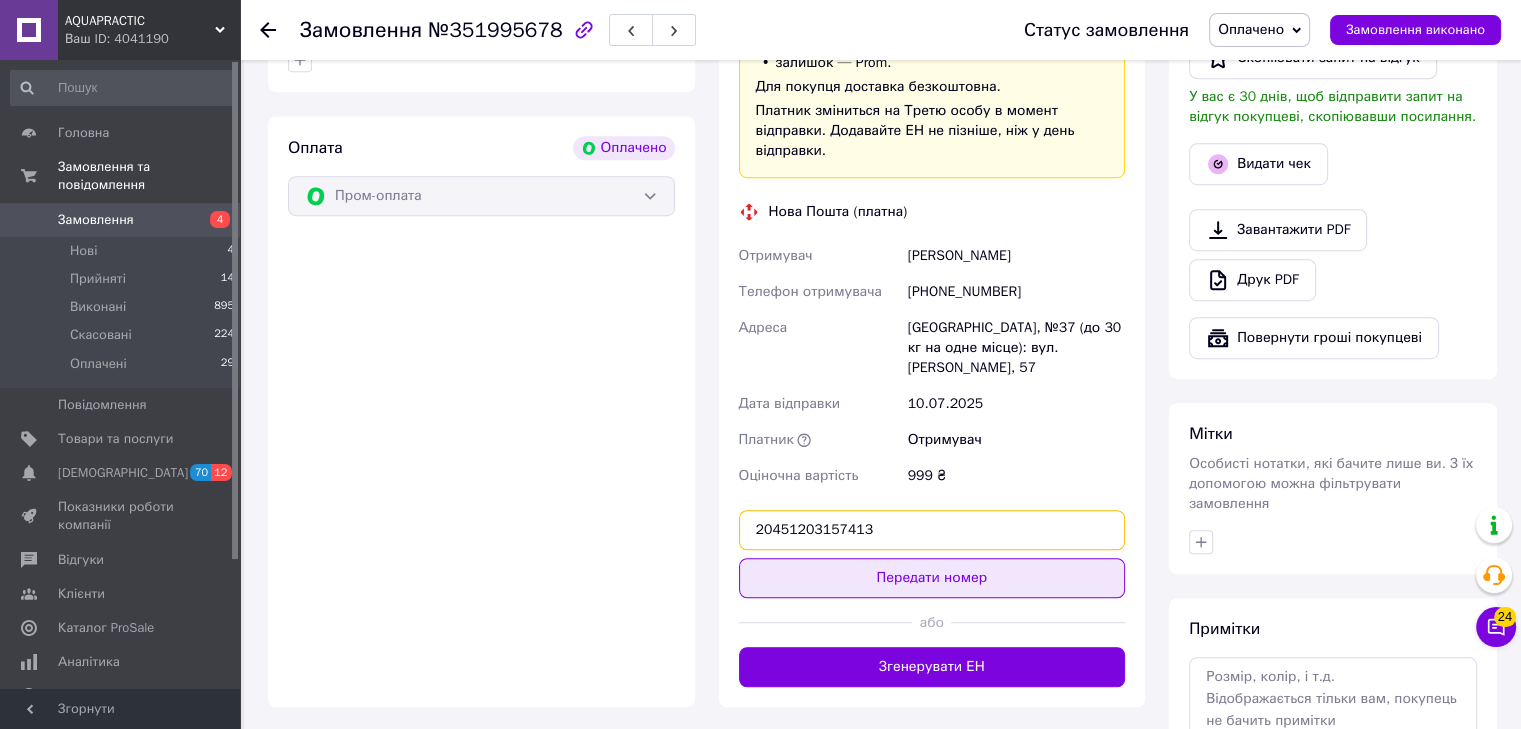 type on "20451203157413" 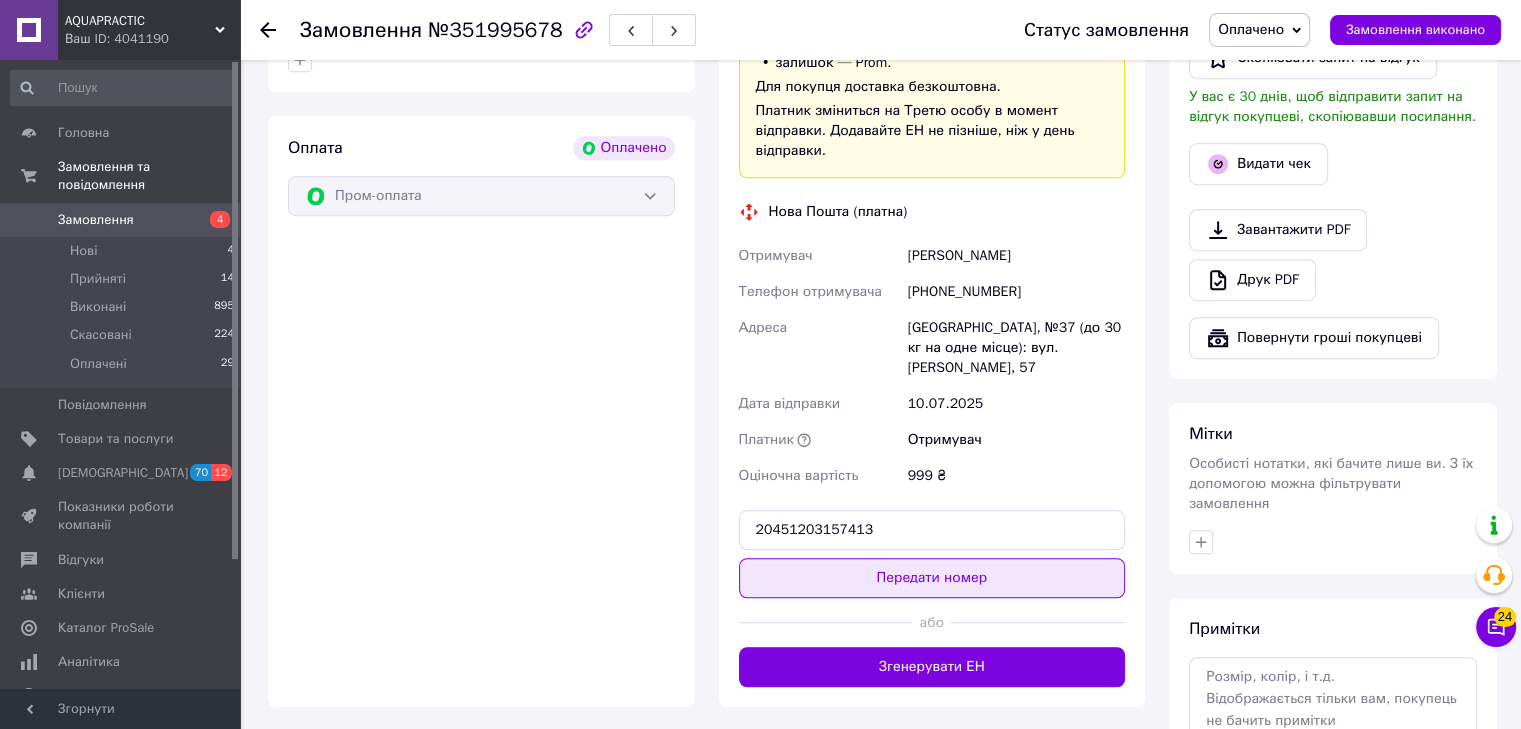 click on "Передати номер" at bounding box center [932, 578] 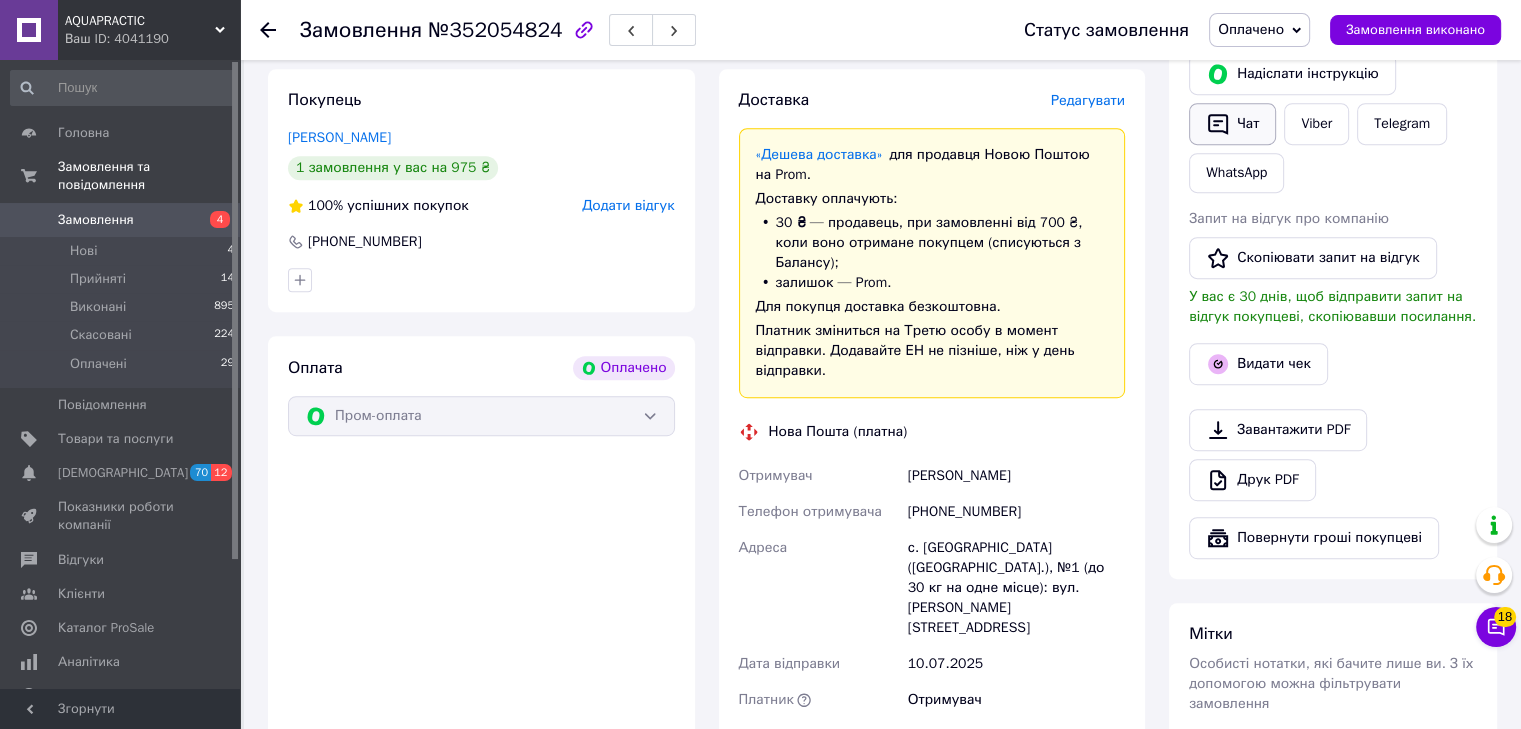 scroll, scrollTop: 1200, scrollLeft: 0, axis: vertical 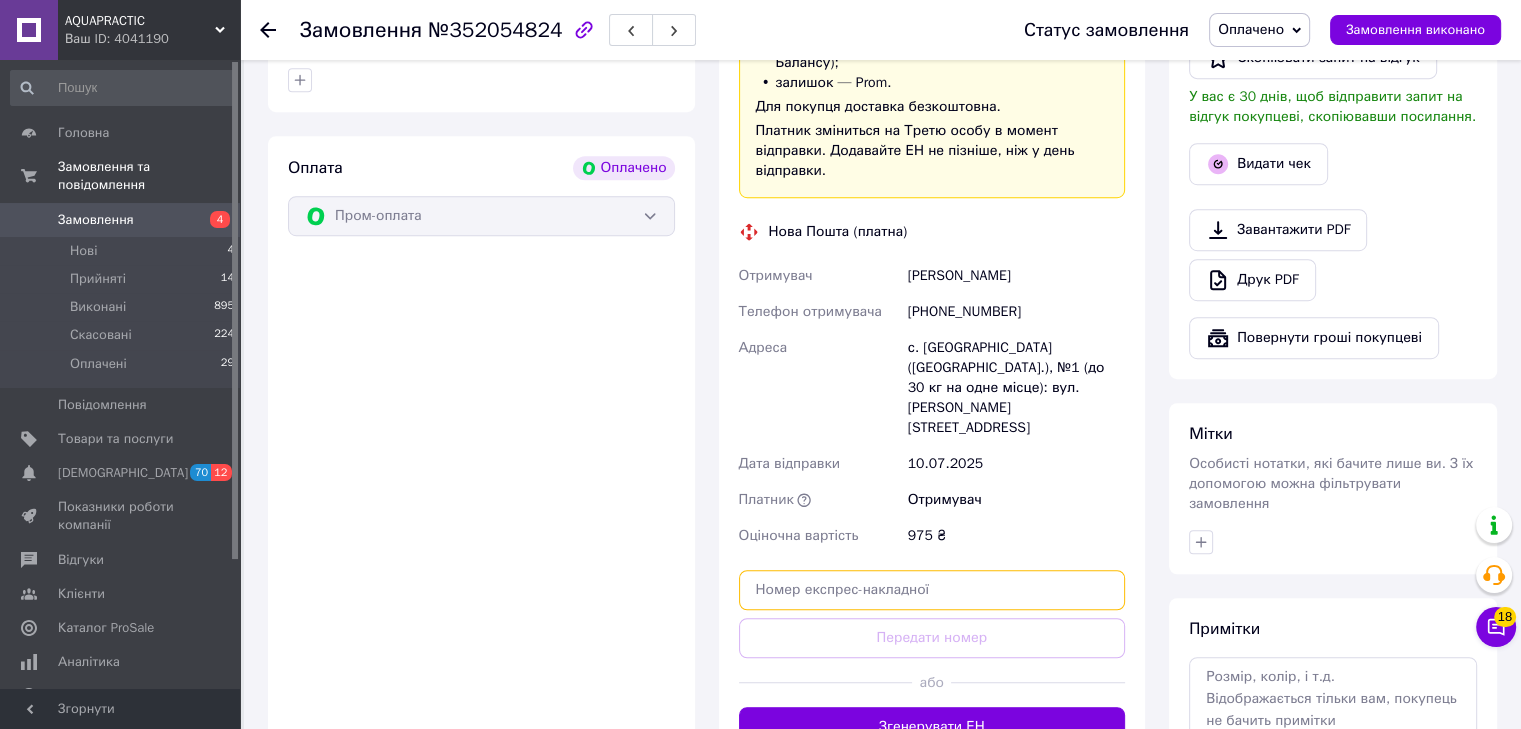 paste on "204512031" 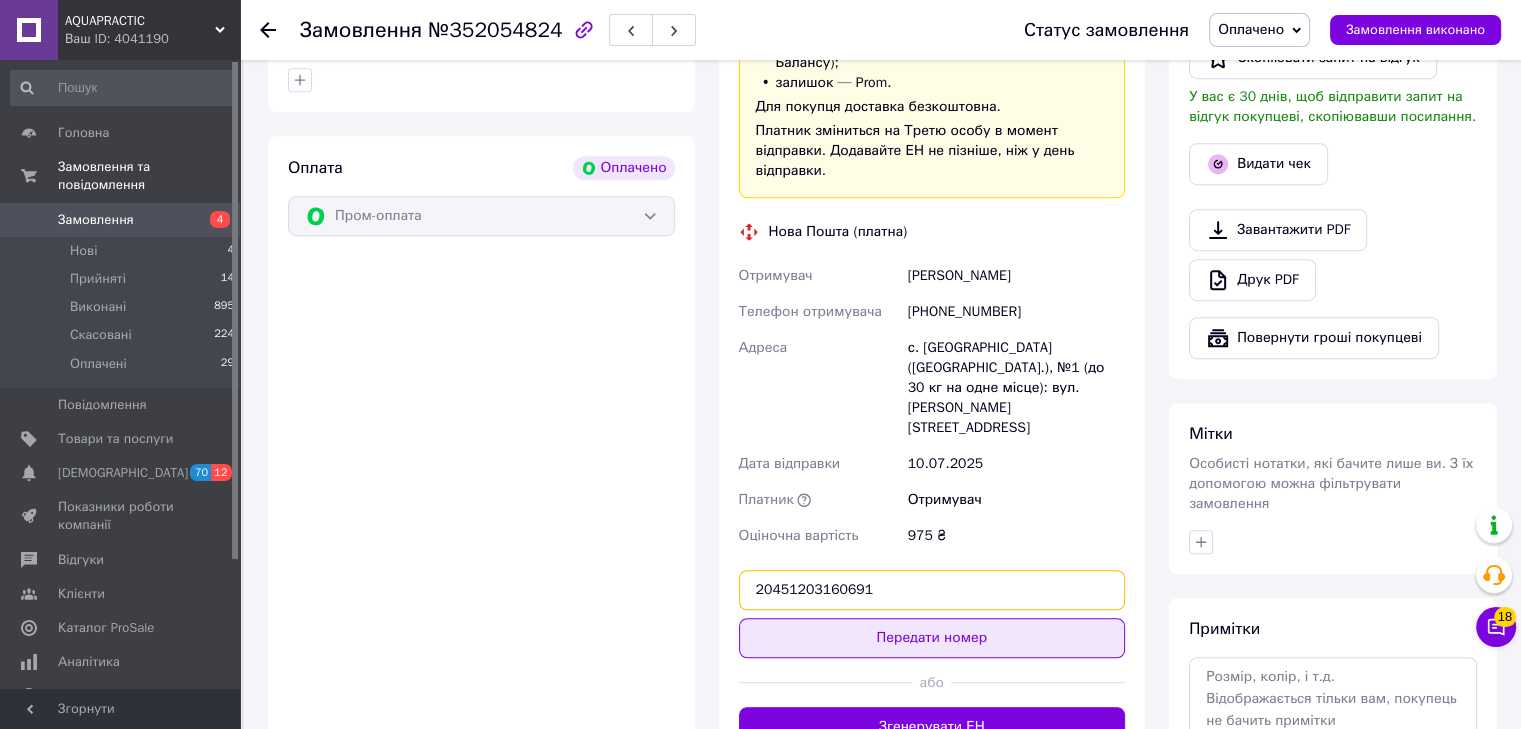 type on "20451203160691" 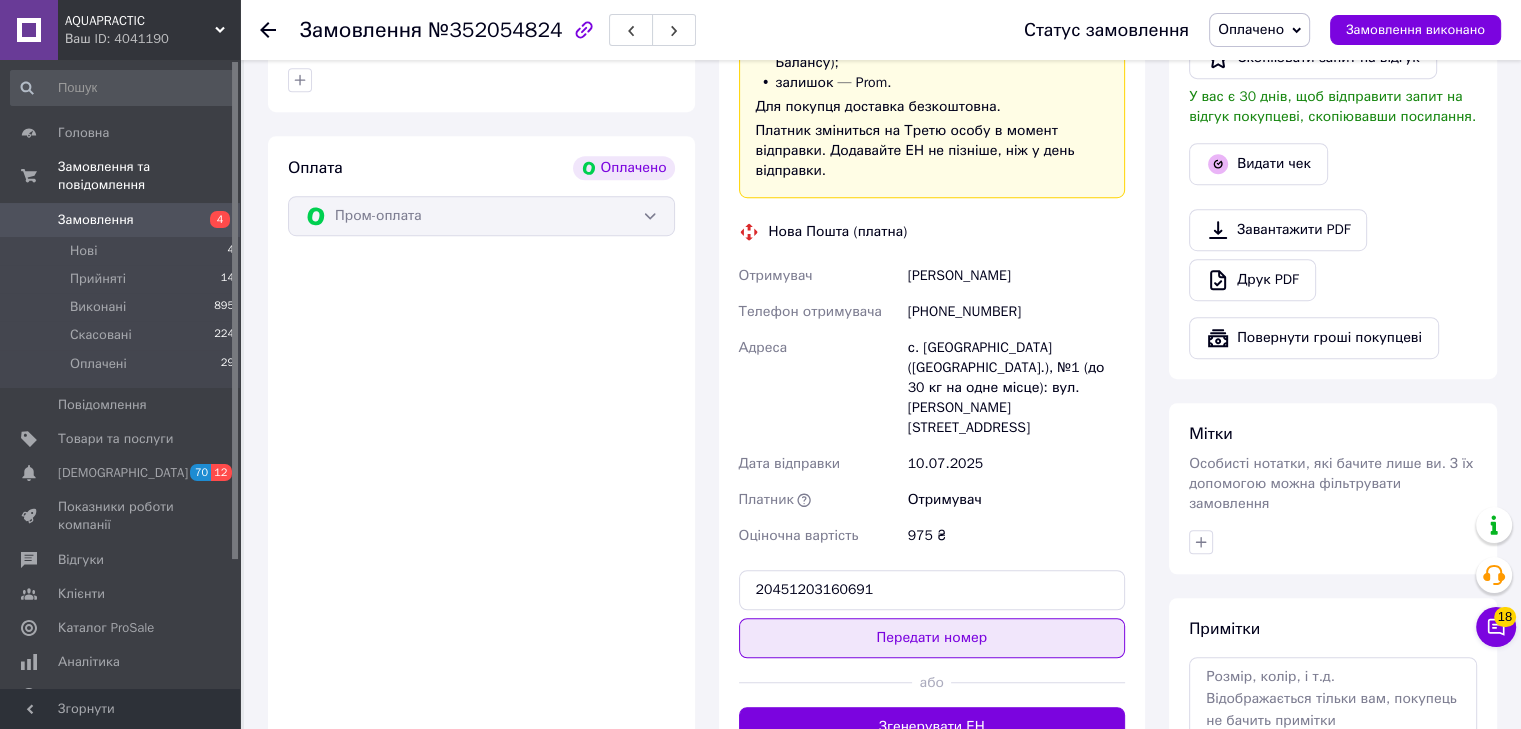 click on "Передати номер" at bounding box center (932, 638) 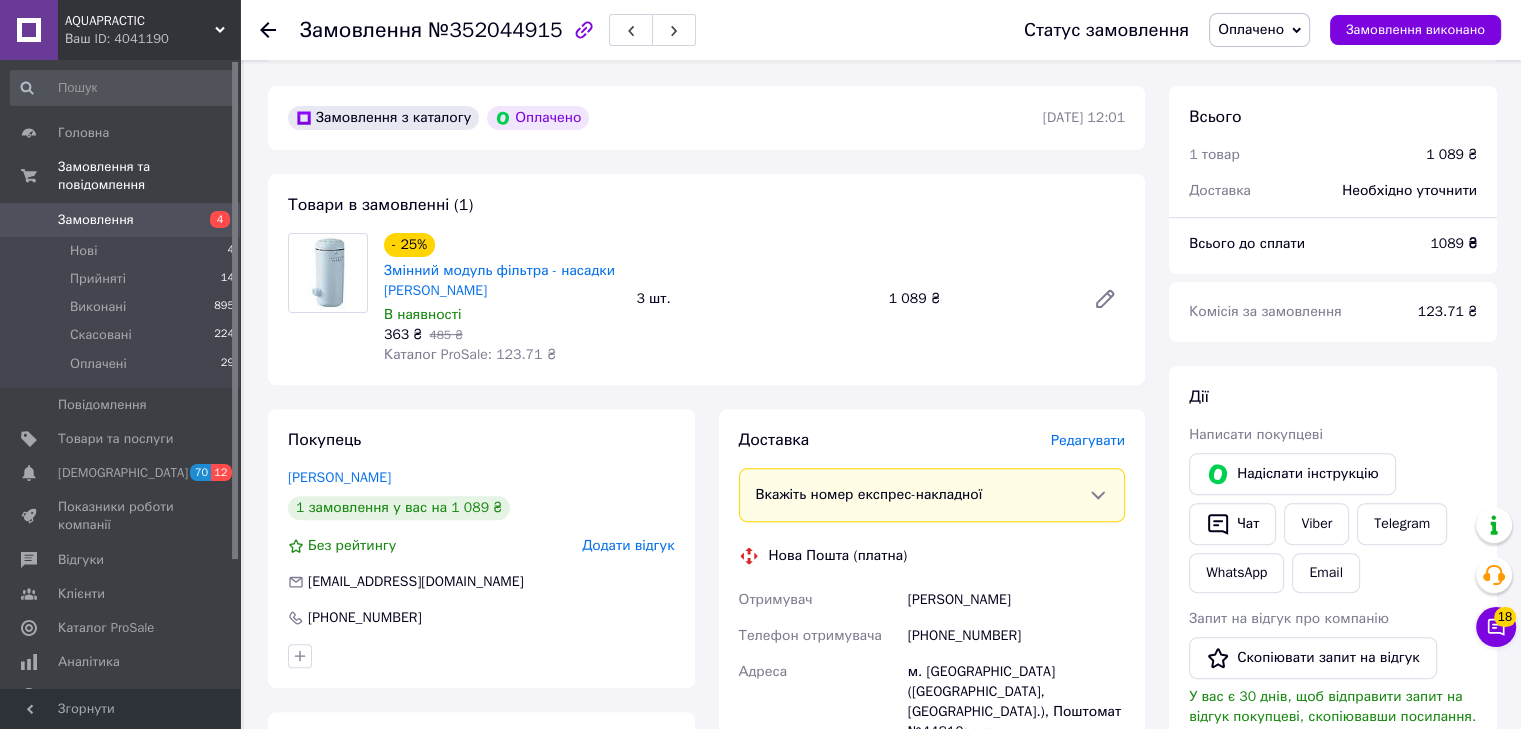 scroll, scrollTop: 1000, scrollLeft: 0, axis: vertical 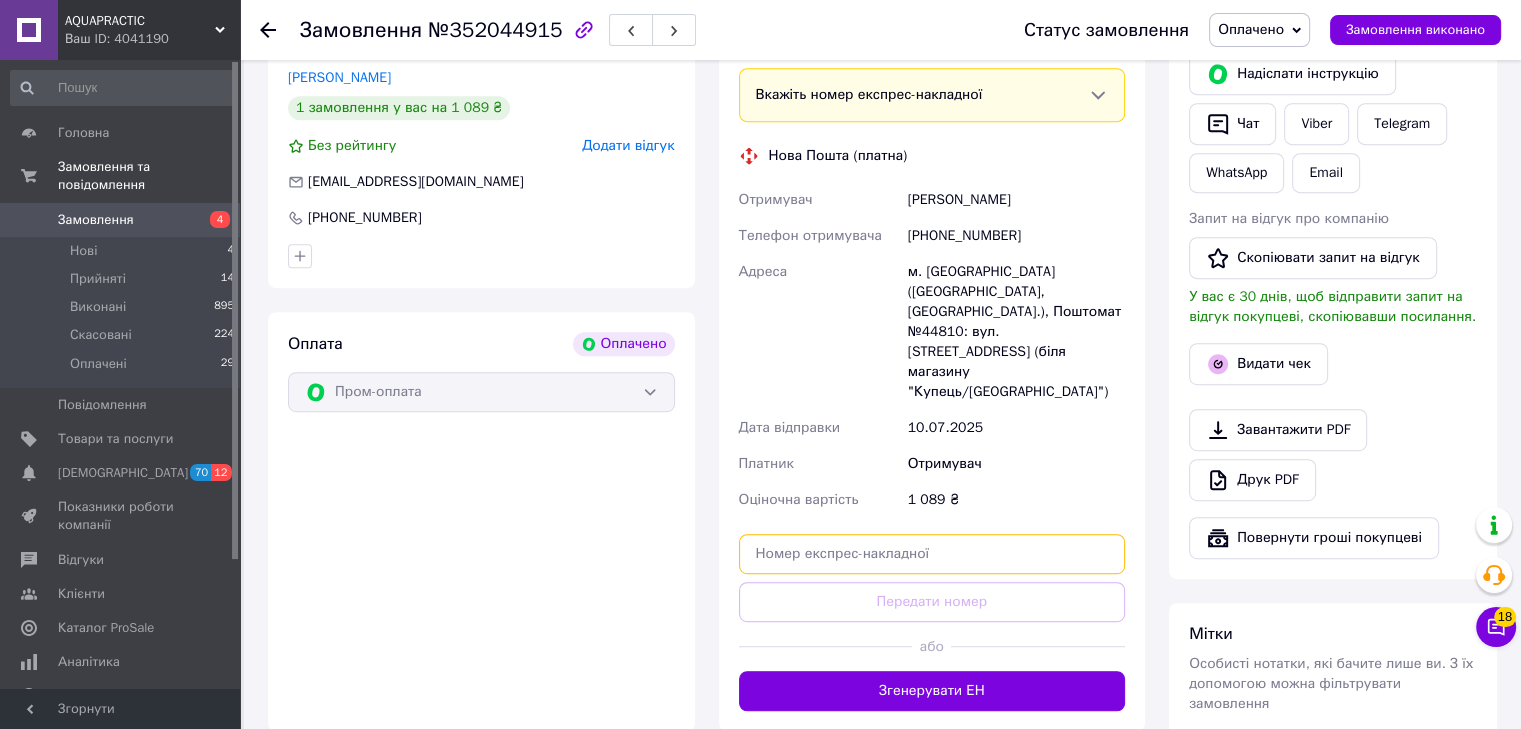 paste on "204512031" 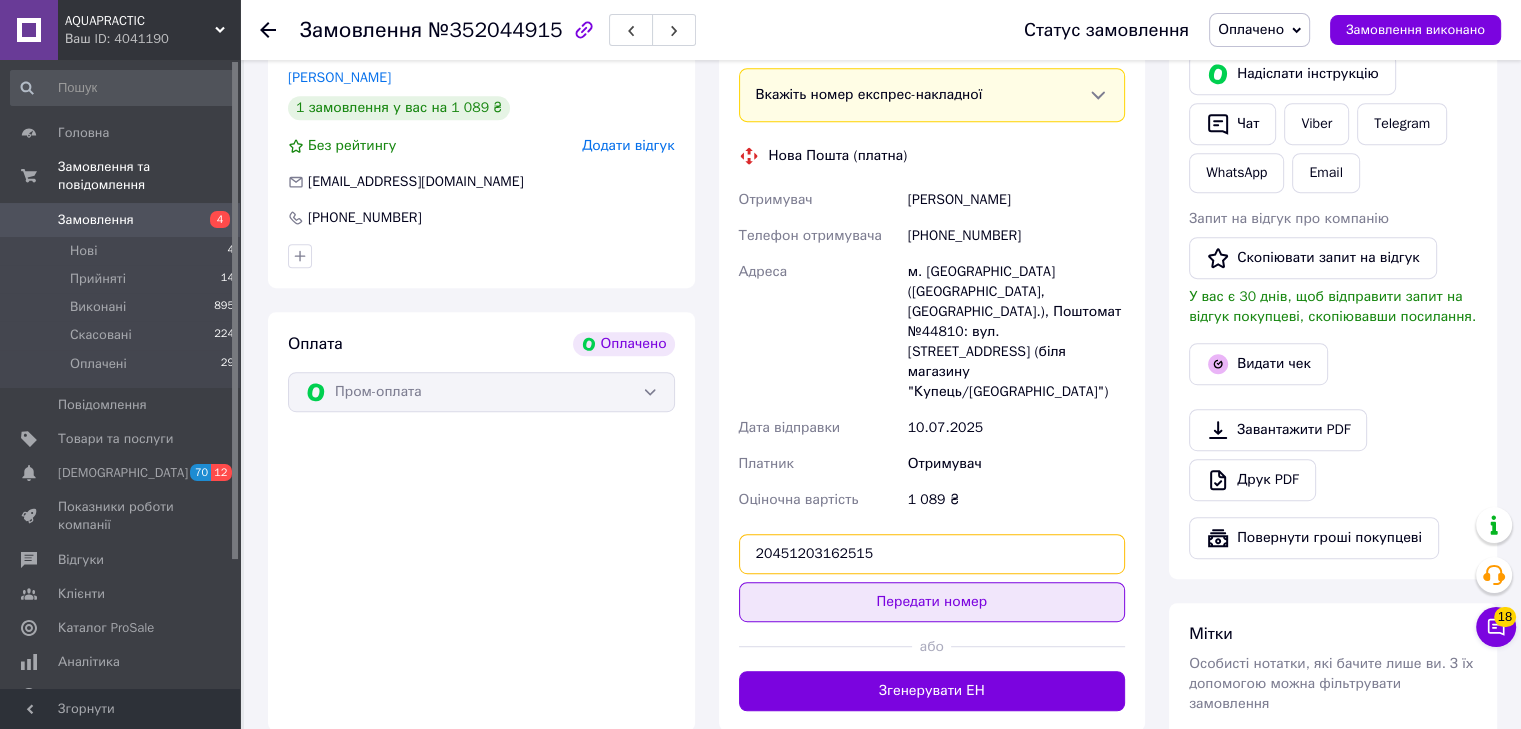 type on "20451203162515" 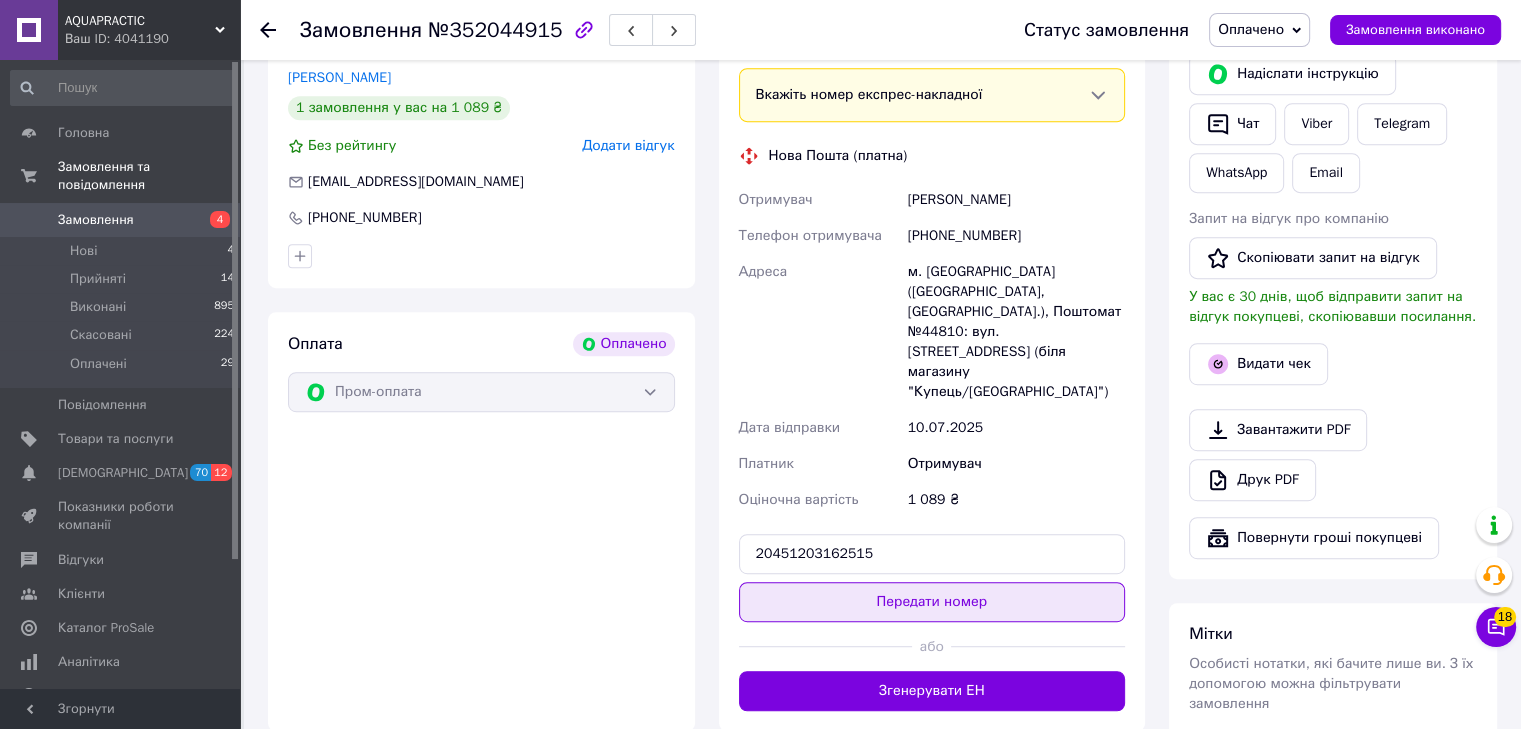 click on "Передати номер" at bounding box center [932, 602] 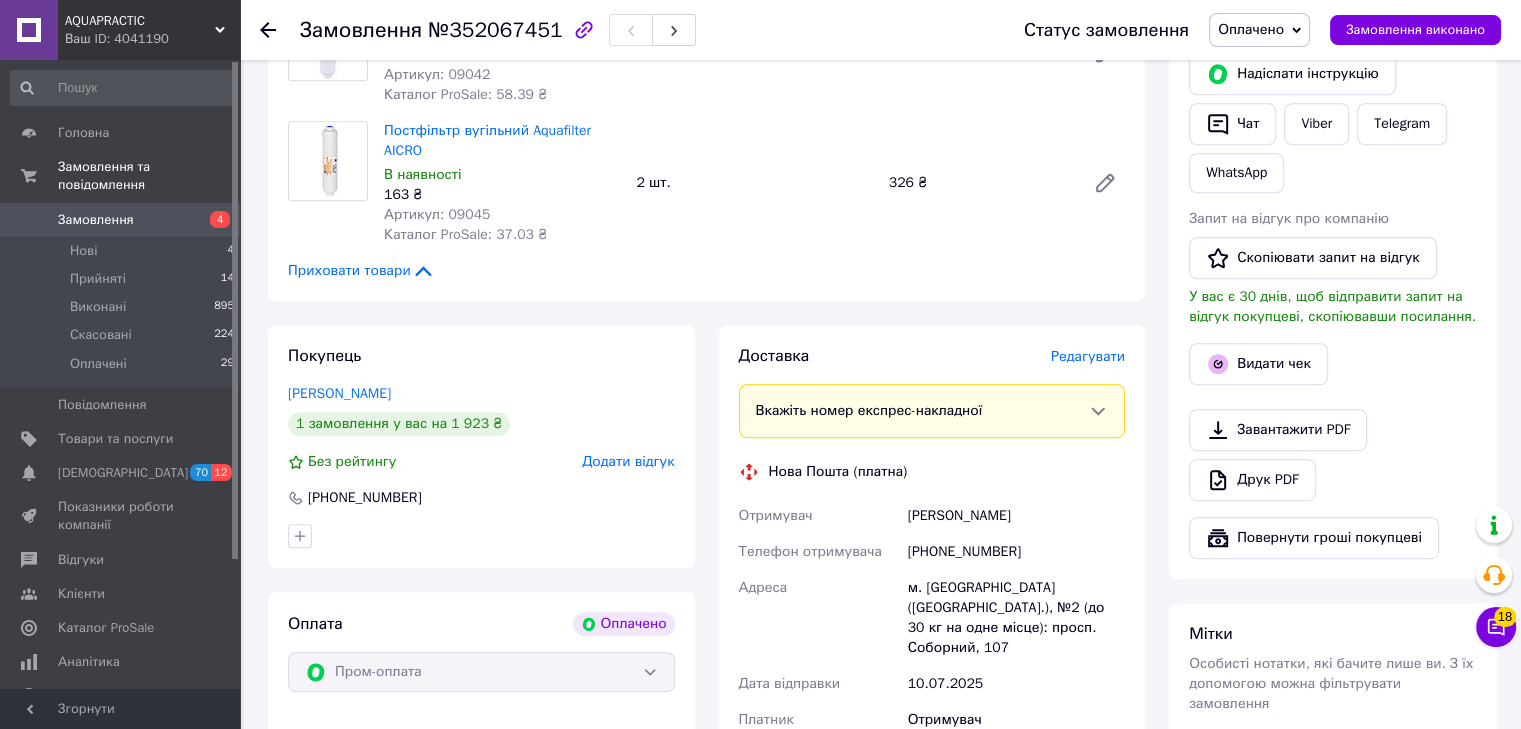scroll, scrollTop: 1400, scrollLeft: 0, axis: vertical 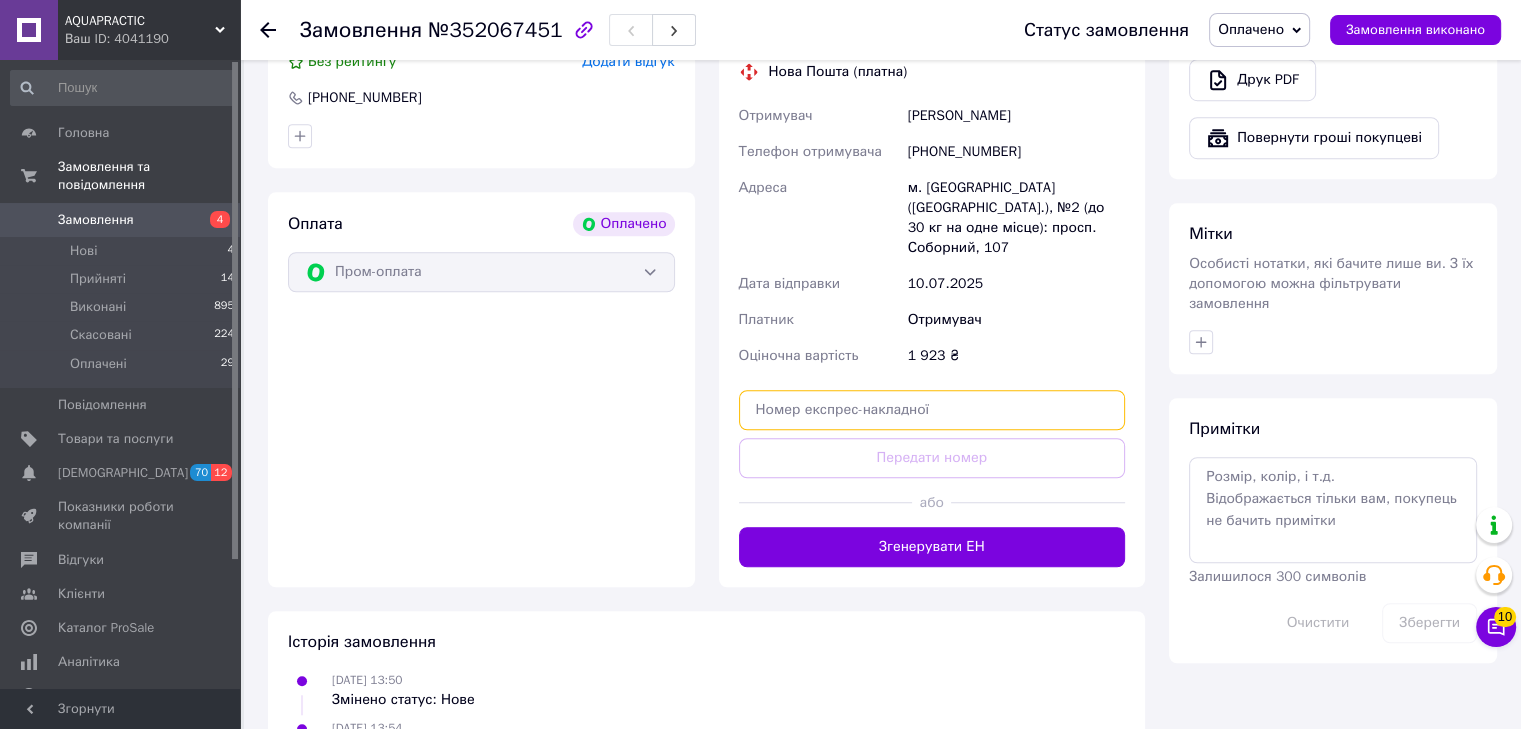 paste on "204512031" 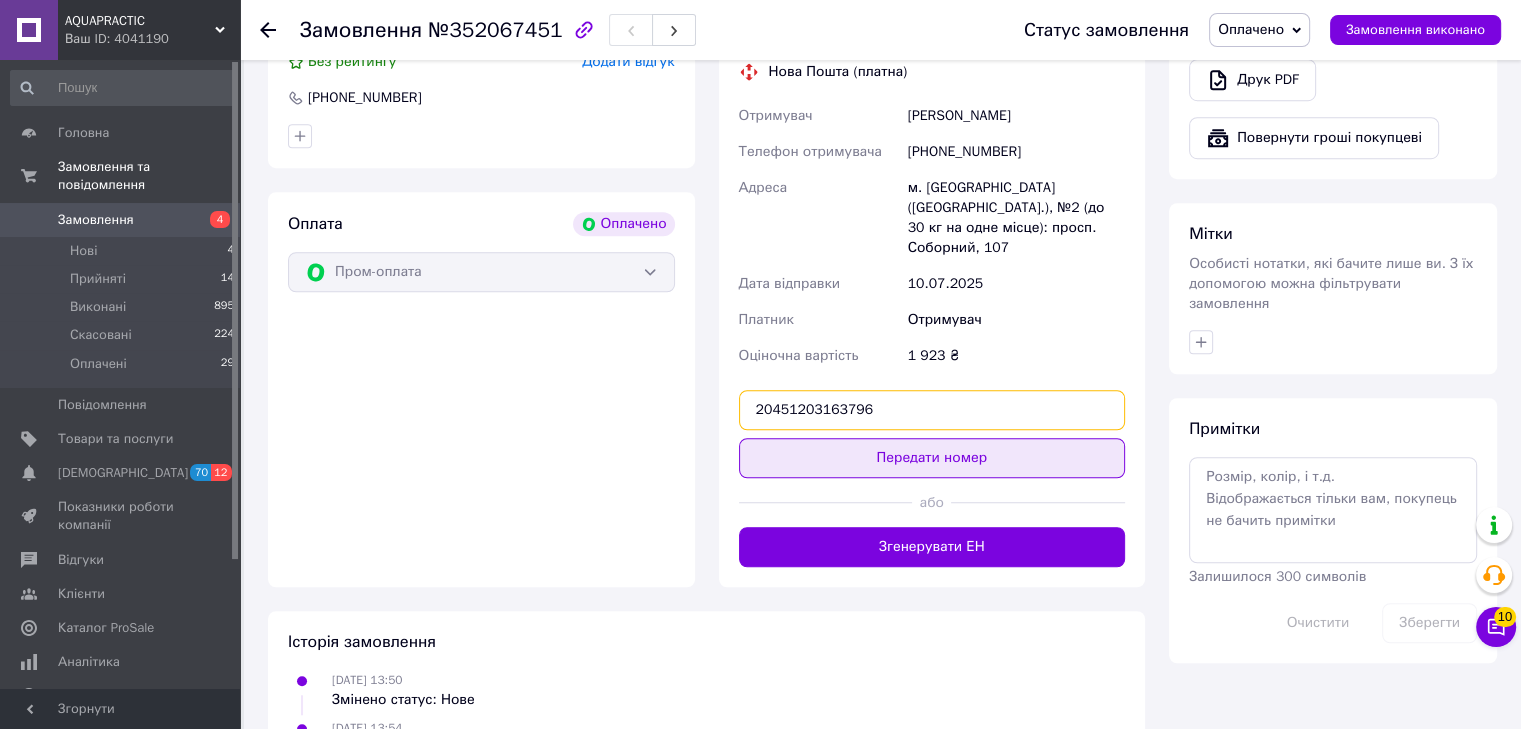 type on "20451203163796" 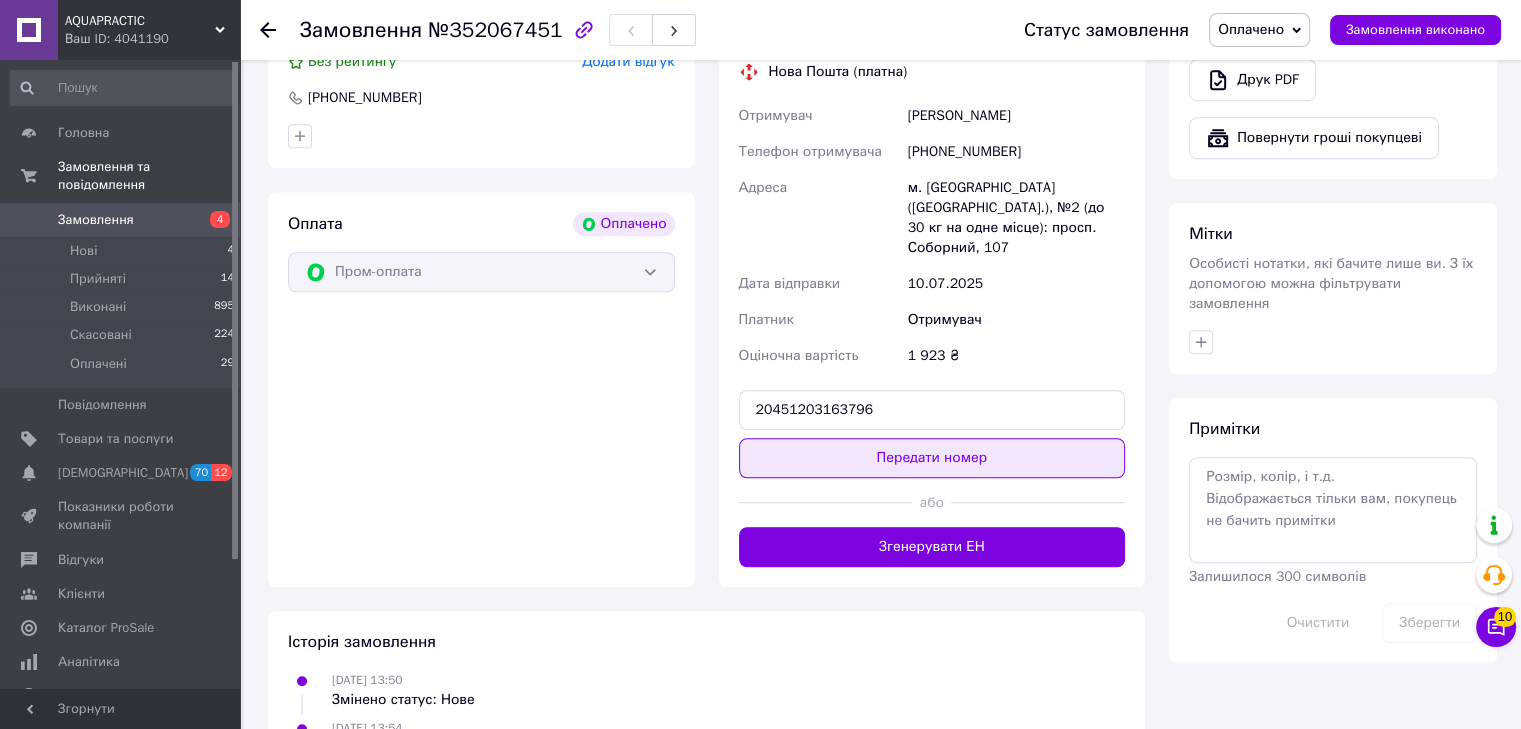 click on "Передати номер" at bounding box center [932, 458] 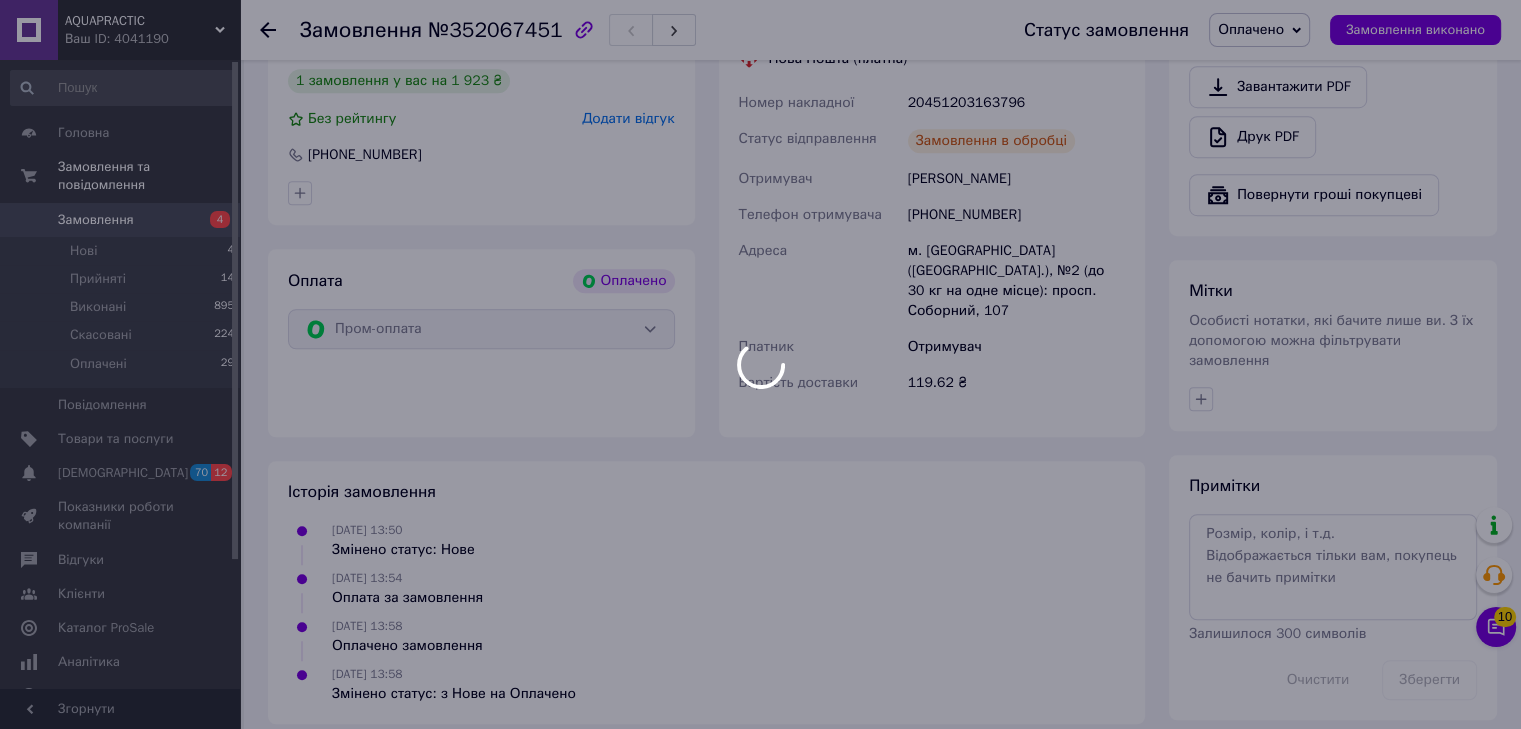 scroll, scrollTop: 1391, scrollLeft: 0, axis: vertical 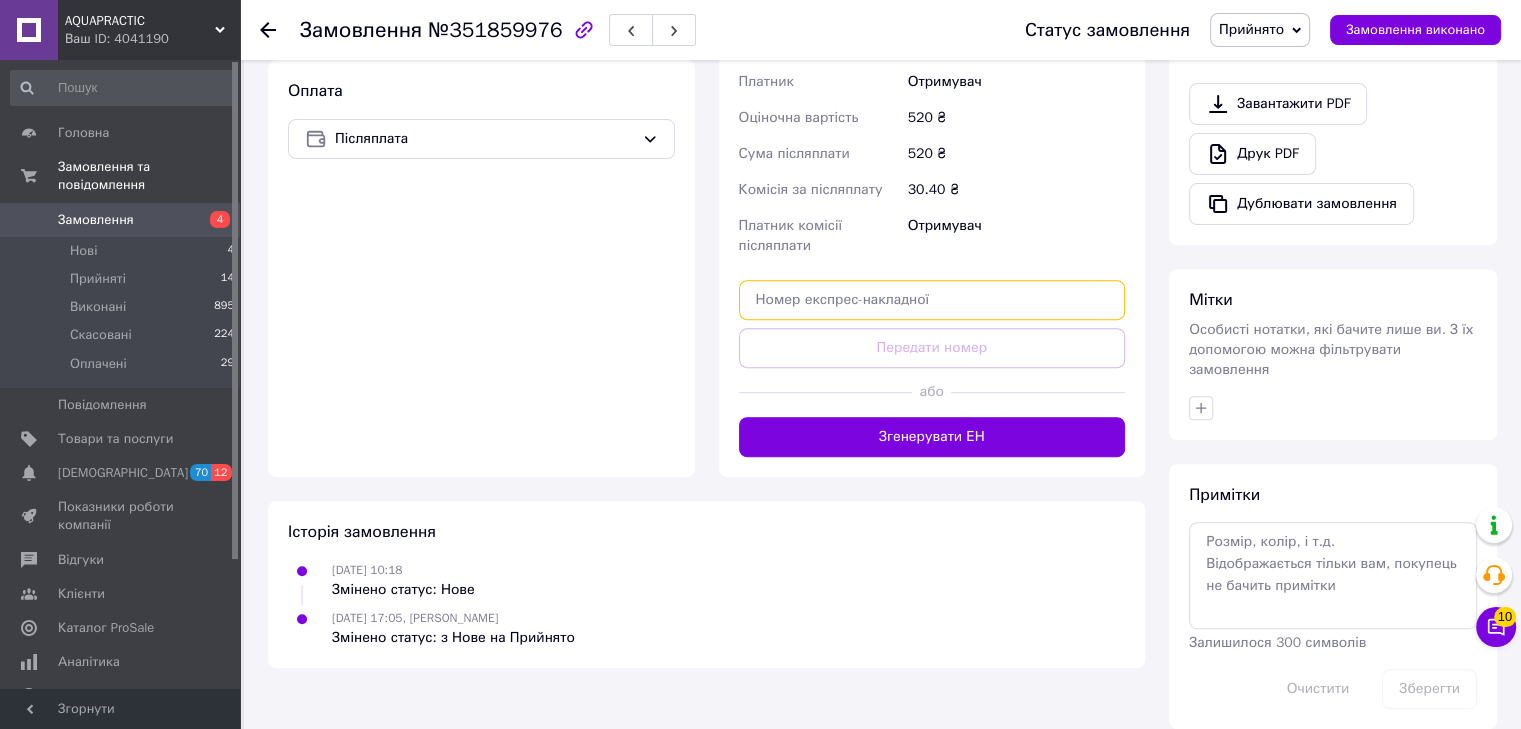 paste on "204512031" 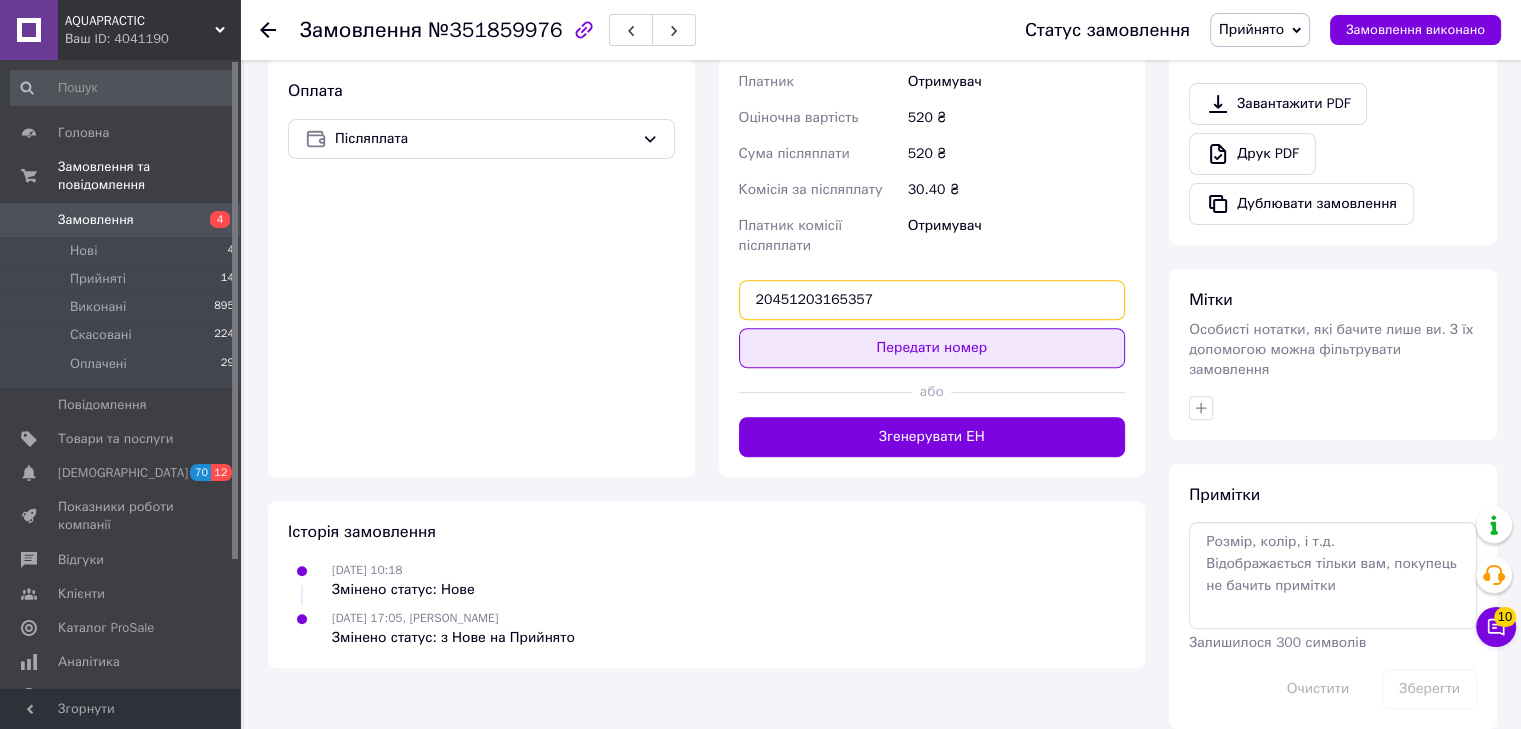 type on "20451203165357" 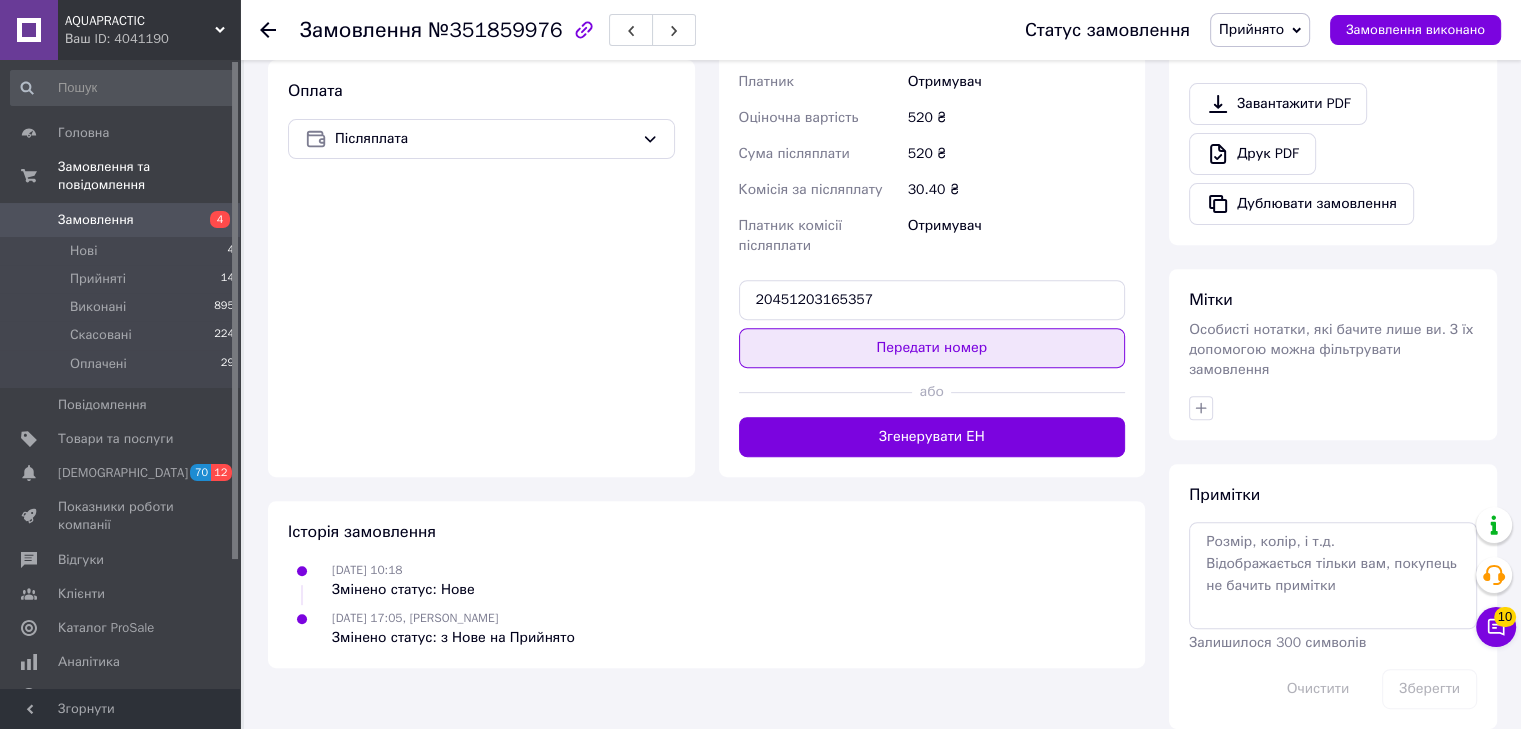 click on "Передати номер" at bounding box center [932, 348] 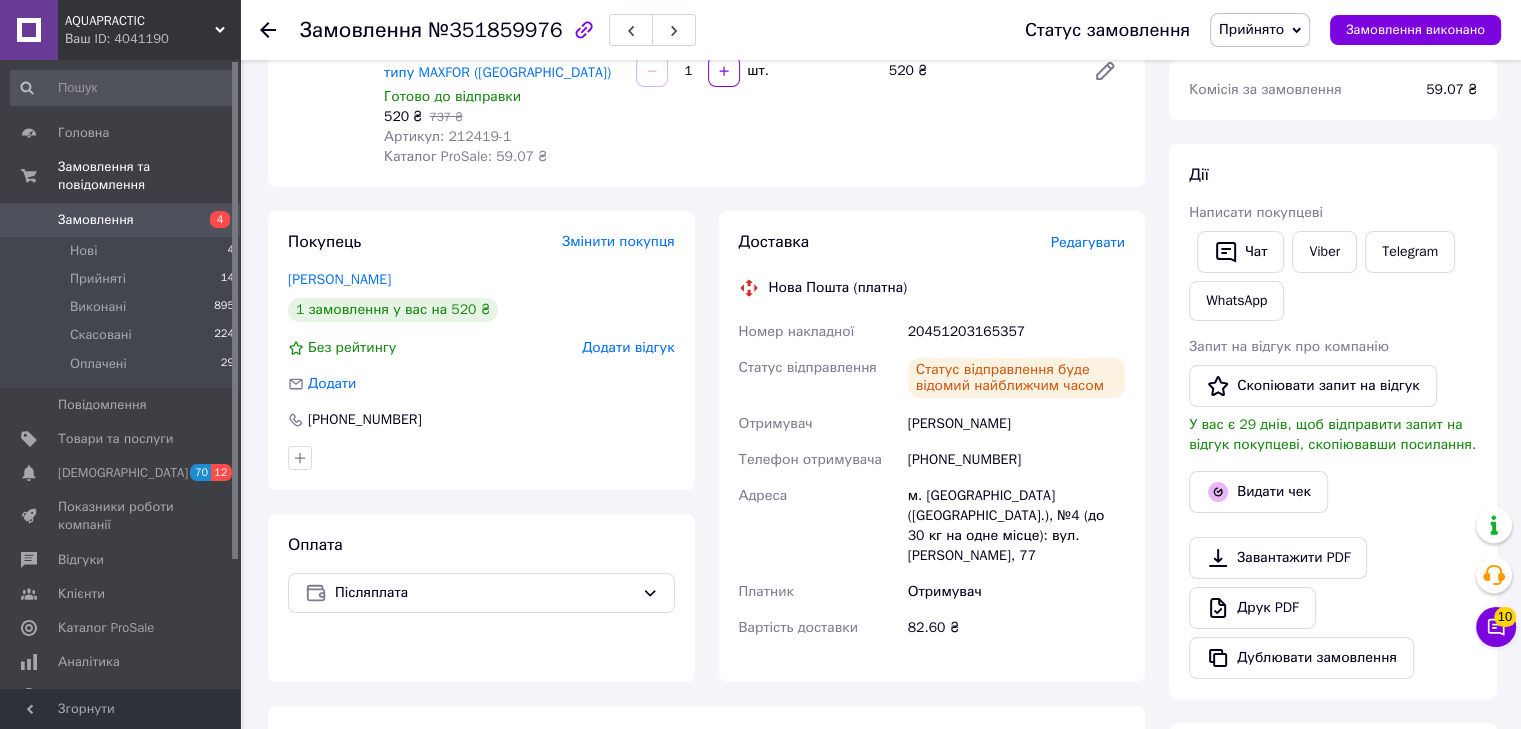 scroll, scrollTop: 110, scrollLeft: 0, axis: vertical 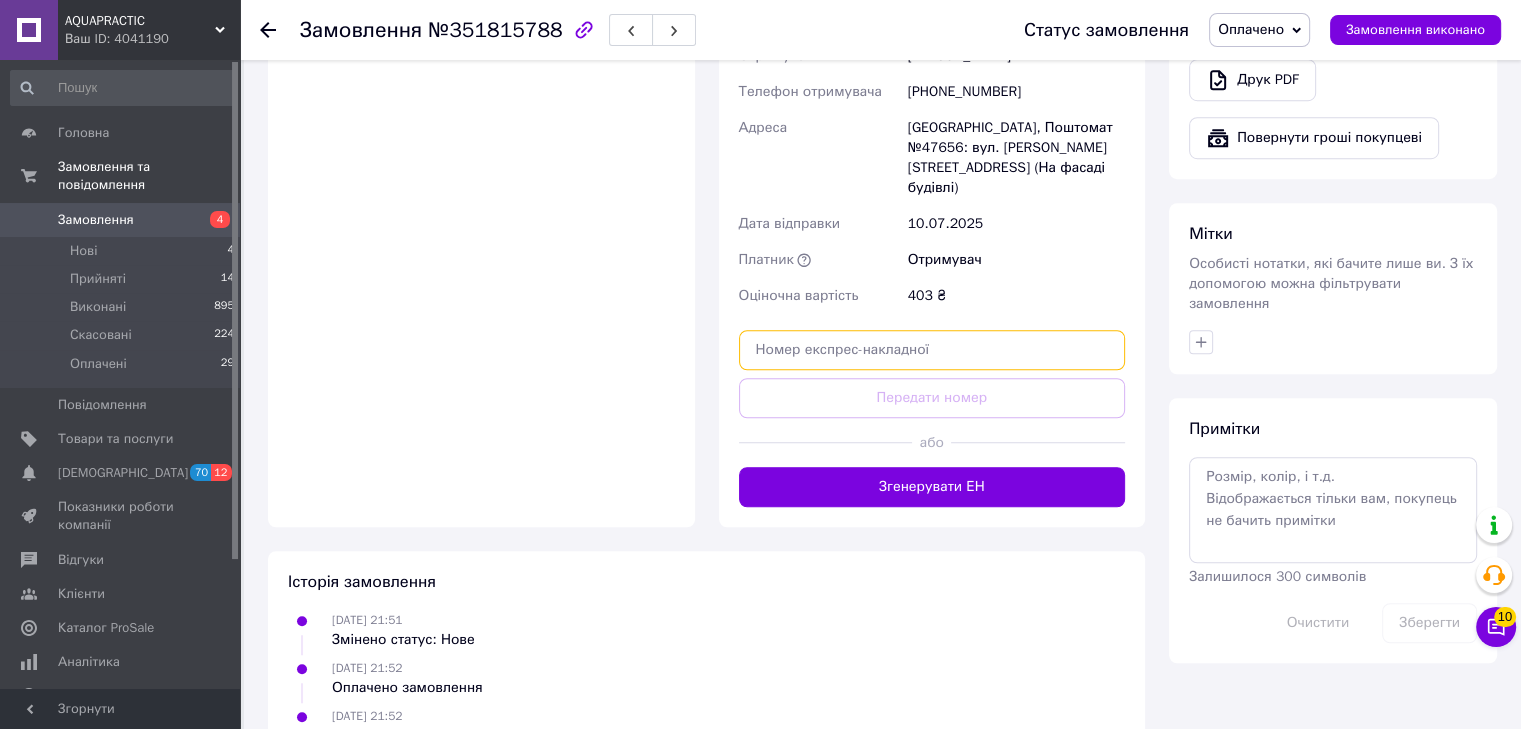 paste on "204512031" 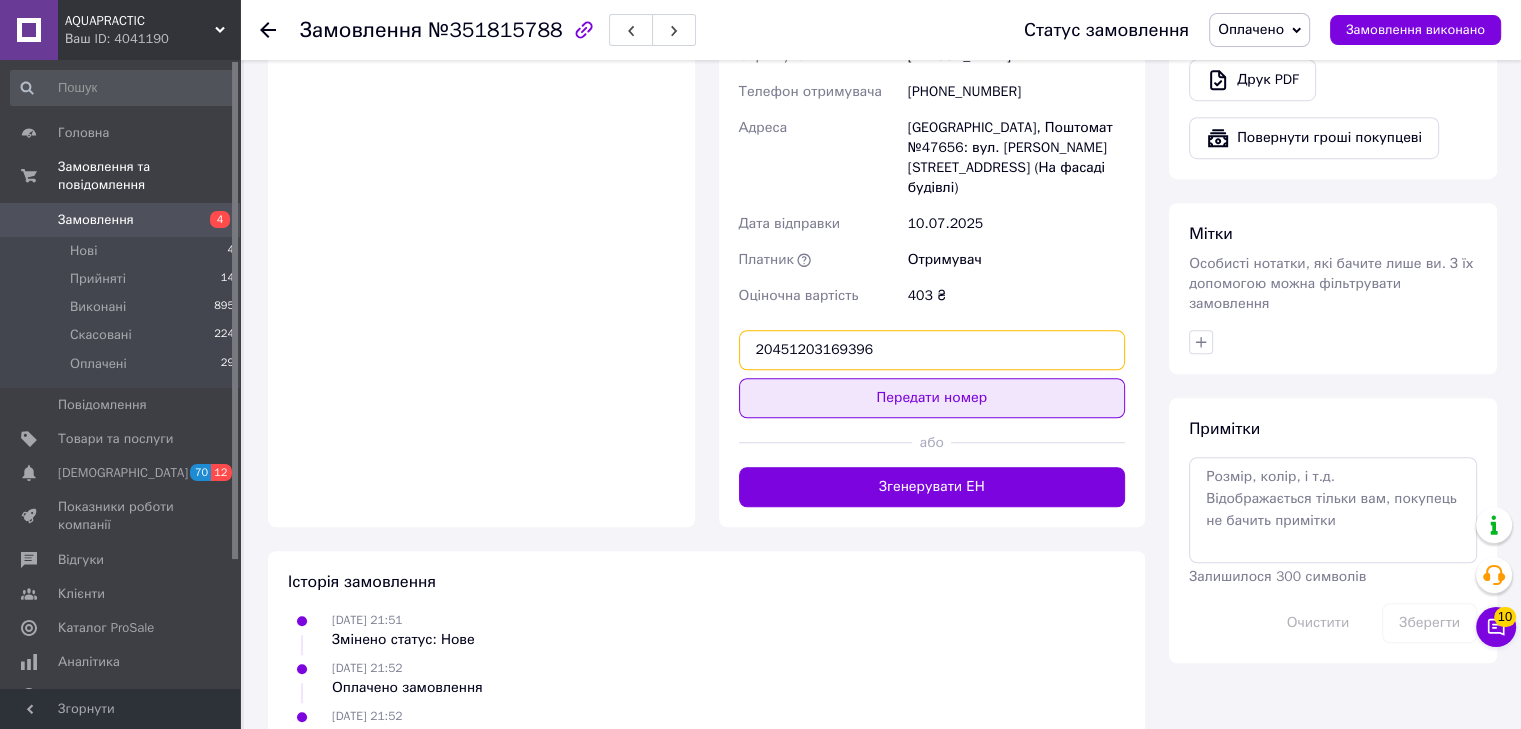 type on "20451203169396" 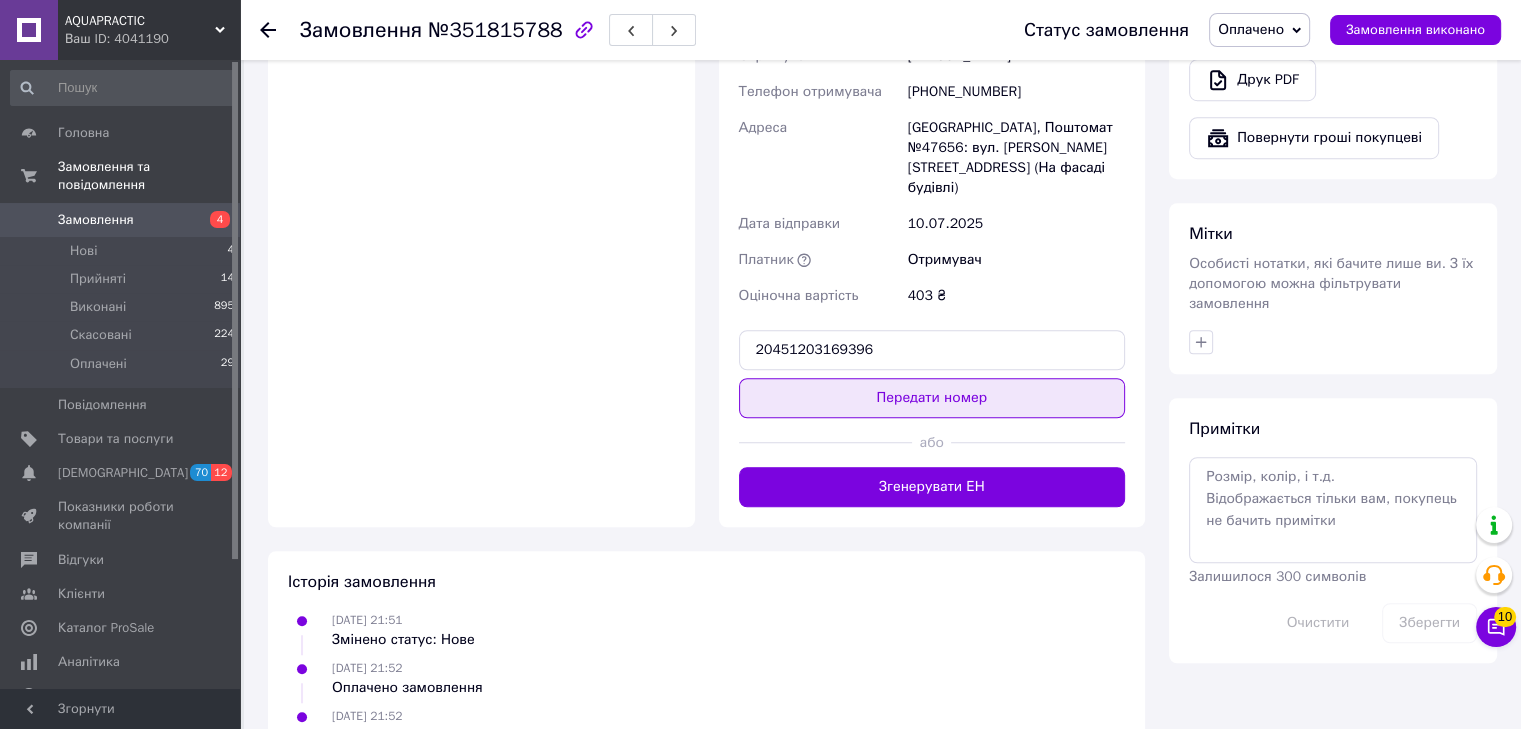 click on "Передати номер" at bounding box center (932, 398) 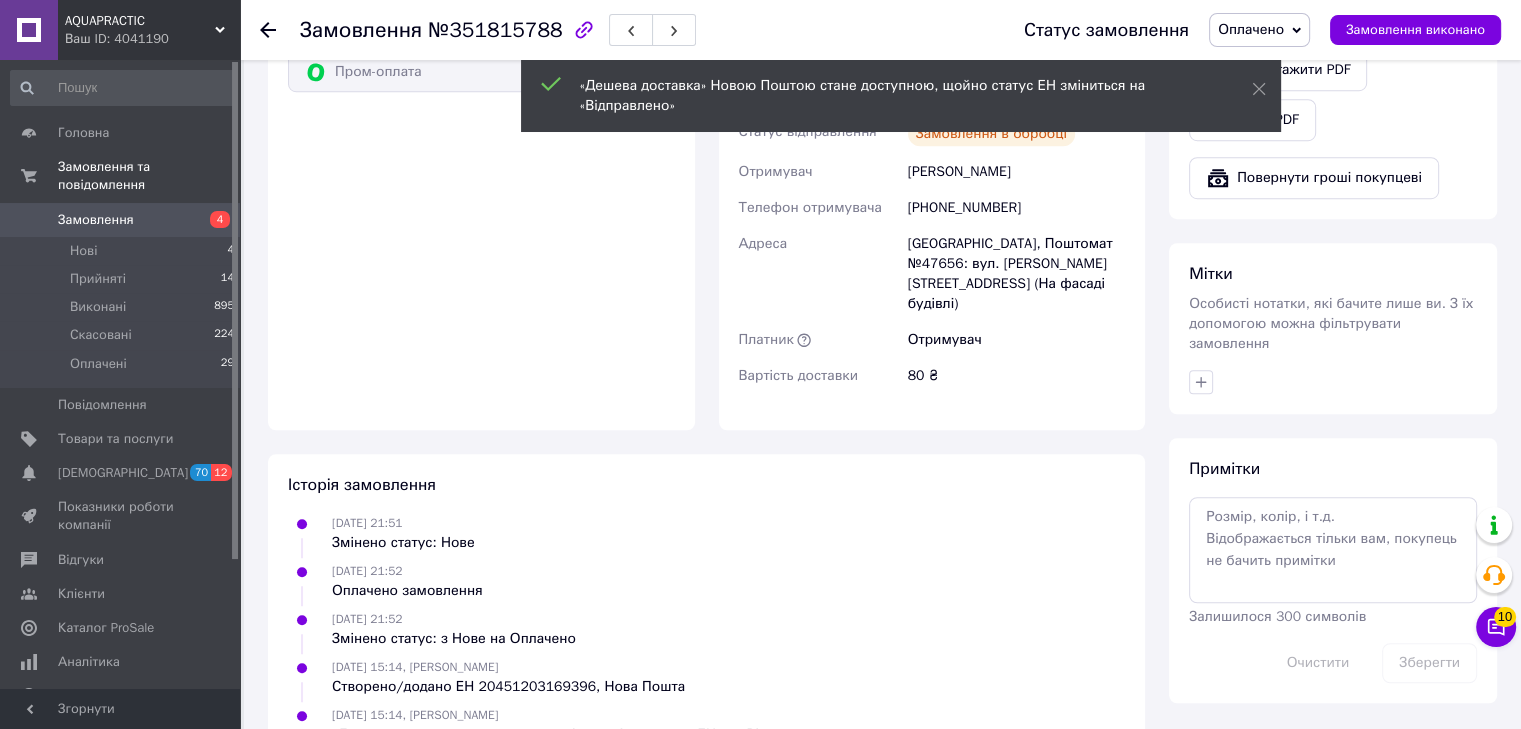 scroll, scrollTop: 1376, scrollLeft: 0, axis: vertical 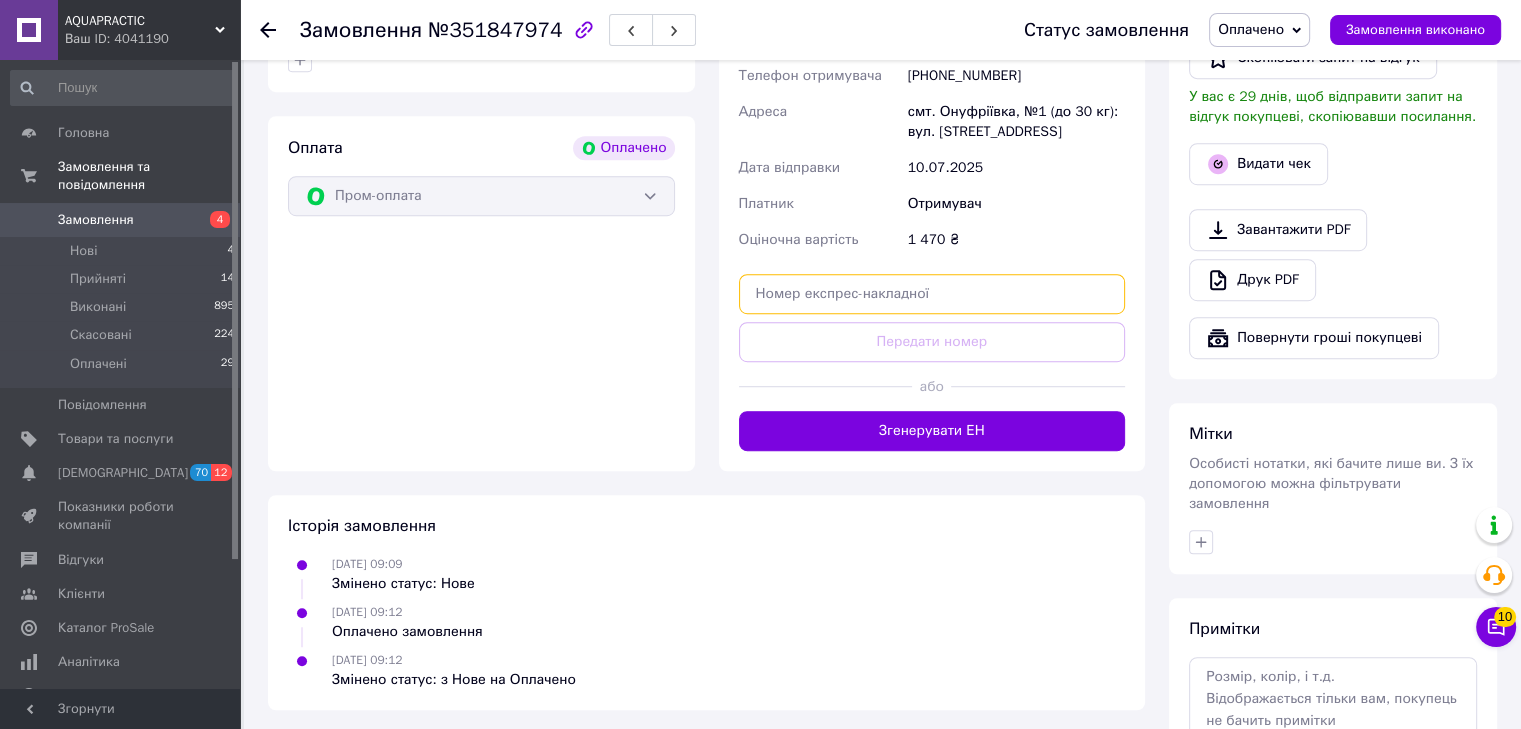 paste on "204512031" 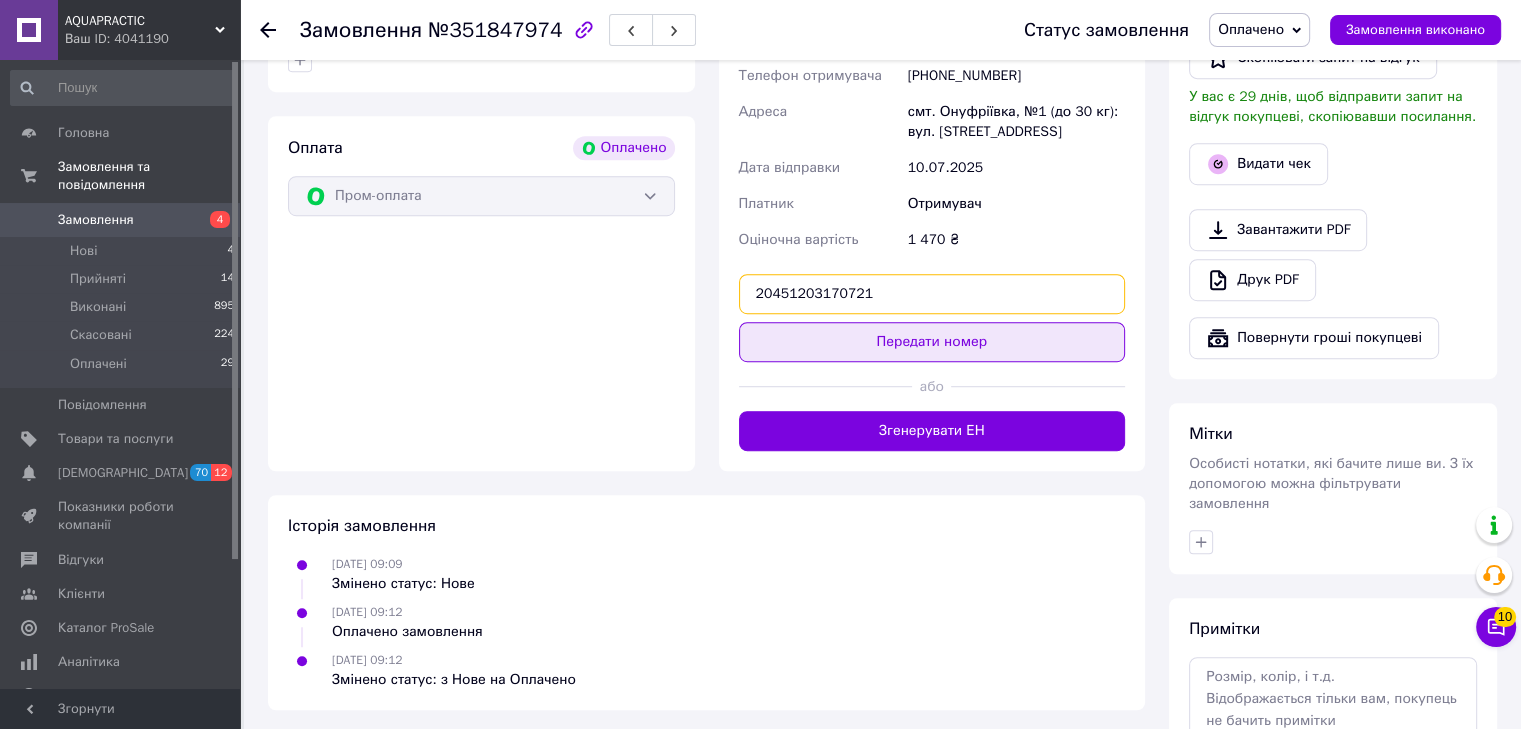 type on "20451203170721" 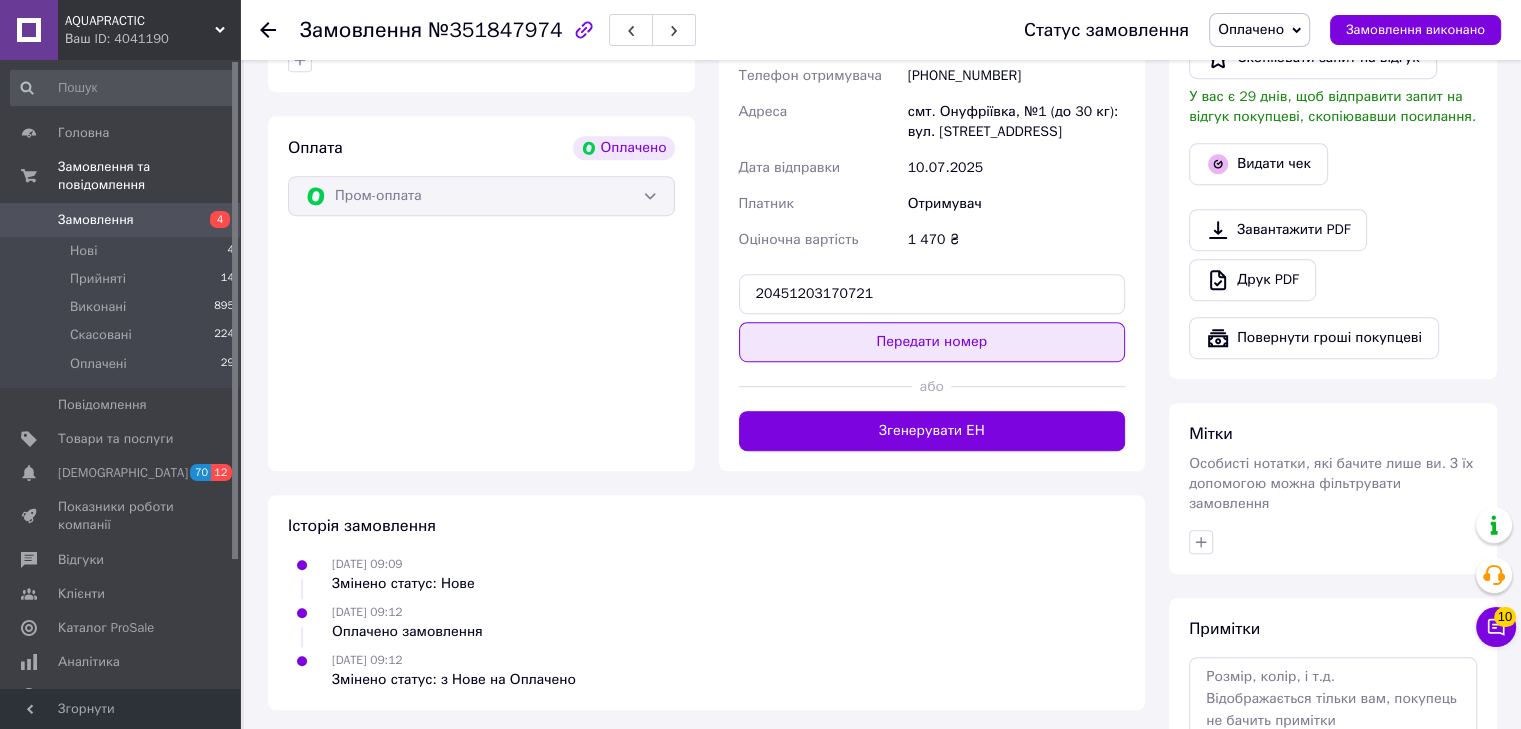 click on "Передати номер" at bounding box center (932, 342) 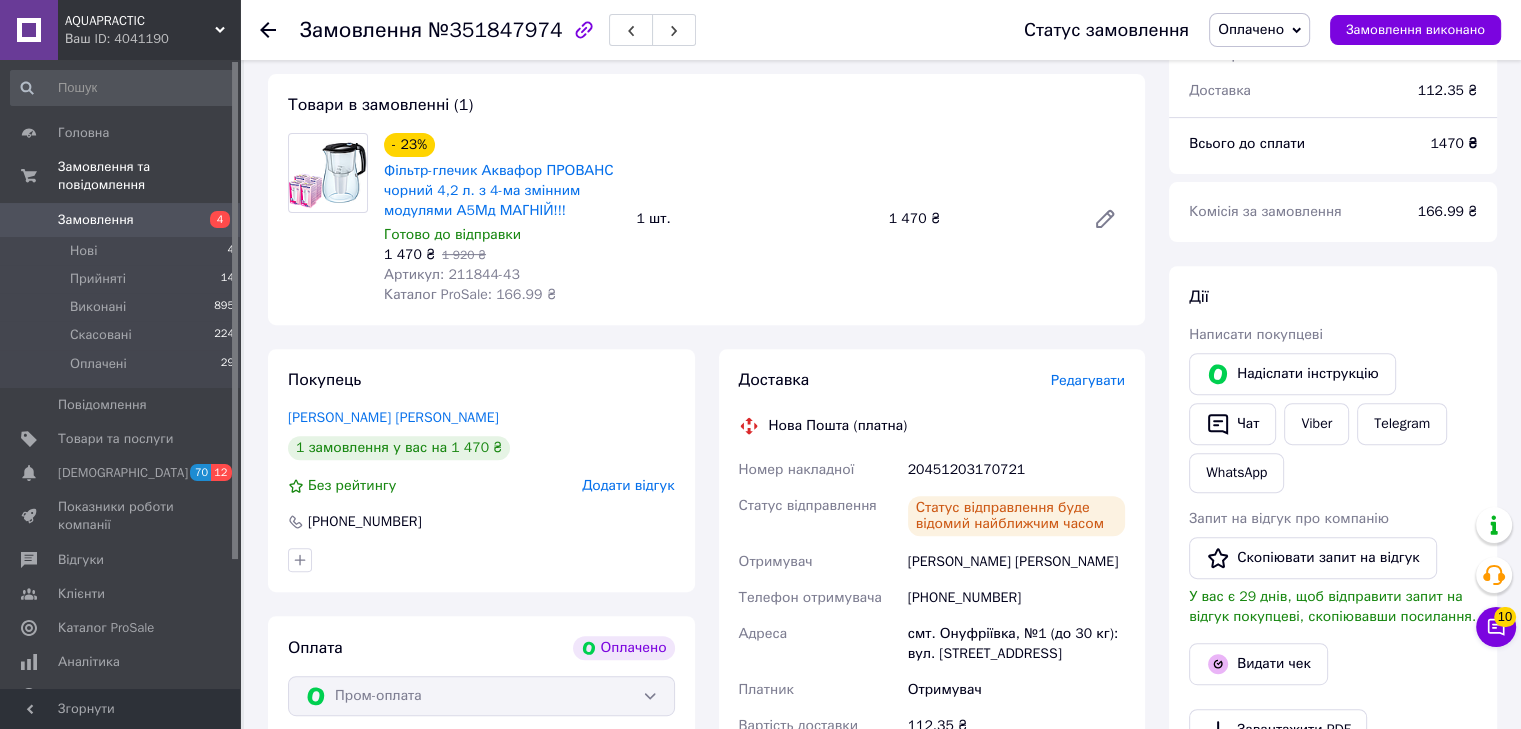 scroll, scrollTop: 600, scrollLeft: 0, axis: vertical 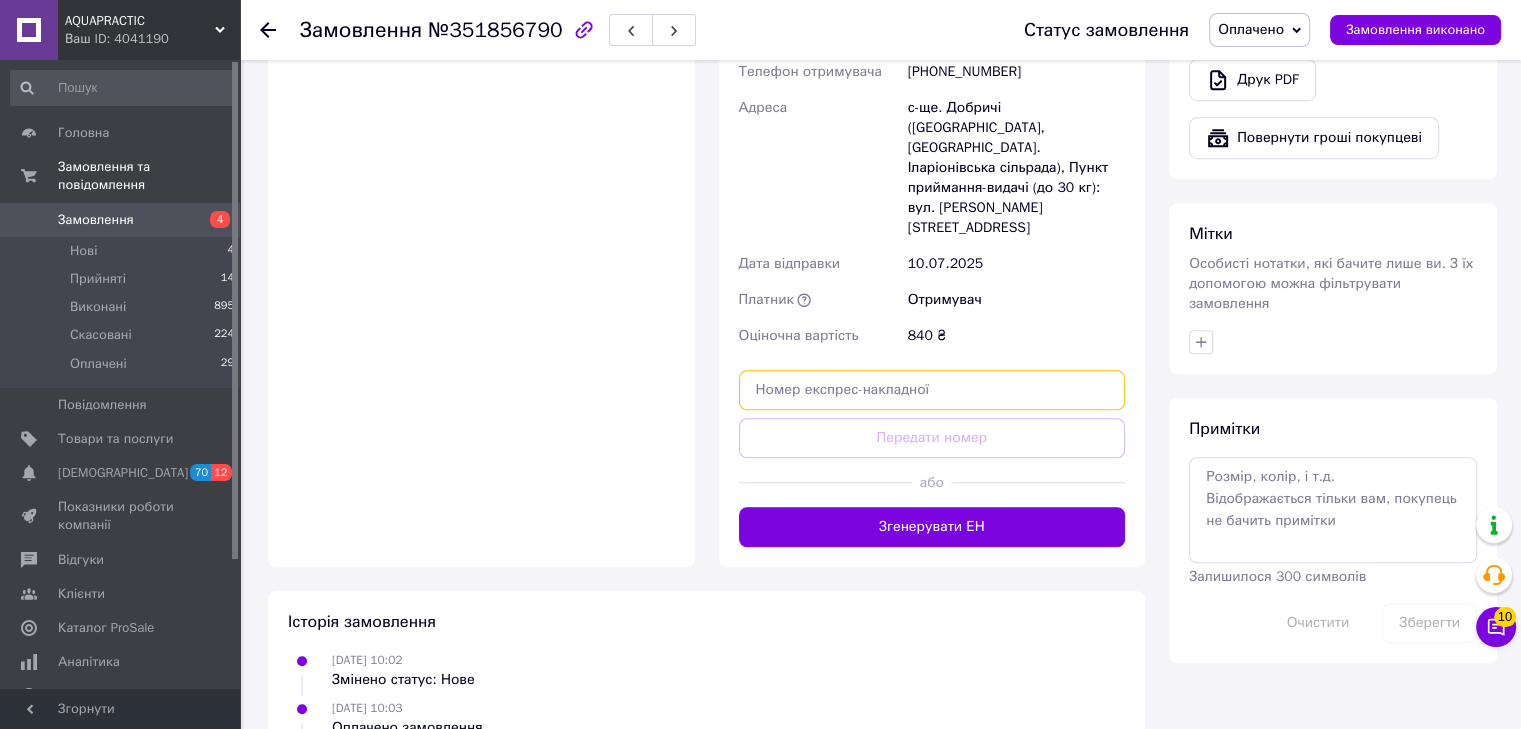 paste on "204512031" 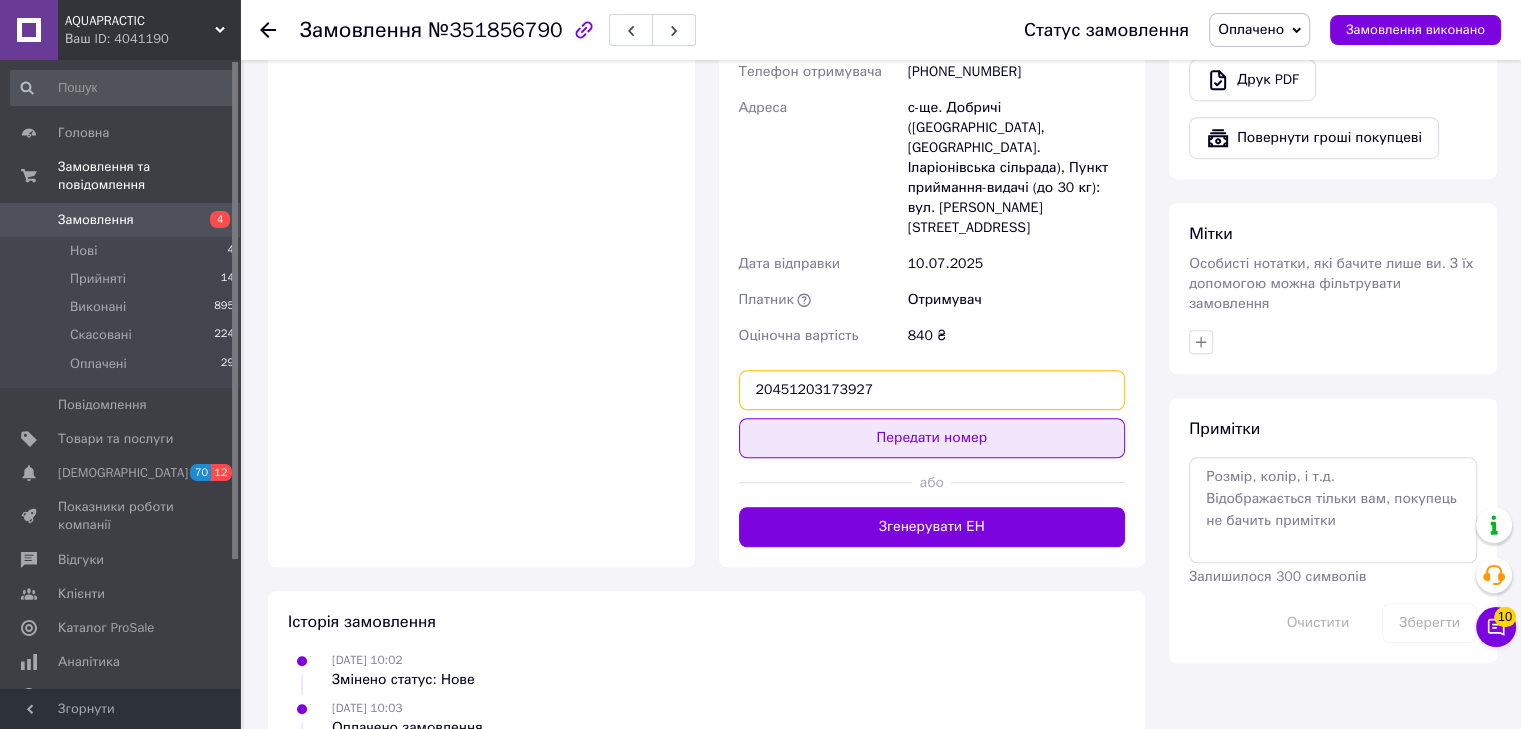 type on "20451203173927" 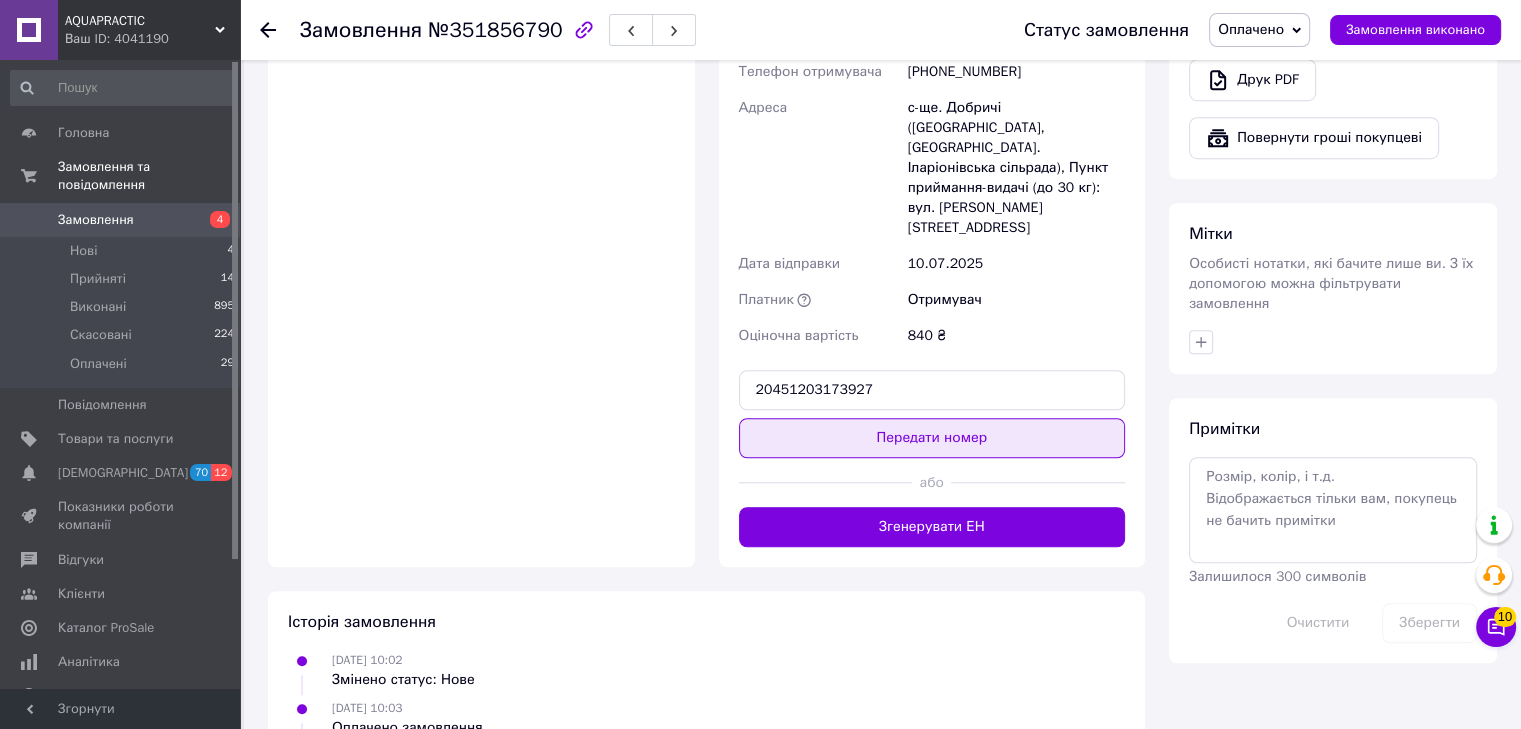 click on "Передати номер" at bounding box center (932, 438) 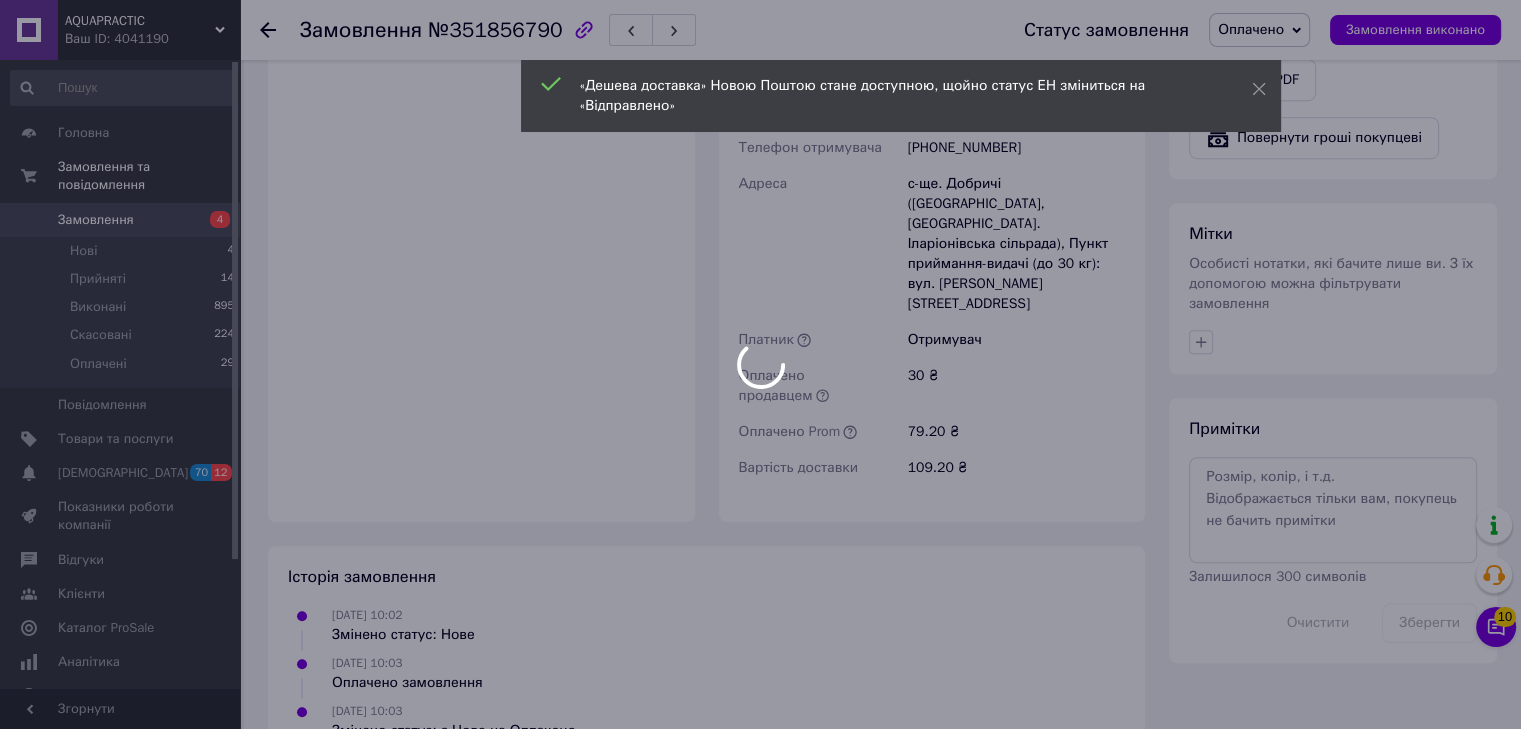 scroll, scrollTop: 1396, scrollLeft: 0, axis: vertical 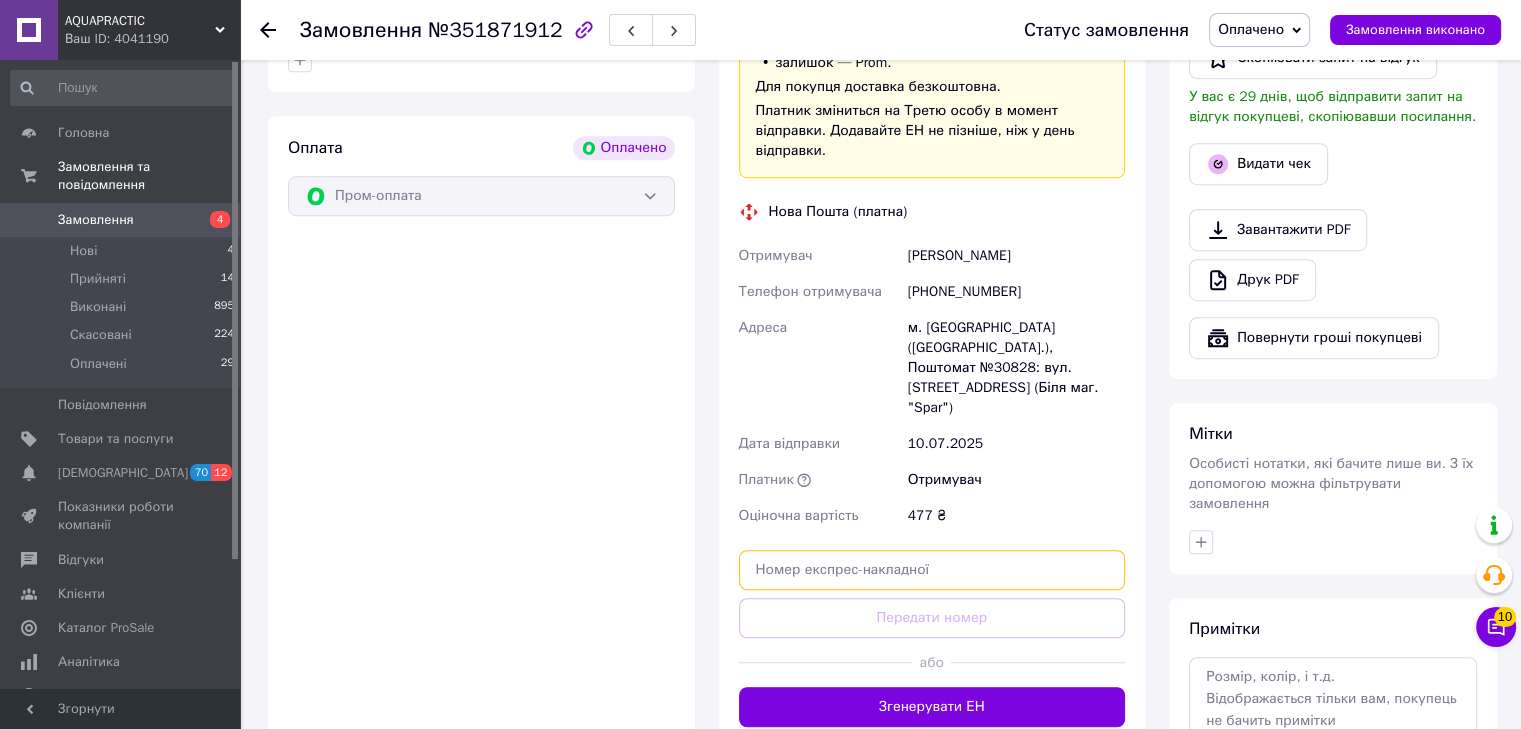 paste on "204512031" 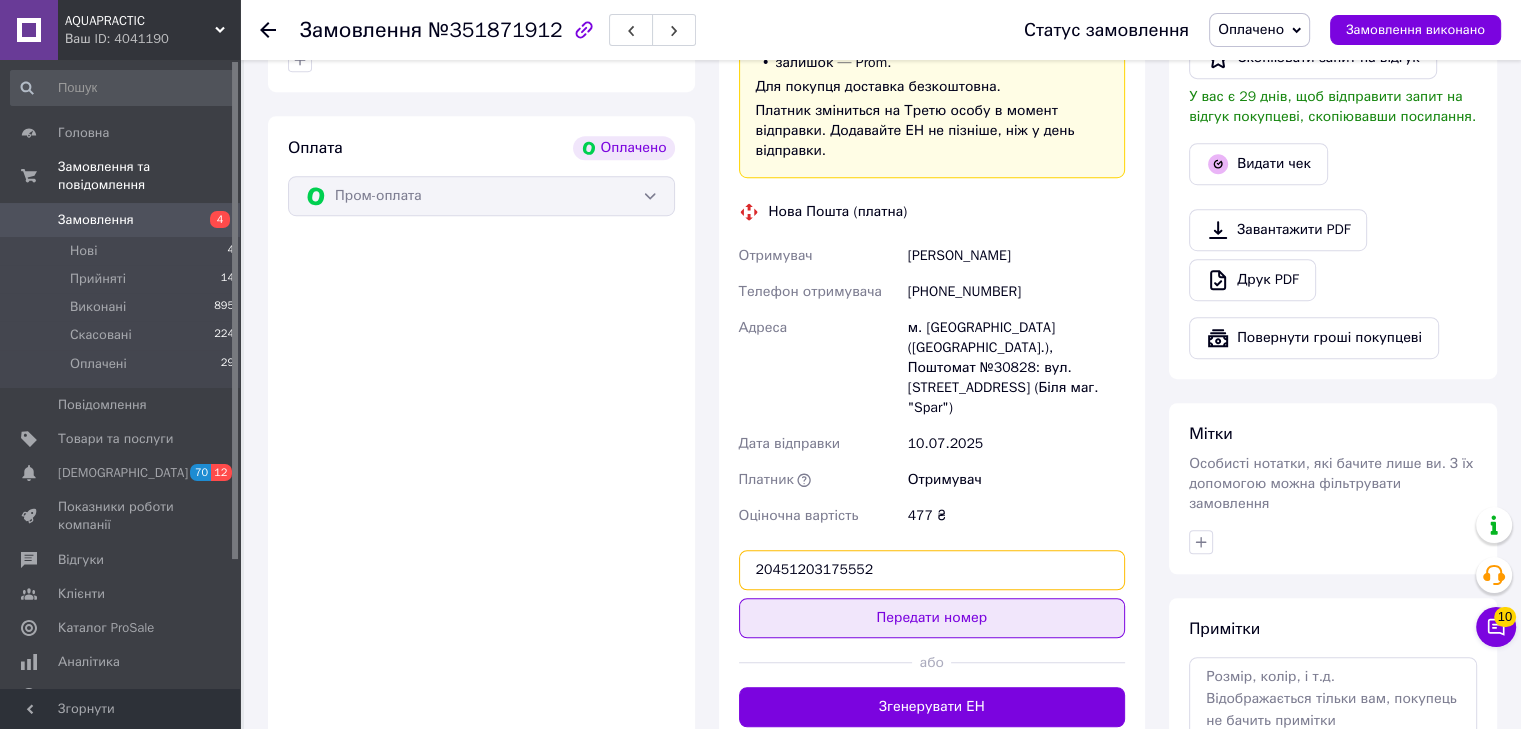 type on "20451203175552" 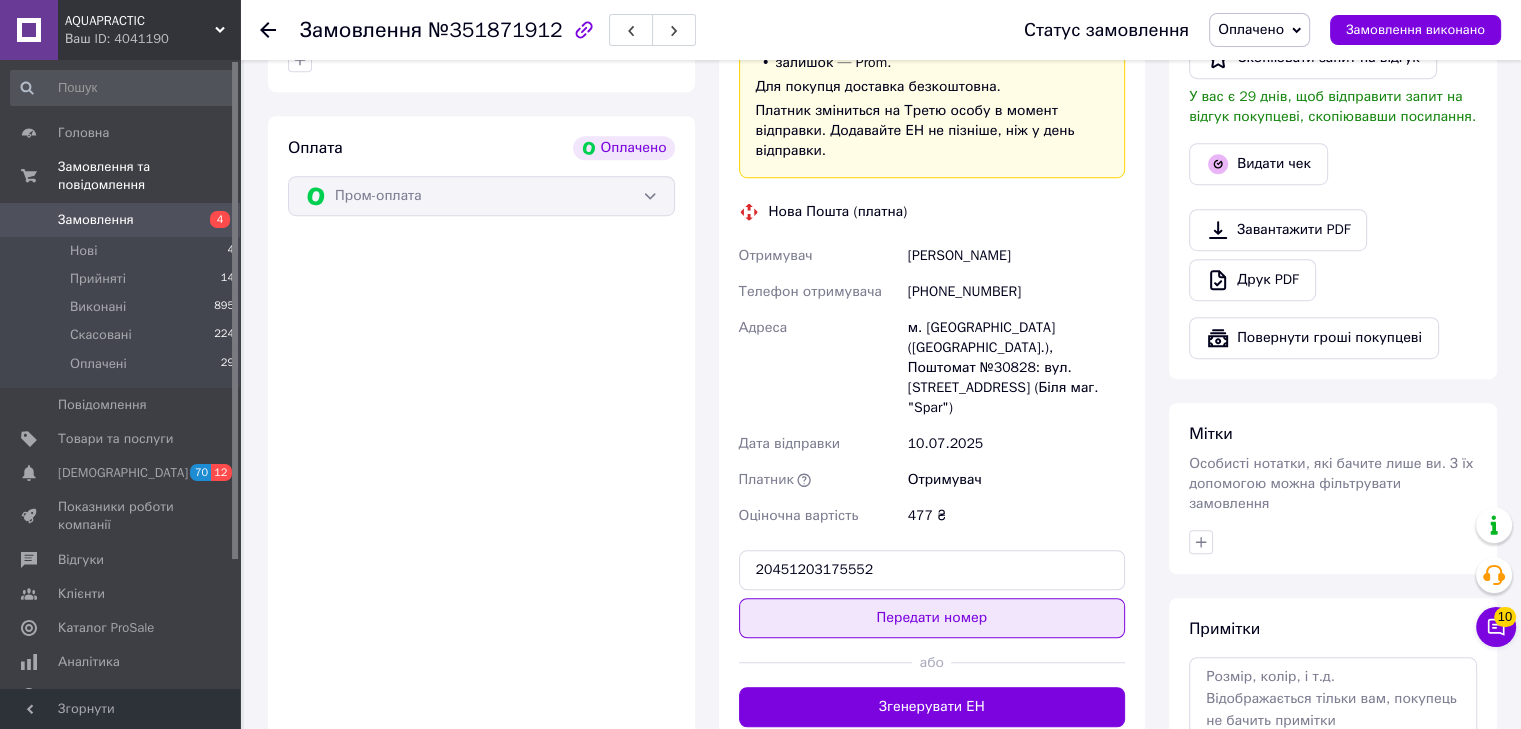 click on "Передати номер" at bounding box center [932, 618] 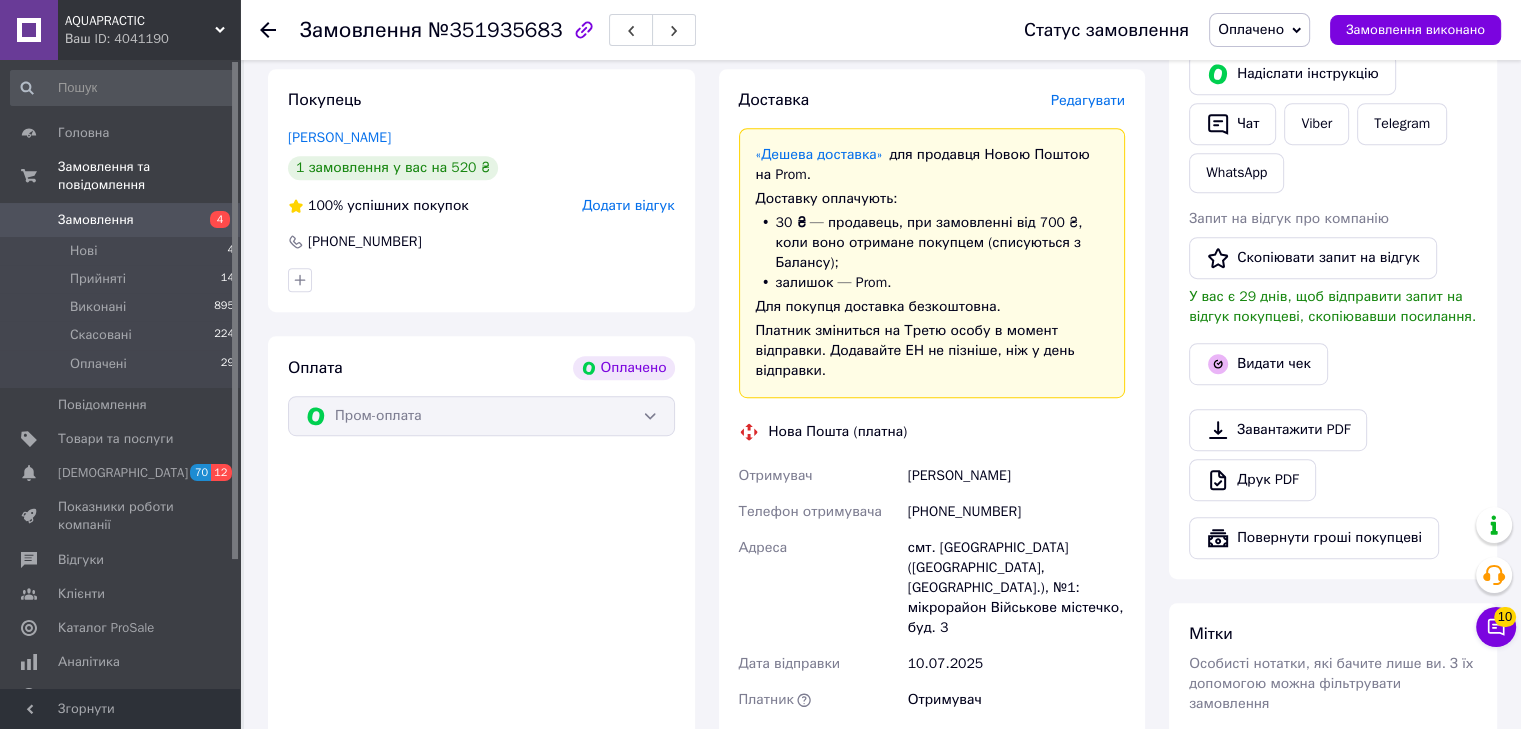 scroll, scrollTop: 1400, scrollLeft: 0, axis: vertical 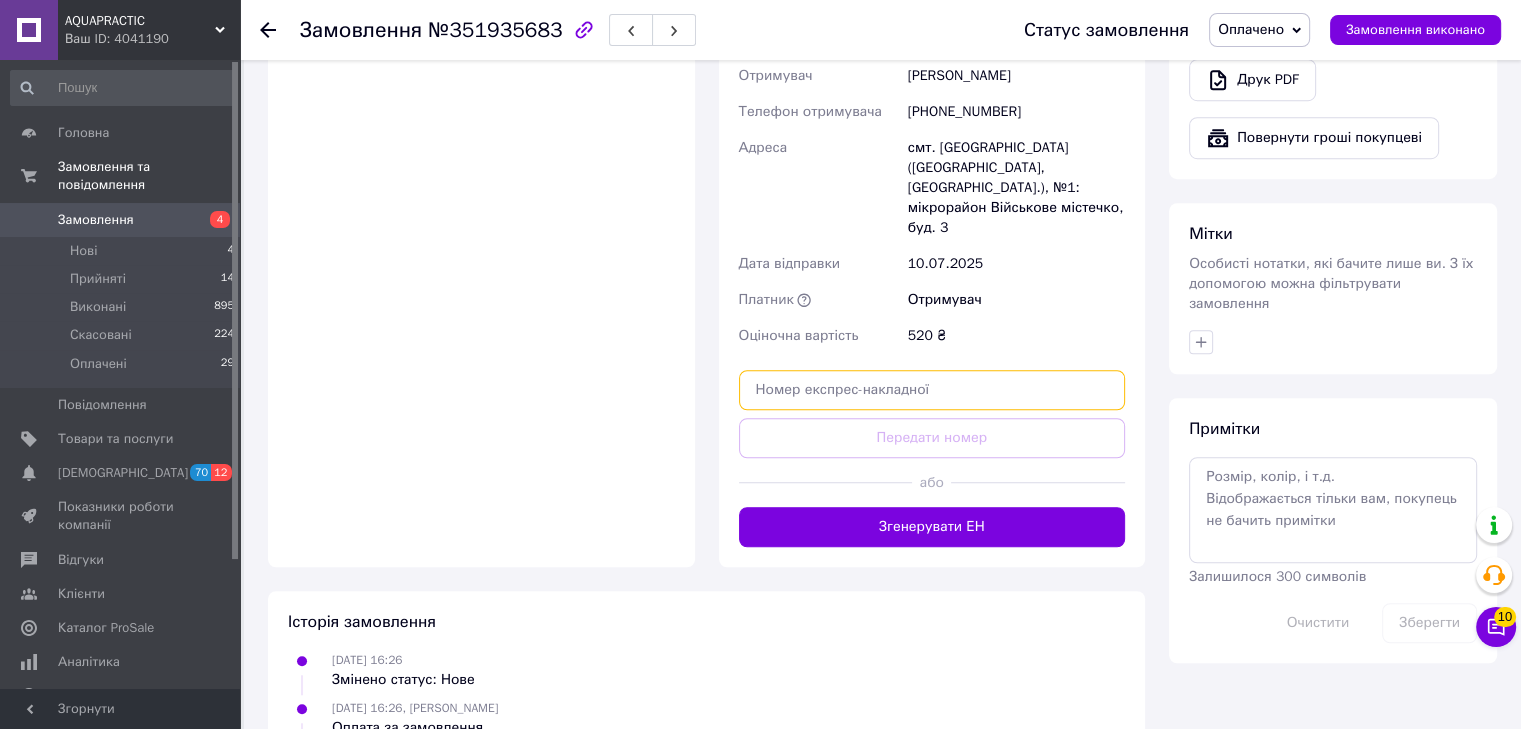 paste on "204512031" 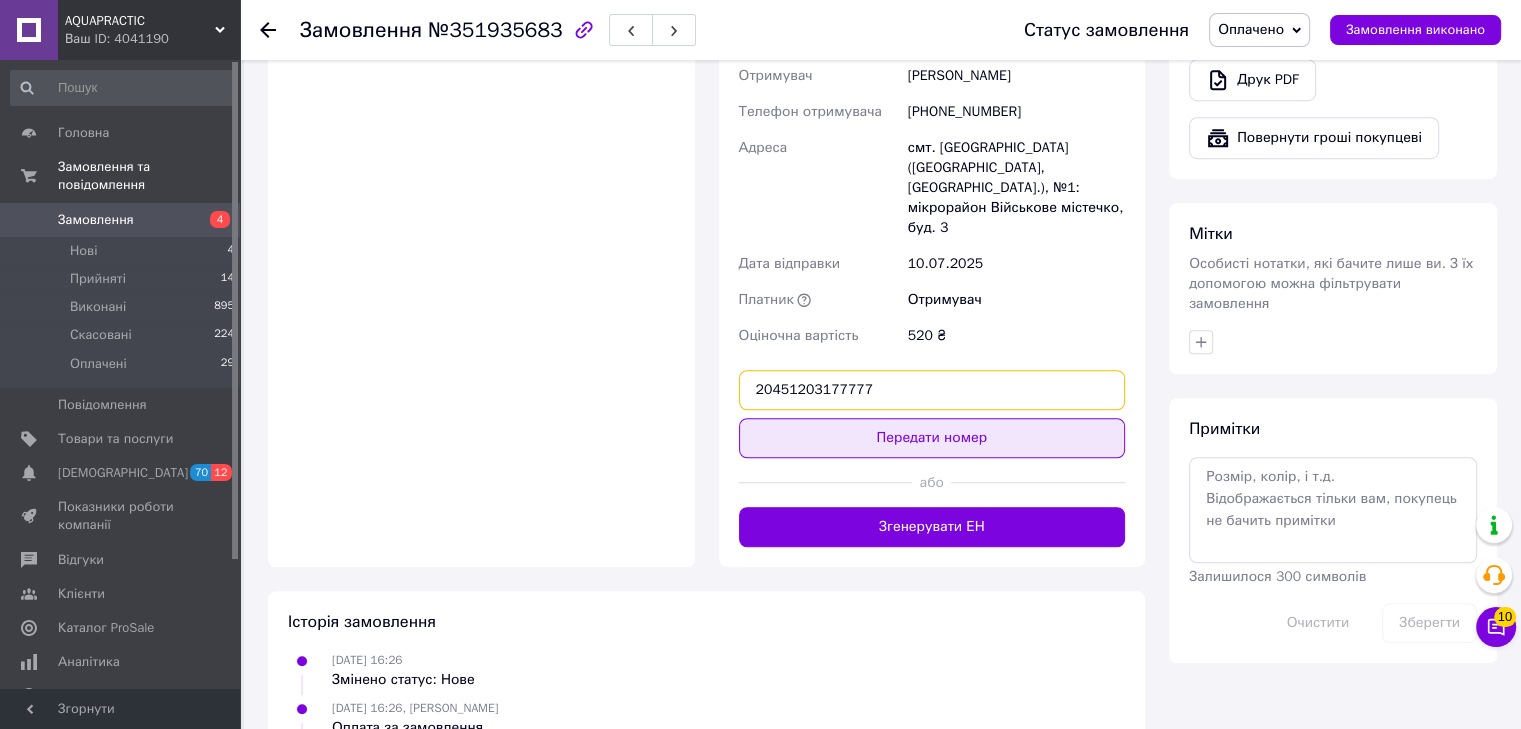 type on "20451203177777" 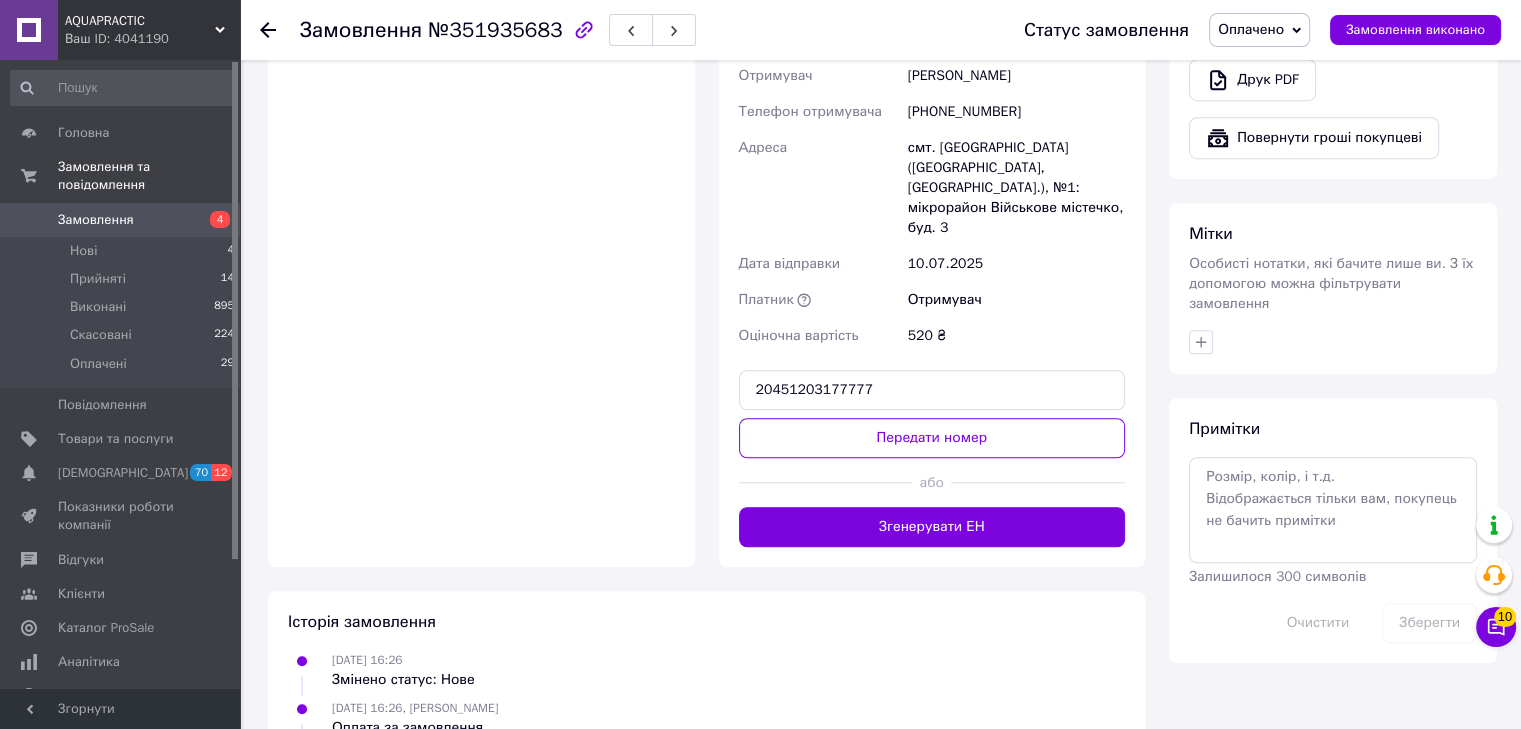 click on "Передати номер" at bounding box center (932, 438) 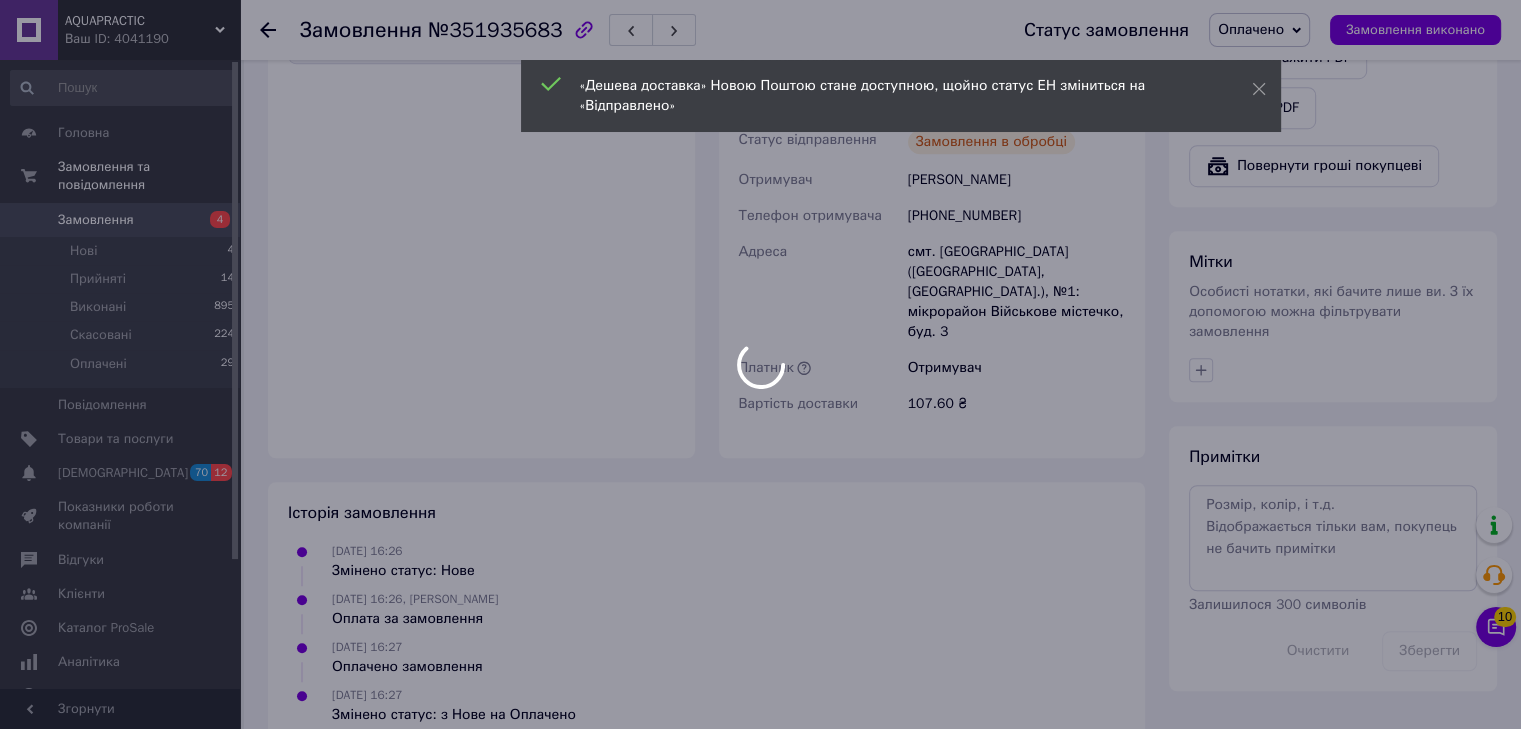 scroll, scrollTop: 1400, scrollLeft: 0, axis: vertical 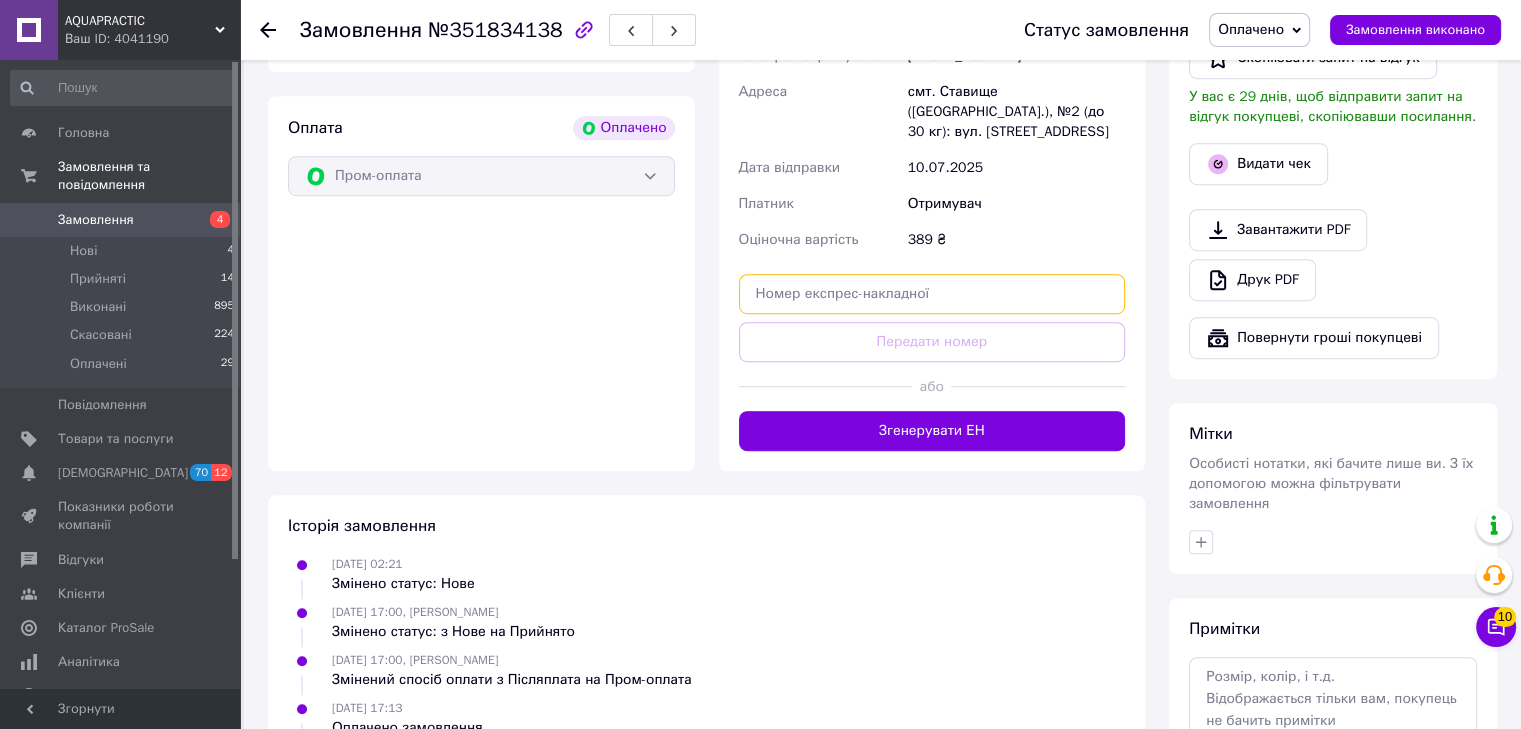 paste on "204512031" 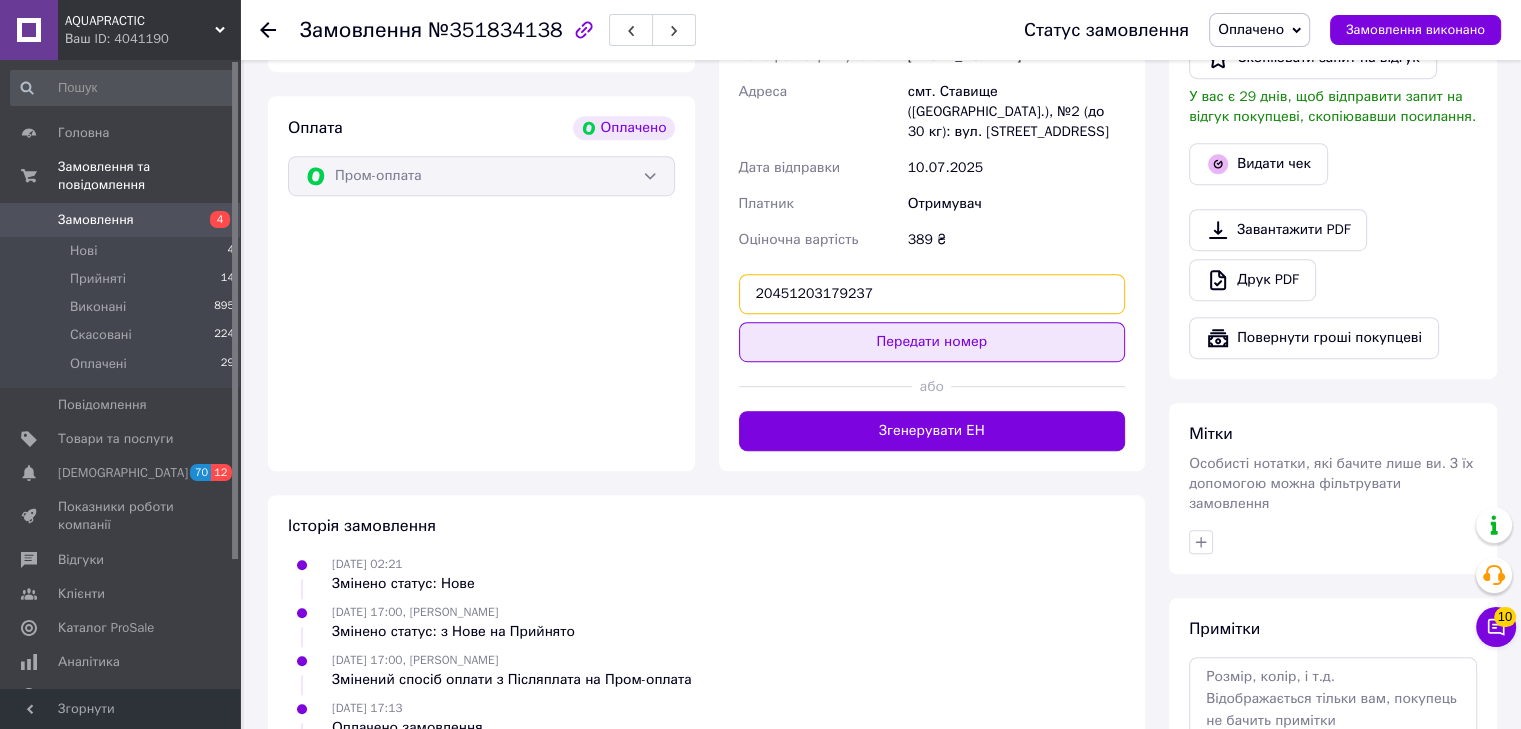 type on "20451203179237" 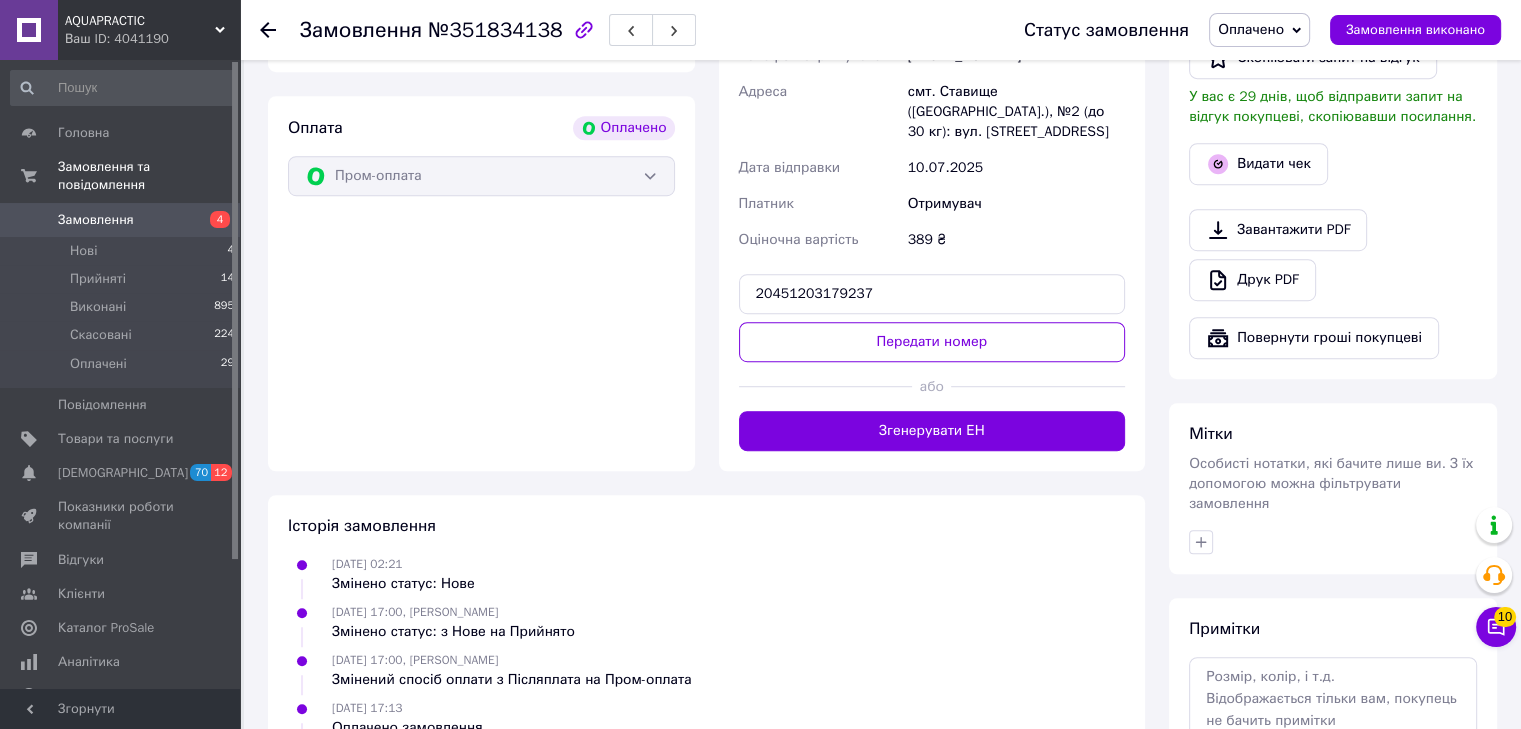 click on "Передати номер" at bounding box center (932, 342) 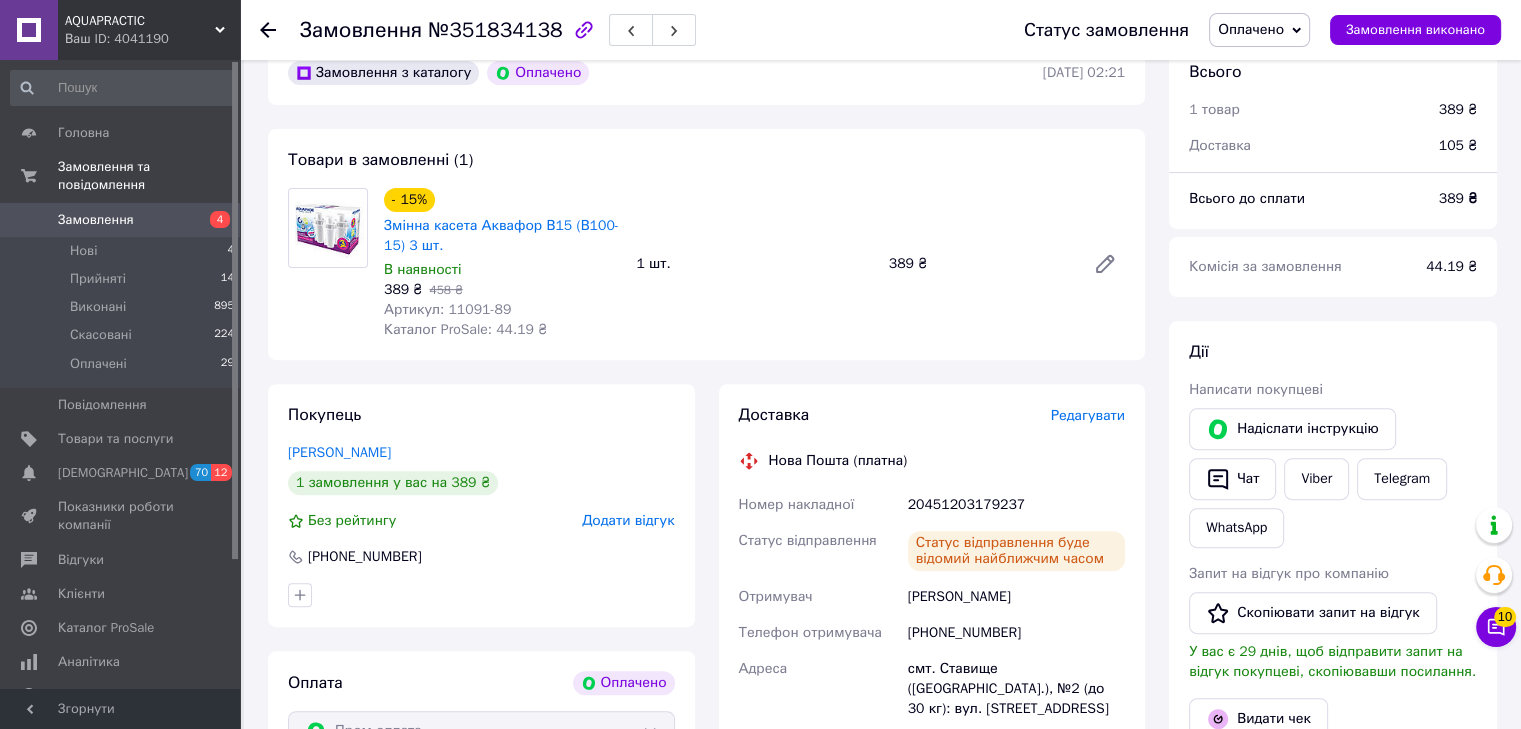 scroll, scrollTop: 400, scrollLeft: 0, axis: vertical 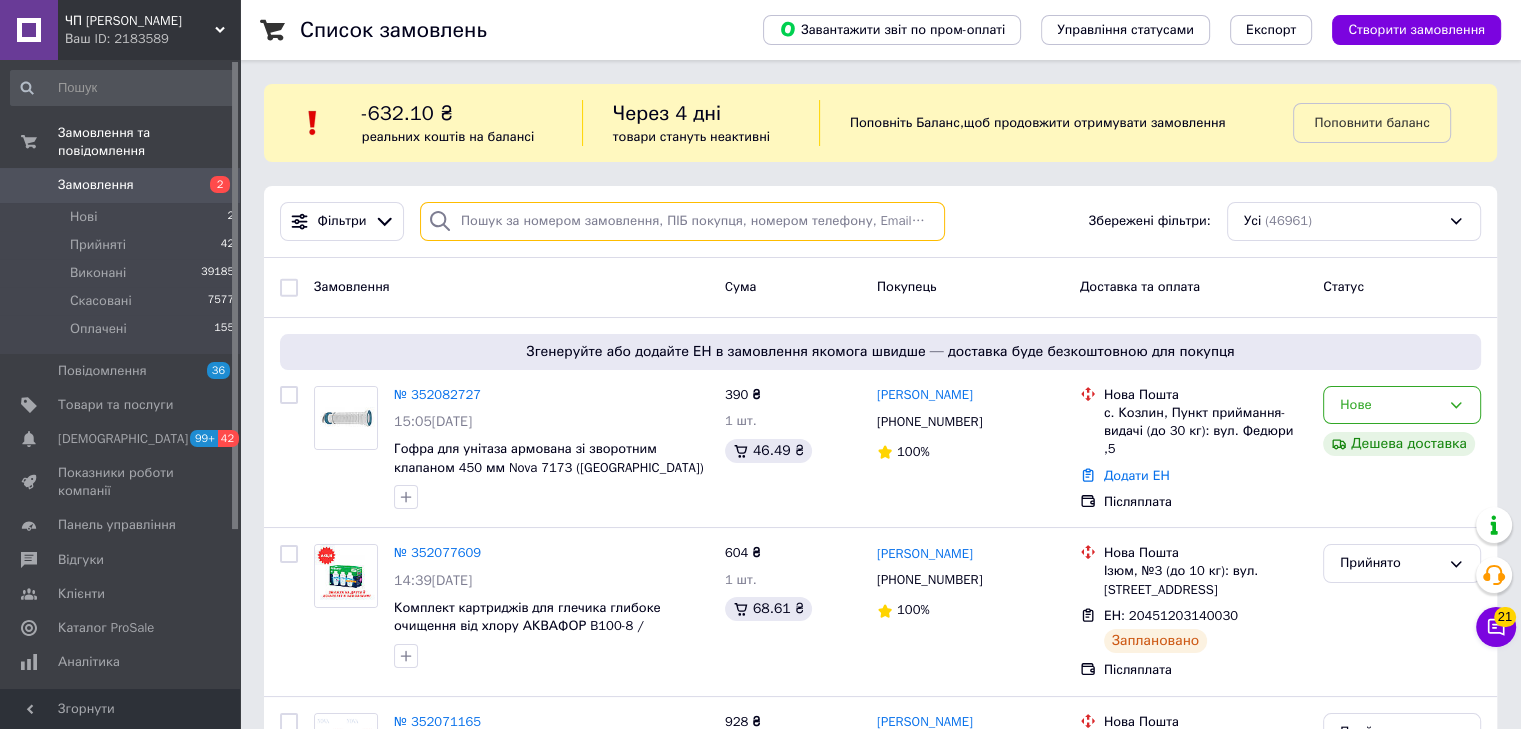 click at bounding box center [682, 221] 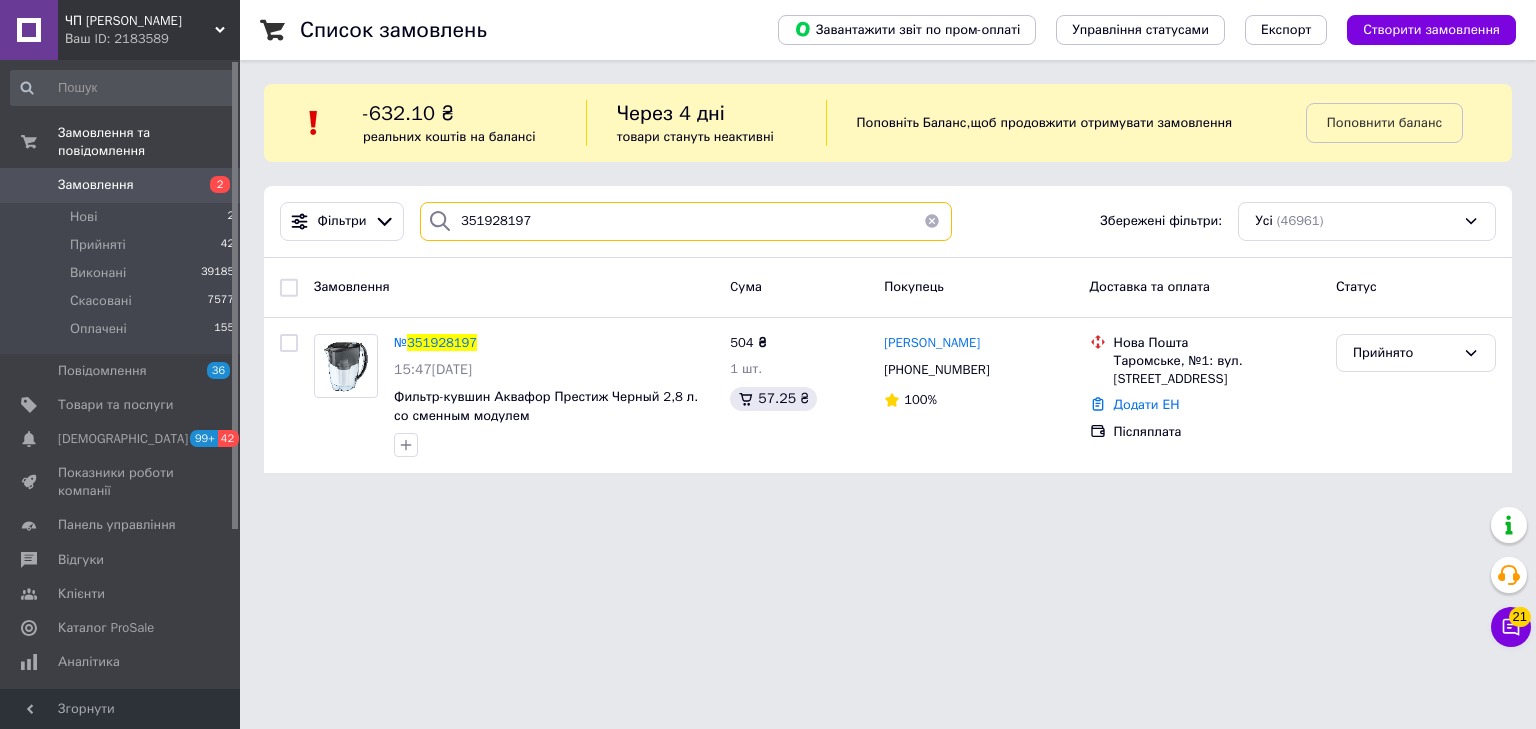 click on "351928197" at bounding box center [686, 221] 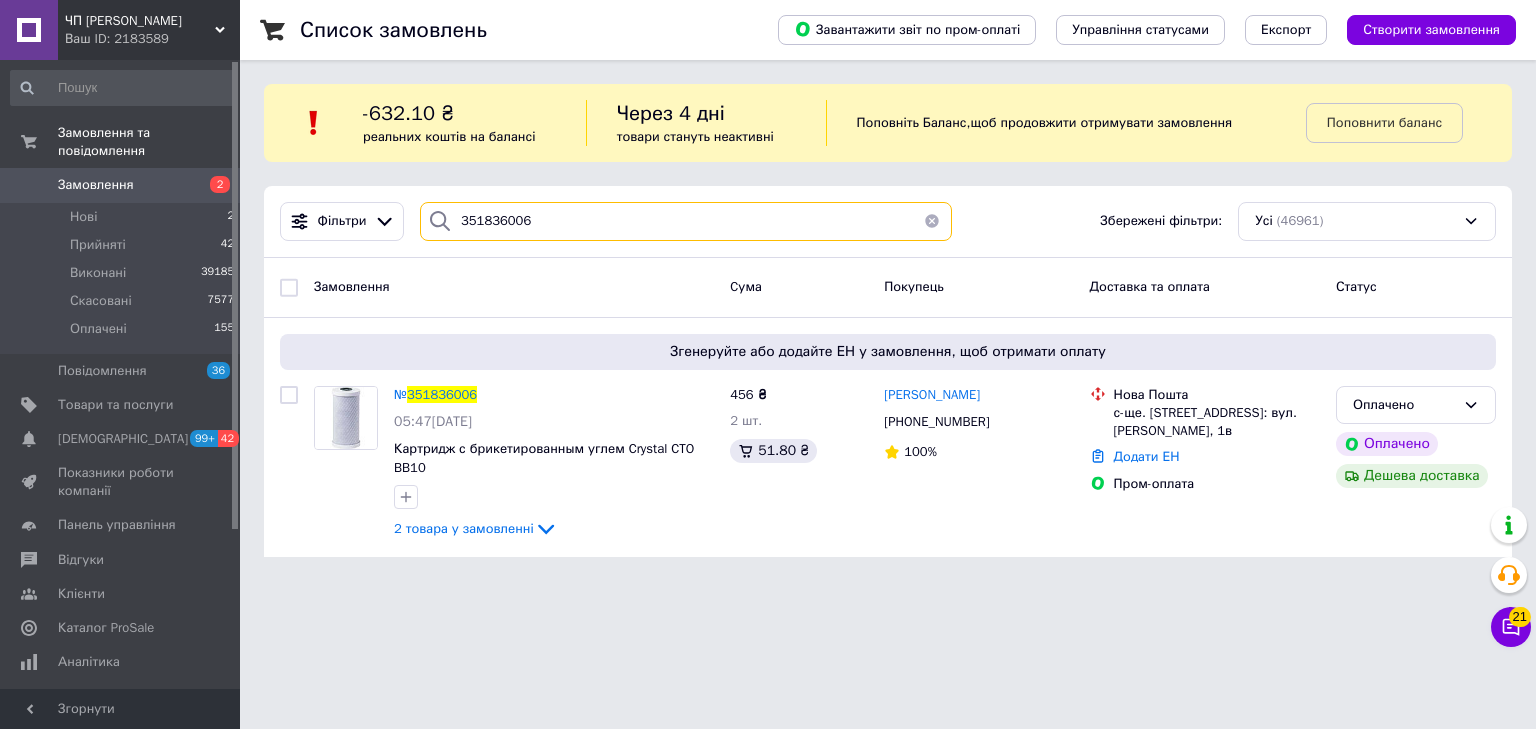 click on "351836006" at bounding box center (686, 221) 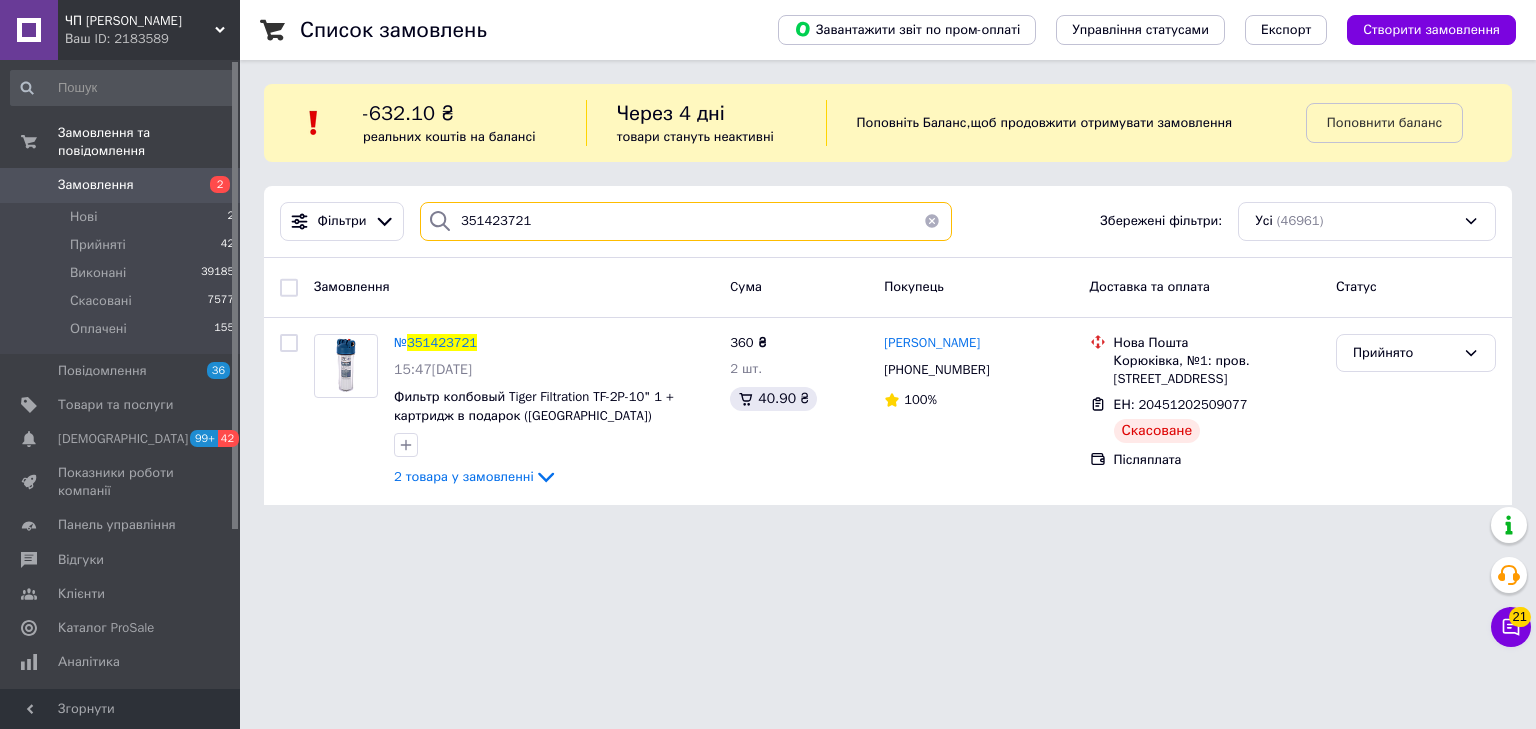 click on "351423721" at bounding box center (686, 221) 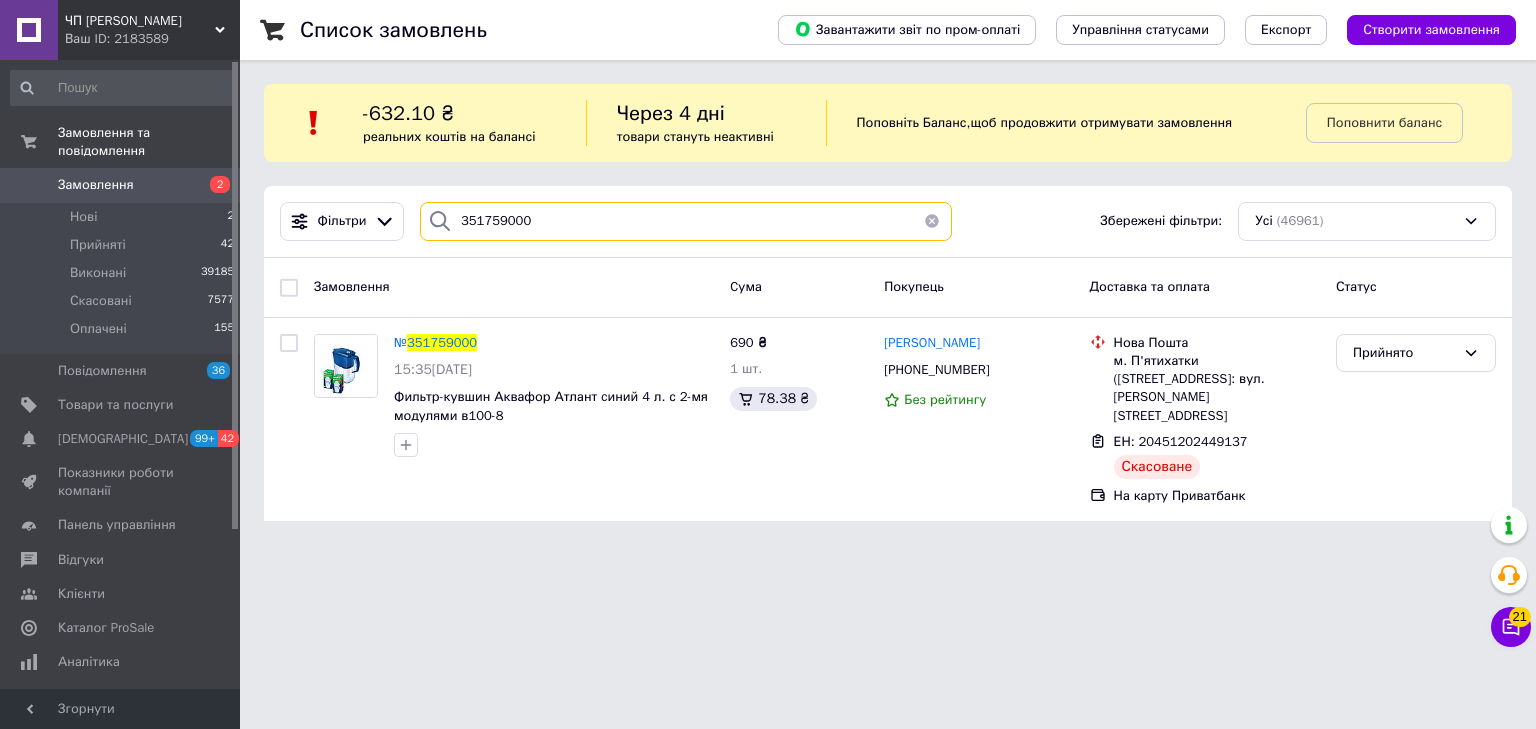 click on "351759000" at bounding box center (686, 221) 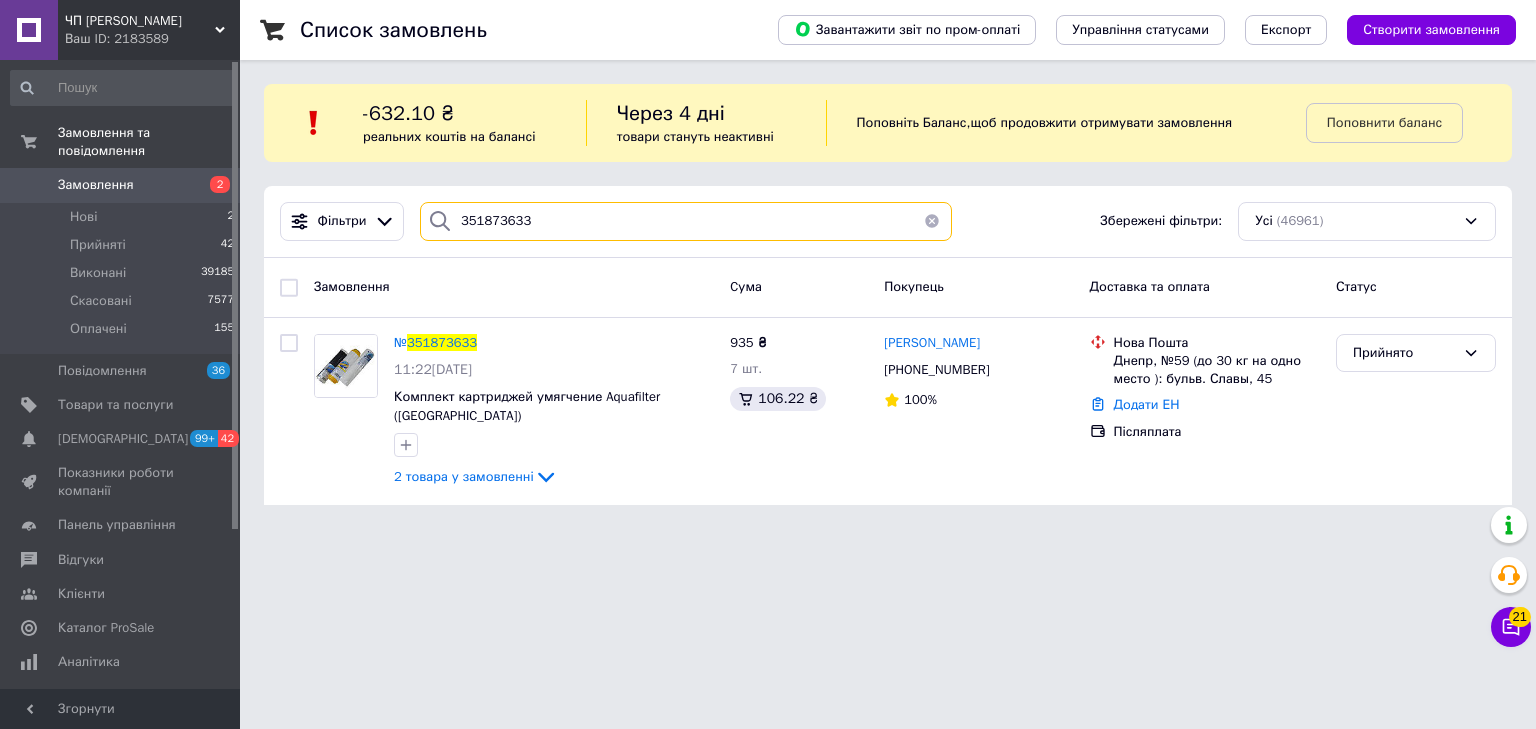 click on "351873633" at bounding box center (686, 221) 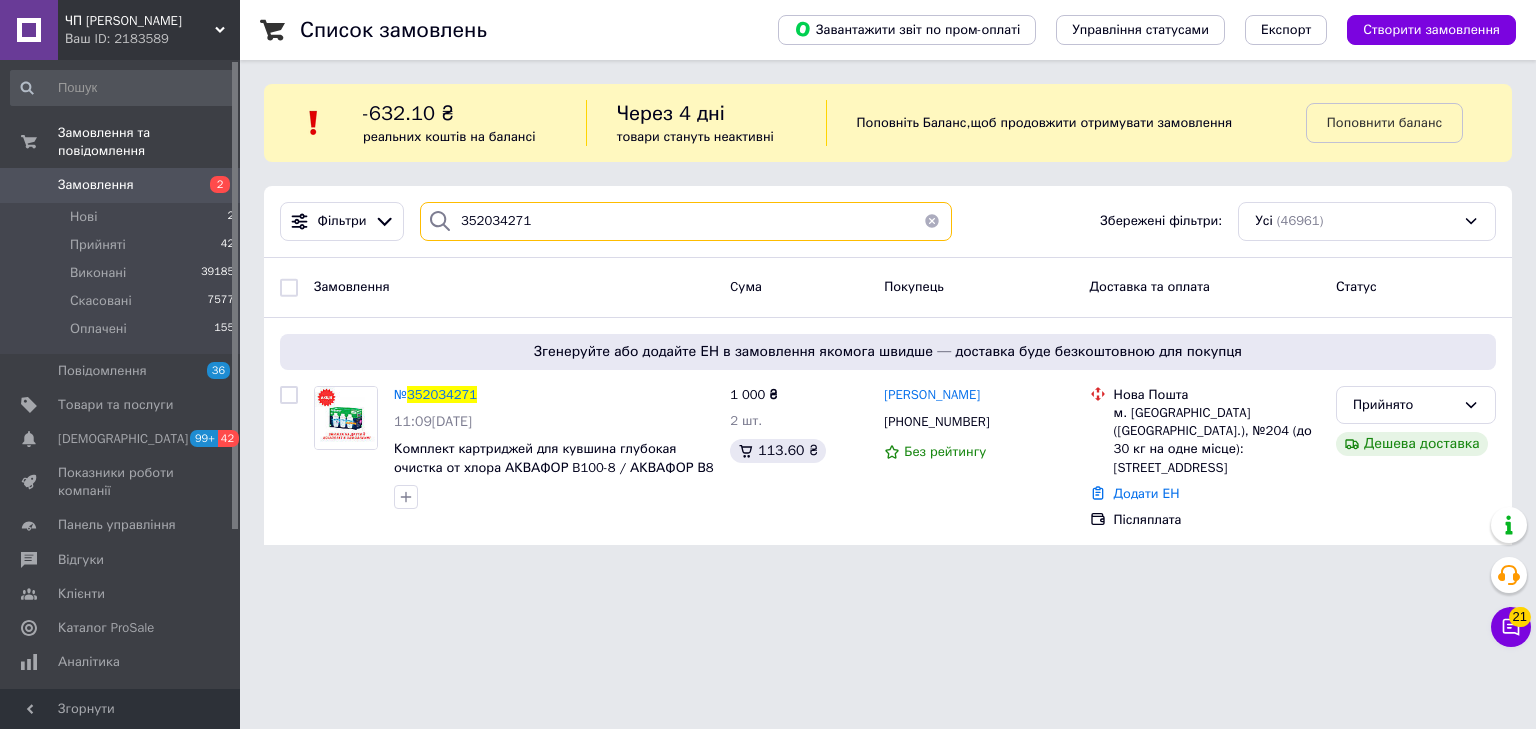 click on "352034271" at bounding box center [686, 221] 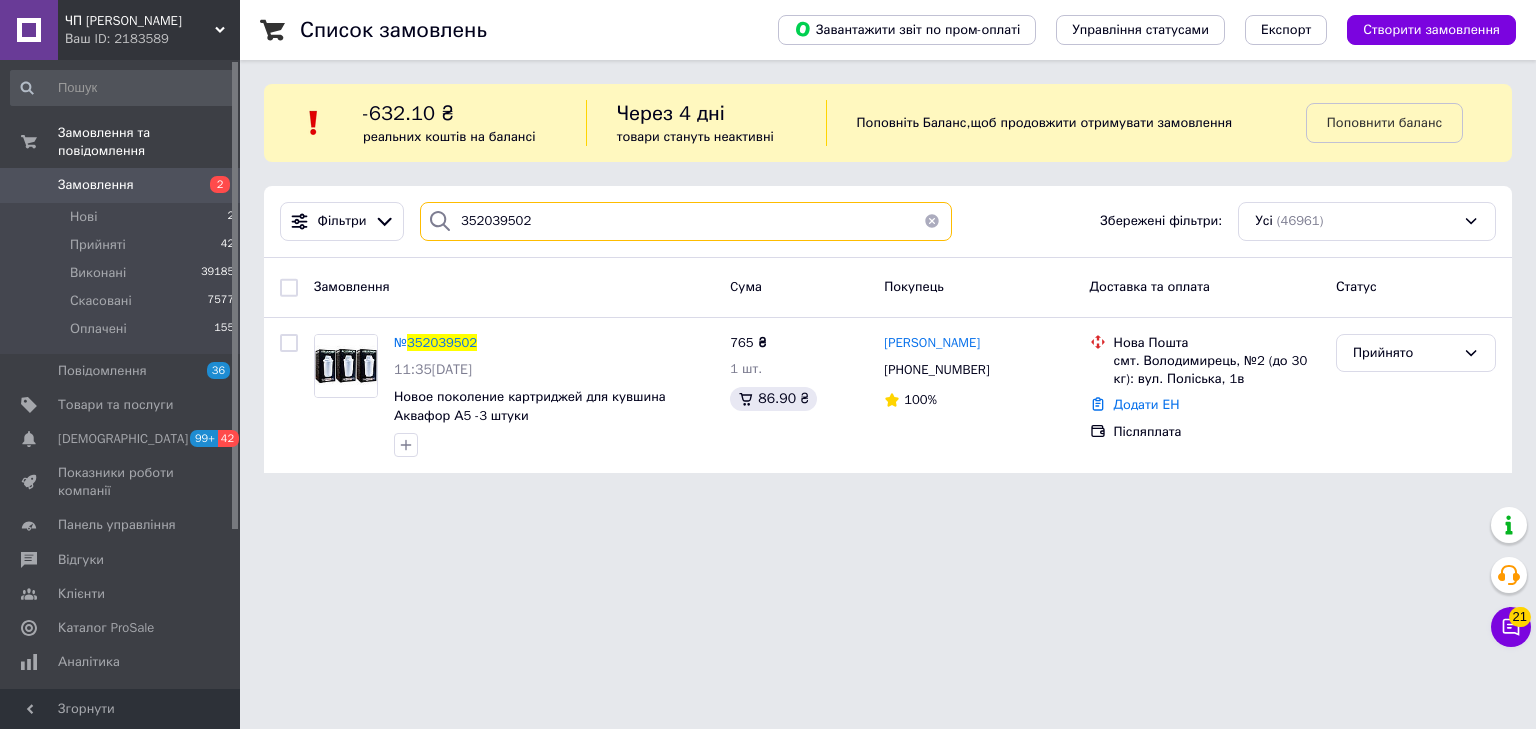 click on "352039502" at bounding box center (686, 221) 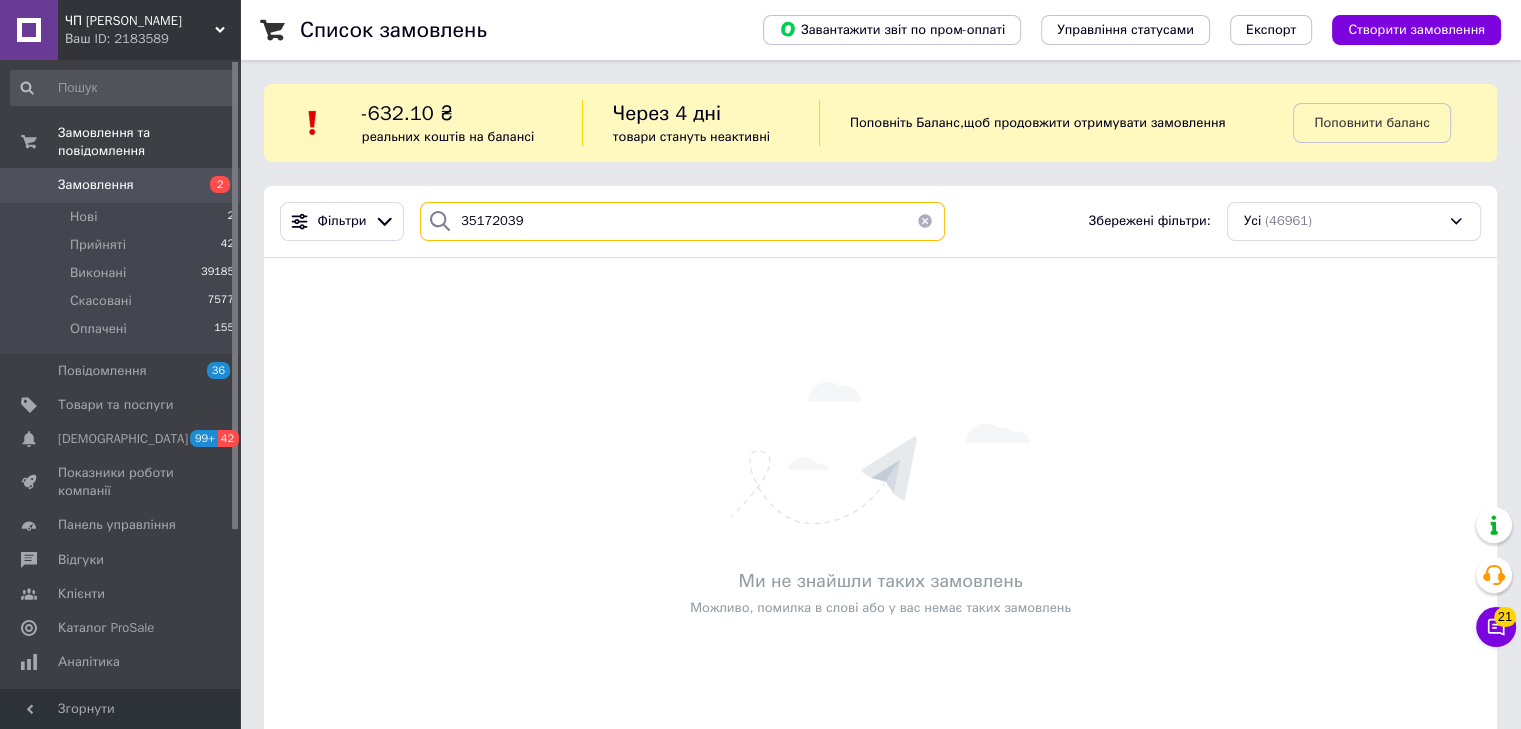 click on "35172039" at bounding box center [682, 221] 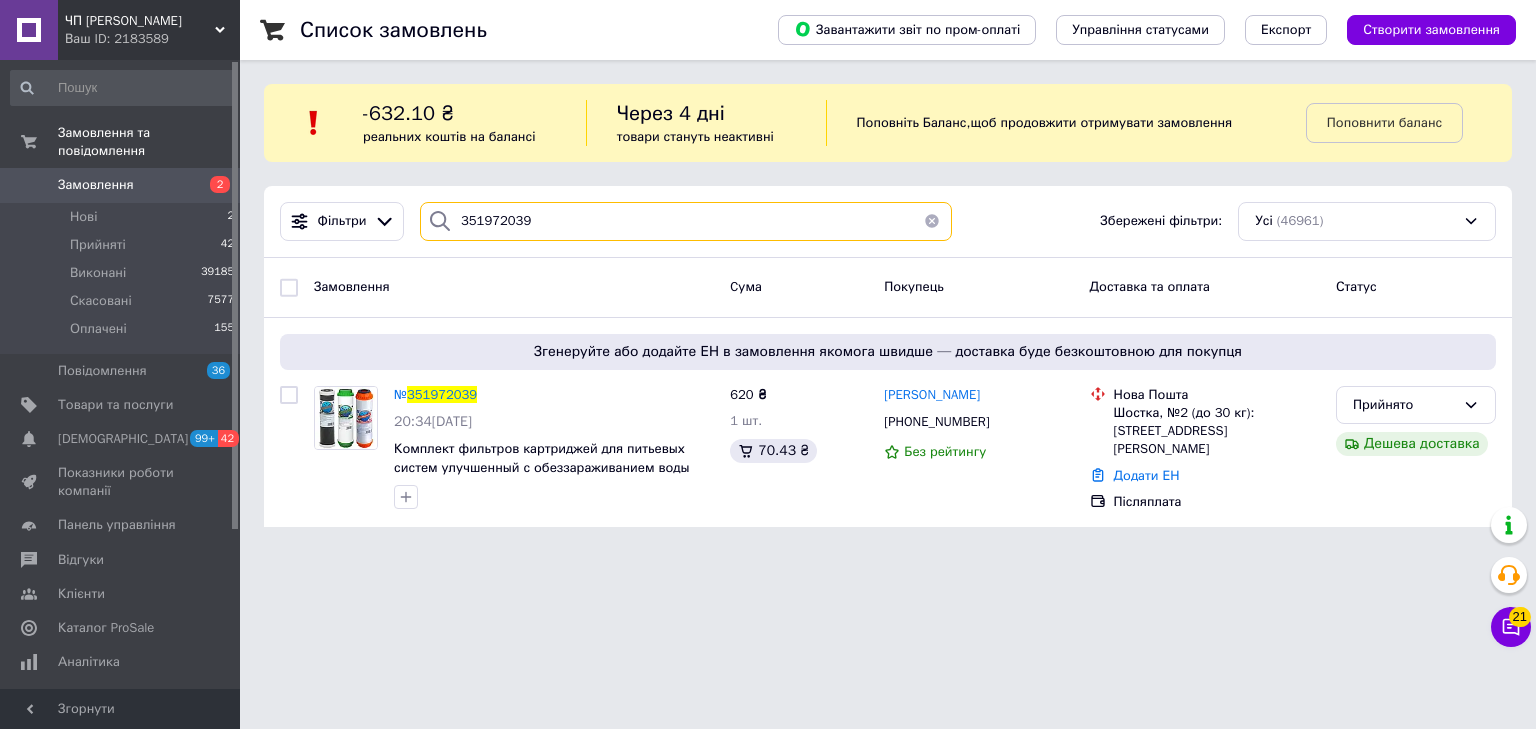 click on "351972039" at bounding box center (686, 221) 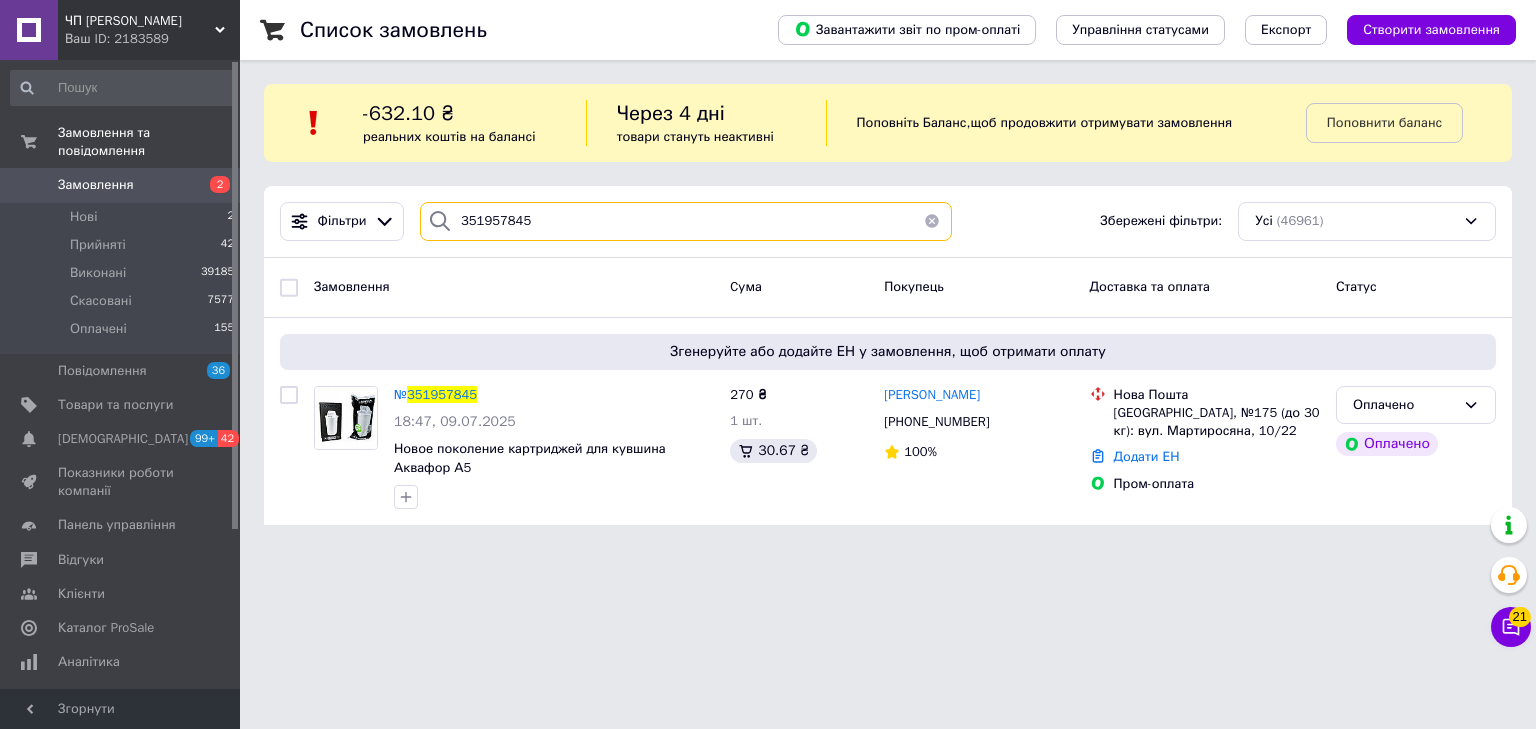 click on "351957845" at bounding box center [686, 221] 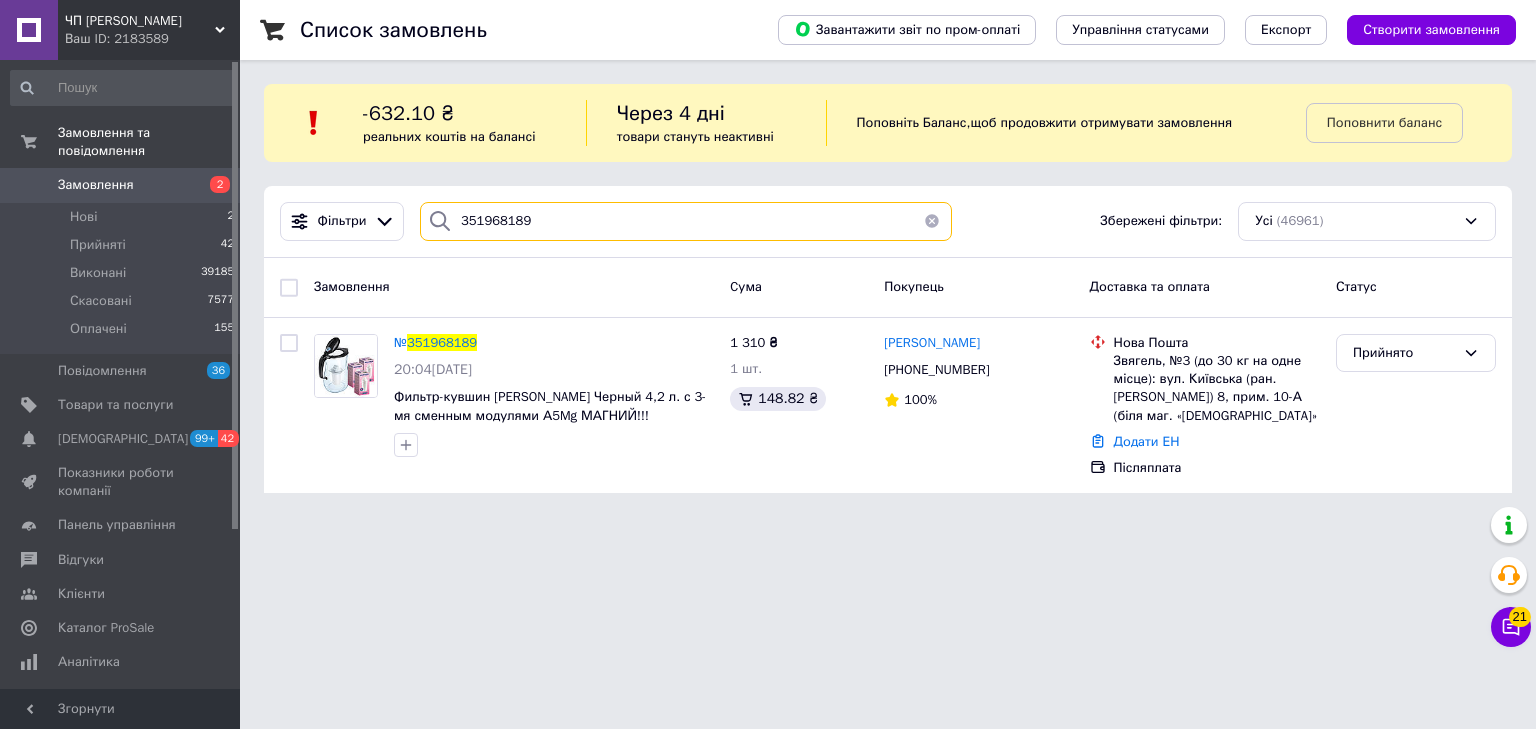 click on "351968189" at bounding box center [686, 221] 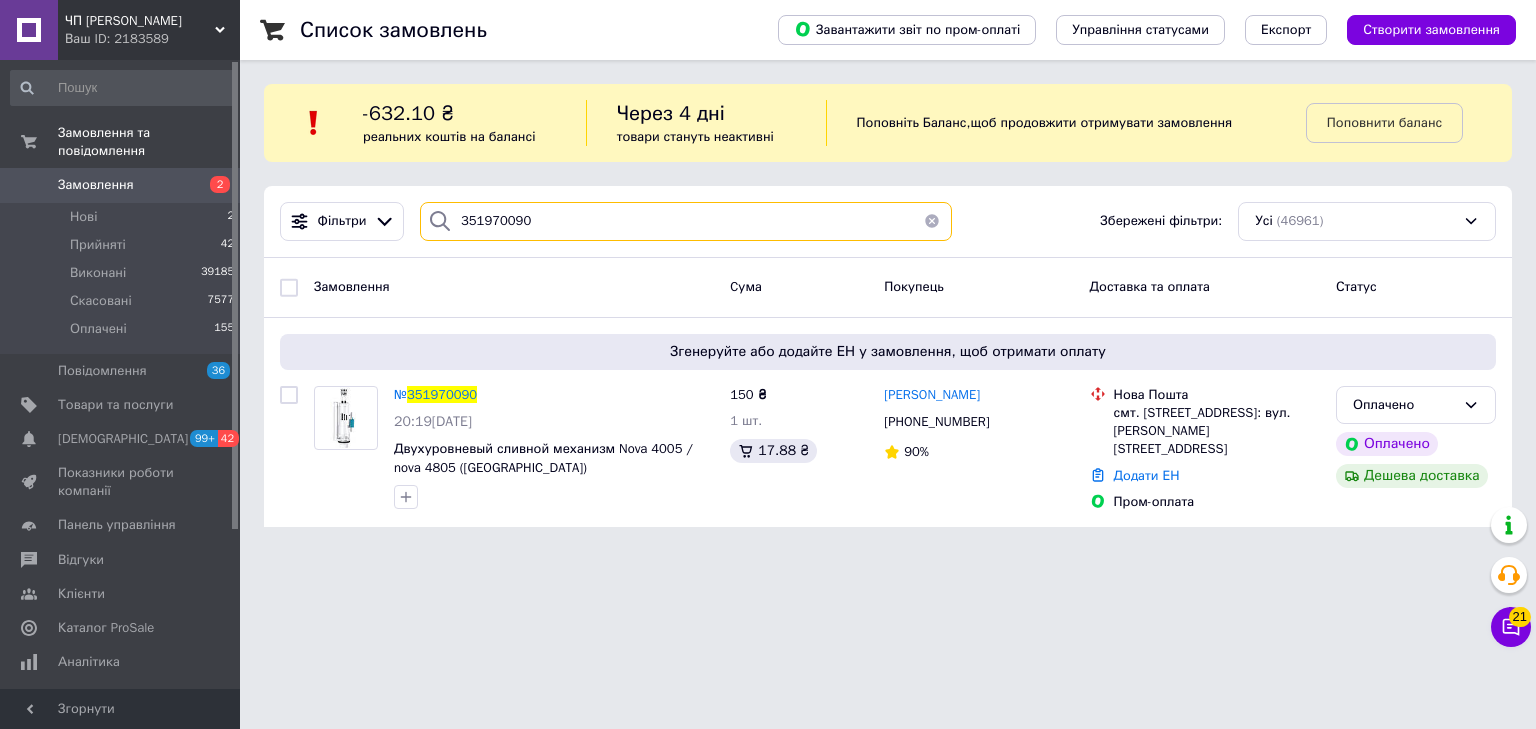 click on "351970090" at bounding box center (686, 221) 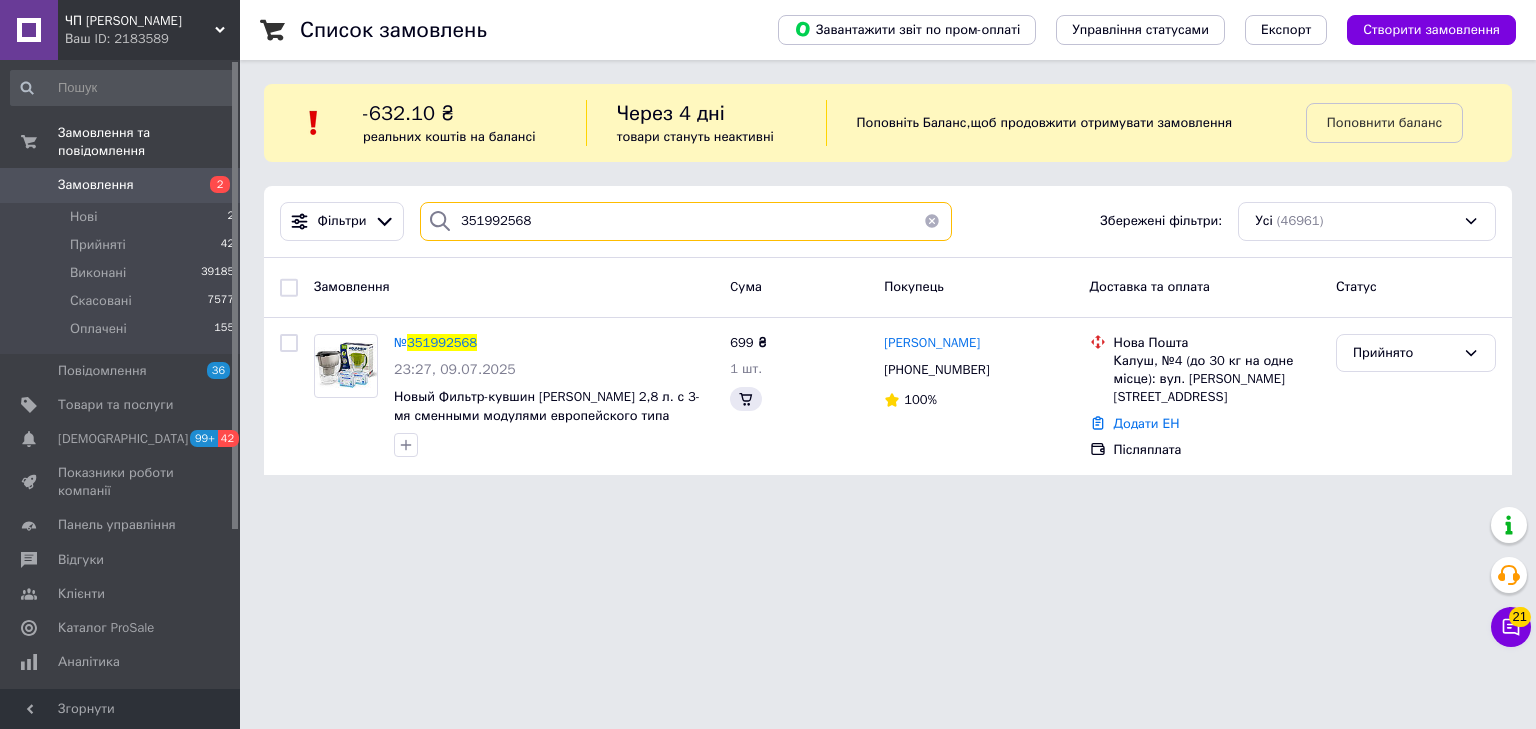 type on "351992568" 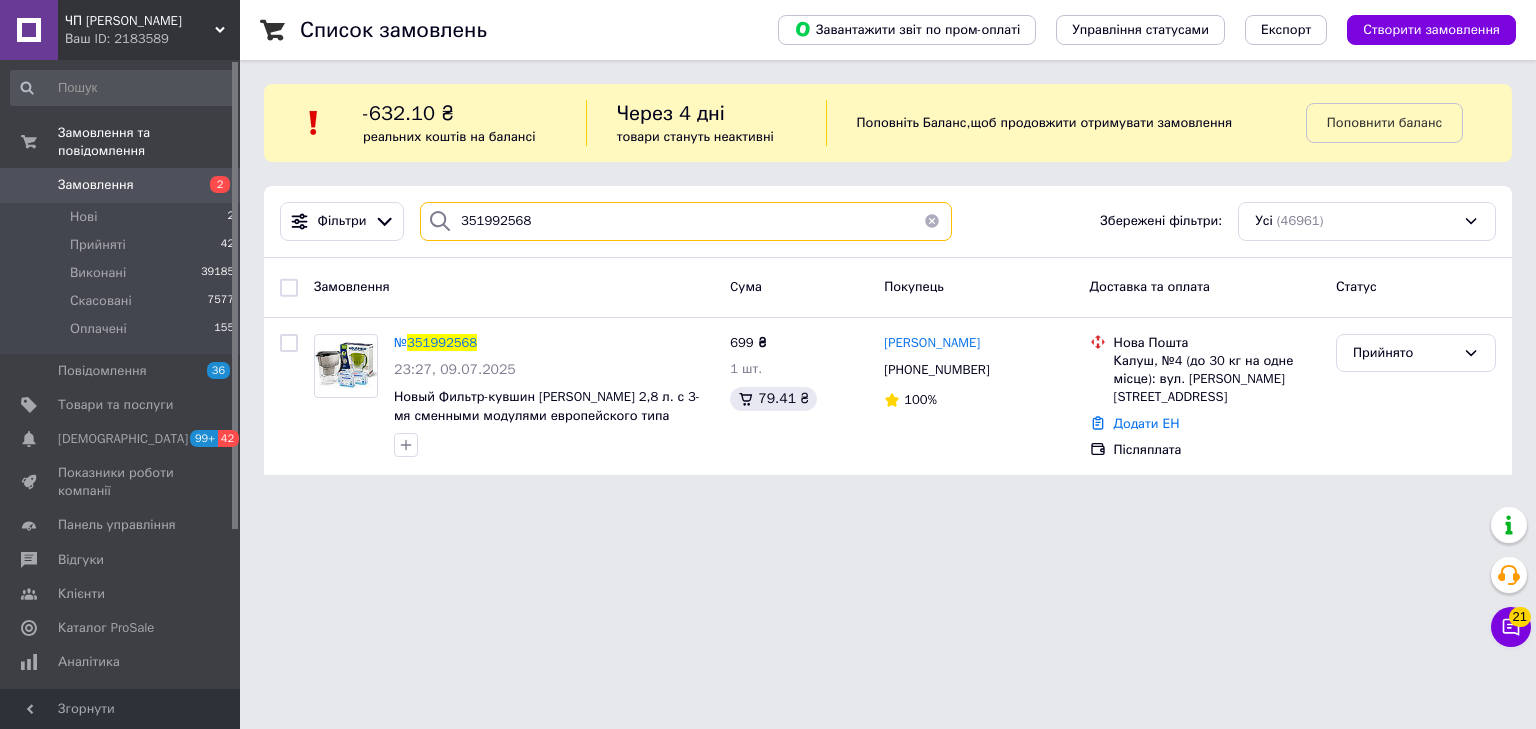 click on "351992568" at bounding box center [686, 221] 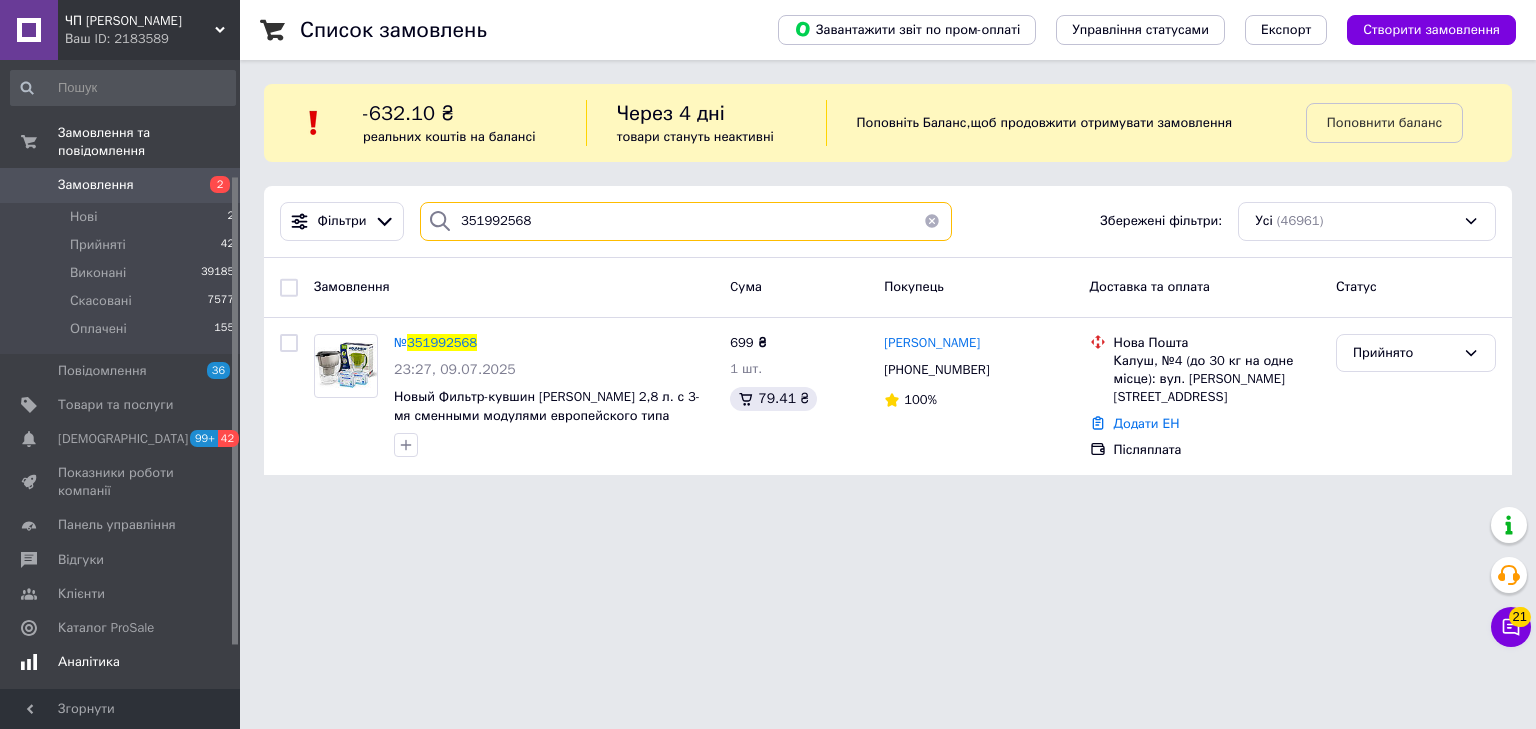 scroll, scrollTop: 200, scrollLeft: 0, axis: vertical 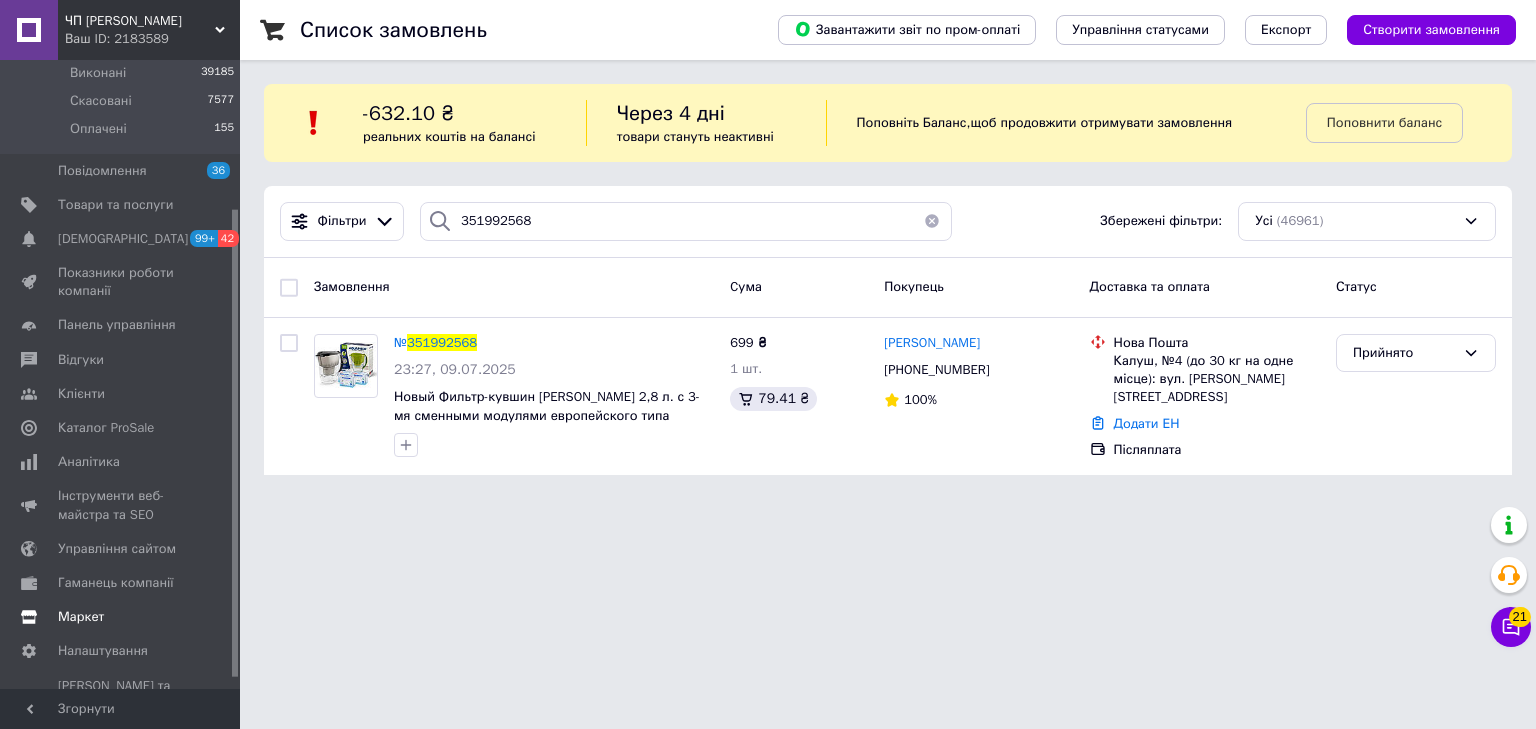 click on "Маркет" at bounding box center [81, 617] 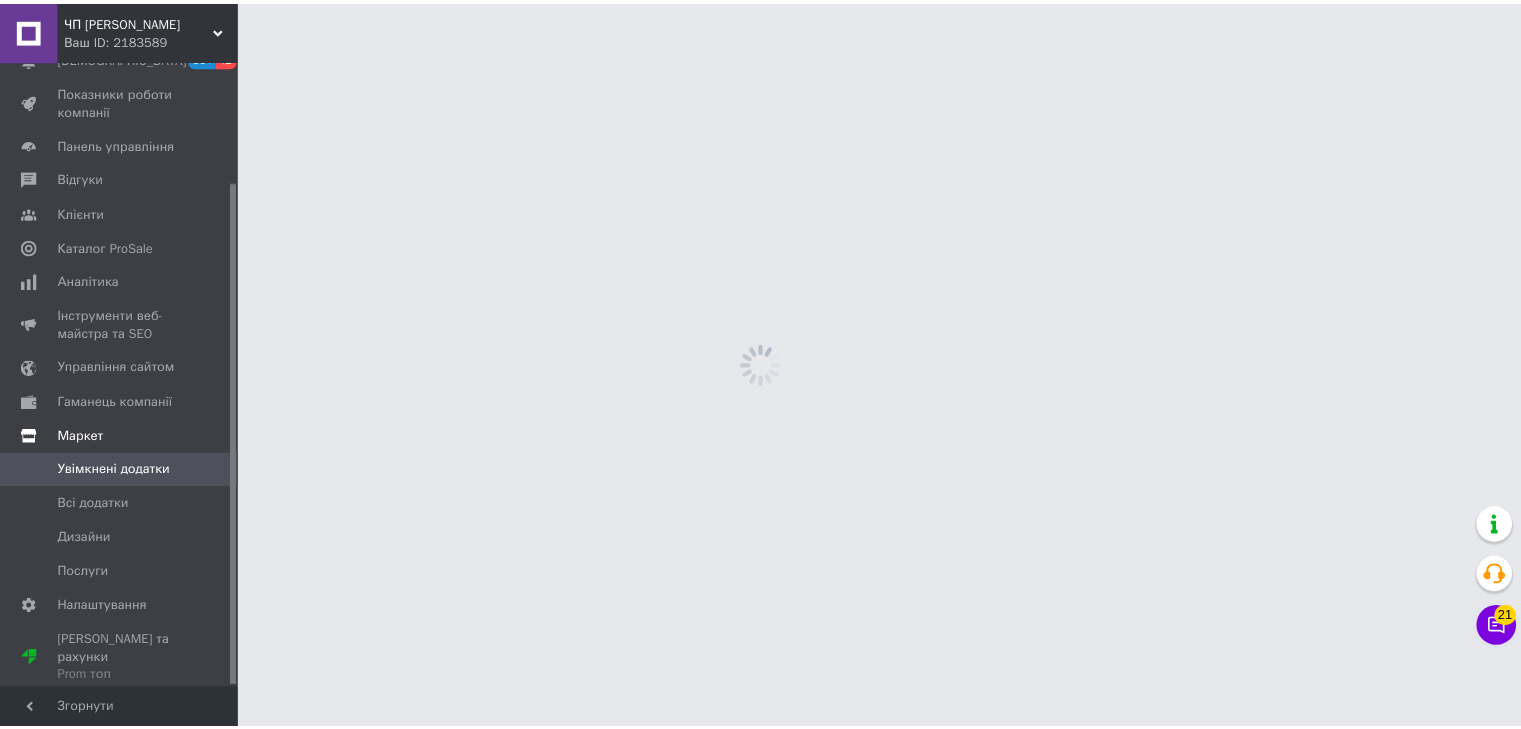 scroll, scrollTop: 149, scrollLeft: 0, axis: vertical 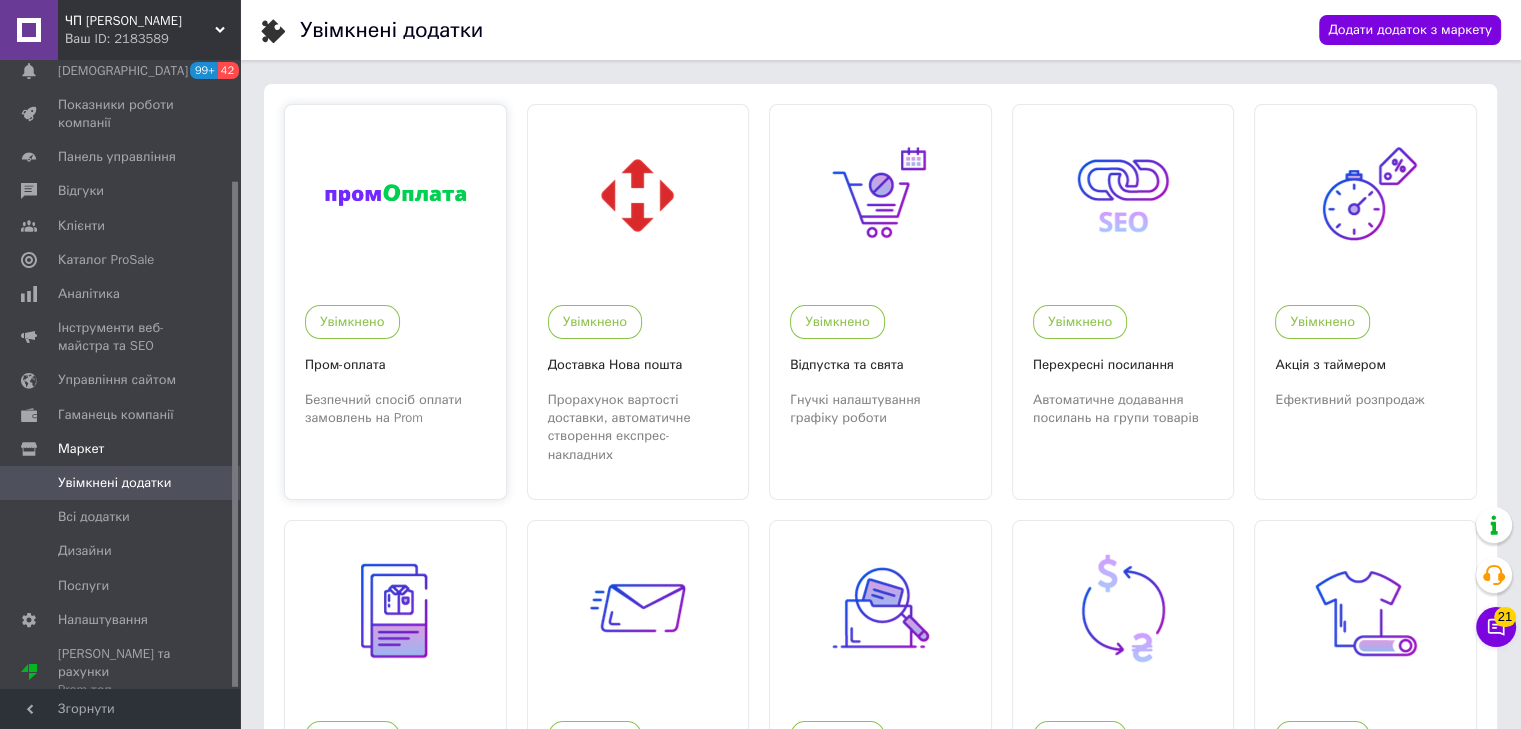 click at bounding box center [395, 195] 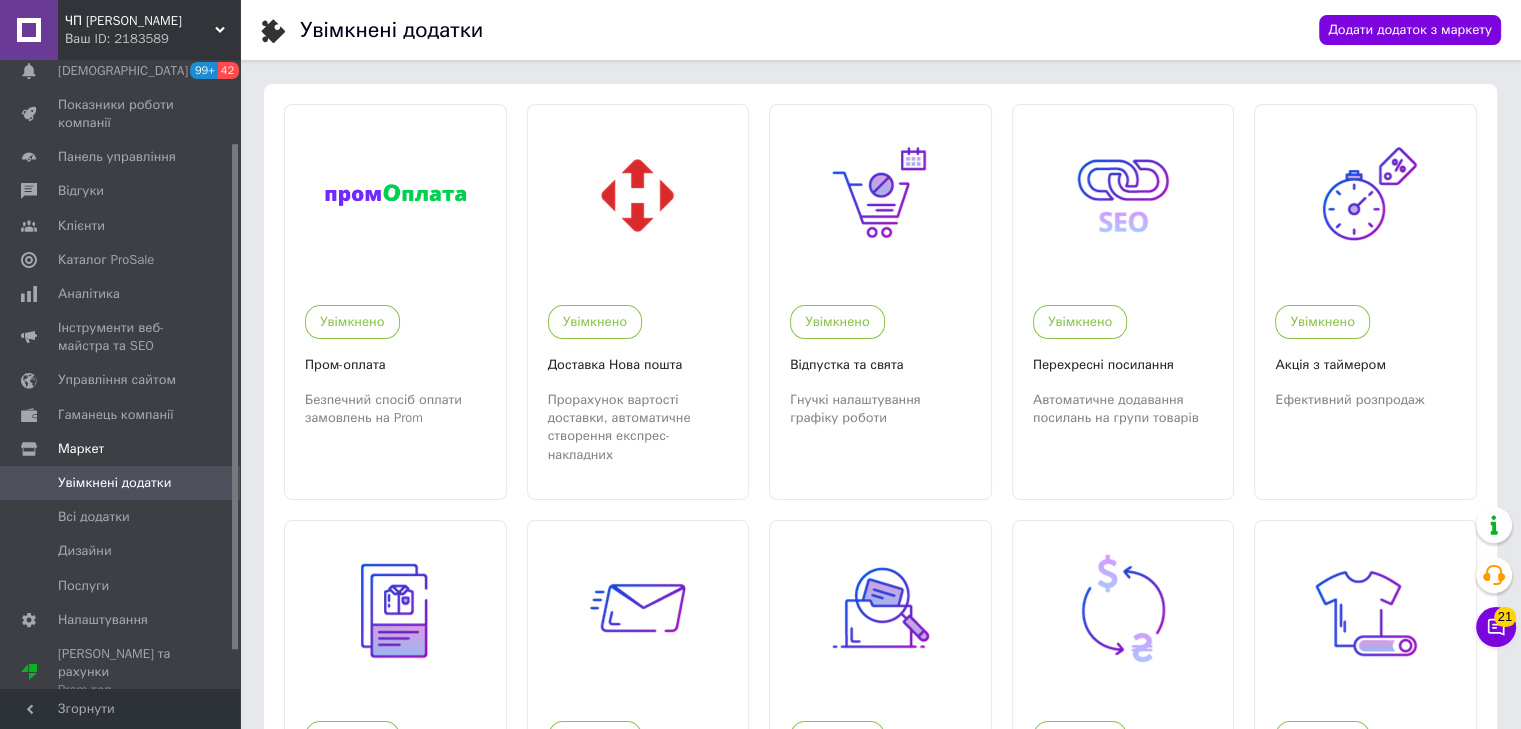 scroll, scrollTop: 0, scrollLeft: 0, axis: both 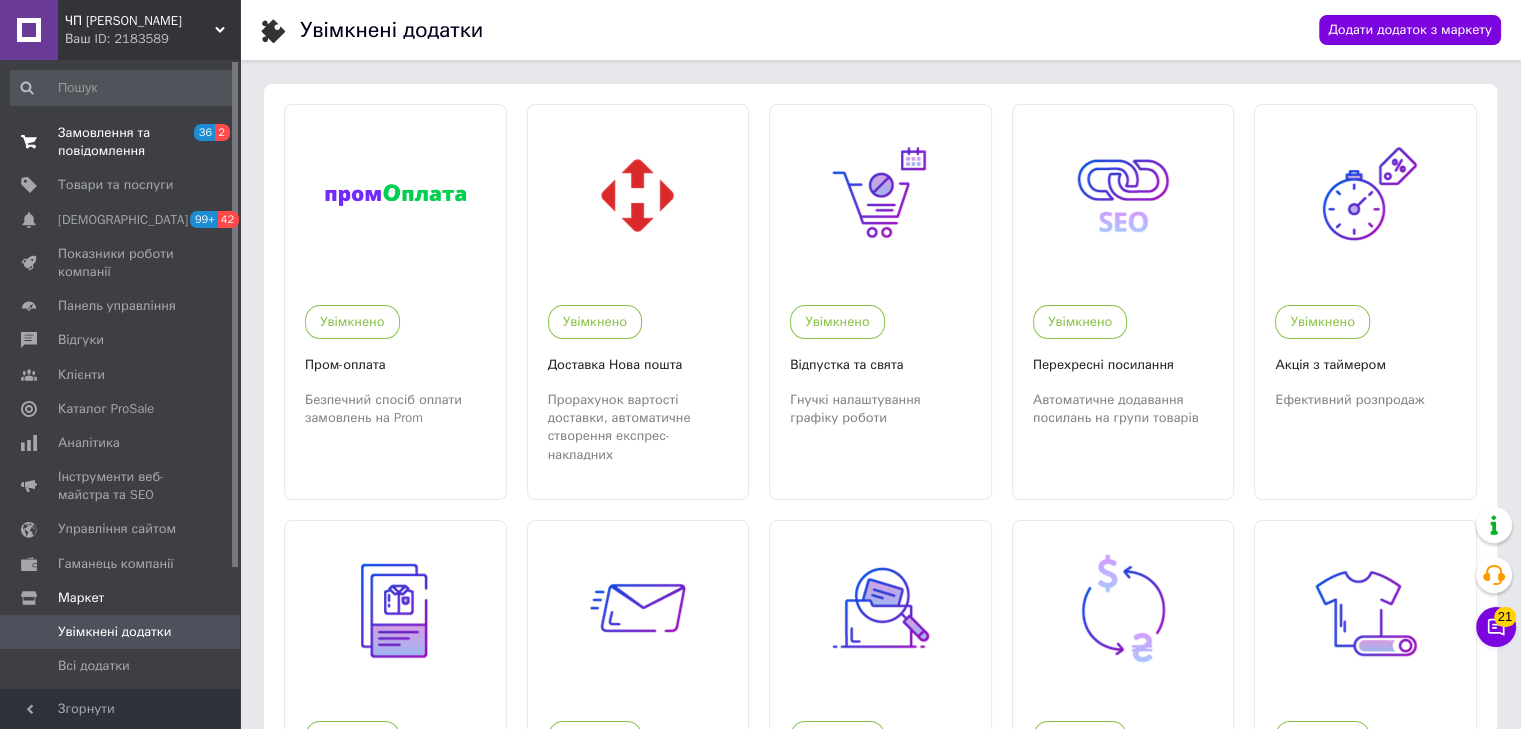 click on "Замовлення та повідомлення" at bounding box center (121, 142) 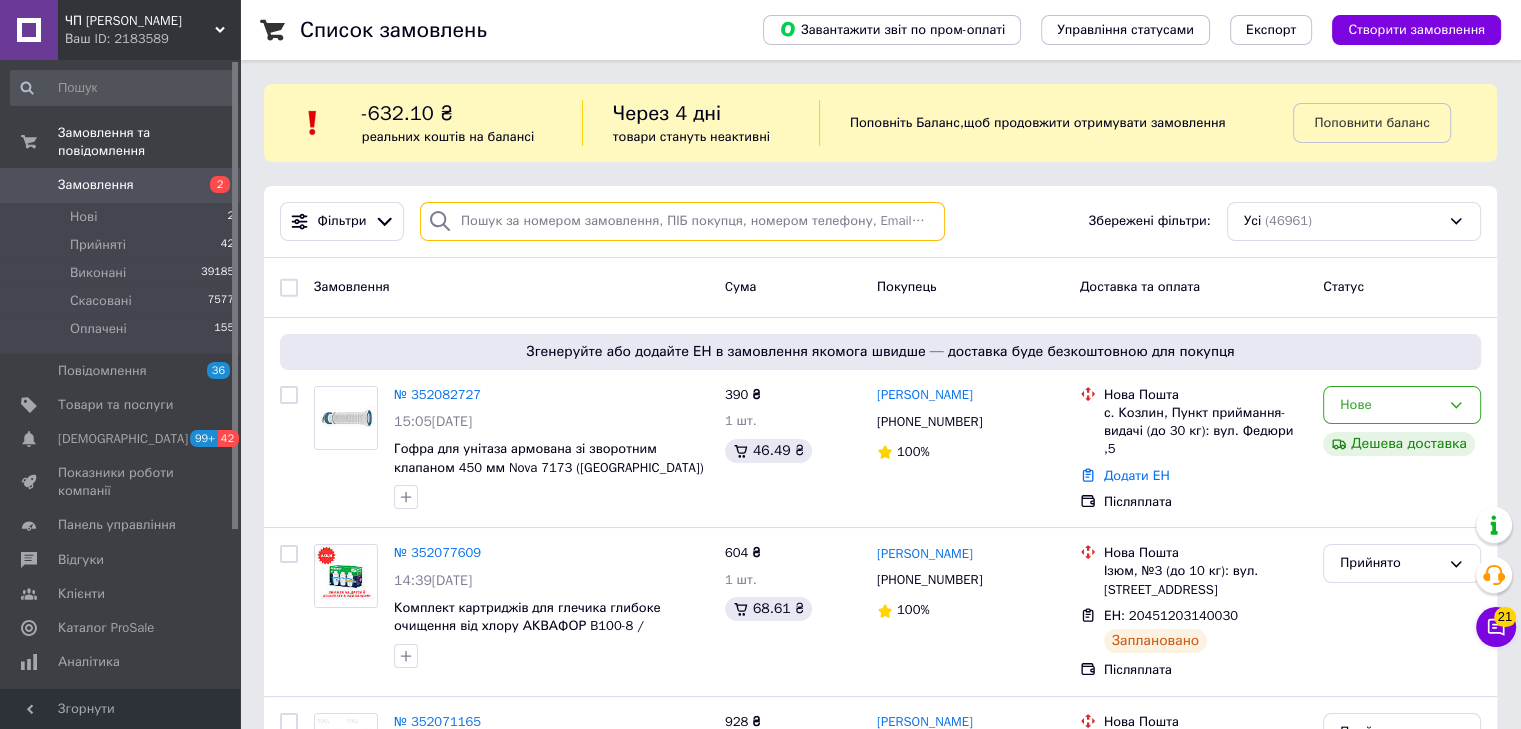 click at bounding box center (682, 221) 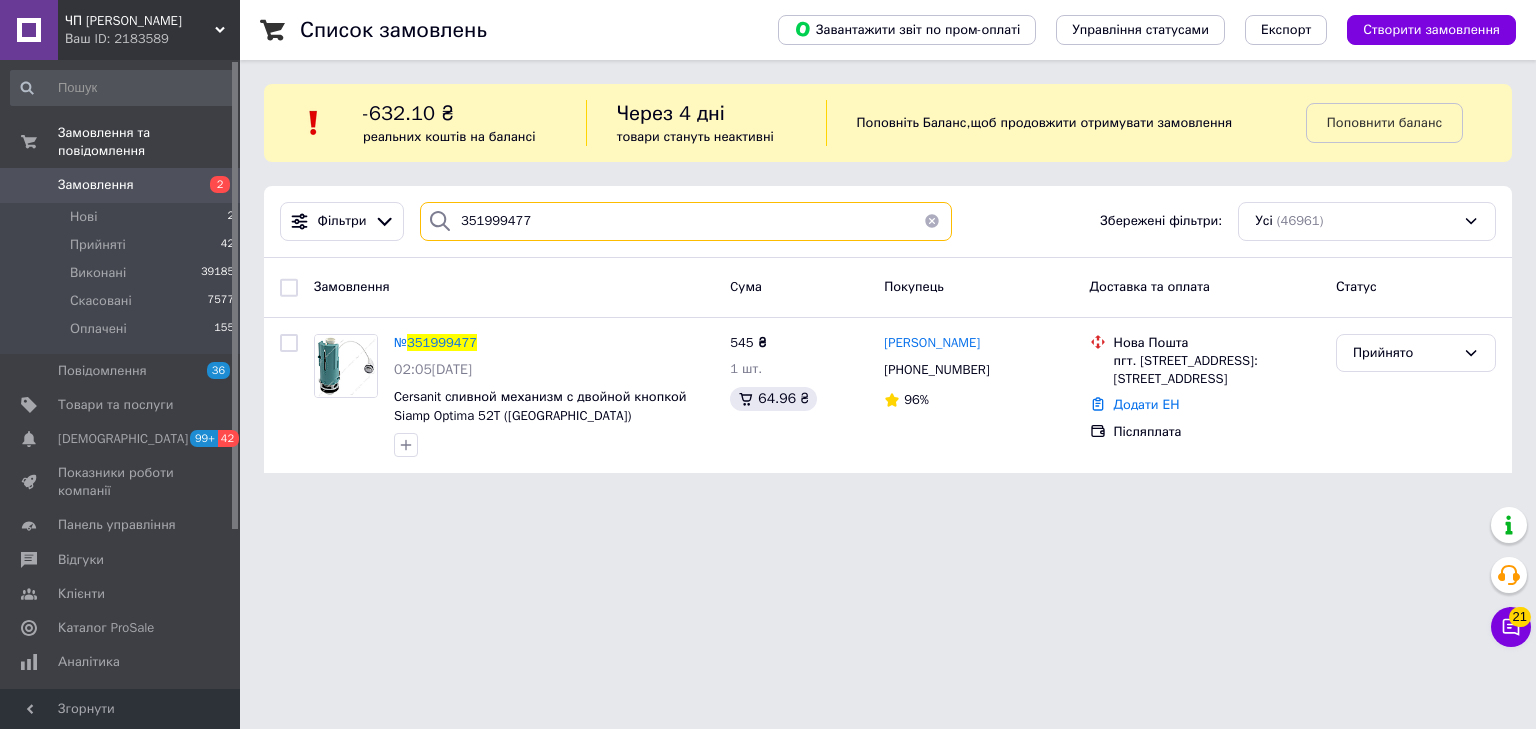 click on "351999477" at bounding box center (686, 221) 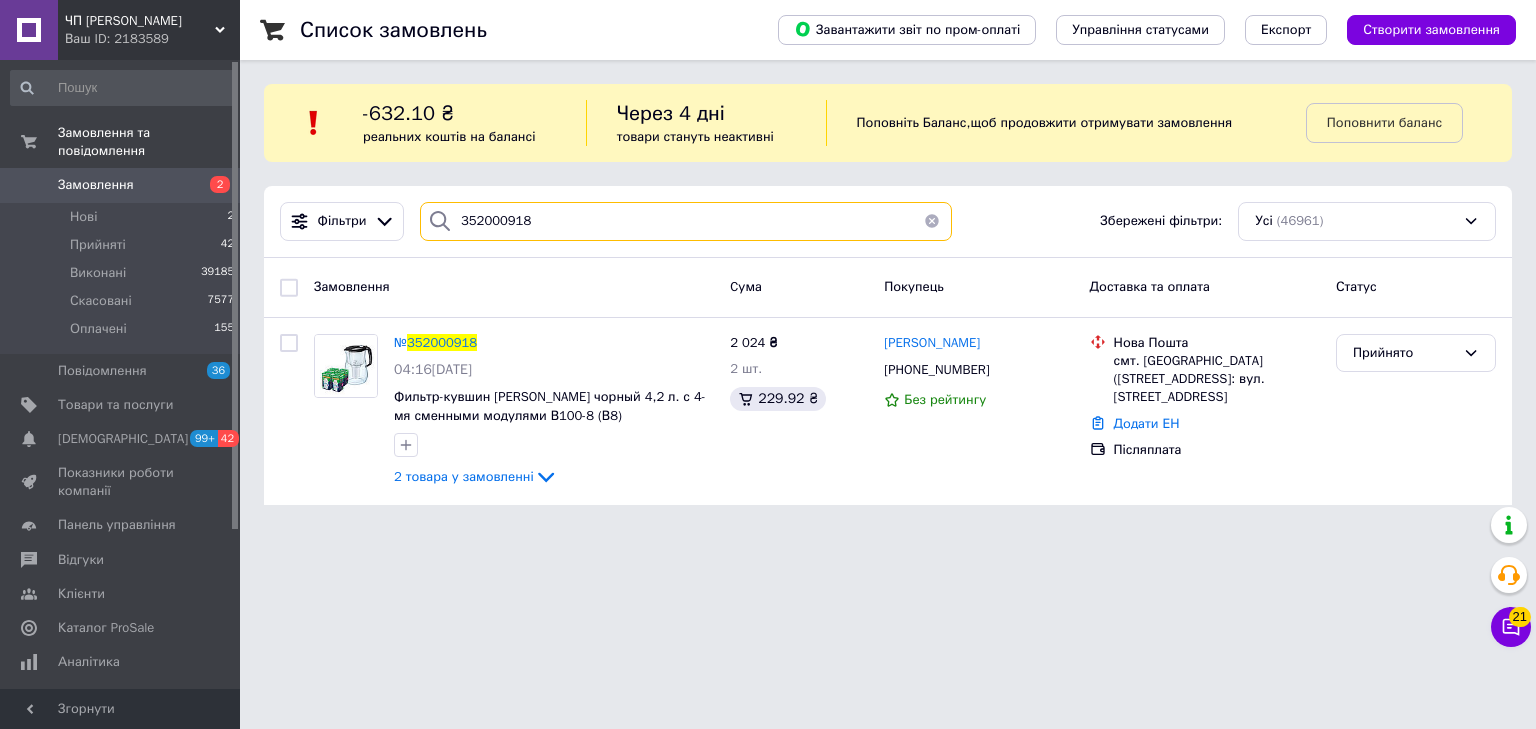 click on "352000918" at bounding box center (686, 221) 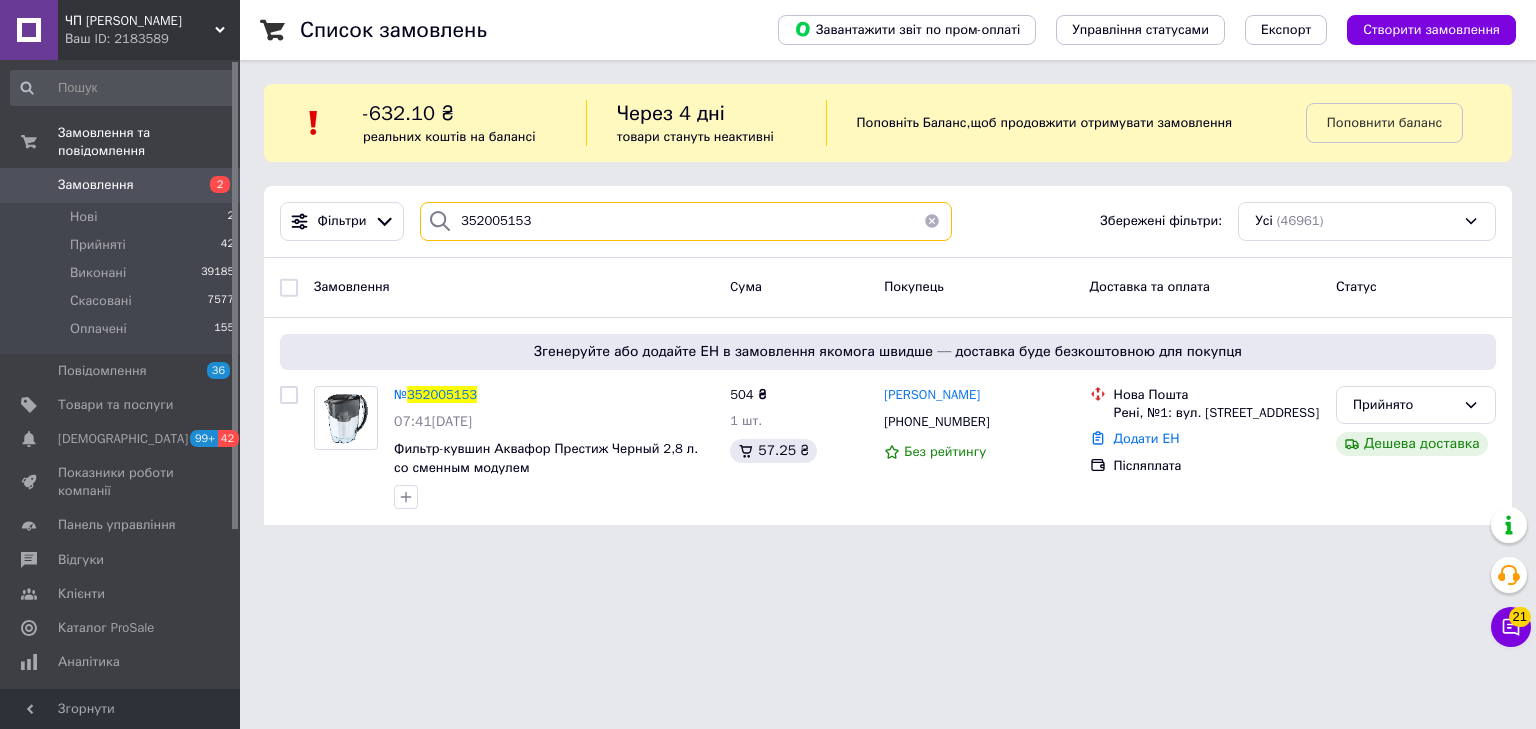 click on "352005153" at bounding box center (686, 221) 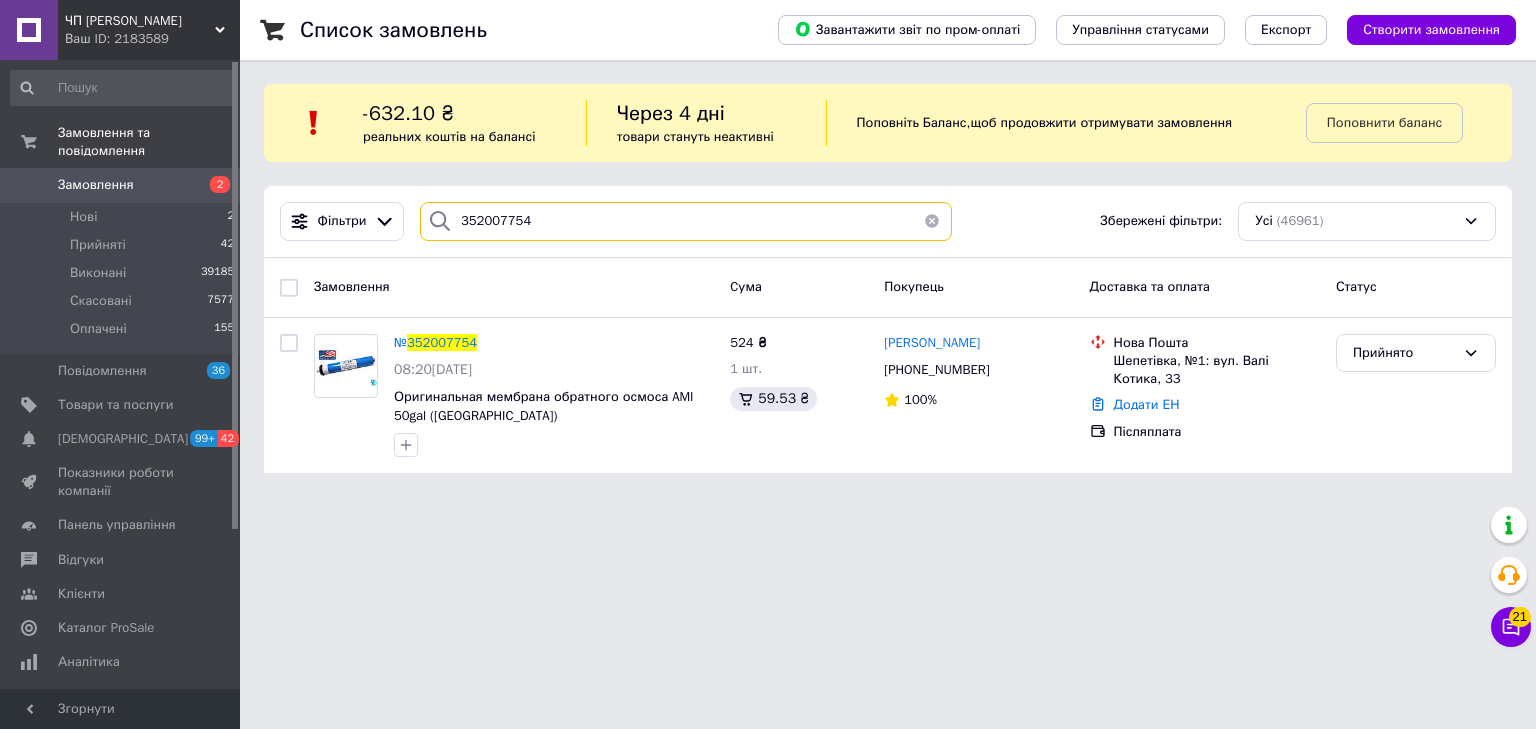 click on "352007754" at bounding box center (686, 221) 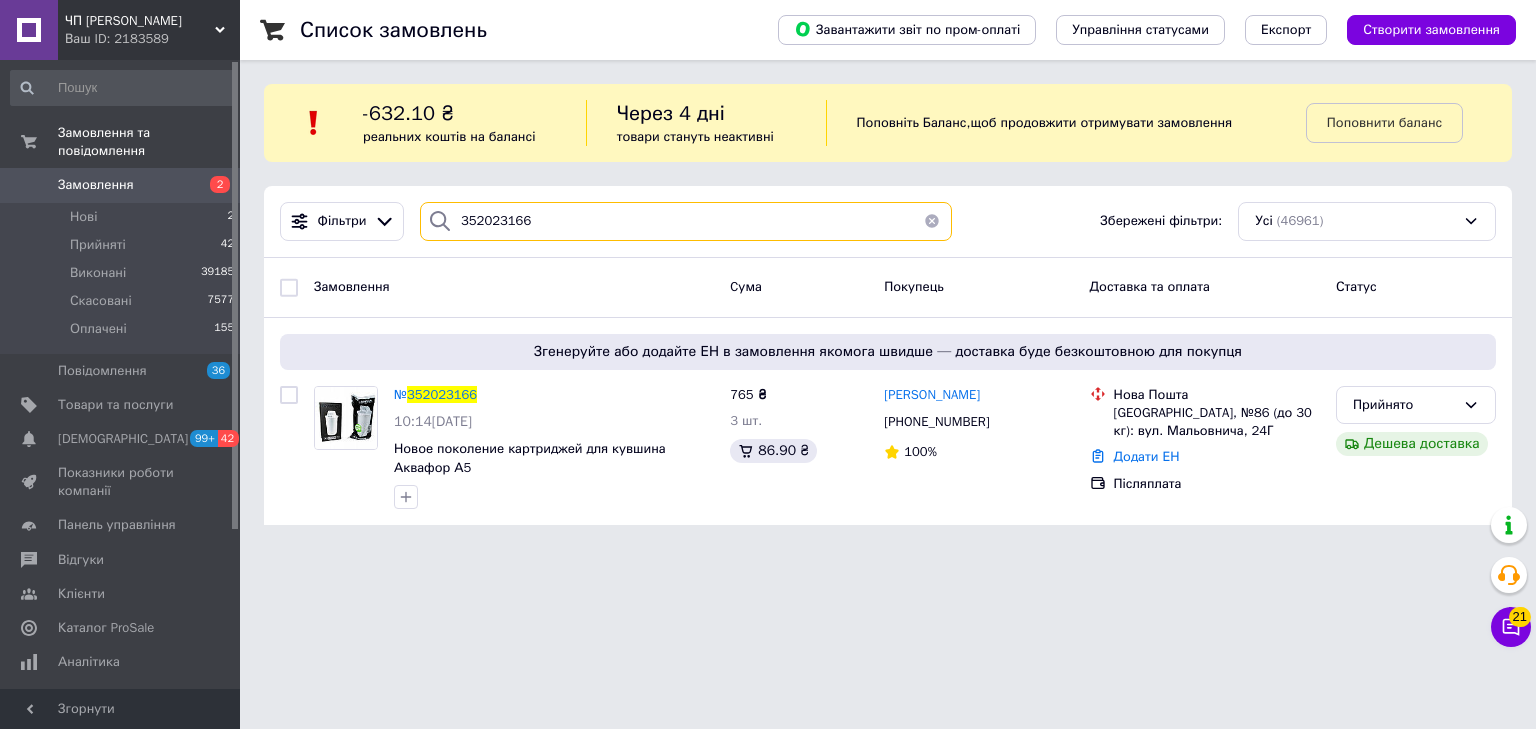 click on "352023166" at bounding box center (686, 221) 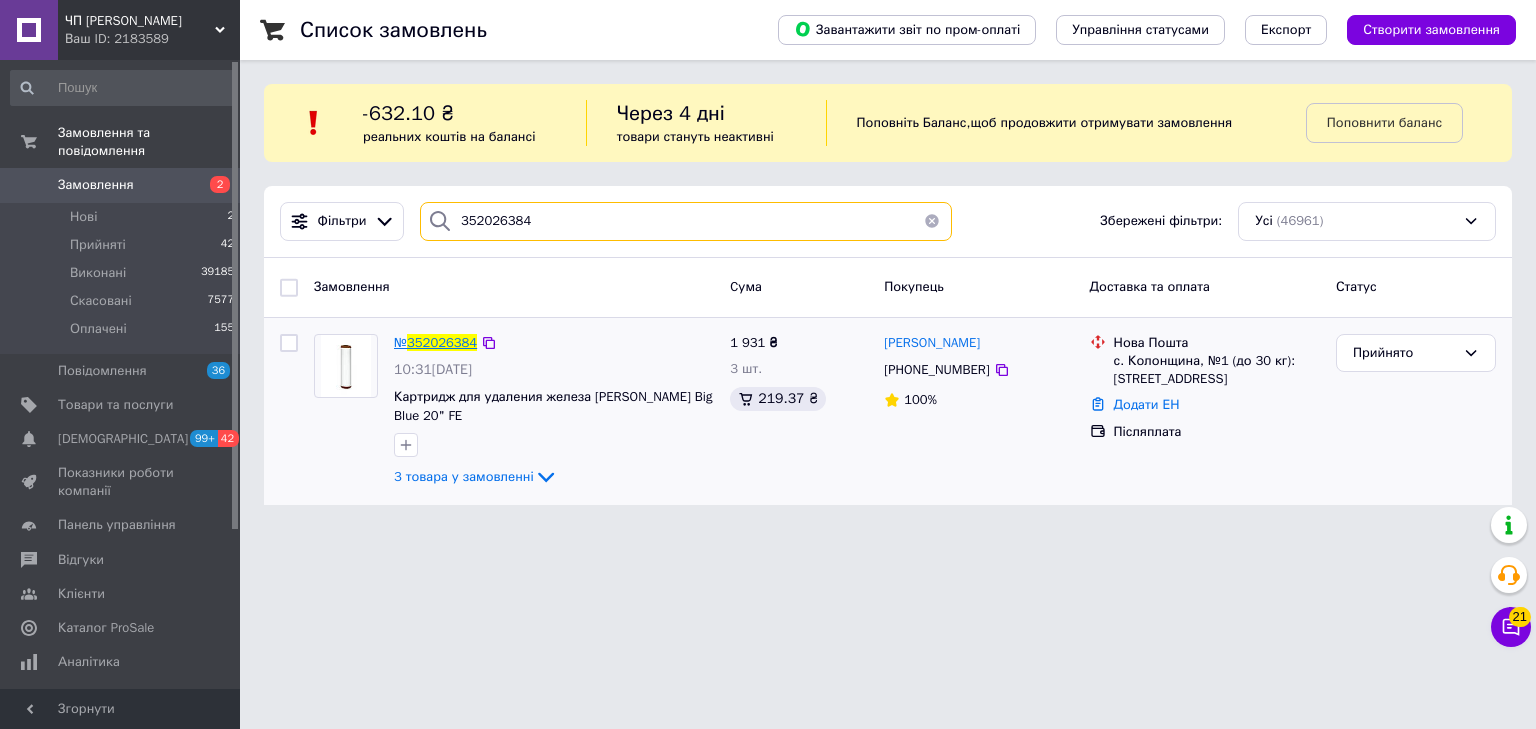 type on "352026384" 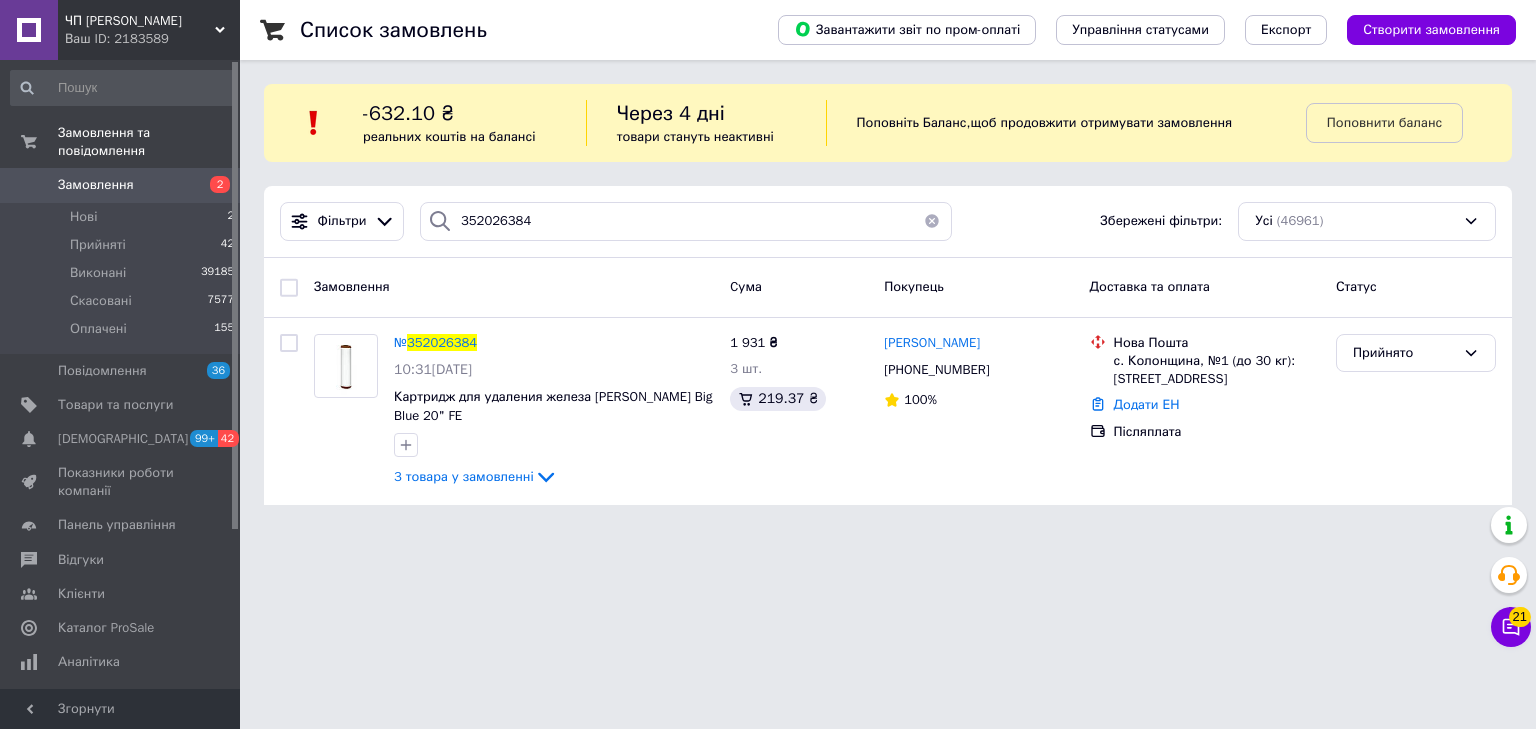 click on "Замовлення" at bounding box center (96, 185) 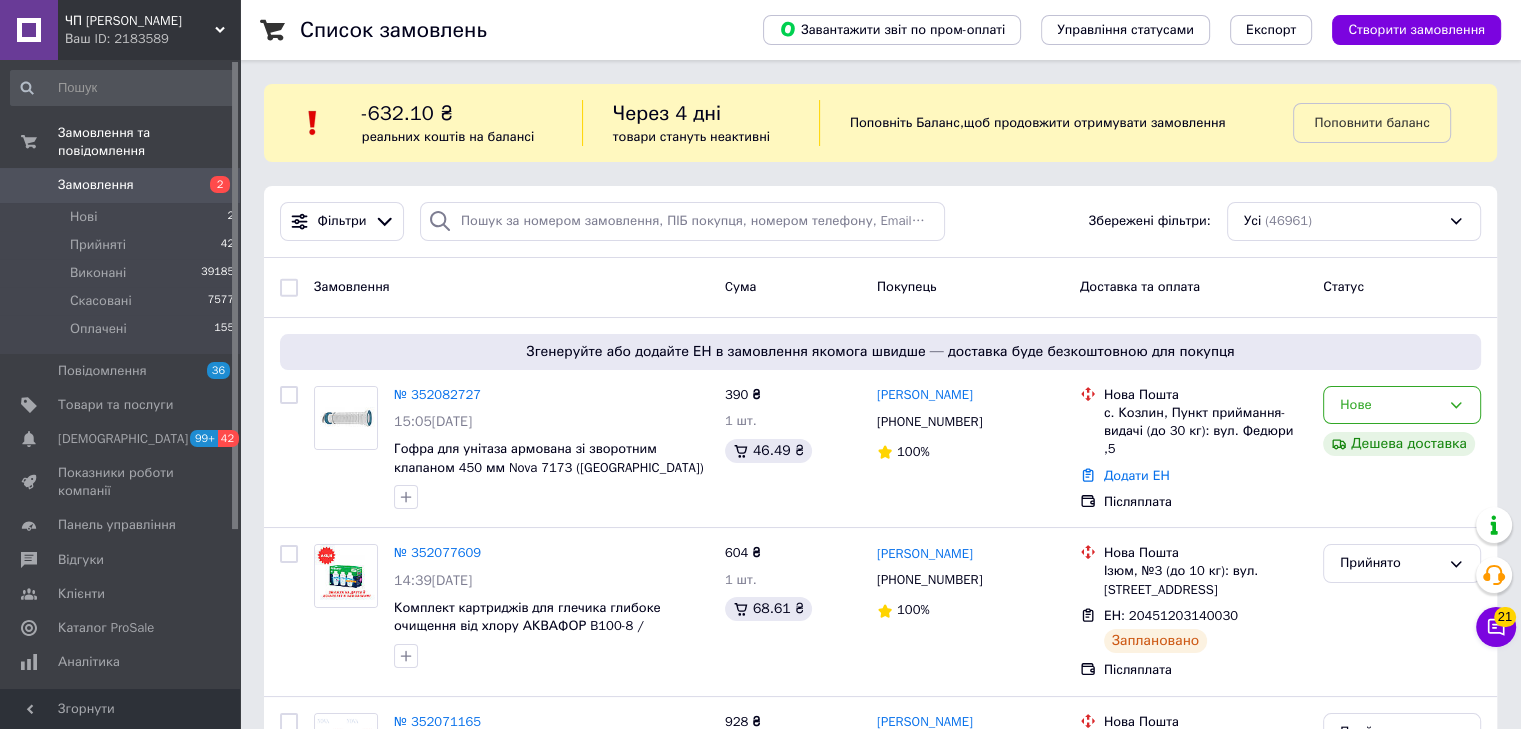 click on "ЧП Белоконь А.О." at bounding box center (140, 21) 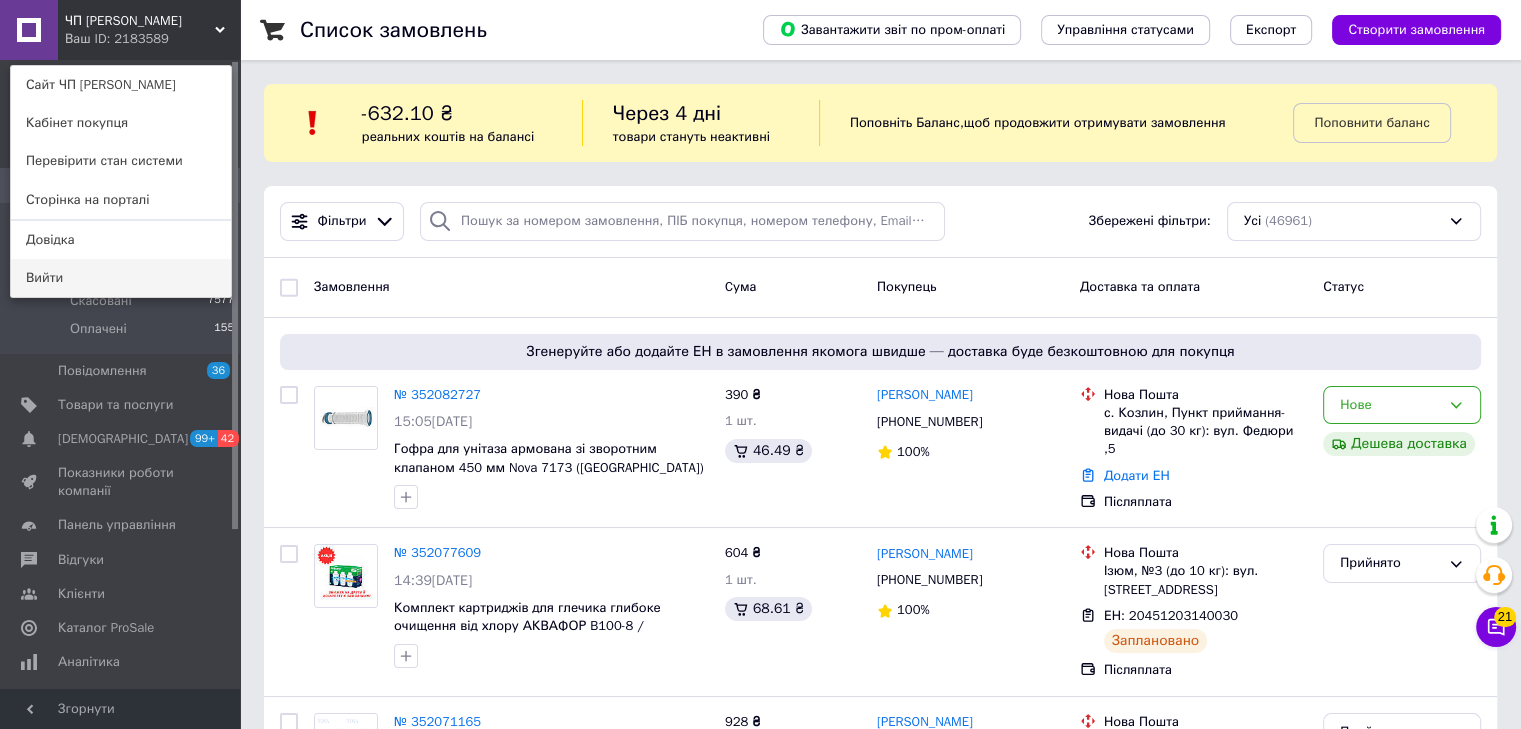 click on "Вийти" at bounding box center [121, 278] 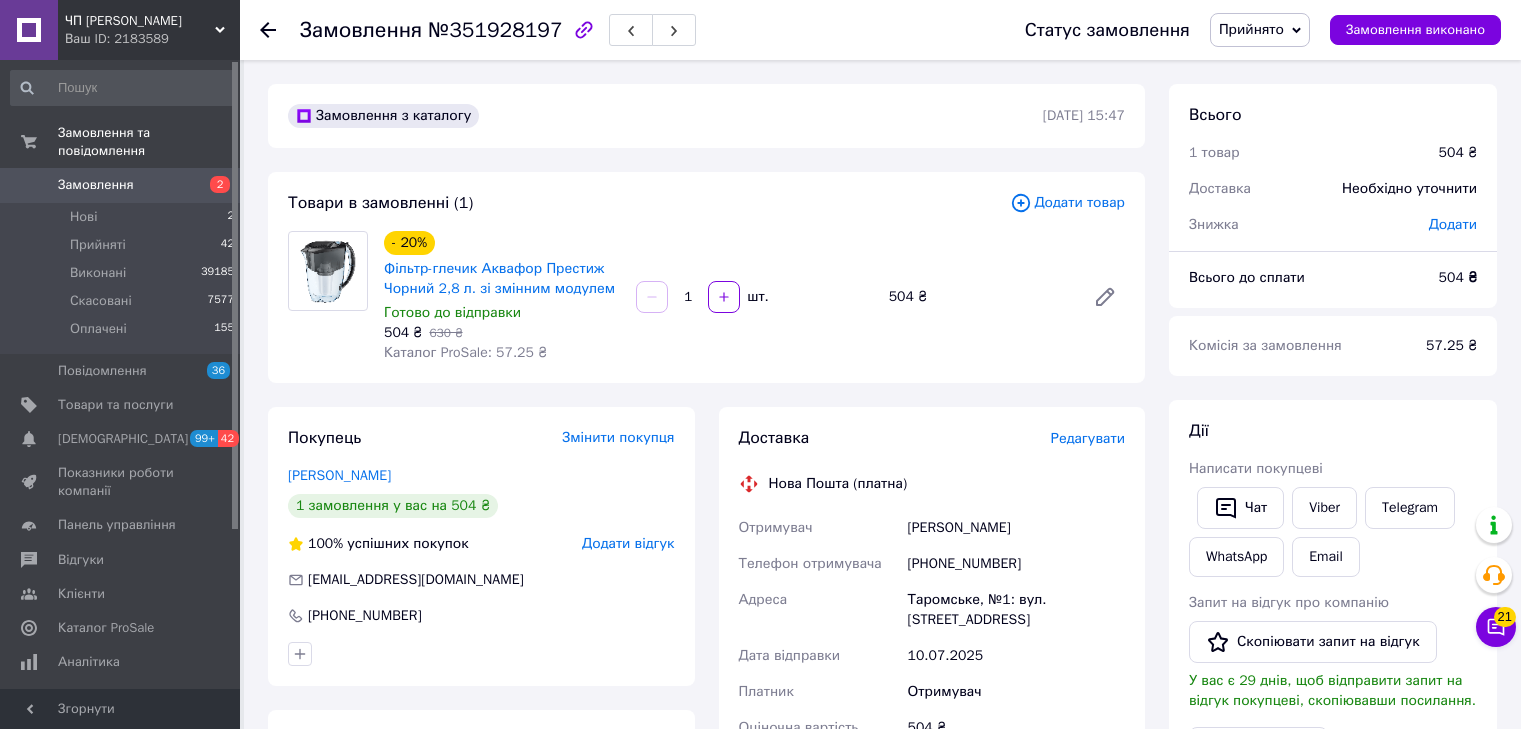 scroll, scrollTop: 0, scrollLeft: 0, axis: both 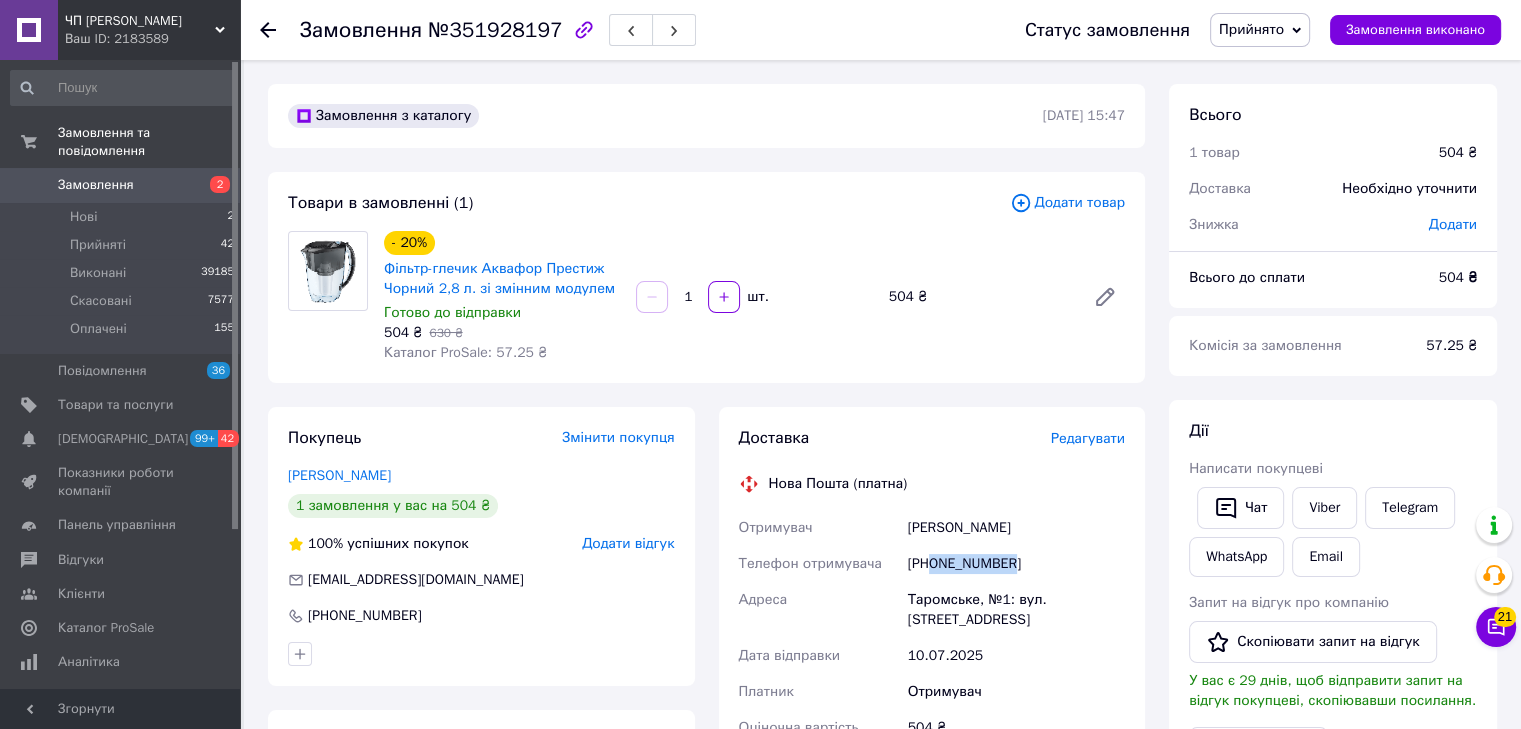 drag, startPoint x: 934, startPoint y: 566, endPoint x: 1025, endPoint y: 566, distance: 91 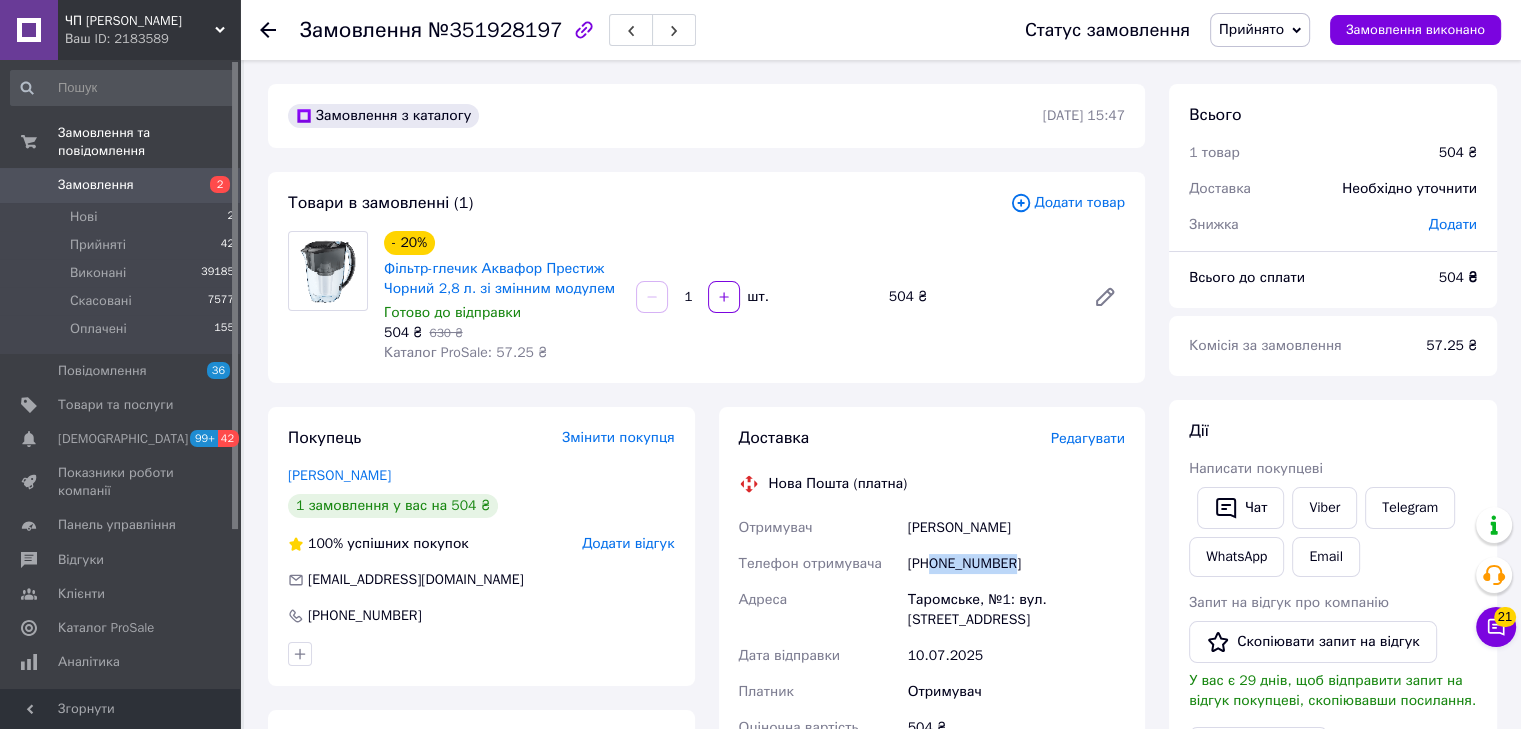 copy on "0688831089" 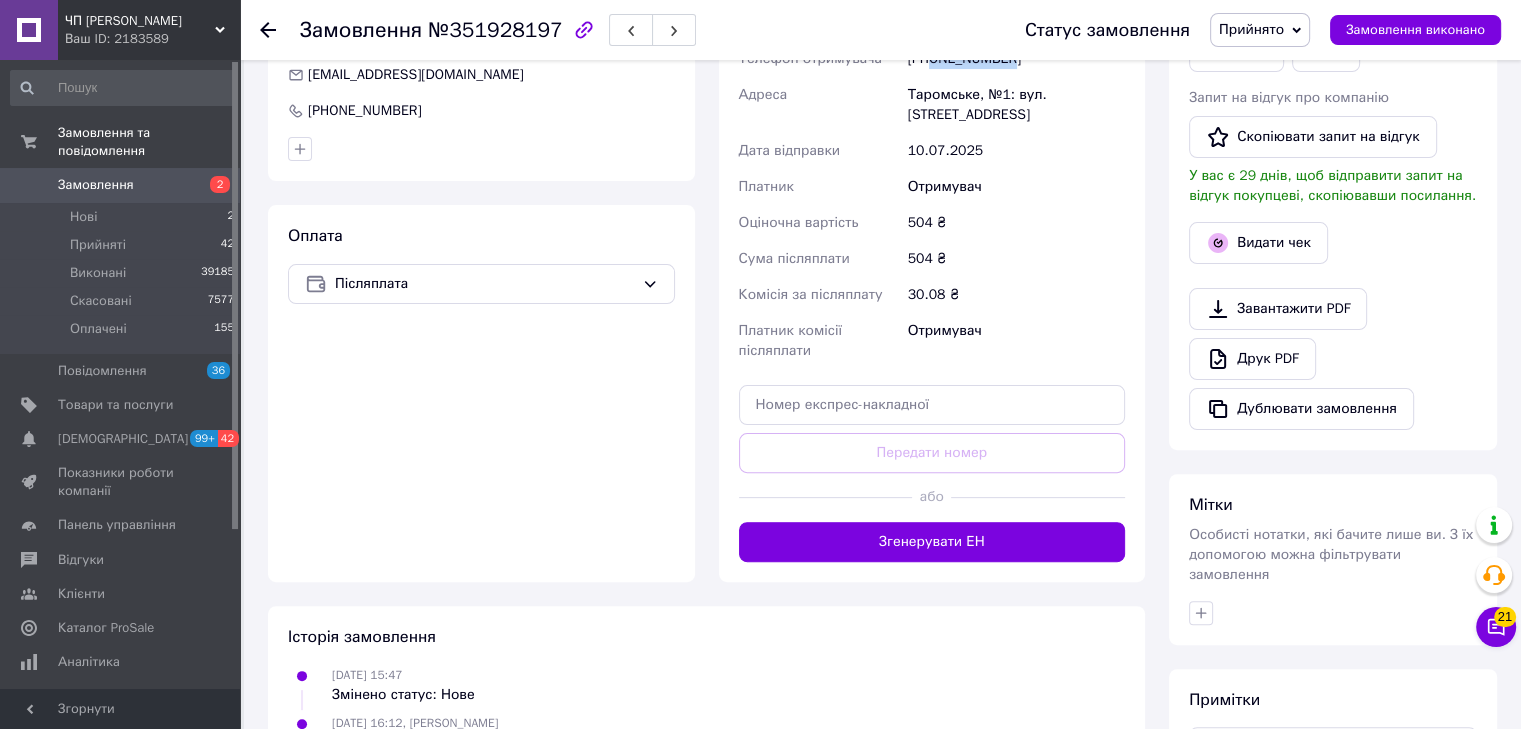 scroll, scrollTop: 600, scrollLeft: 0, axis: vertical 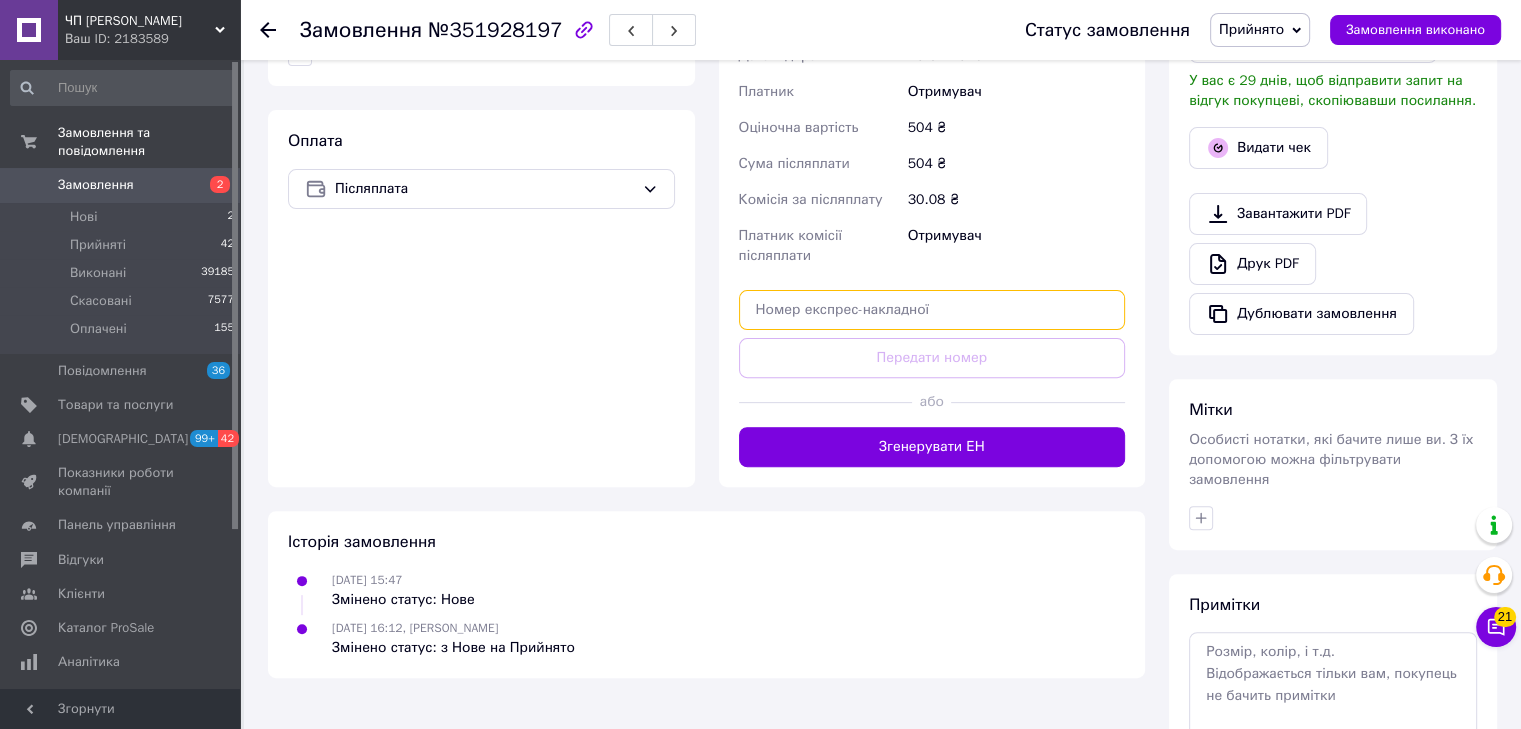 paste on "20451203183853" 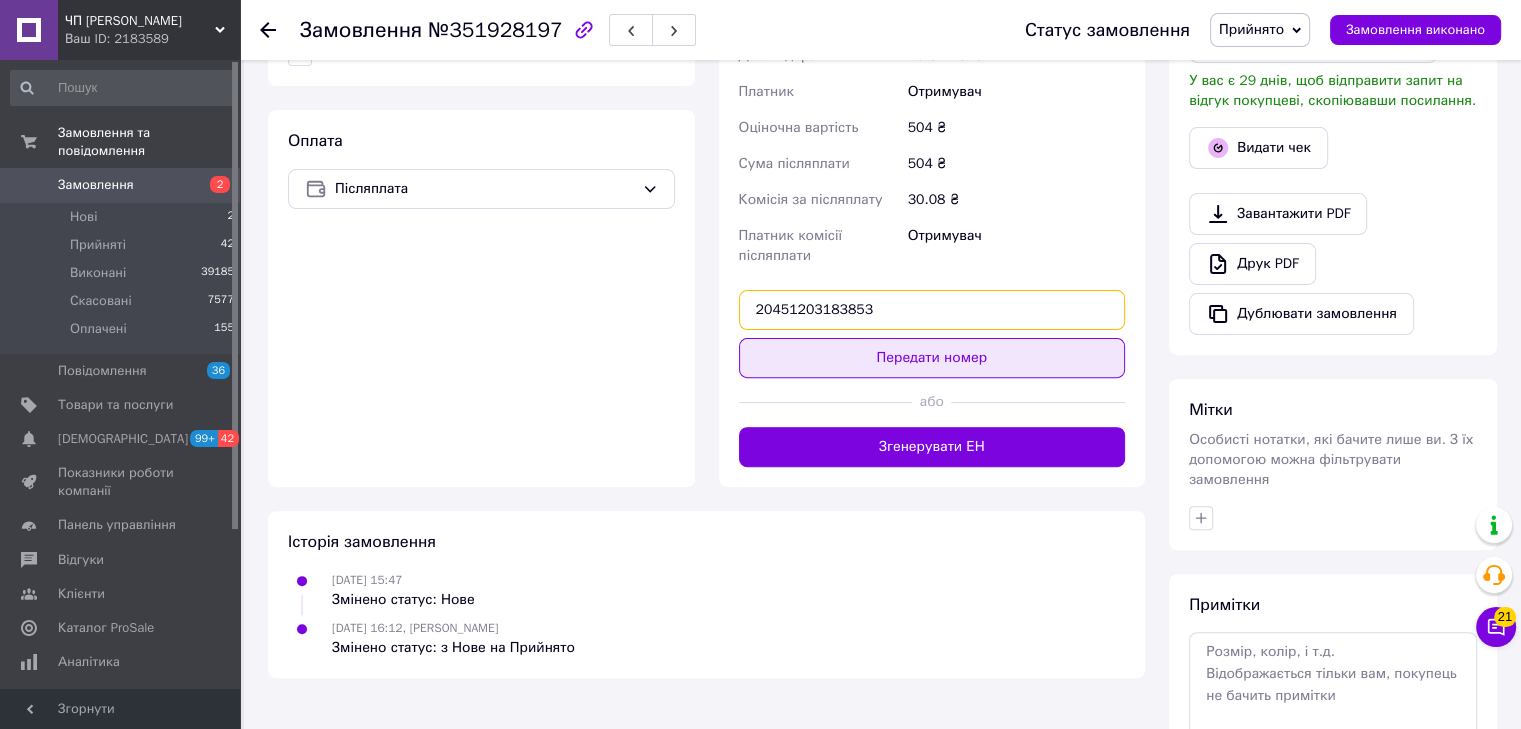type on "20451203183853" 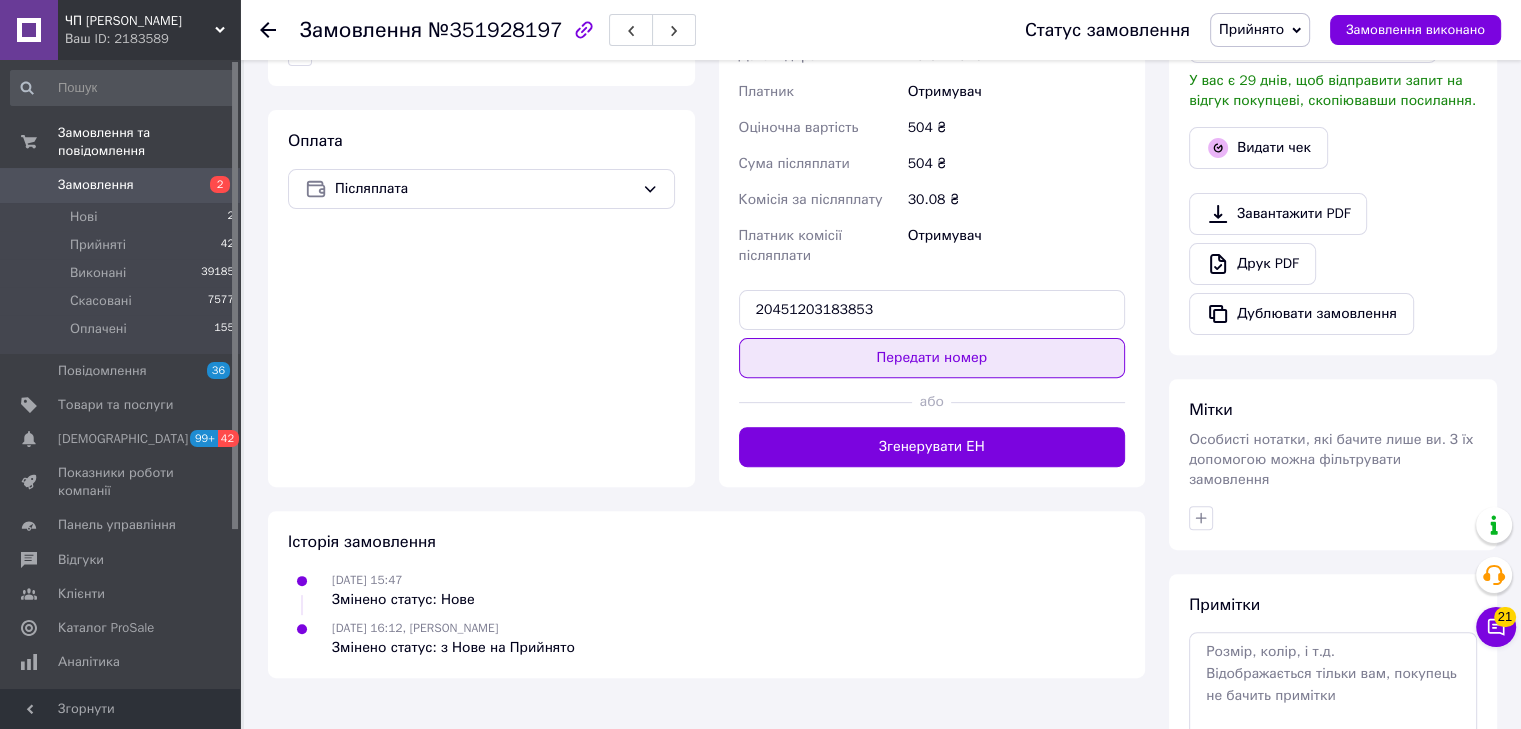 click on "Передати номер" at bounding box center [932, 358] 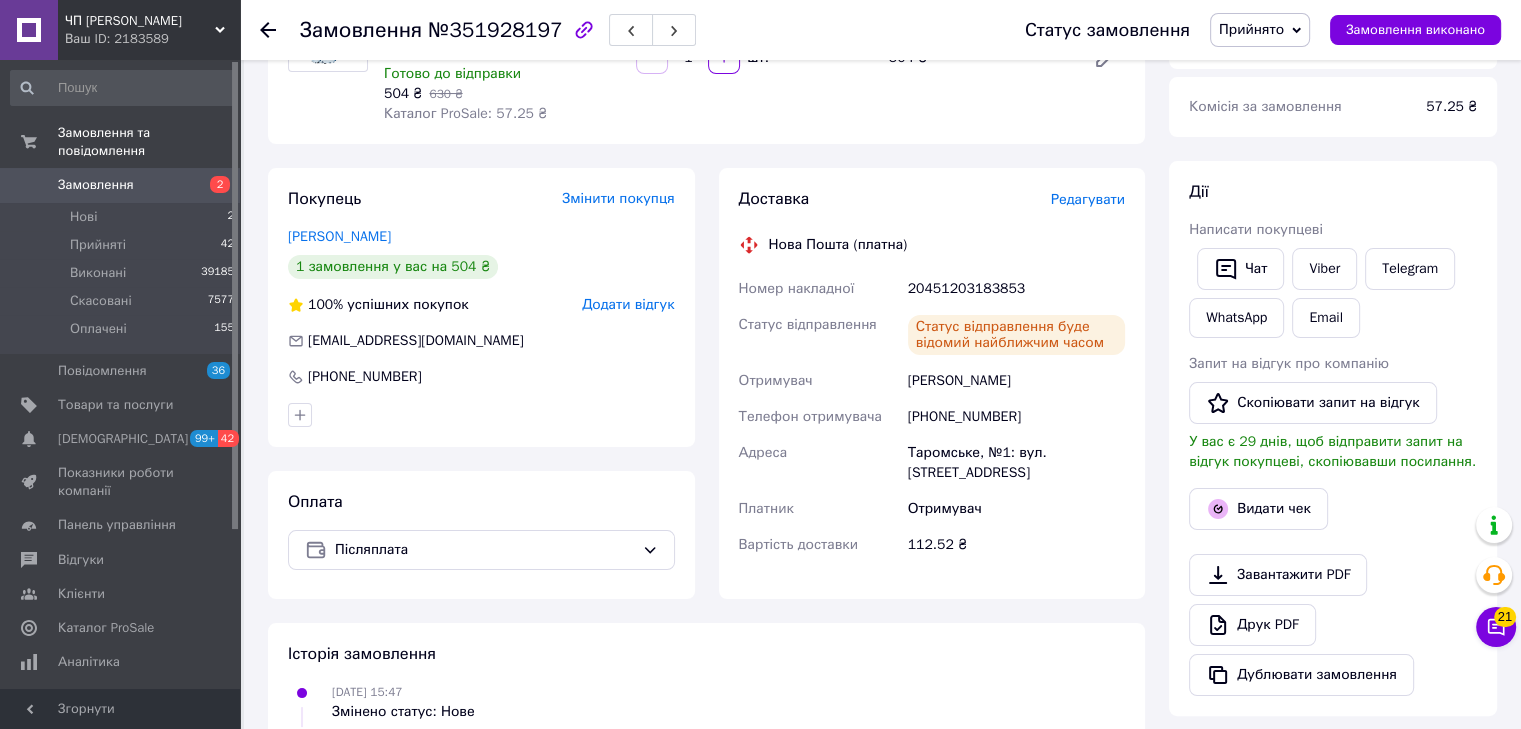 scroll, scrollTop: 200, scrollLeft: 0, axis: vertical 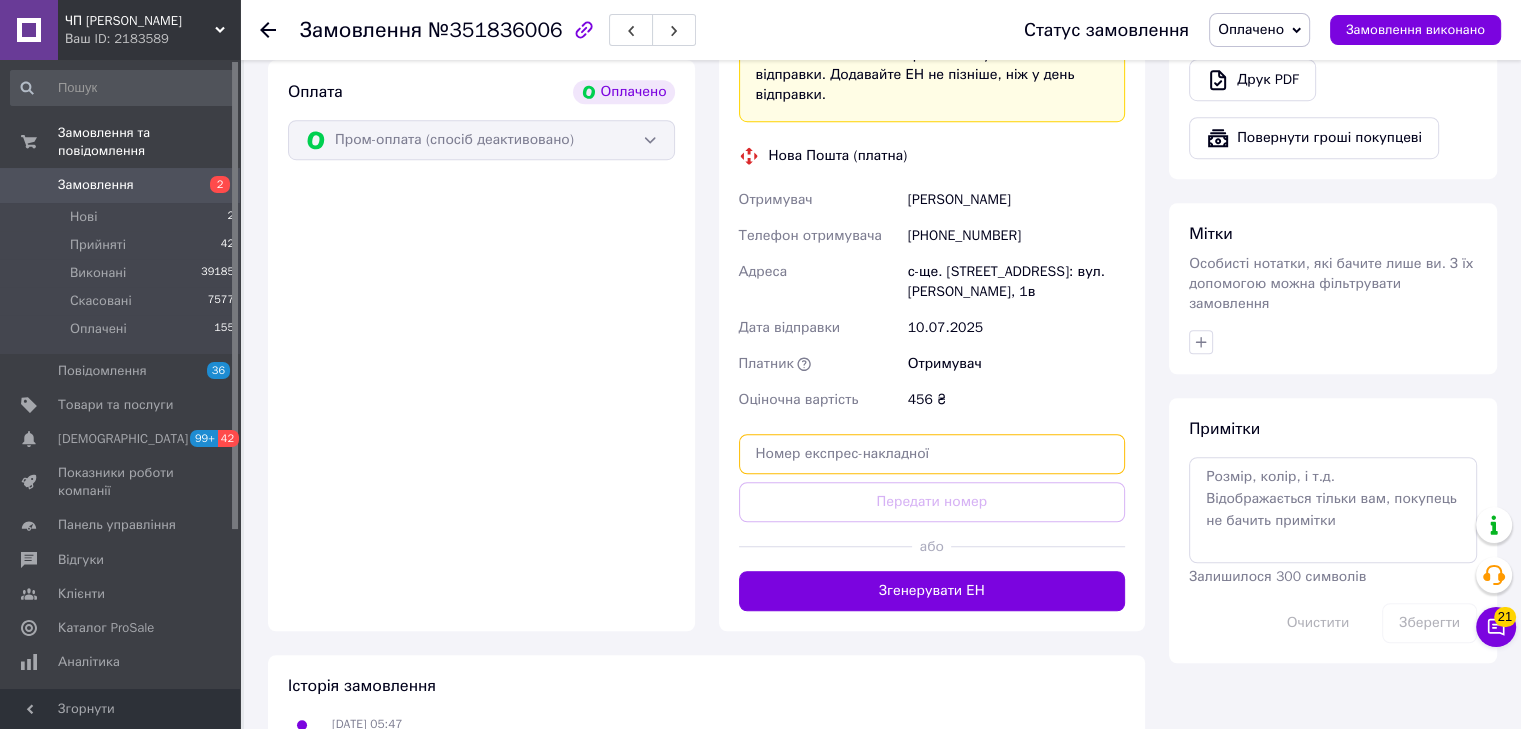 paste on "20451203183853" 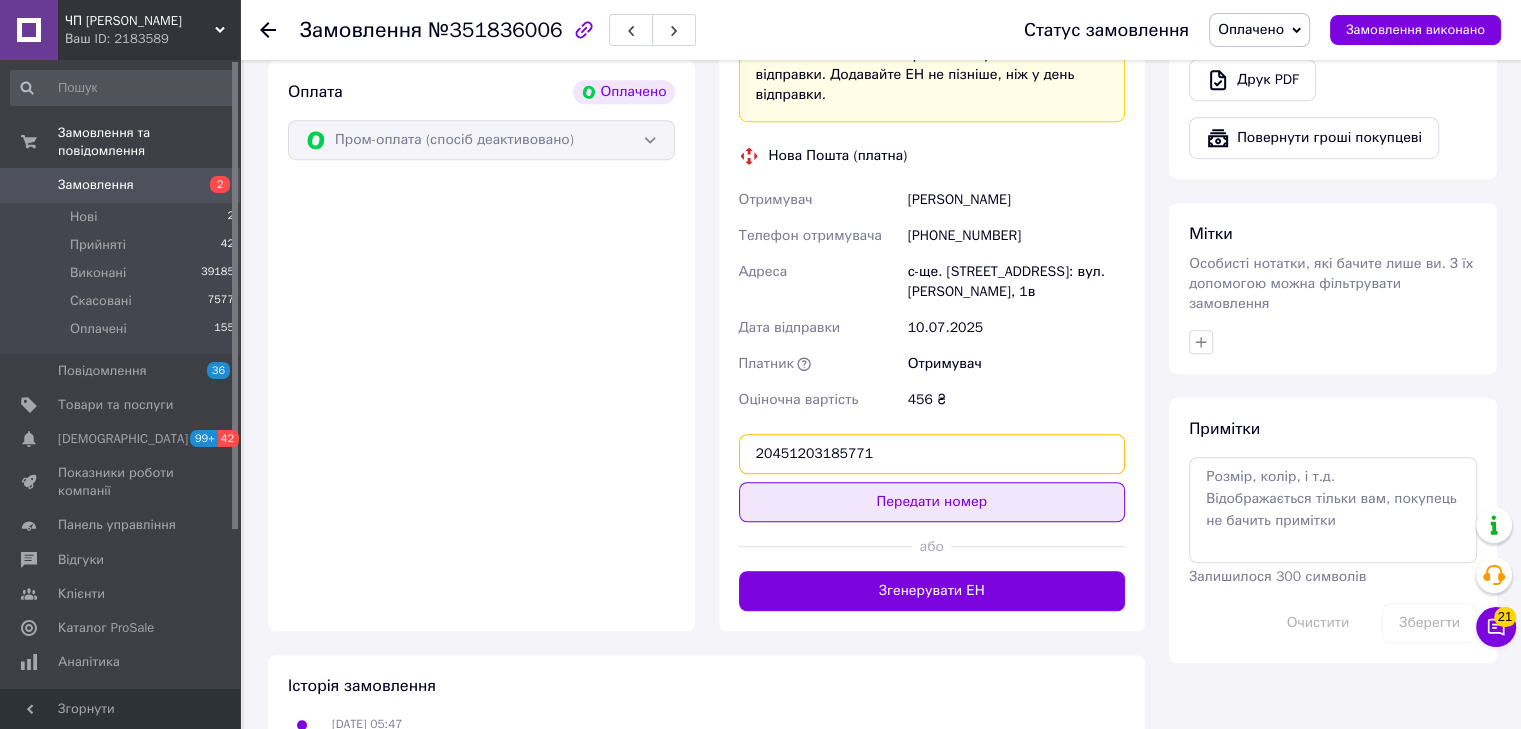 type on "20451203185771" 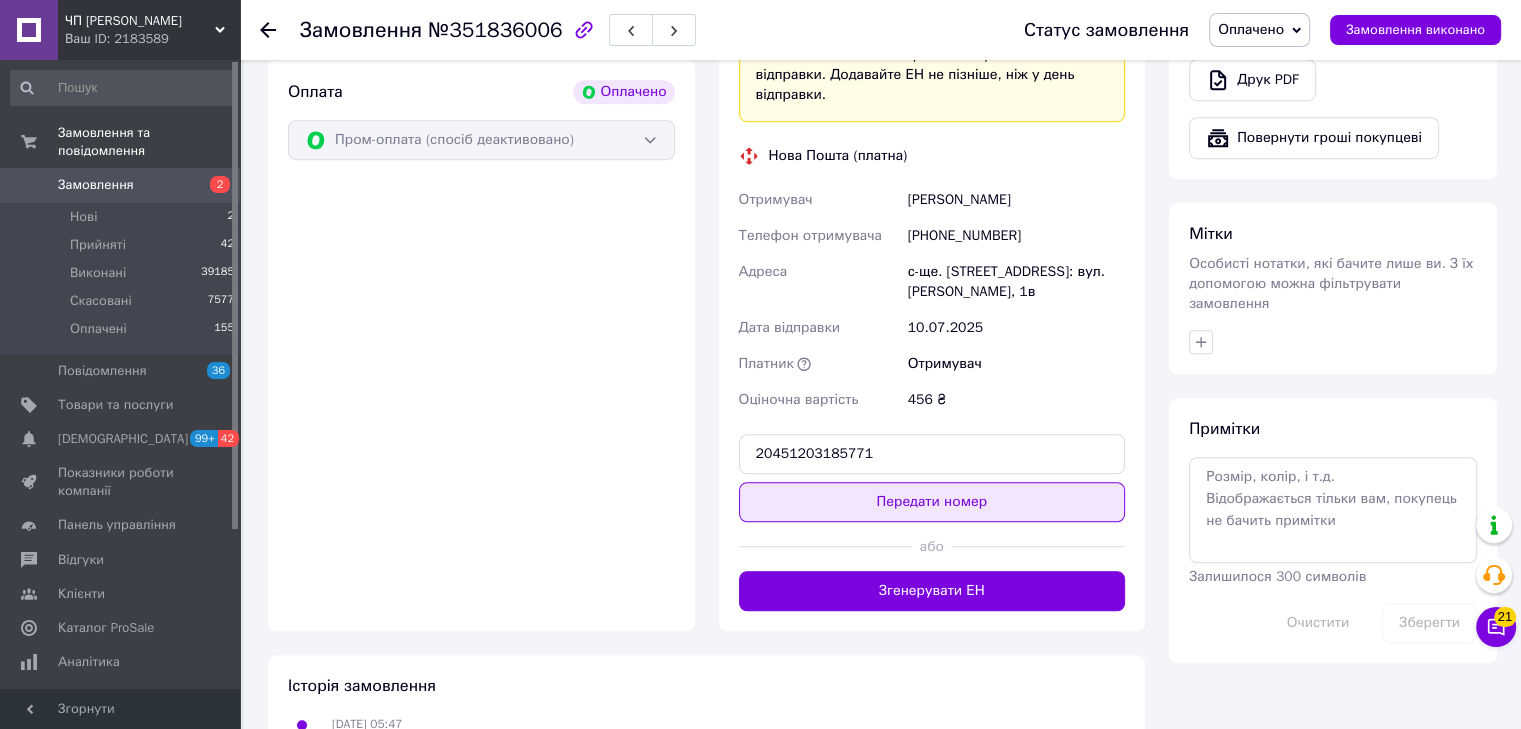 click on "Передати номер" at bounding box center (932, 502) 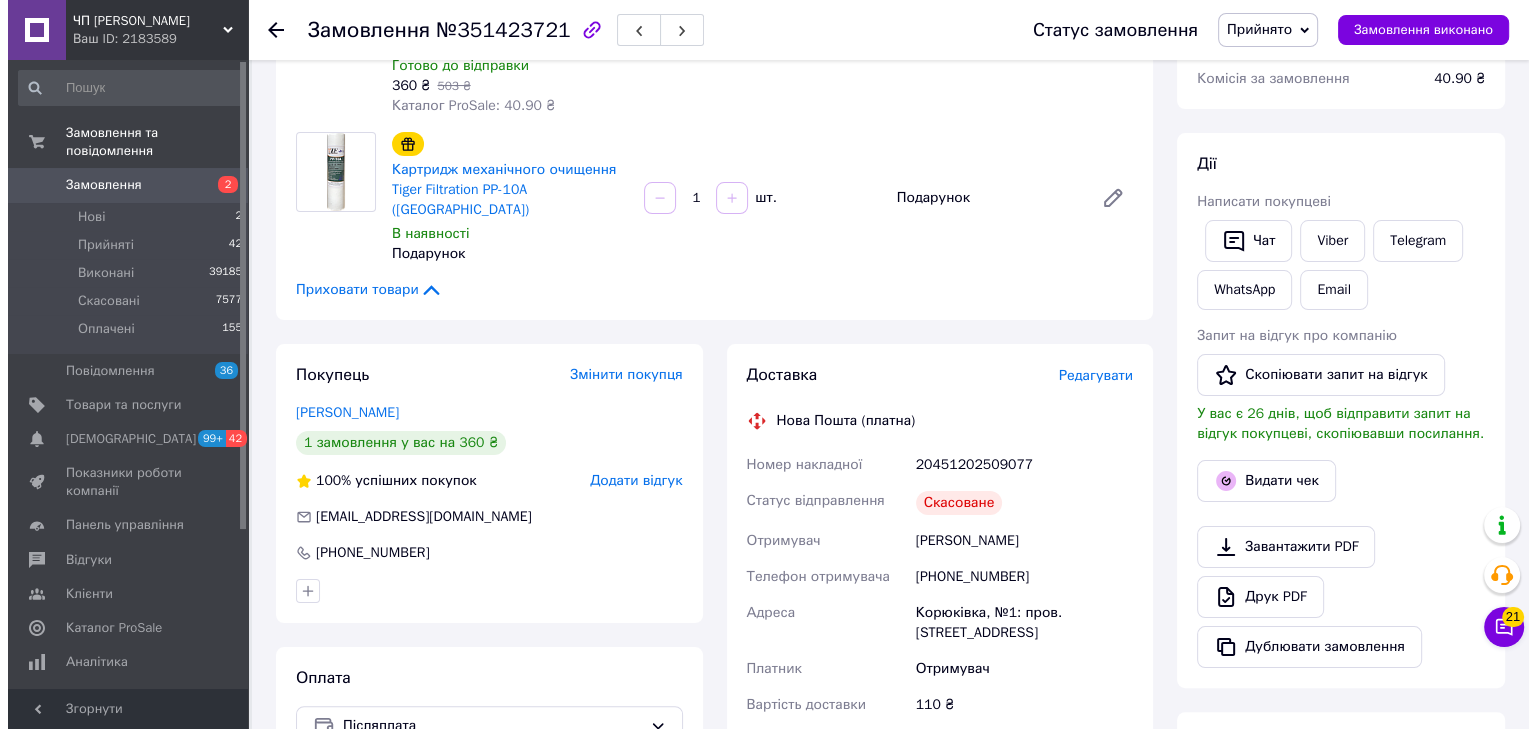 scroll, scrollTop: 200, scrollLeft: 0, axis: vertical 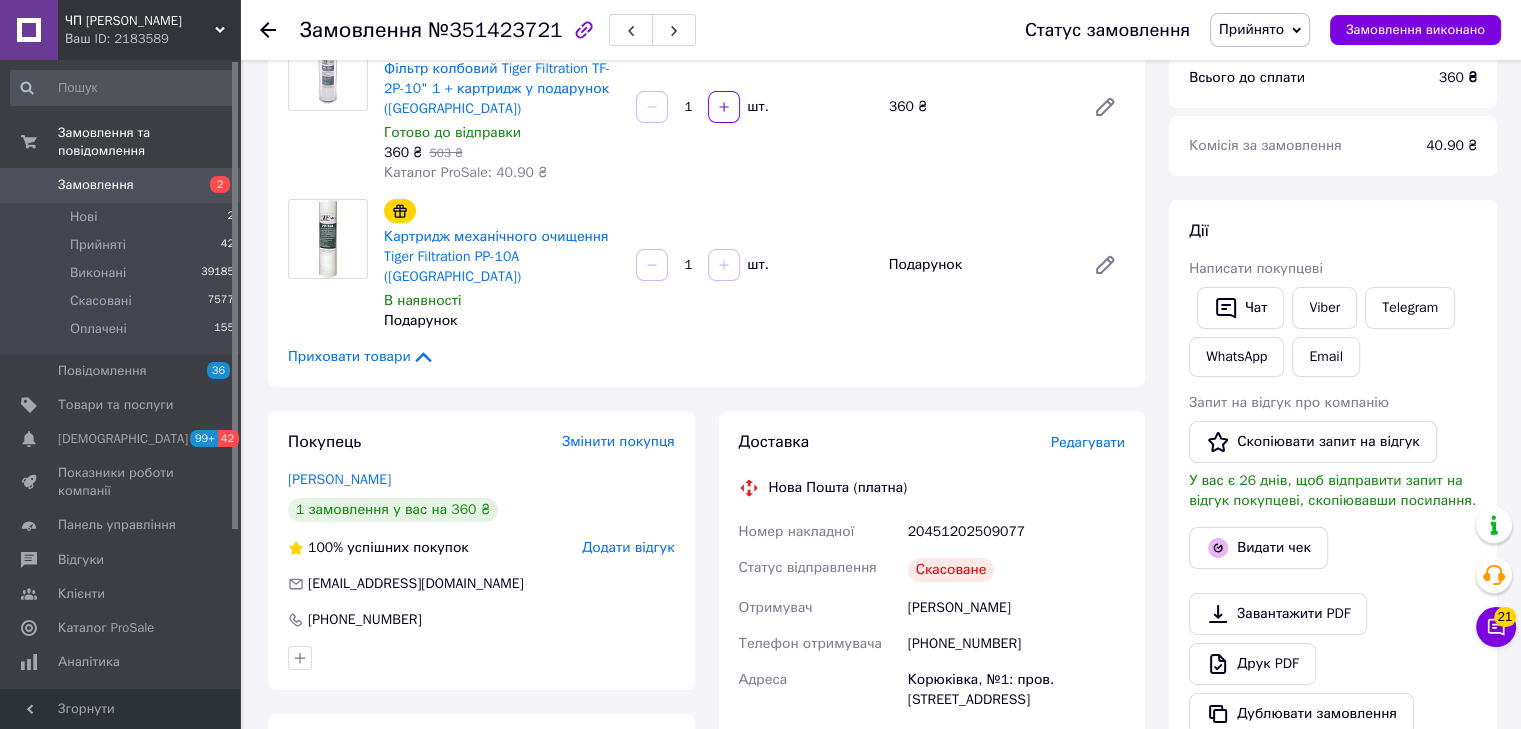 click on "Редагувати" at bounding box center [1088, 442] 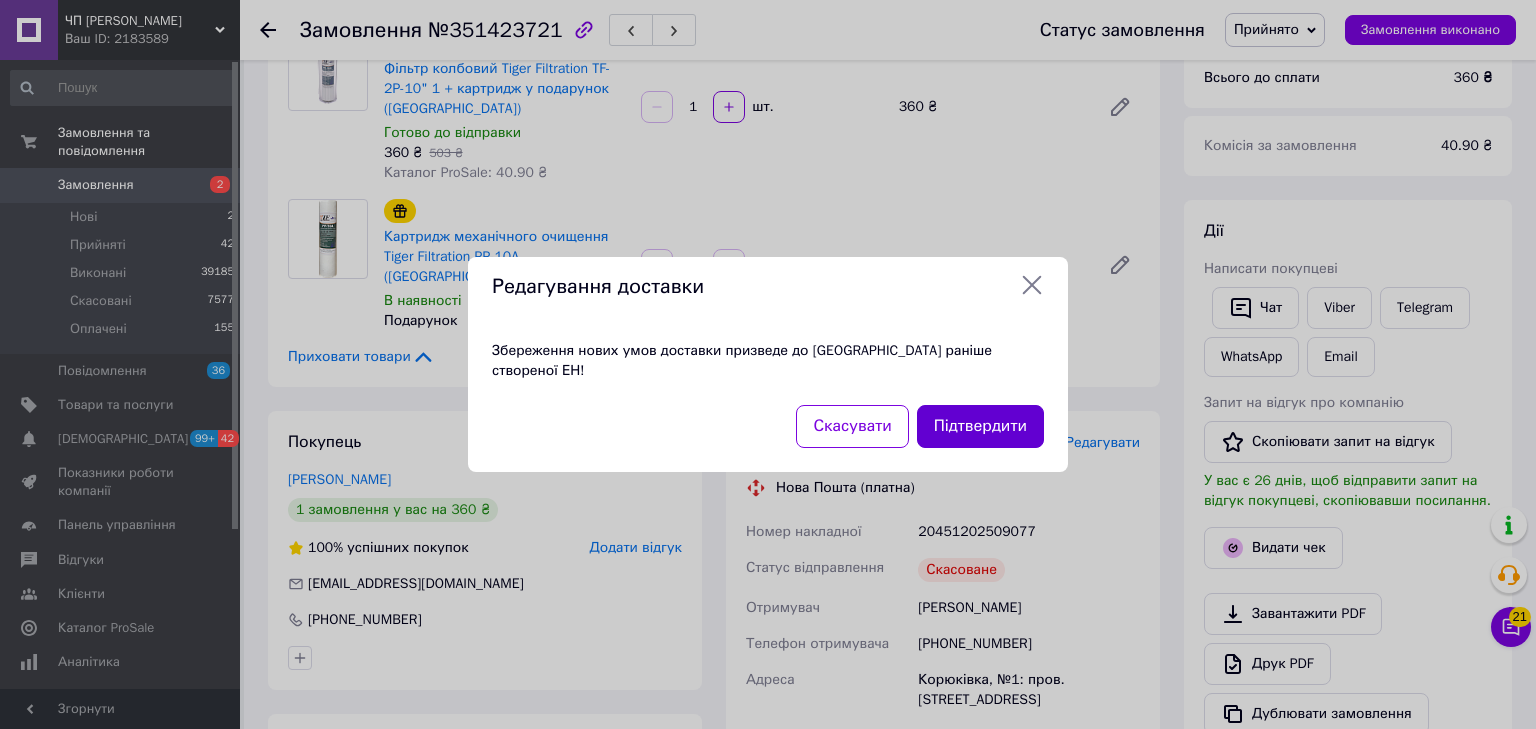 click on "Підтвердити" at bounding box center (980, 426) 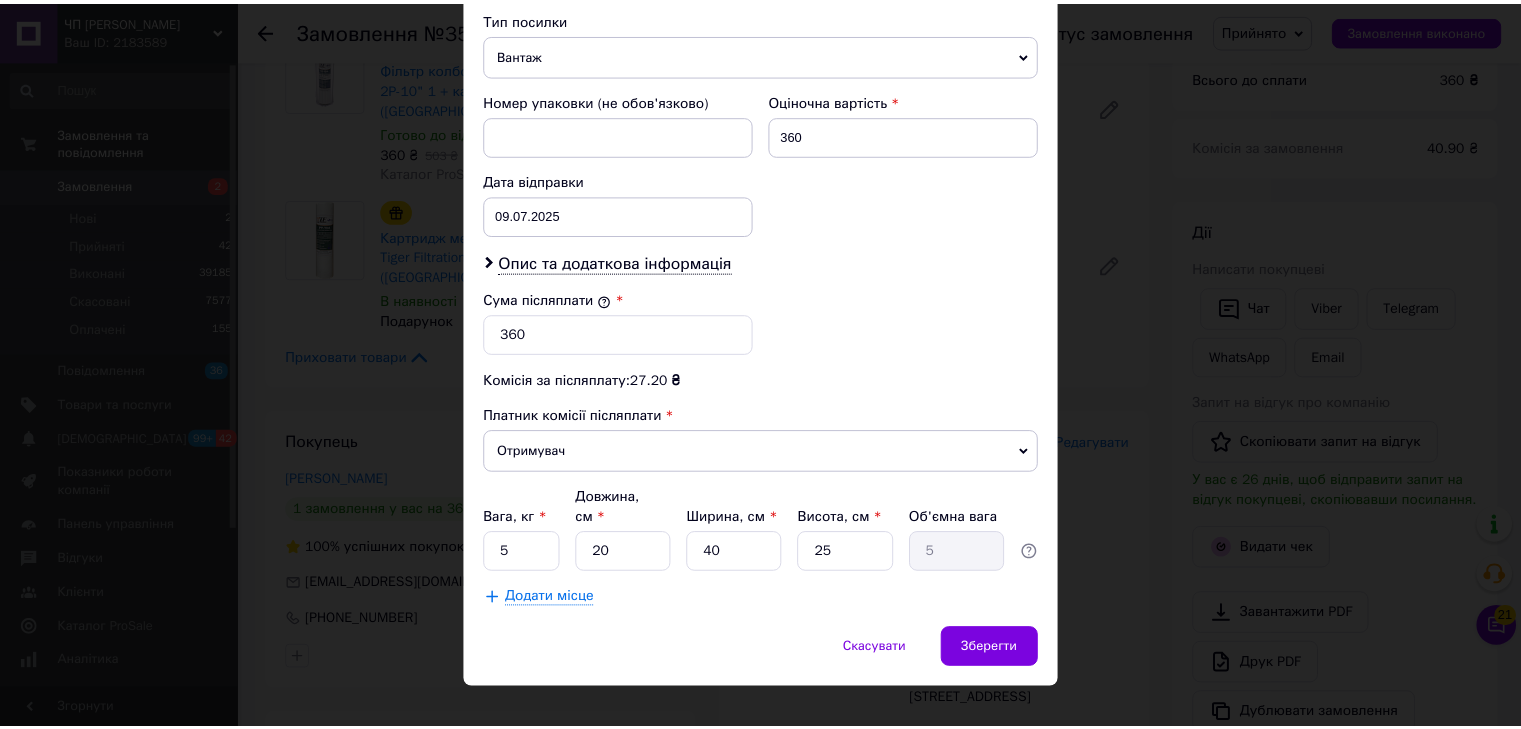 scroll, scrollTop: 790, scrollLeft: 0, axis: vertical 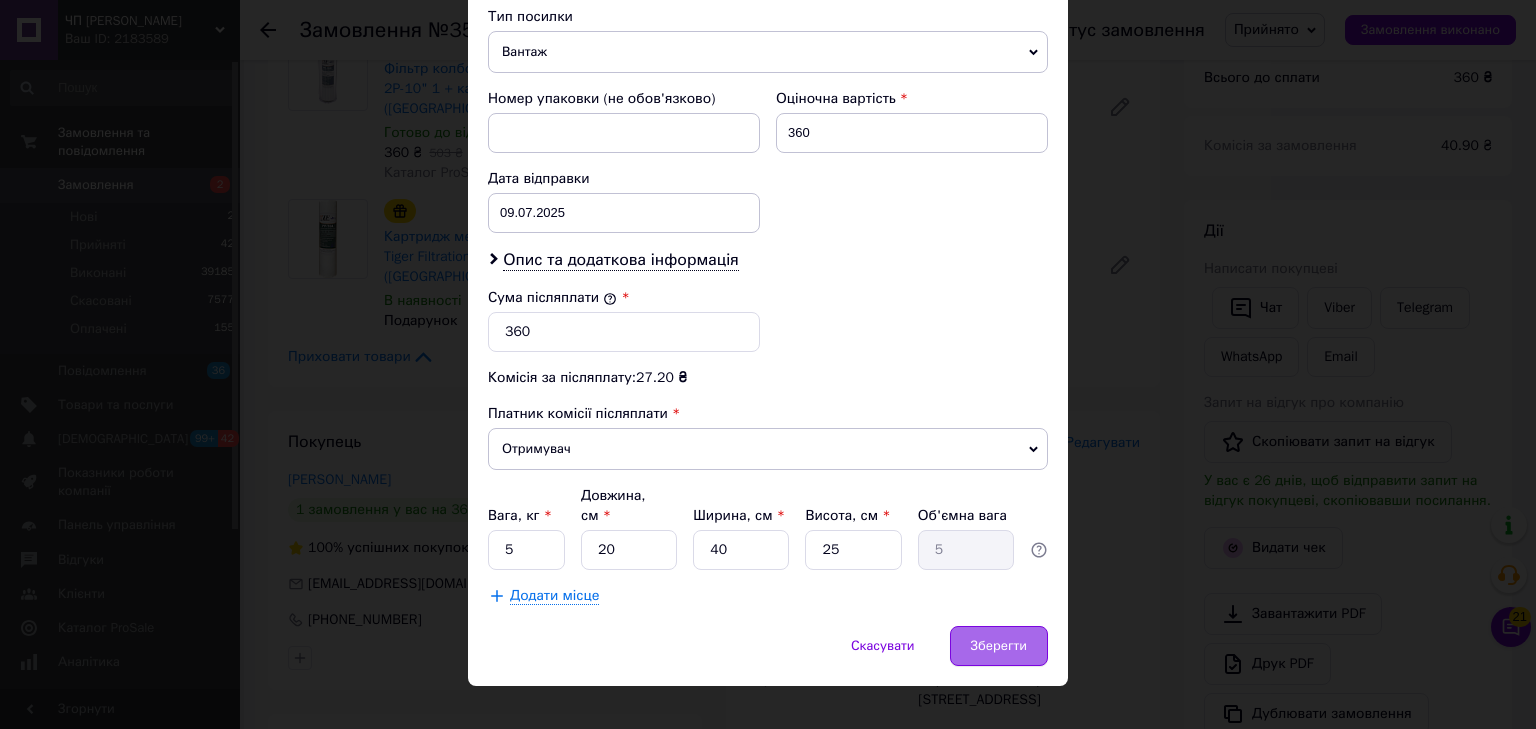 click on "Зберегти" at bounding box center [999, 646] 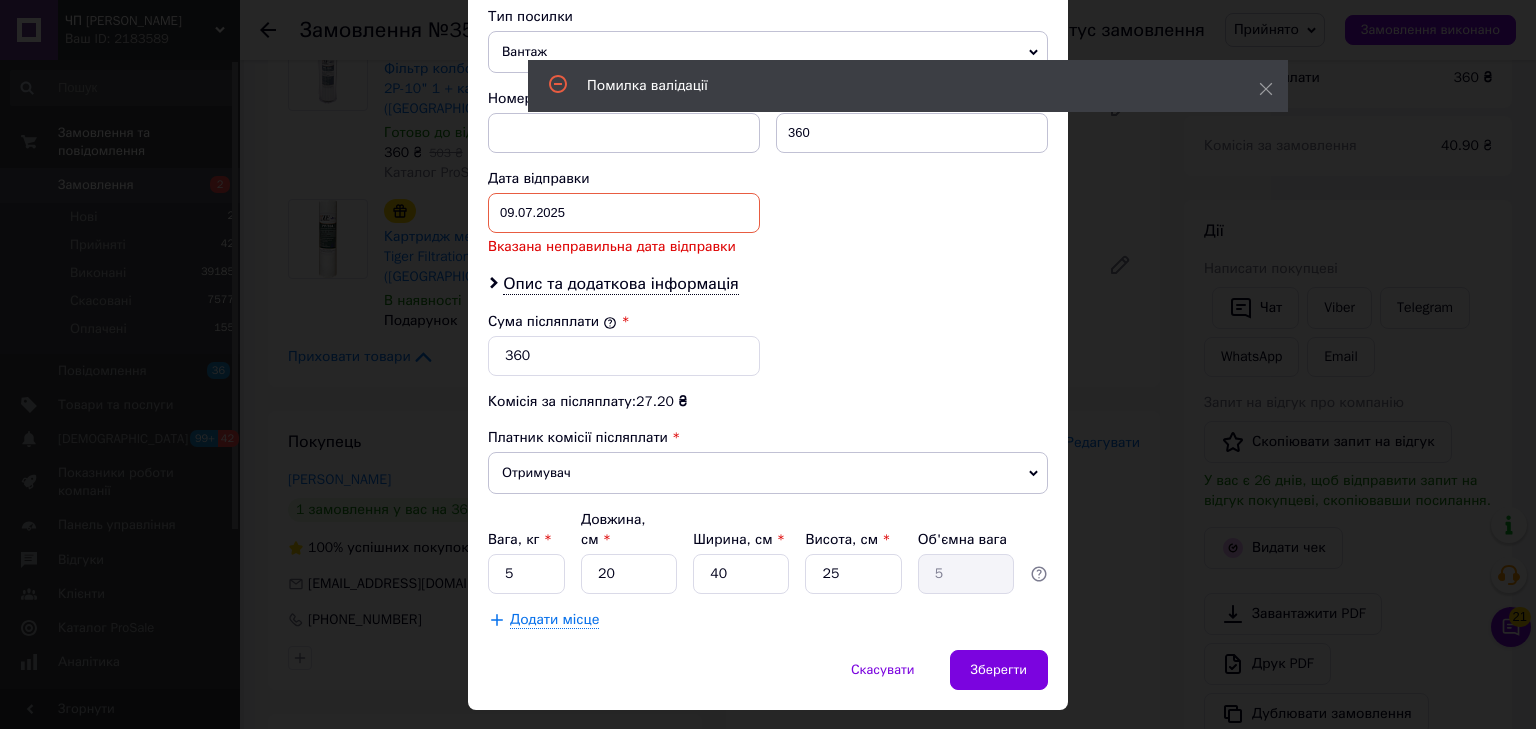 click on "09.07.2025 < 2025 > < Июль > Пн Вт Ср Чт Пт Сб Вс 30 1 2 3 4 5 6 7 8 9 10 11 12 13 14 15 16 17 18 19 20 21 22 23 24 25 26 27 28 29 30 31 1 2 3 4 5 6 7 8 9 10" at bounding box center (624, 213) 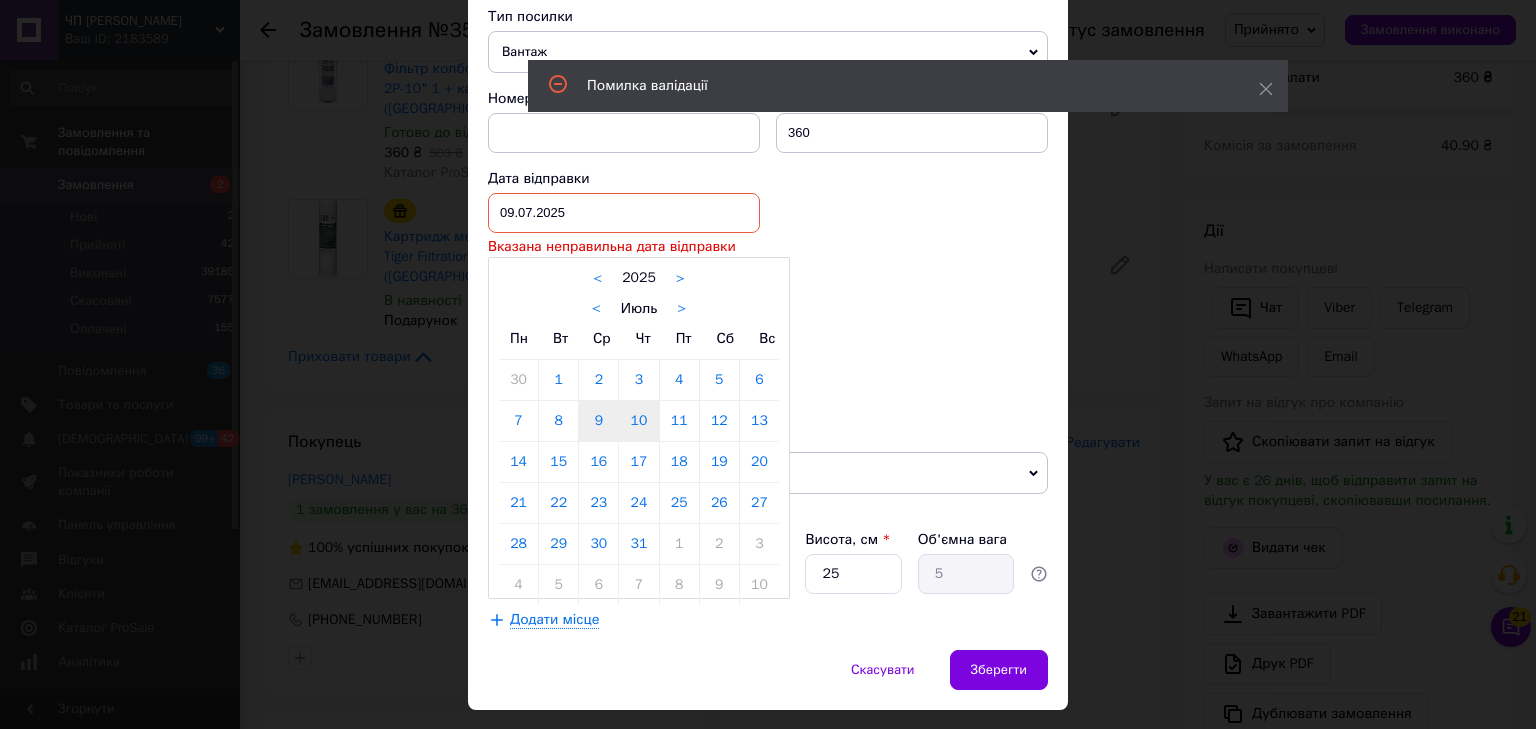 click on "10" at bounding box center (638, 421) 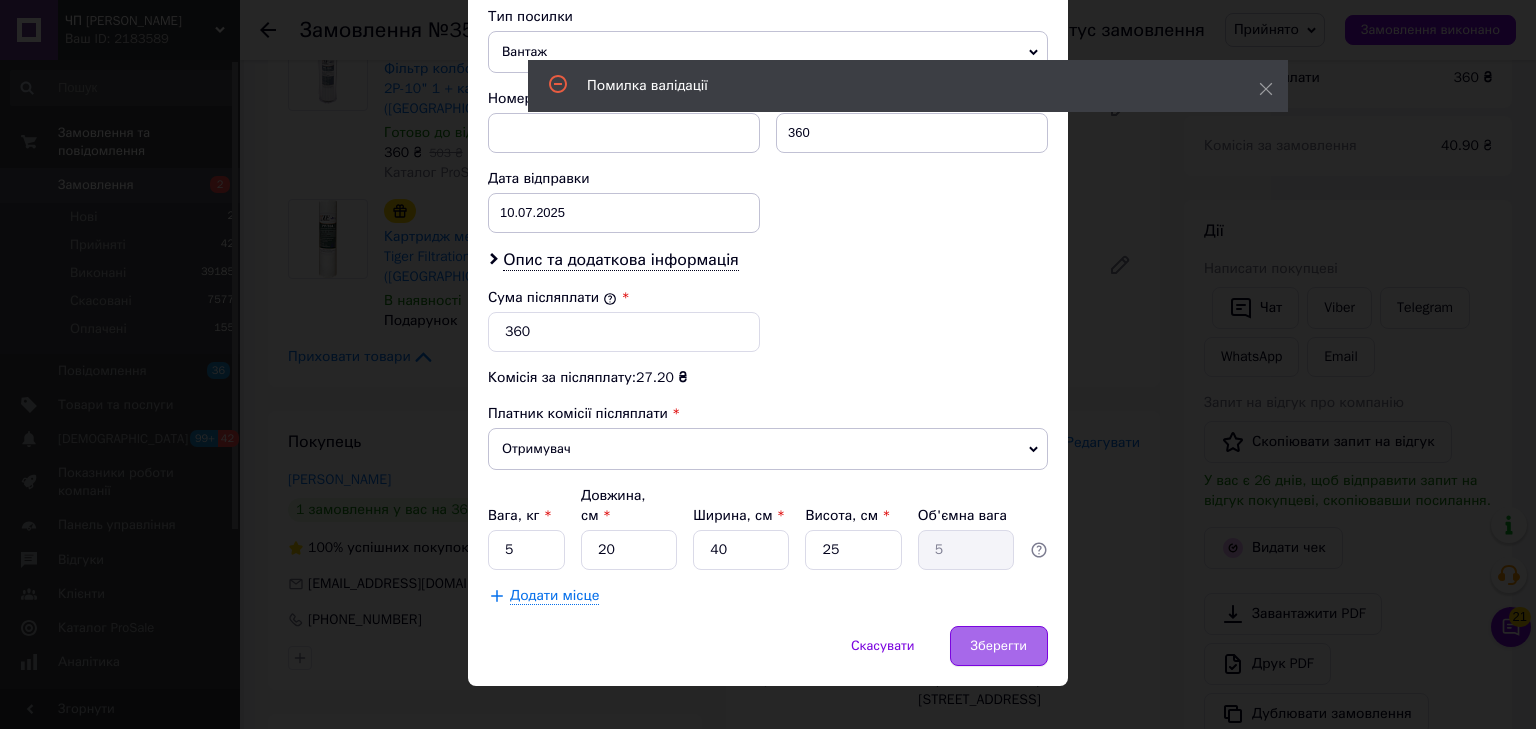 click on "Зберегти" at bounding box center (999, 646) 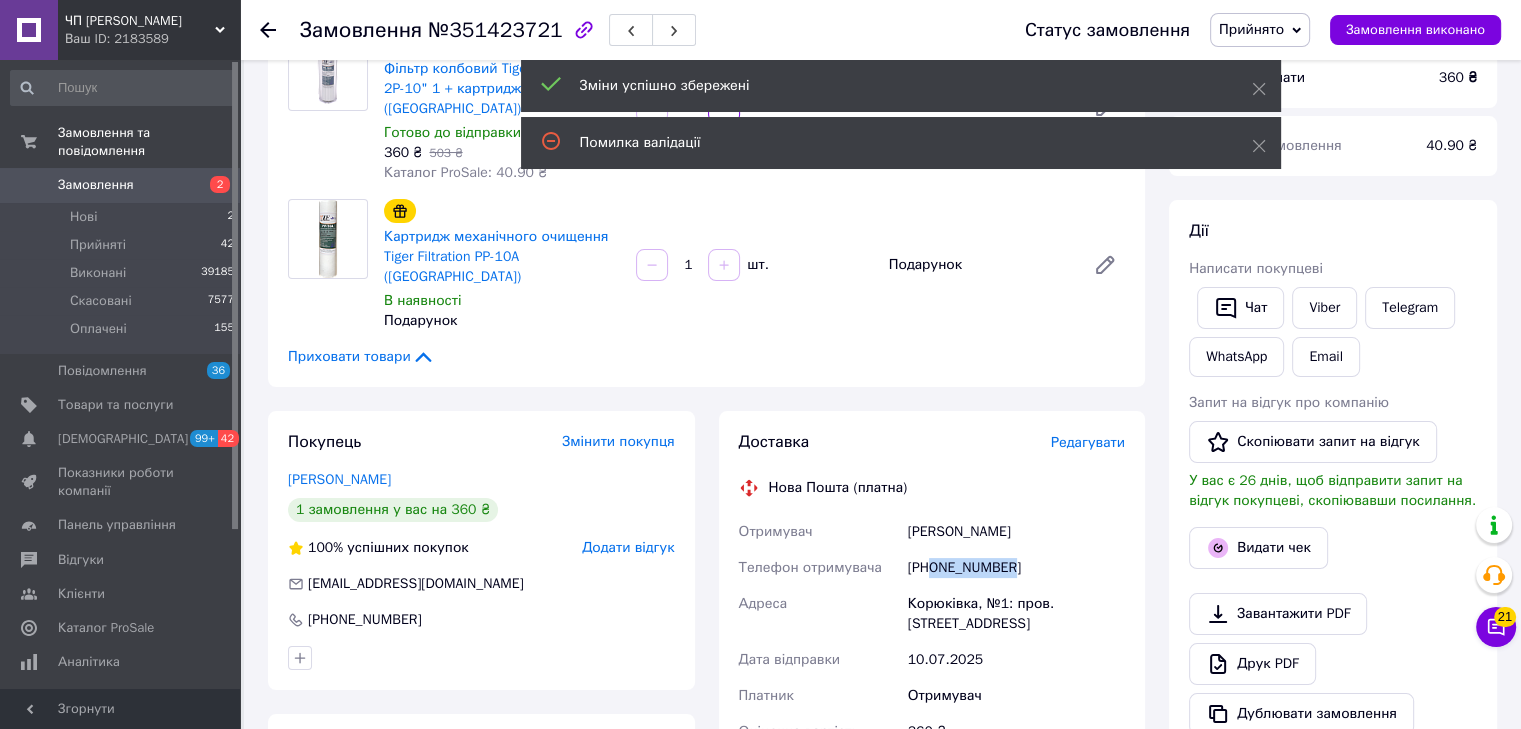 drag, startPoint x: 934, startPoint y: 548, endPoint x: 1039, endPoint y: 548, distance: 105 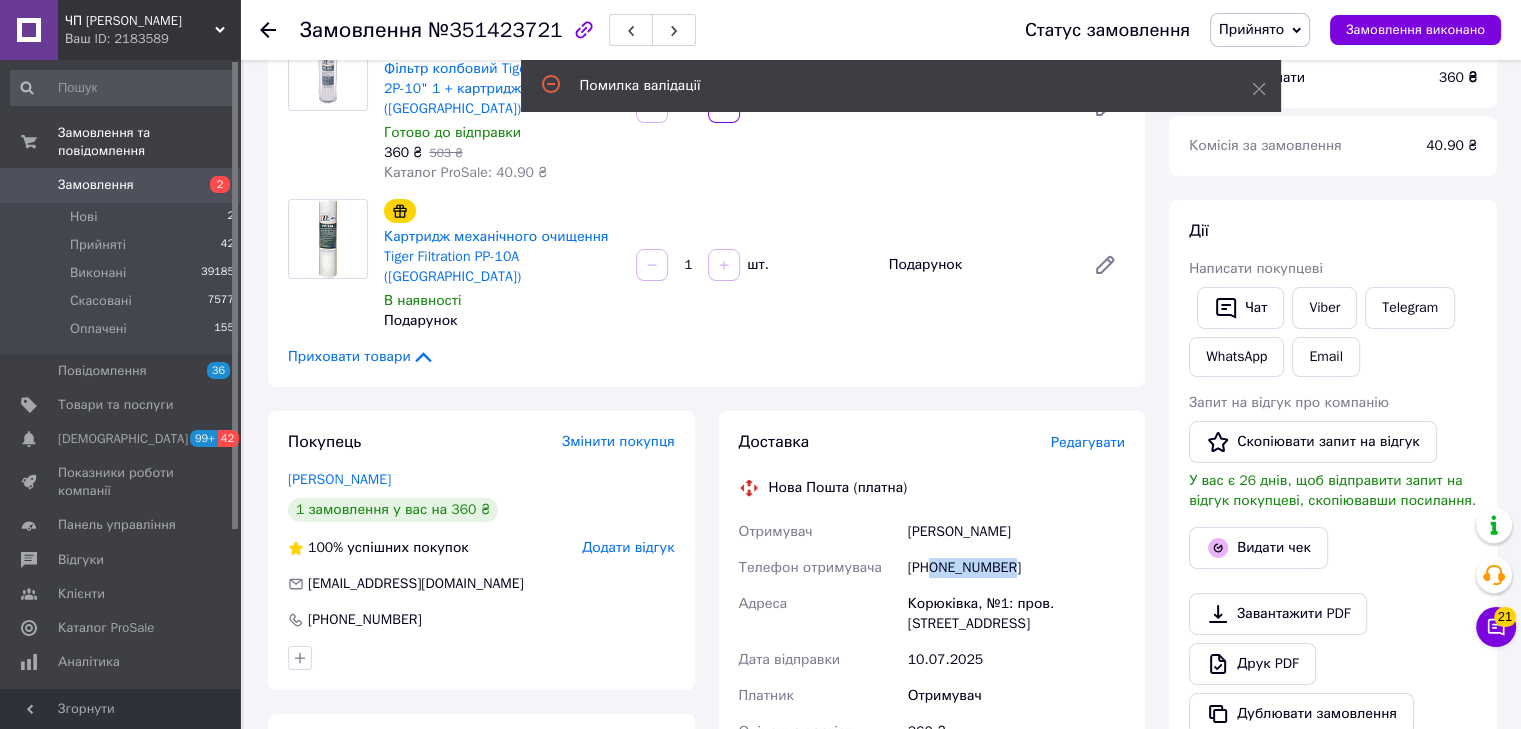 copy on "0952170339" 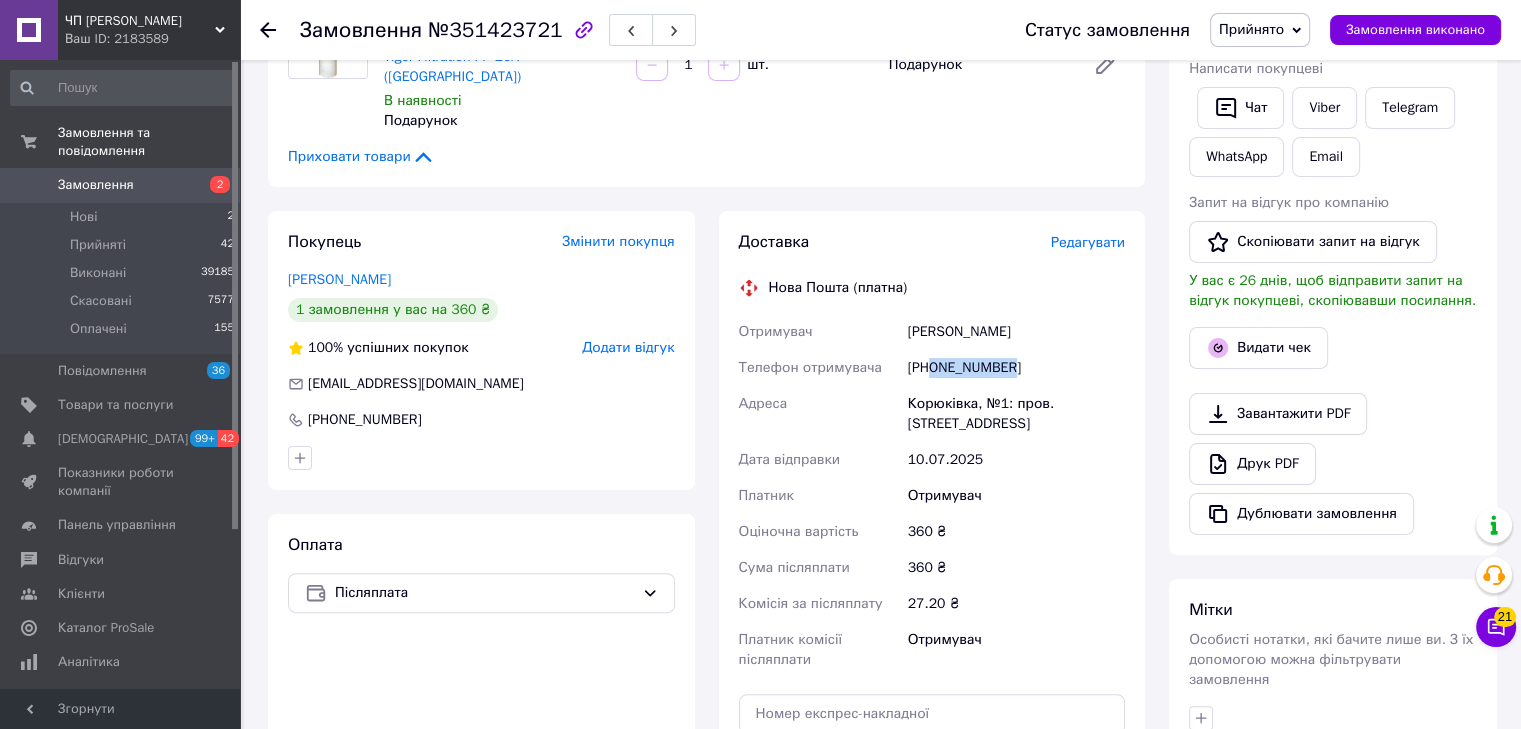 scroll, scrollTop: 800, scrollLeft: 0, axis: vertical 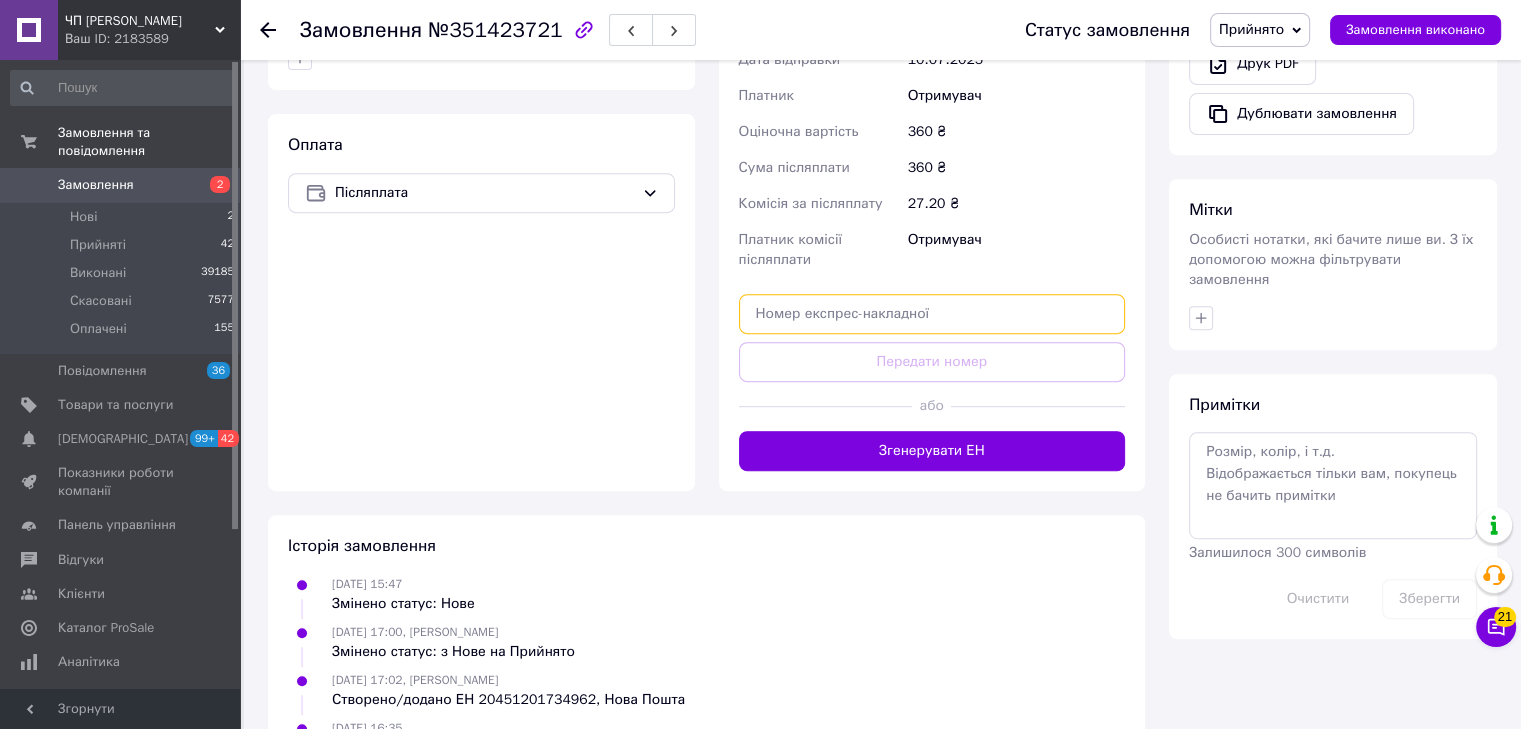 paste on "20451203188407" 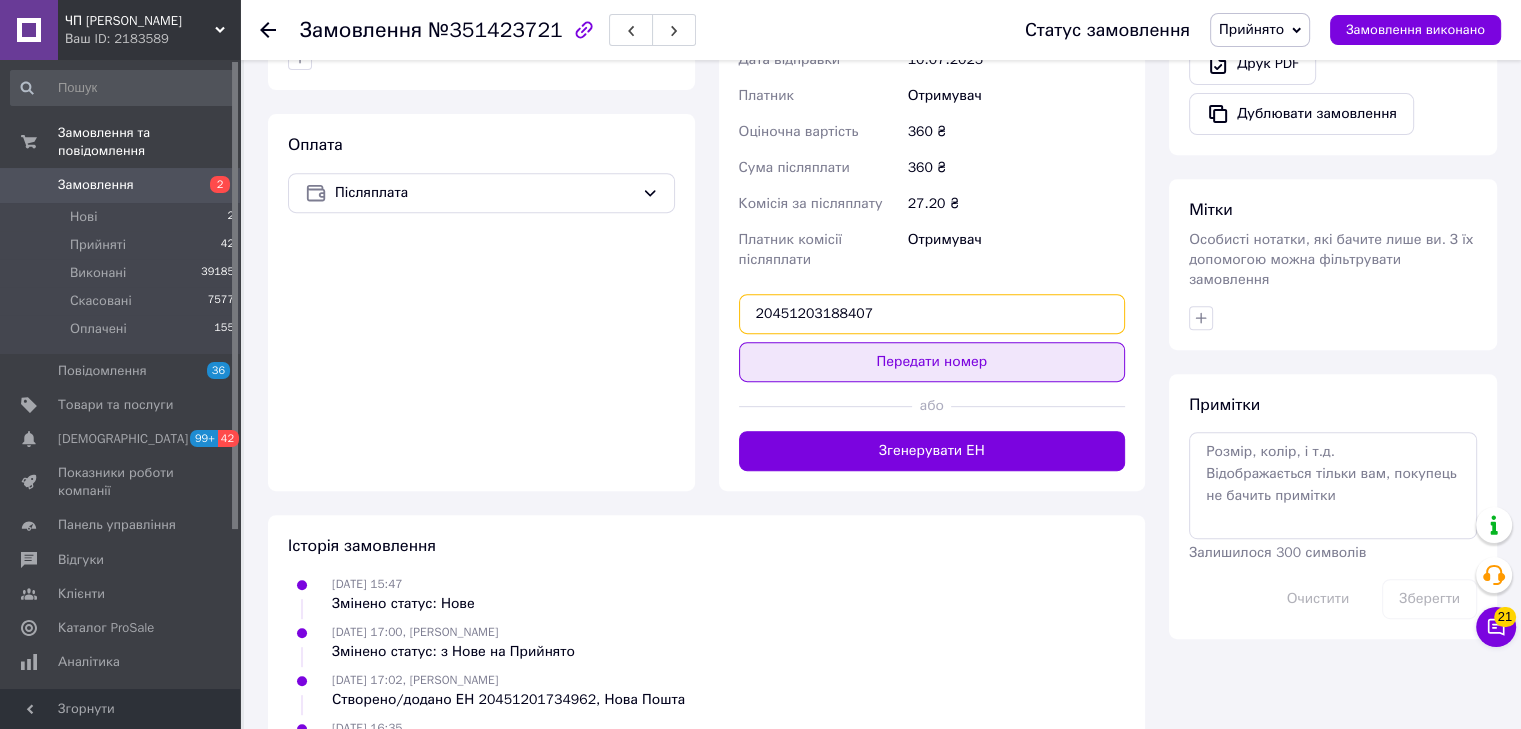 type on "20451203188407" 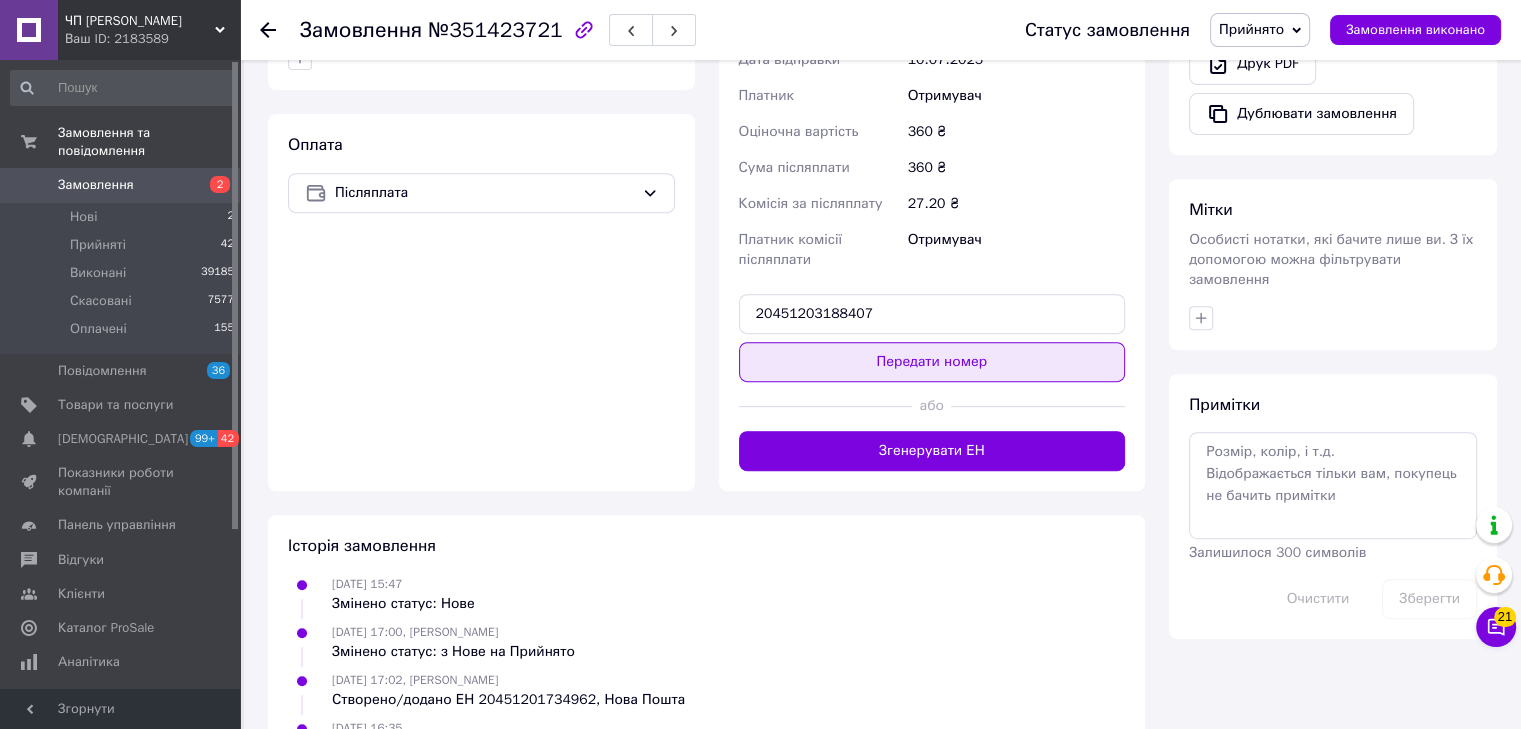 click on "Передати номер" at bounding box center (932, 362) 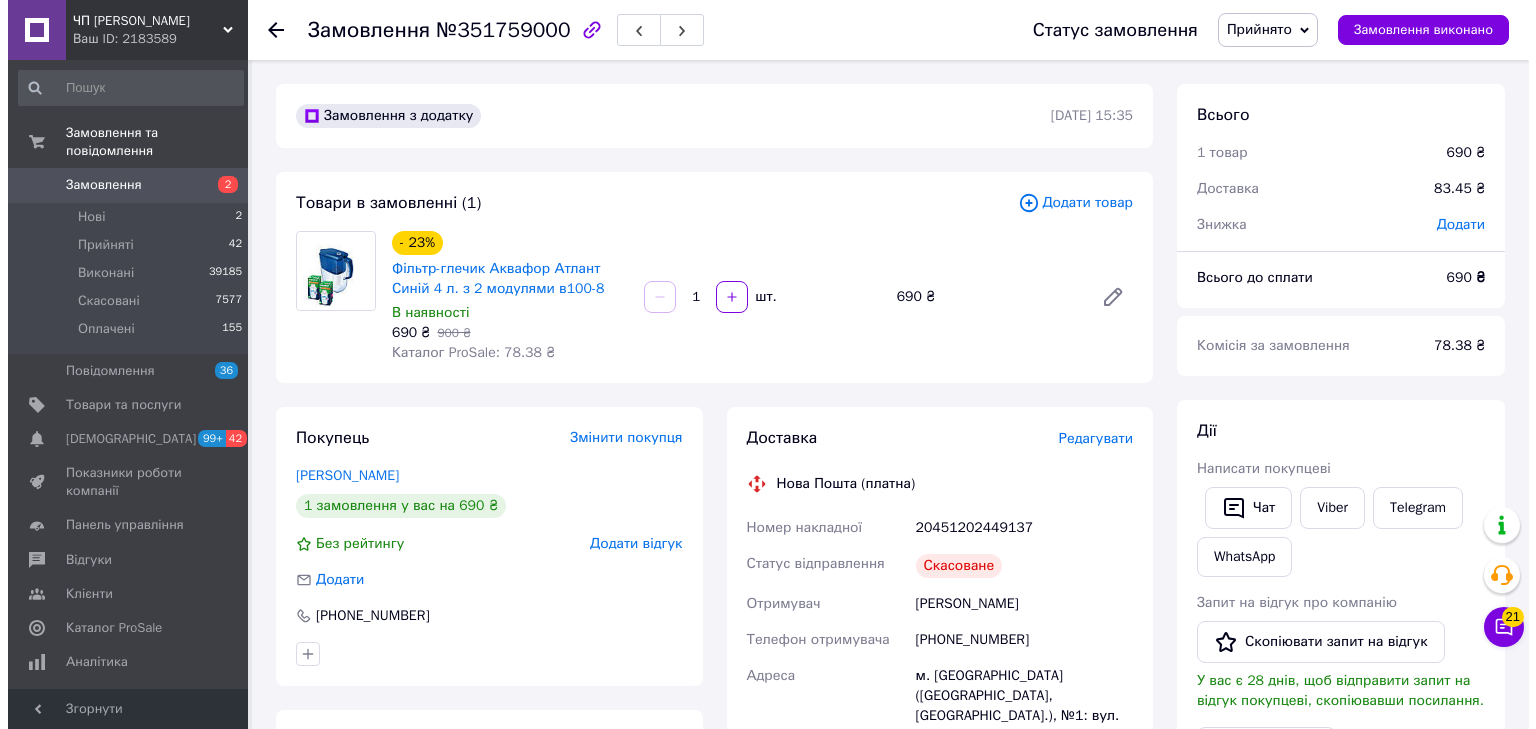 scroll, scrollTop: 0, scrollLeft: 0, axis: both 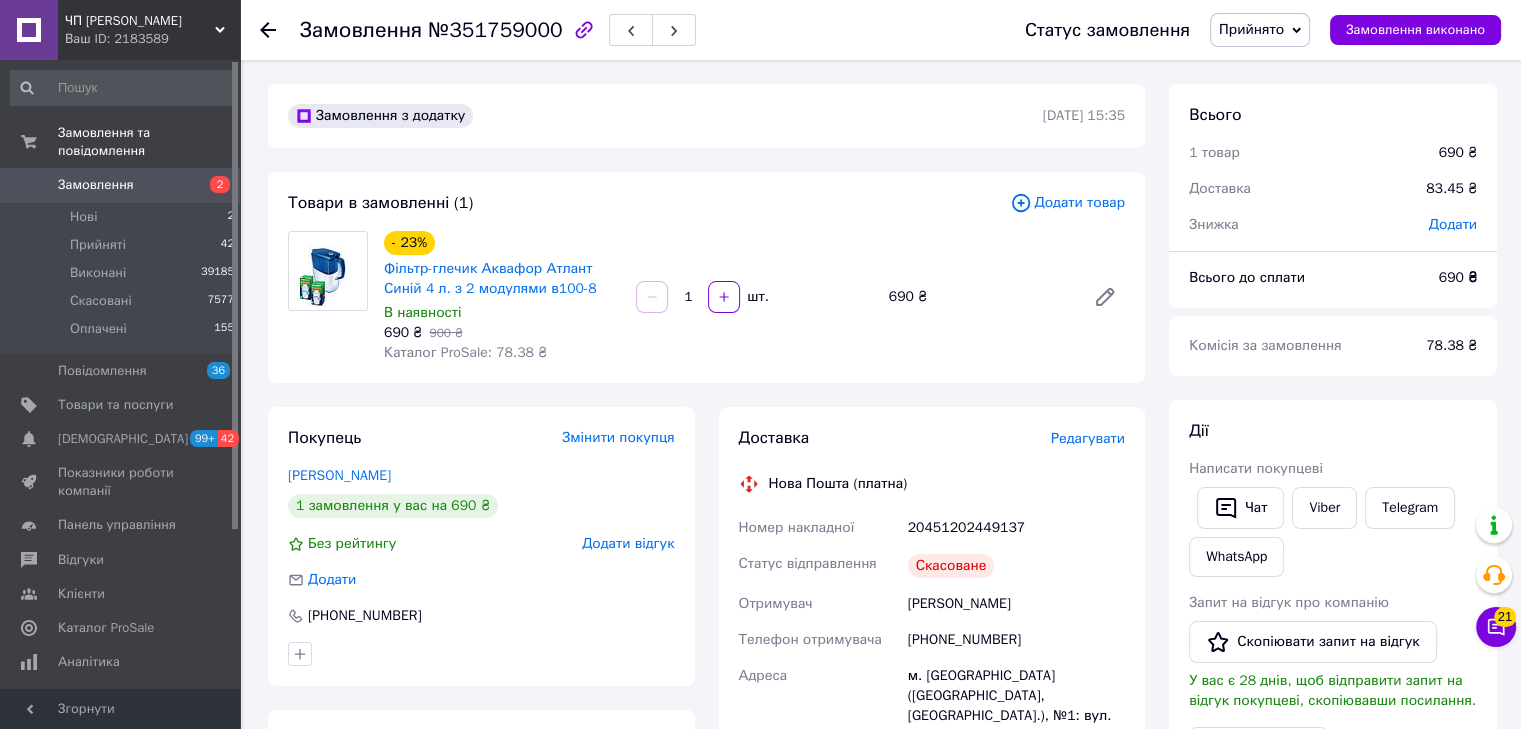 click on "Редагувати" at bounding box center [1088, 438] 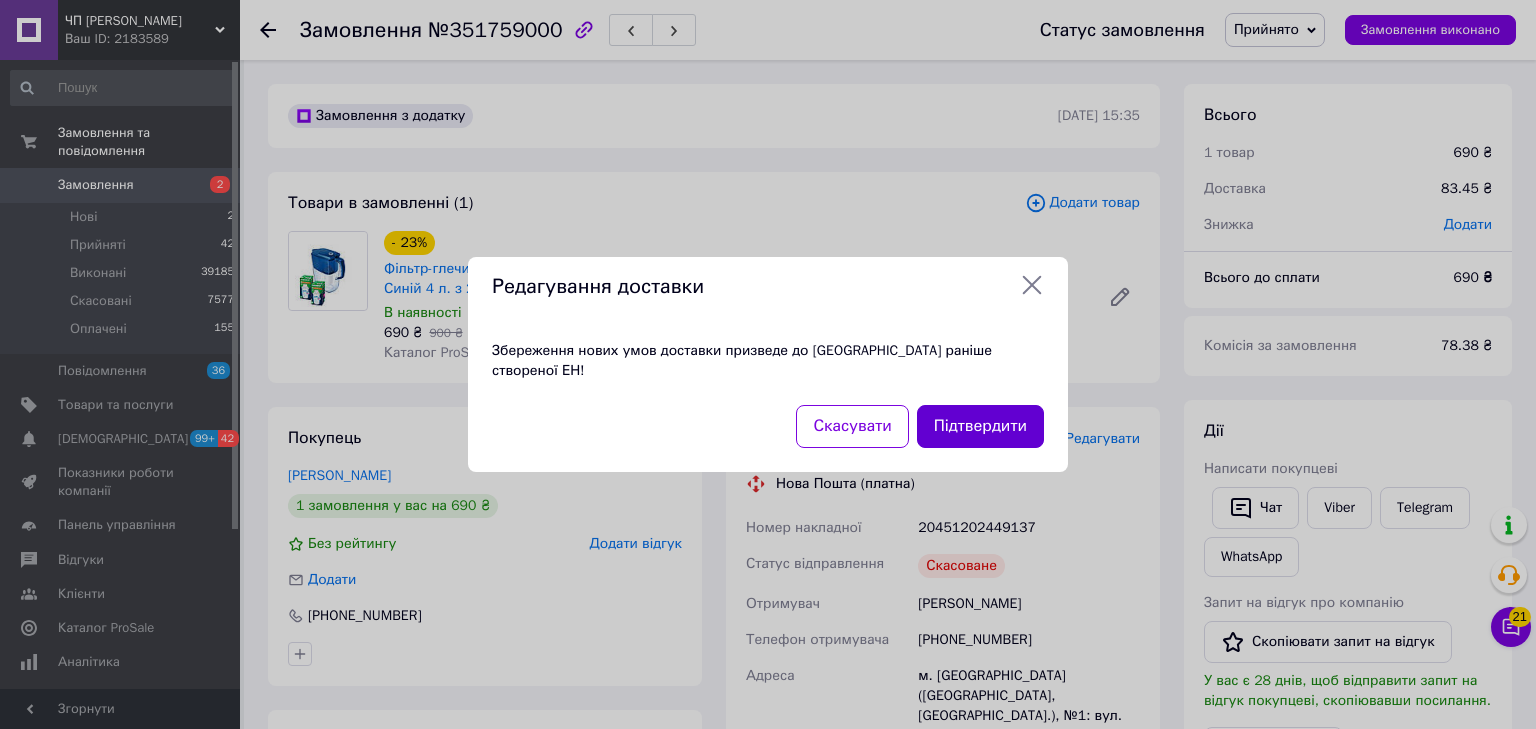 click on "Підтвердити" at bounding box center (980, 426) 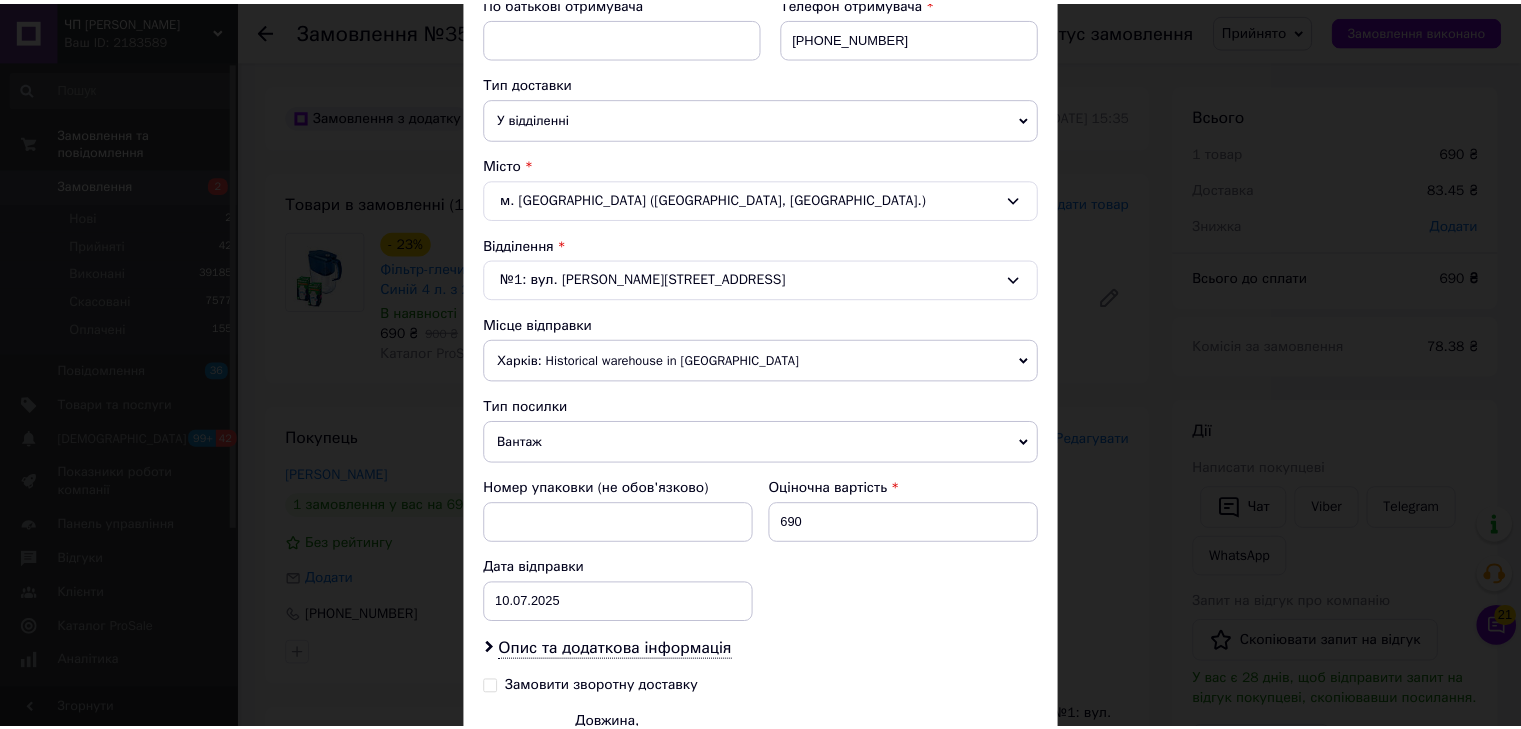 scroll, scrollTop: 600, scrollLeft: 0, axis: vertical 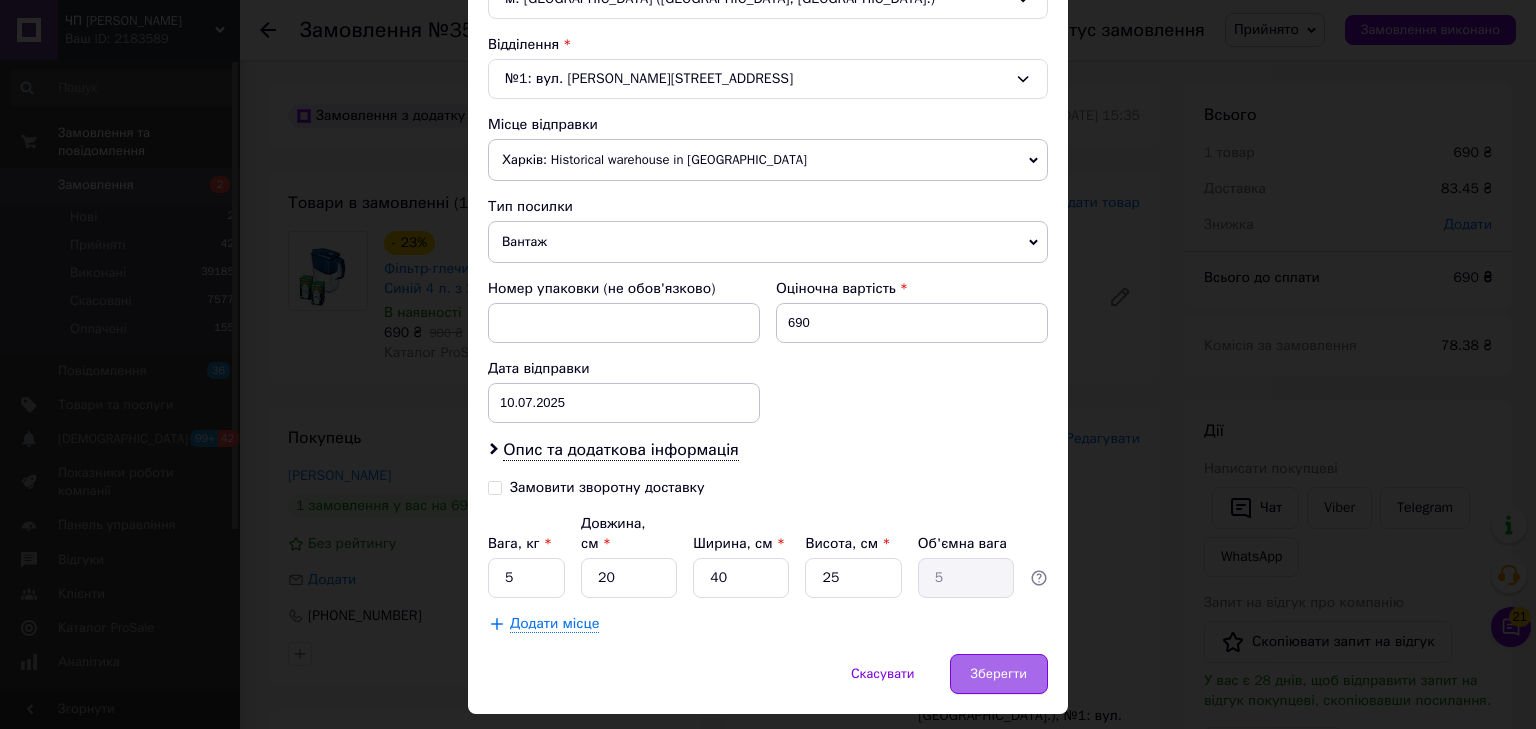 click on "Зберегти" at bounding box center [999, 674] 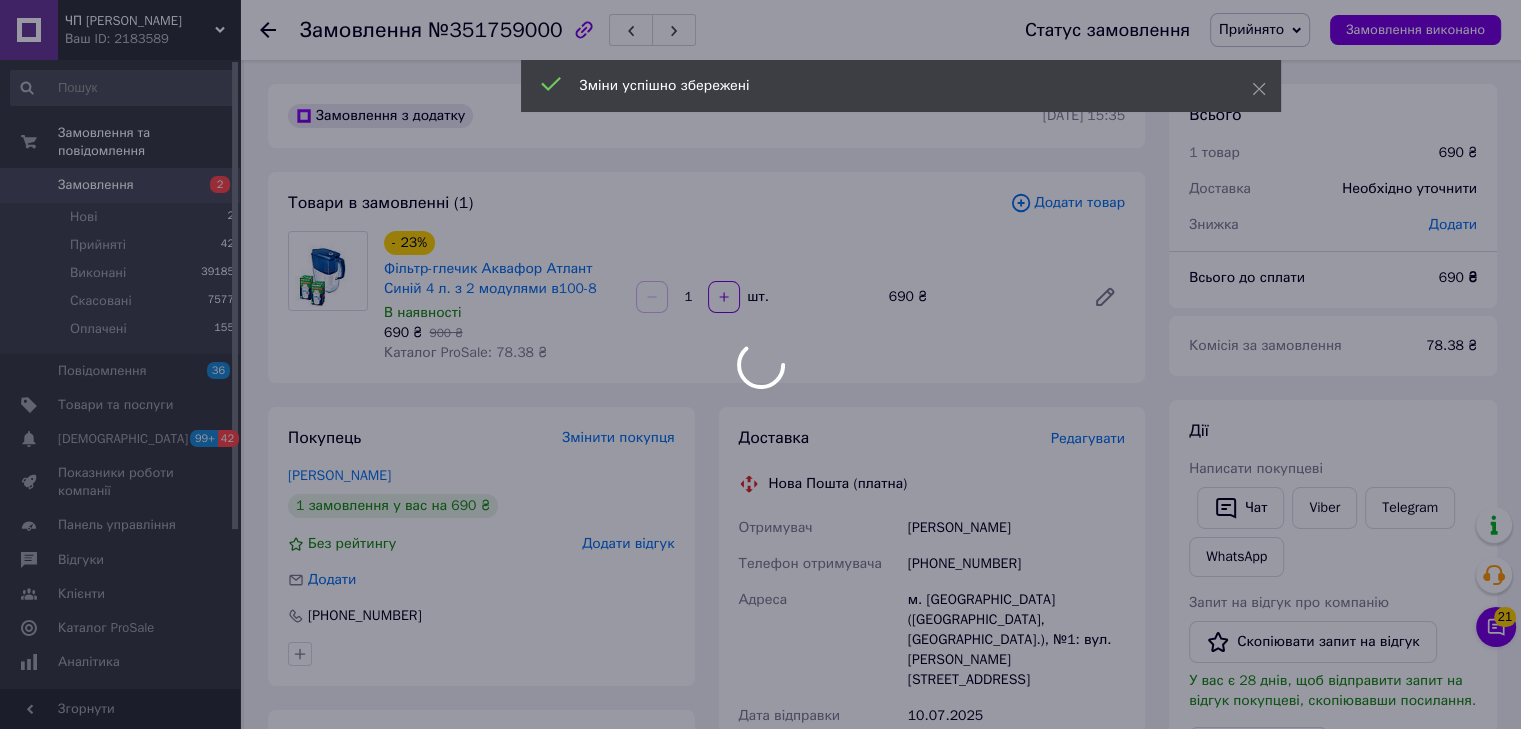 scroll, scrollTop: 200, scrollLeft: 0, axis: vertical 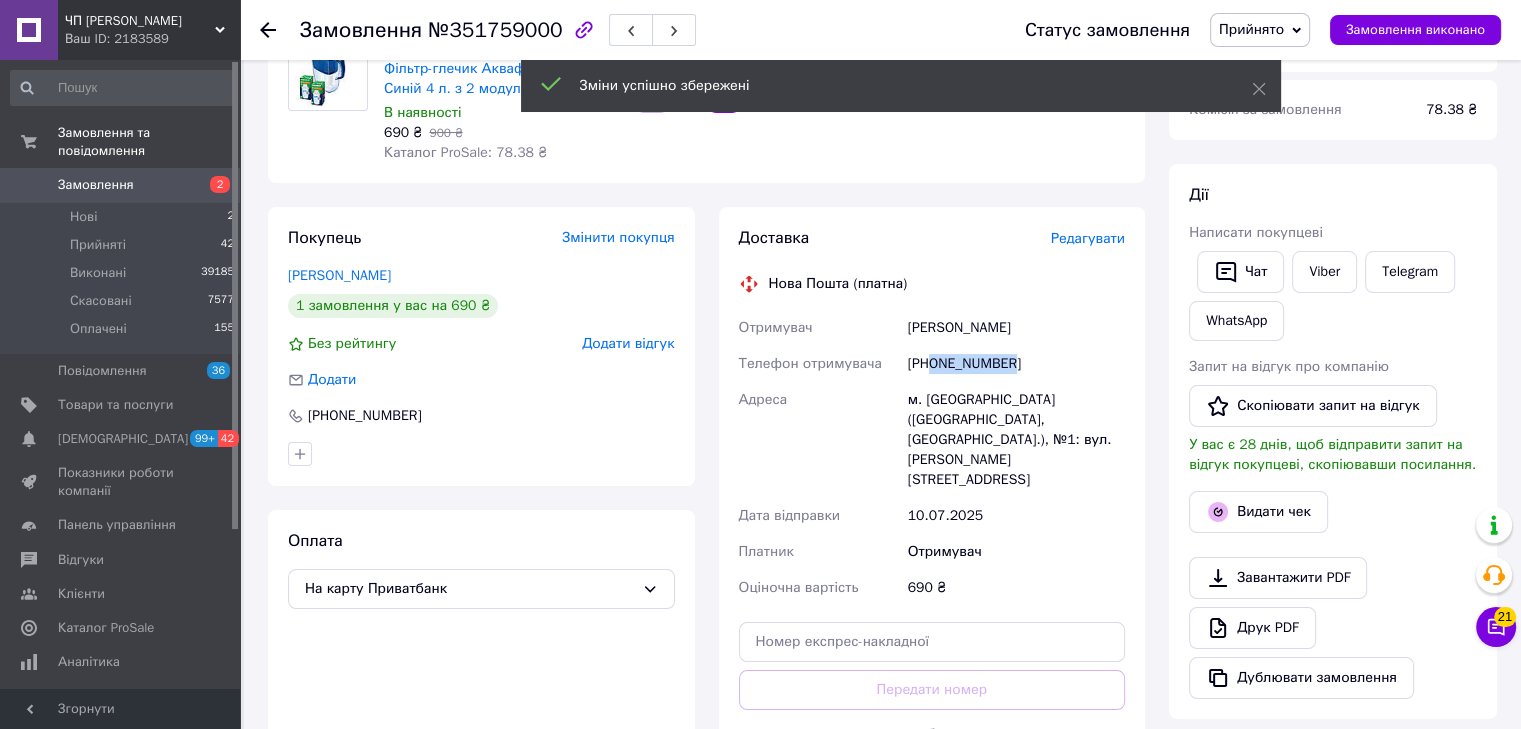 drag, startPoint x: 929, startPoint y: 364, endPoint x: 1047, endPoint y: 377, distance: 118.71394 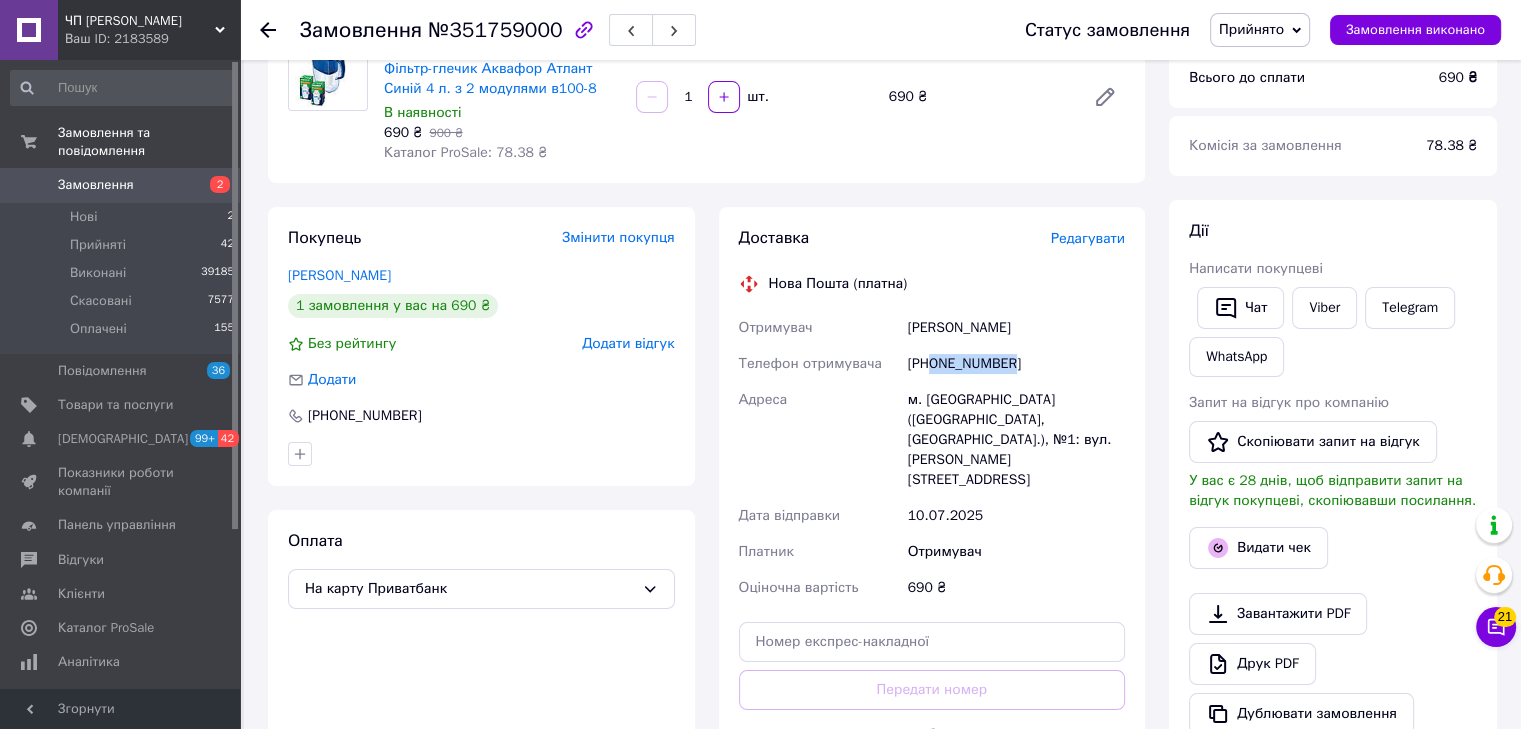 copy on "0962405091" 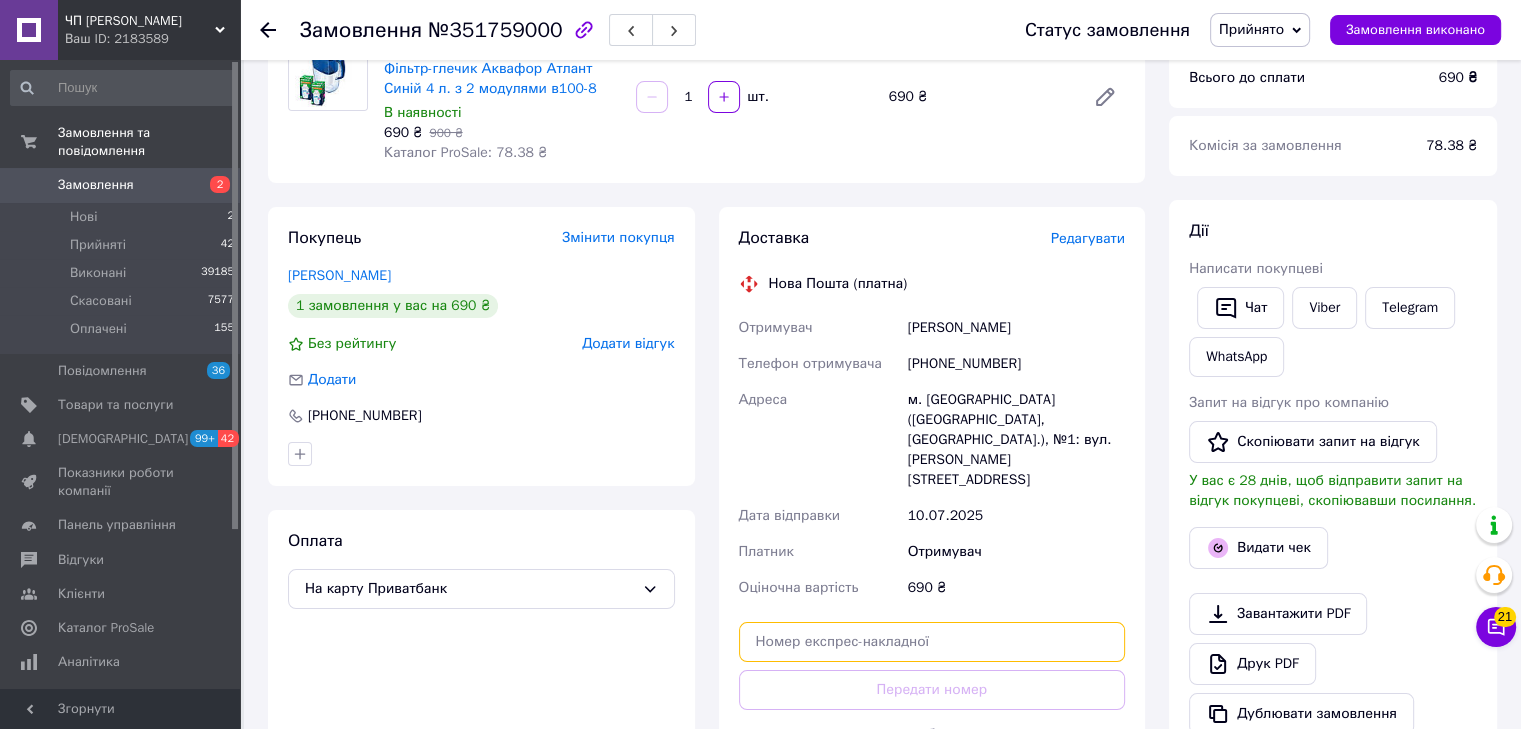 paste on "0962405091" 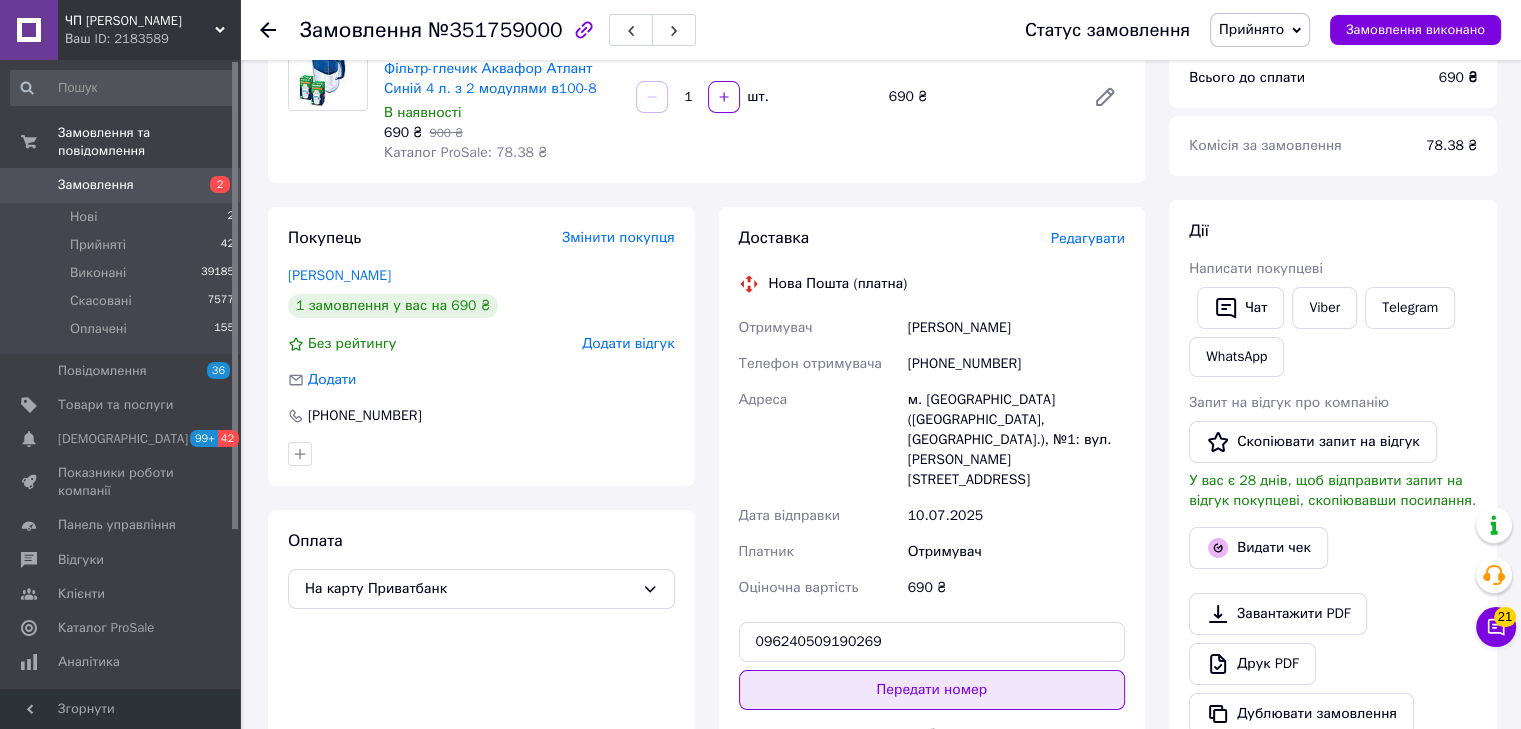 click on "Передати номер" at bounding box center [932, 690] 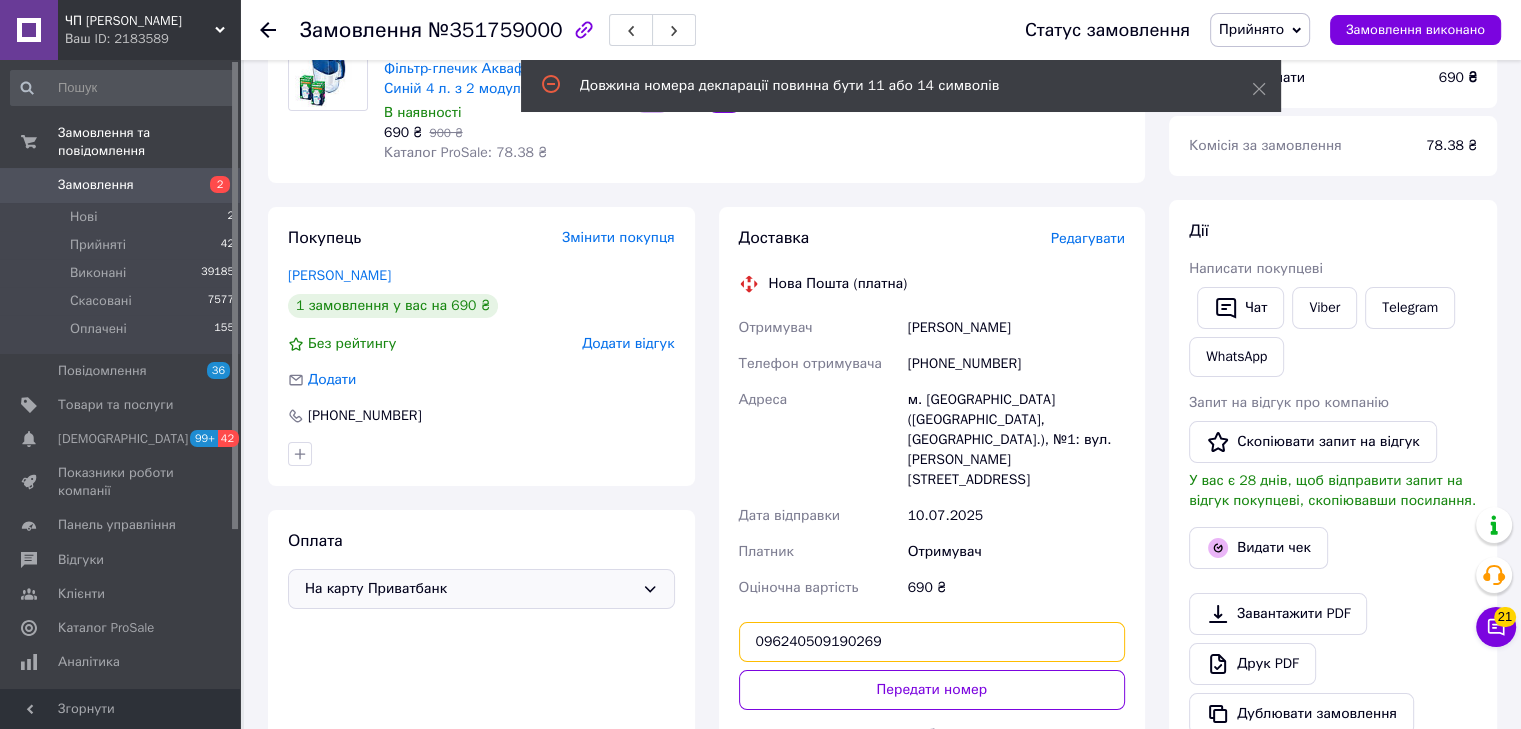 drag, startPoint x: 877, startPoint y: 600, endPoint x: 447, endPoint y: 584, distance: 430.29758 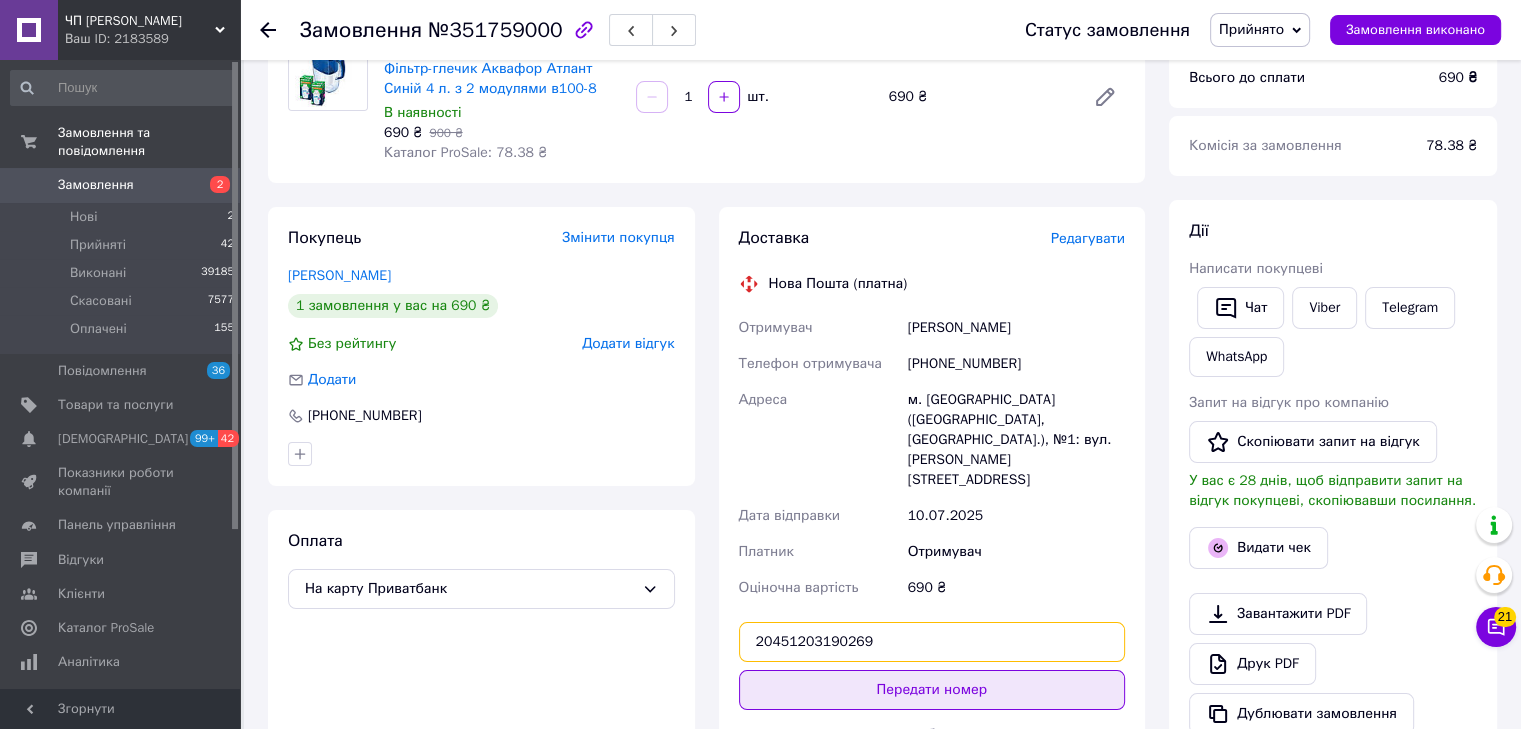 type on "20451203190269" 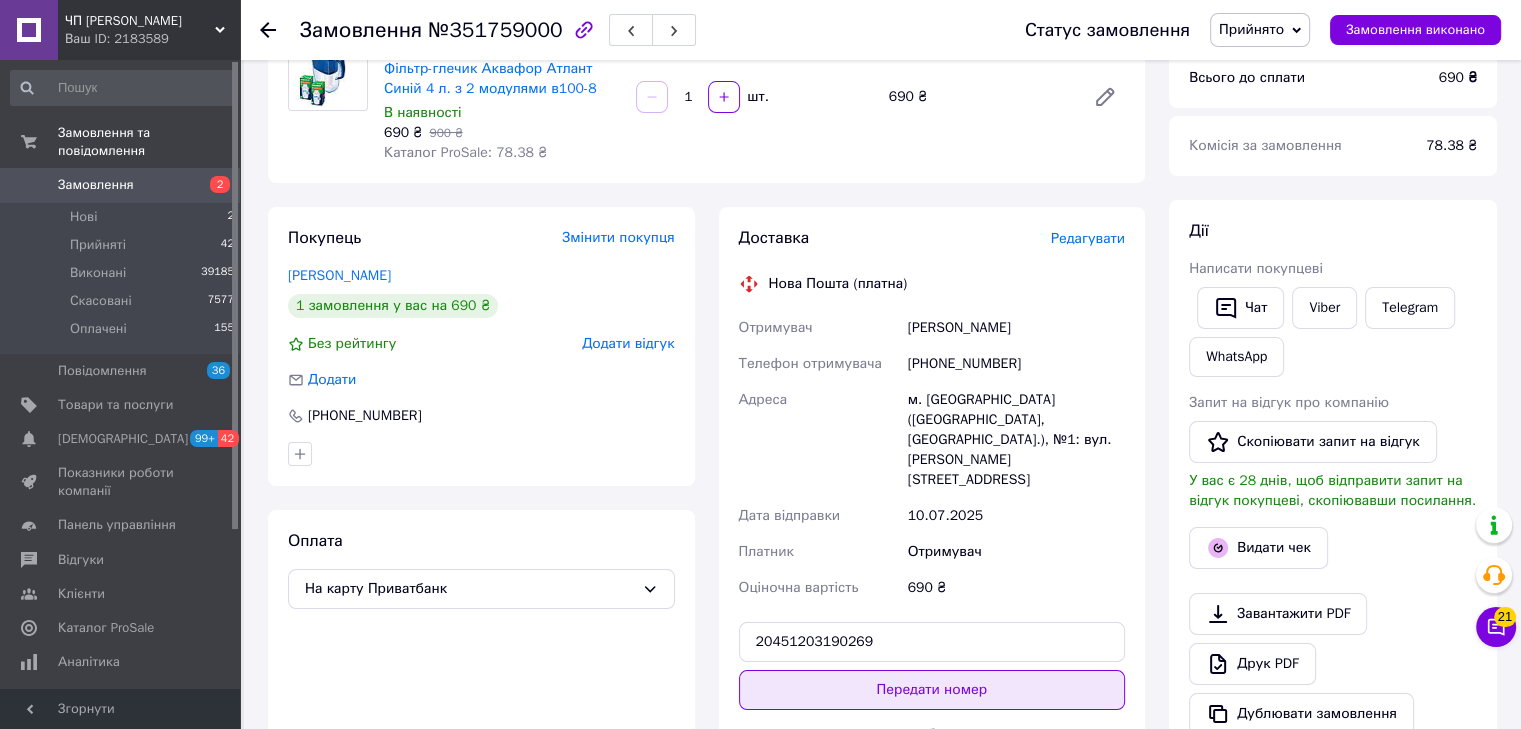 click on "Передати номер" at bounding box center (932, 690) 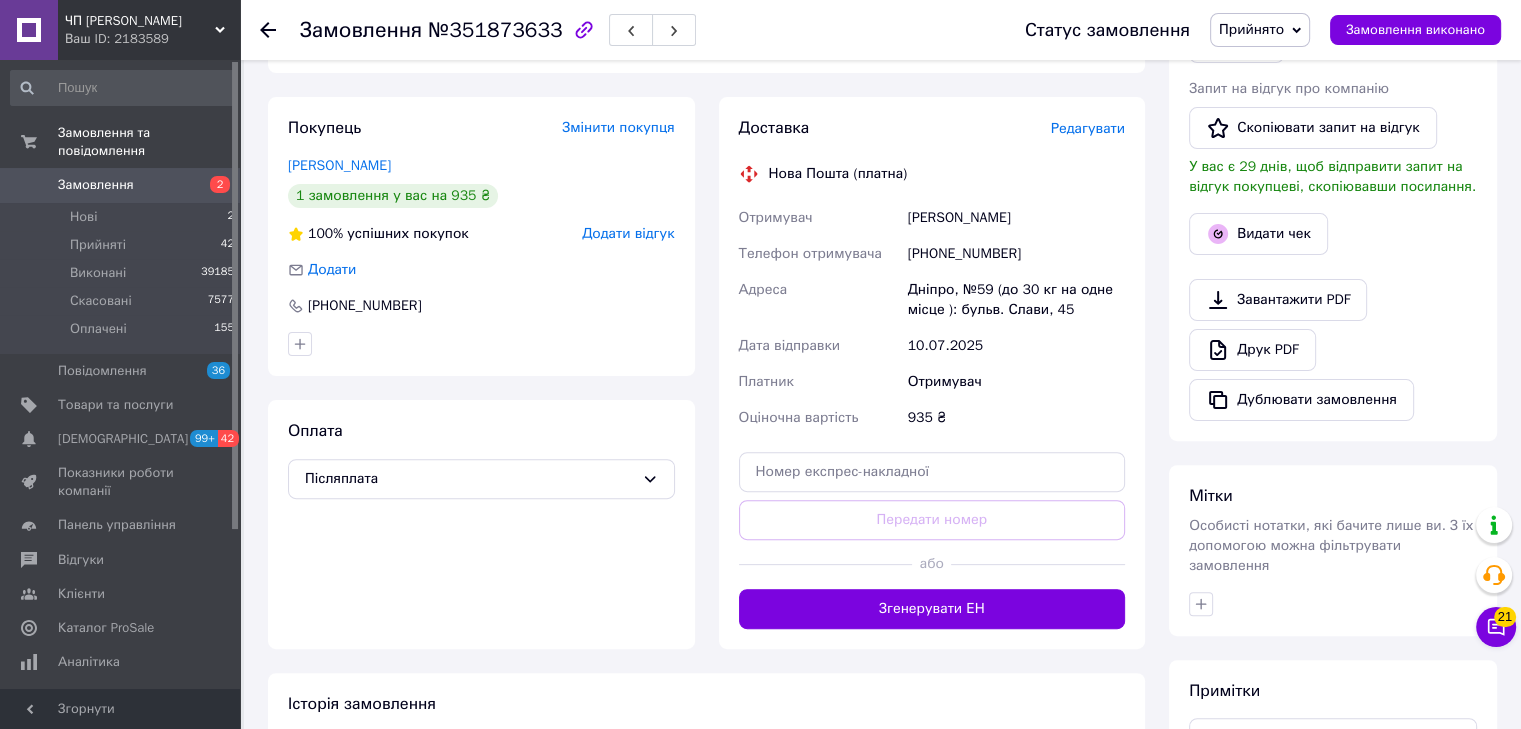 scroll, scrollTop: 600, scrollLeft: 0, axis: vertical 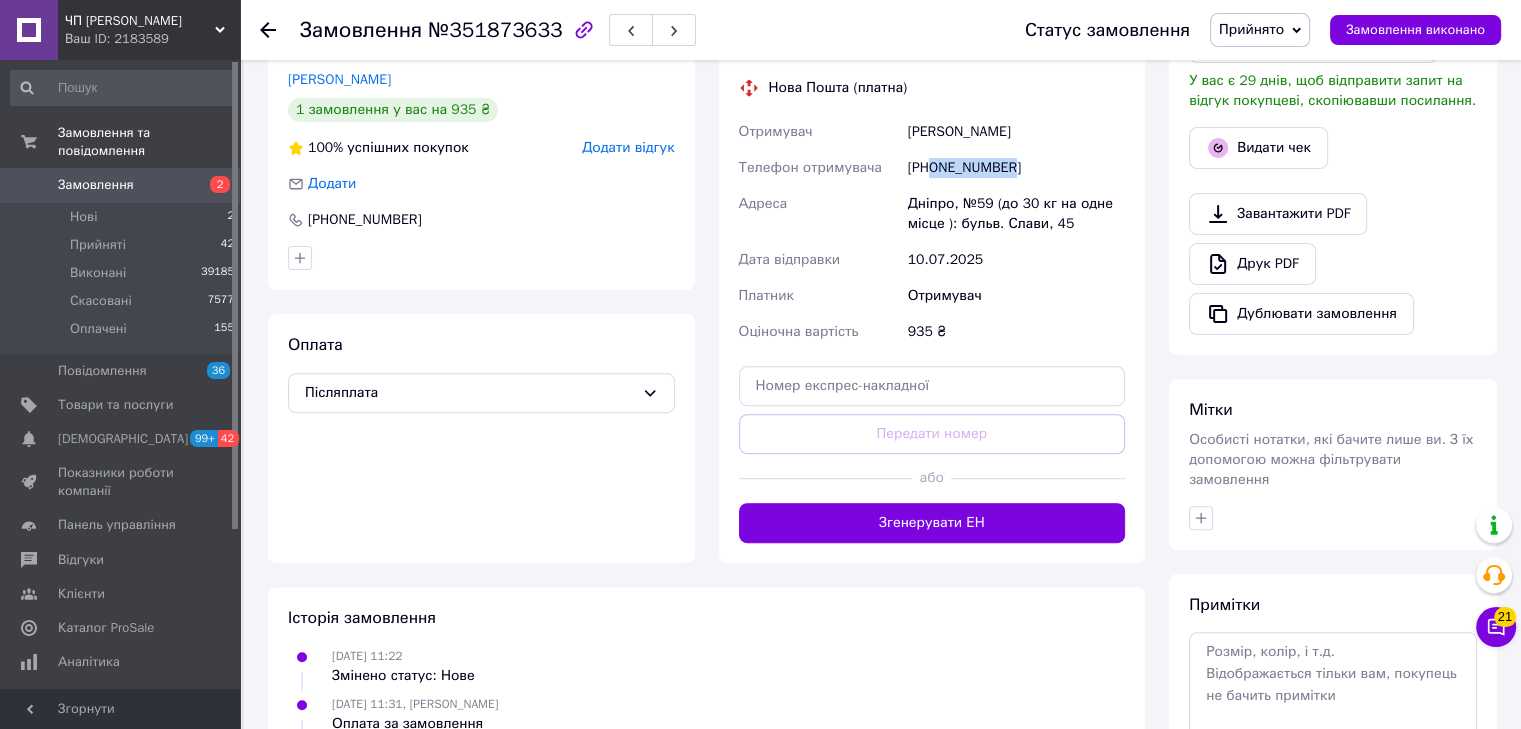 drag, startPoint x: 932, startPoint y: 145, endPoint x: 1060, endPoint y: 145, distance: 128 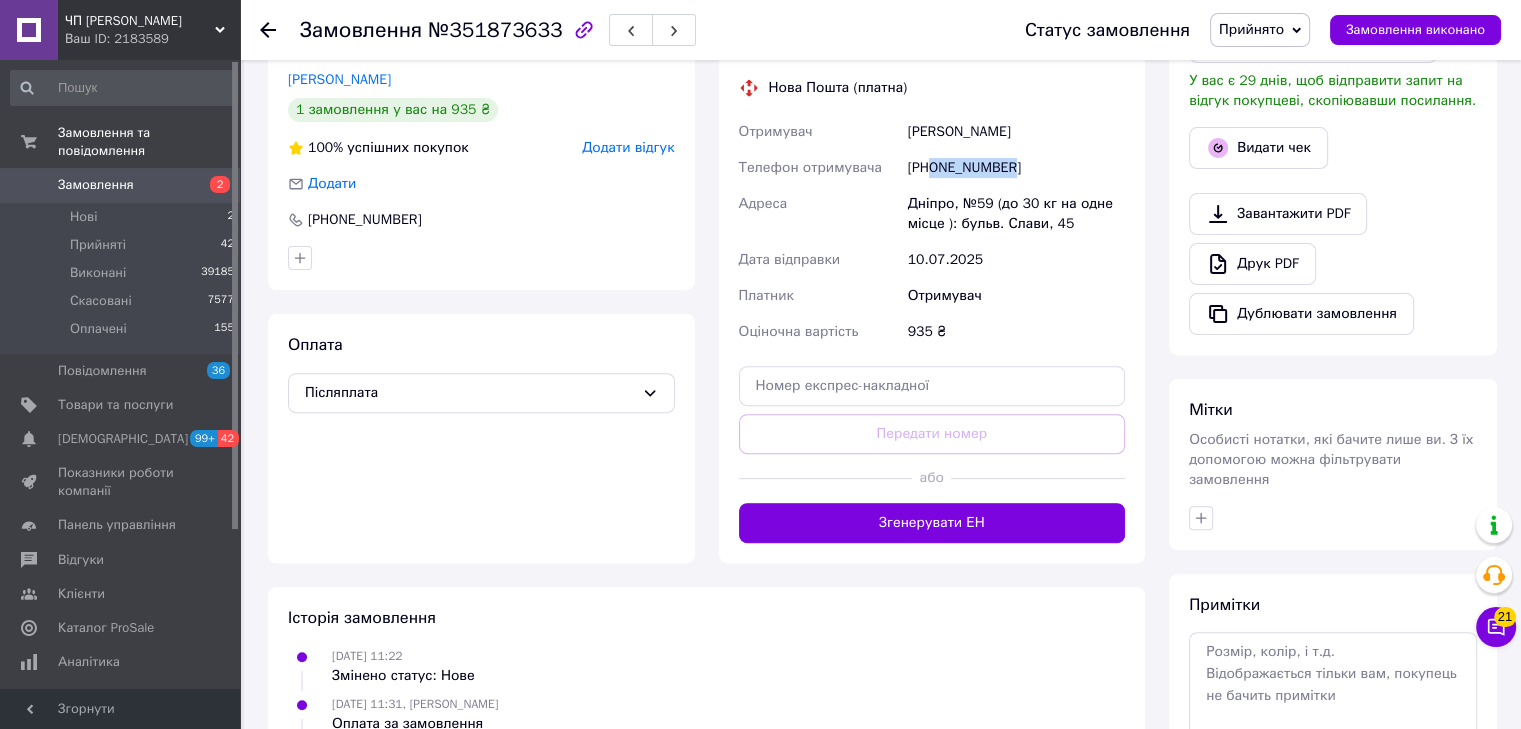 scroll, scrollTop: 400, scrollLeft: 0, axis: vertical 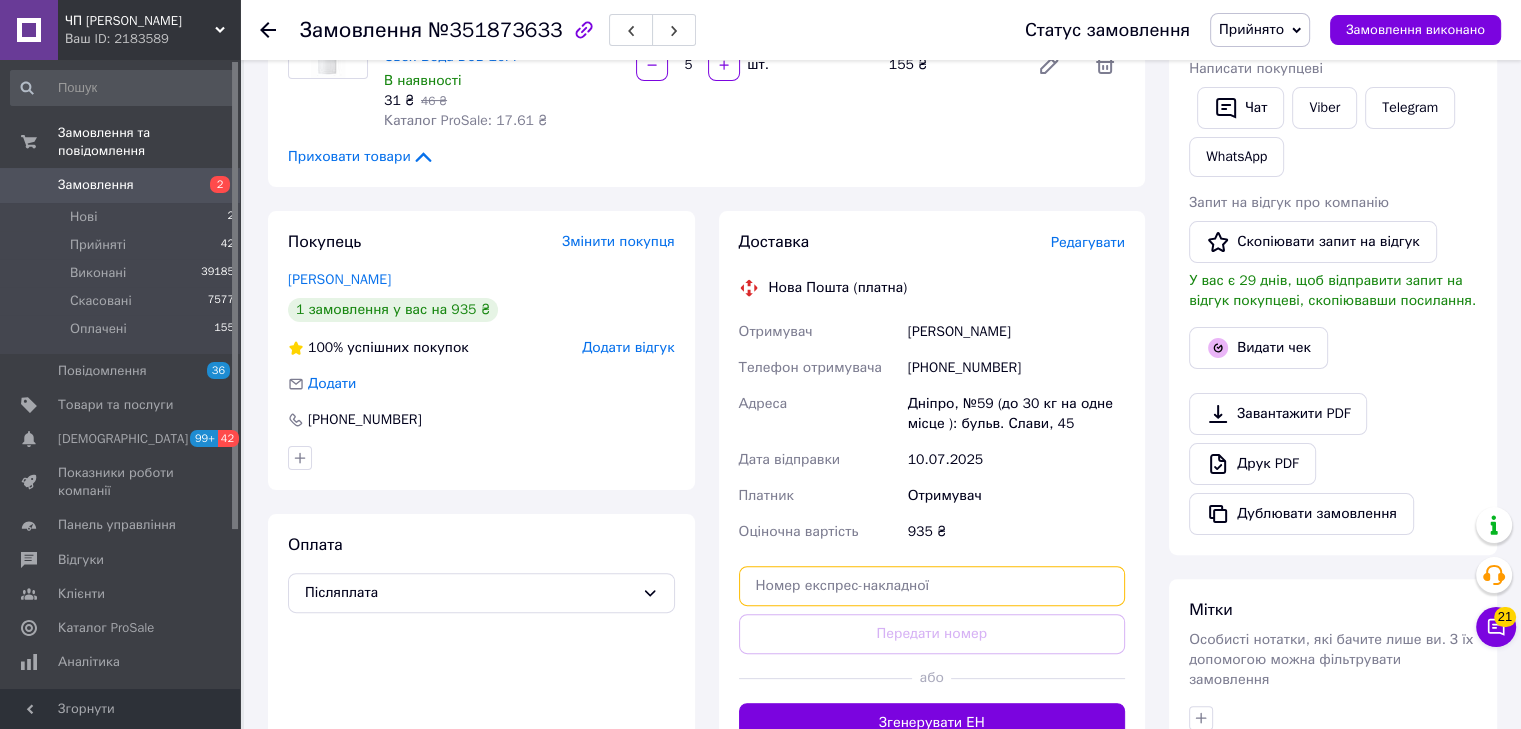 paste on "20451203194929" 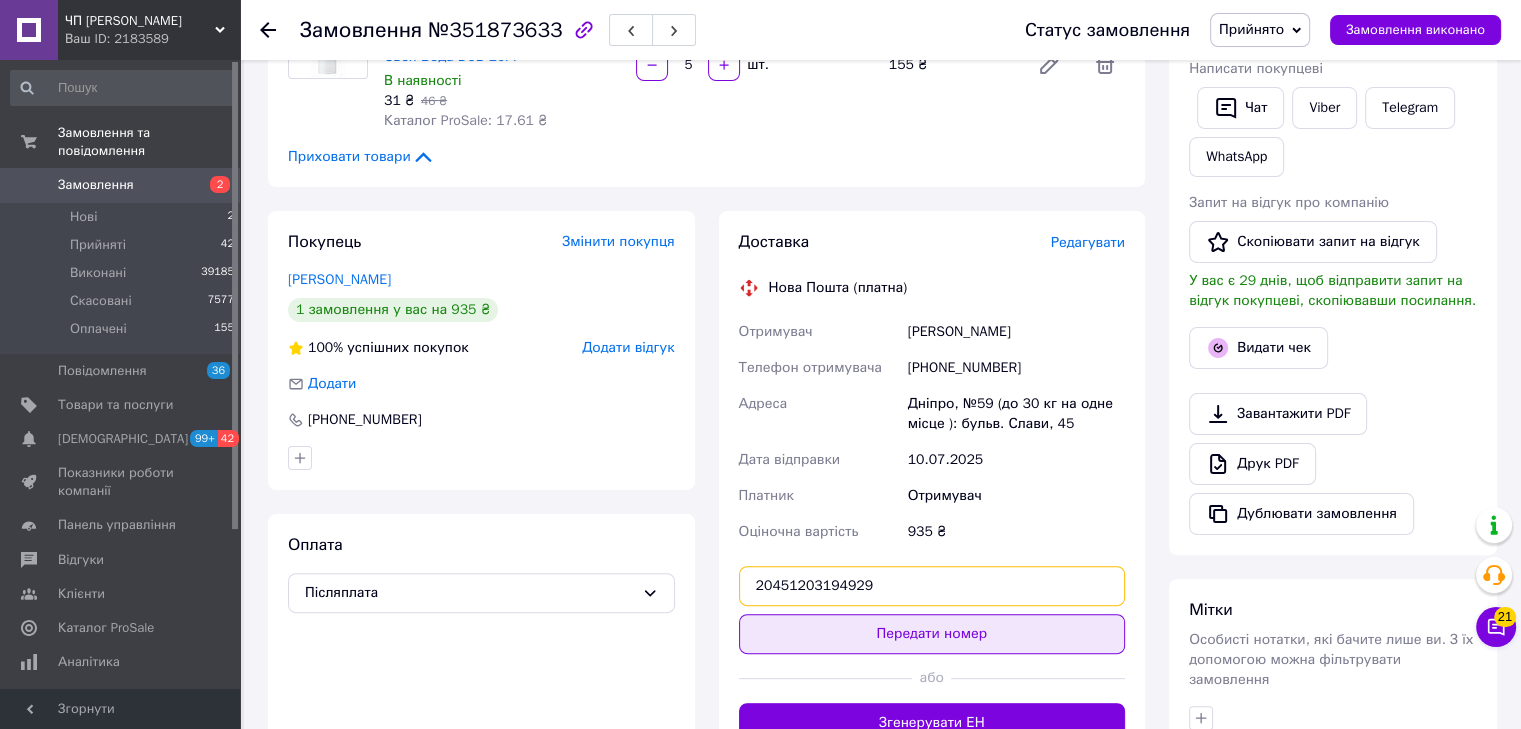 type on "20451203194929" 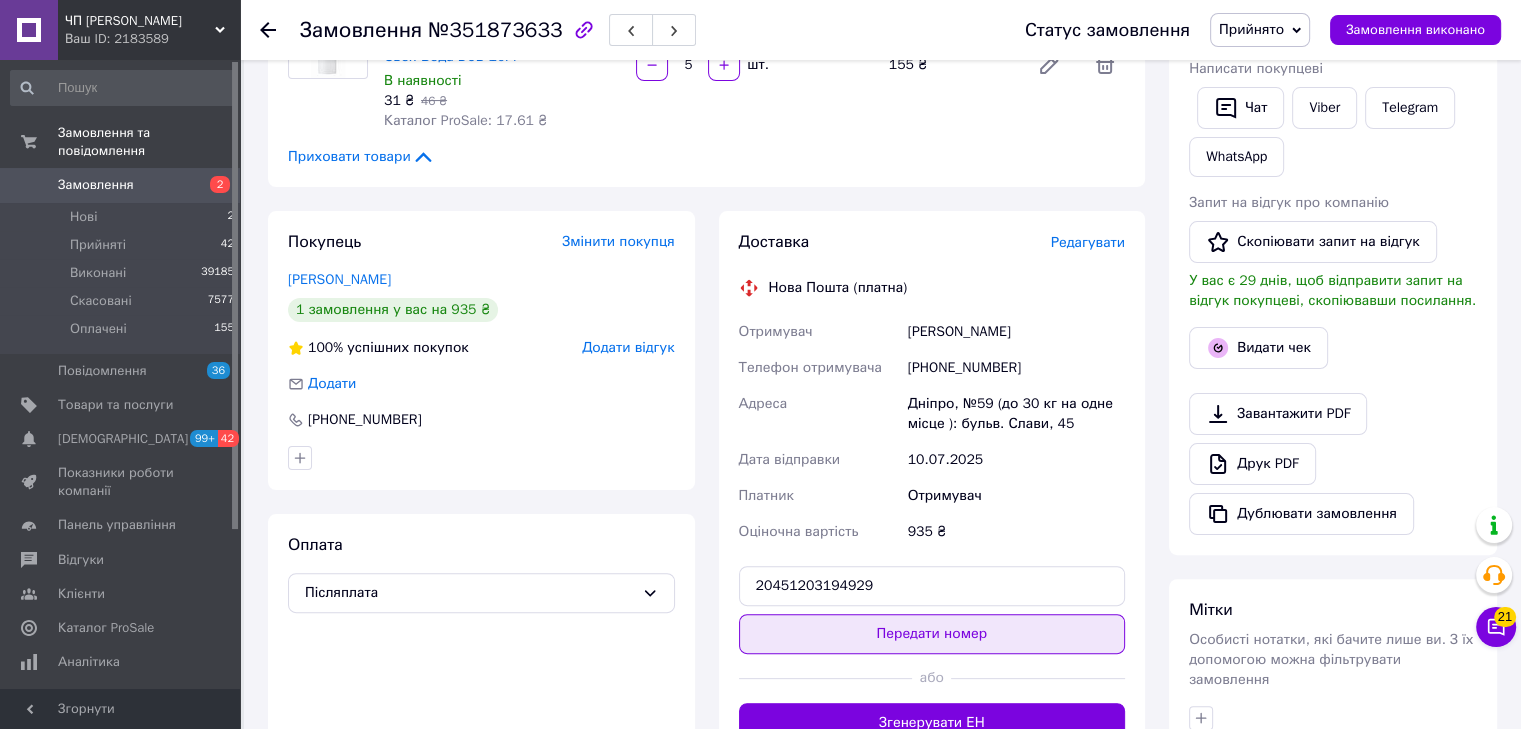 click on "Передати номер" at bounding box center [932, 634] 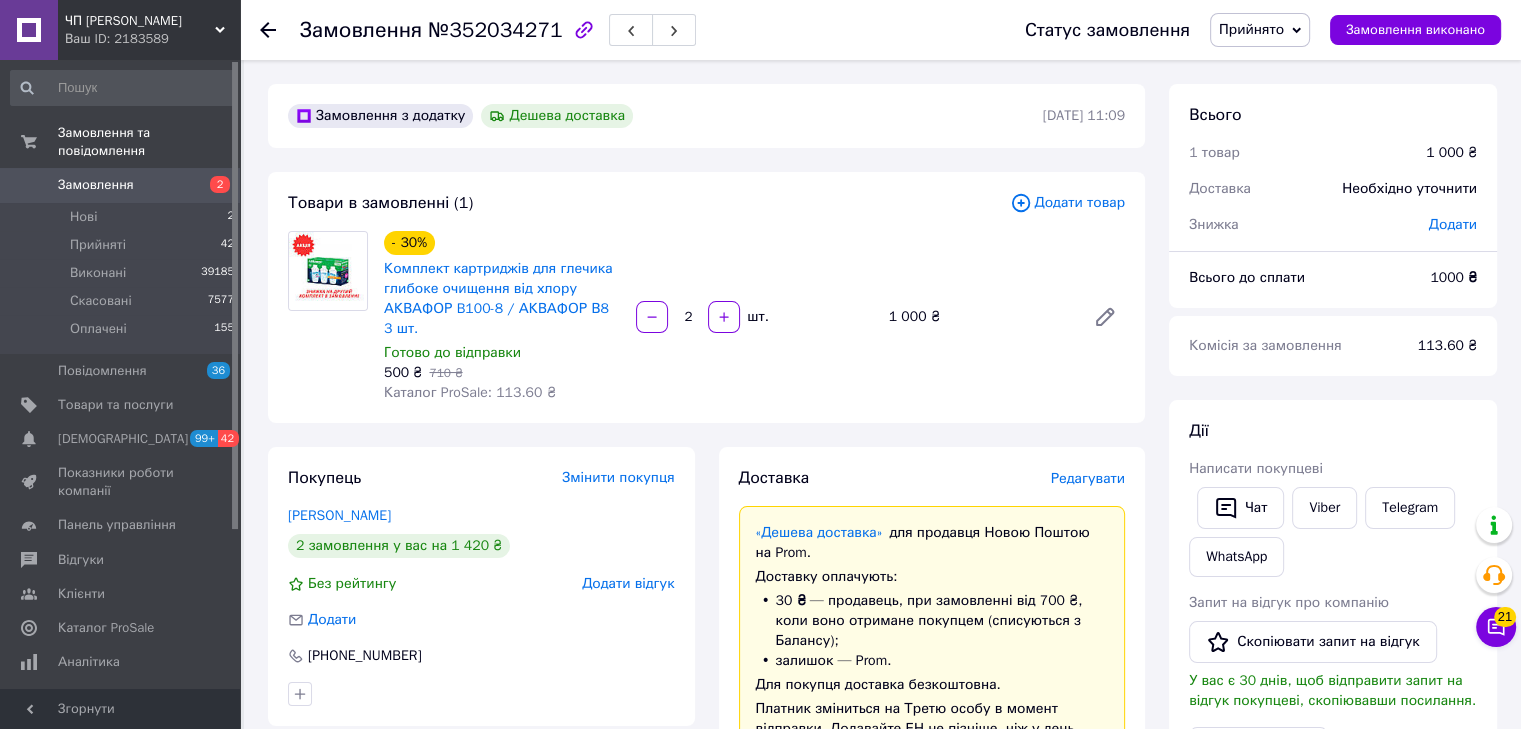 scroll, scrollTop: 400, scrollLeft: 0, axis: vertical 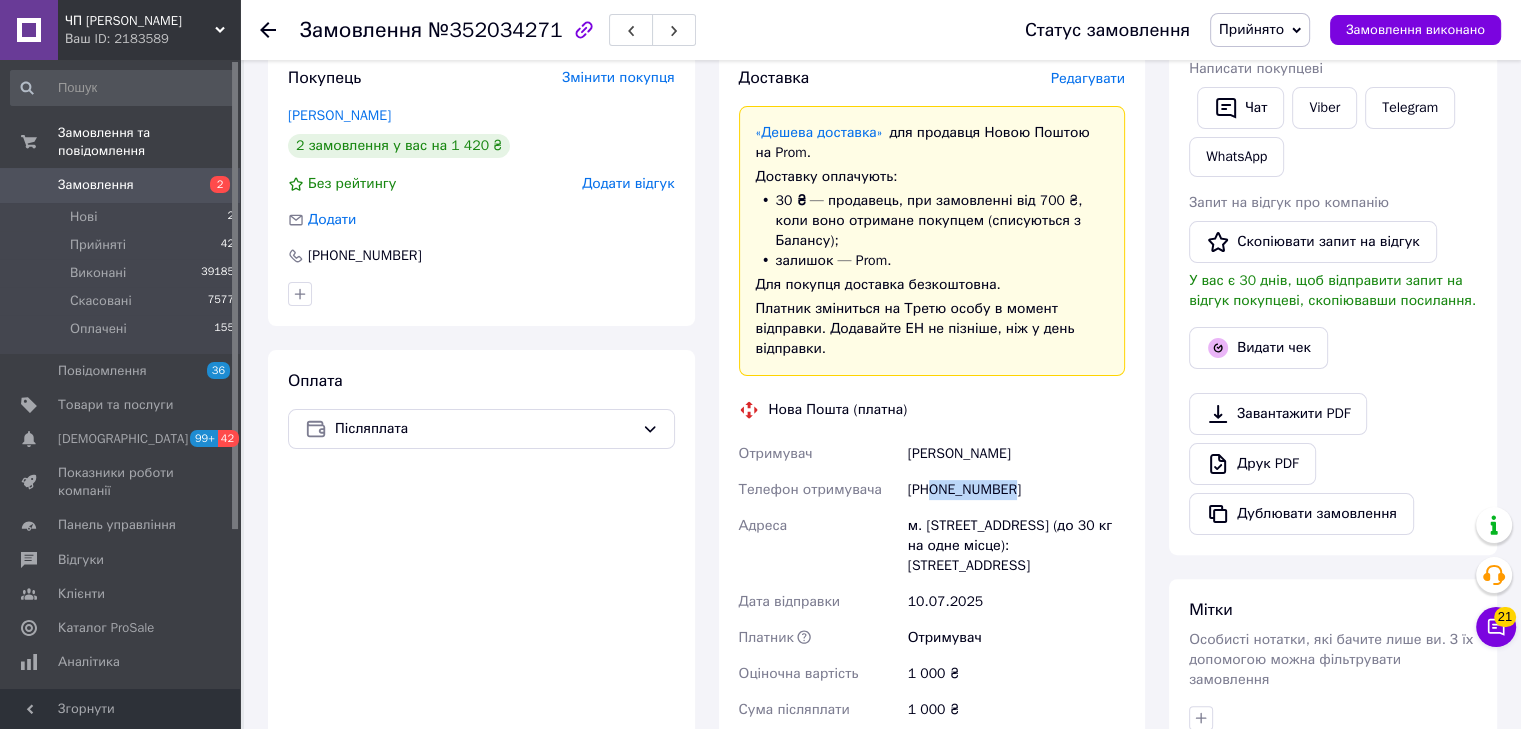 drag, startPoint x: 929, startPoint y: 468, endPoint x: 1120, endPoint y: 468, distance: 191 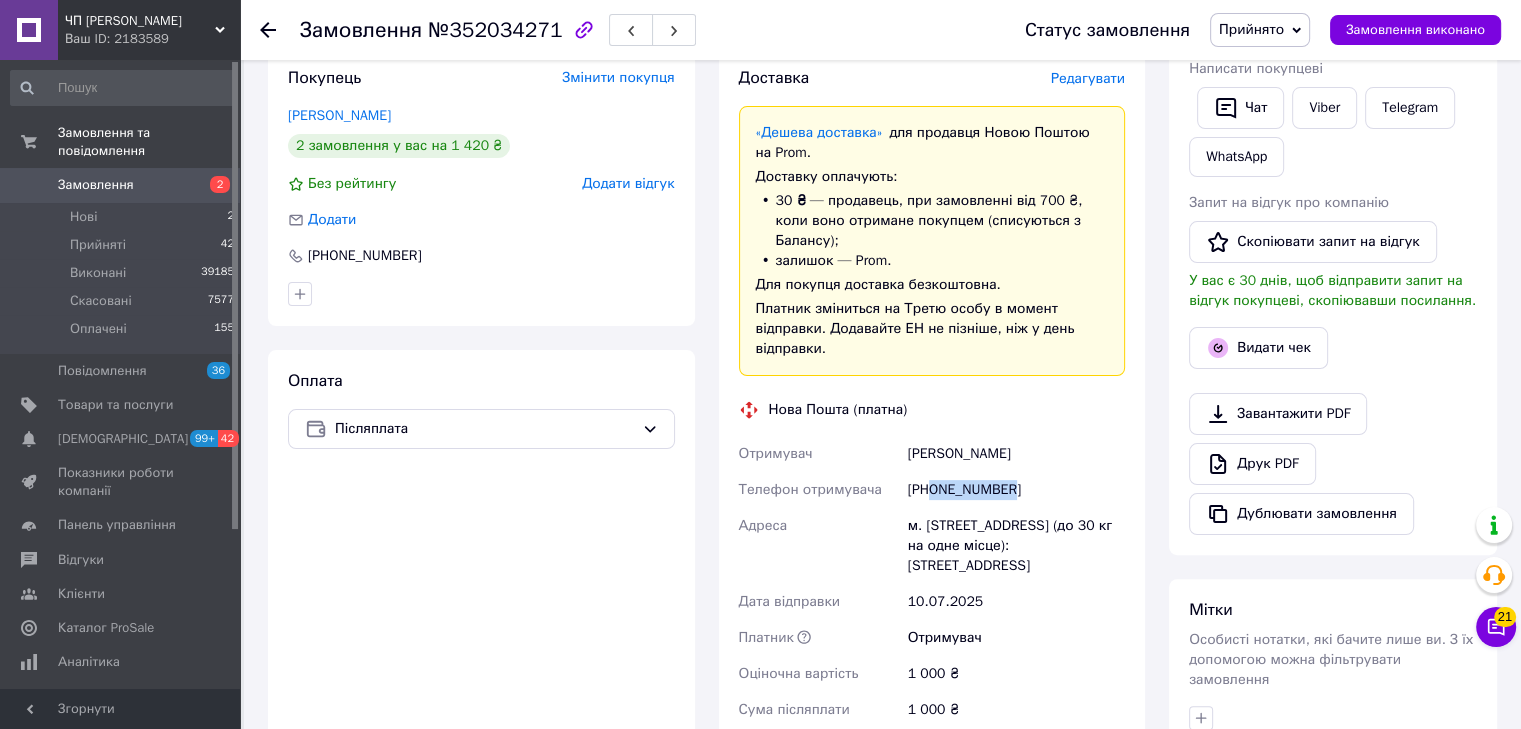 copy on "0674034979" 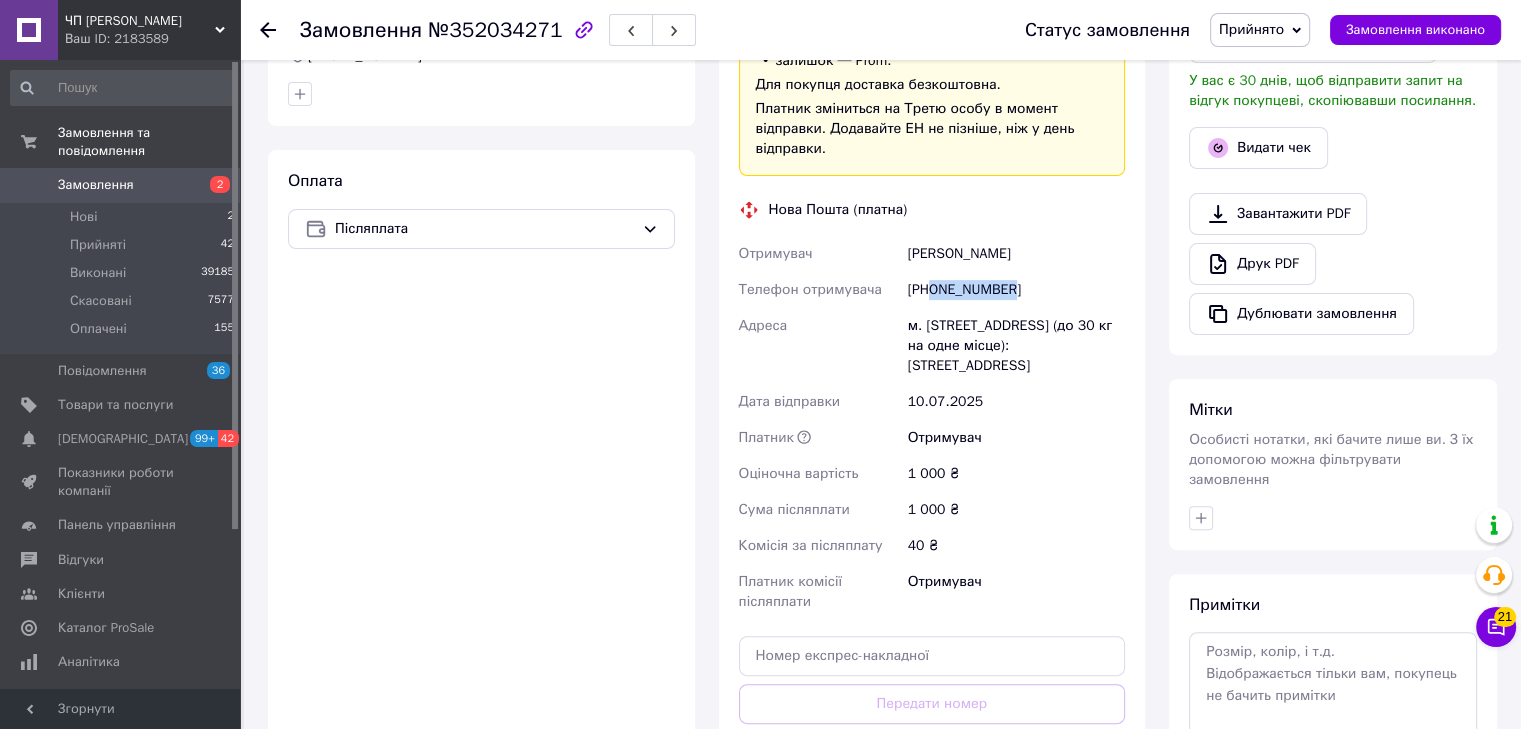 scroll, scrollTop: 800, scrollLeft: 0, axis: vertical 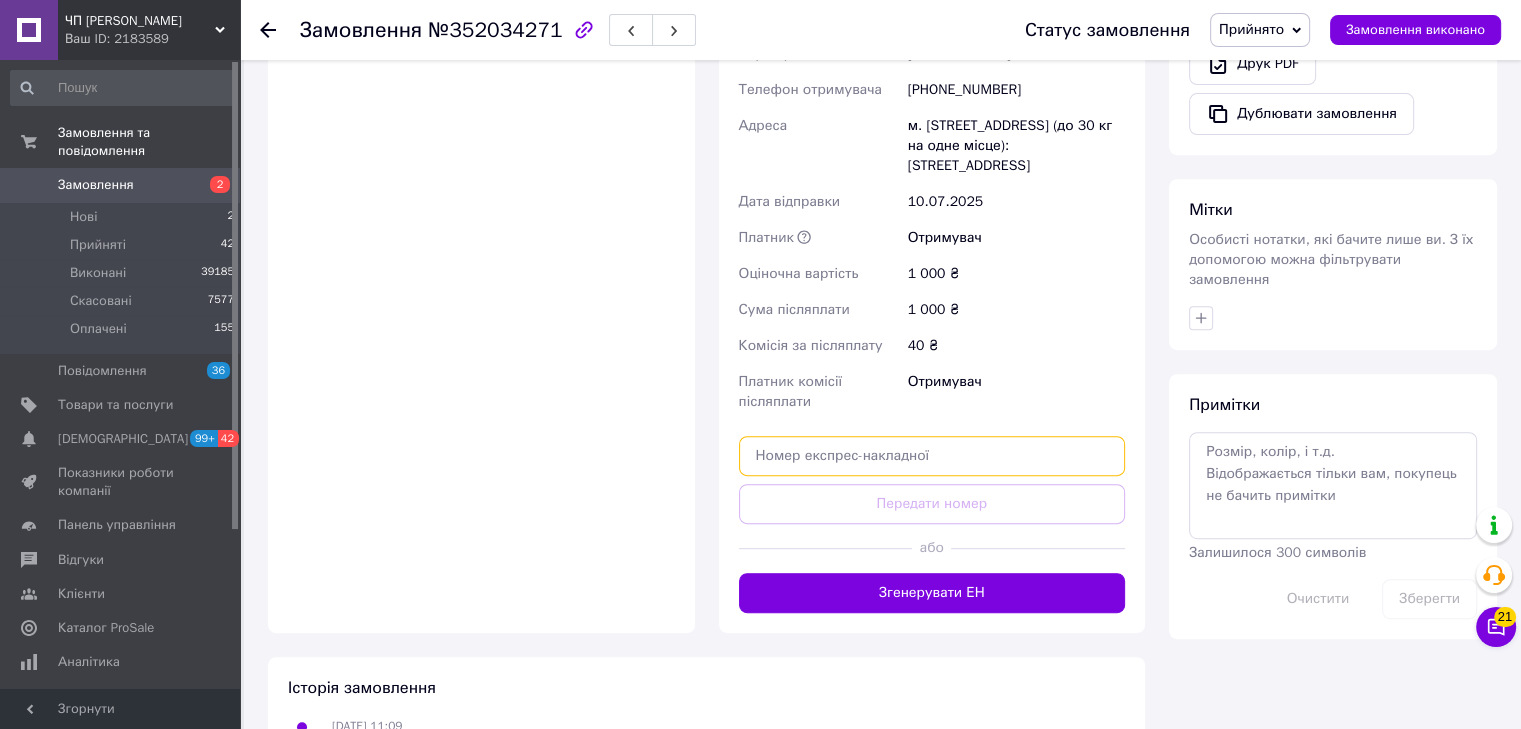 paste on "20451203197252" 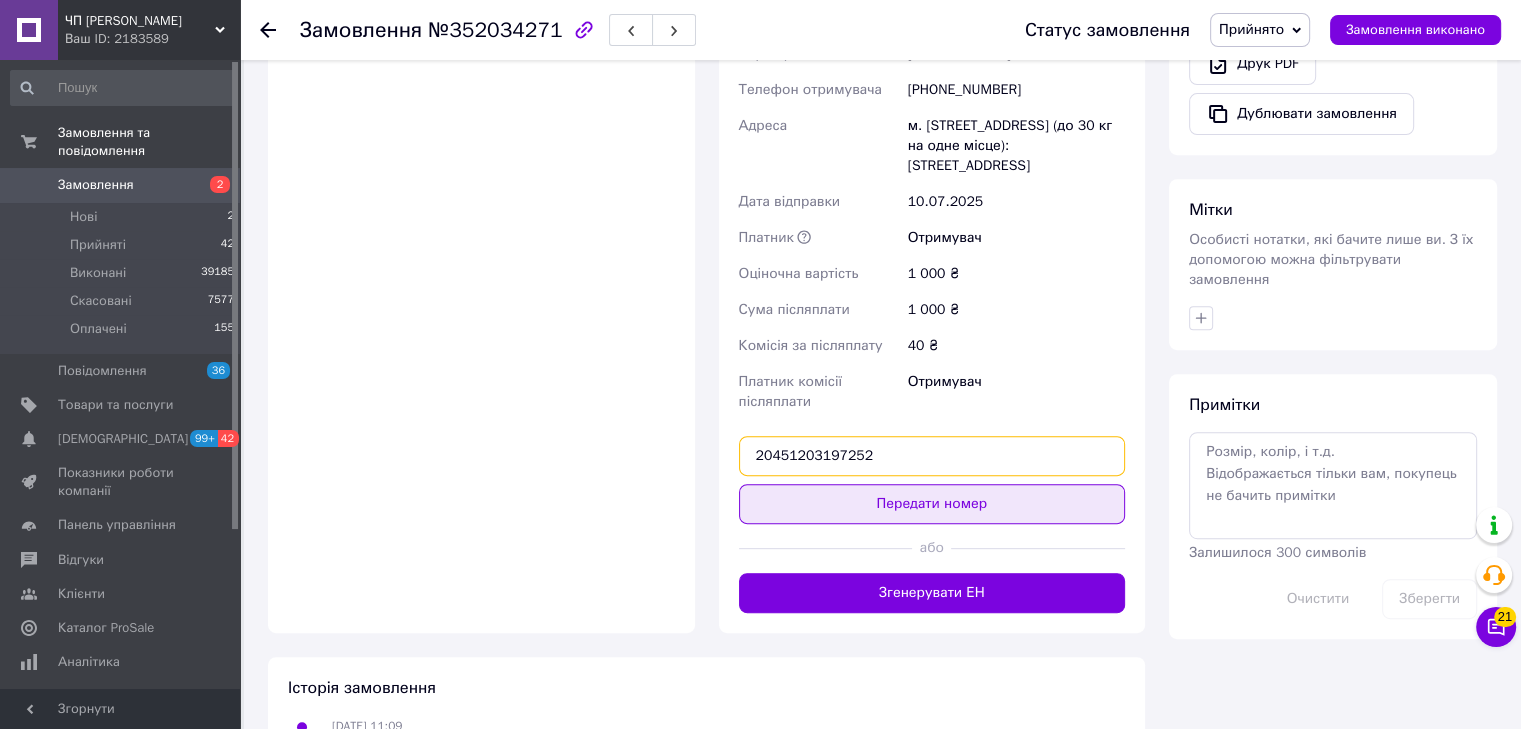 type on "20451203197252" 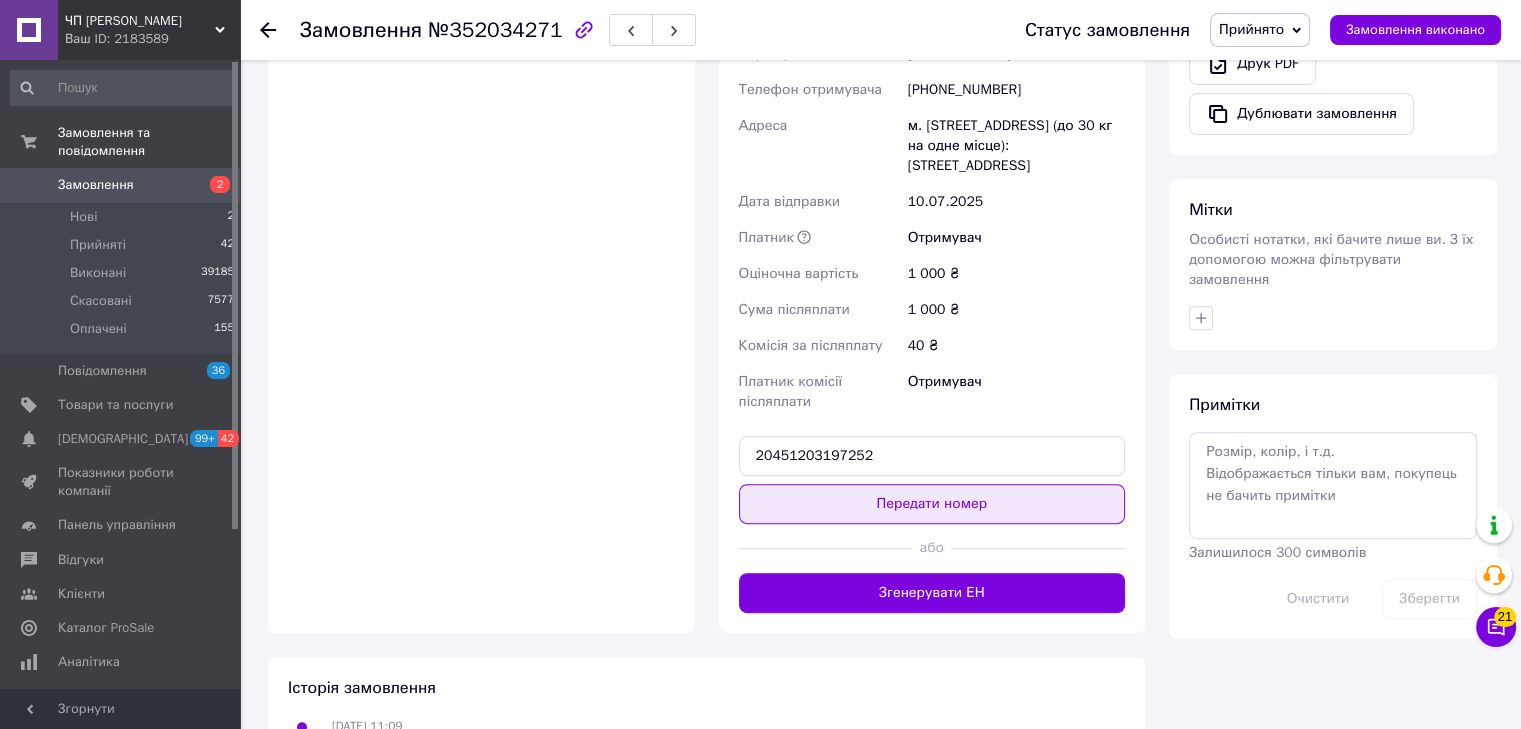 click on "Передати номер" at bounding box center (932, 504) 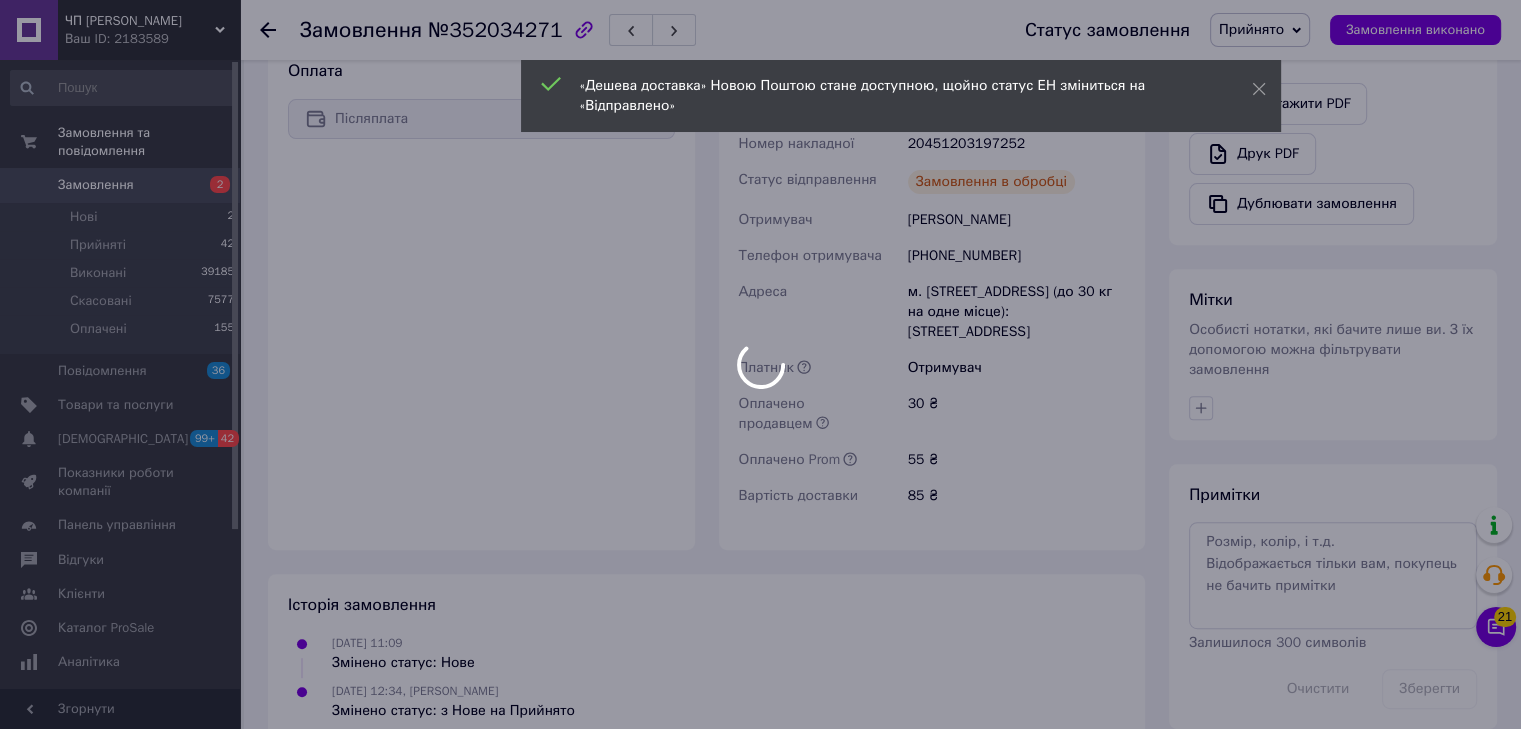scroll, scrollTop: 800, scrollLeft: 0, axis: vertical 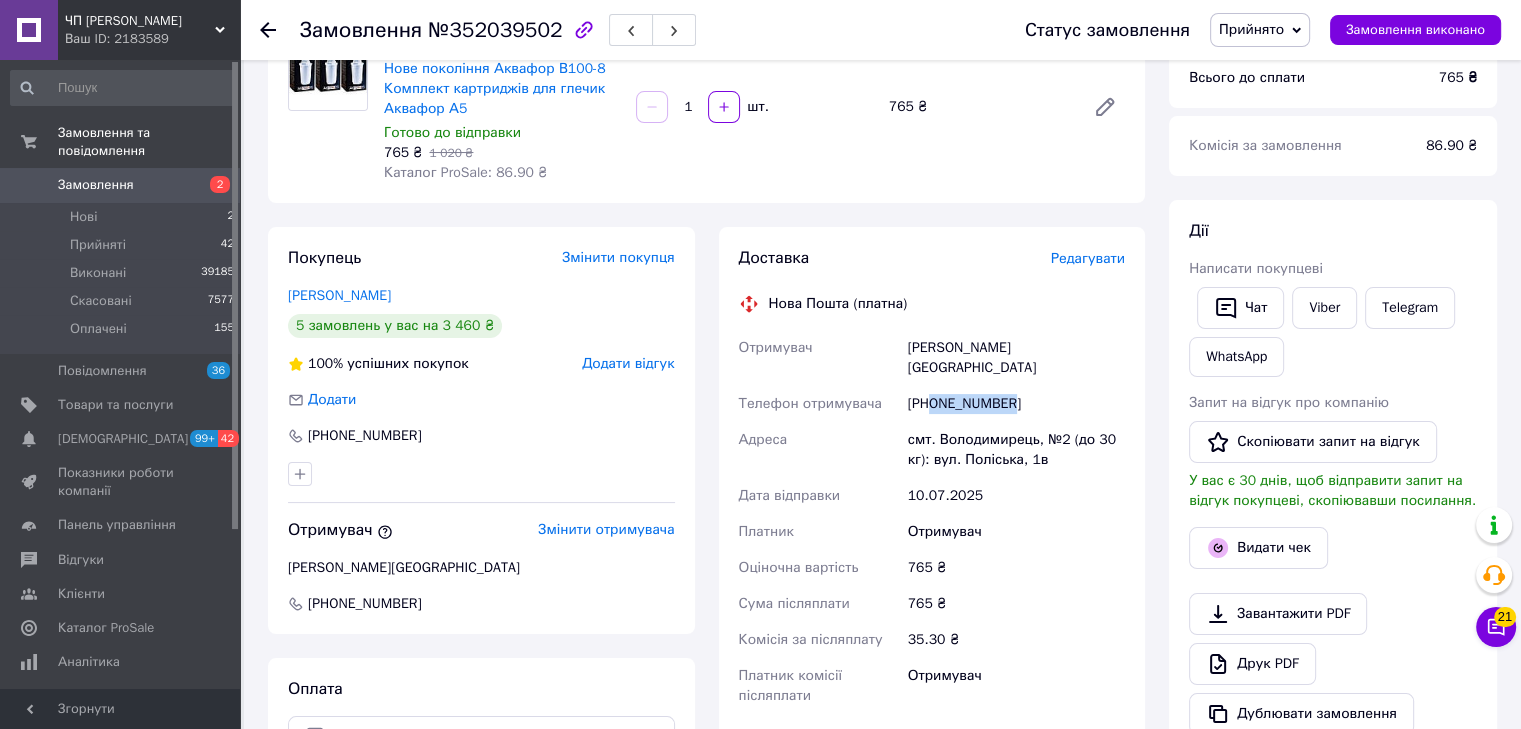 drag, startPoint x: 928, startPoint y: 387, endPoint x: 1024, endPoint y: 392, distance: 96.13012 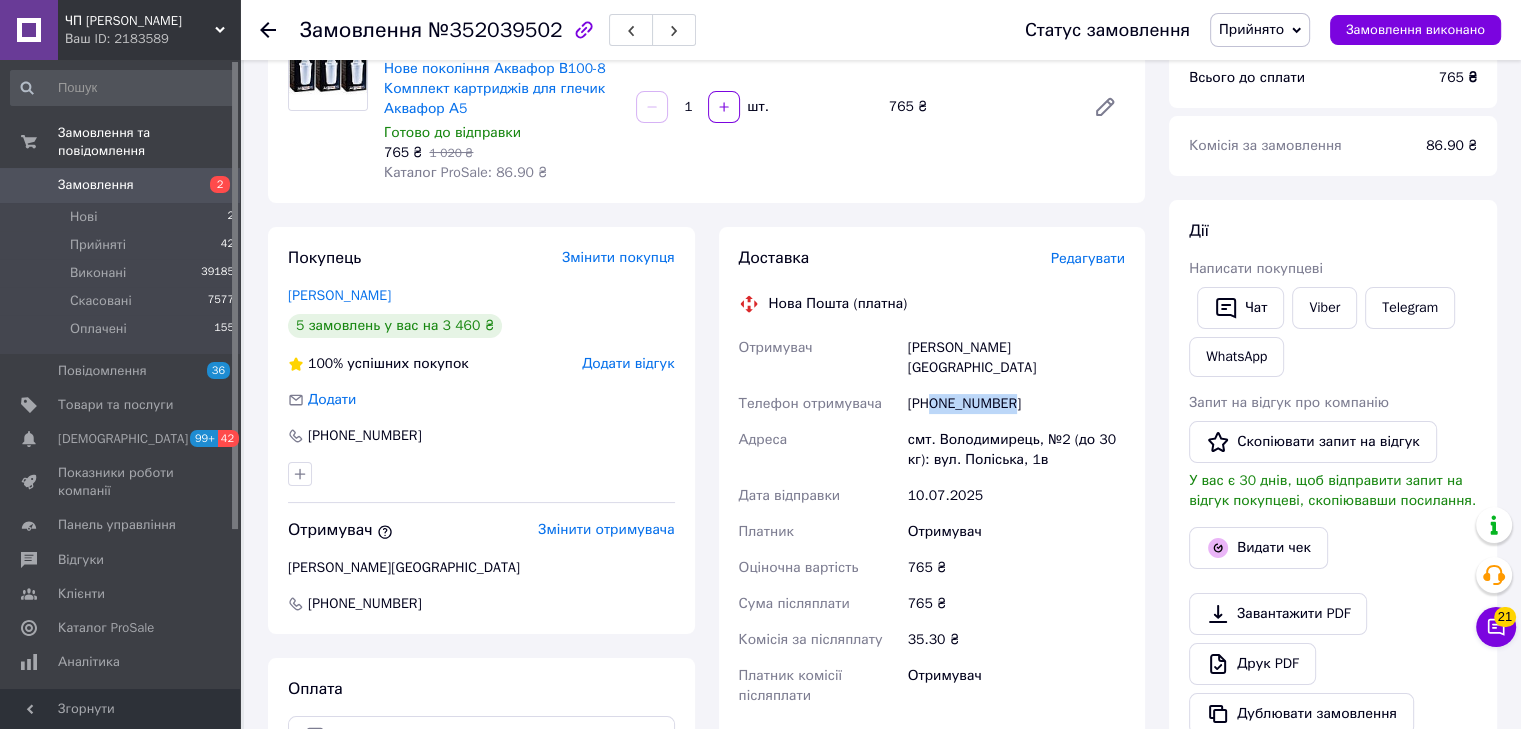 click on "[PHONE_NUMBER]" at bounding box center (1016, 404) 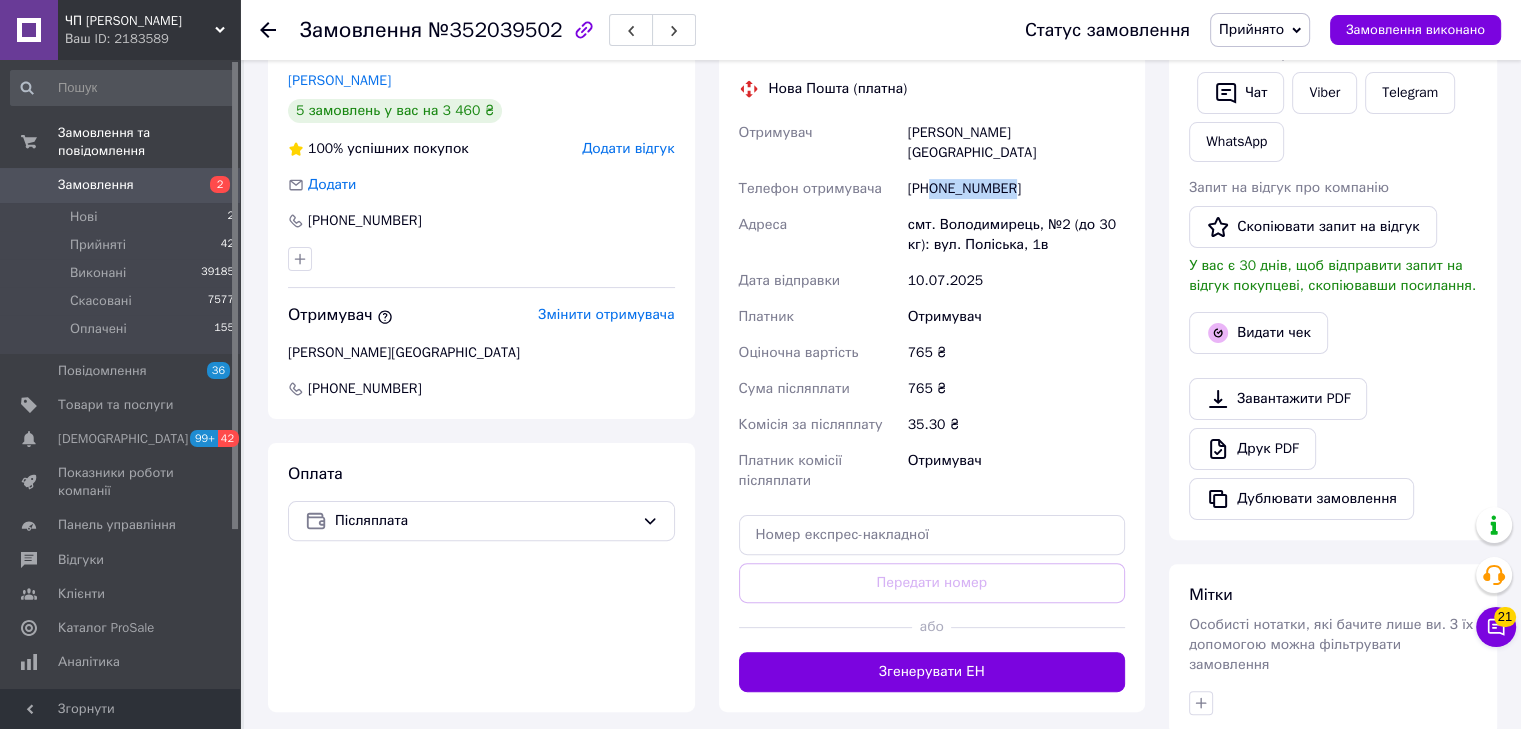 scroll, scrollTop: 600, scrollLeft: 0, axis: vertical 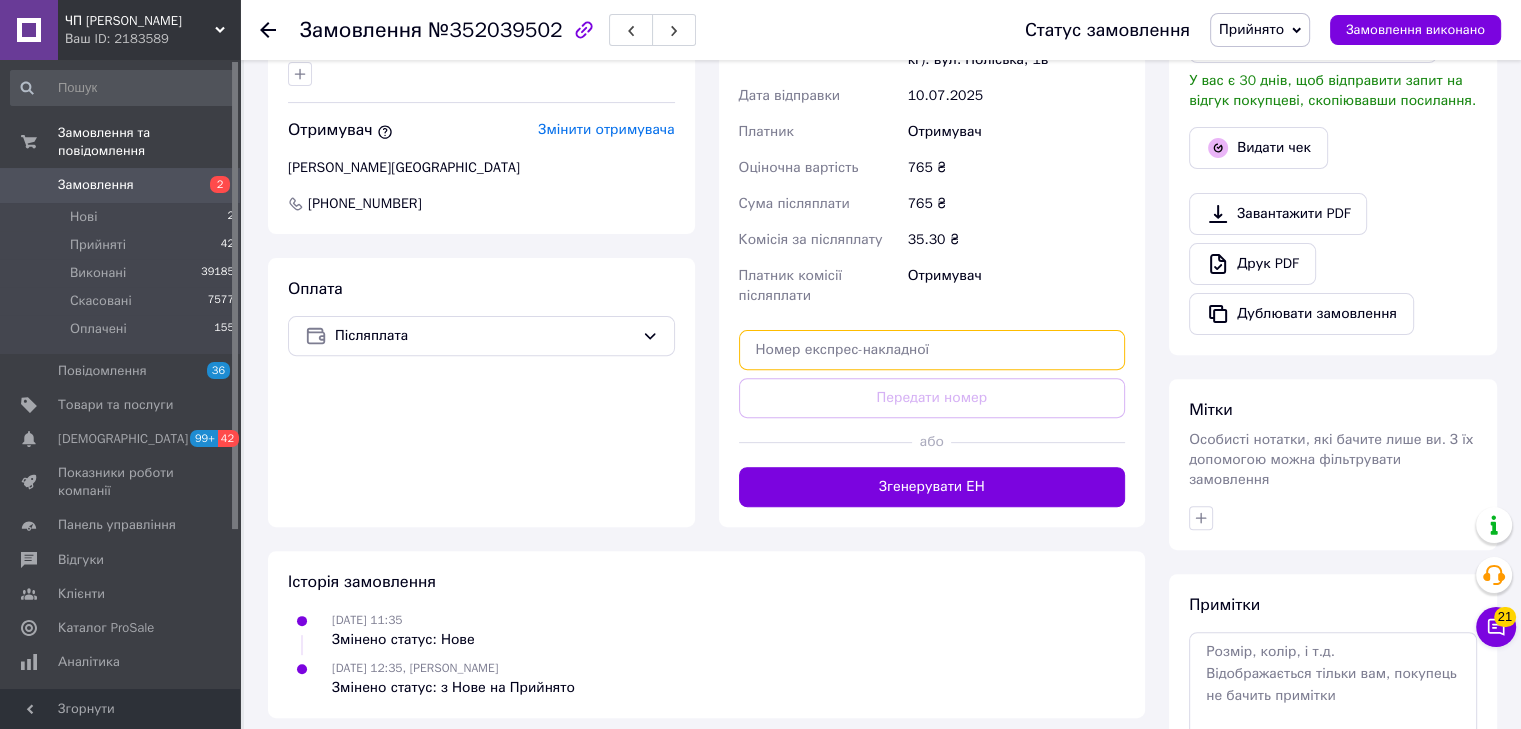 paste on "20451203199374" 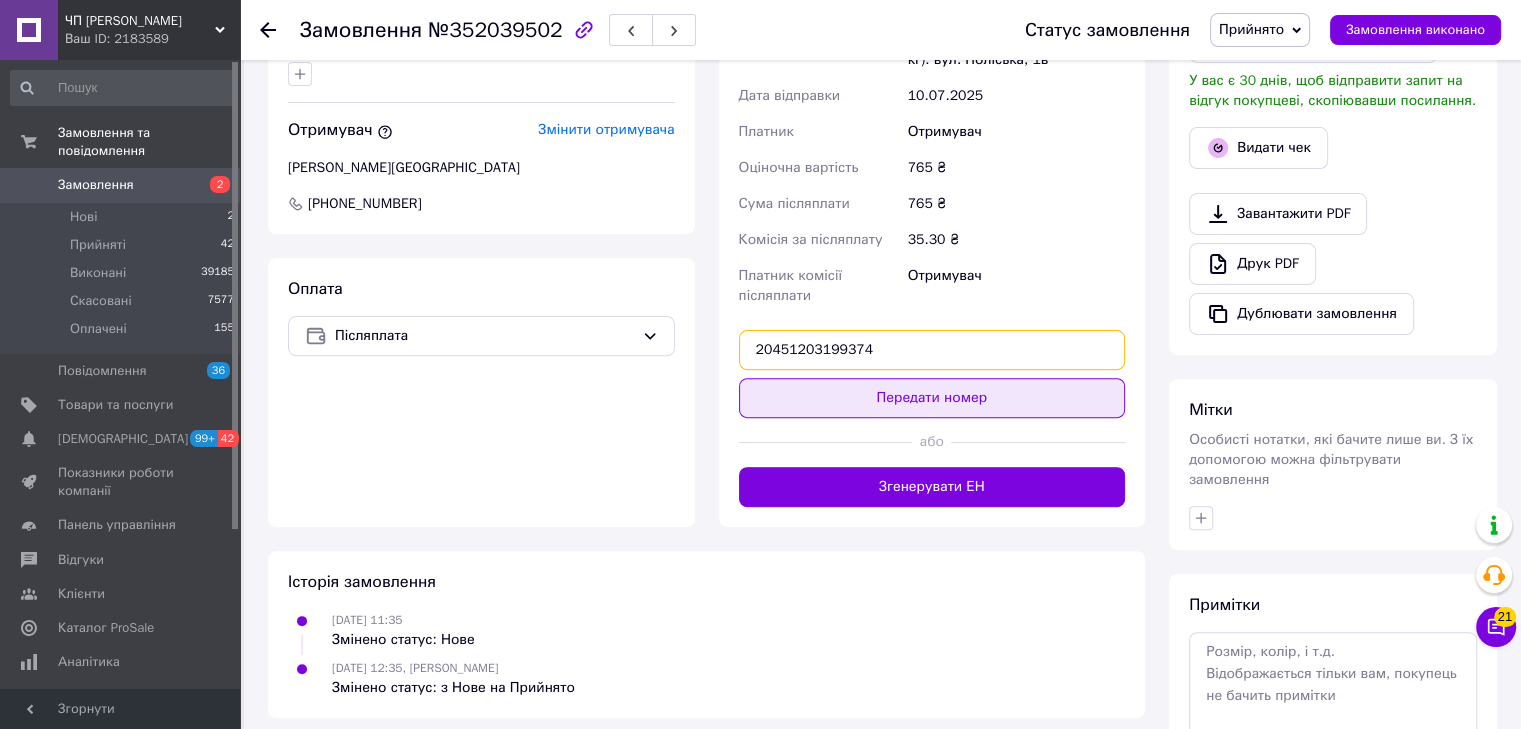 type on "20451203199374" 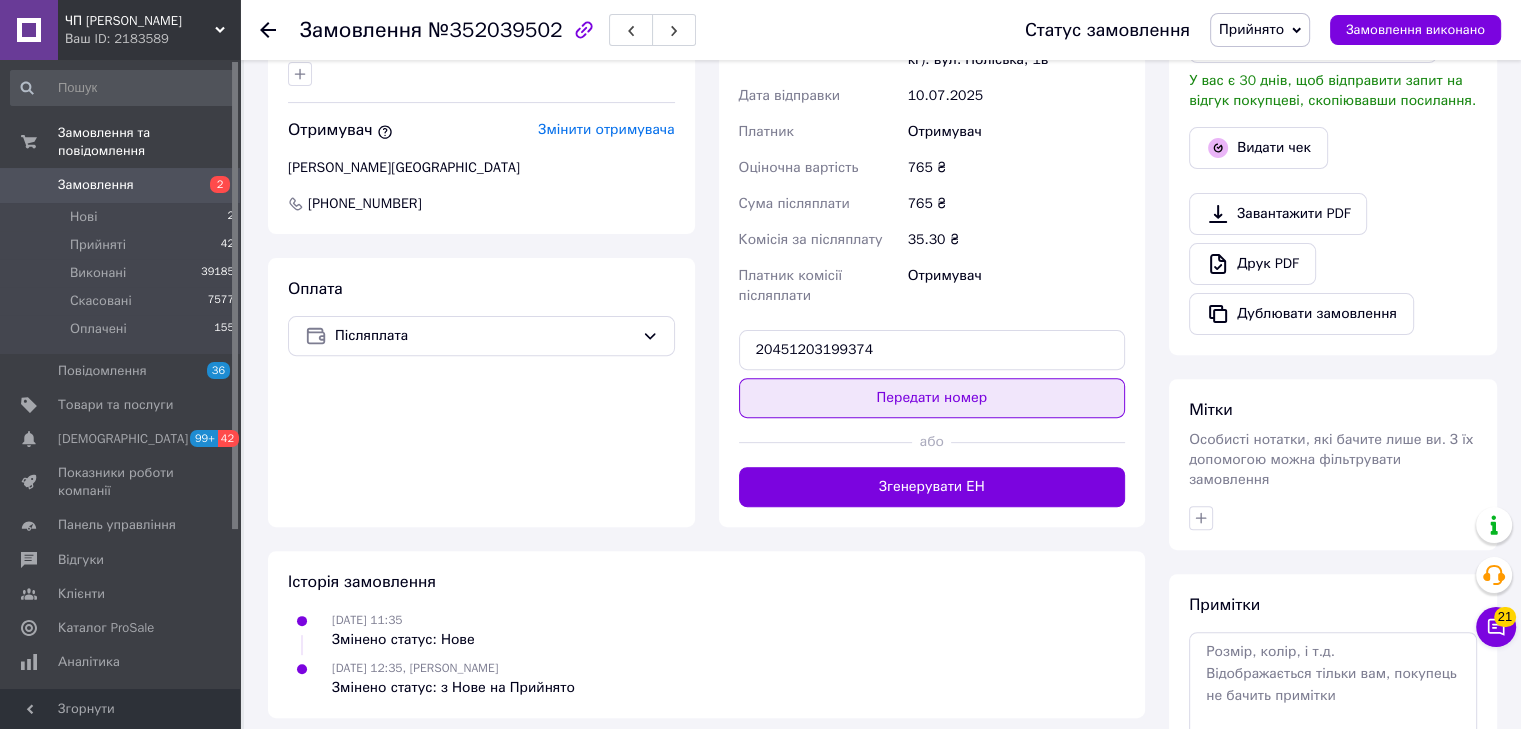 click on "Передати номер" at bounding box center (932, 398) 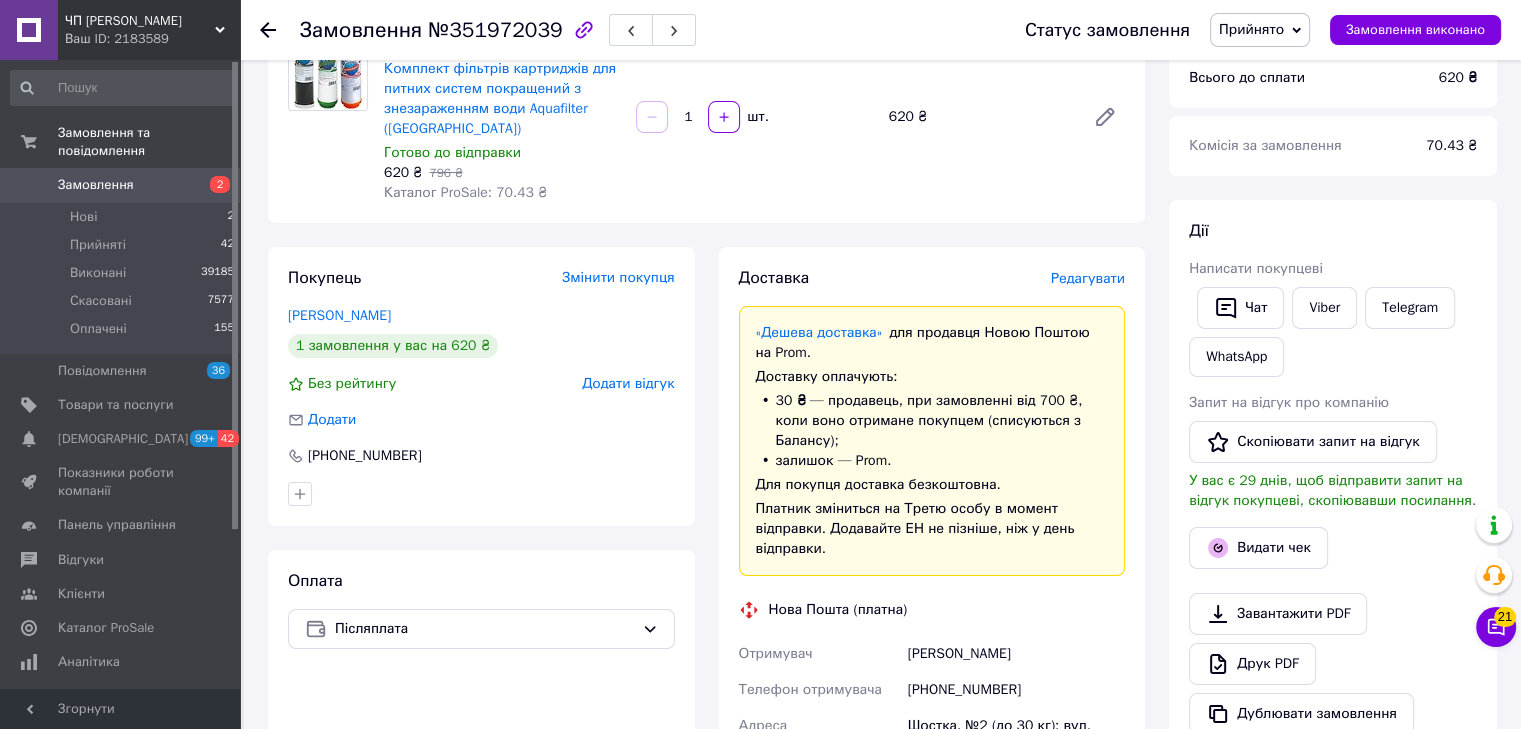 scroll, scrollTop: 400, scrollLeft: 0, axis: vertical 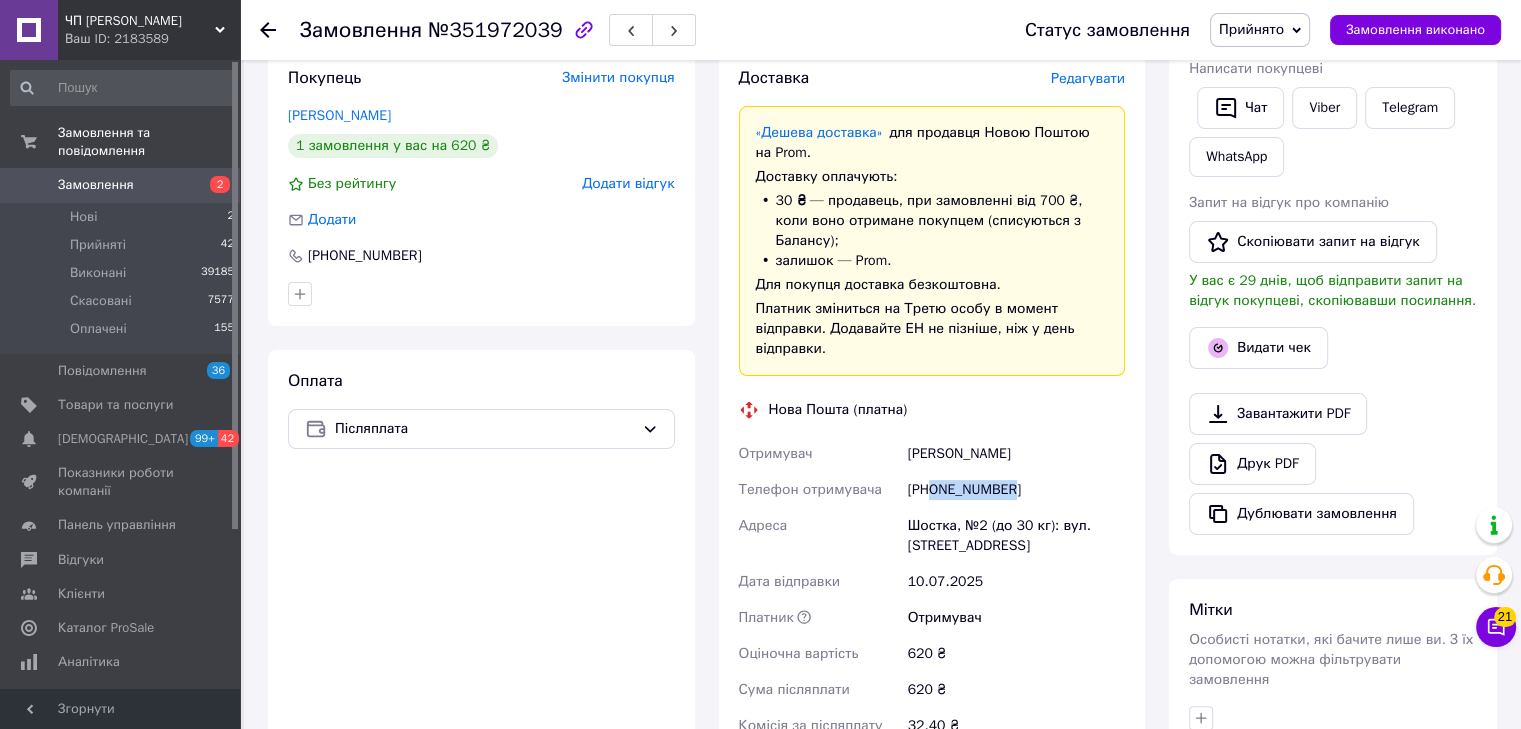 drag, startPoint x: 932, startPoint y: 466, endPoint x: 1037, endPoint y: 468, distance: 105.01904 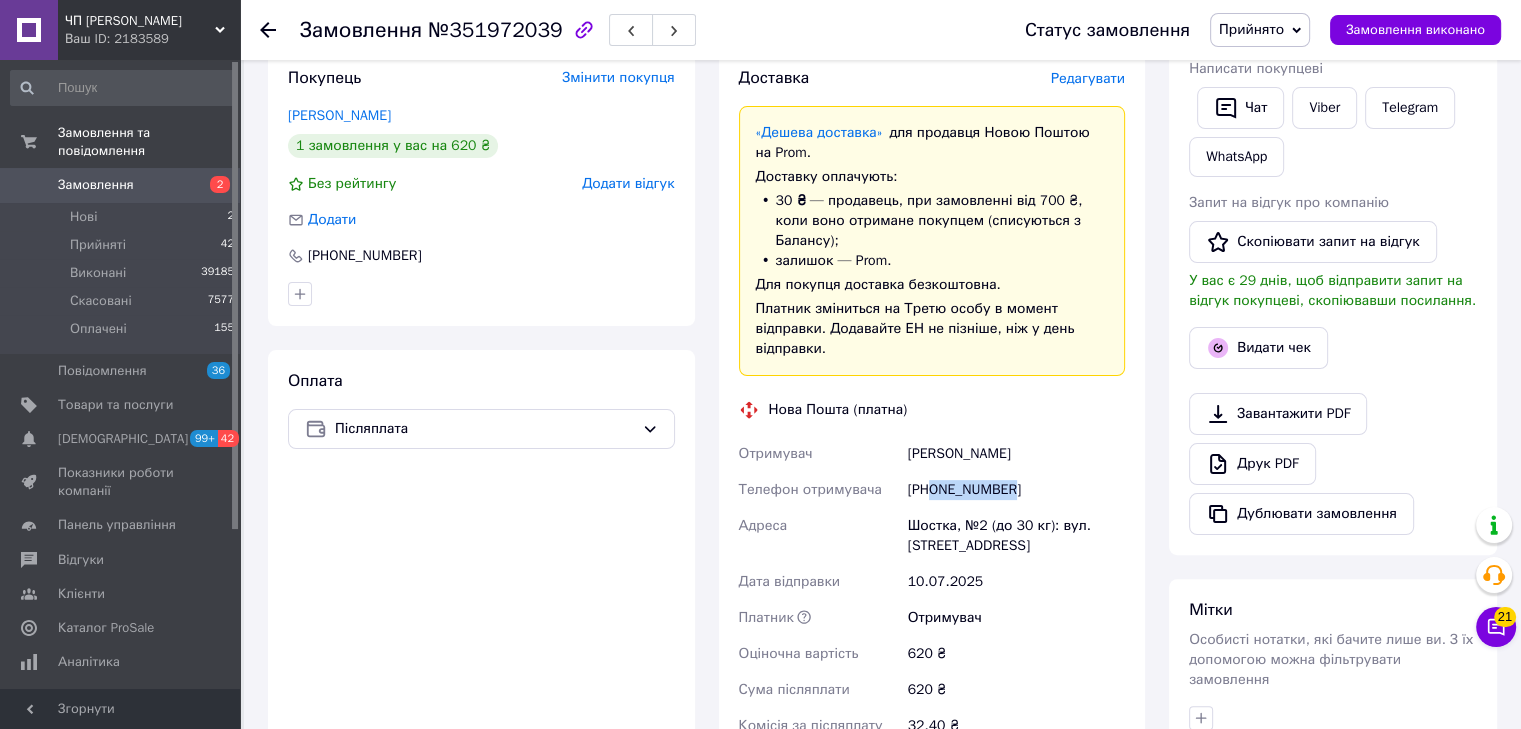 copy on "0990004727" 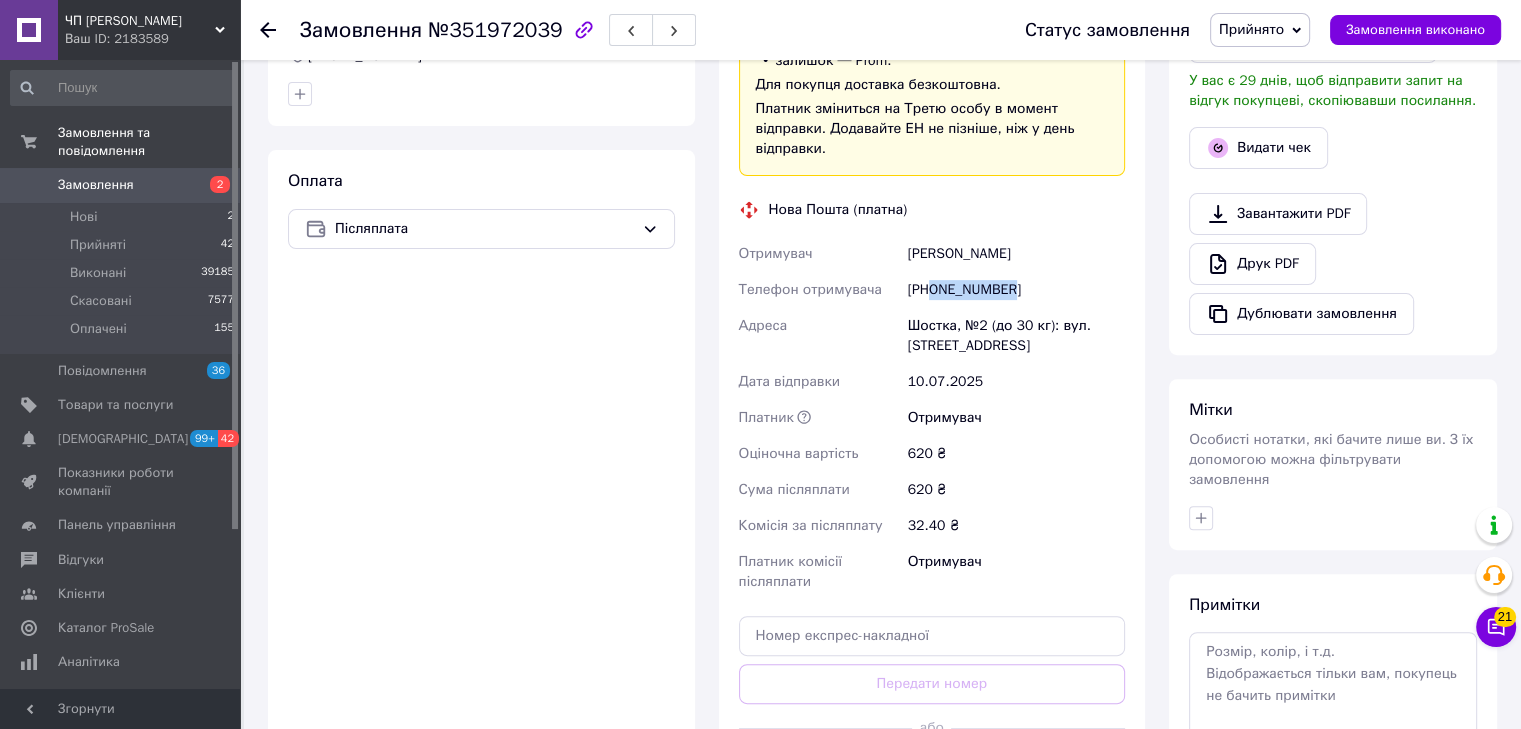 scroll, scrollTop: 800, scrollLeft: 0, axis: vertical 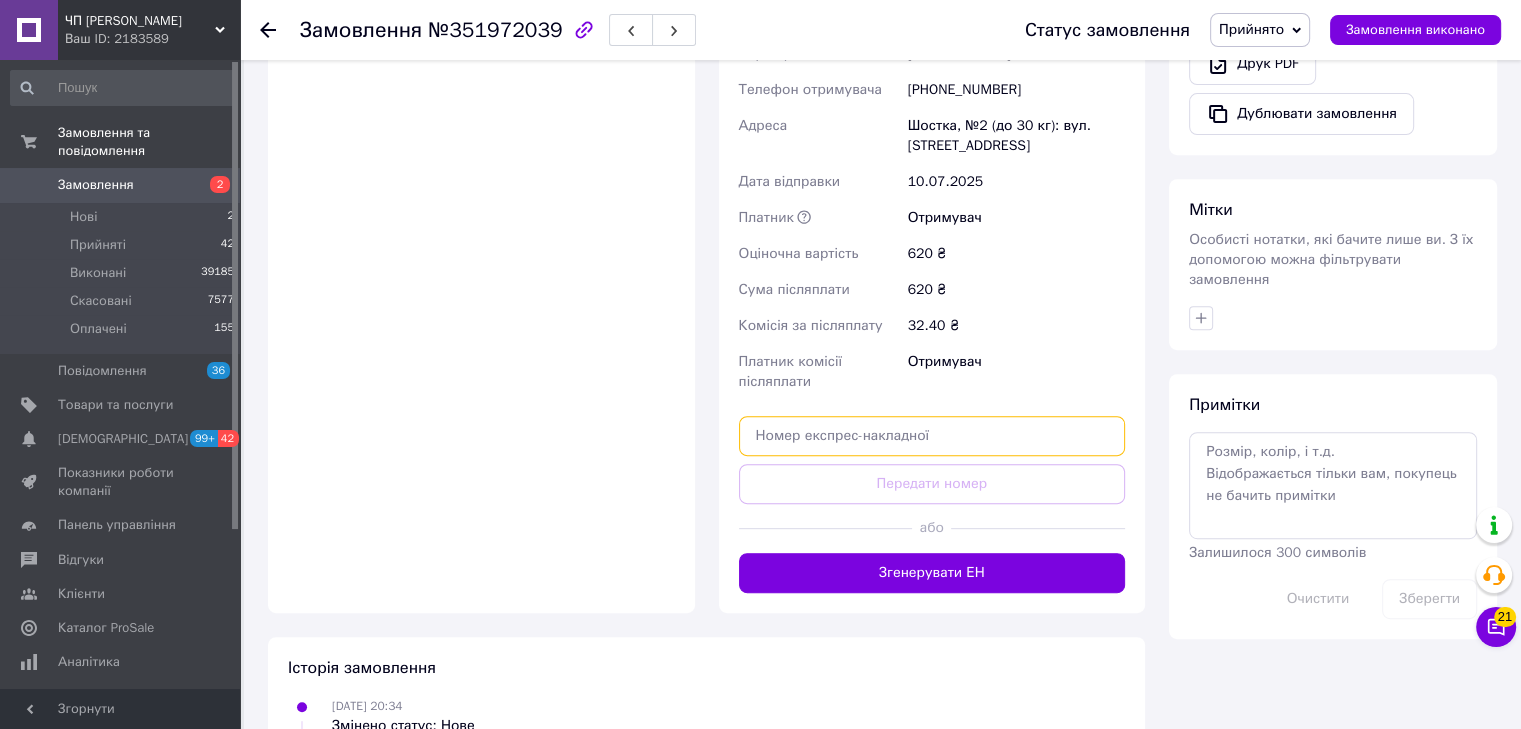 paste on "20451203201946" 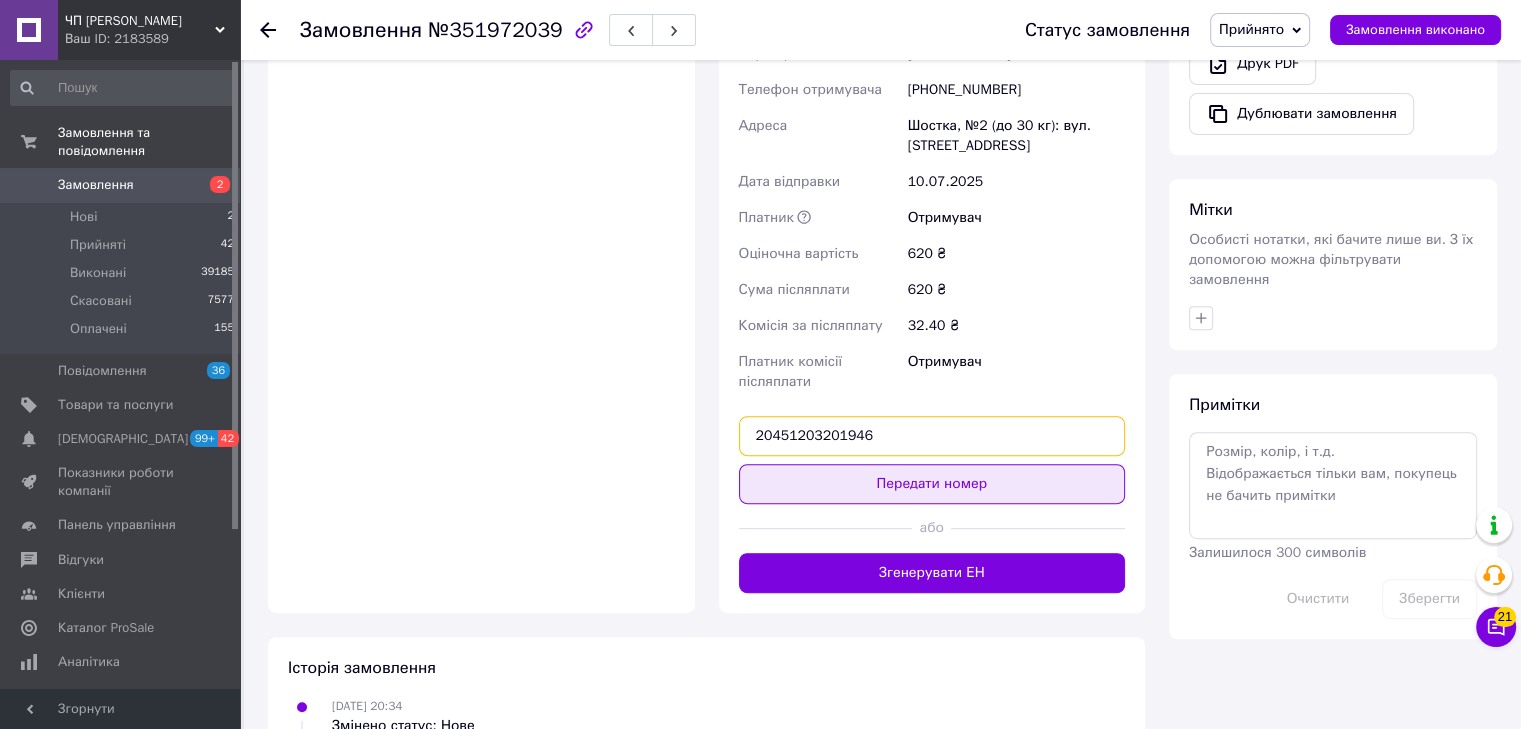 type on "20451203201946" 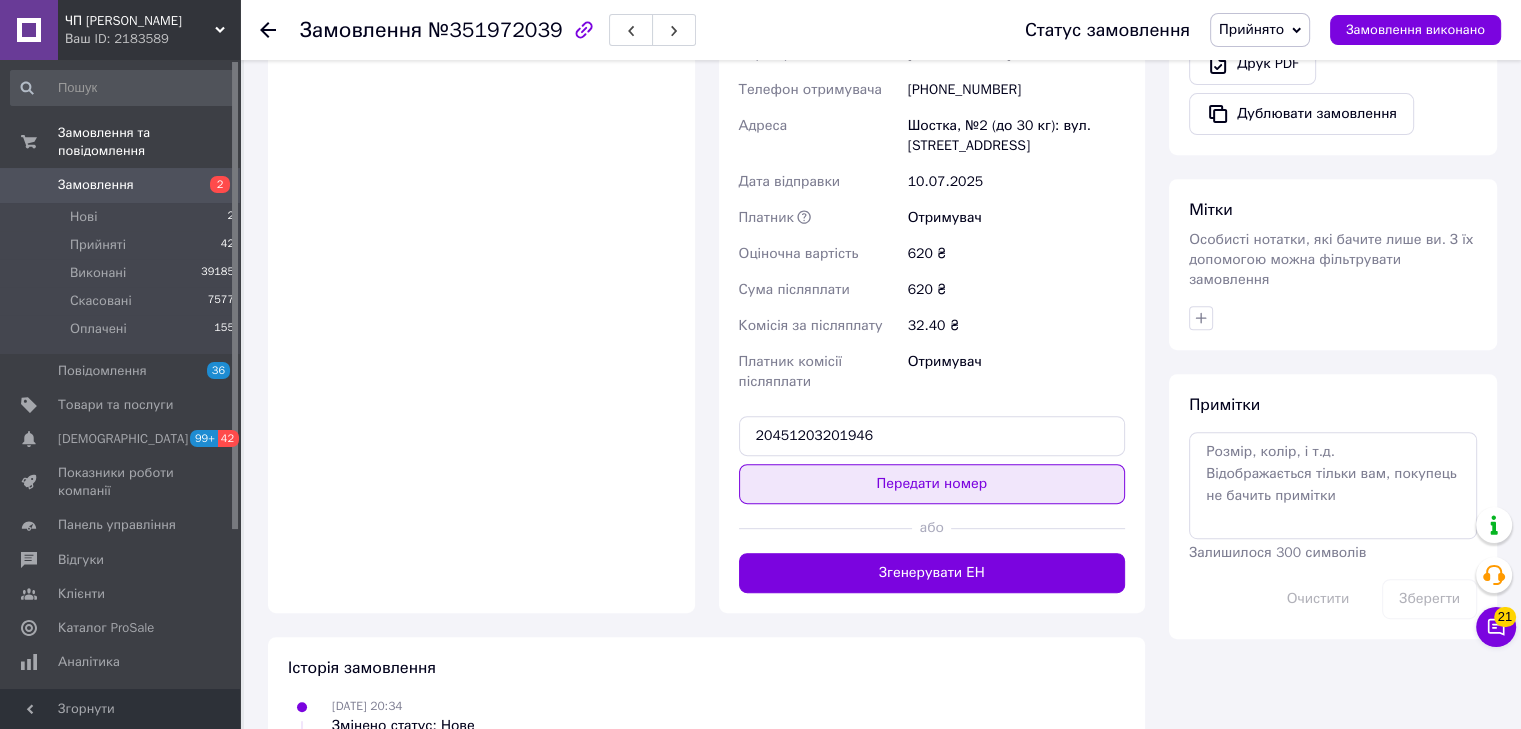 click on "Передати номер" at bounding box center [932, 484] 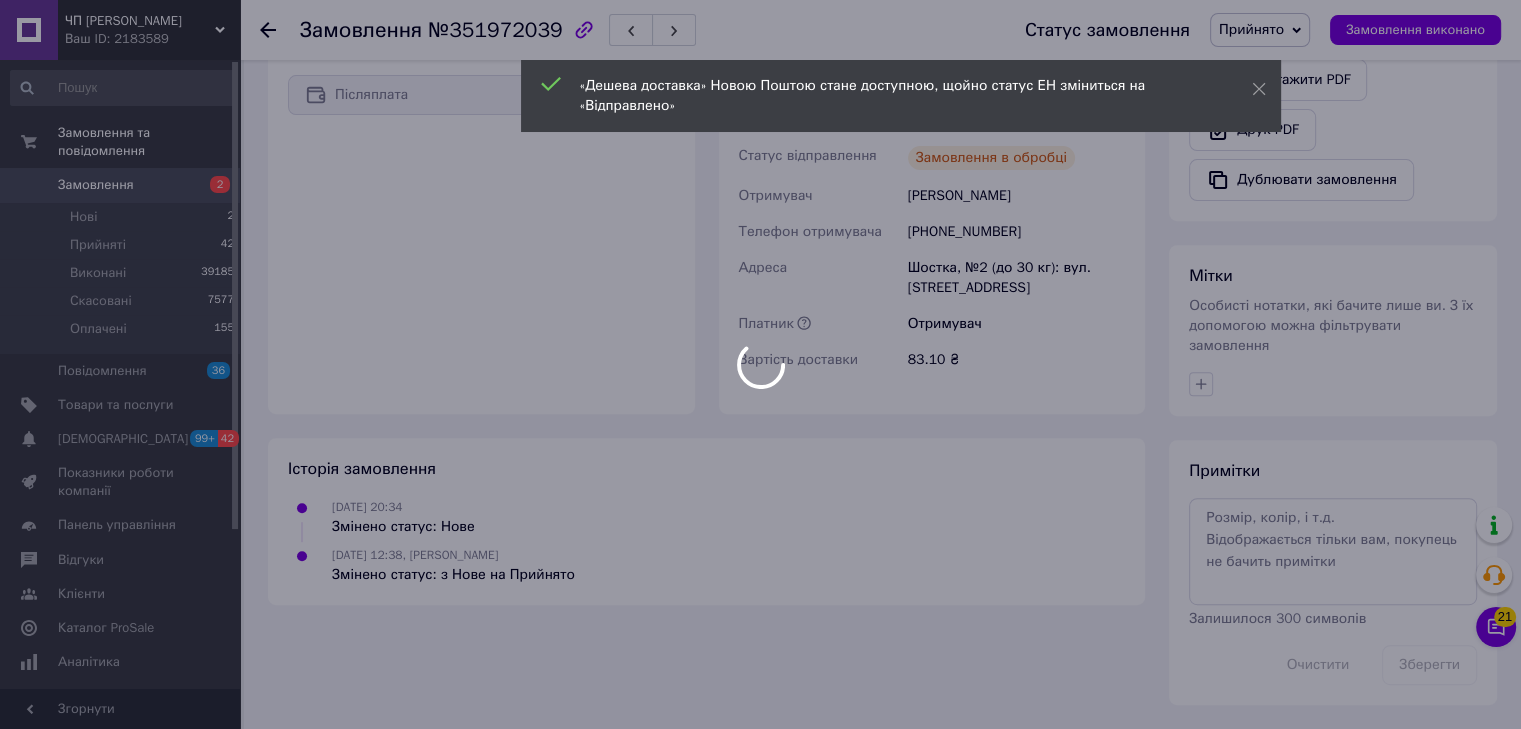 scroll, scrollTop: 710, scrollLeft: 0, axis: vertical 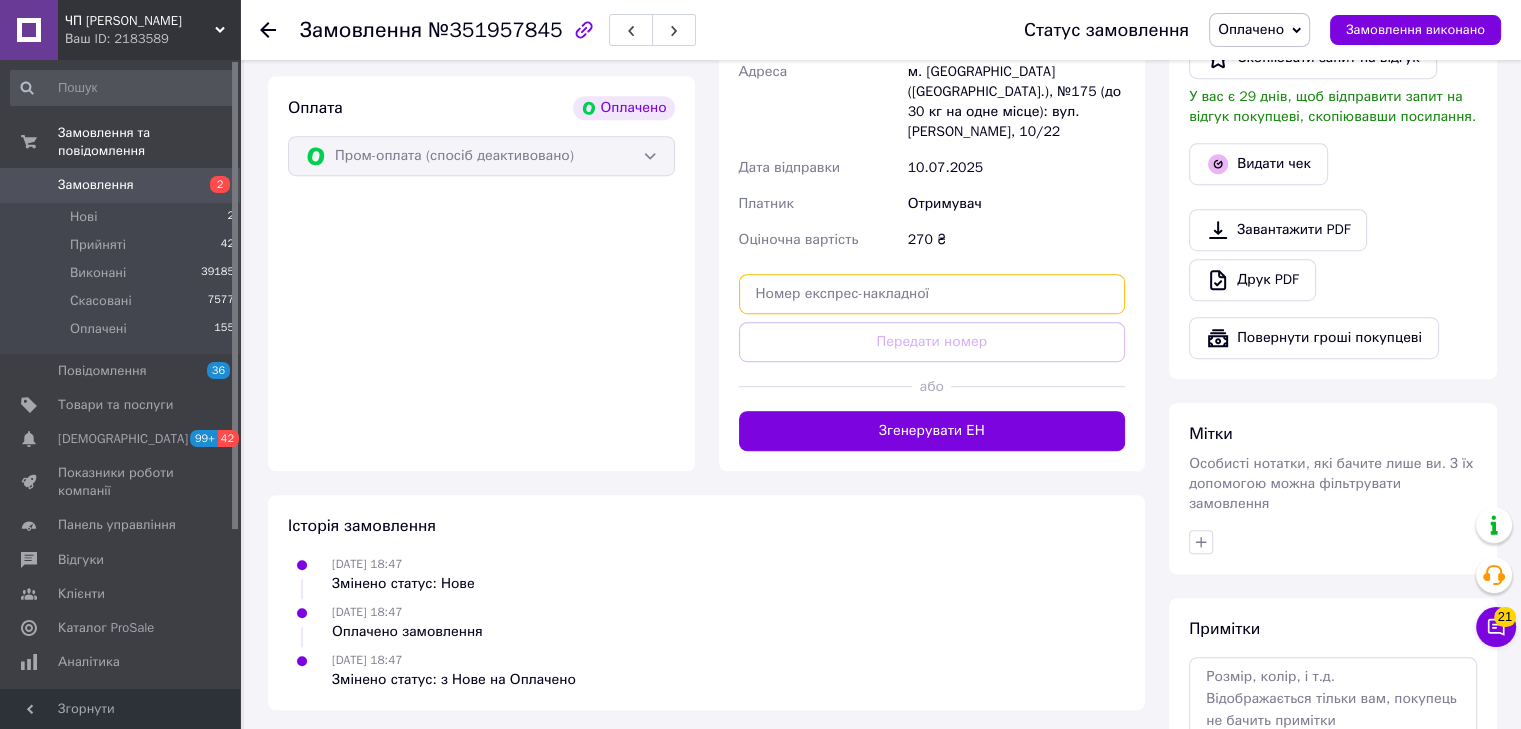 paste on "20451203201946" 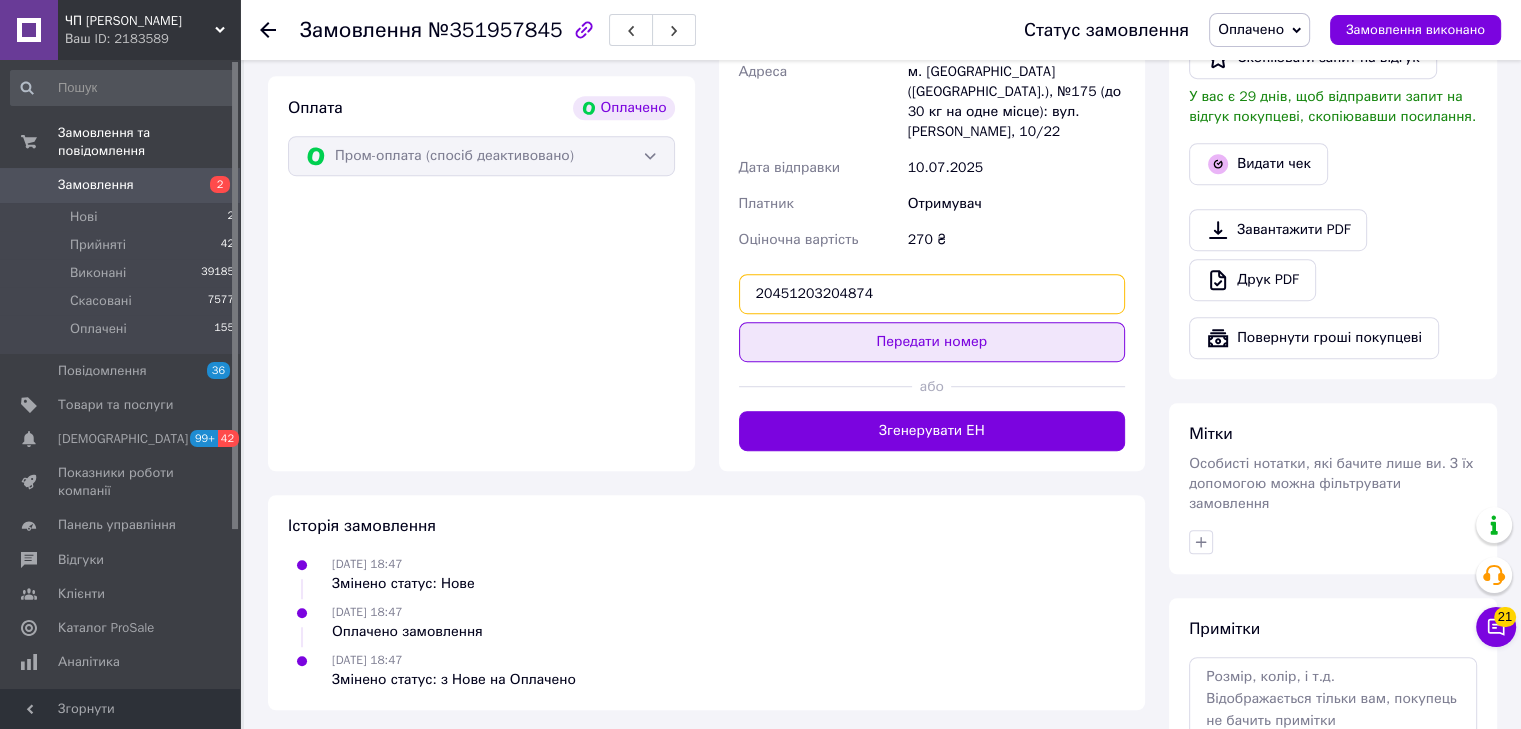 type on "20451203204874" 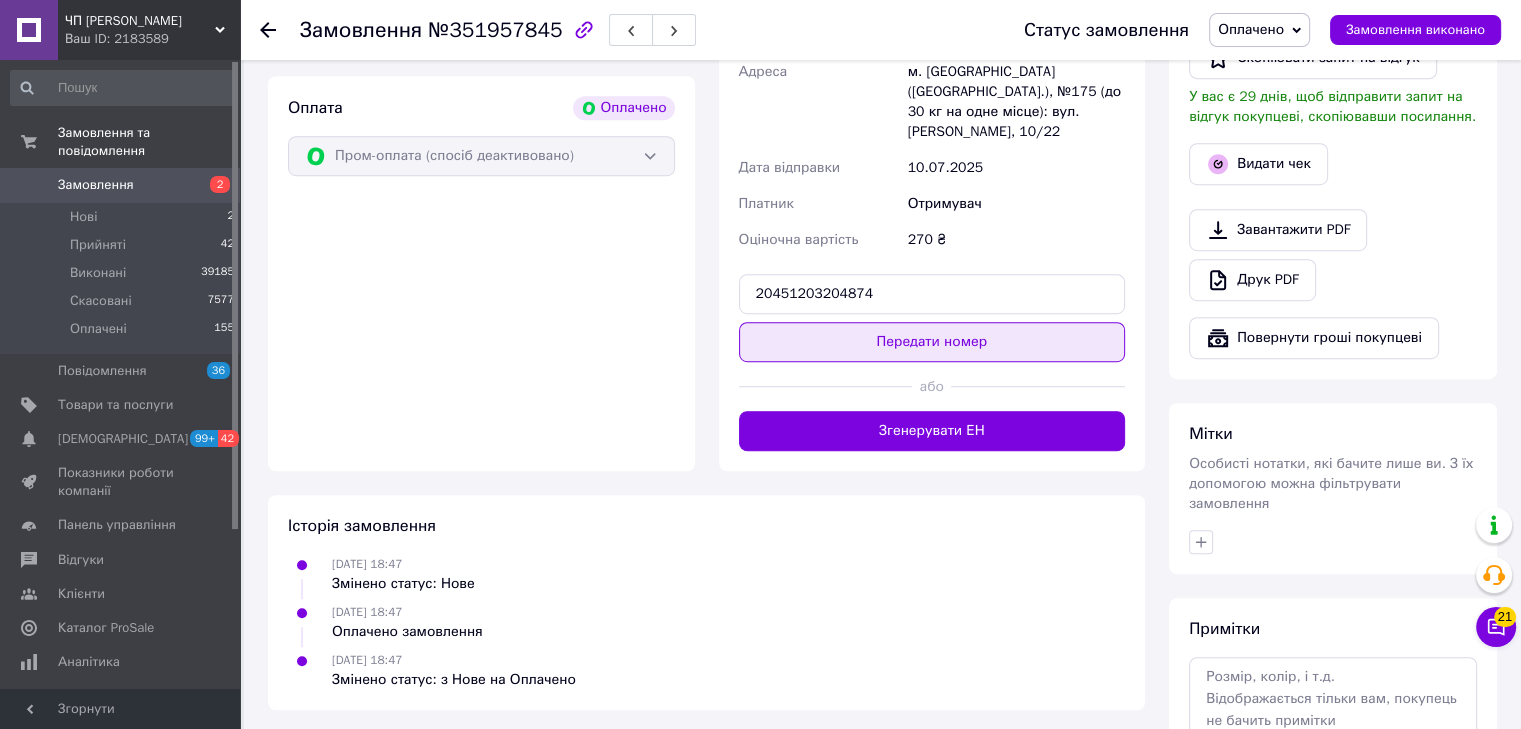 click on "Передати номер" at bounding box center [932, 342] 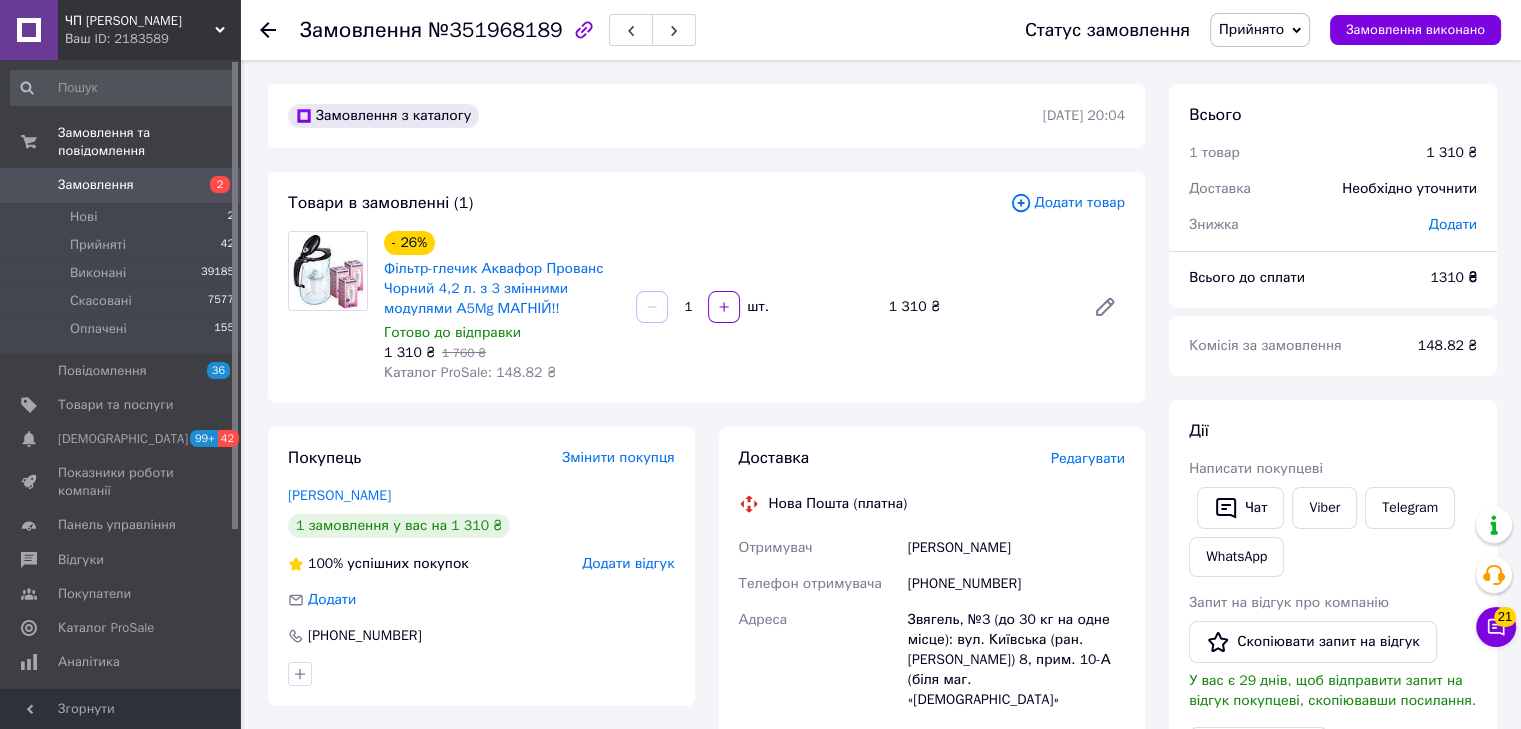 scroll, scrollTop: 200, scrollLeft: 0, axis: vertical 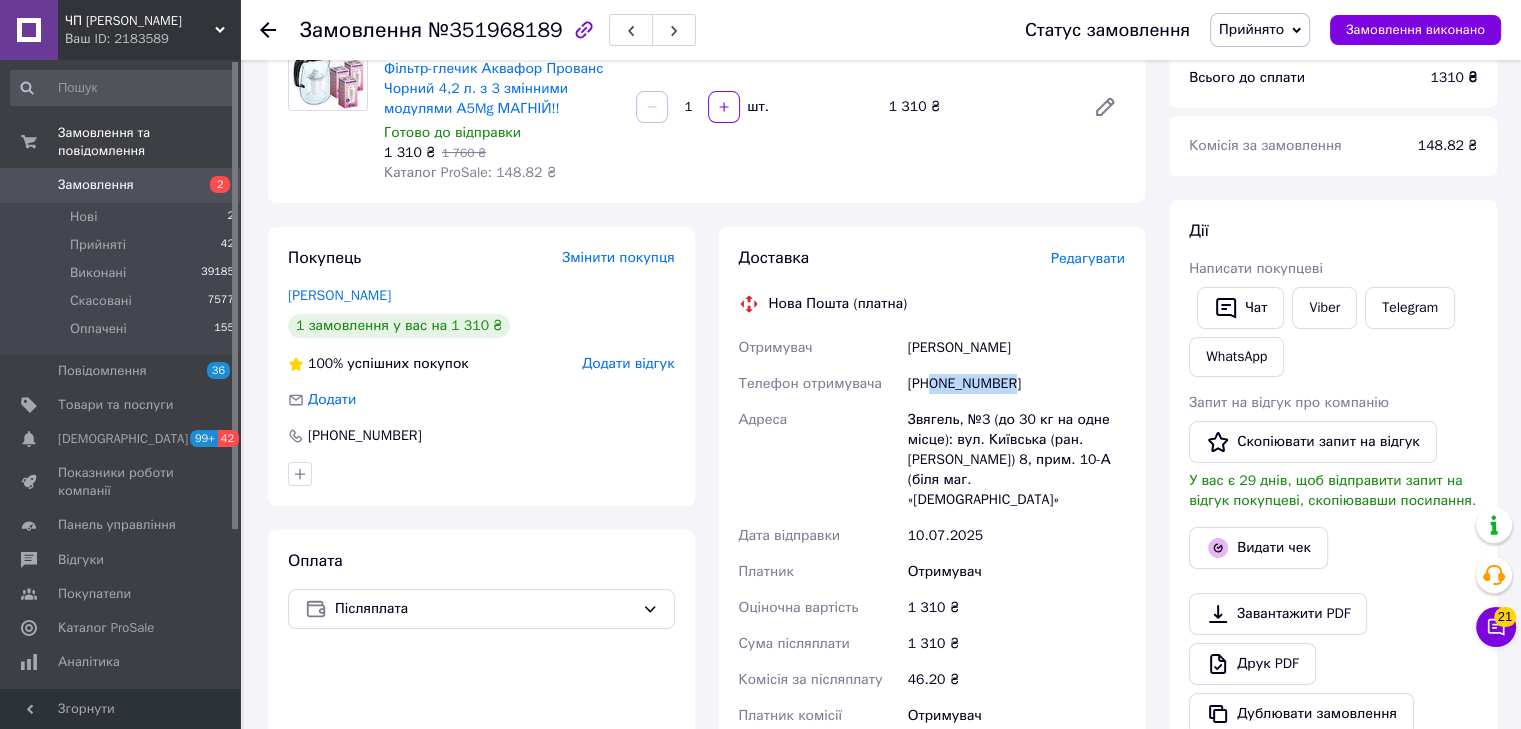 drag, startPoint x: 934, startPoint y: 387, endPoint x: 1049, endPoint y: 399, distance: 115.62439 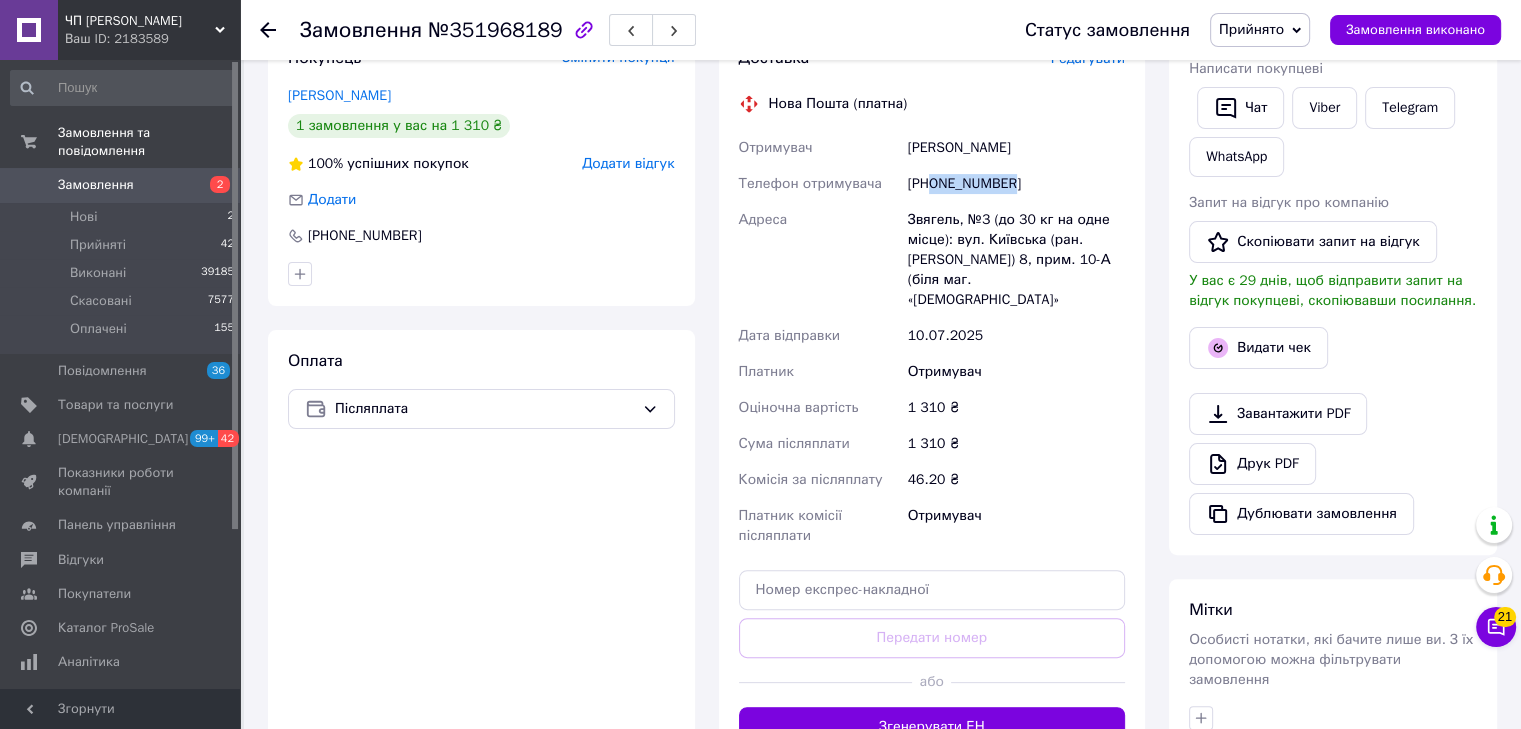 scroll, scrollTop: 600, scrollLeft: 0, axis: vertical 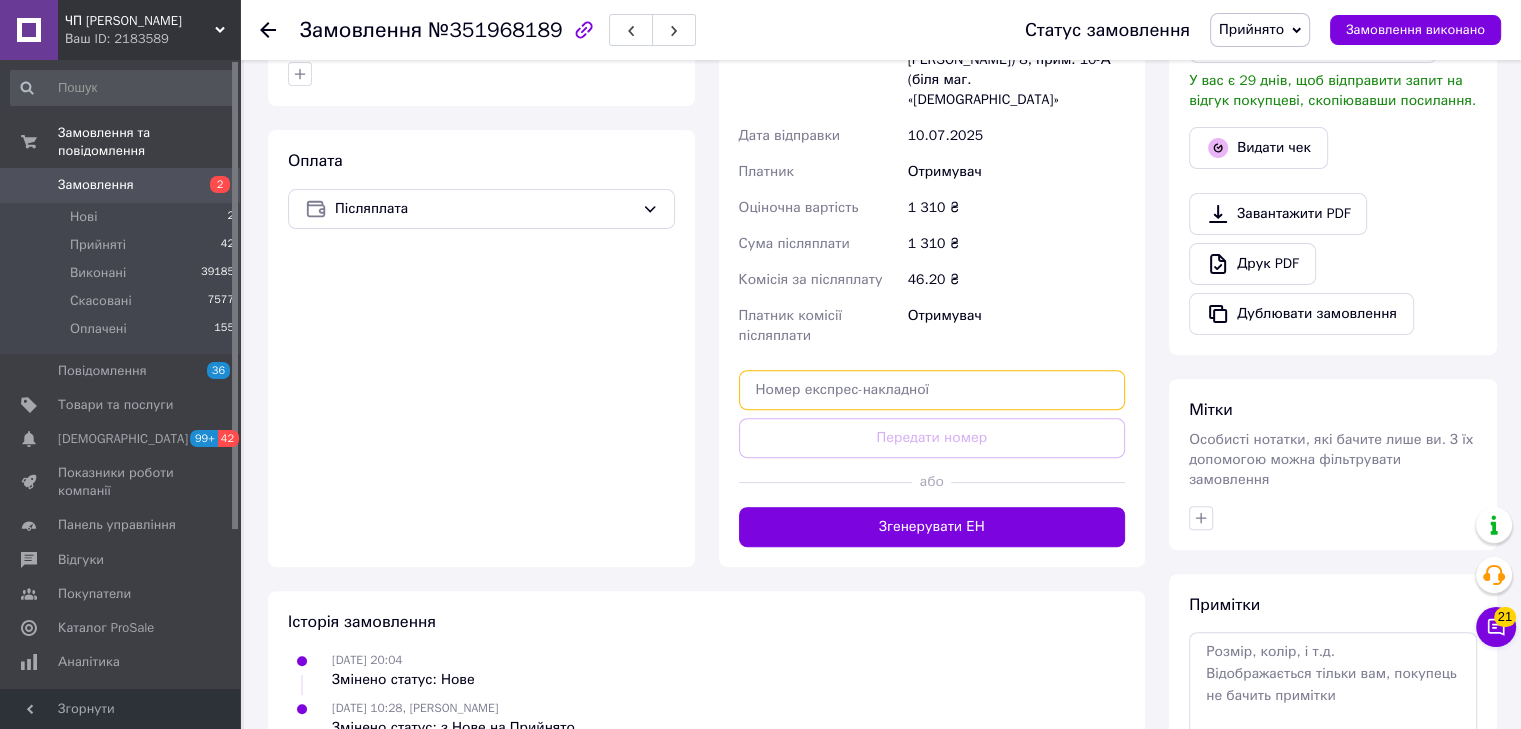 paste on "20451203207203" 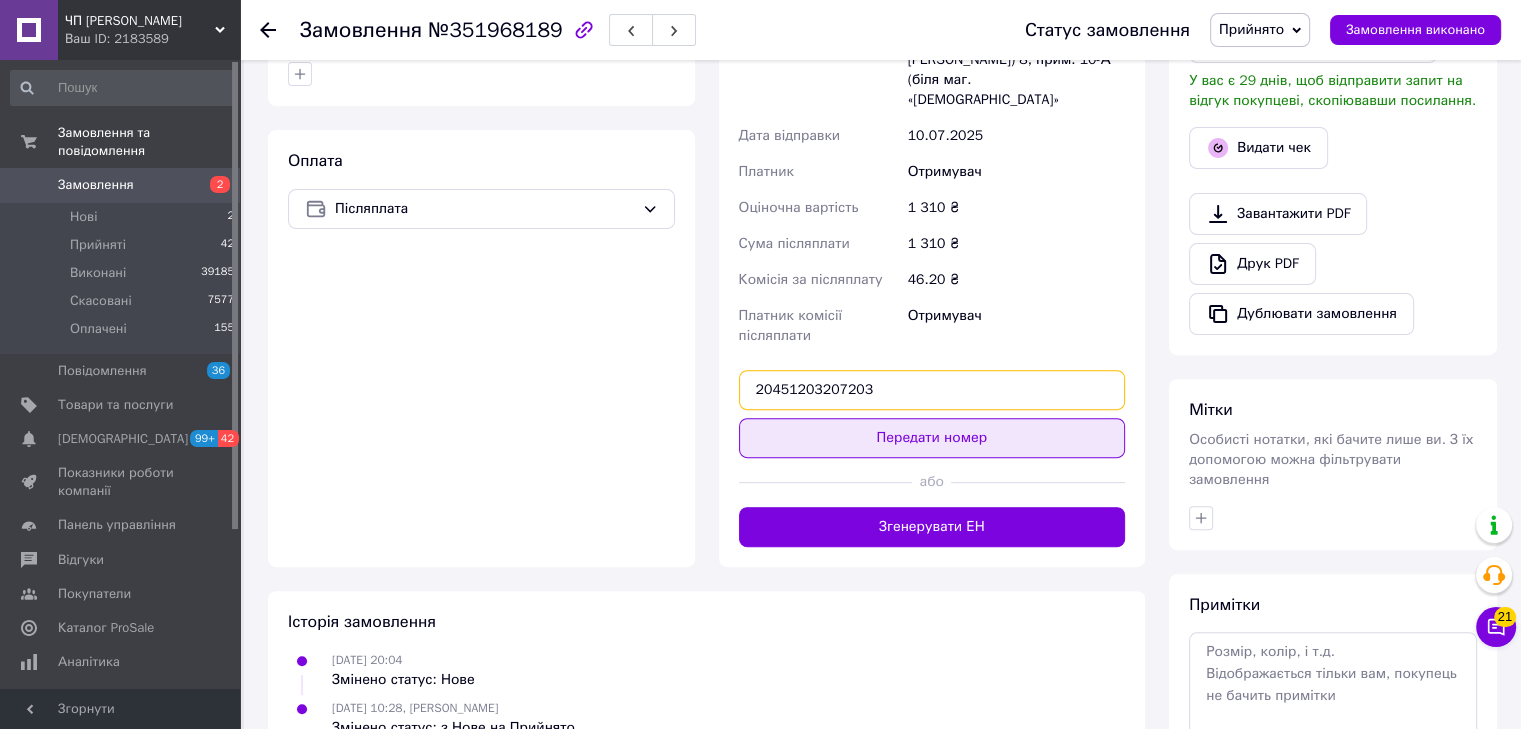 type on "20451203207203" 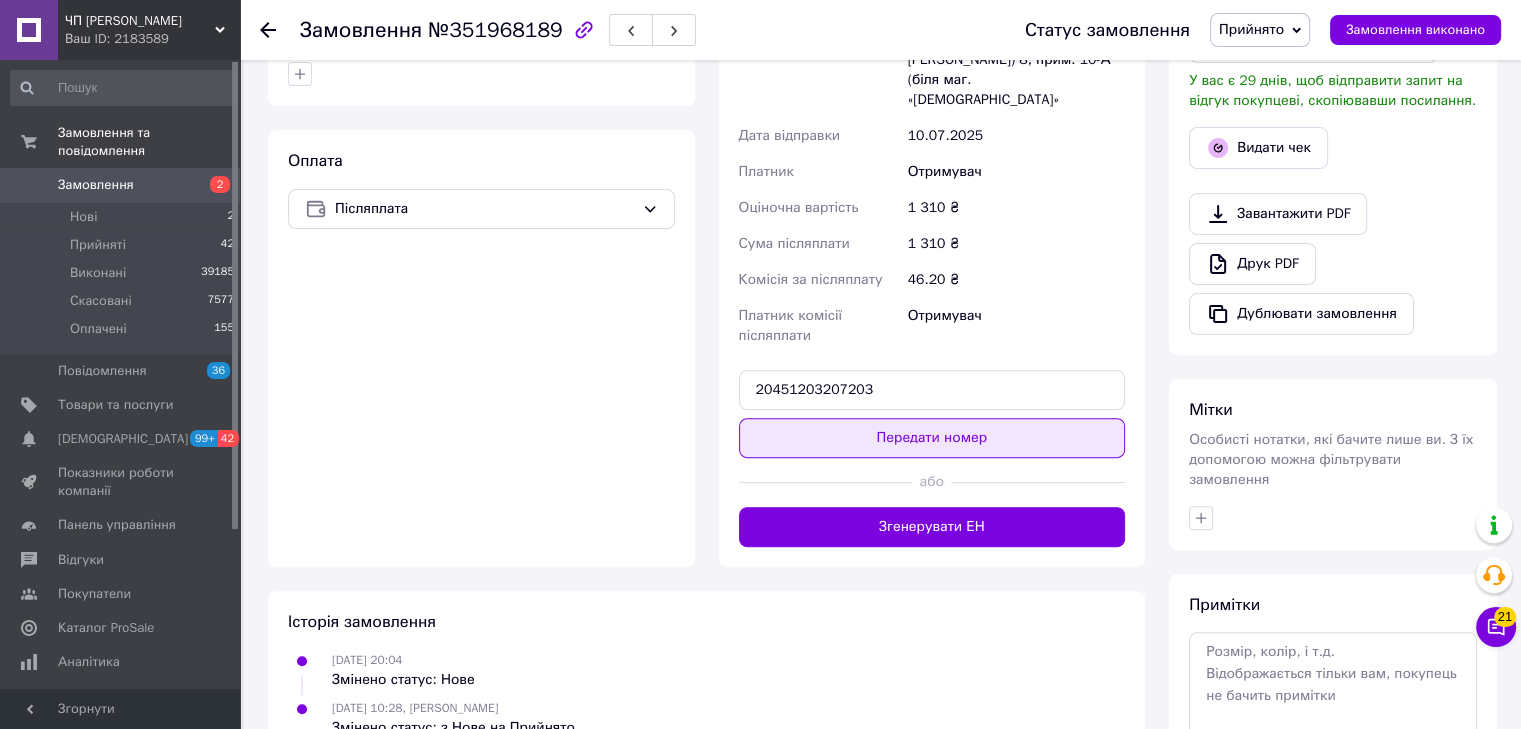 click on "Передати номер" at bounding box center [932, 438] 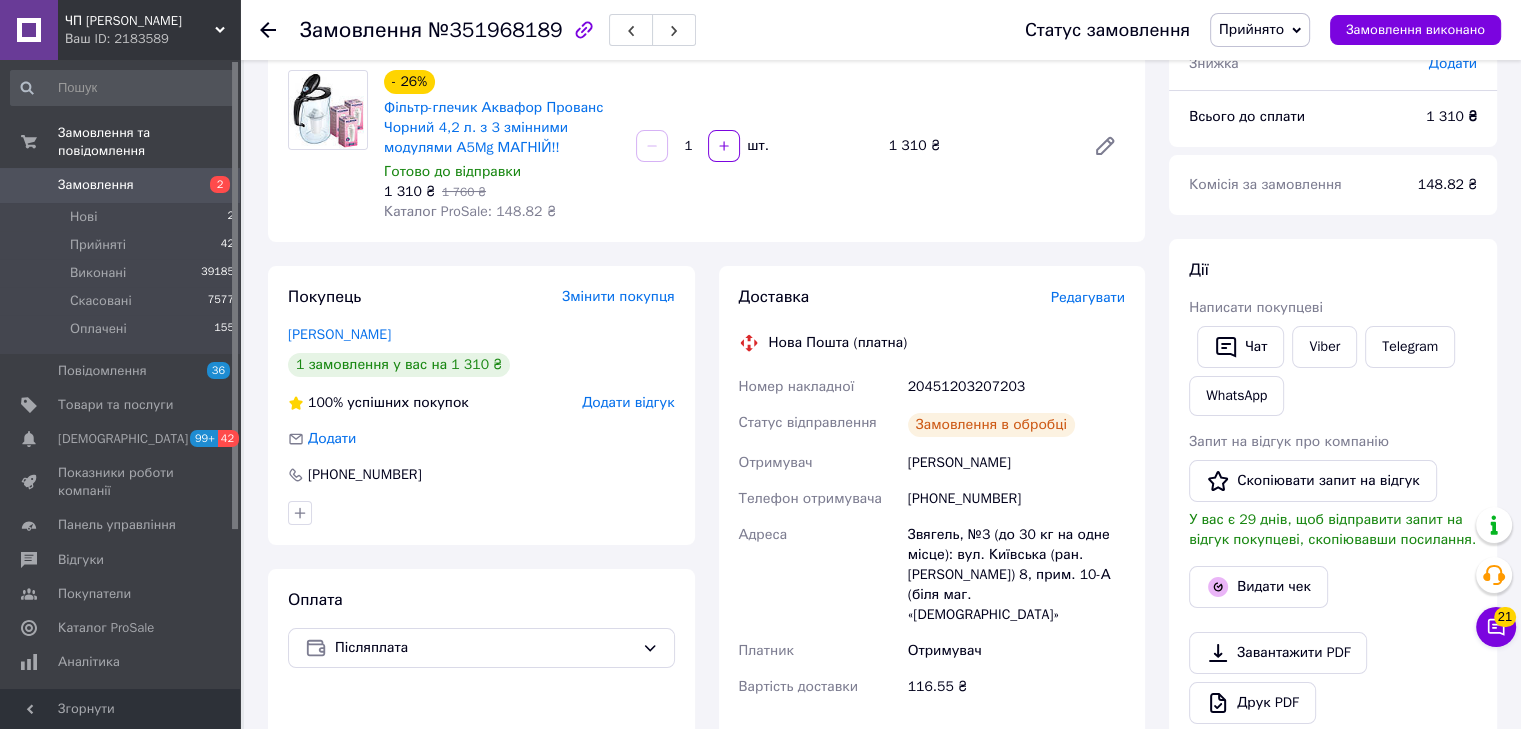 scroll, scrollTop: 0, scrollLeft: 0, axis: both 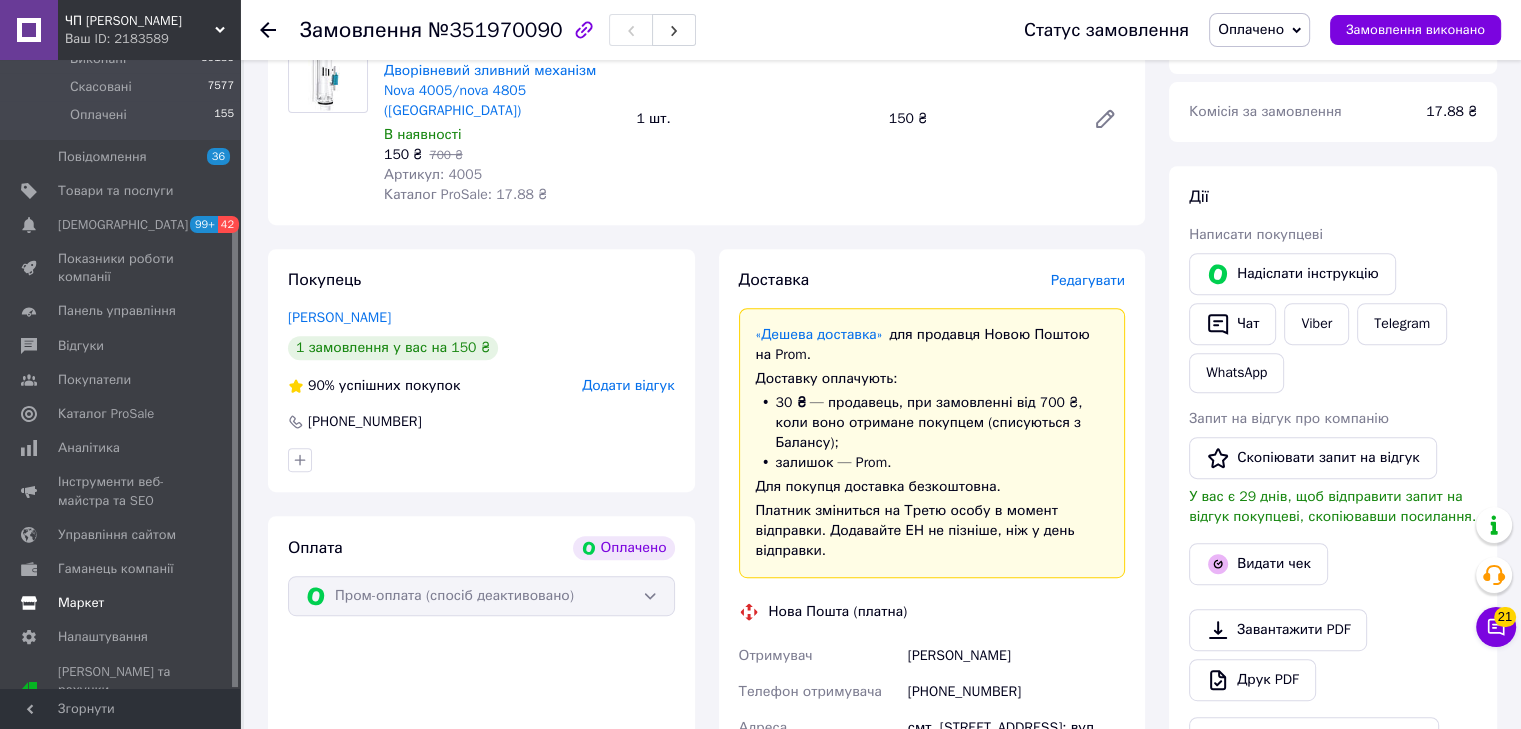 click on "Маркет" at bounding box center (81, 603) 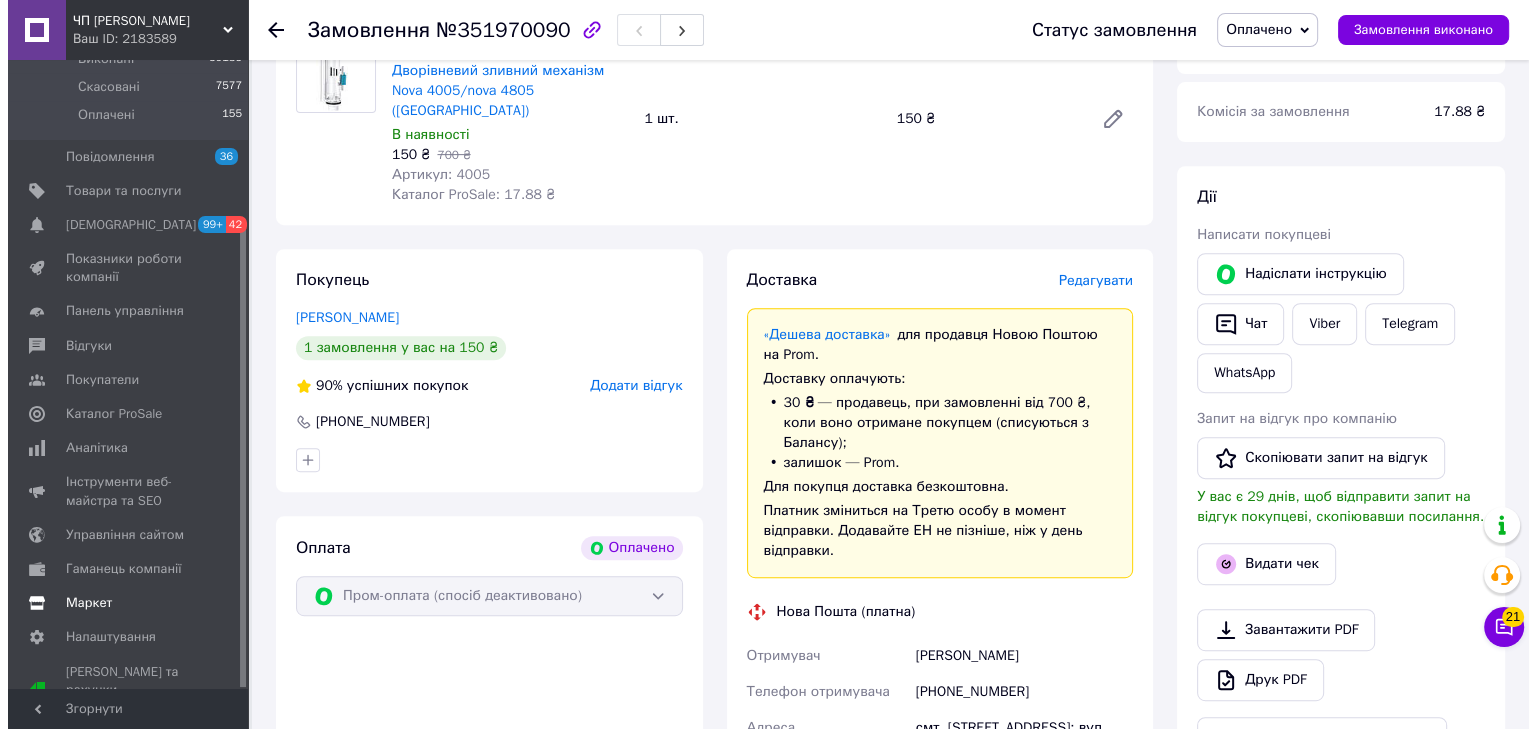 scroll, scrollTop: 0, scrollLeft: 0, axis: both 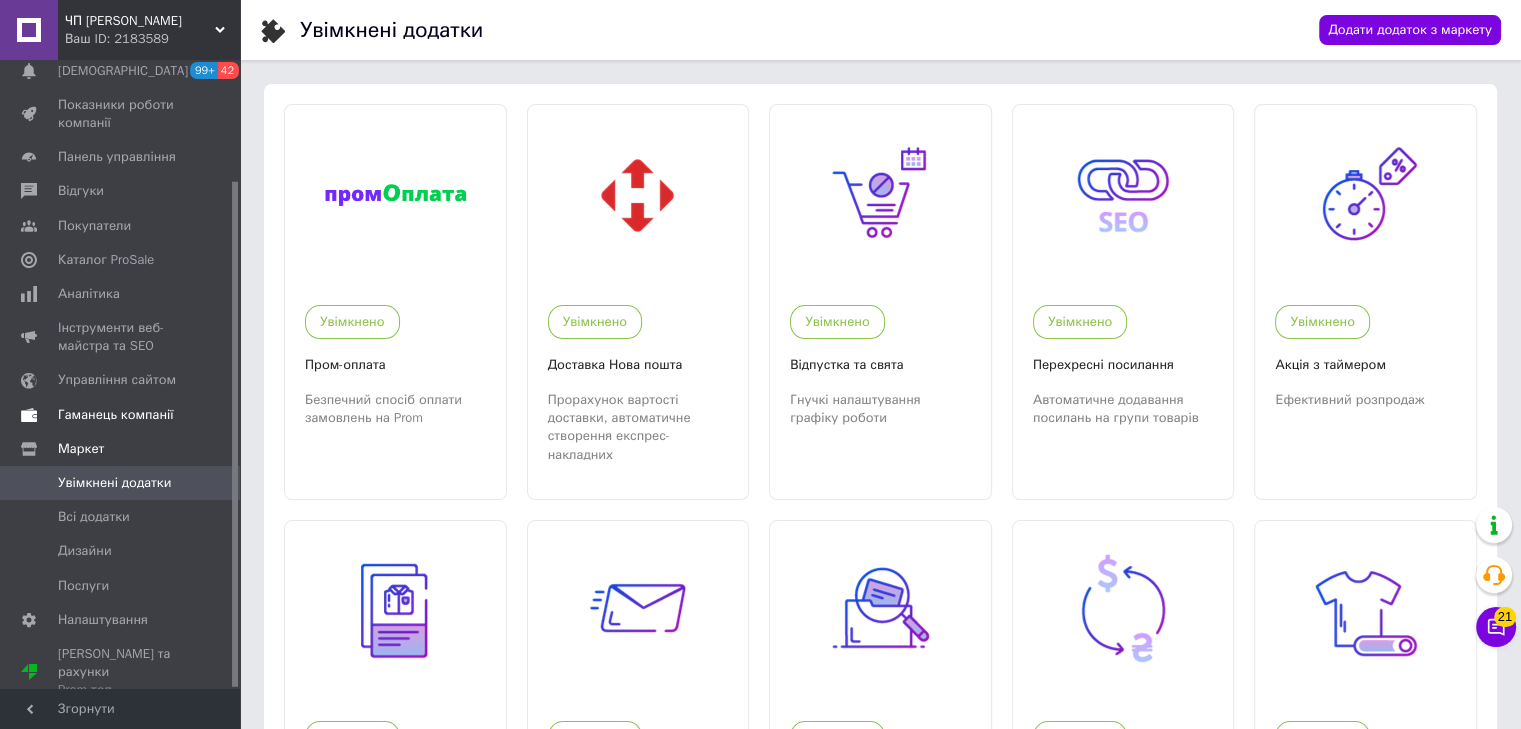 click on "Гаманець компанії" at bounding box center [116, 415] 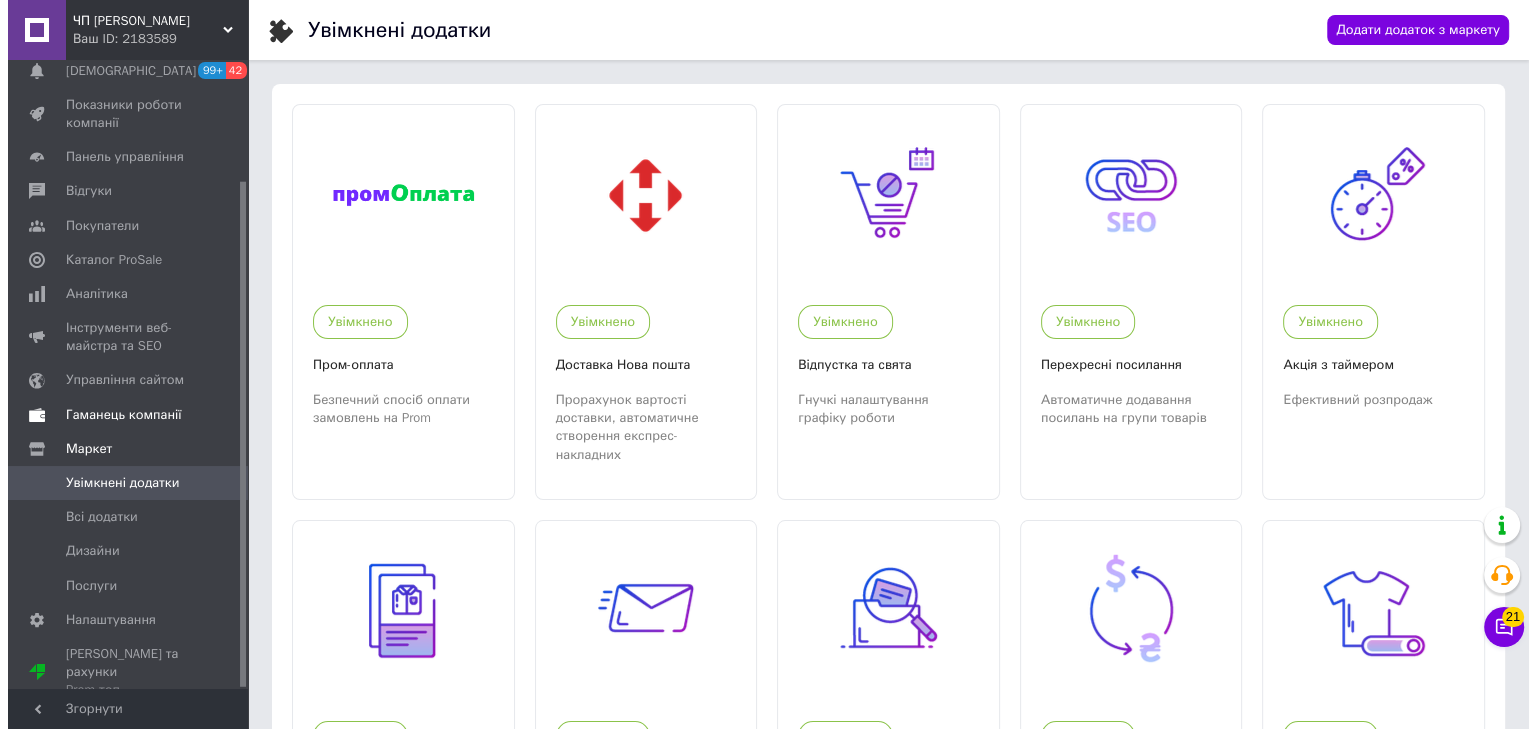 scroll, scrollTop: 65, scrollLeft: 0, axis: vertical 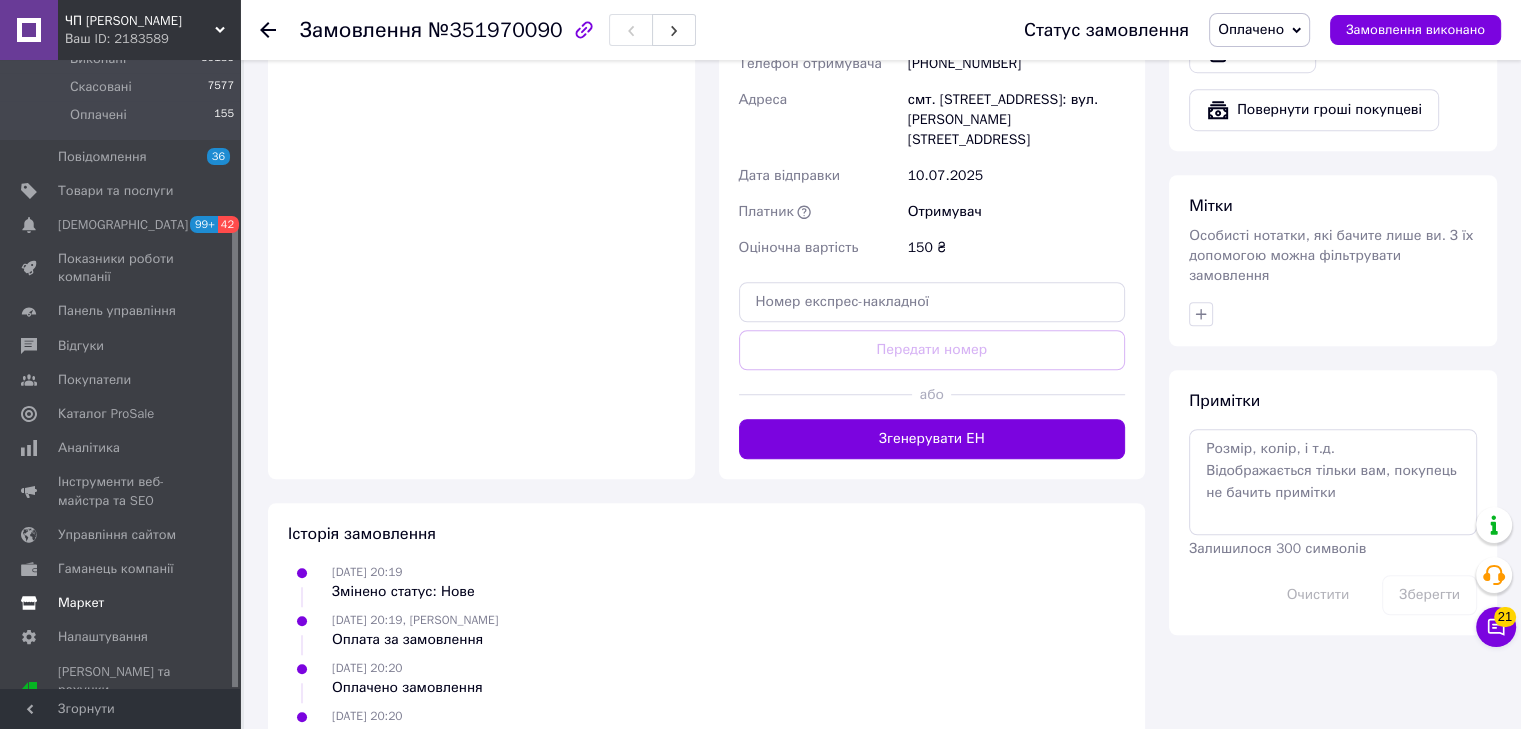 click on "Маркет" at bounding box center (81, 603) 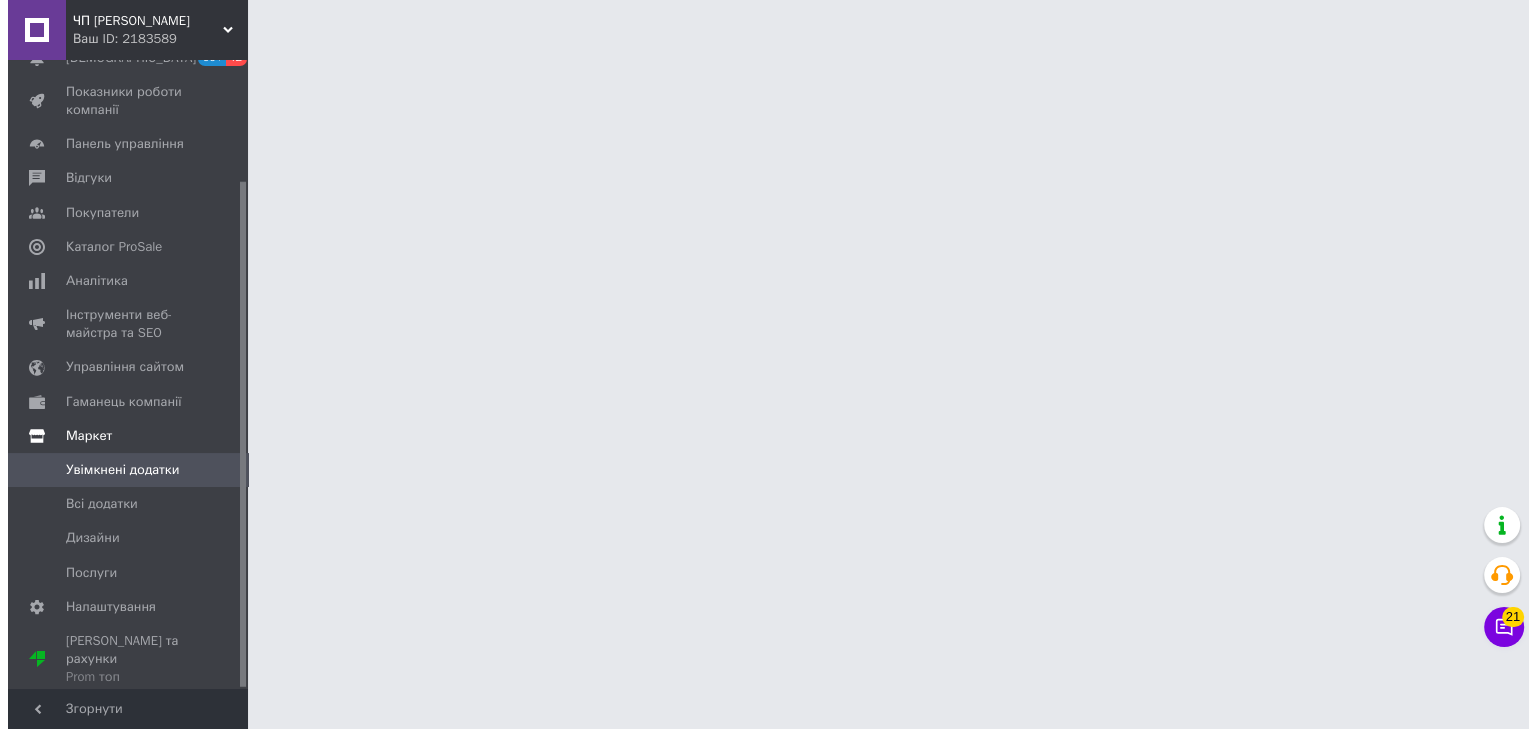 scroll, scrollTop: 0, scrollLeft: 0, axis: both 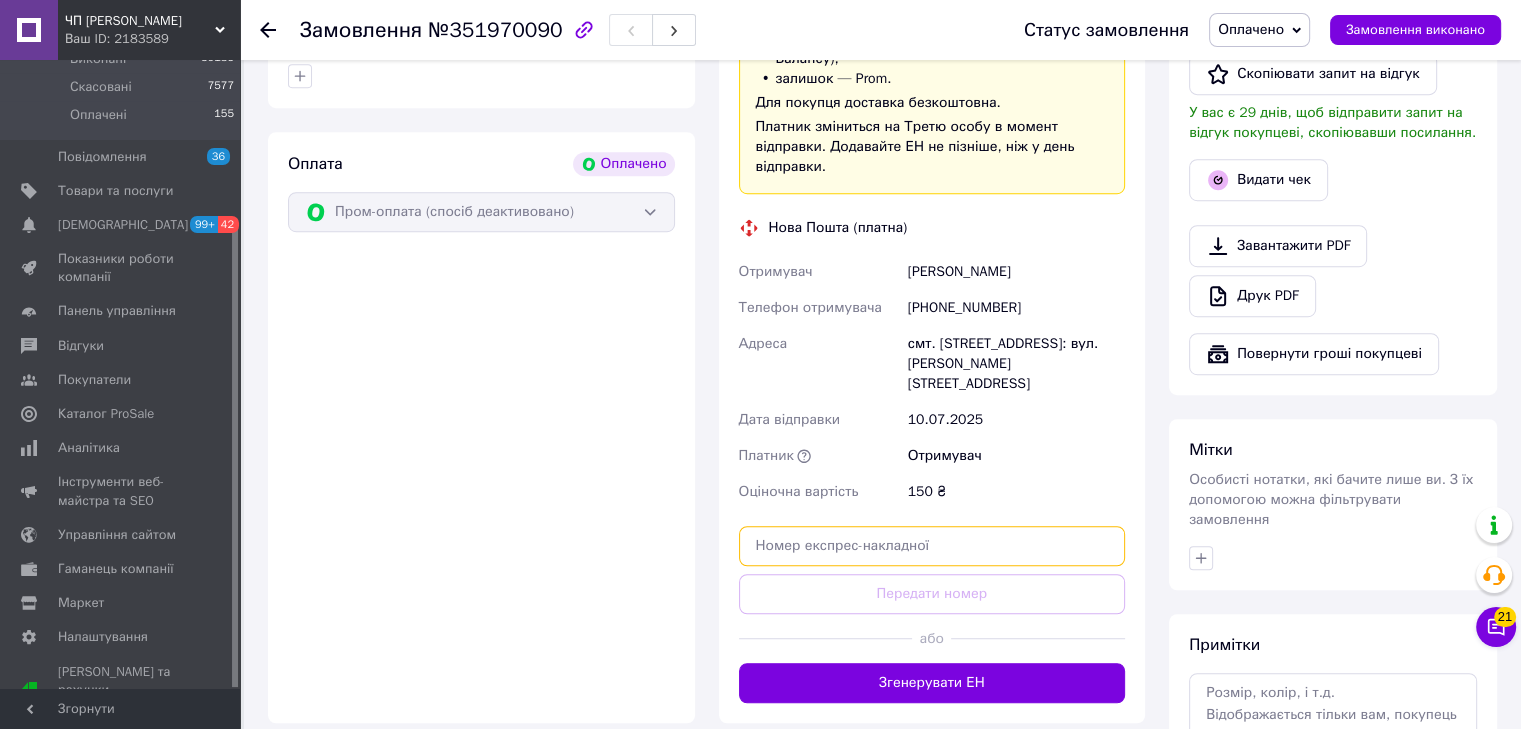 paste on "20451203207203" 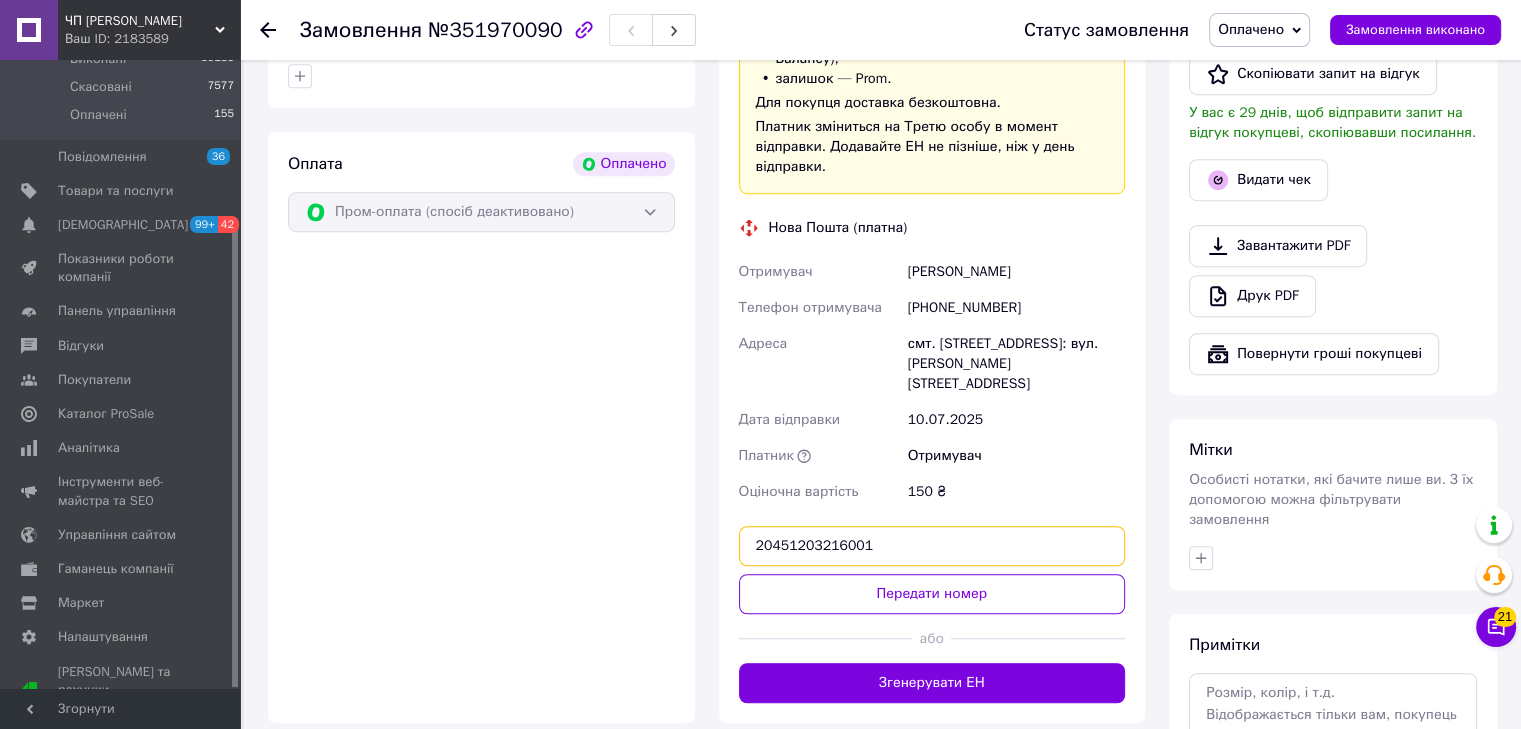 type on "20451203216001" 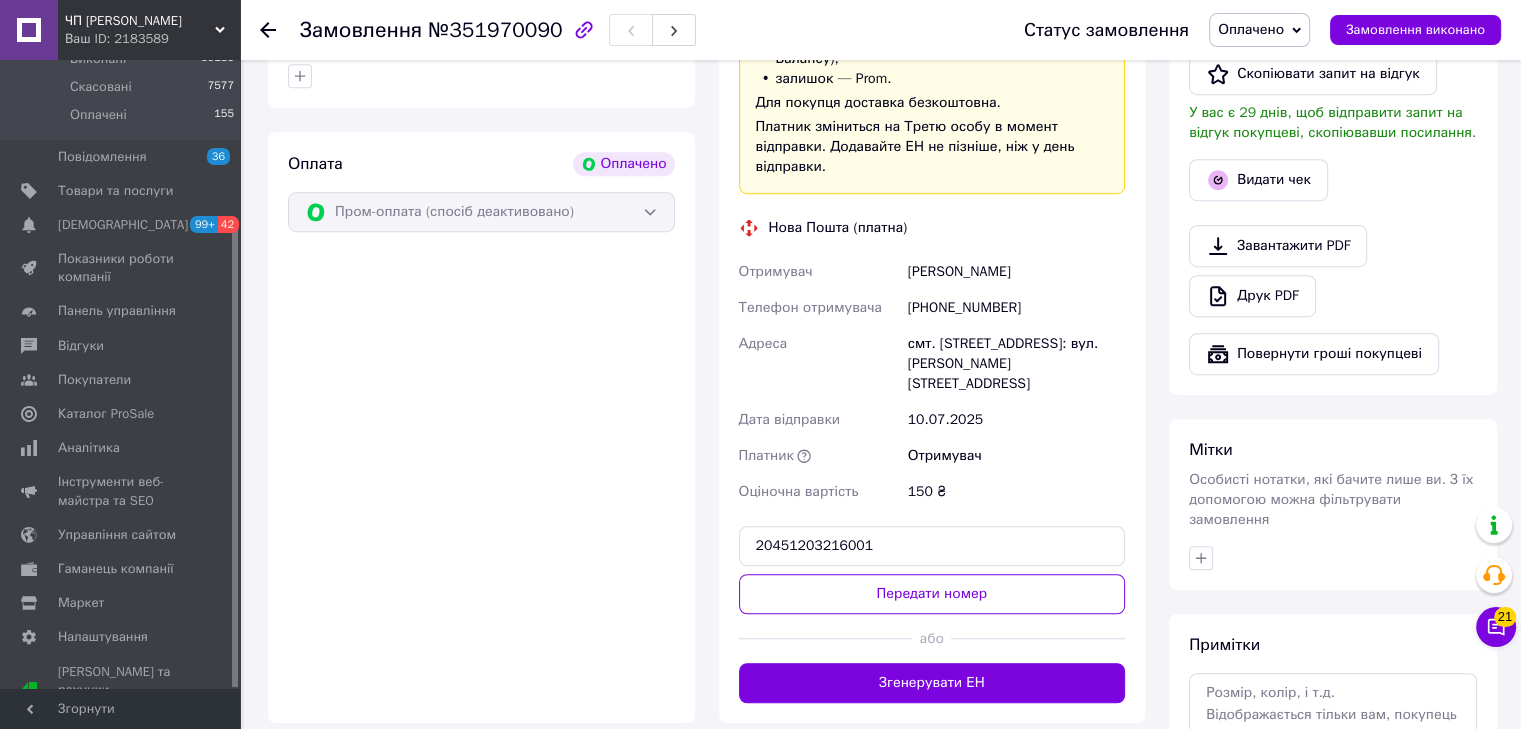 click on "Передати номер" at bounding box center (932, 594) 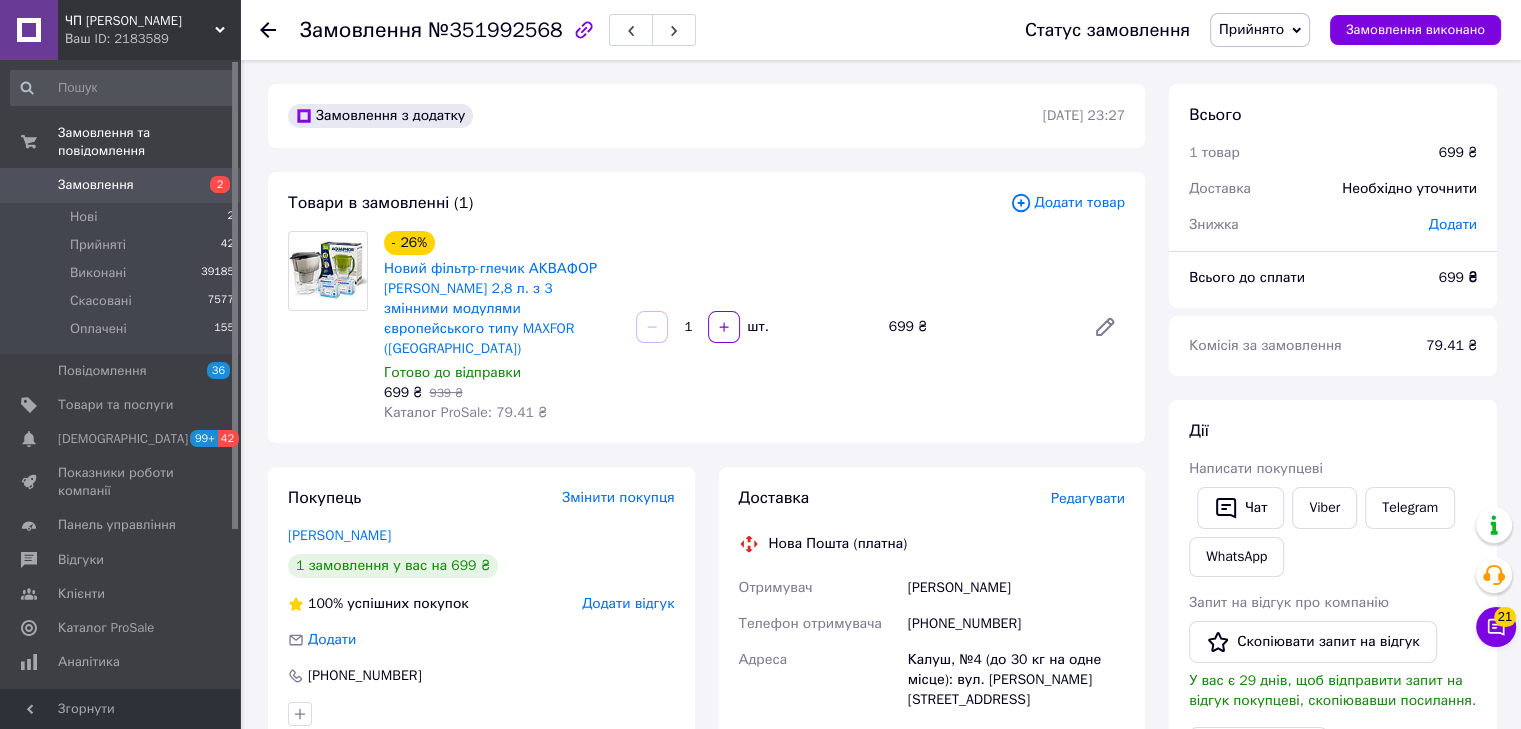 scroll, scrollTop: 400, scrollLeft: 0, axis: vertical 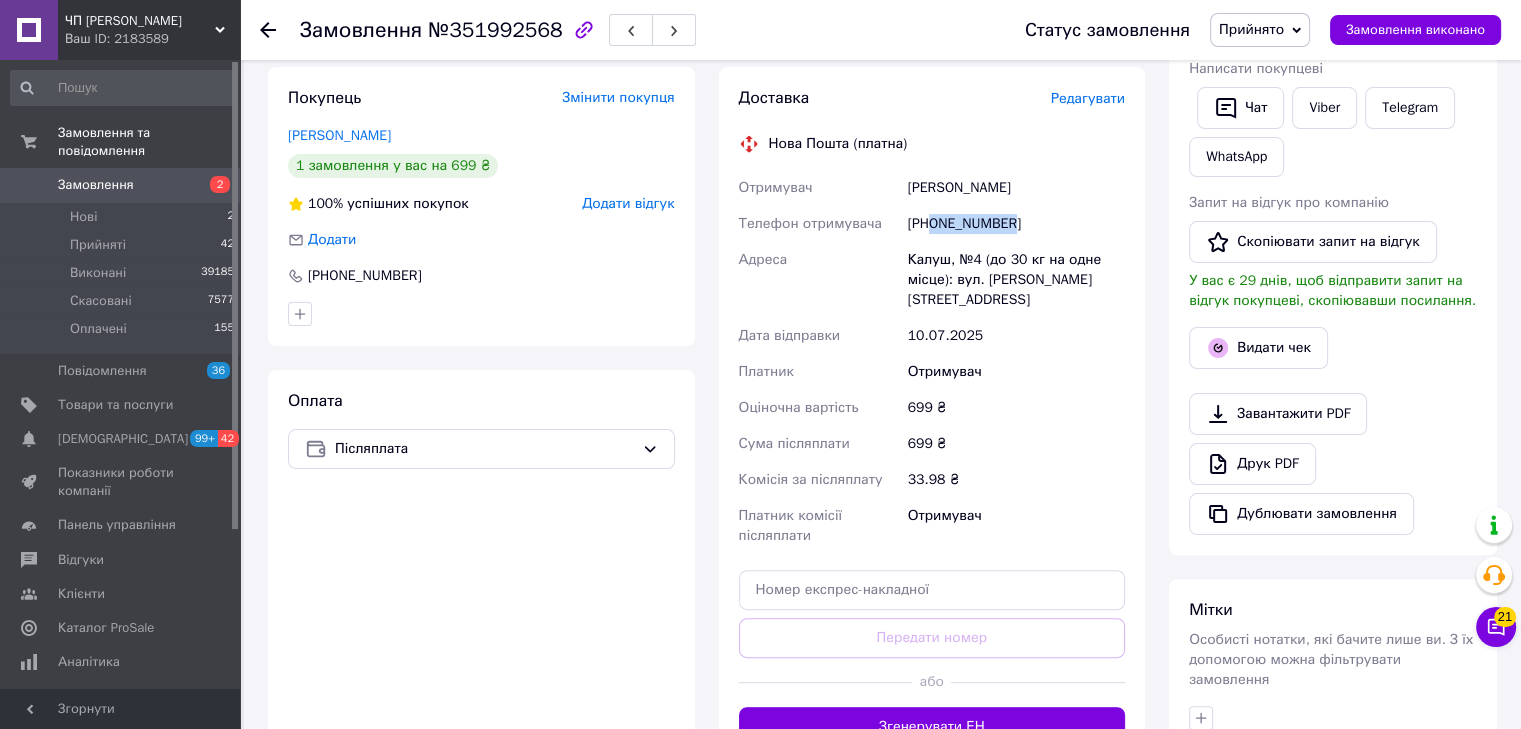 drag, startPoint x: 930, startPoint y: 204, endPoint x: 1016, endPoint y: 219, distance: 87.29834 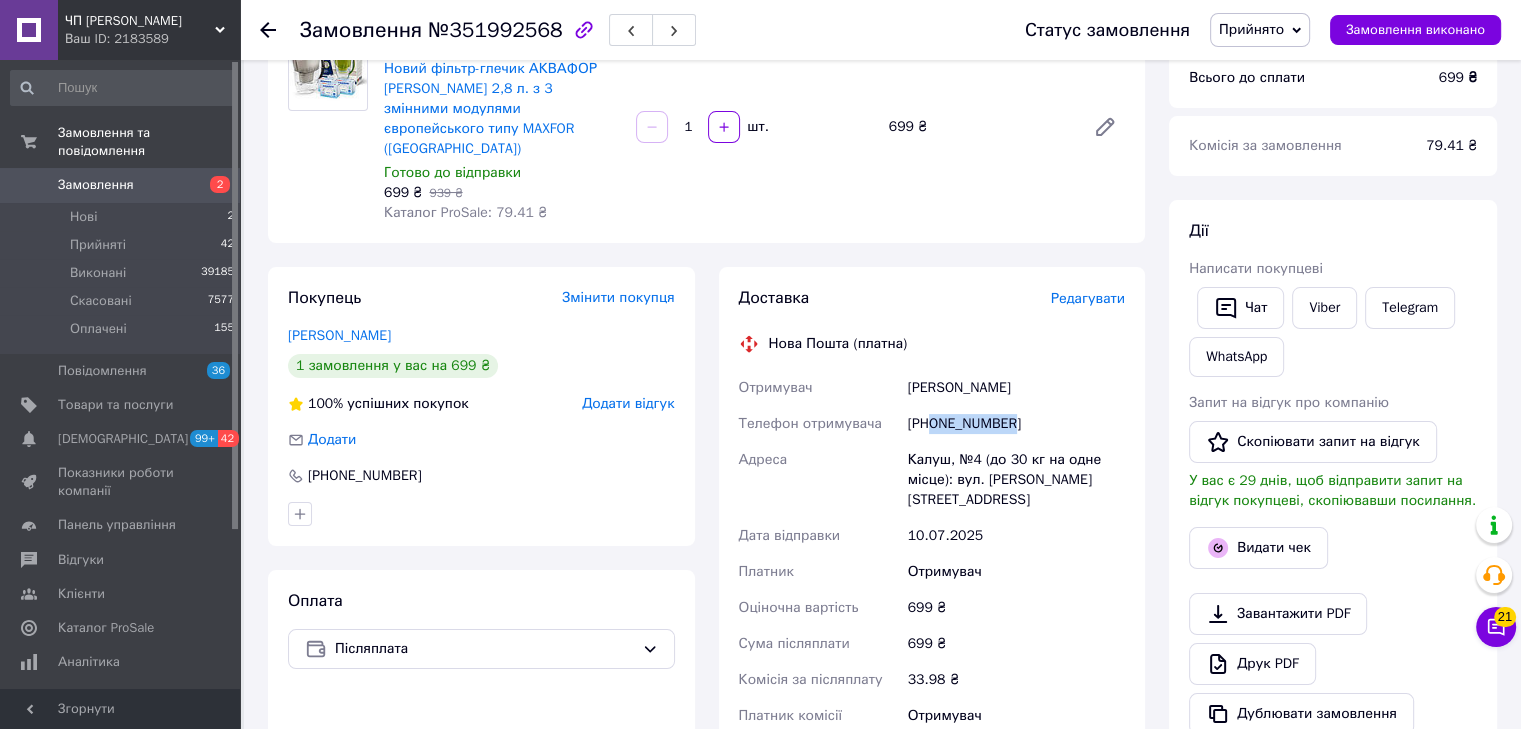 scroll, scrollTop: 400, scrollLeft: 0, axis: vertical 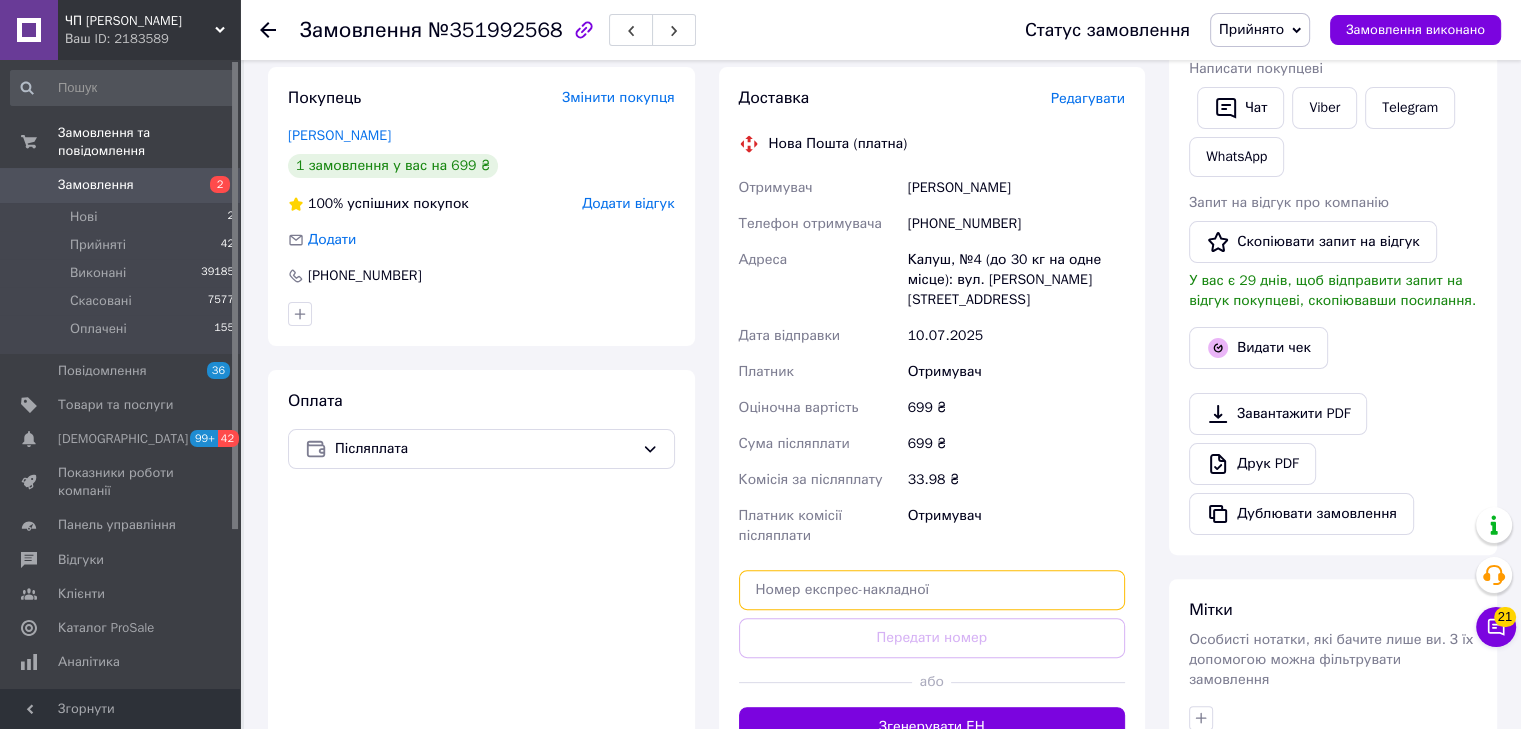 paste on "20451203219745" 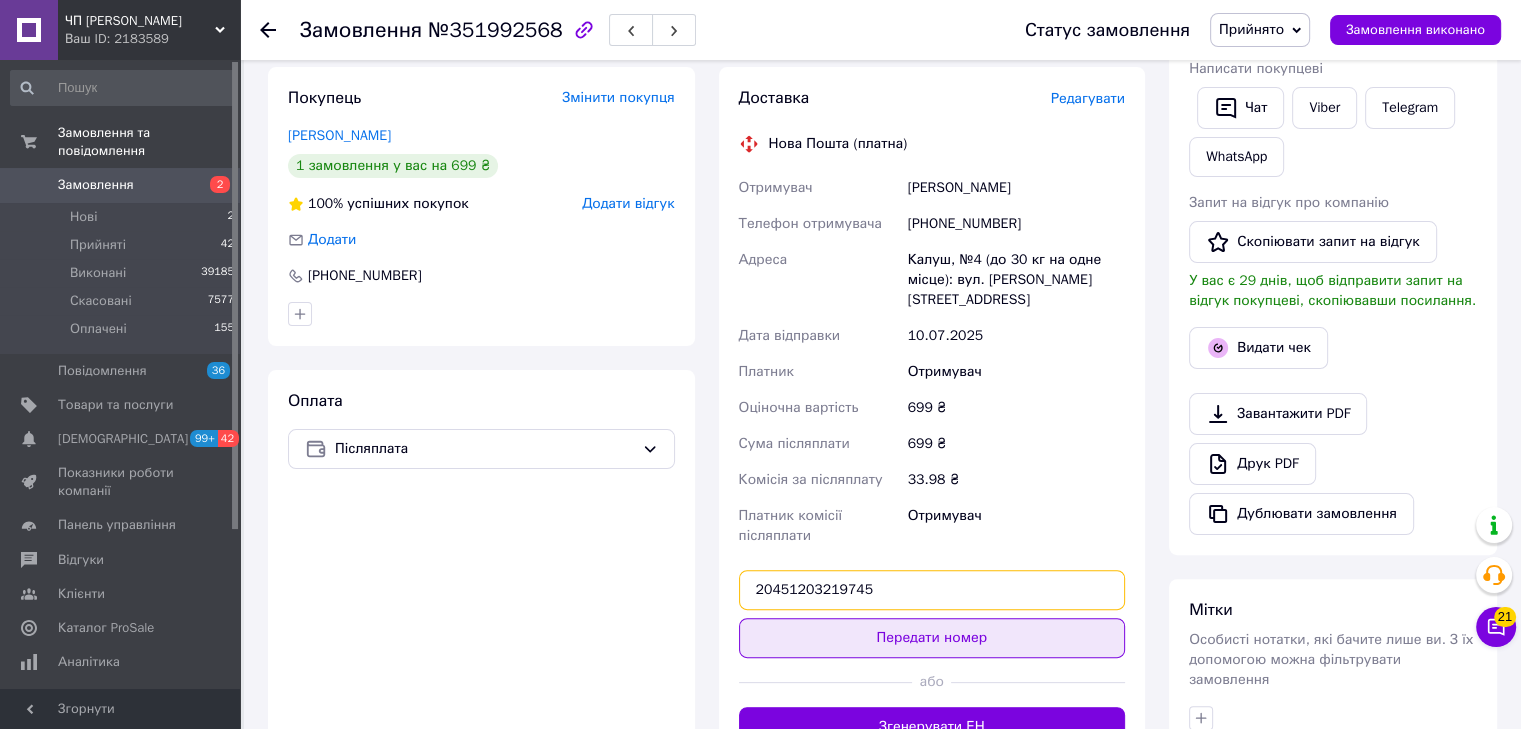 type on "20451203219745" 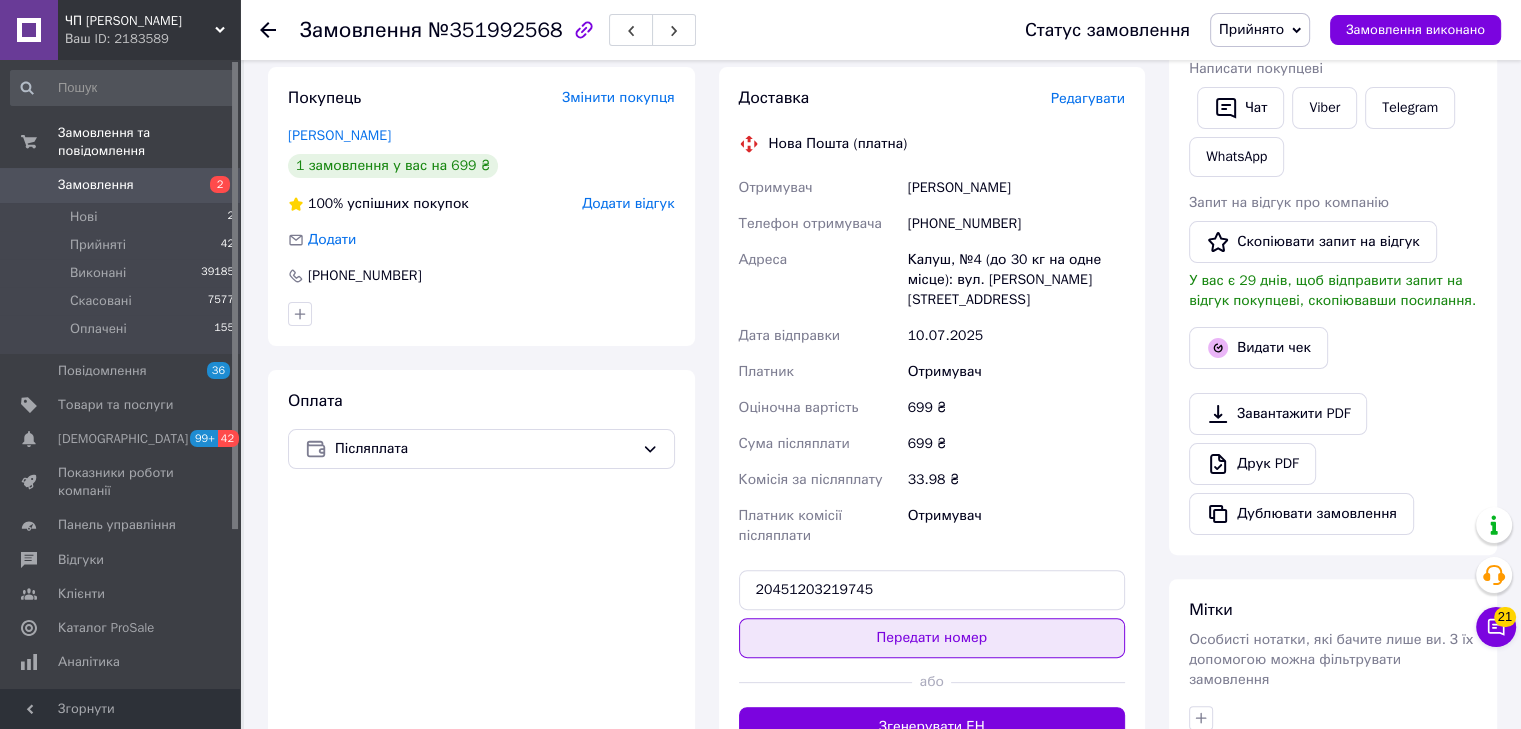 click on "Передати номер" at bounding box center (932, 638) 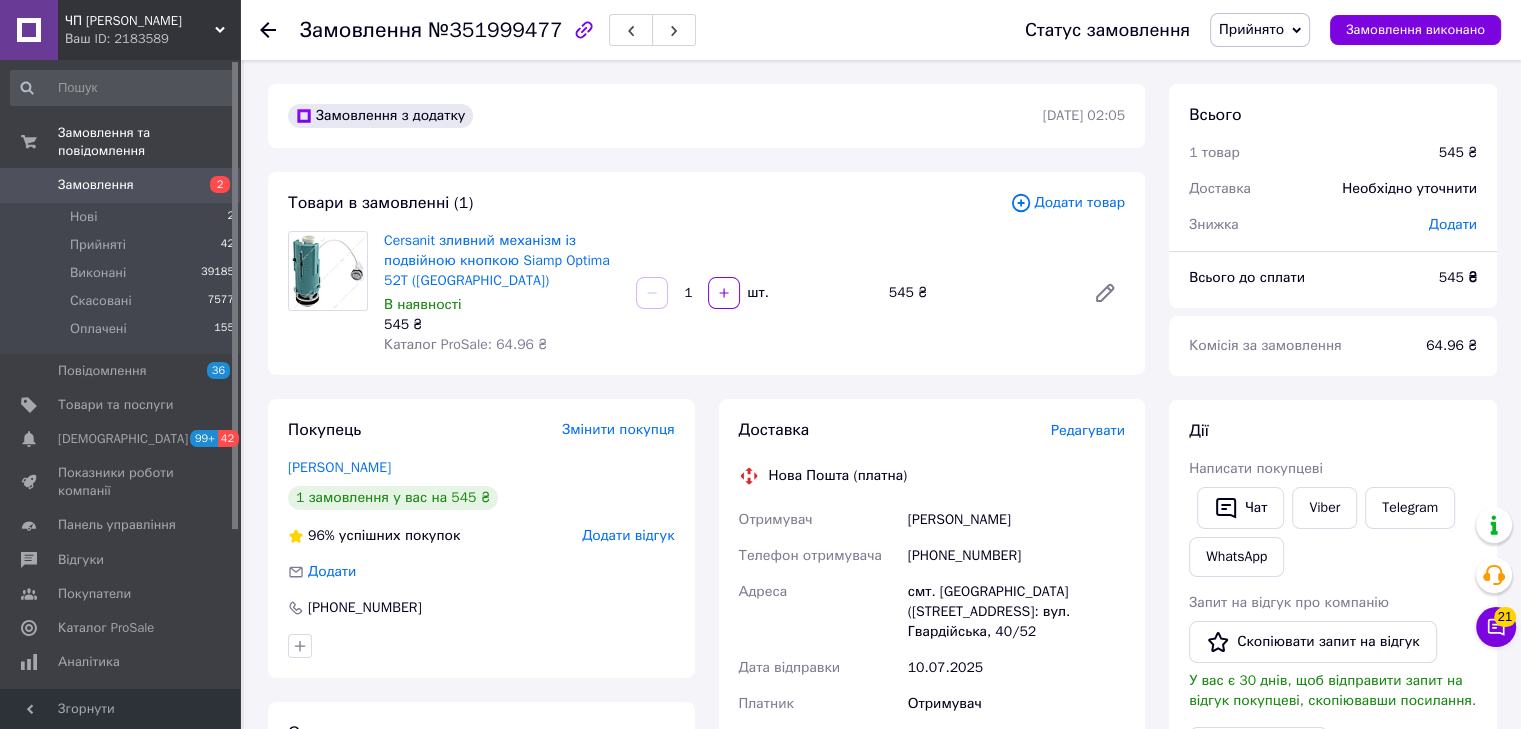 scroll, scrollTop: 200, scrollLeft: 0, axis: vertical 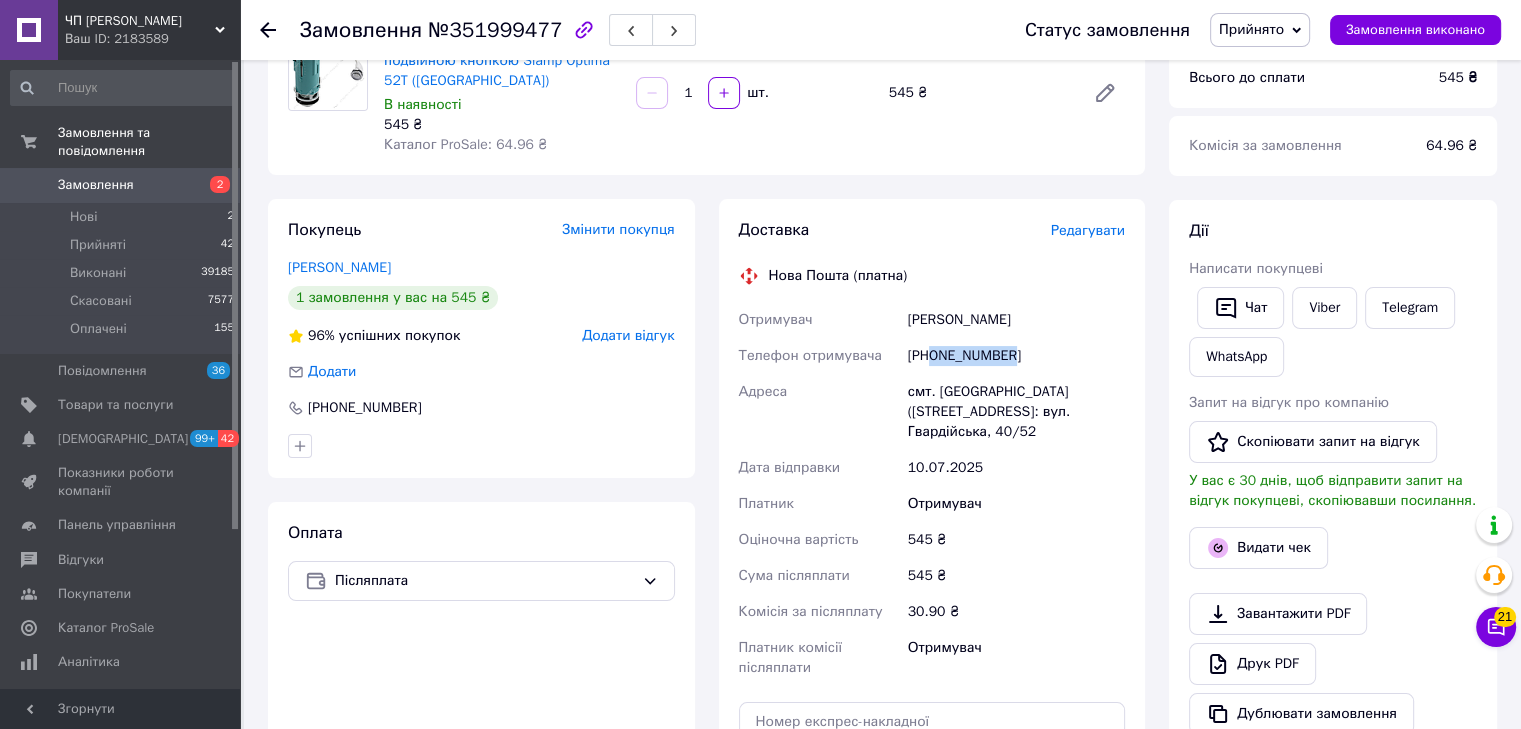 drag, startPoint x: 933, startPoint y: 354, endPoint x: 1047, endPoint y: 359, distance: 114.1096 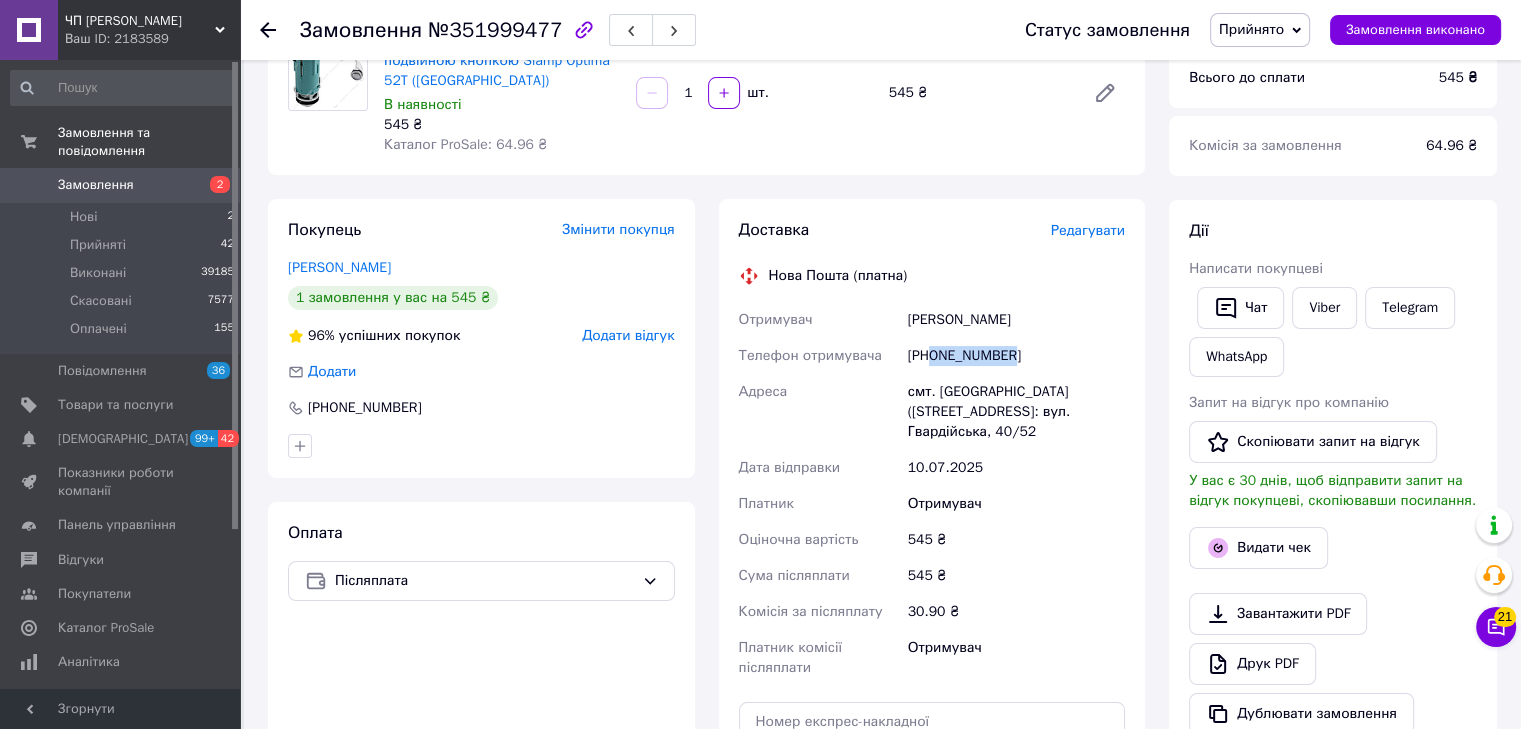 scroll, scrollTop: 400, scrollLeft: 0, axis: vertical 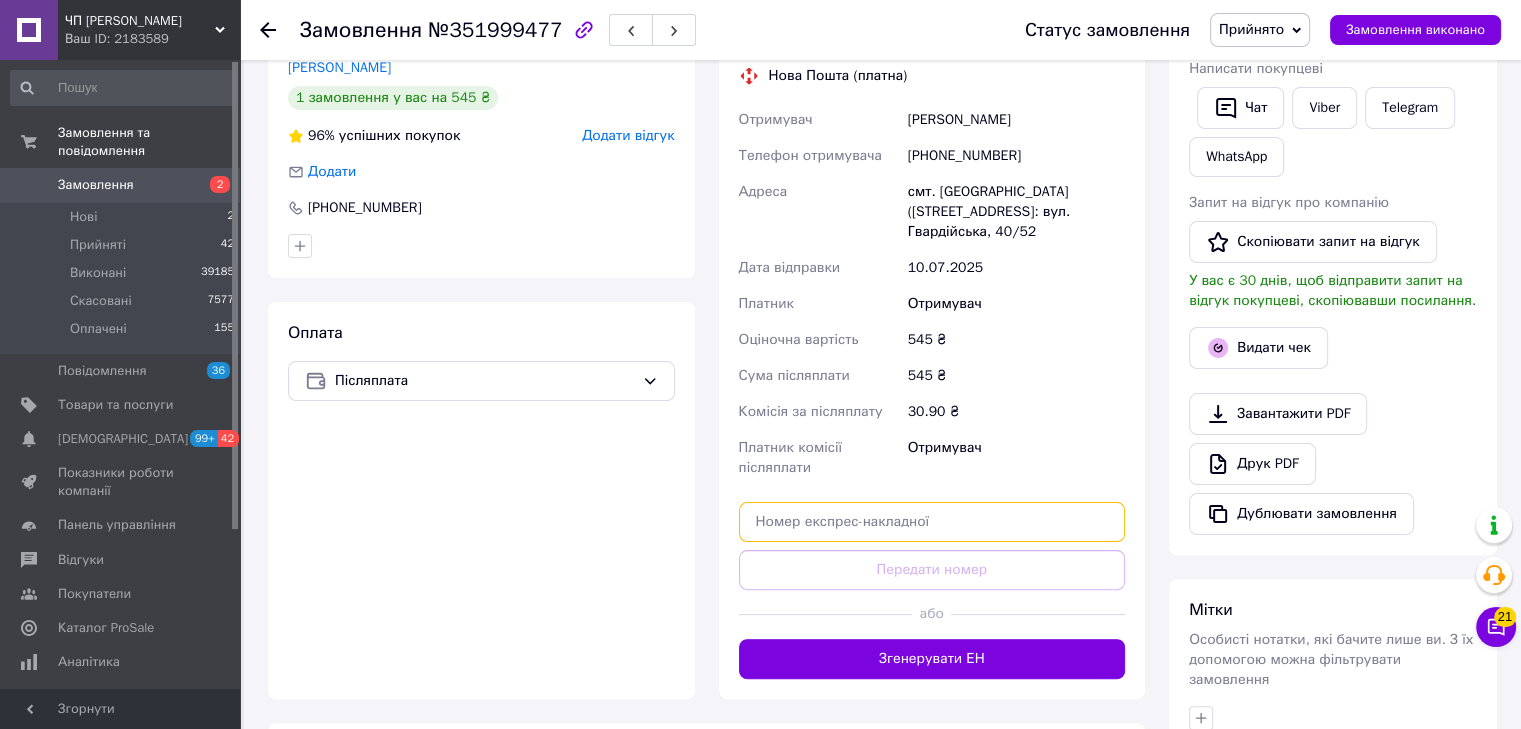 paste on "20451203226174" 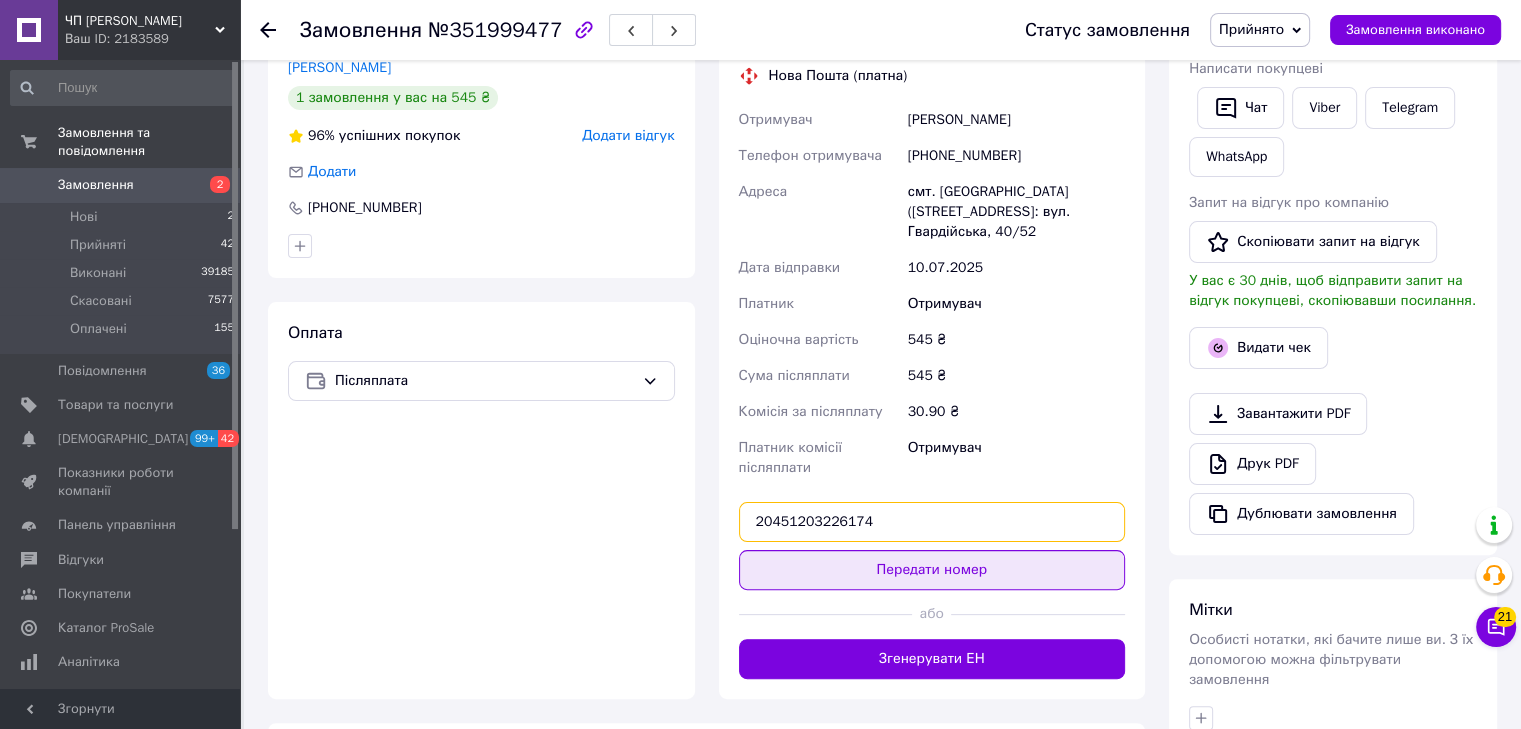 type on "20451203226174" 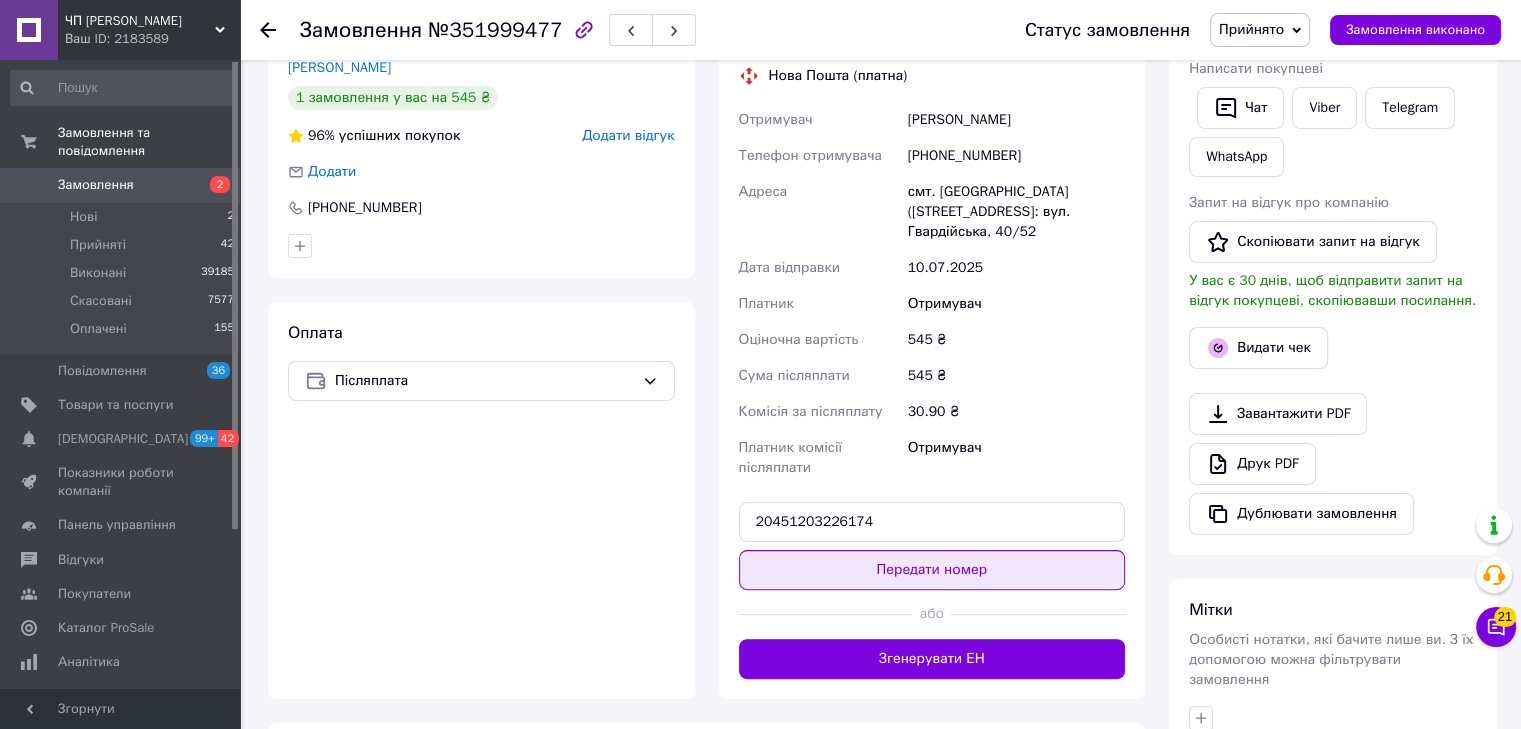 click on "Передати номер" at bounding box center [932, 570] 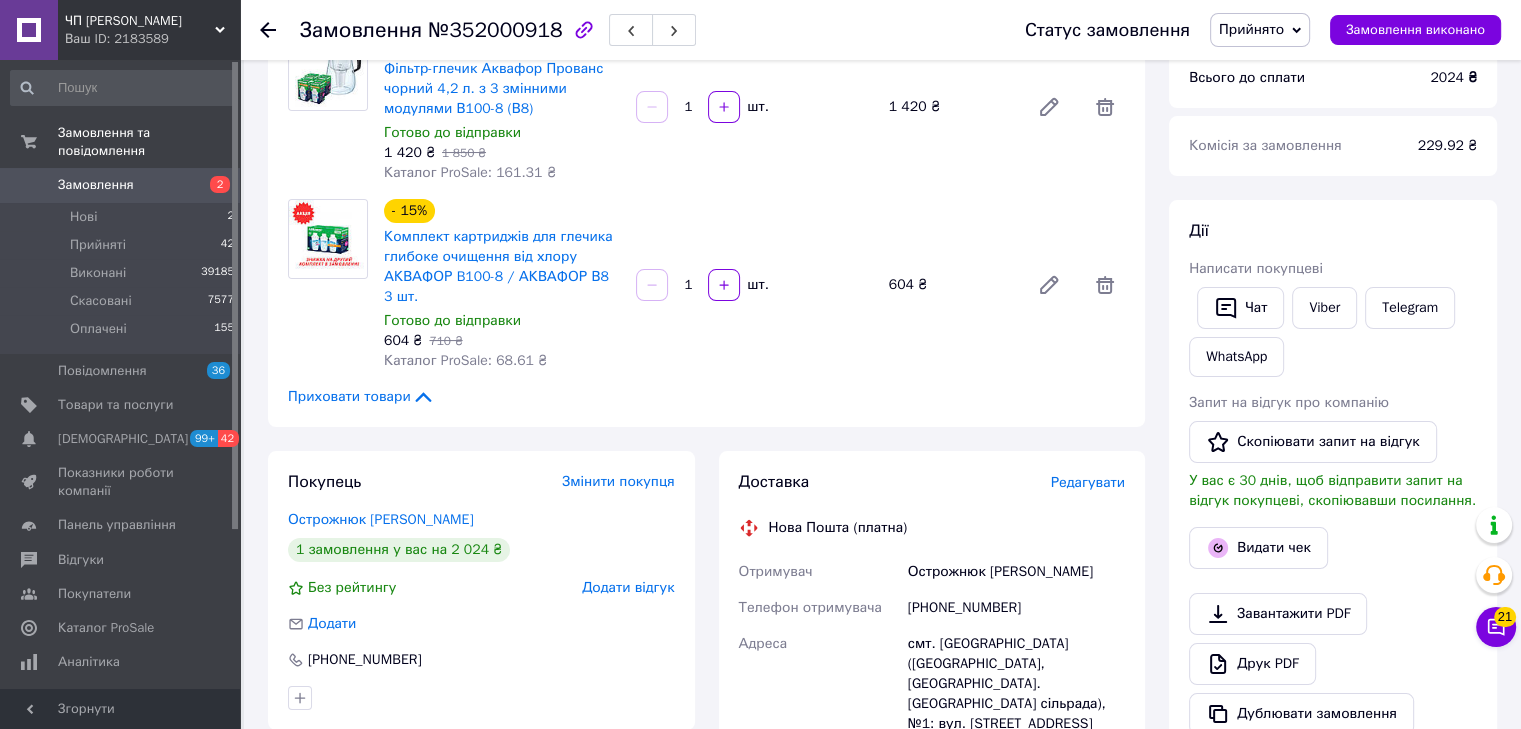 scroll, scrollTop: 400, scrollLeft: 0, axis: vertical 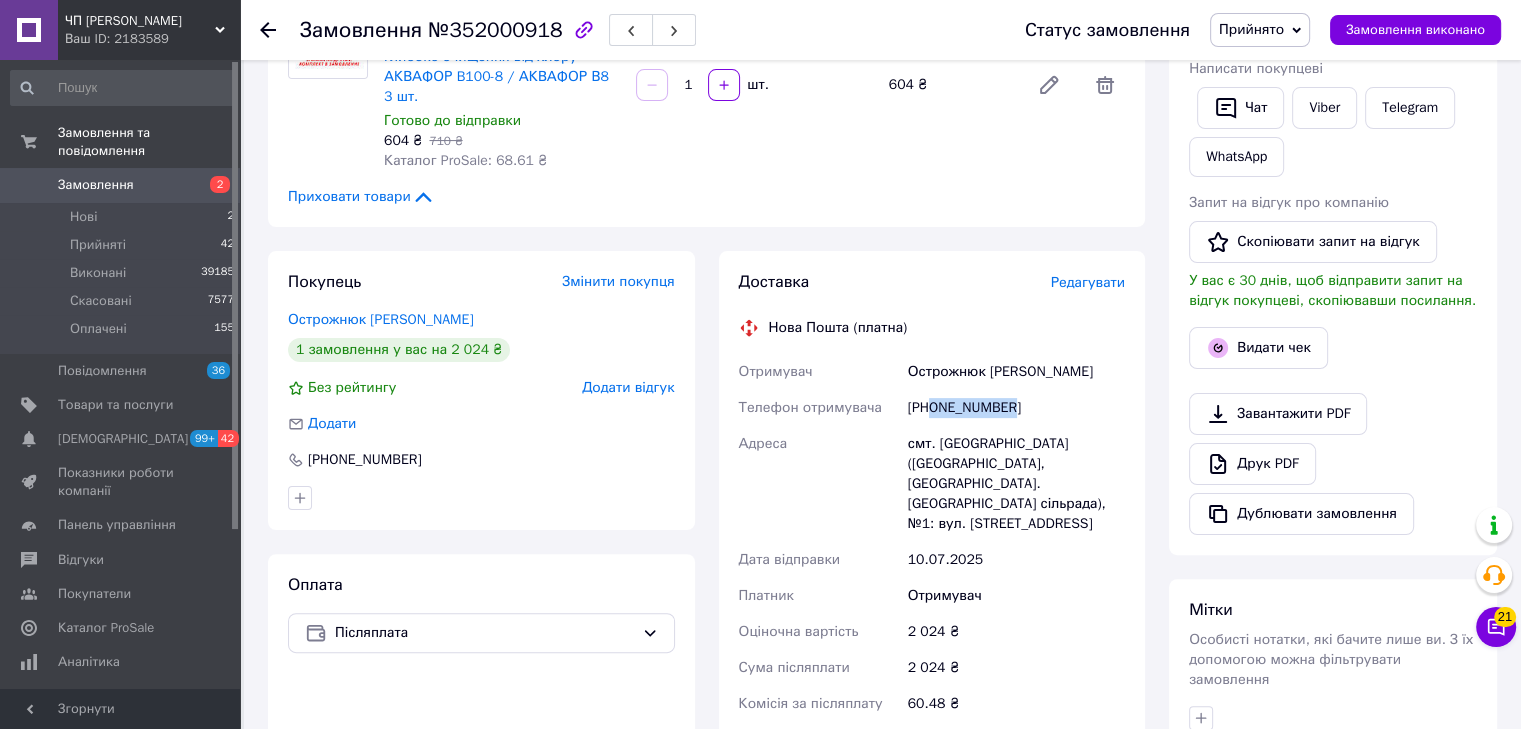 drag, startPoint x: 932, startPoint y: 410, endPoint x: 1028, endPoint y: 421, distance: 96.62815 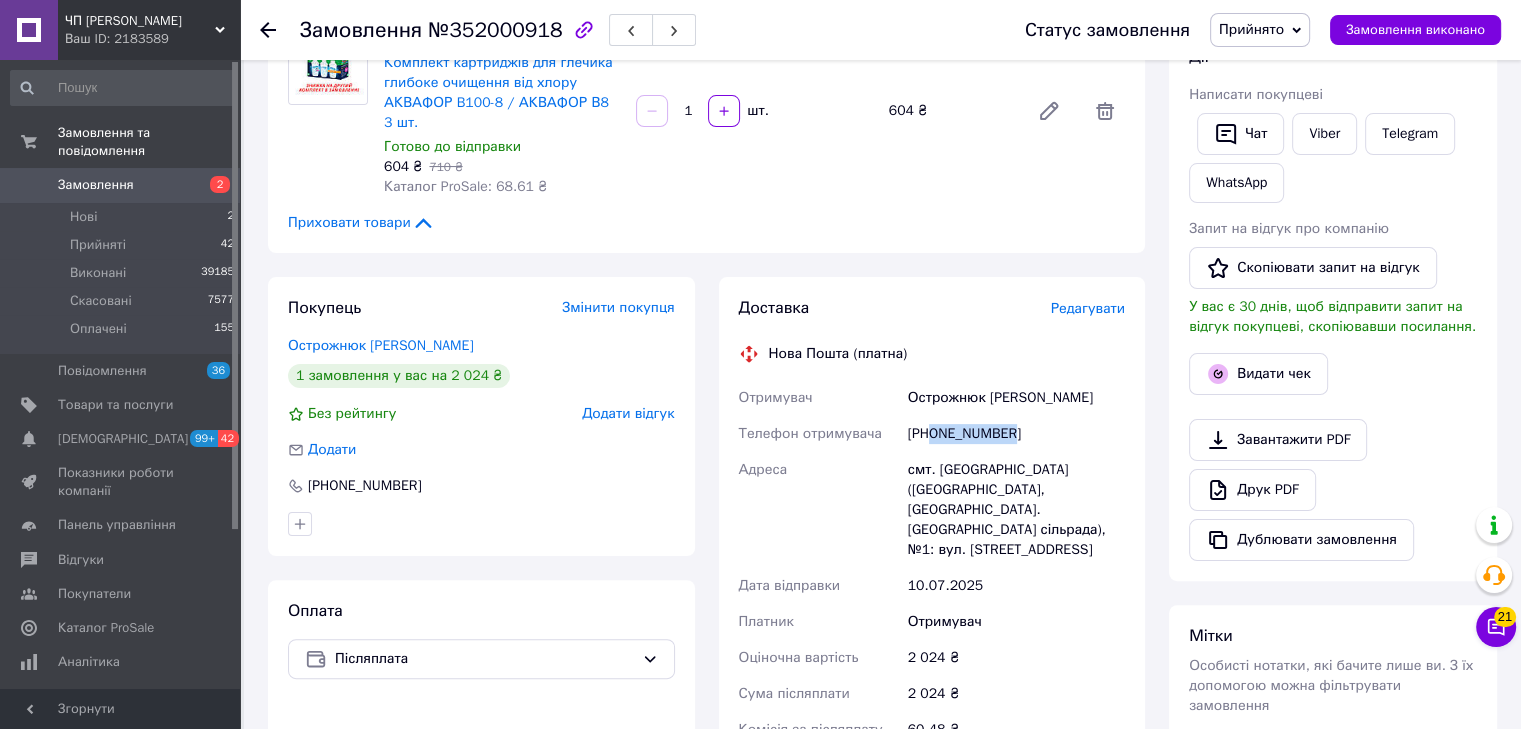 scroll, scrollTop: 400, scrollLeft: 0, axis: vertical 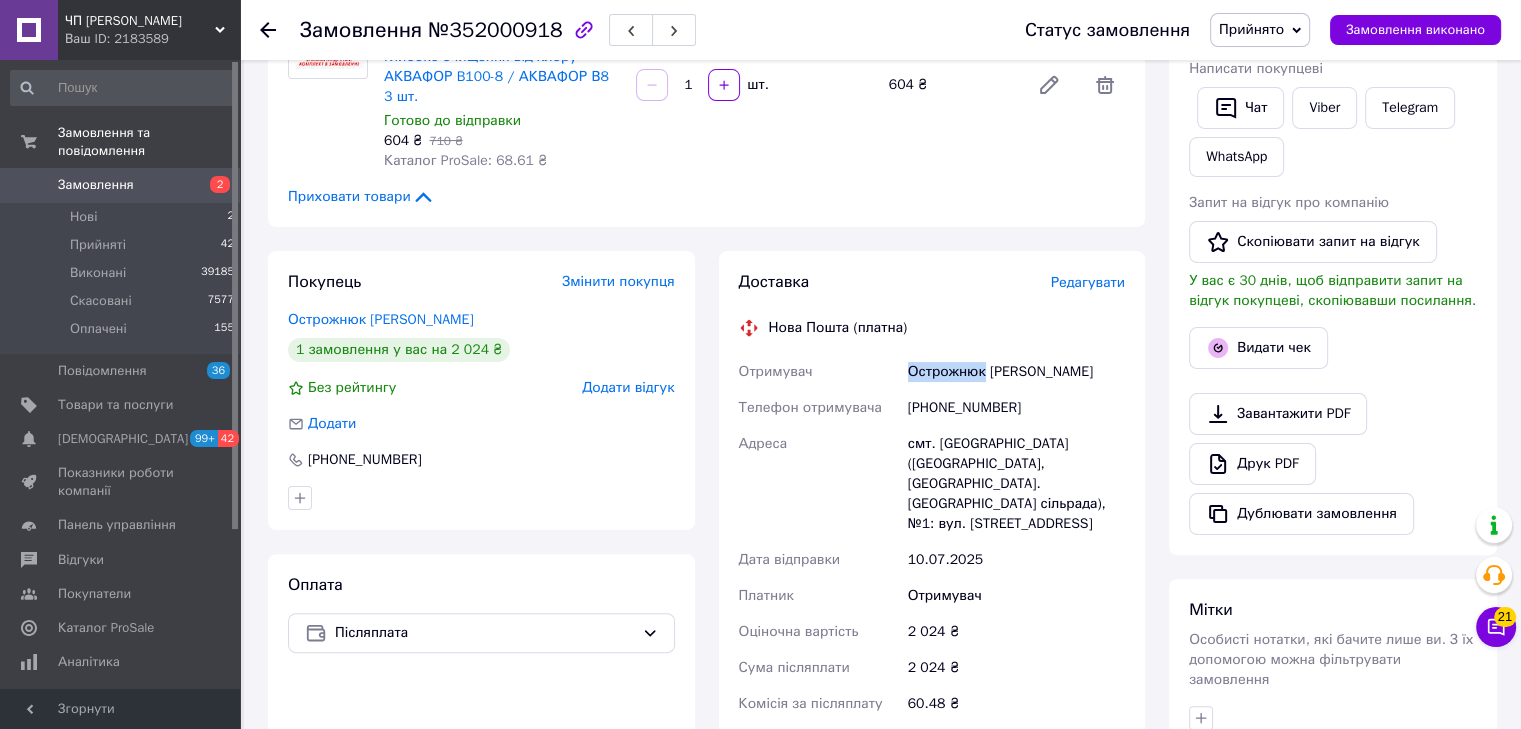 drag, startPoint x: 982, startPoint y: 371, endPoint x: 881, endPoint y: 379, distance: 101.31634 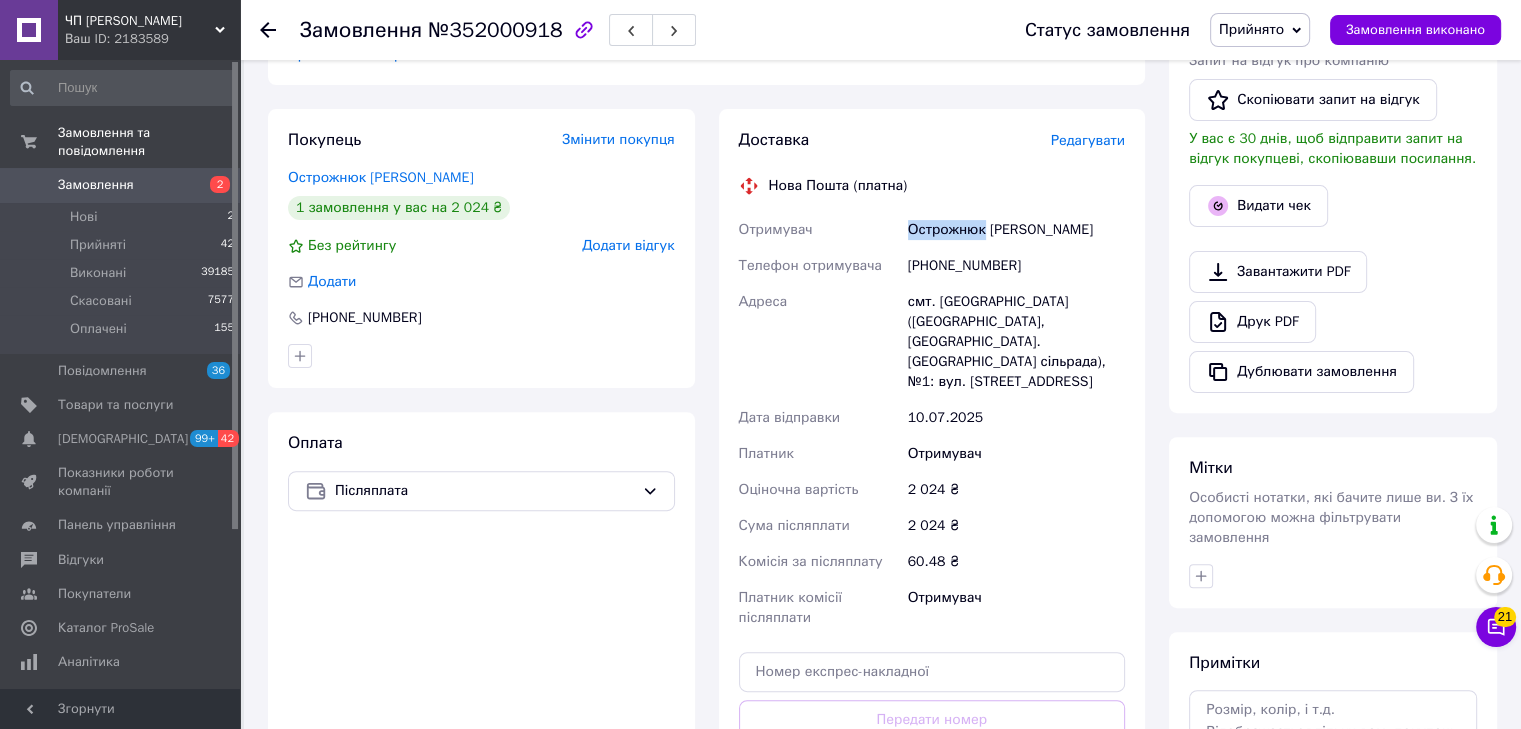scroll, scrollTop: 800, scrollLeft: 0, axis: vertical 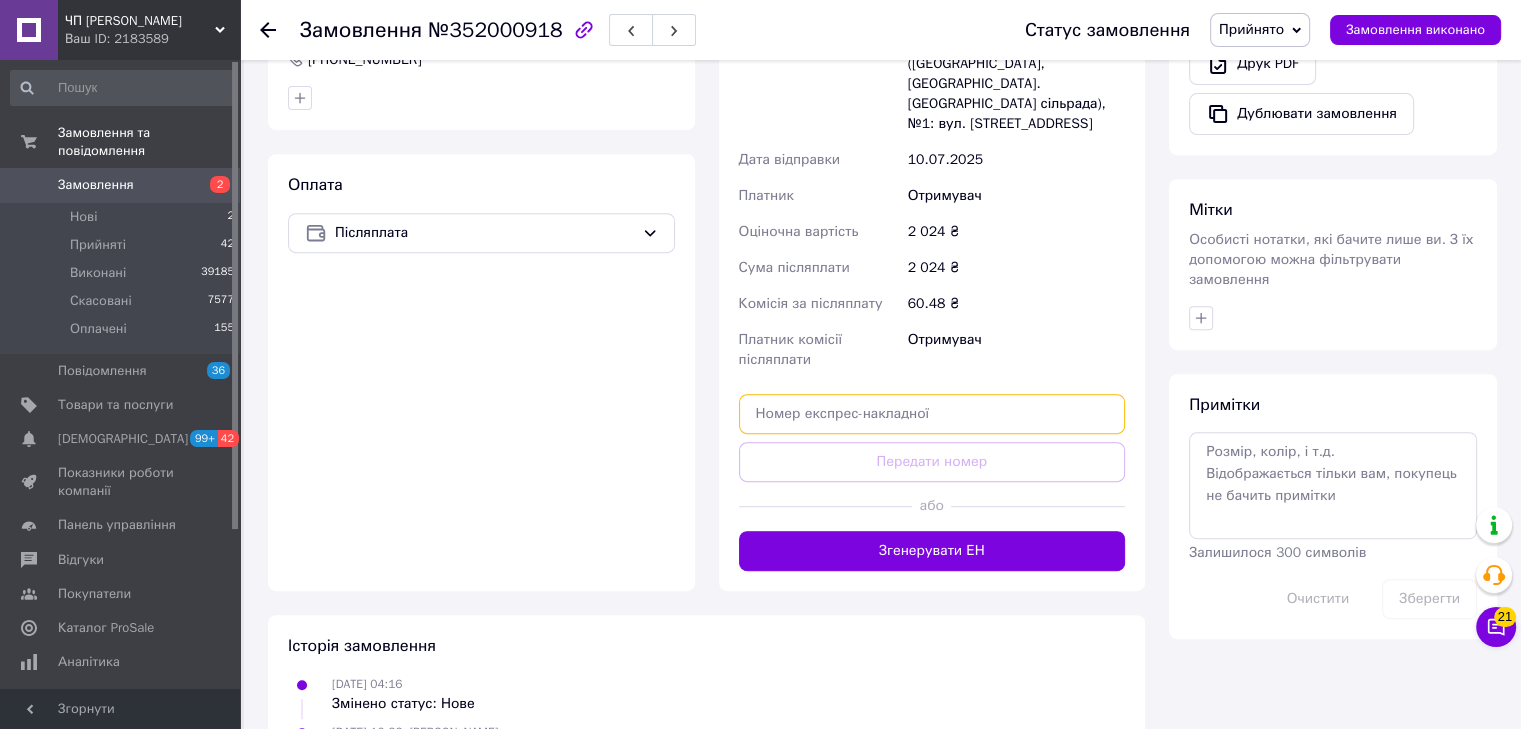 paste on "20451203228359" 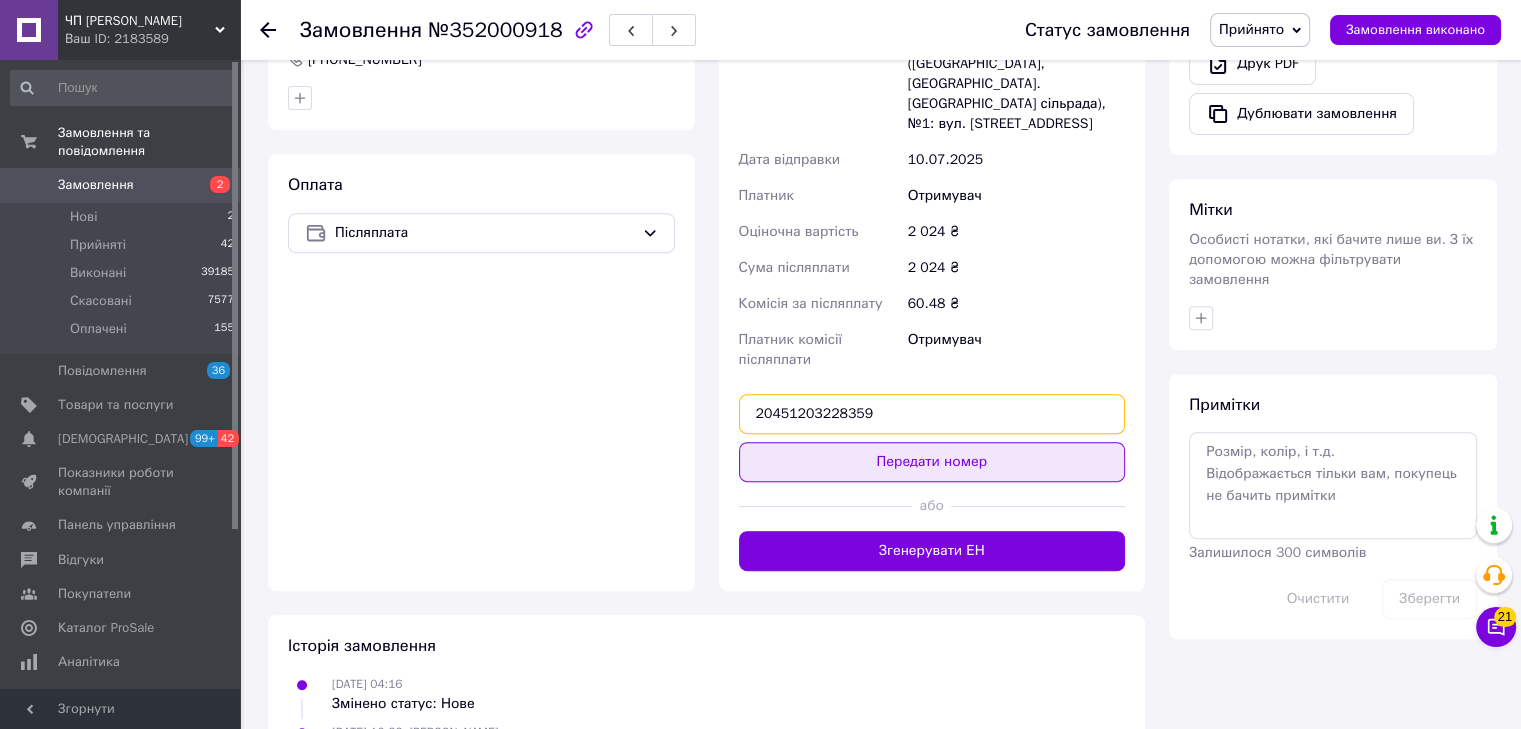 type on "20451203228359" 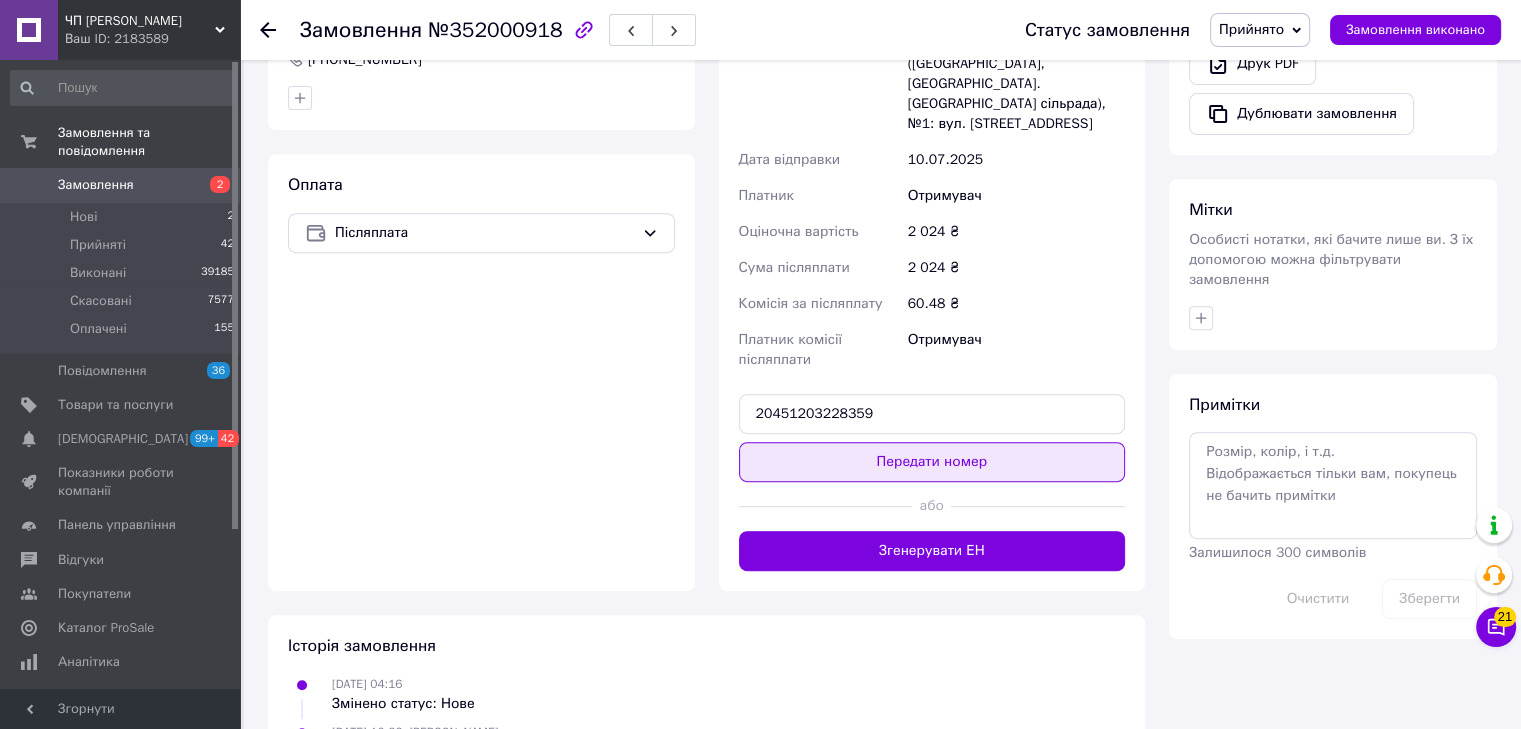 click on "Передати номер" at bounding box center [932, 462] 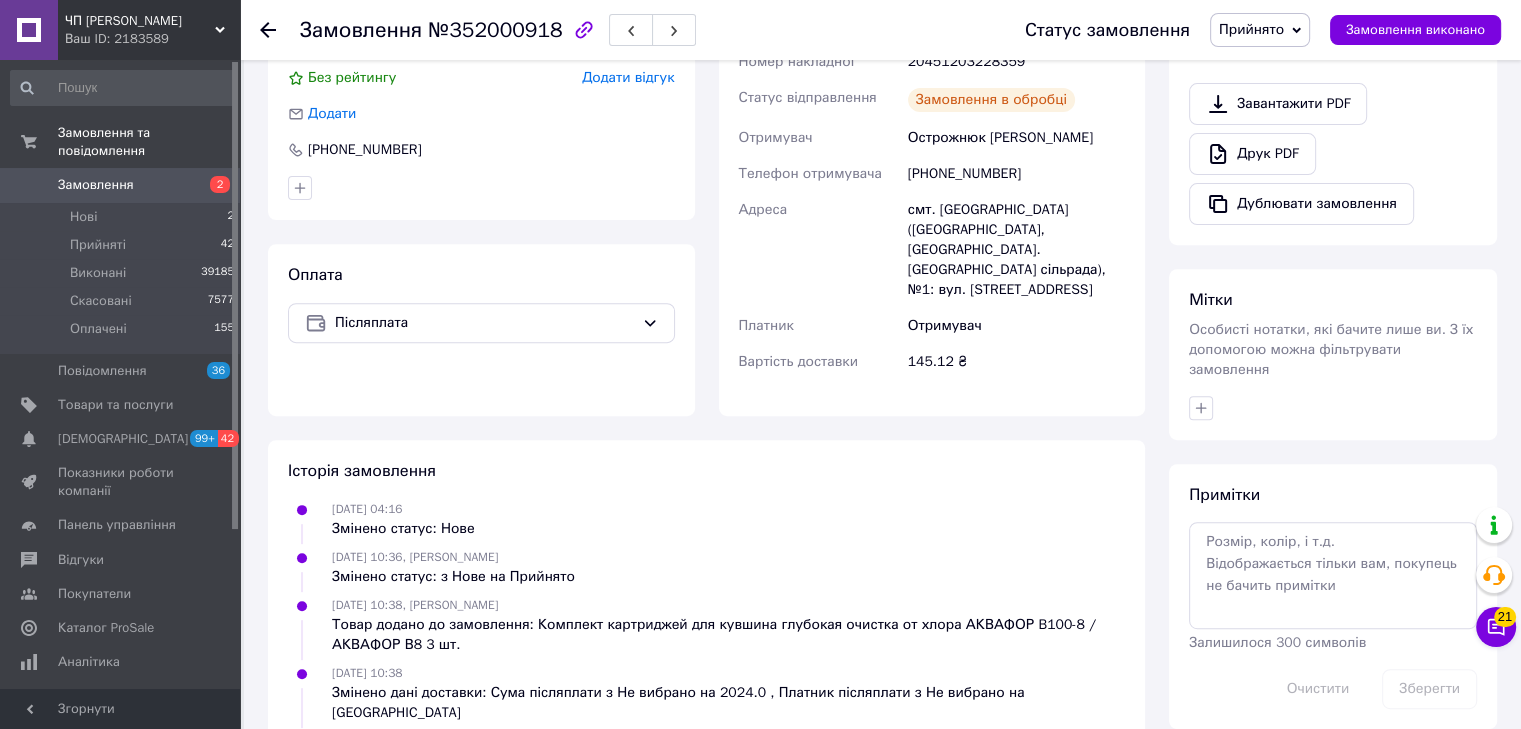 scroll, scrollTop: 756, scrollLeft: 0, axis: vertical 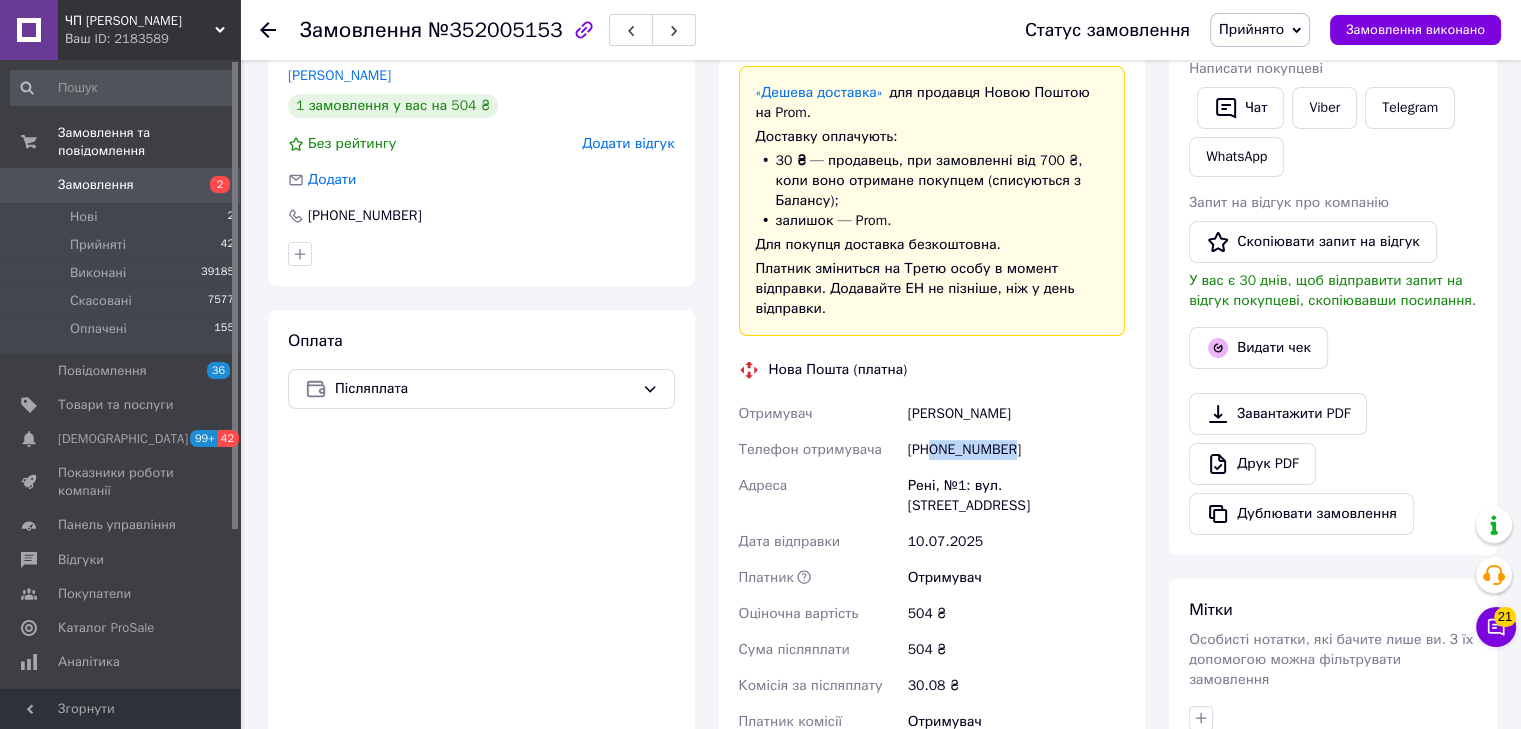 drag, startPoint x: 930, startPoint y: 430, endPoint x: 1056, endPoint y: 427, distance: 126.035706 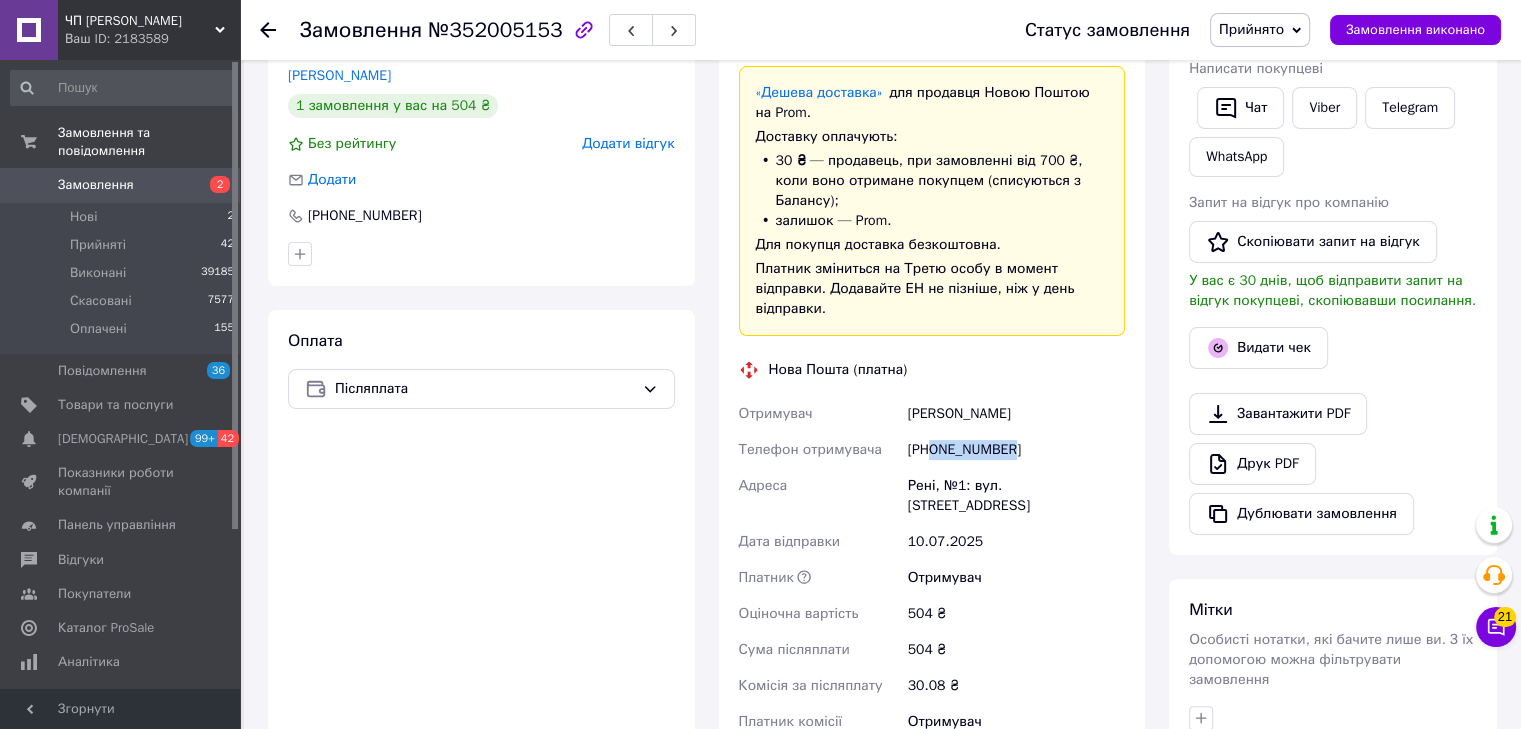 click on "+380977769653" at bounding box center [1016, 450] 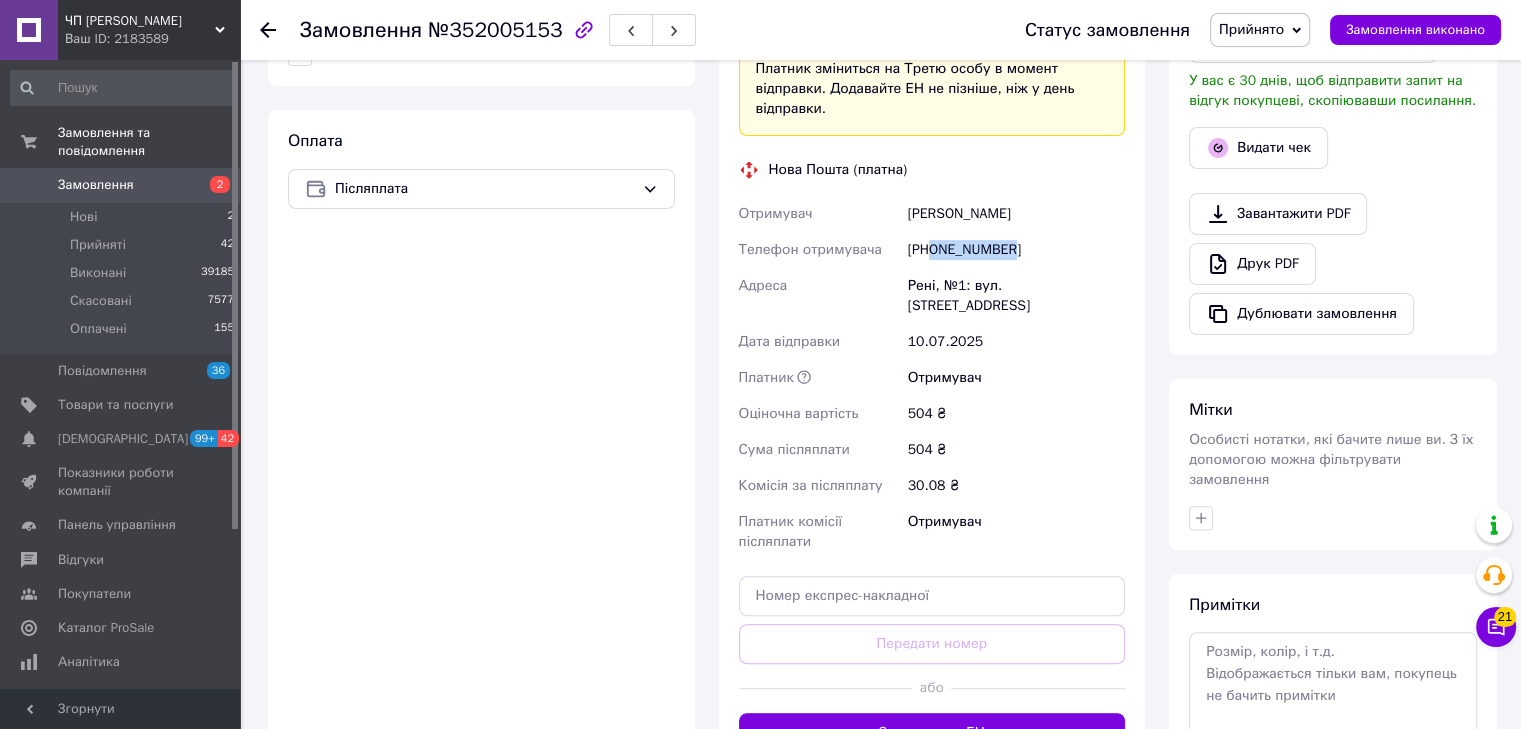 scroll, scrollTop: 800, scrollLeft: 0, axis: vertical 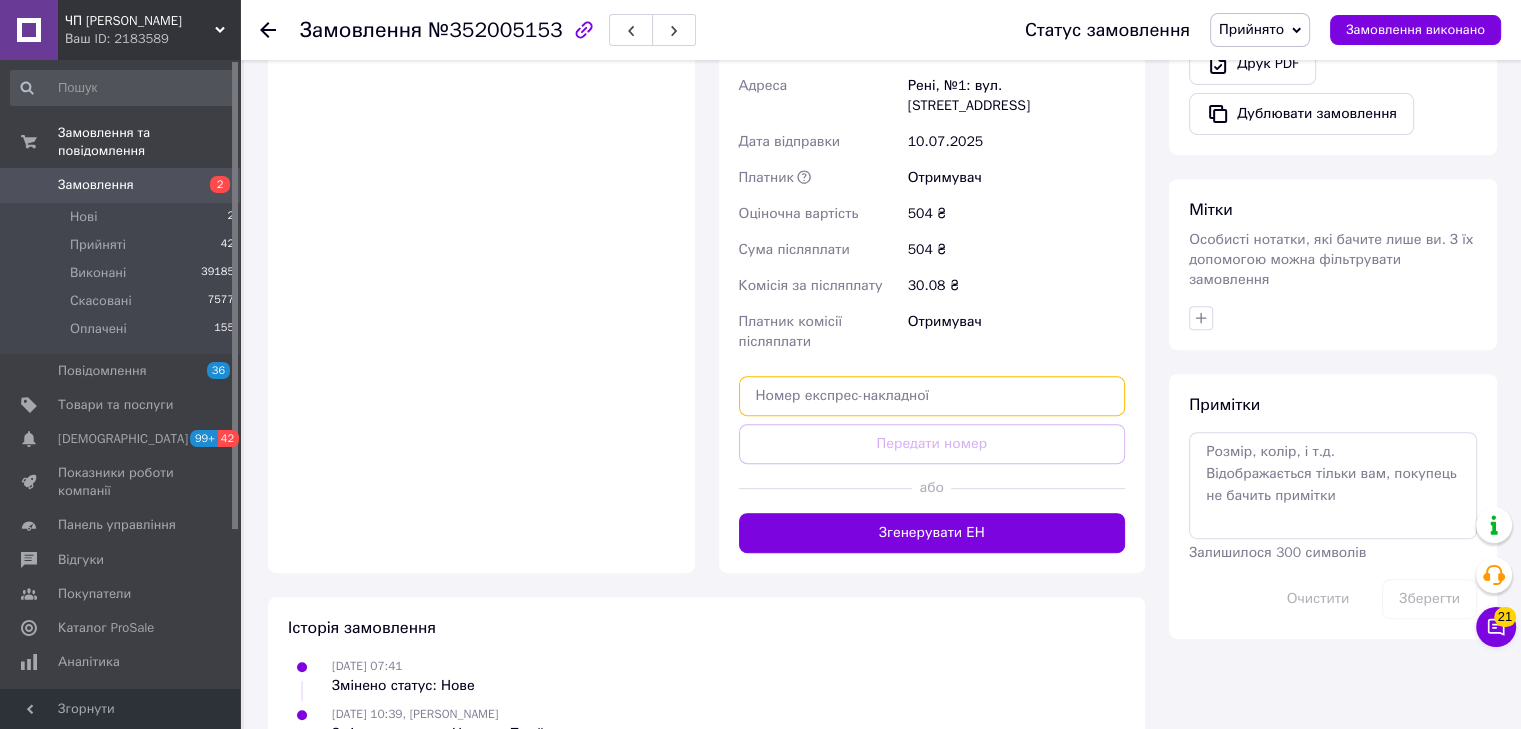 paste on "20451203231551" 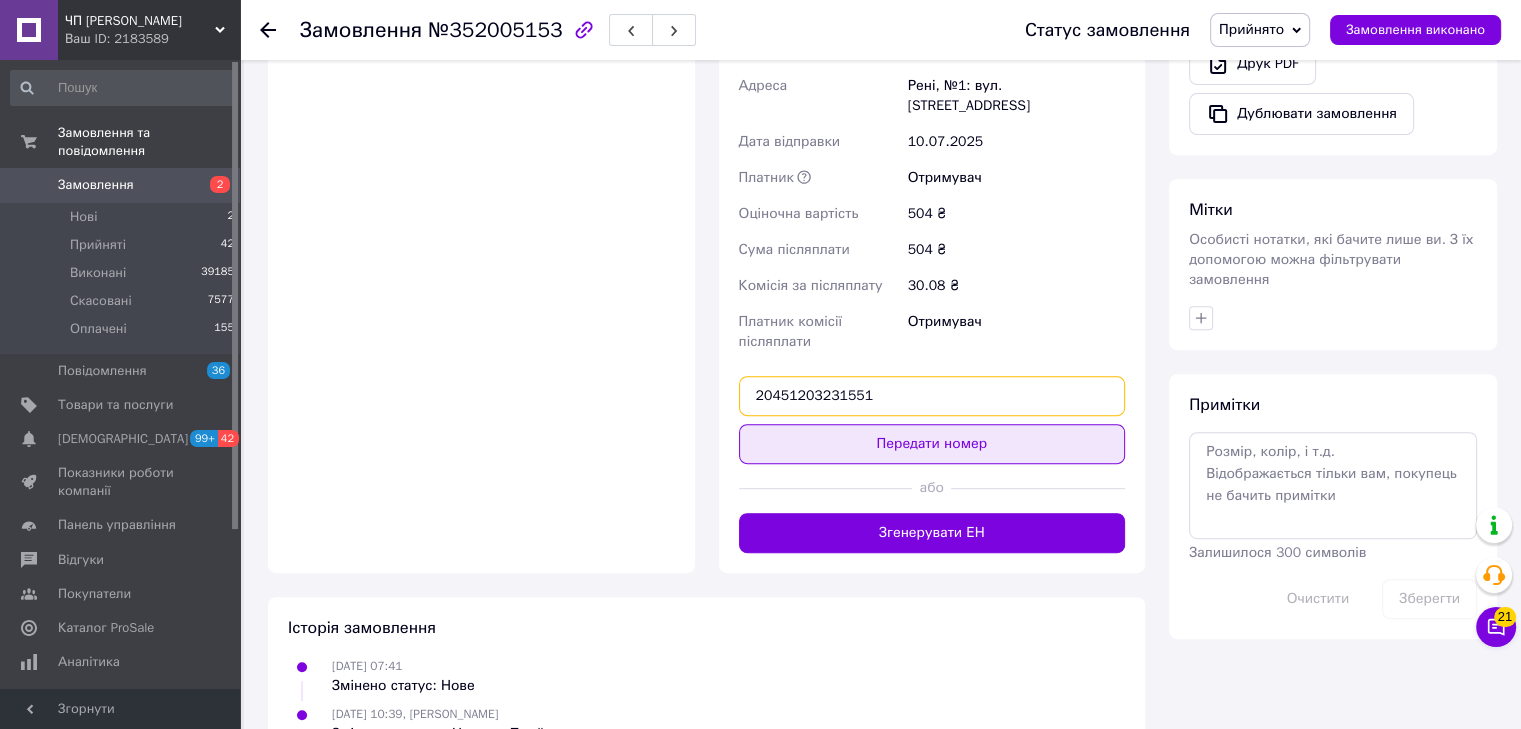 type on "20451203231551" 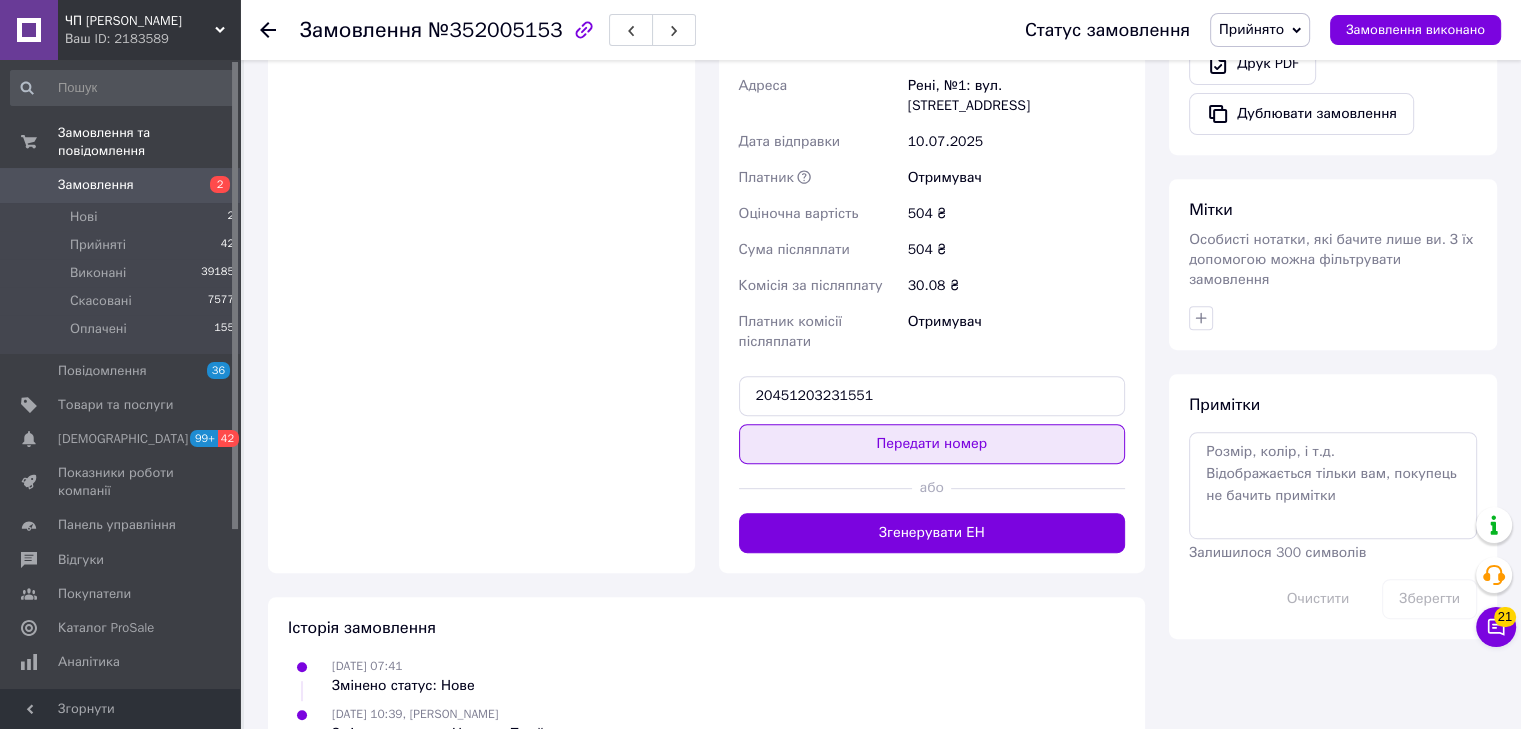 click on "Передати номер" at bounding box center [932, 444] 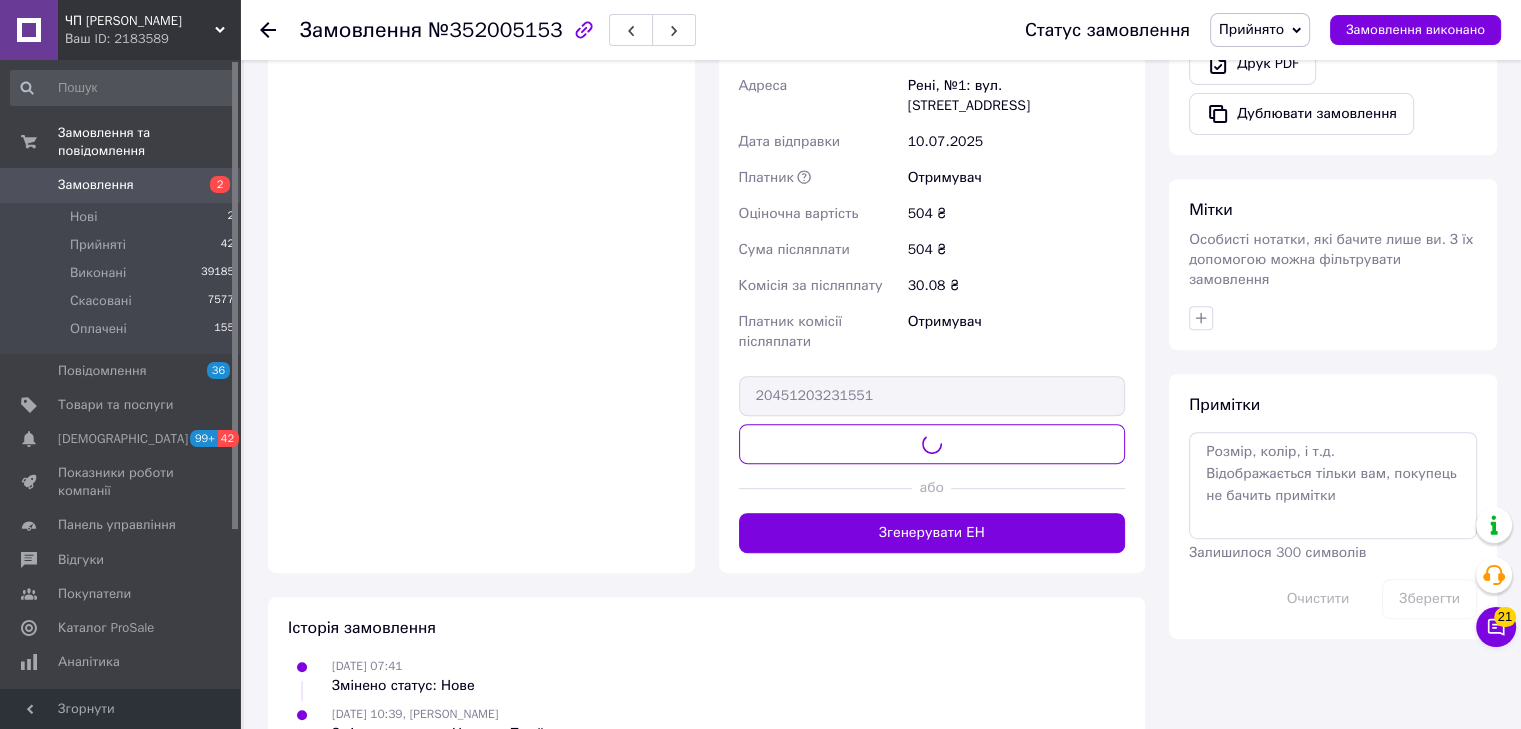 scroll, scrollTop: 710, scrollLeft: 0, axis: vertical 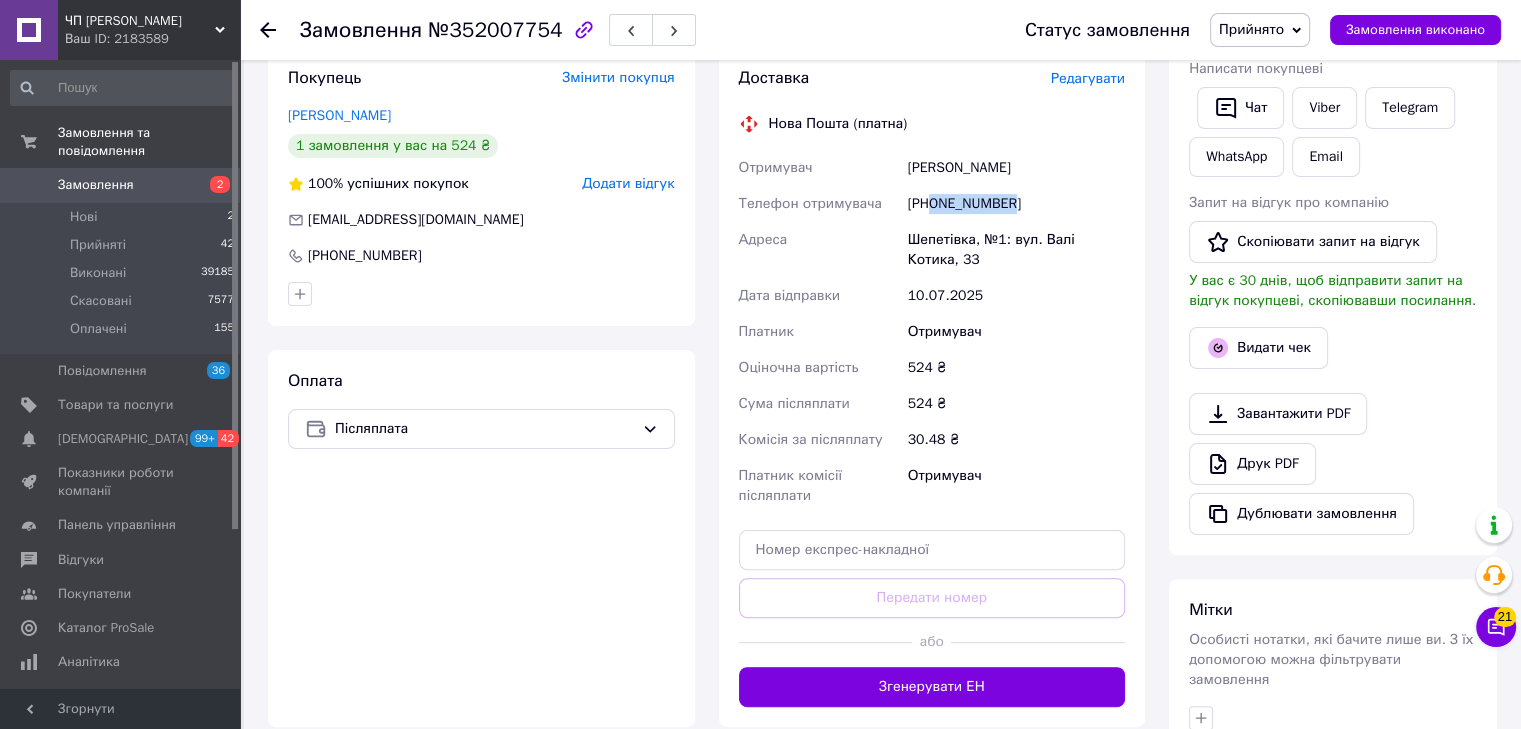 drag, startPoint x: 931, startPoint y: 180, endPoint x: 1046, endPoint y: 188, distance: 115.27792 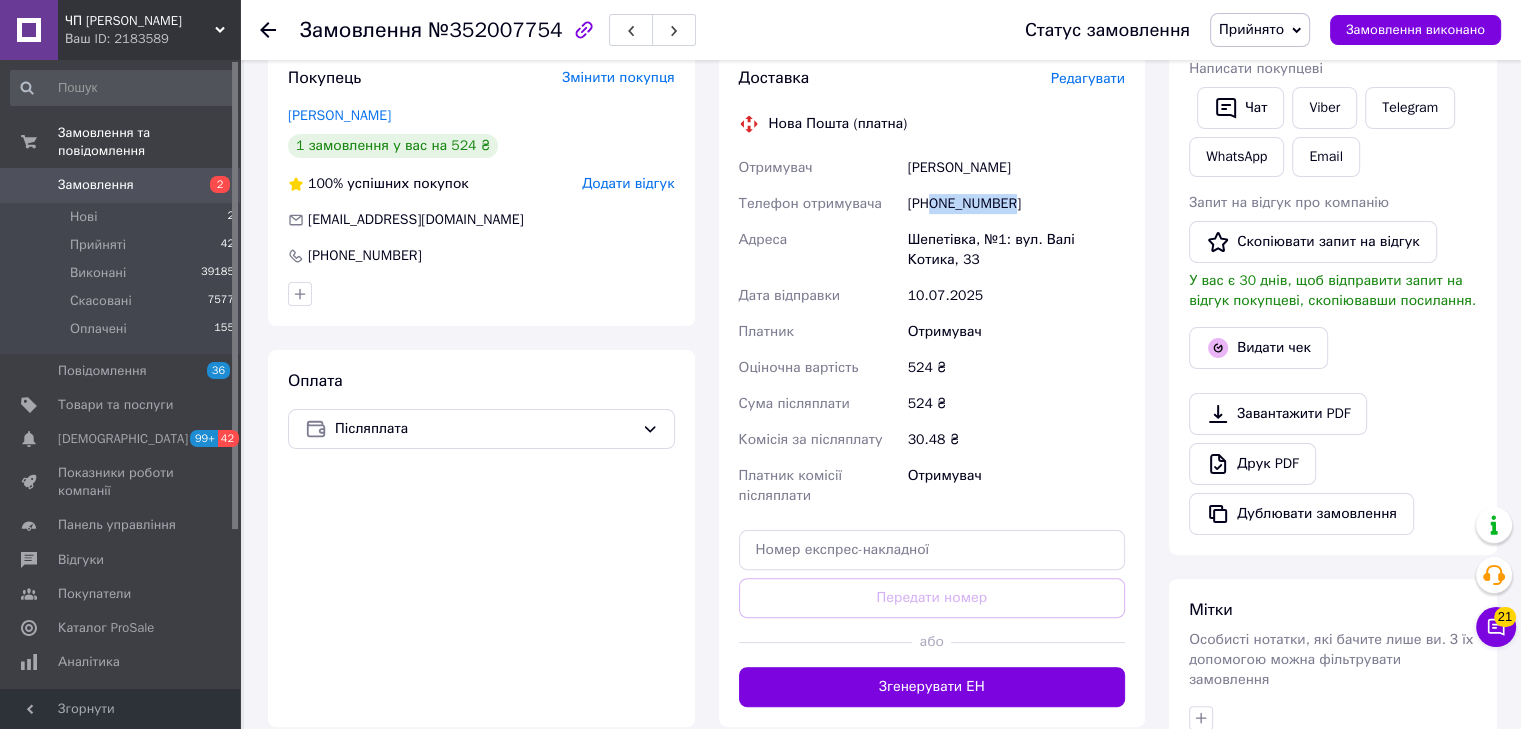 copy on "0673689658" 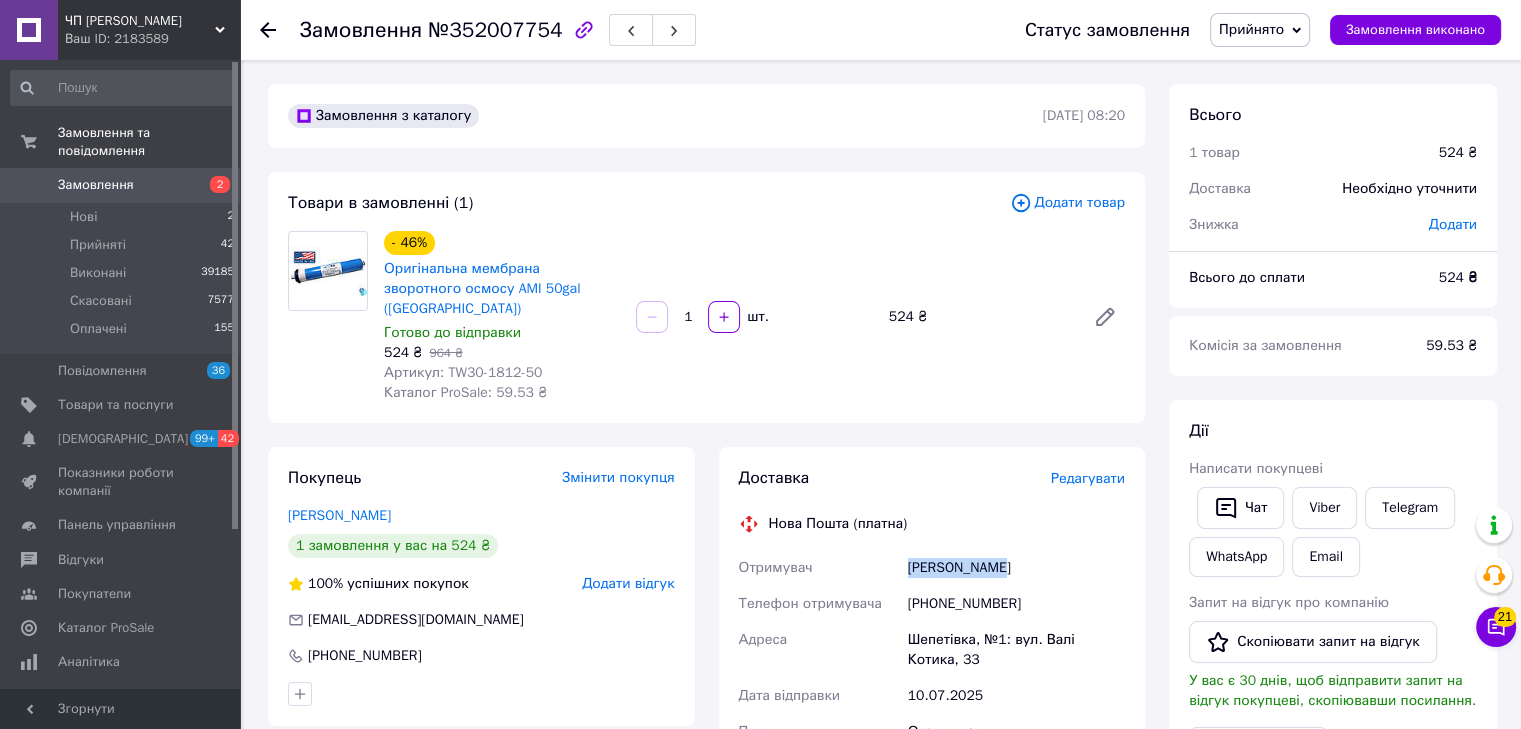 drag, startPoint x: 999, startPoint y: 550, endPoint x: 871, endPoint y: 550, distance: 128 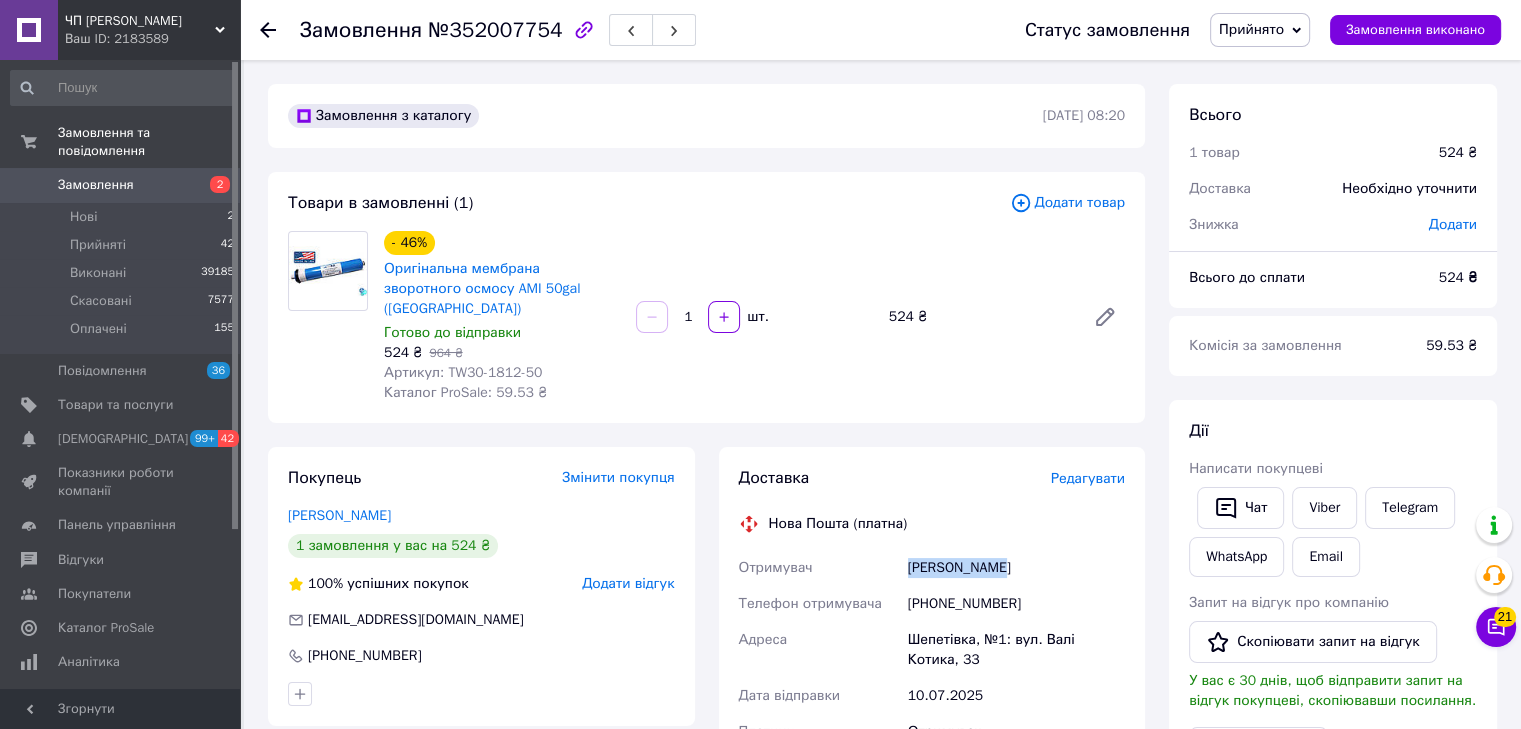 drag, startPoint x: 1066, startPoint y: 549, endPoint x: 1005, endPoint y: 556, distance: 61.400326 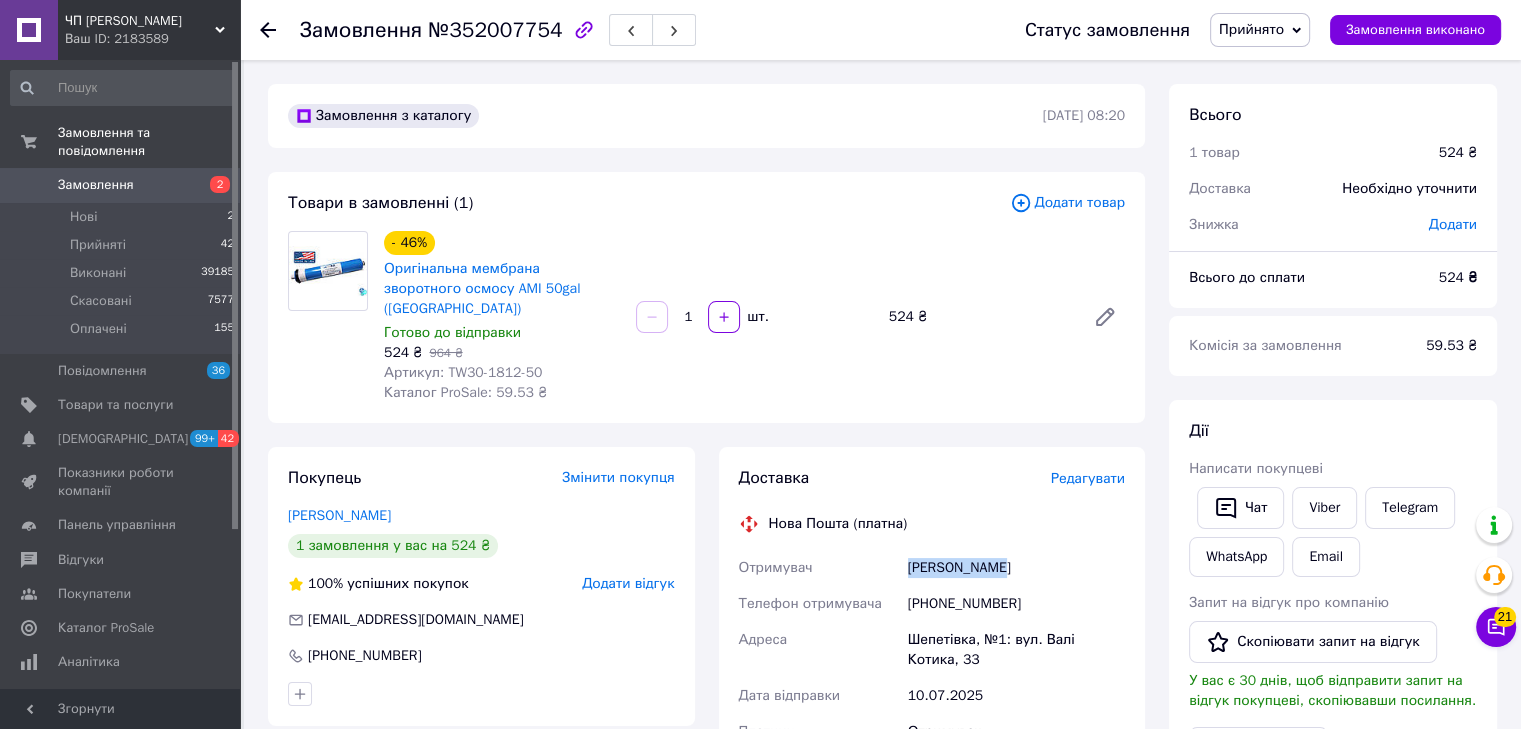 click on "Ниміровський Болеслав" at bounding box center (1016, 568) 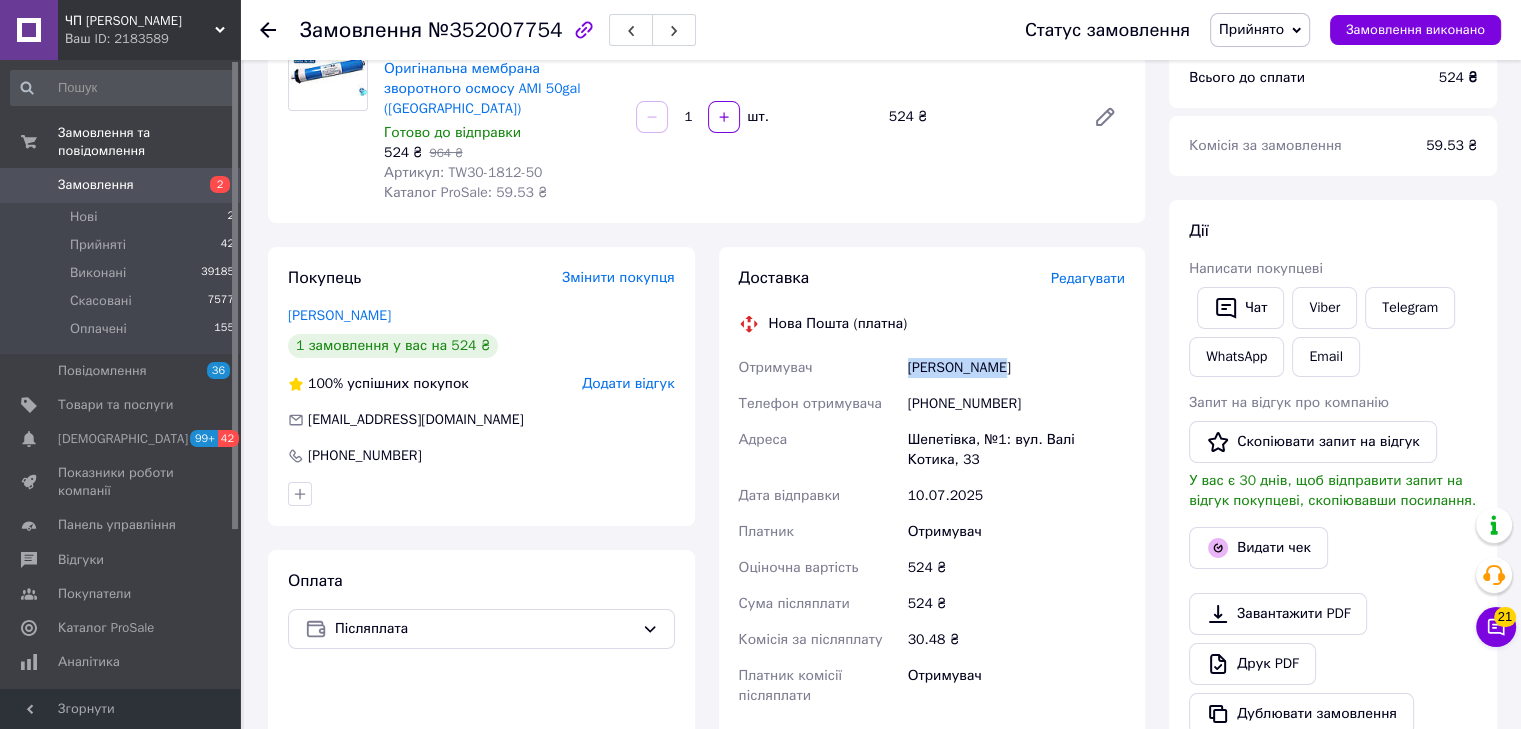 scroll, scrollTop: 600, scrollLeft: 0, axis: vertical 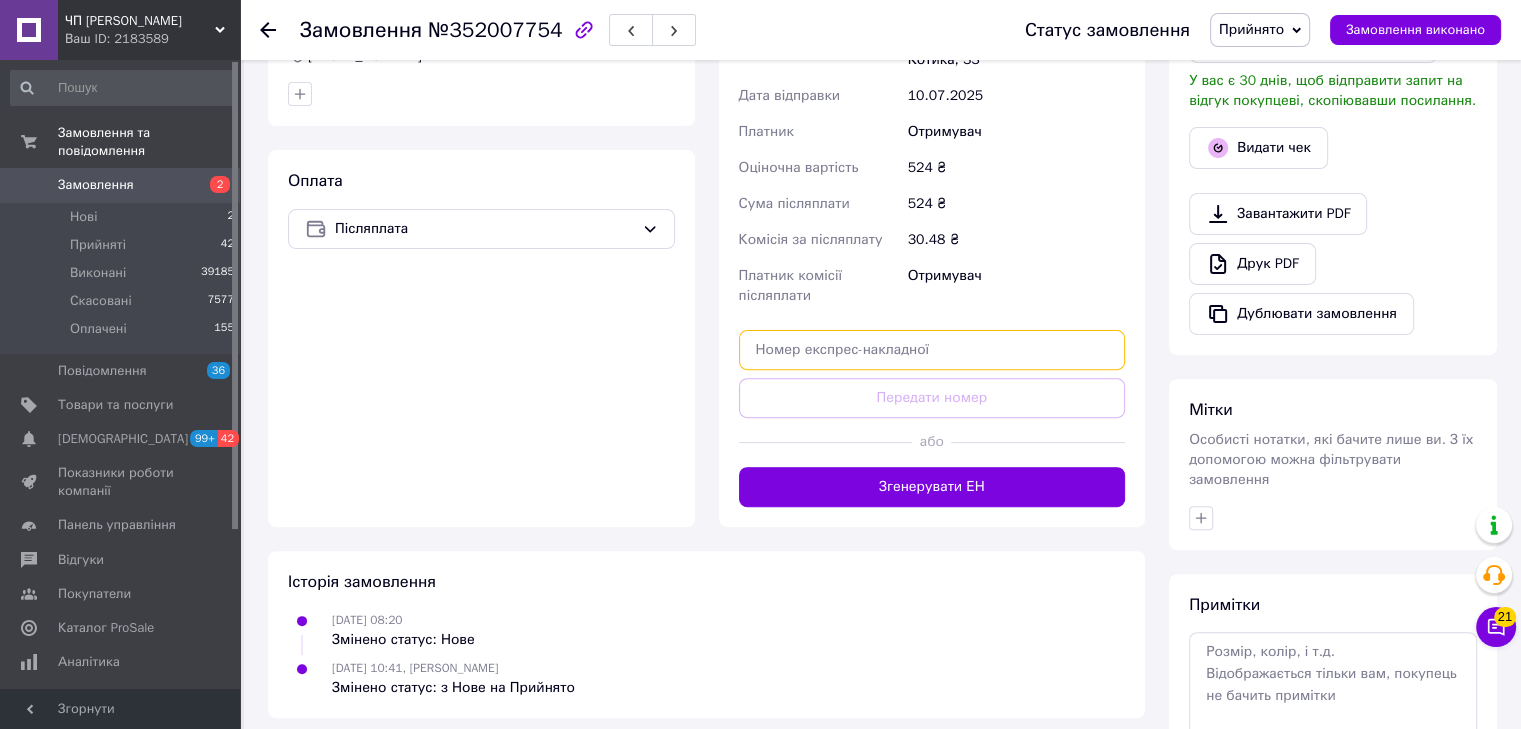 paste on "20451203235659" 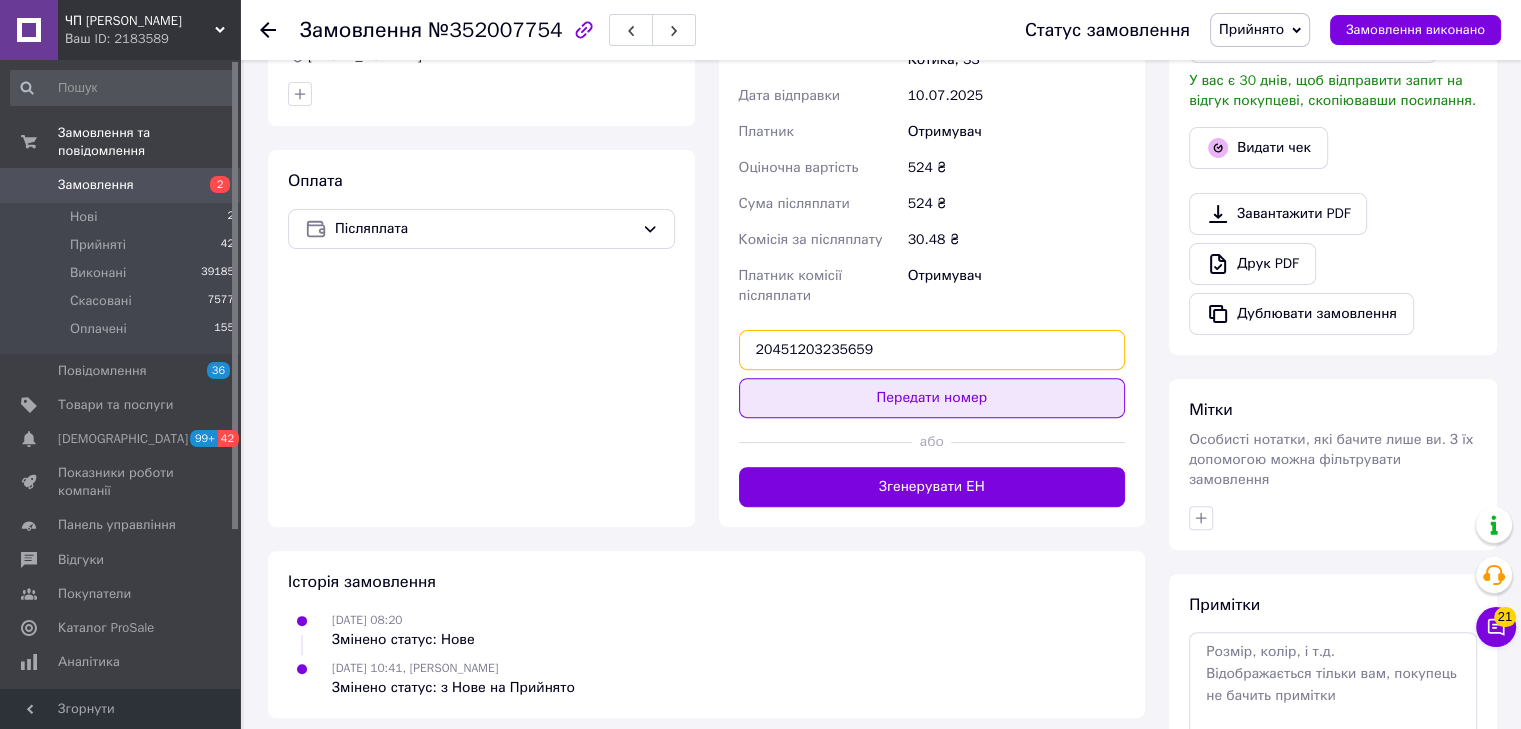 type on "20451203235659" 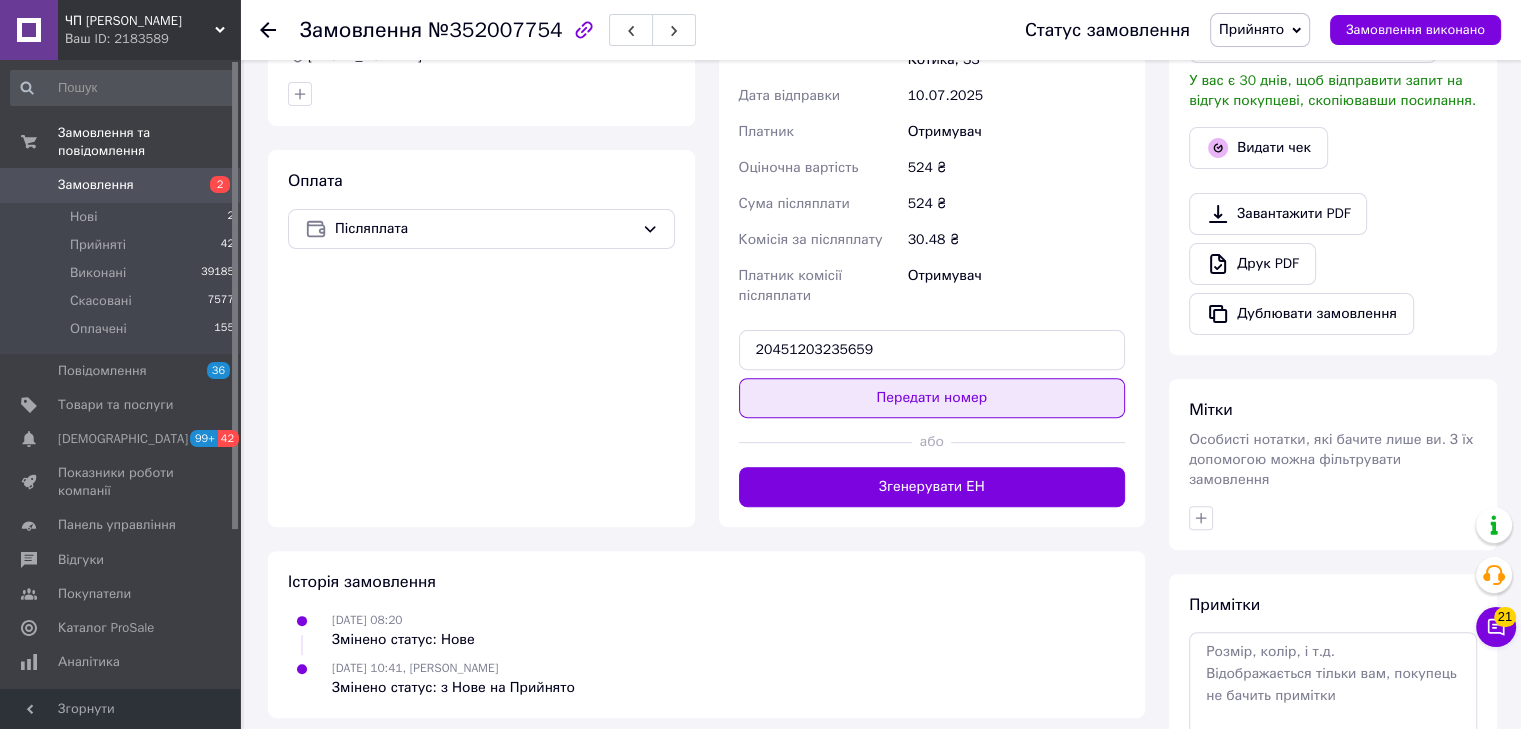click on "Передати номер" at bounding box center [932, 398] 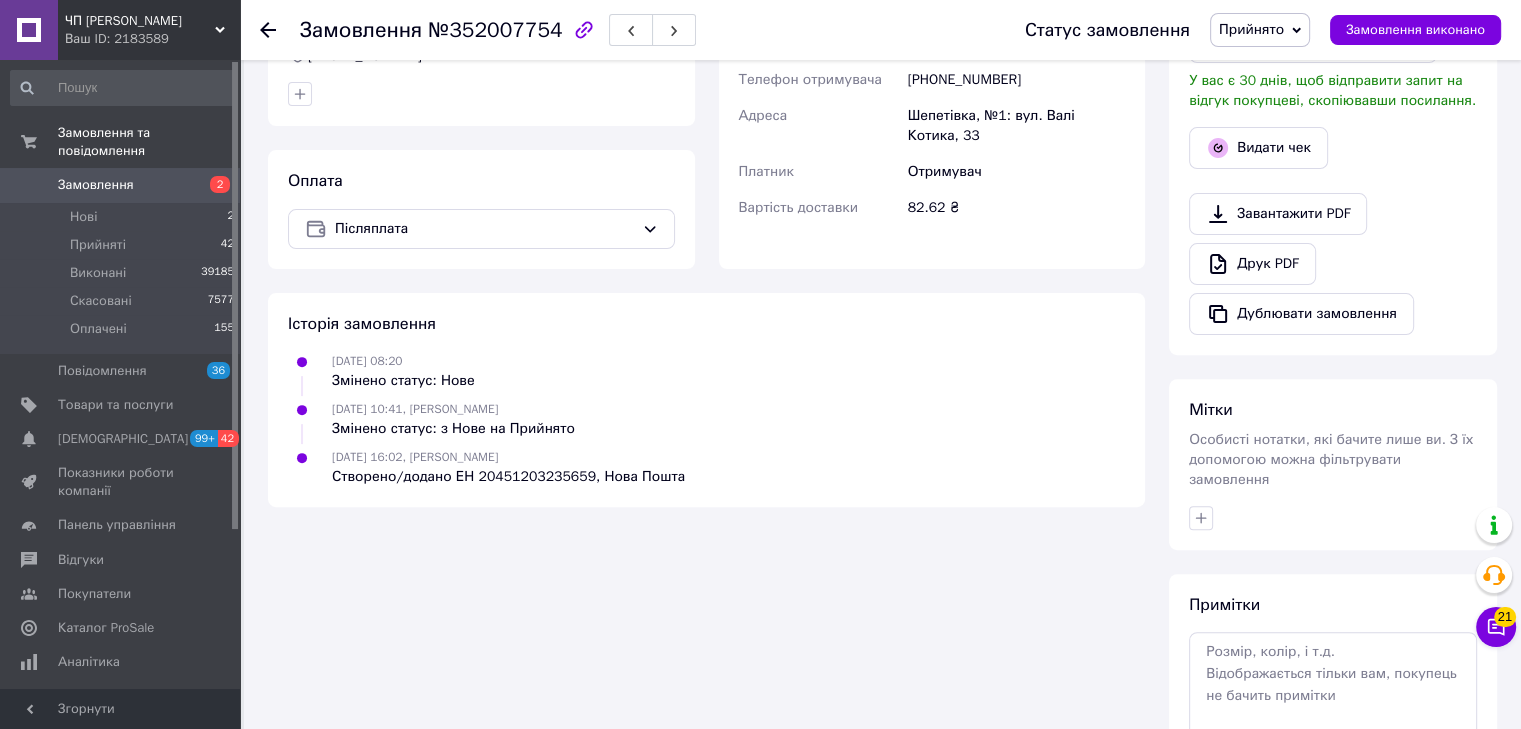scroll, scrollTop: 200, scrollLeft: 0, axis: vertical 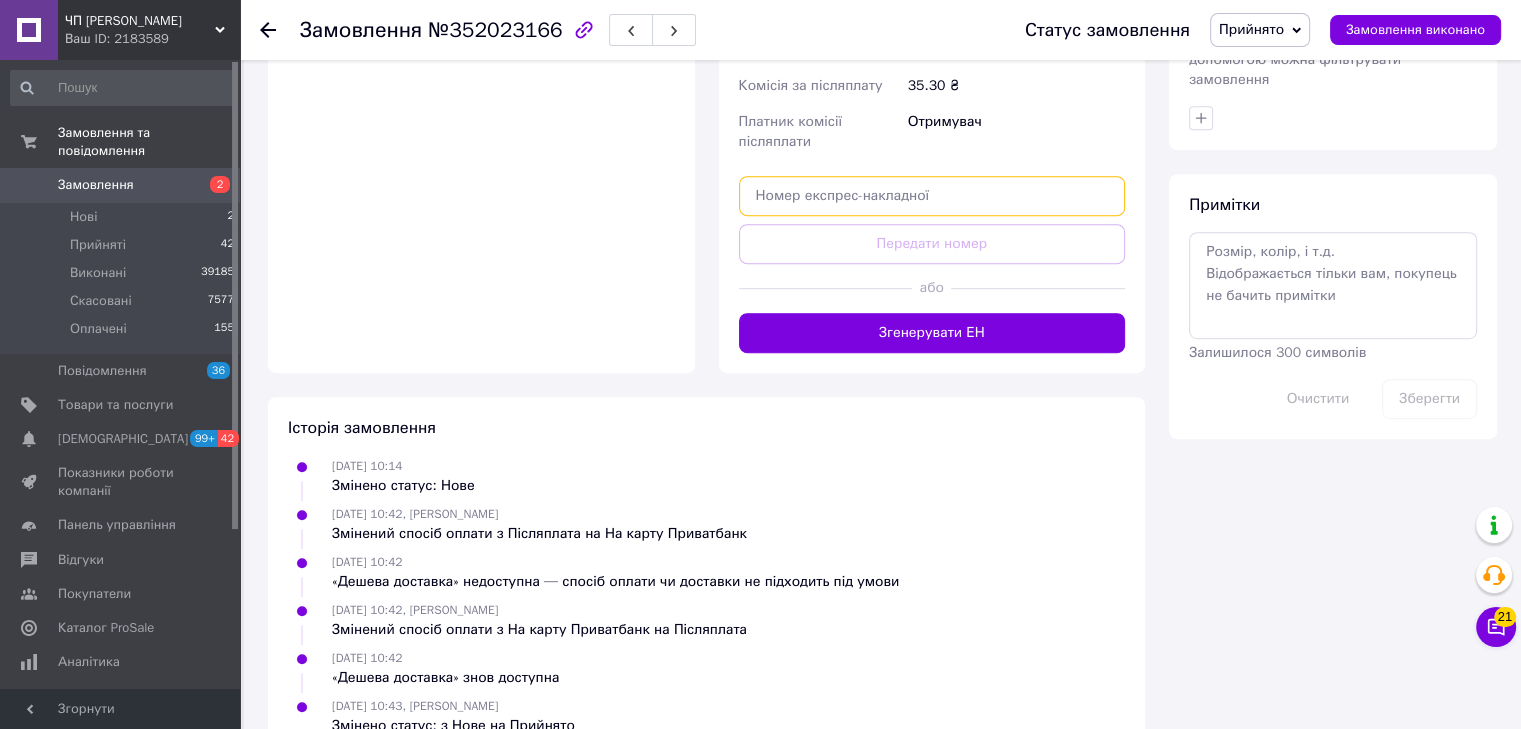 paste on "20451203219745" 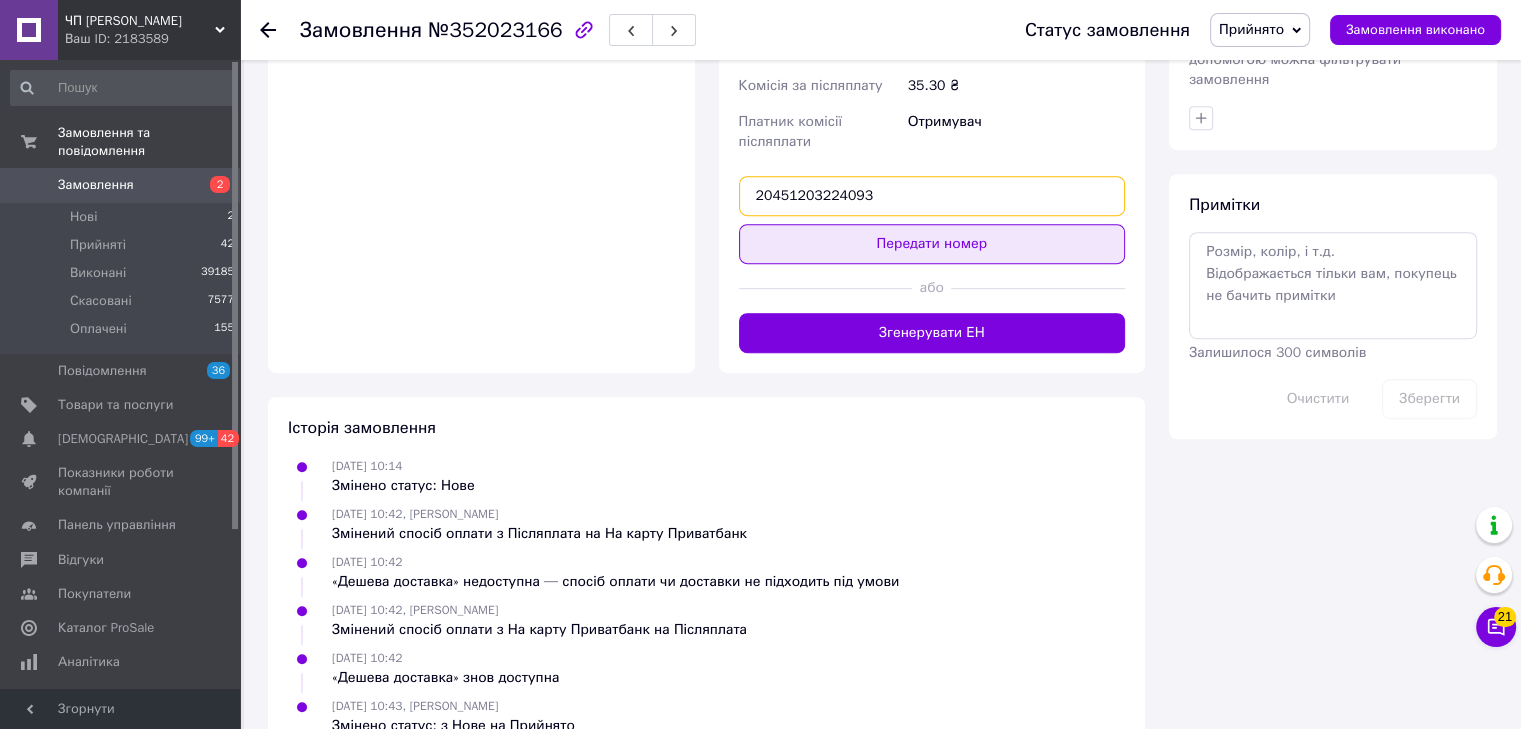 type on "20451203224093" 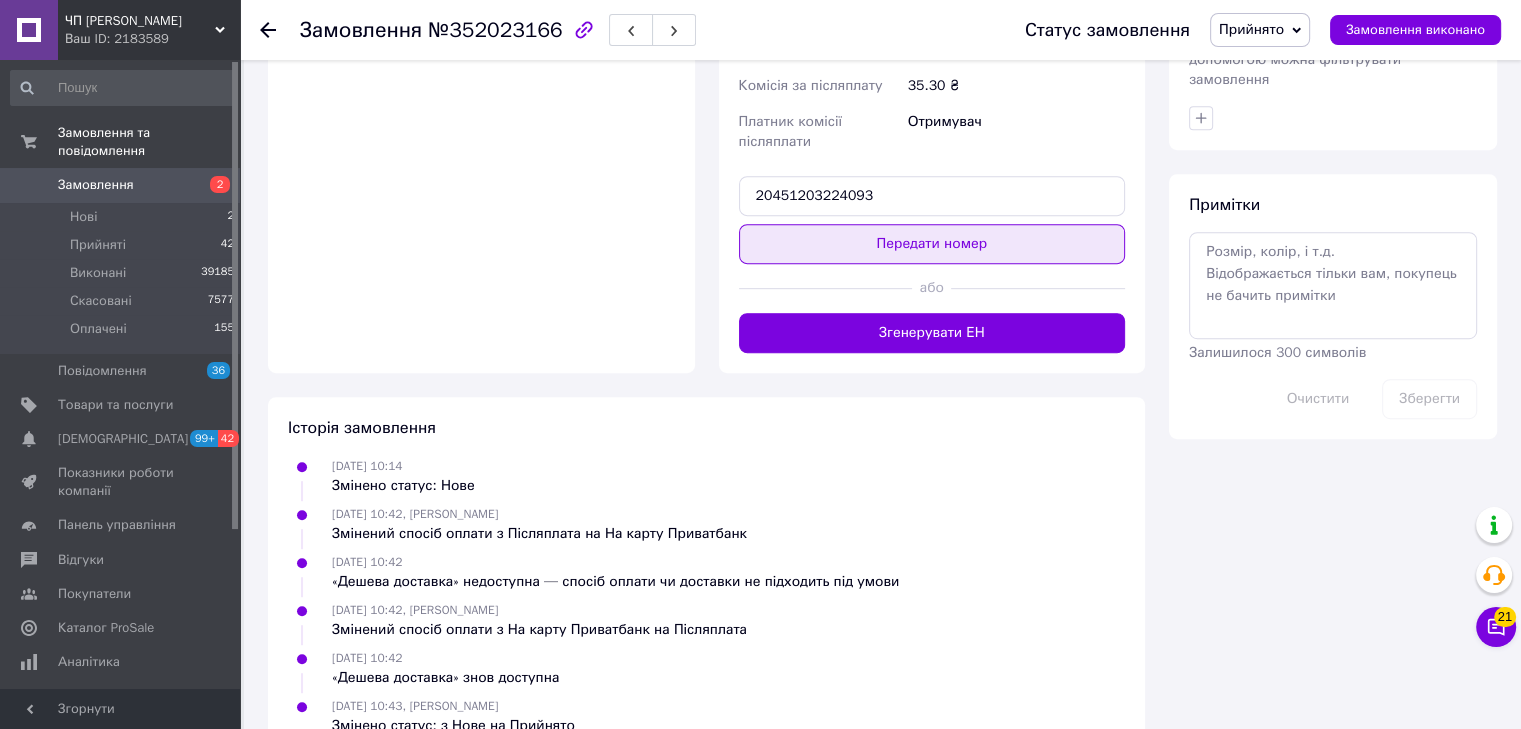 click on "Передати номер" at bounding box center [932, 244] 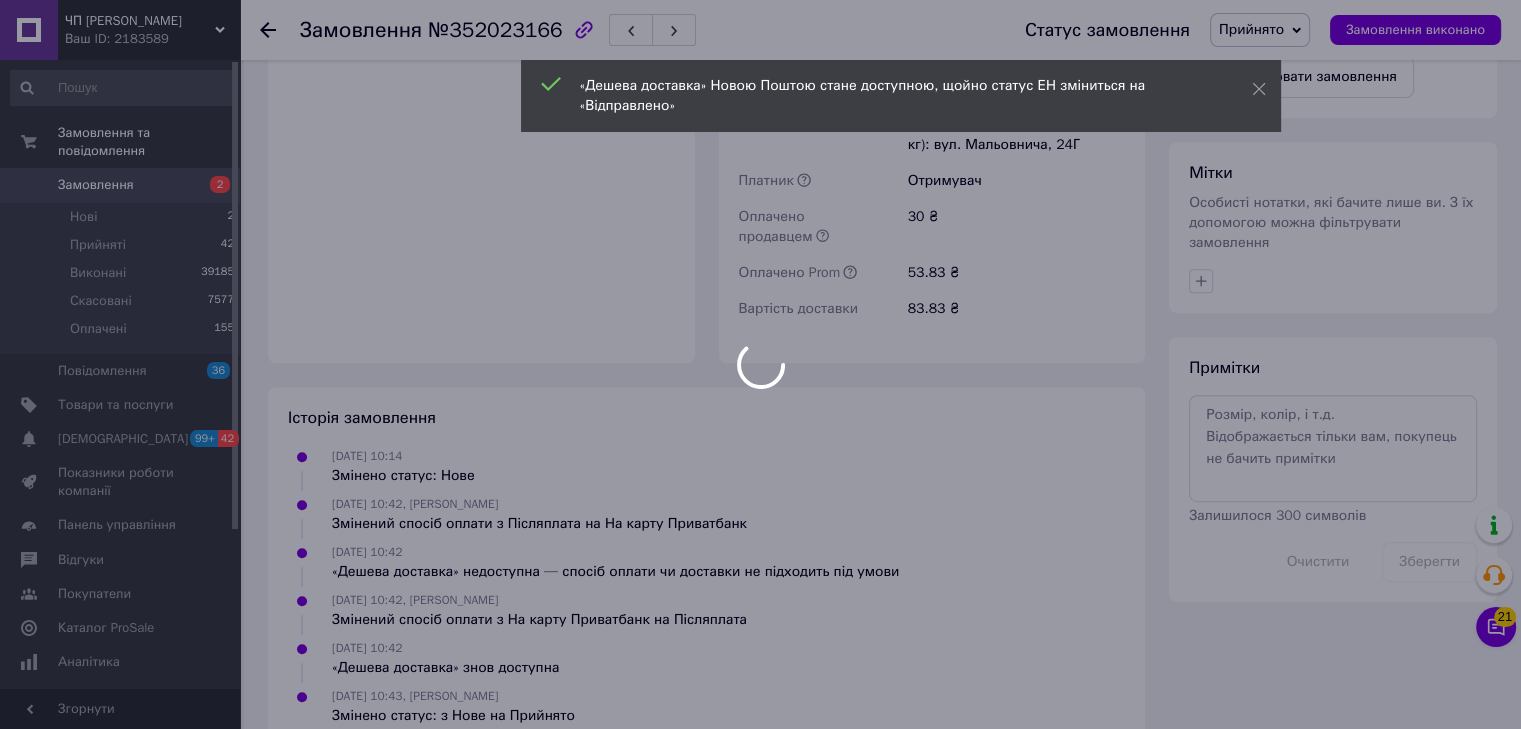 scroll, scrollTop: 933, scrollLeft: 0, axis: vertical 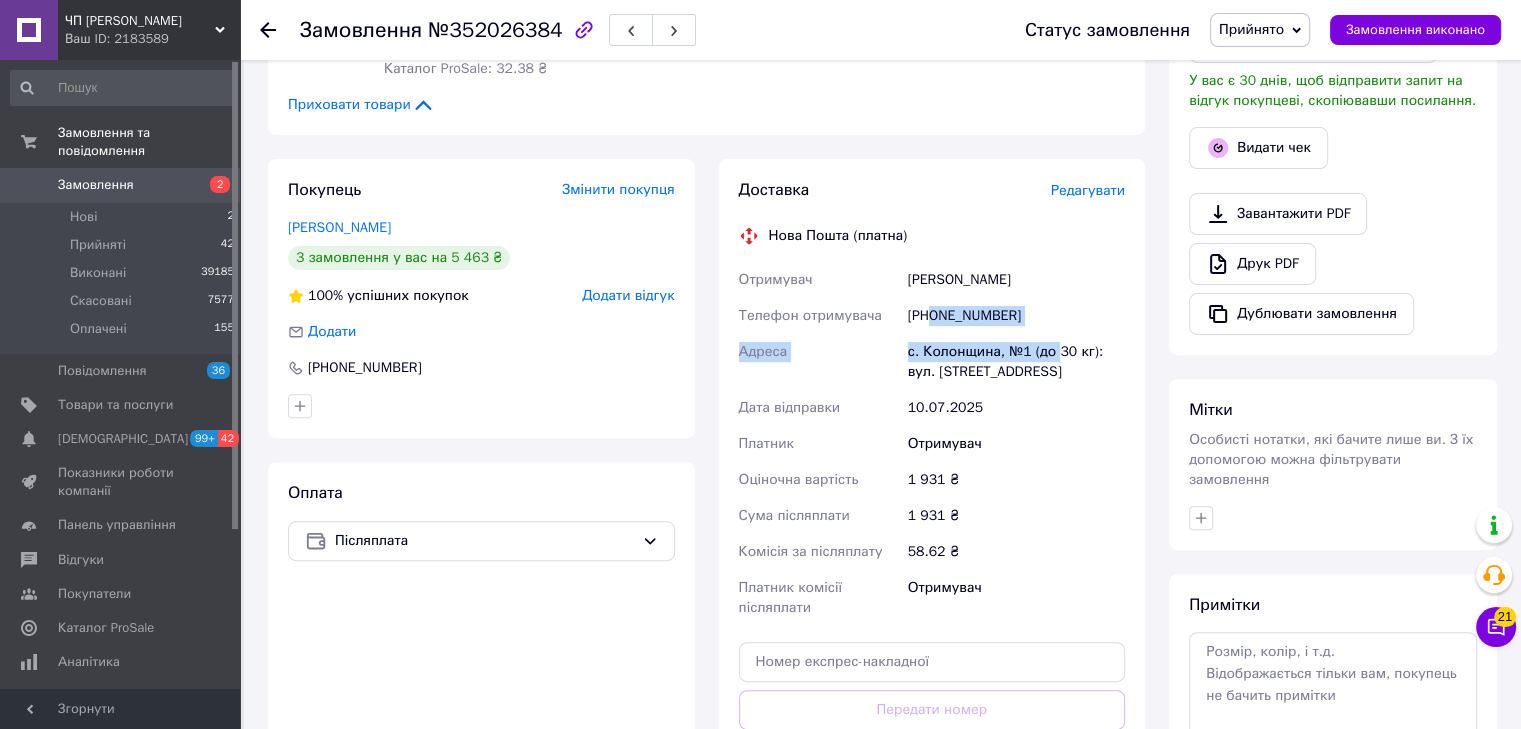drag, startPoint x: 932, startPoint y: 298, endPoint x: 1054, endPoint y: 325, distance: 124.95199 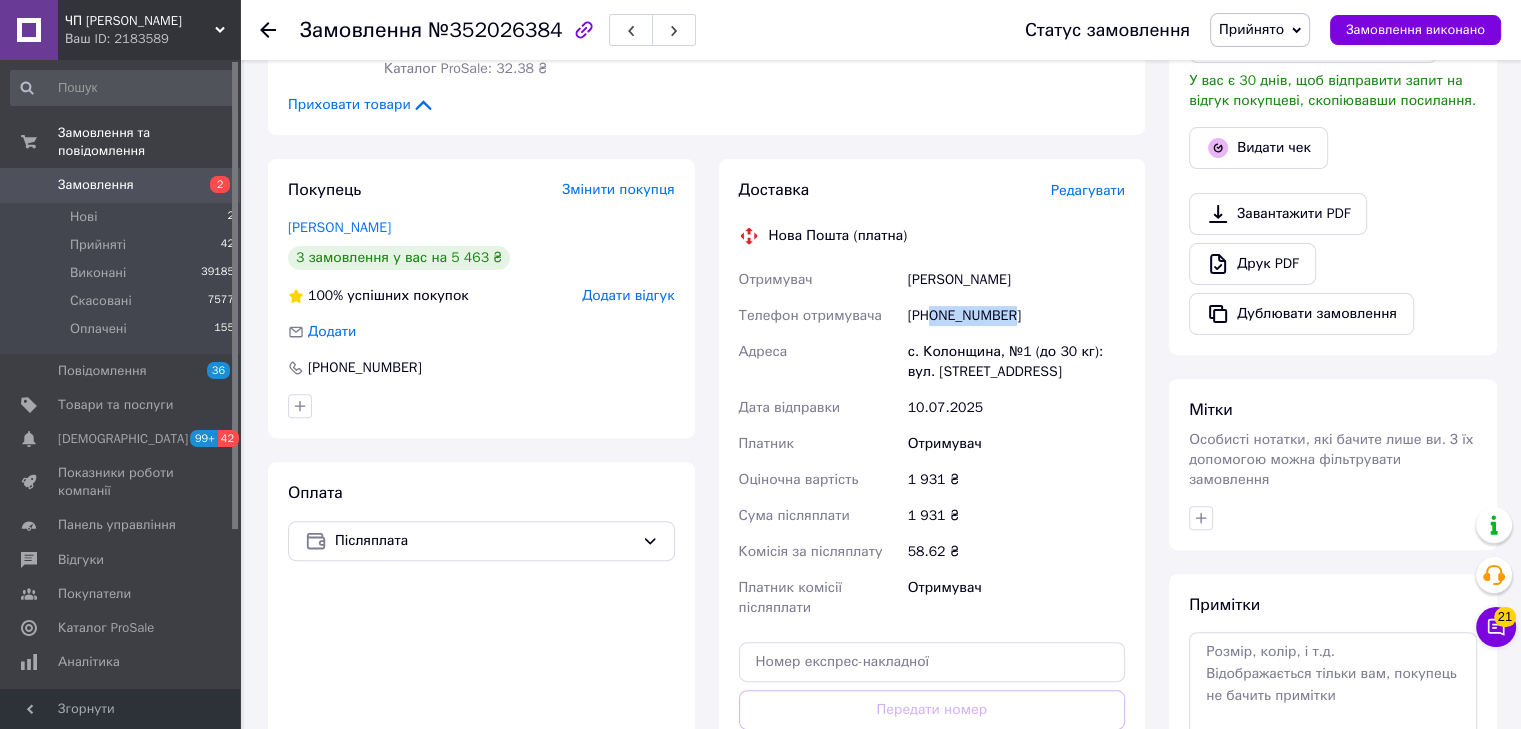 drag, startPoint x: 934, startPoint y: 297, endPoint x: 1018, endPoint y: 307, distance: 84.59315 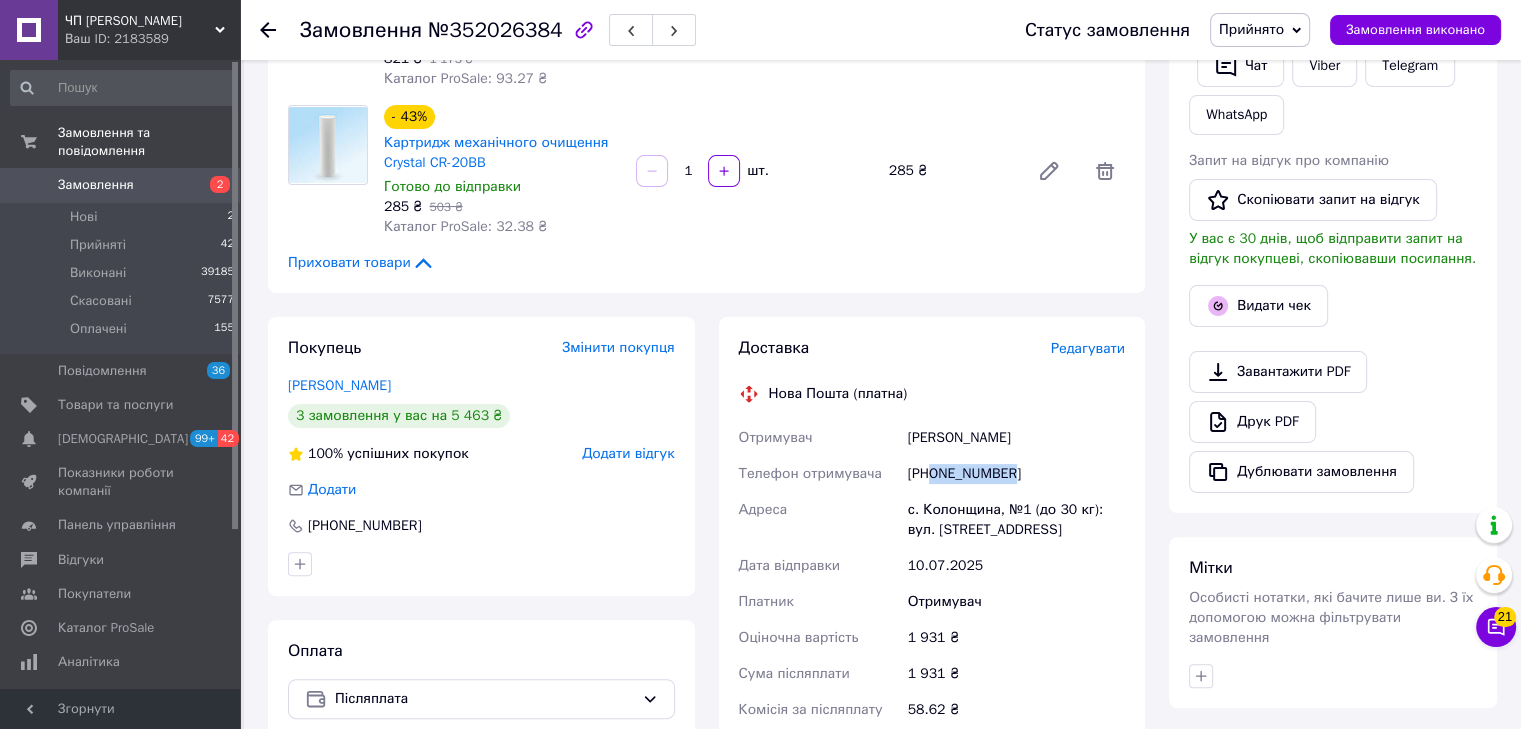 scroll, scrollTop: 600, scrollLeft: 0, axis: vertical 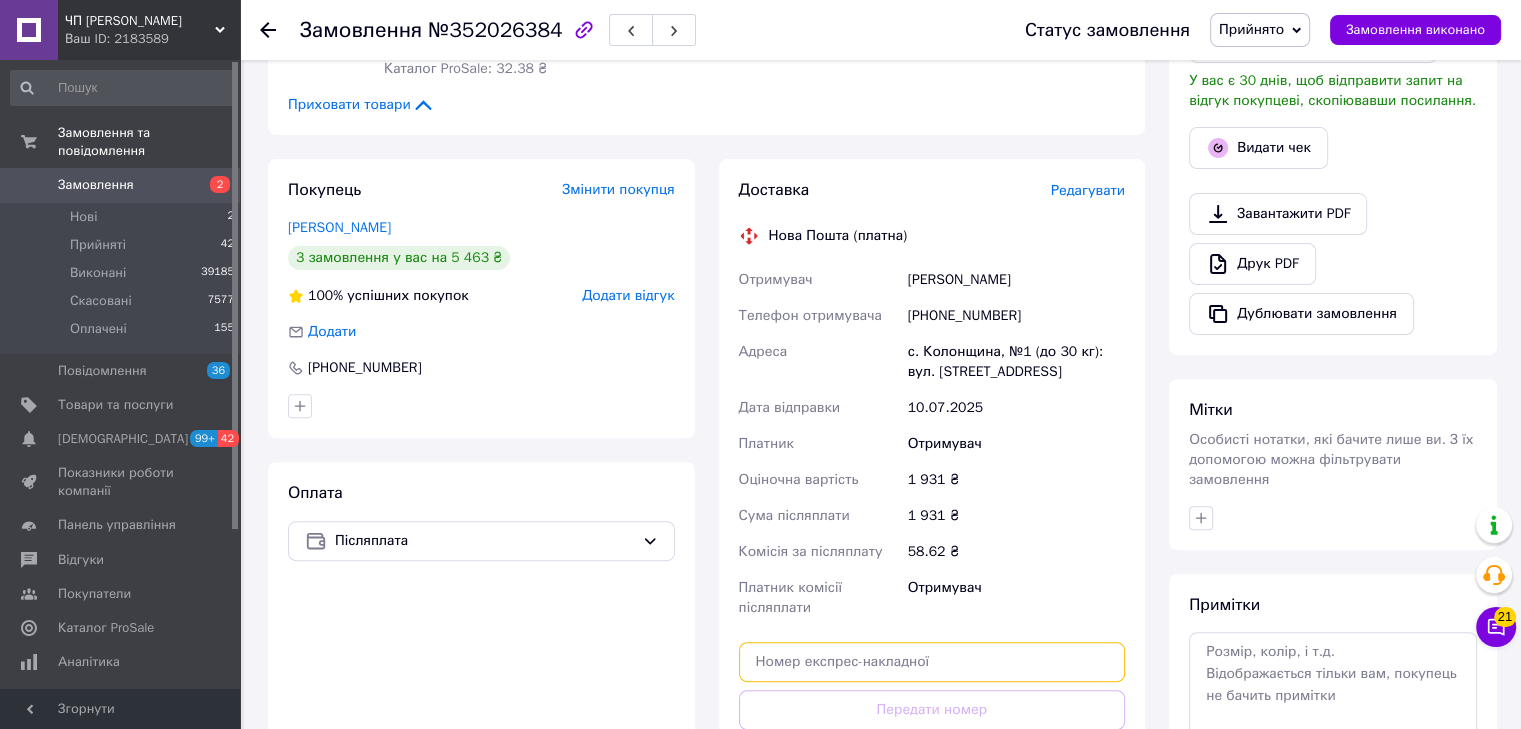 paste on "20451203238011" 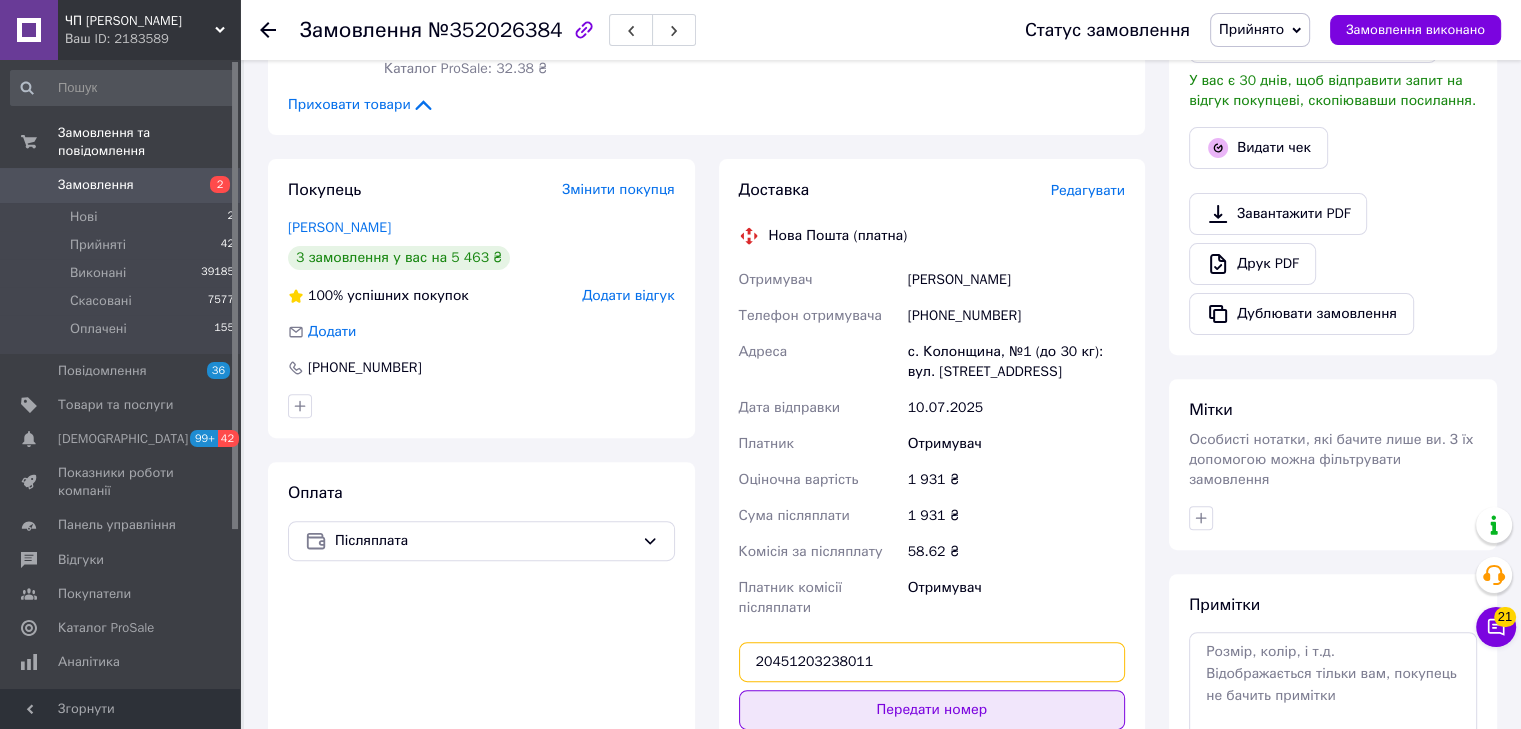 type on "20451203238011" 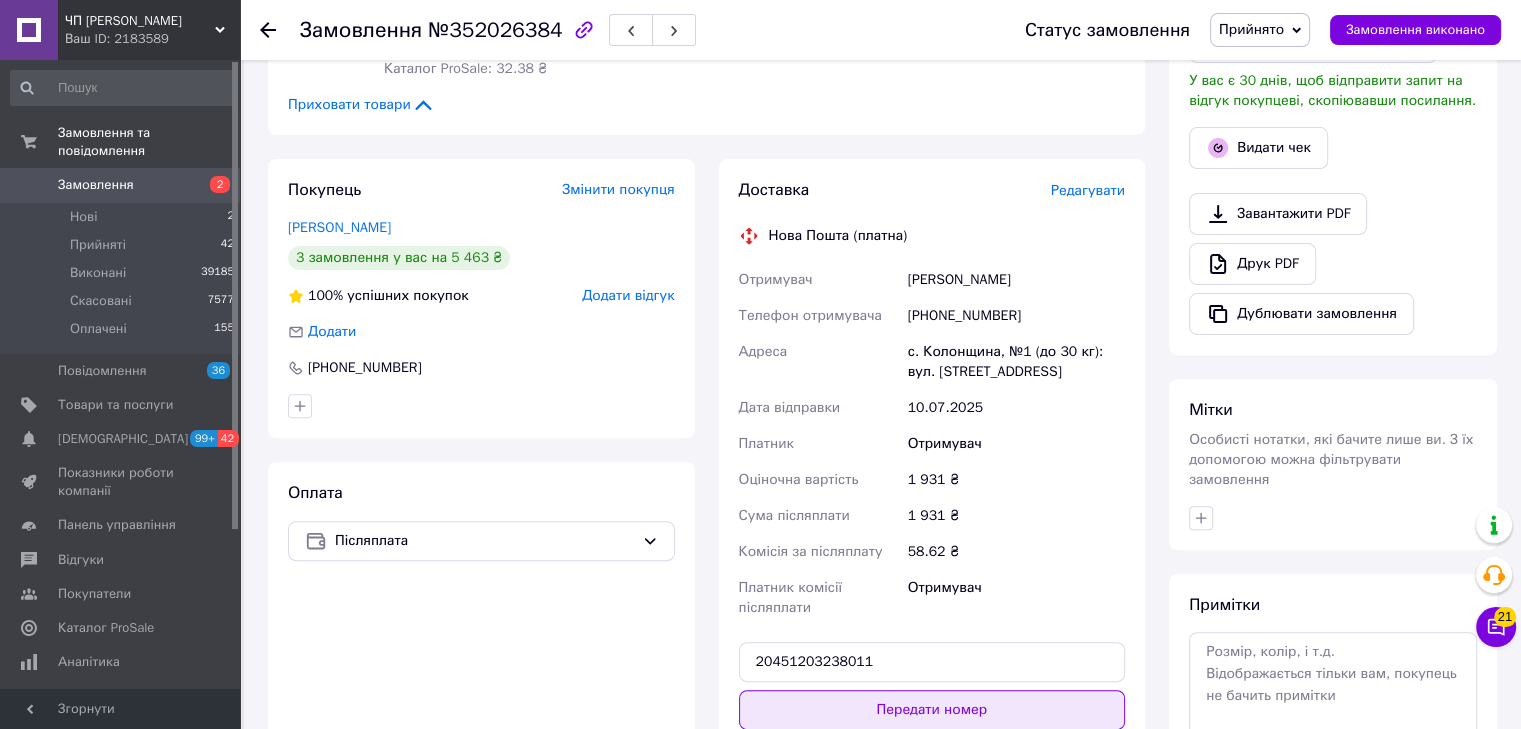 click on "Передати номер" at bounding box center [932, 710] 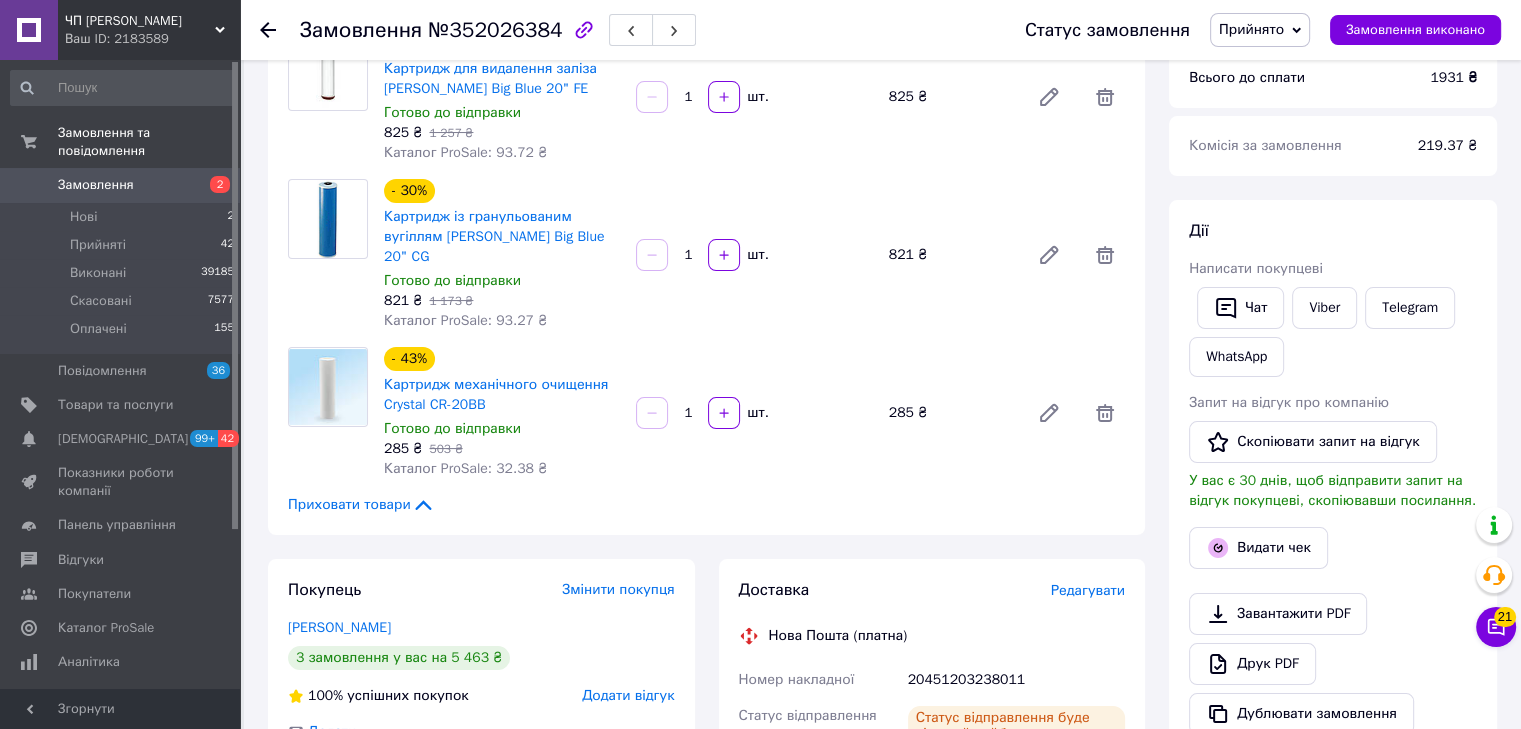 scroll, scrollTop: 0, scrollLeft: 0, axis: both 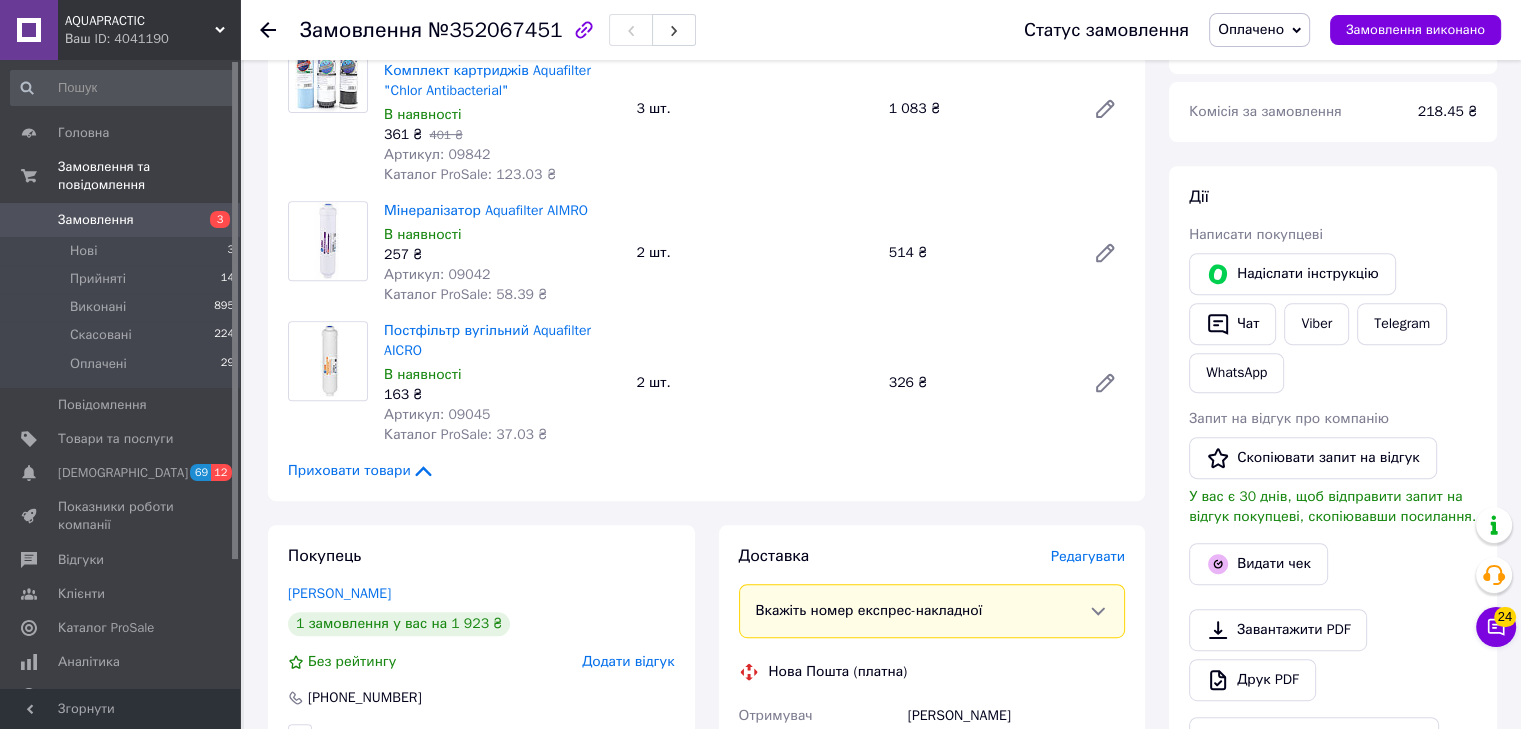 click 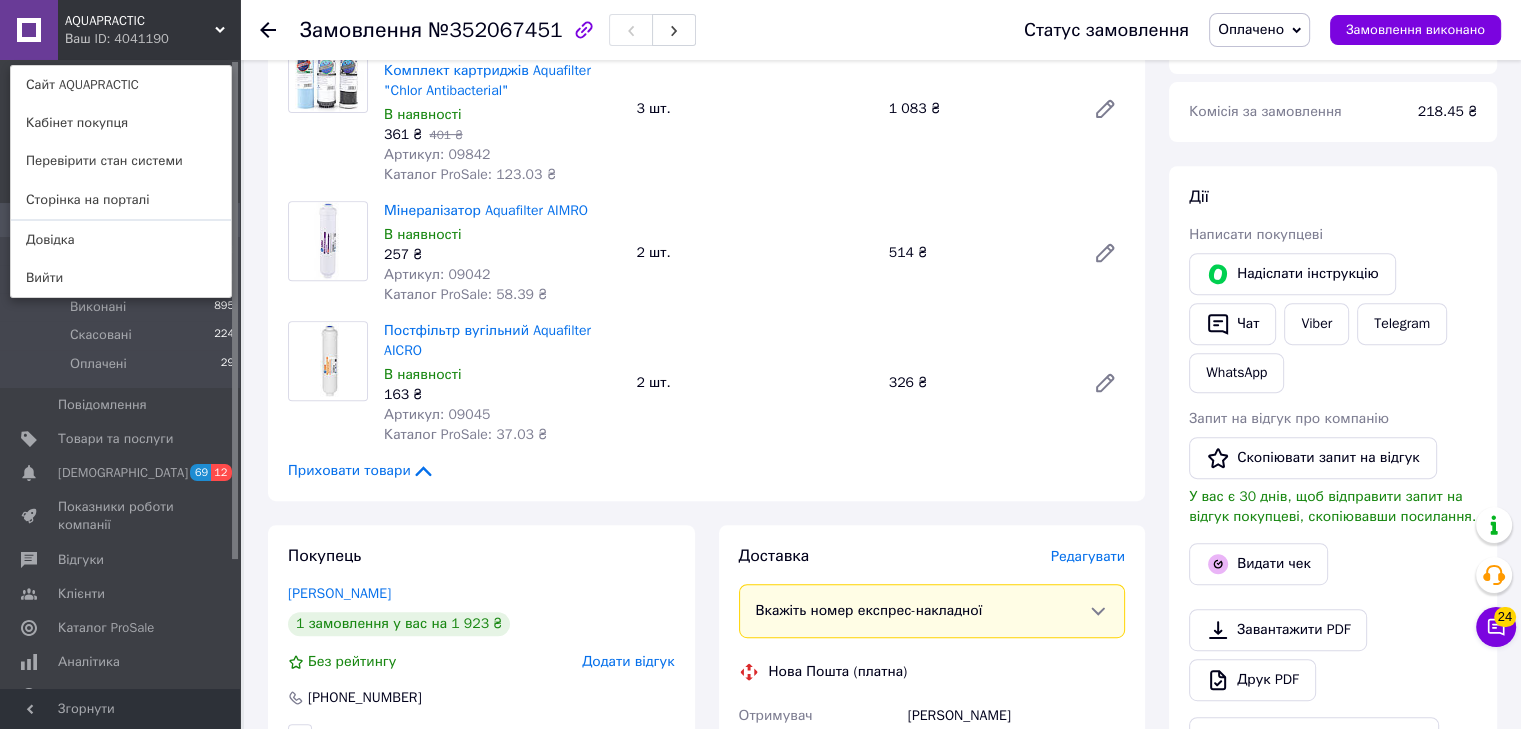 click on "AQUAPRACTIC Ваш ID: 4041190 Сайт AQUAPRACTIC Кабінет покупця Перевірити стан системи Сторінка на порталі Довідка Вийти" at bounding box center [120, 30] 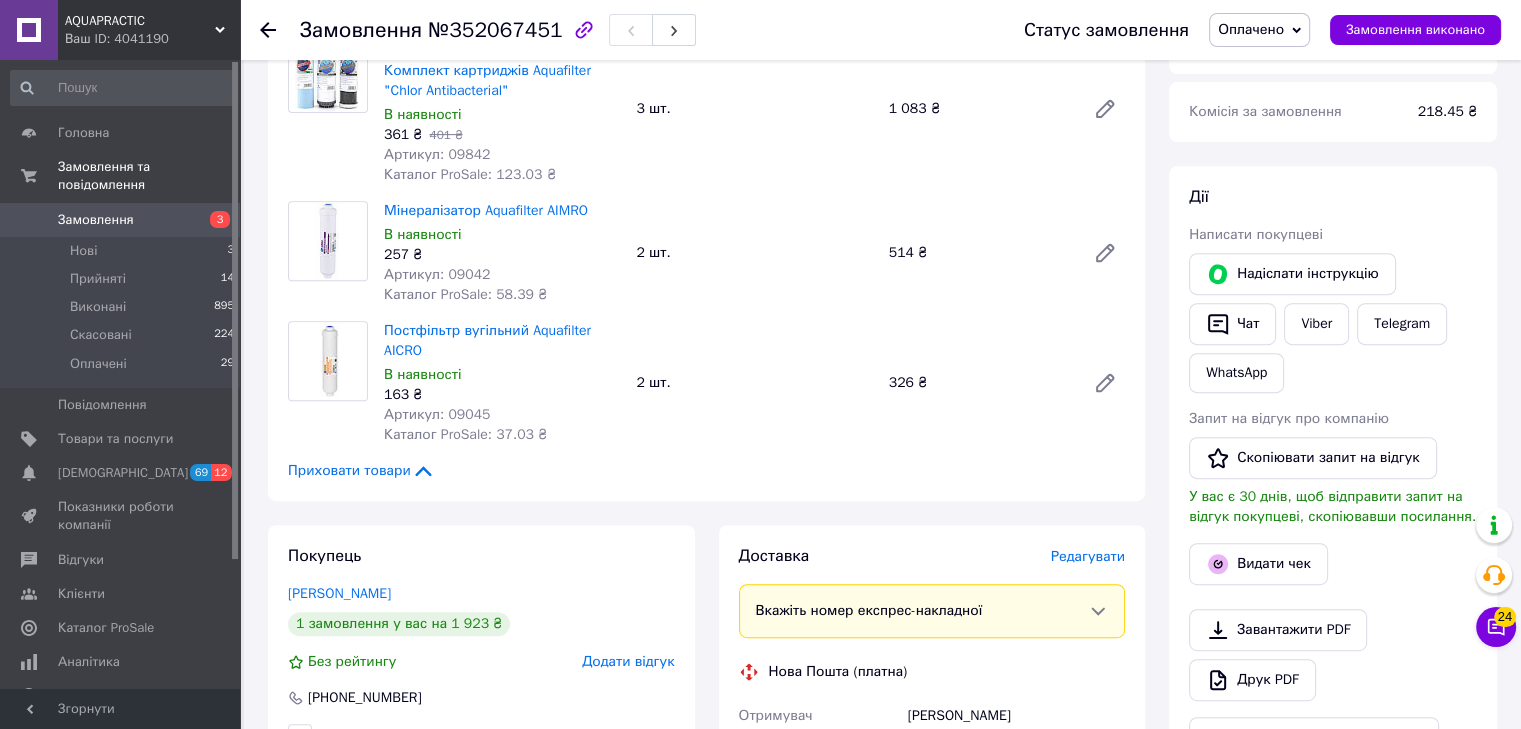 scroll, scrollTop: 600, scrollLeft: 0, axis: vertical 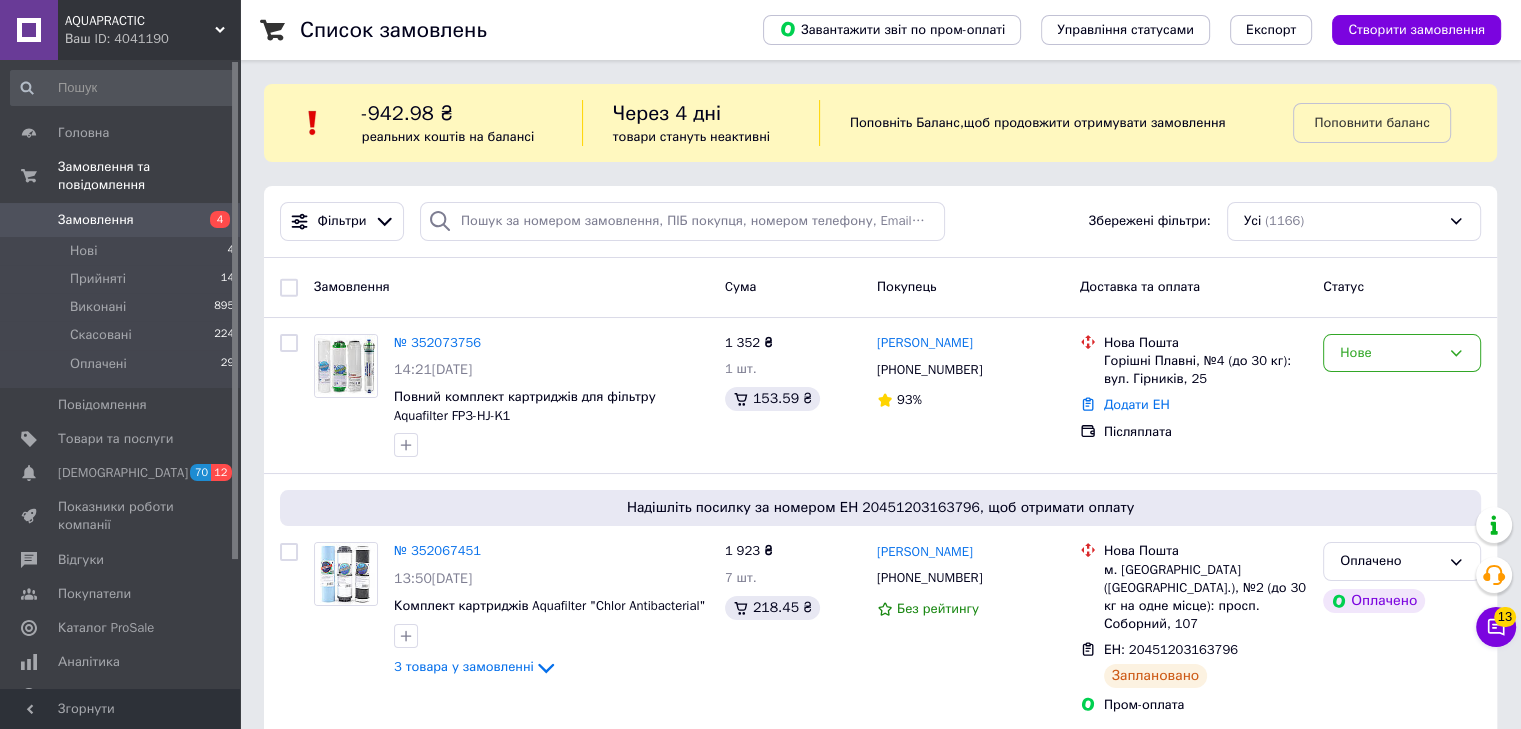 click on "Ваш ID: 4041190" at bounding box center [152, 39] 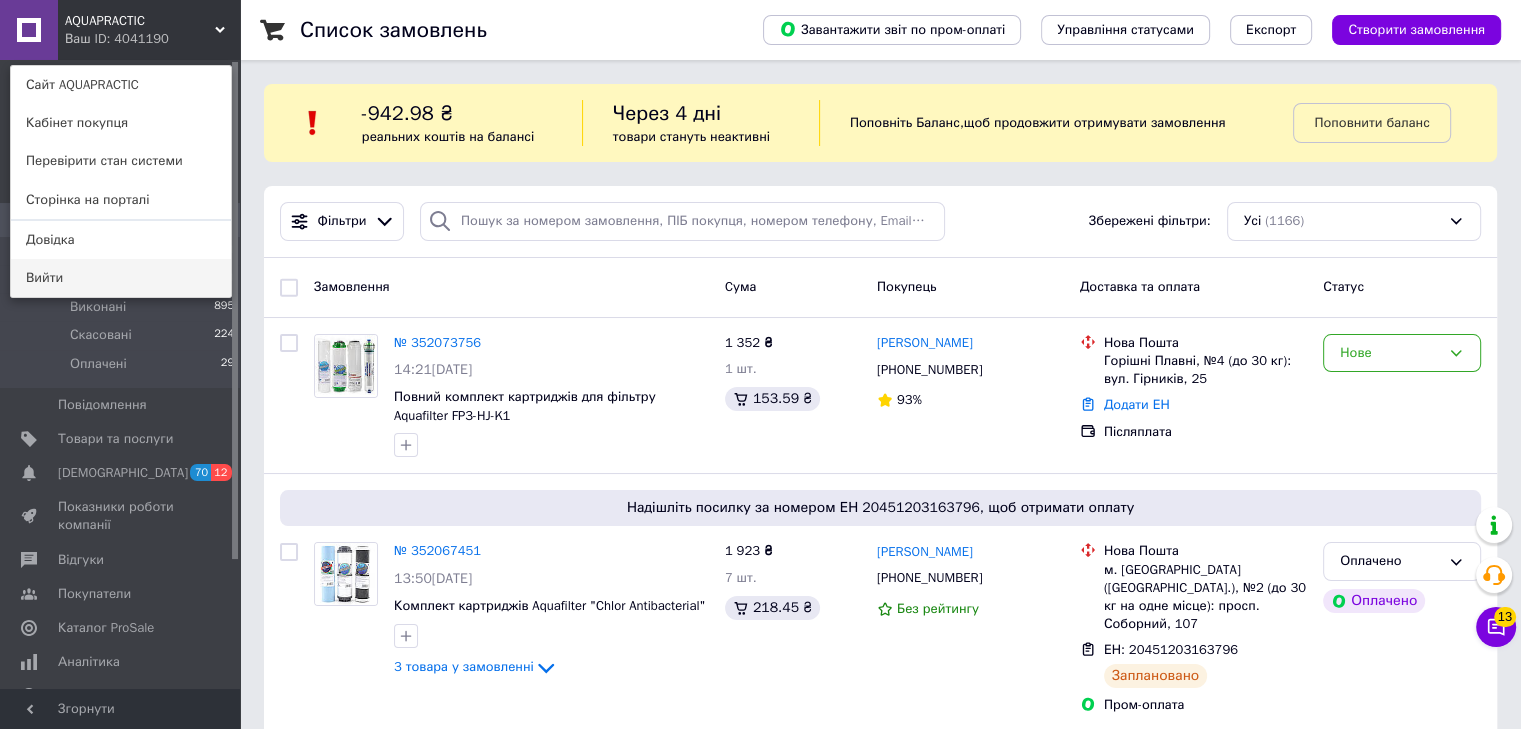 click on "Вийти" at bounding box center [121, 278] 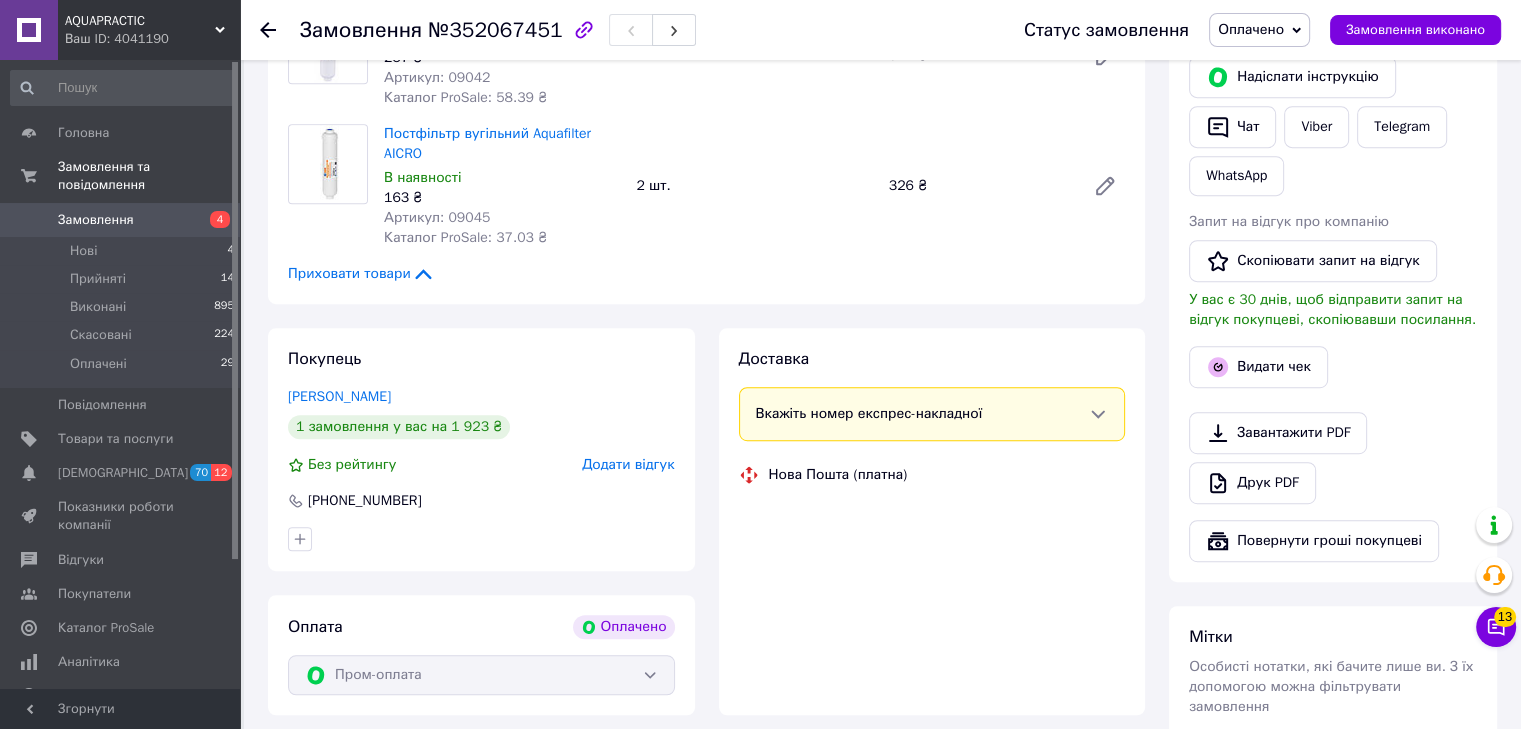 scroll, scrollTop: 1184, scrollLeft: 0, axis: vertical 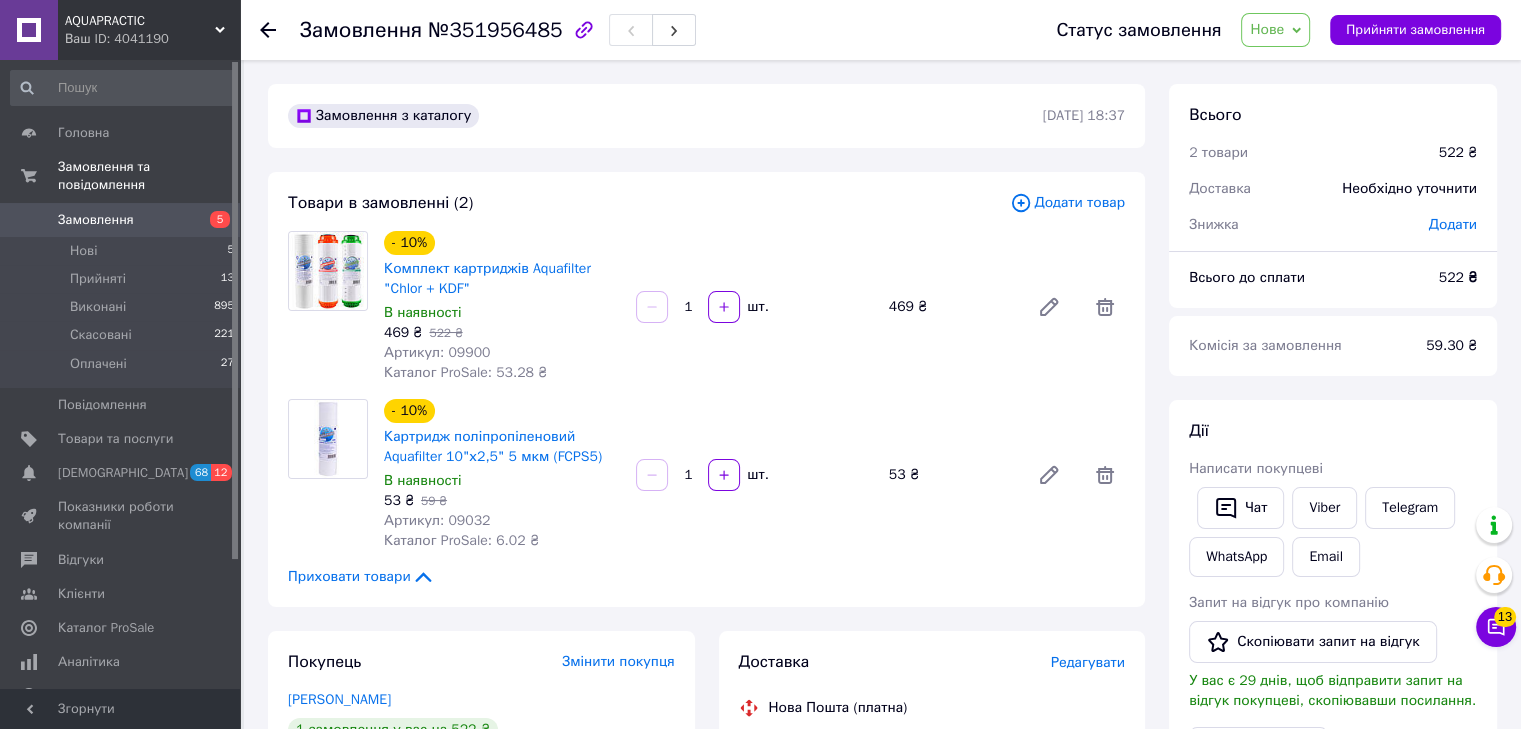 click on "Нове" at bounding box center (1267, 29) 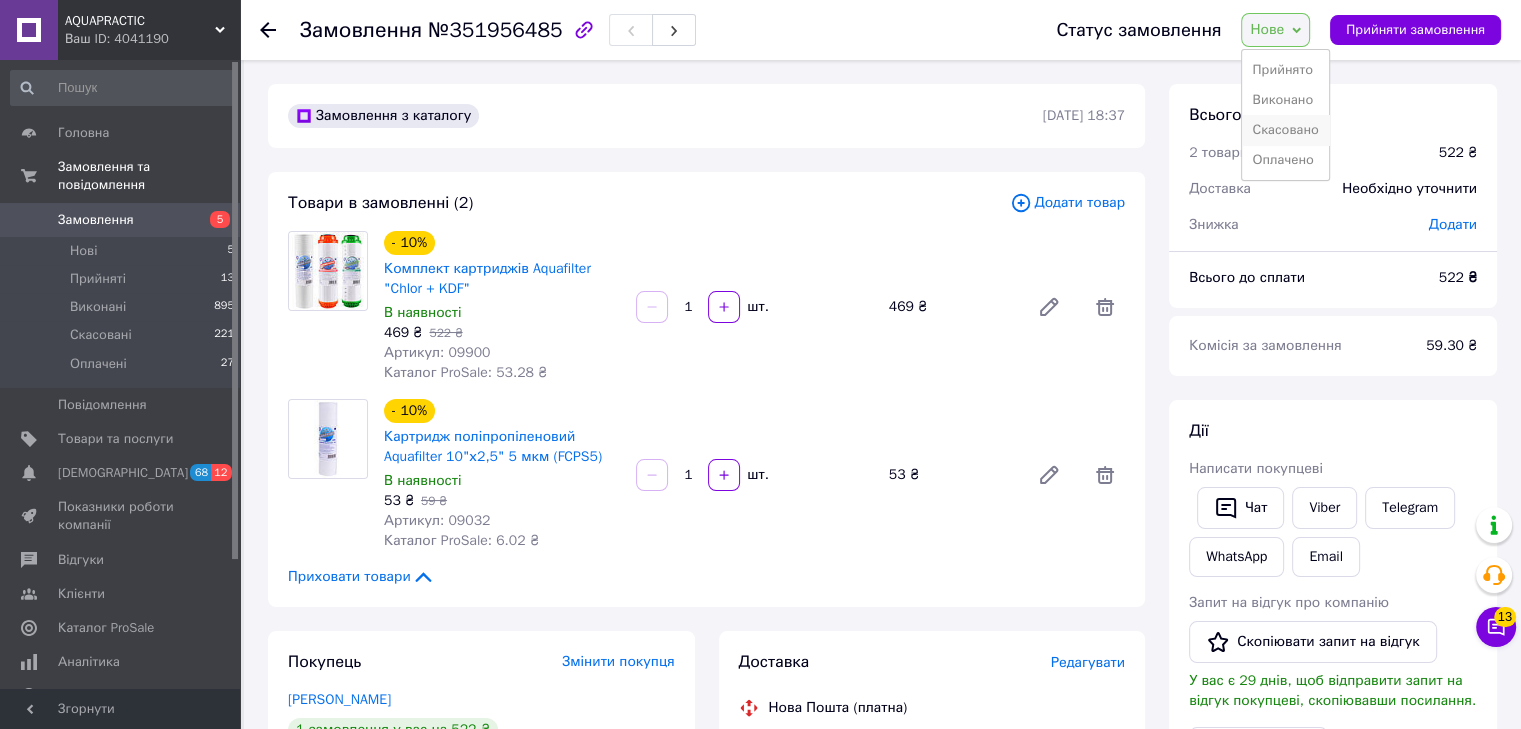 click on "Скасовано" at bounding box center (1285, 130) 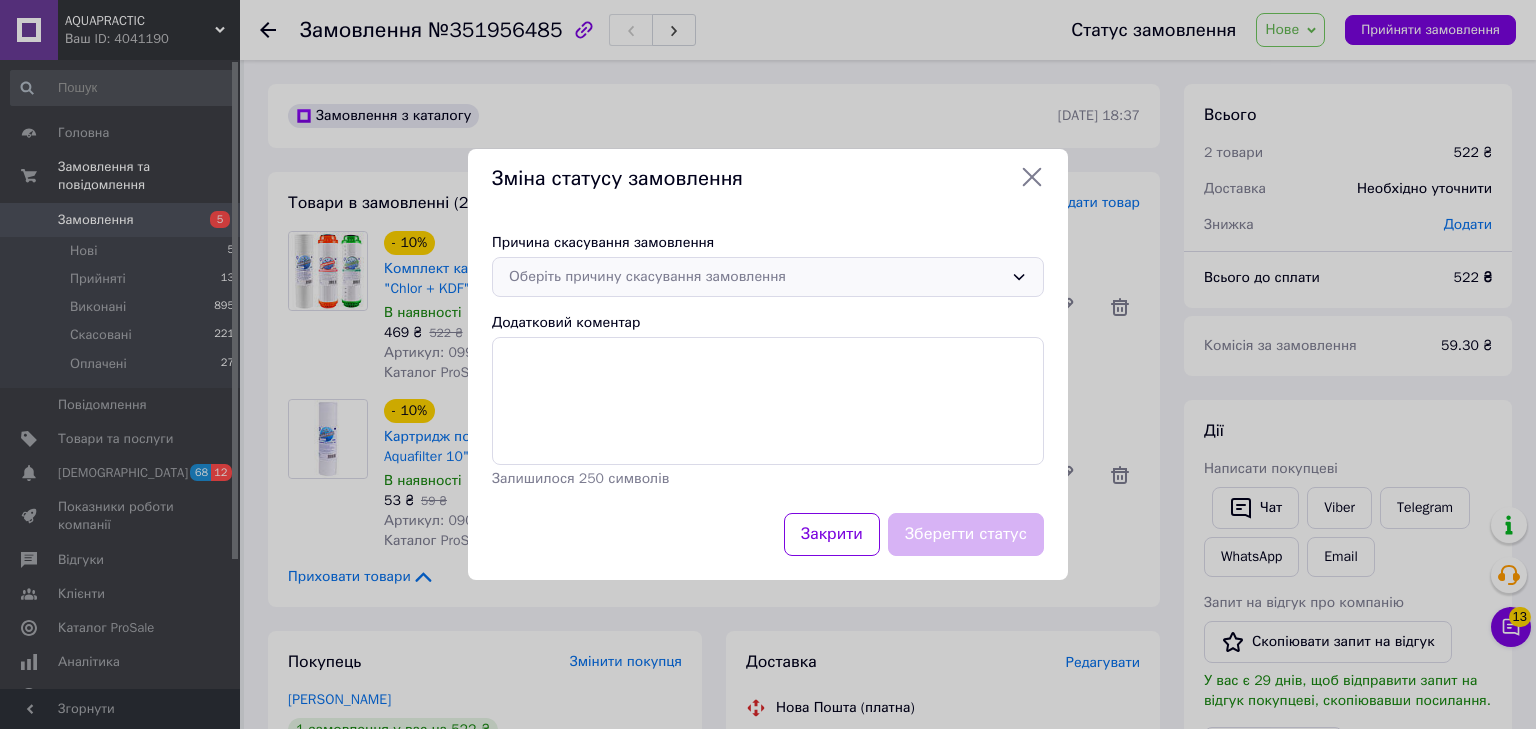click on "Оберіть причину скасування замовлення" at bounding box center (756, 277) 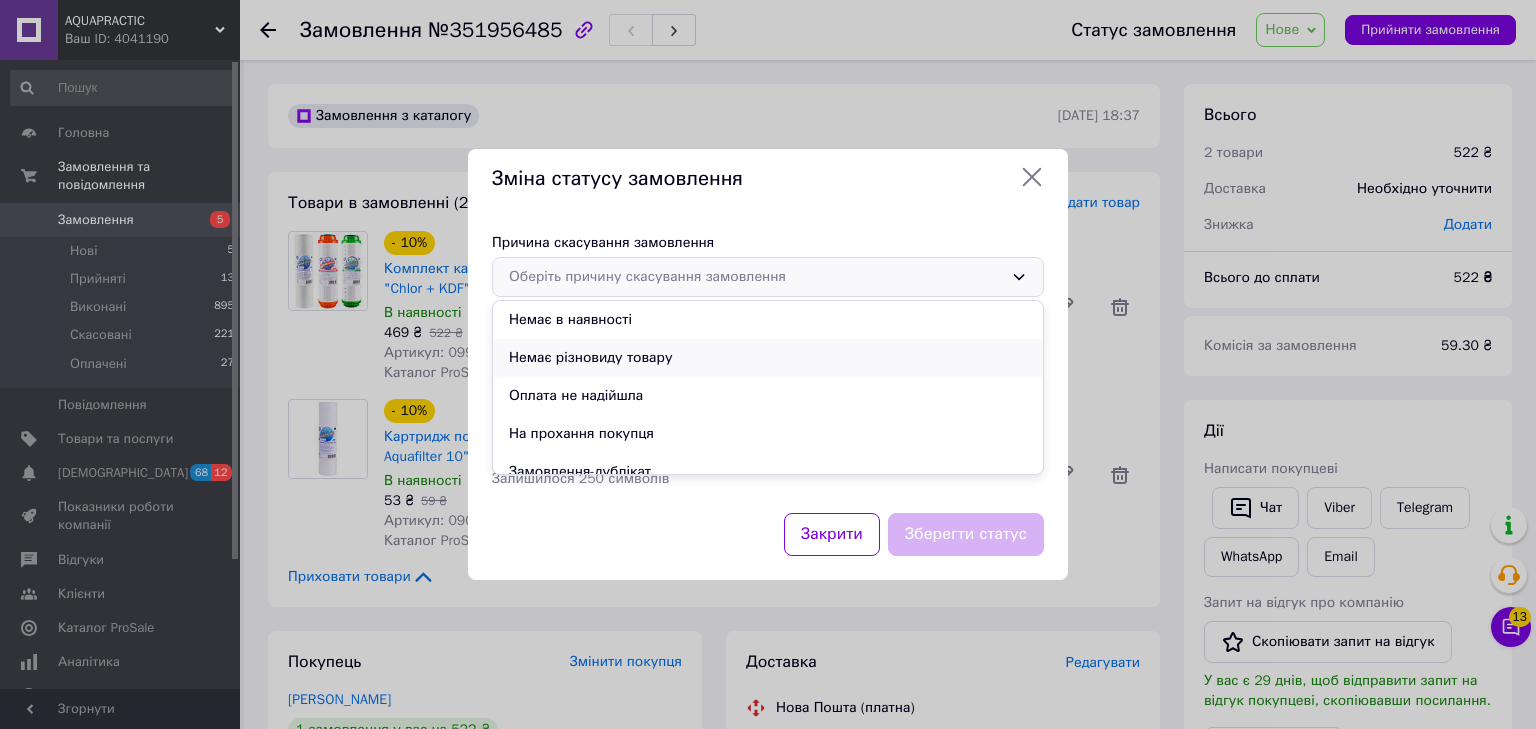 click on "Немає різновиду товару" at bounding box center [768, 358] 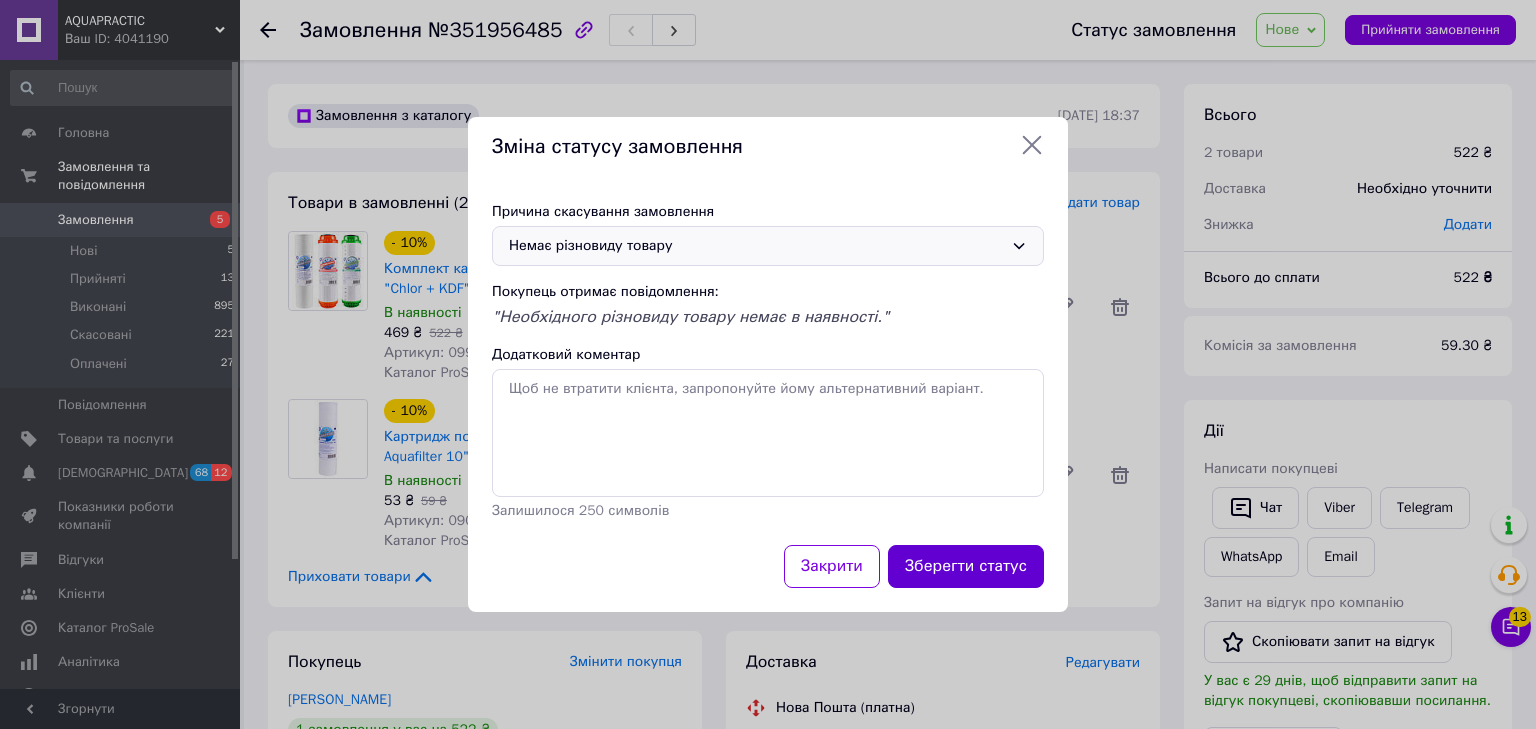 click on "Зберегти статус" at bounding box center (966, 566) 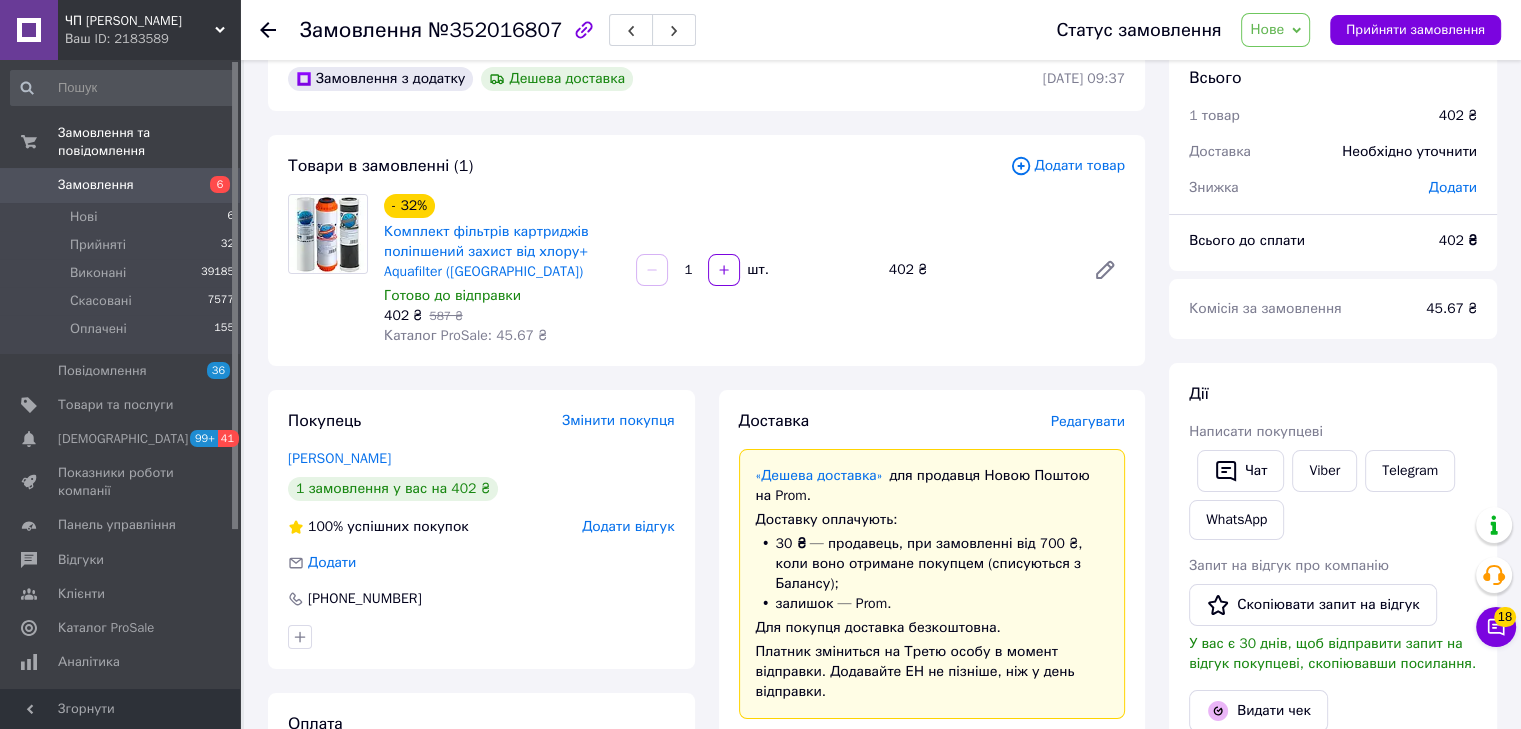 scroll, scrollTop: 0, scrollLeft: 0, axis: both 